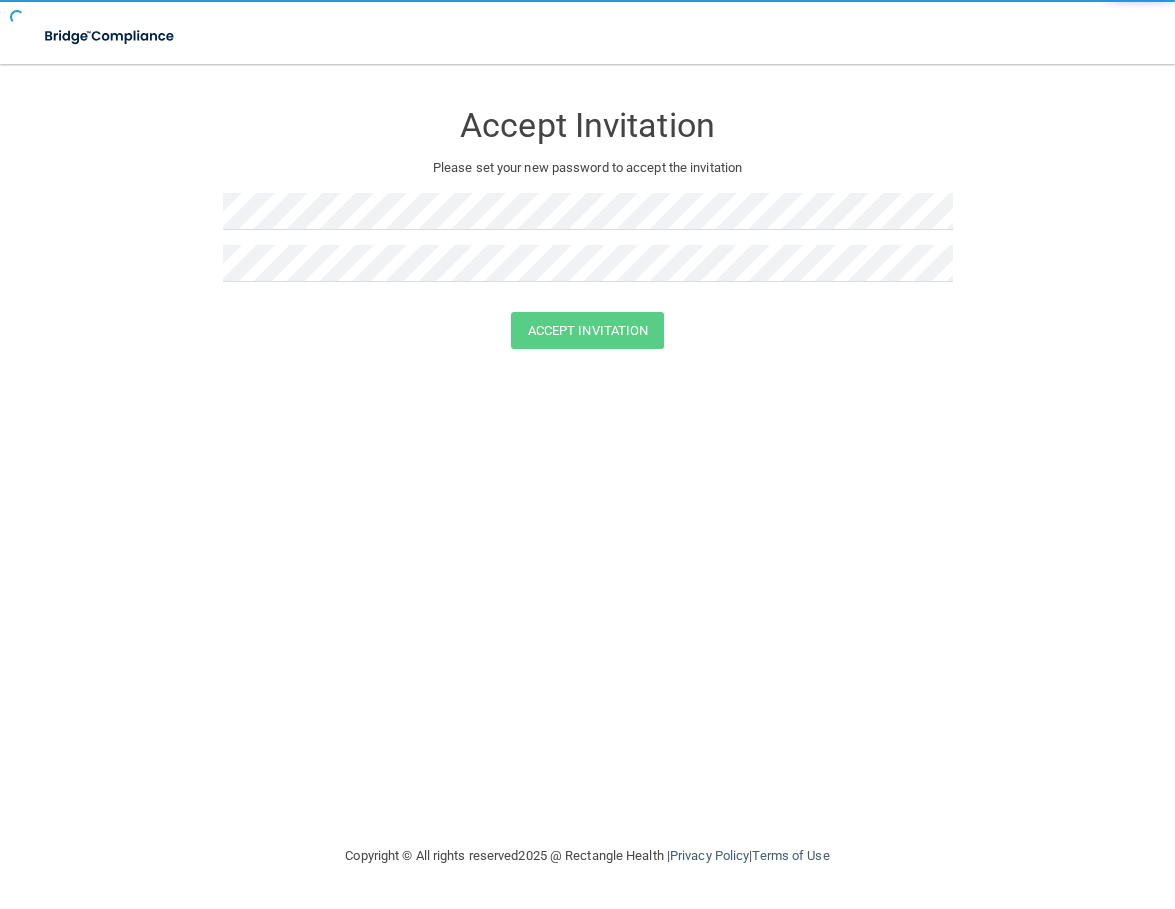 scroll, scrollTop: 0, scrollLeft: 0, axis: both 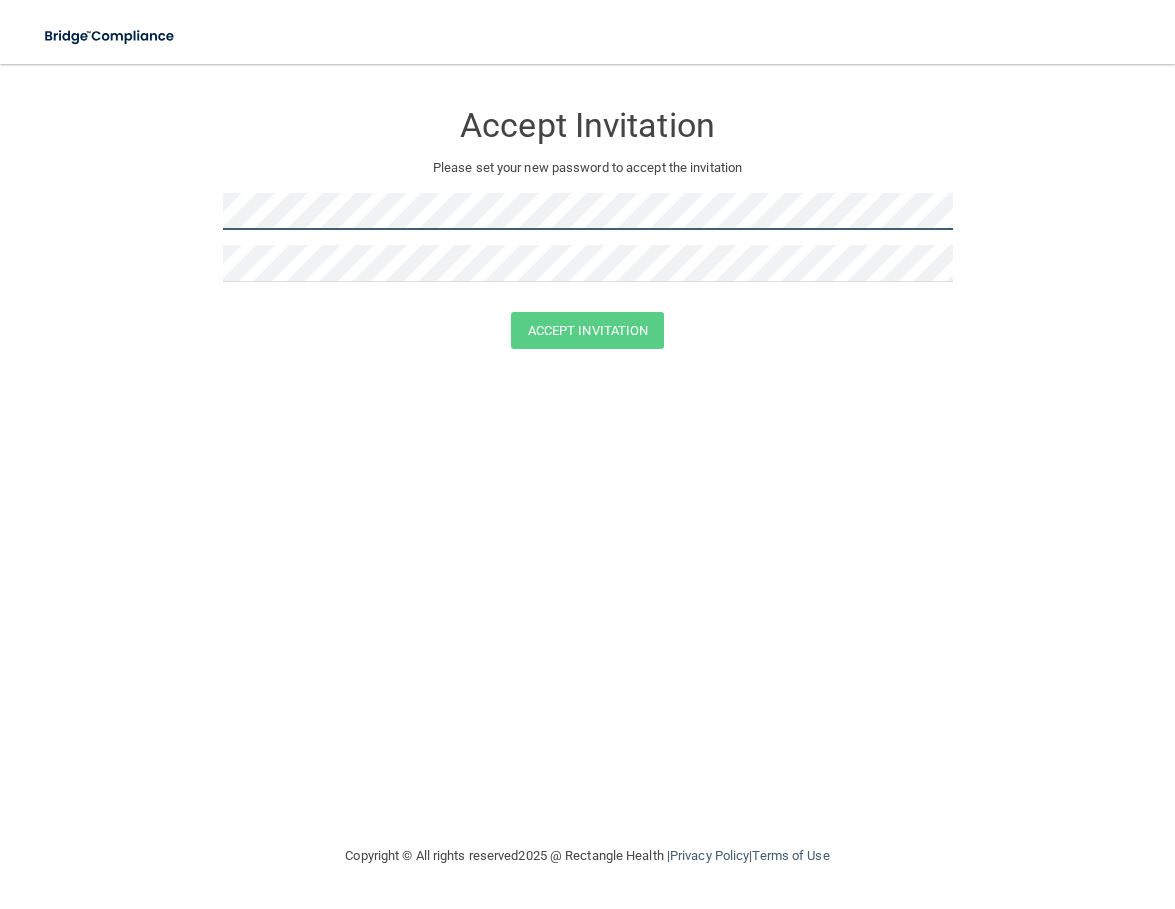 click on "Accept Invitation     Please set your new password to accept the invitation                                                 Accept Invitation              You have successfully accepted the invitation!   Click here to login ." at bounding box center (587, 228) 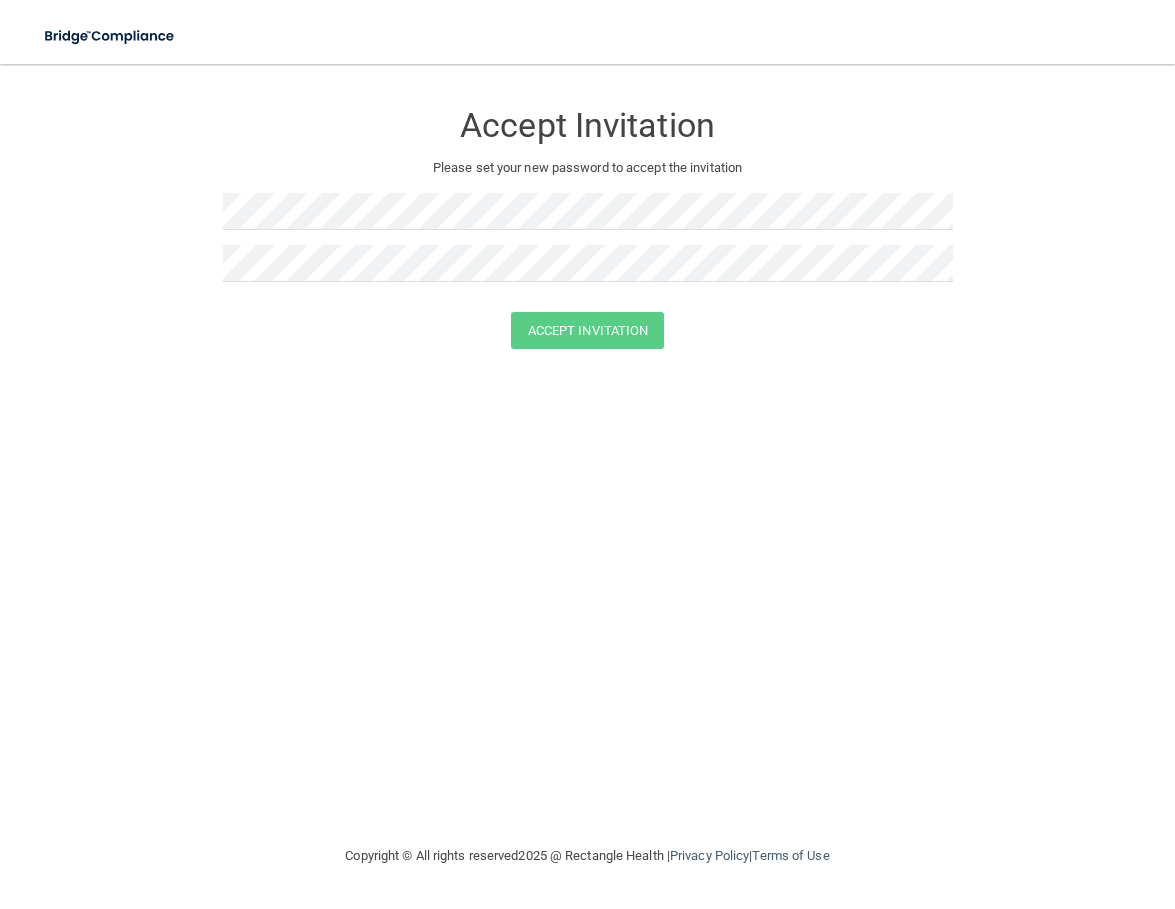 click on "Accept Invitation     Please set your new password to accept the invitation                                                 Accept Invitation              You have successfully accepted the invitation!   Click here to login ." at bounding box center [587, 454] 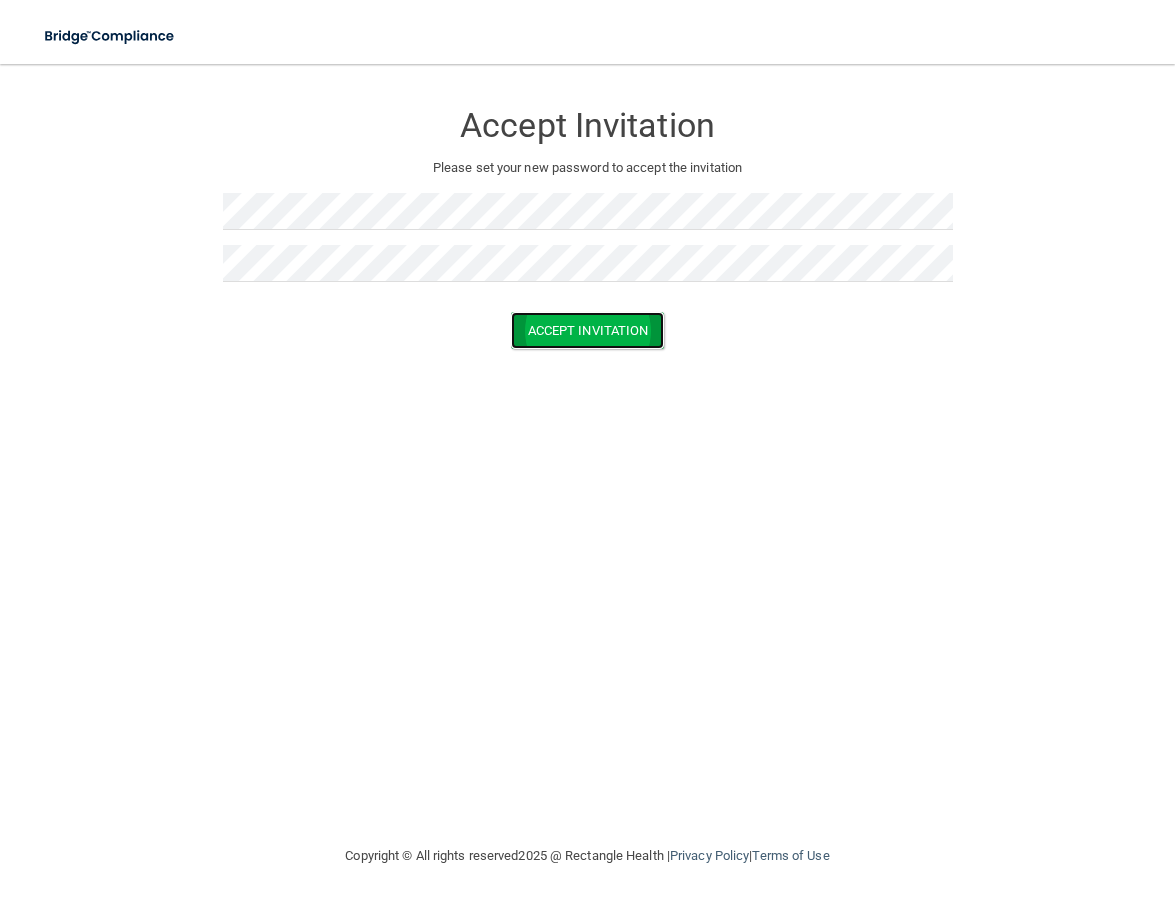 click on "Accept Invitation" at bounding box center [588, 330] 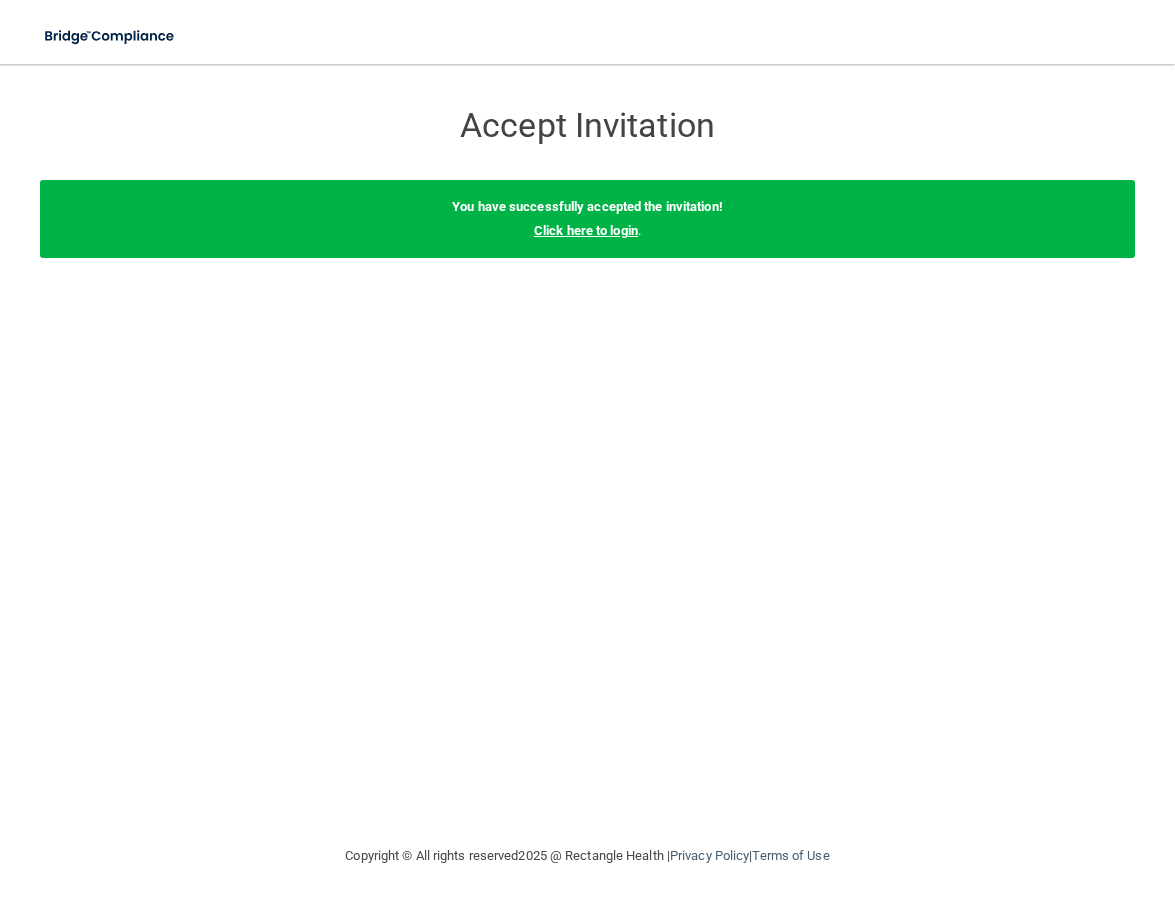 click on "Click here to login" at bounding box center [586, 230] 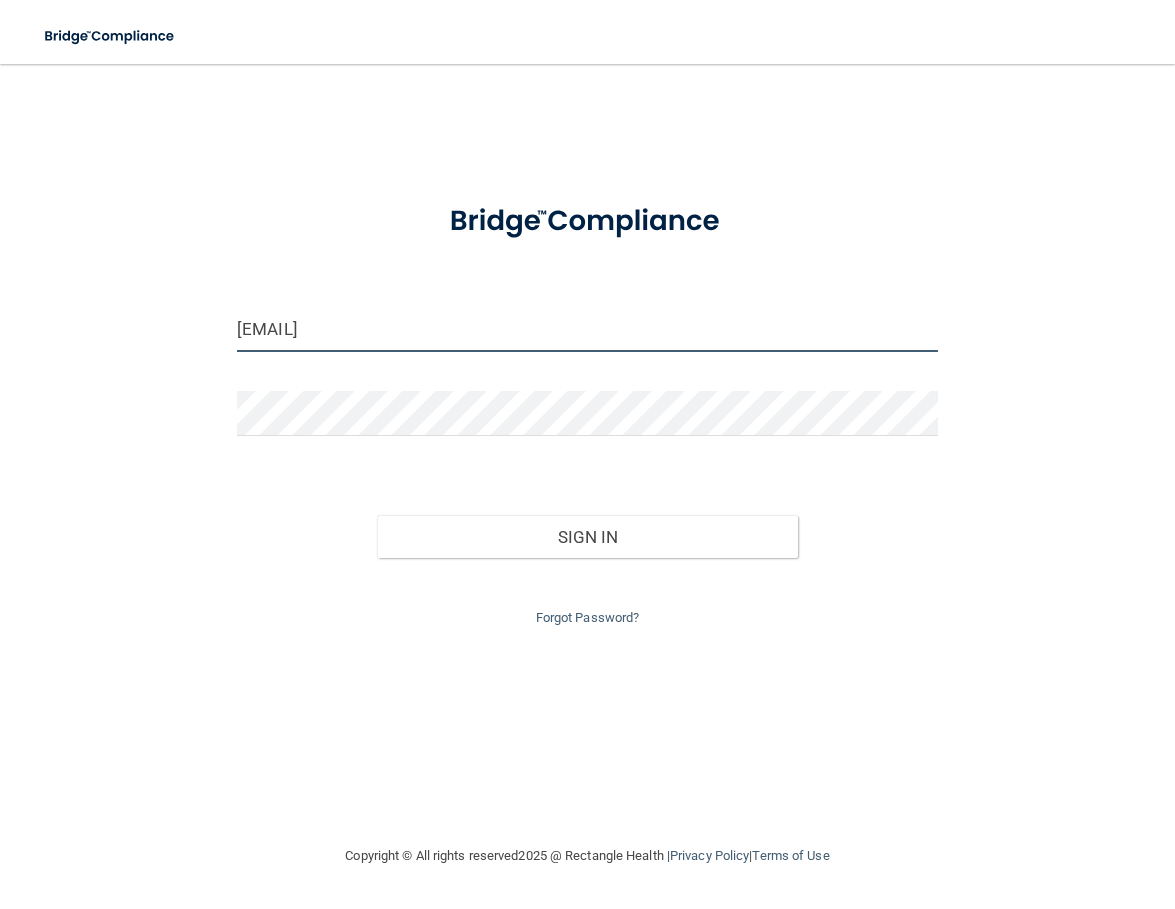 click on "[EMAIL]" at bounding box center [587, 329] 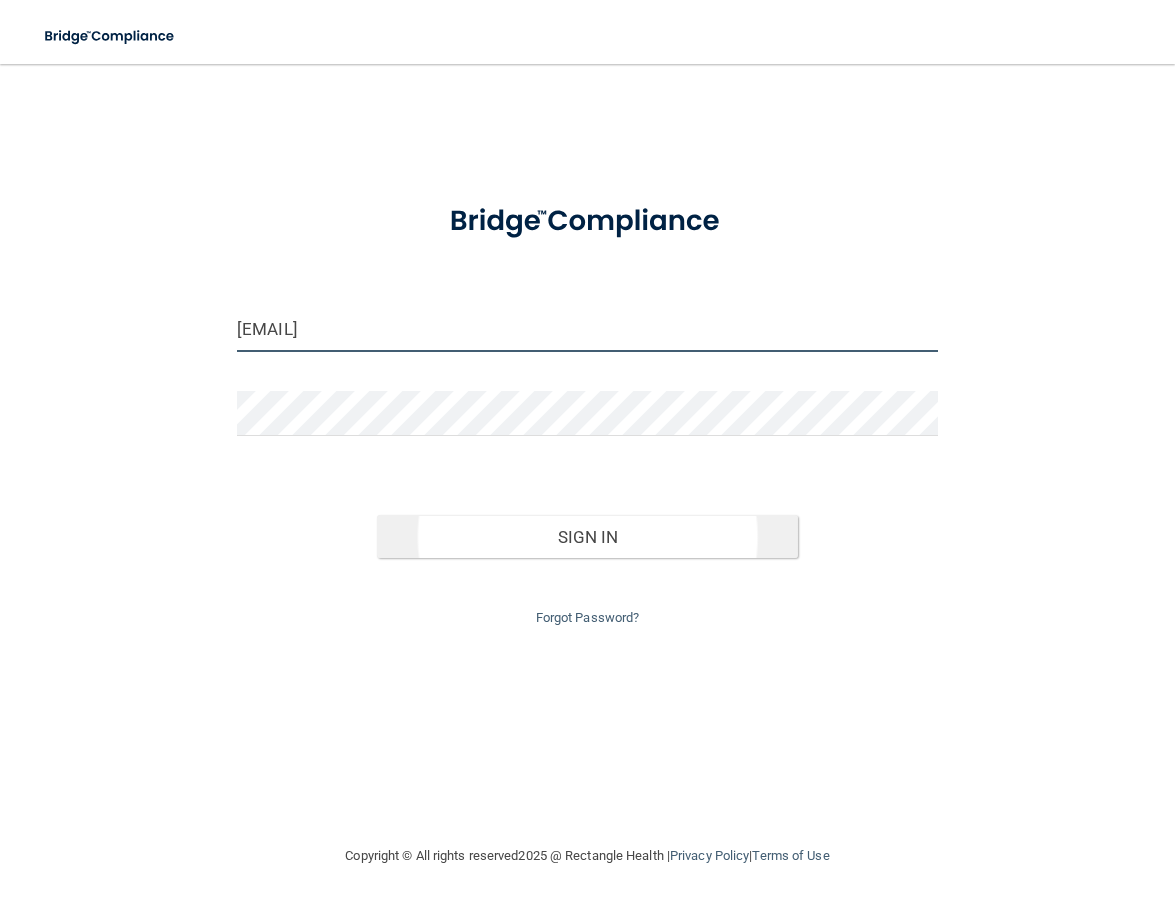 type on "[EMAIL]" 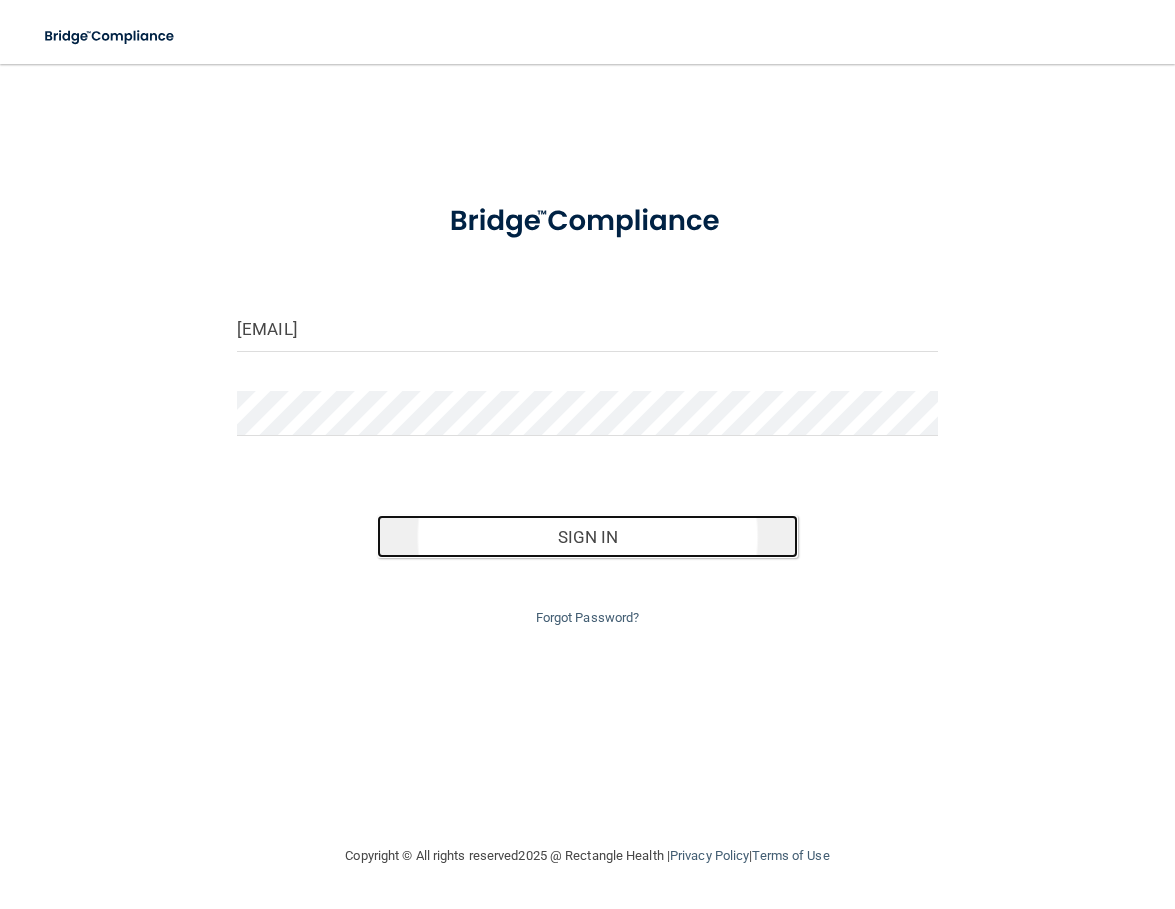click on "Sign In" at bounding box center (587, 537) 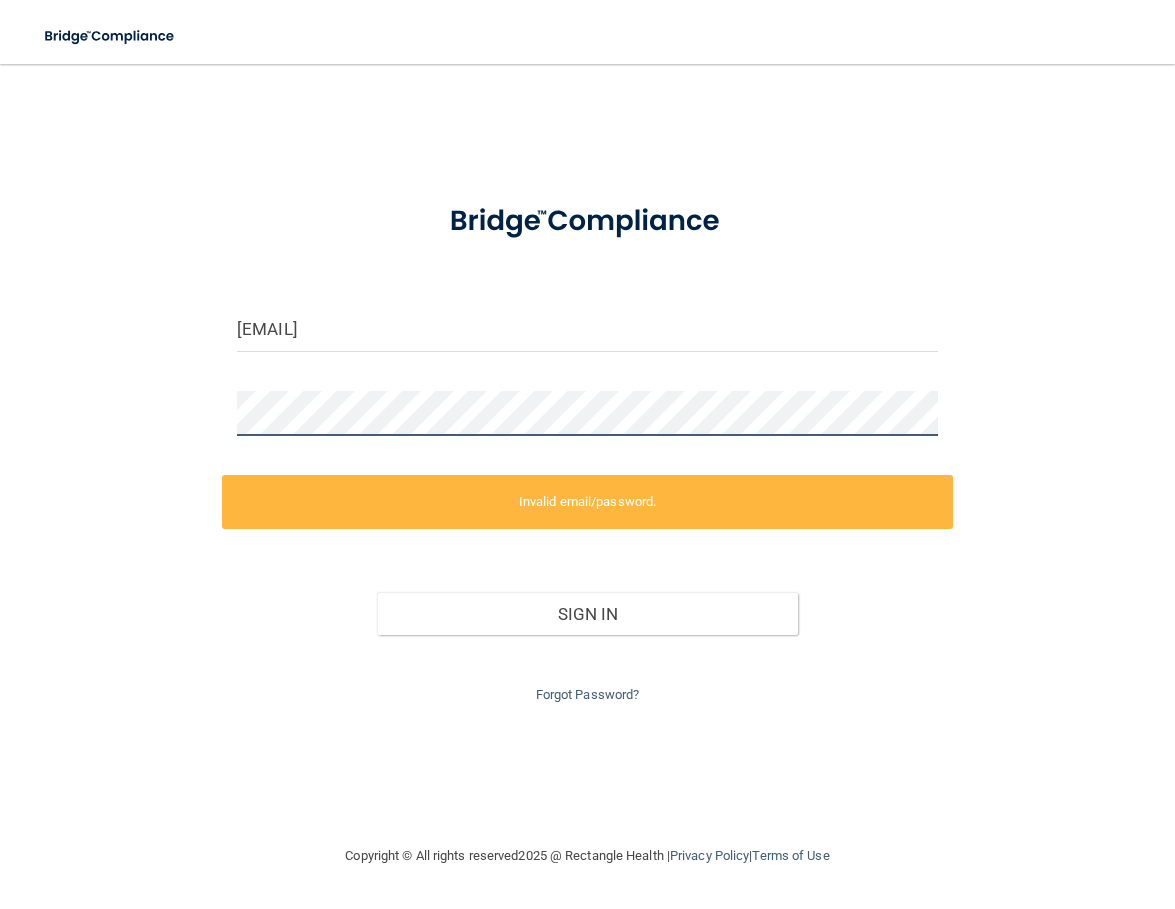 click on "[EMAIL] Invalid email/password. You don't have permission to access that page. Sign In Forgot Password?" at bounding box center (587, 454) 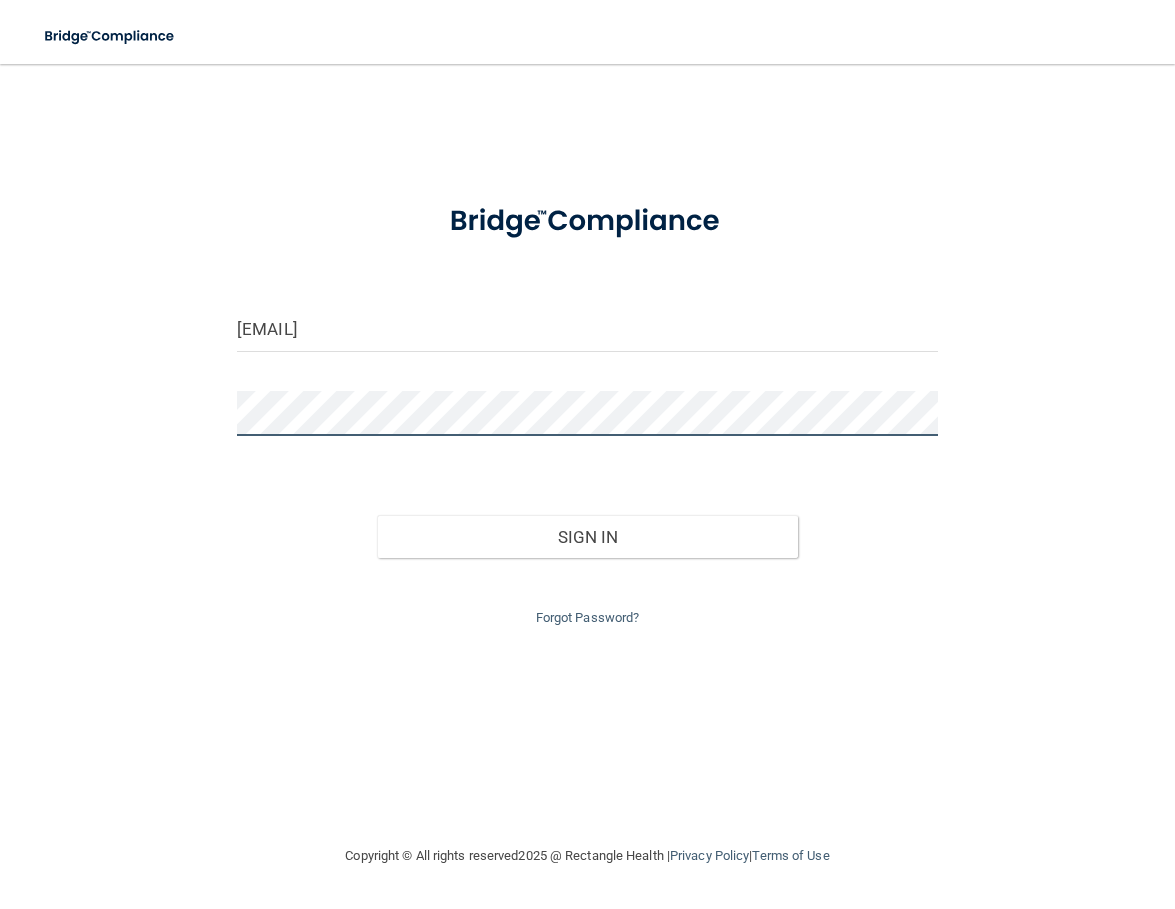 click on "Sign In" at bounding box center [587, 537] 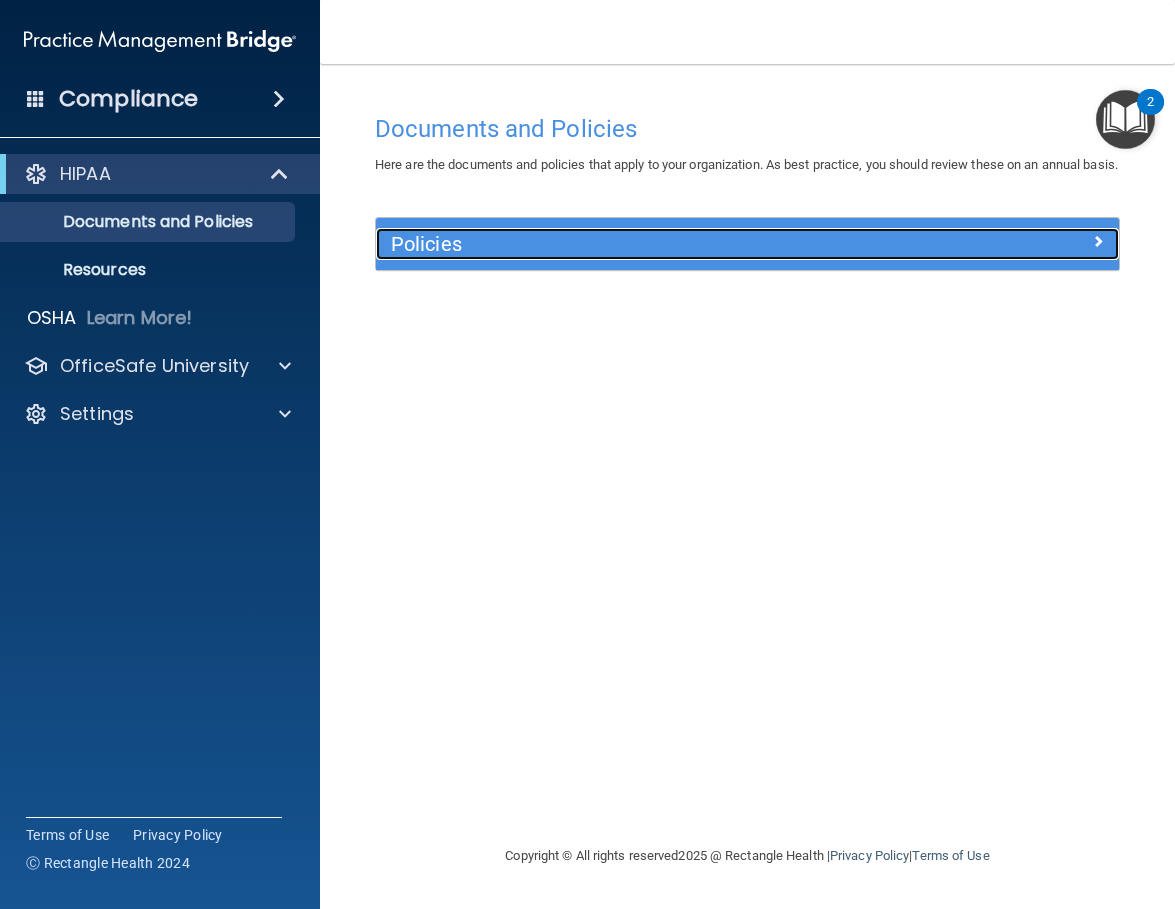 click on "Policies" at bounding box center (654, 244) 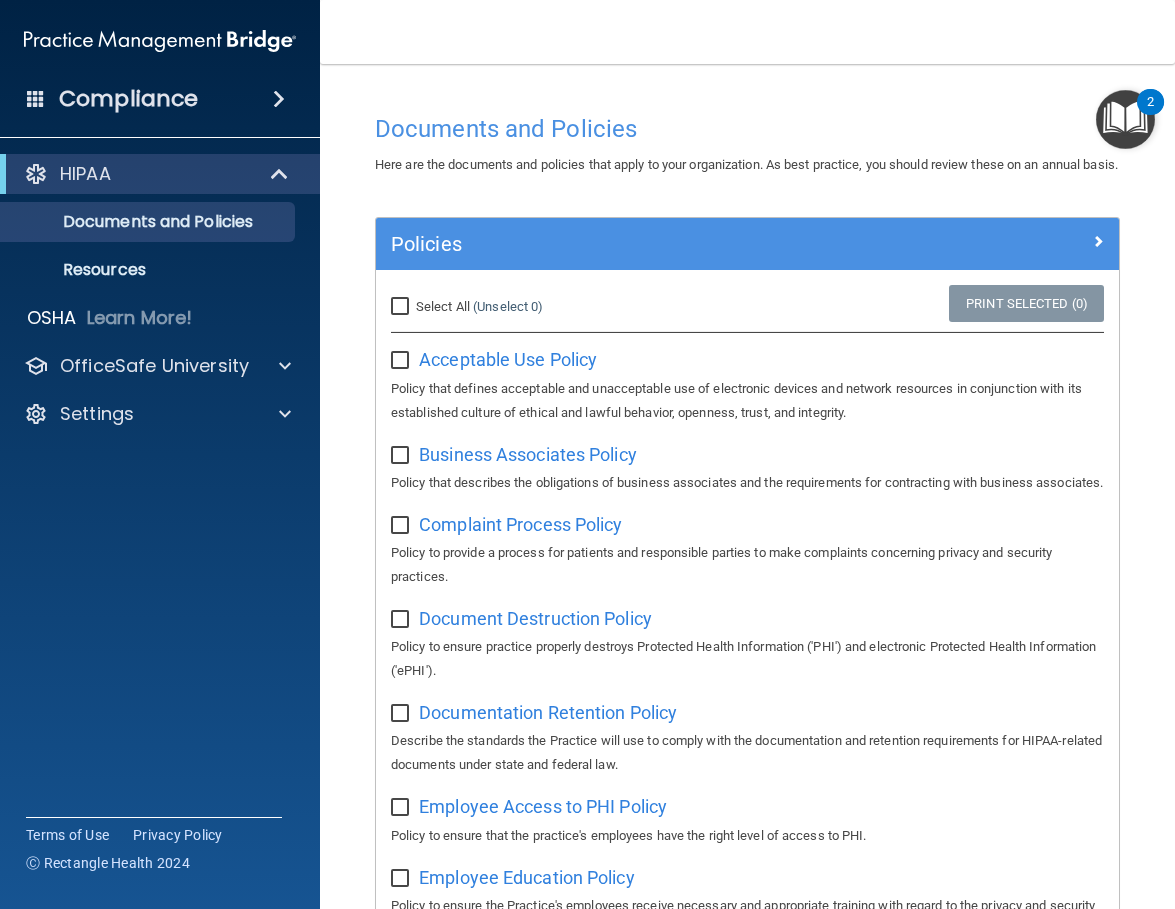 click on "Select All   (Unselect 0)    Unselect All" at bounding box center [402, 307] 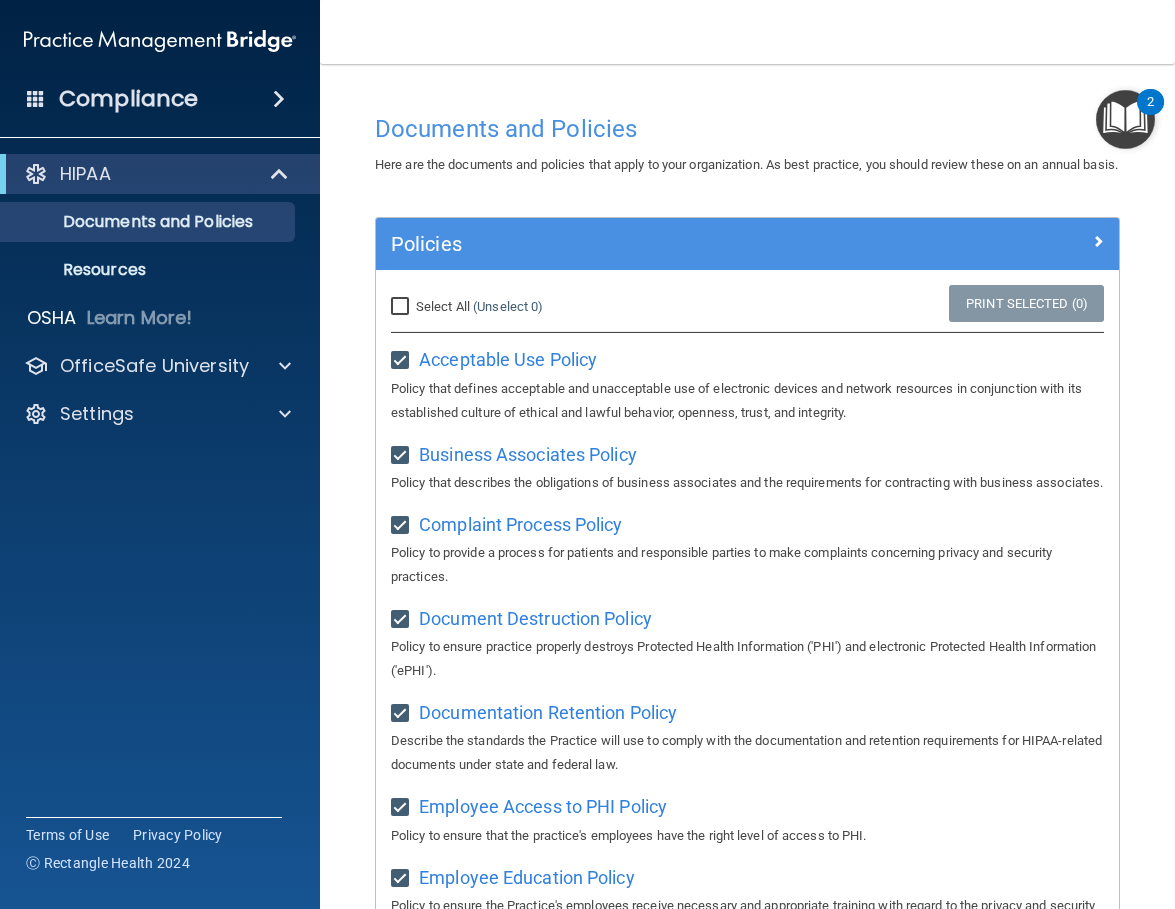 checkbox on "true" 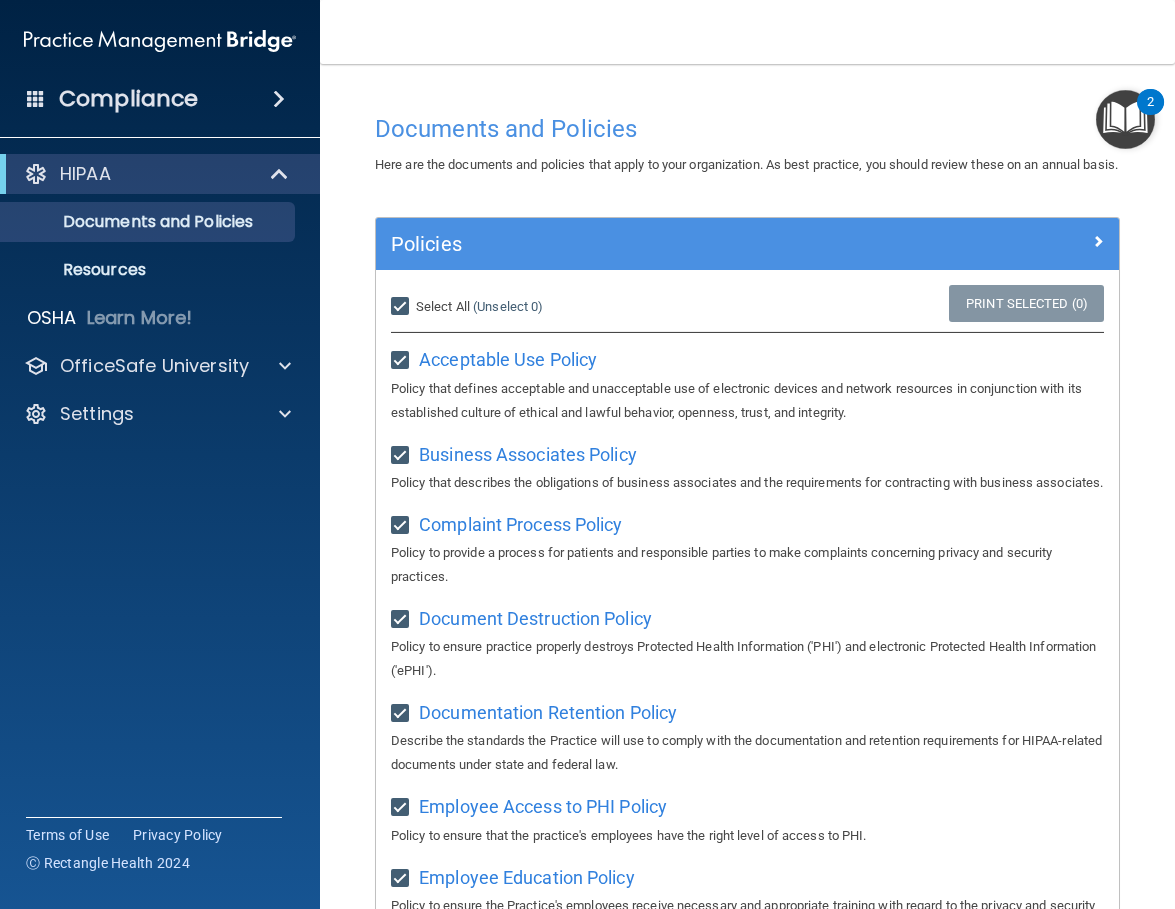 checkbox on "true" 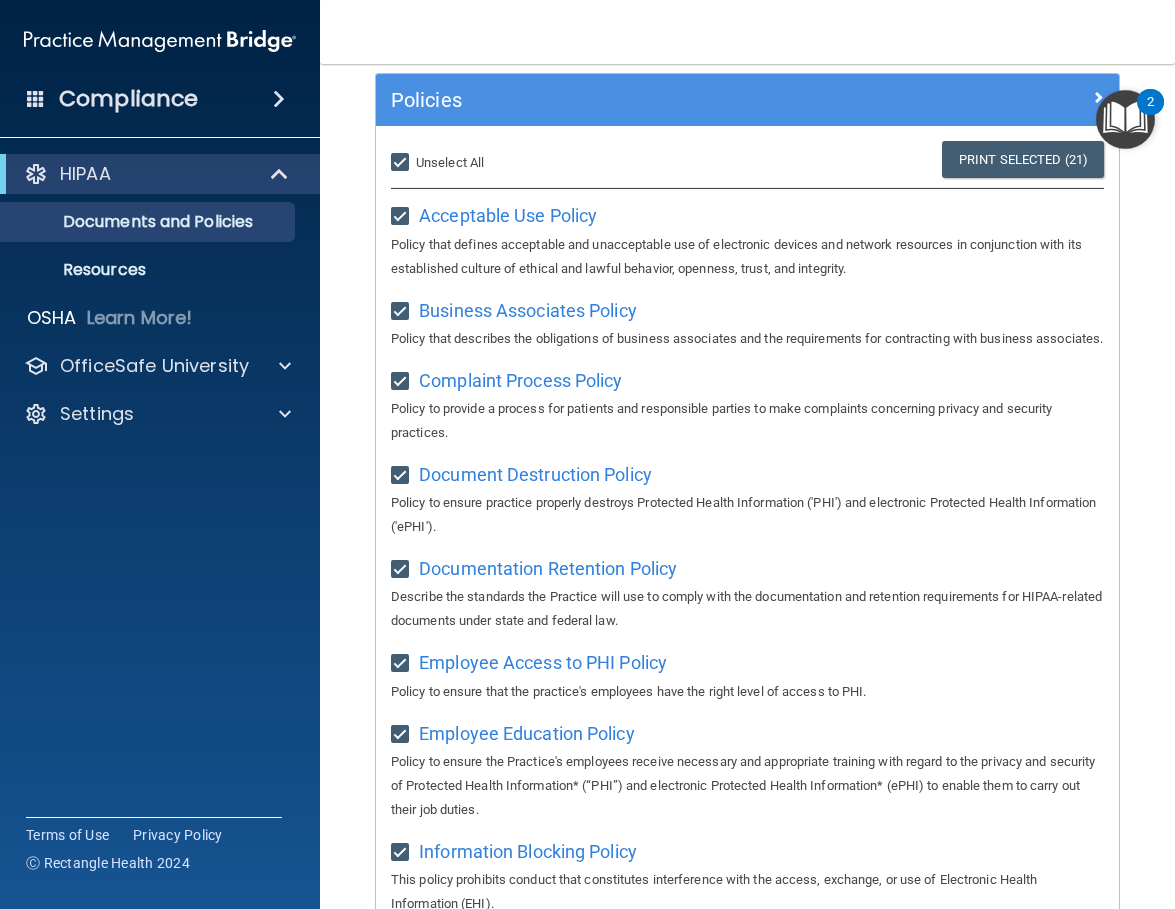 scroll, scrollTop: 0, scrollLeft: 0, axis: both 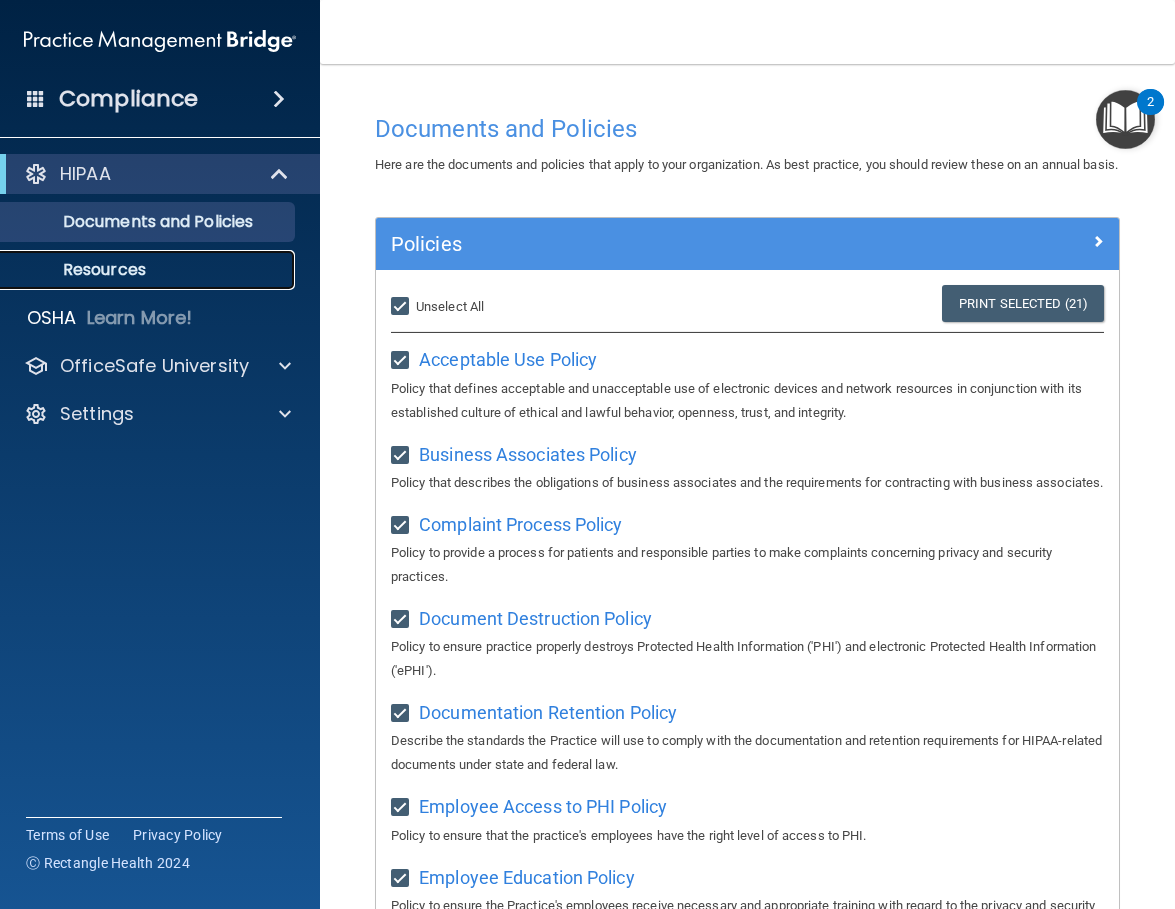 click on "Resources" at bounding box center (149, 270) 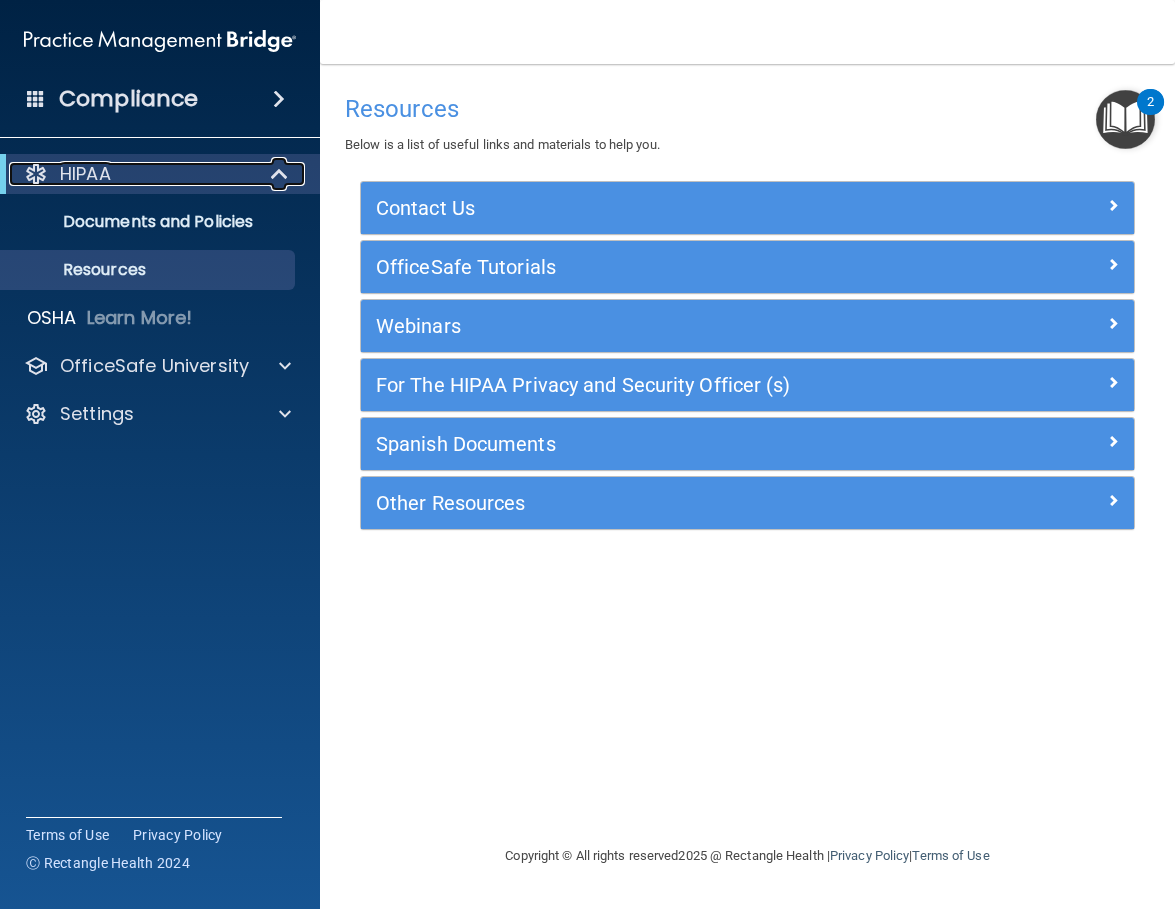 click on "HIPAA" at bounding box center [132, 174] 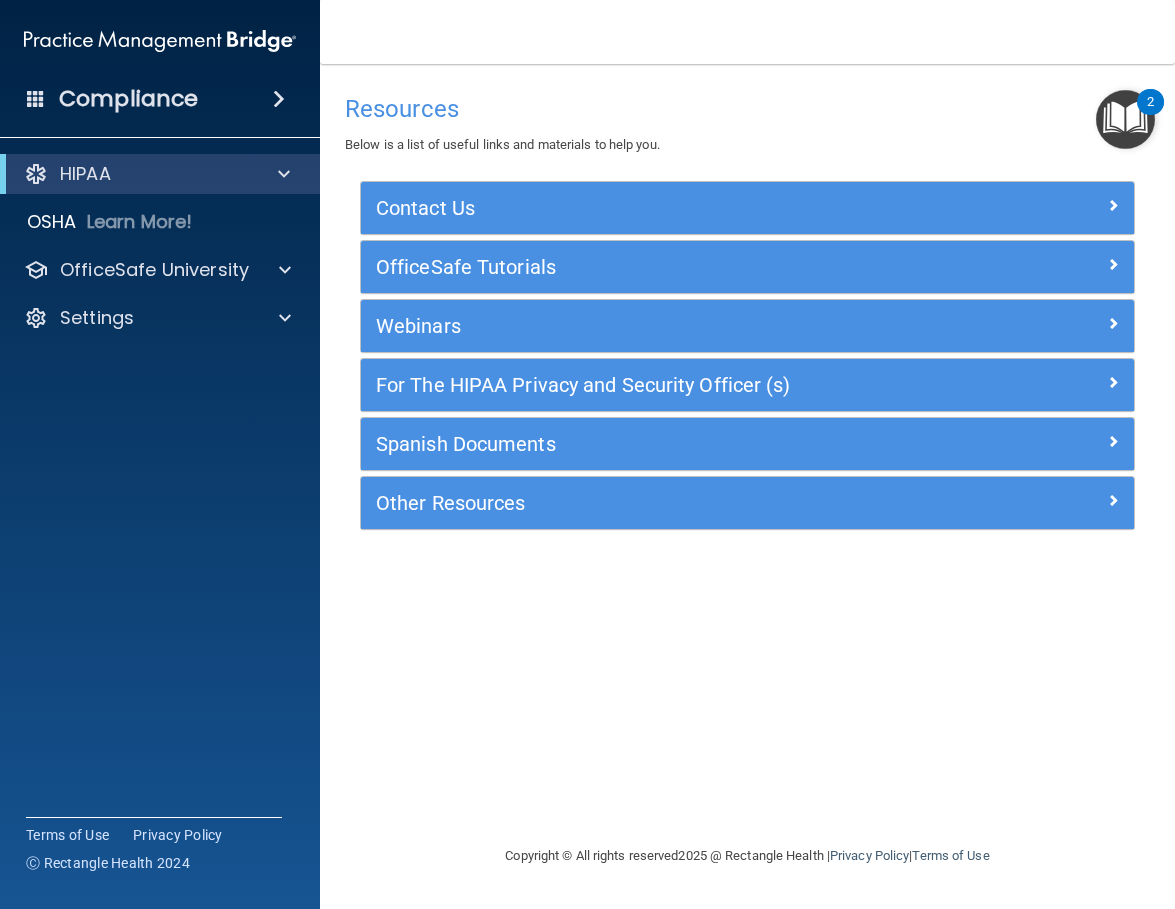 click on "Compliance" at bounding box center (160, 99) 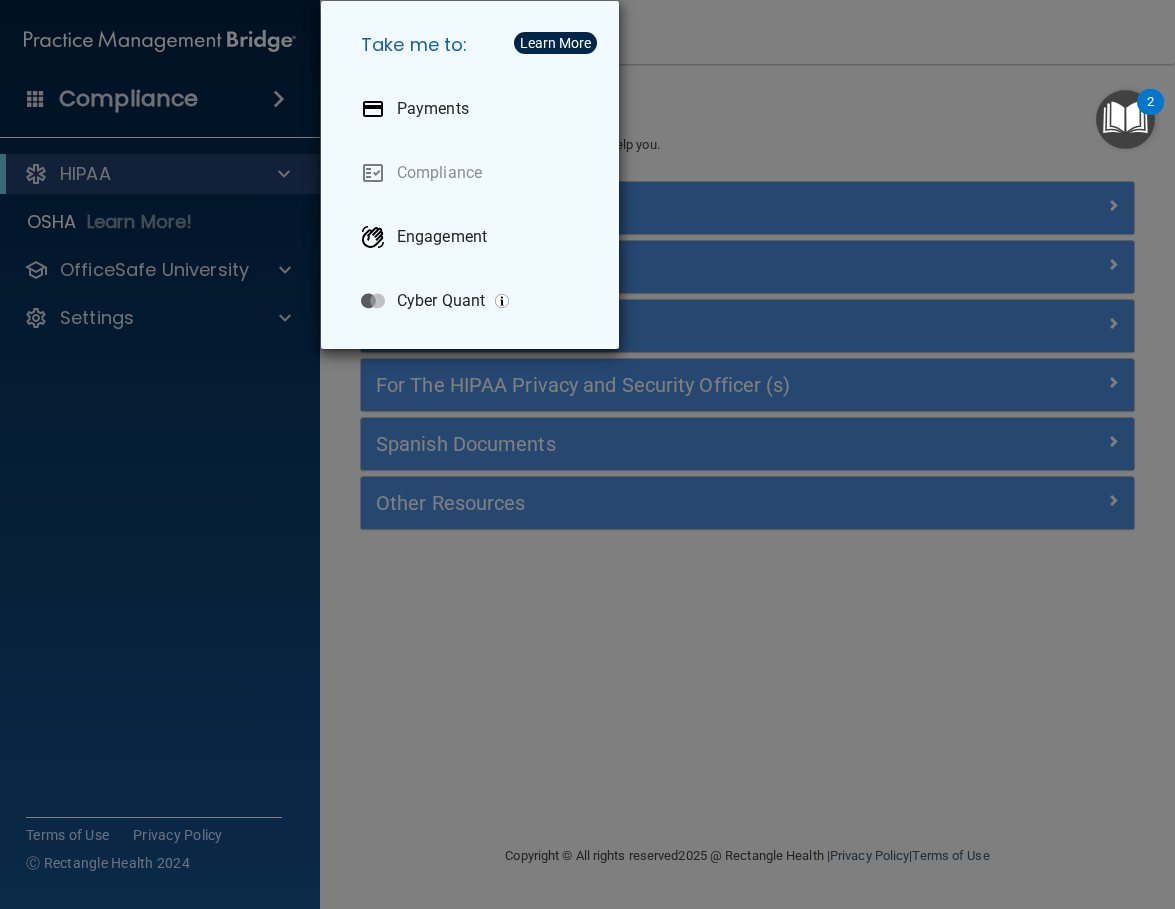 click on "Take me to:             Payments                   Compliance                     Engagement                     Cyber Quant" at bounding box center (587, 454) 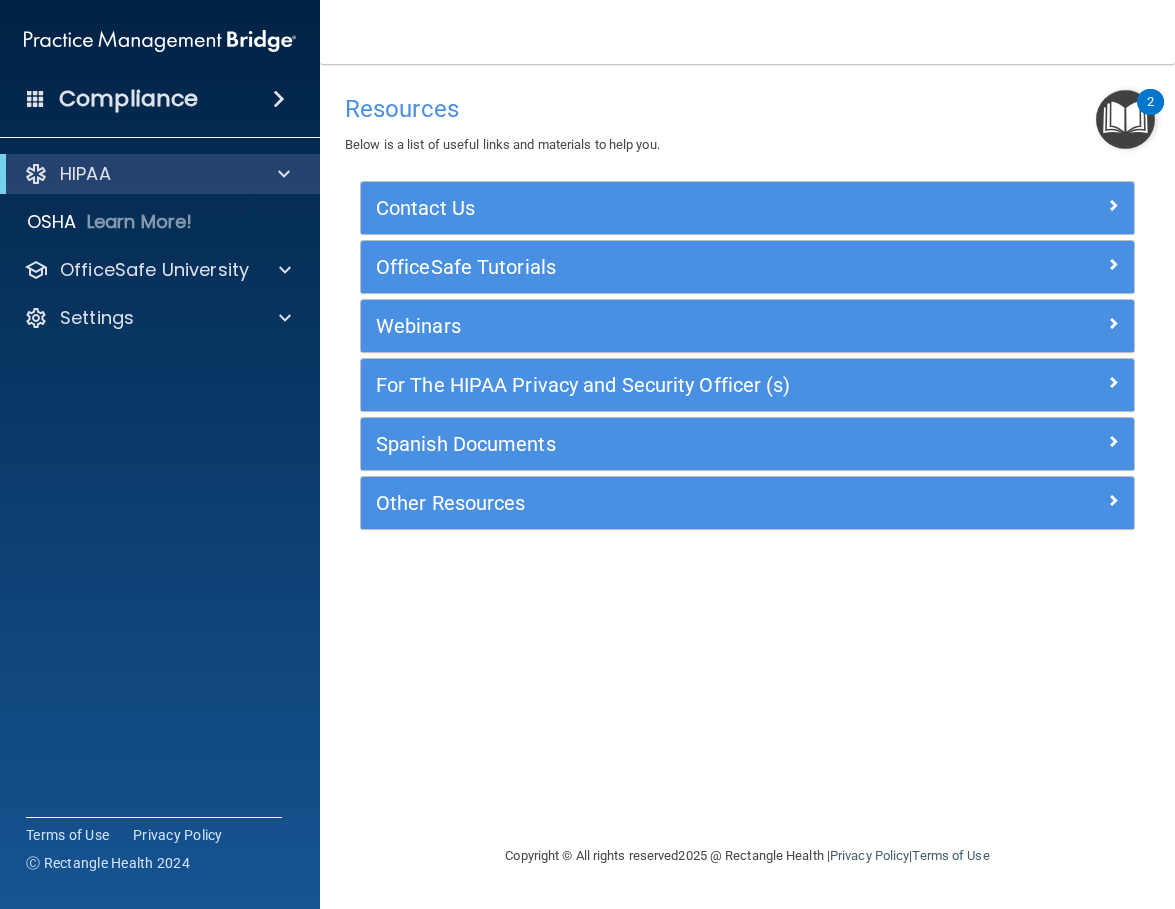 click at bounding box center [36, 98] 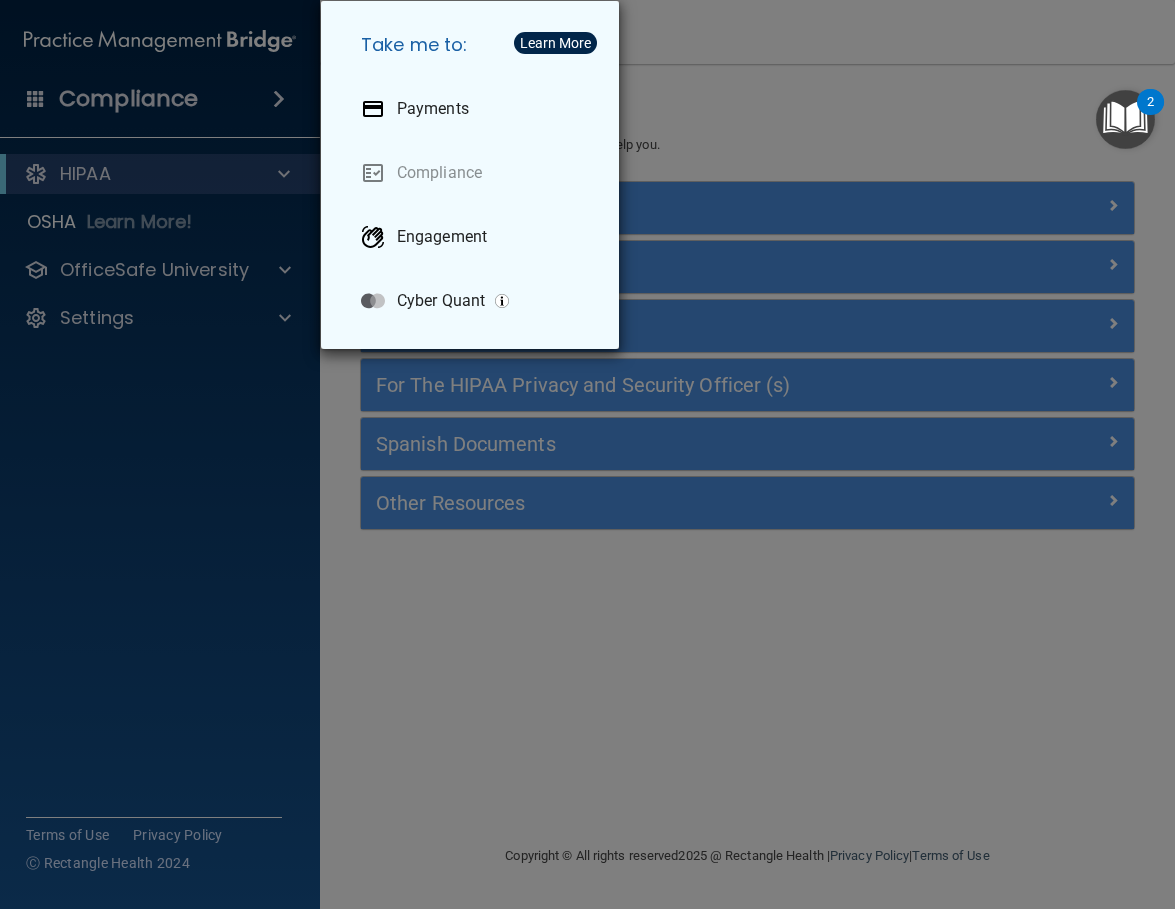 click on "Take me to:             Payments                   Compliance                     Engagement                     Cyber Quant" at bounding box center (587, 454) 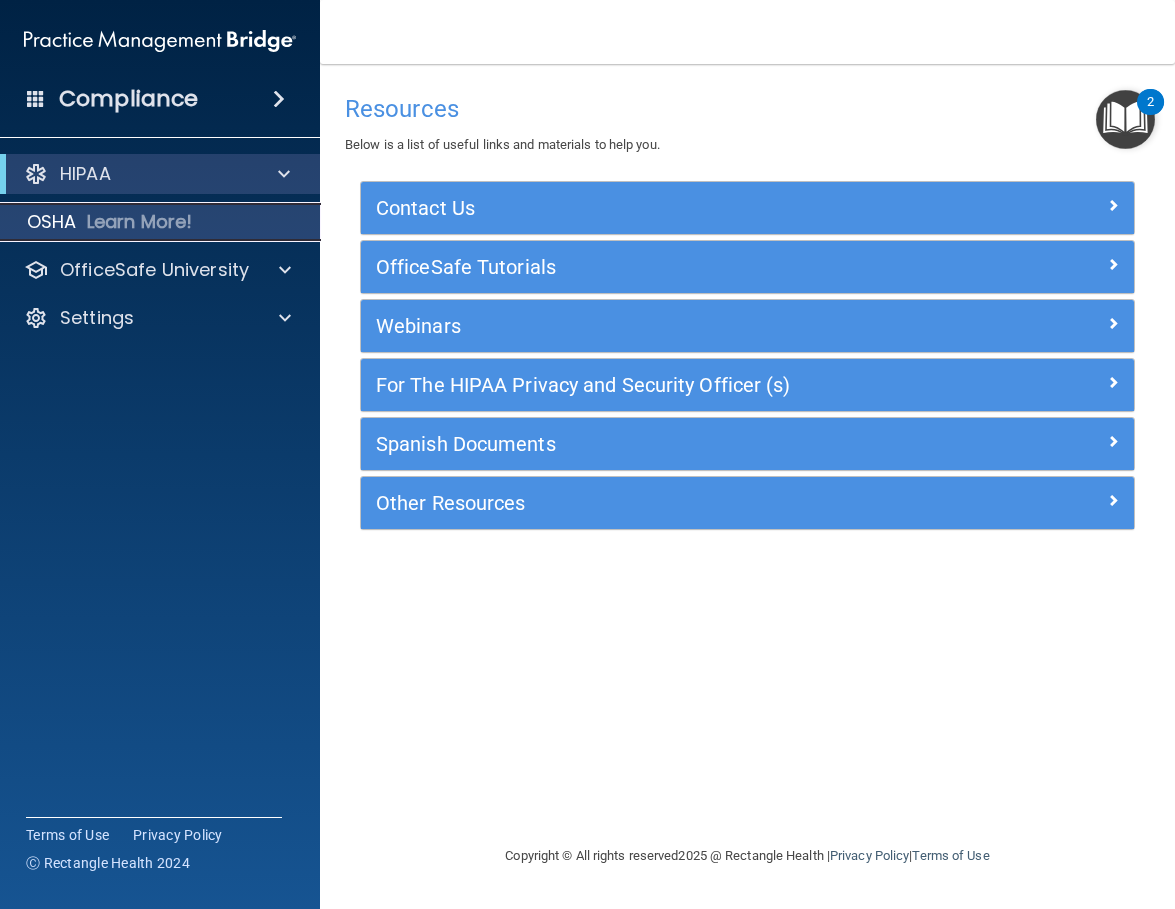 click on "OSHA   Learn More!" at bounding box center (160, 222) 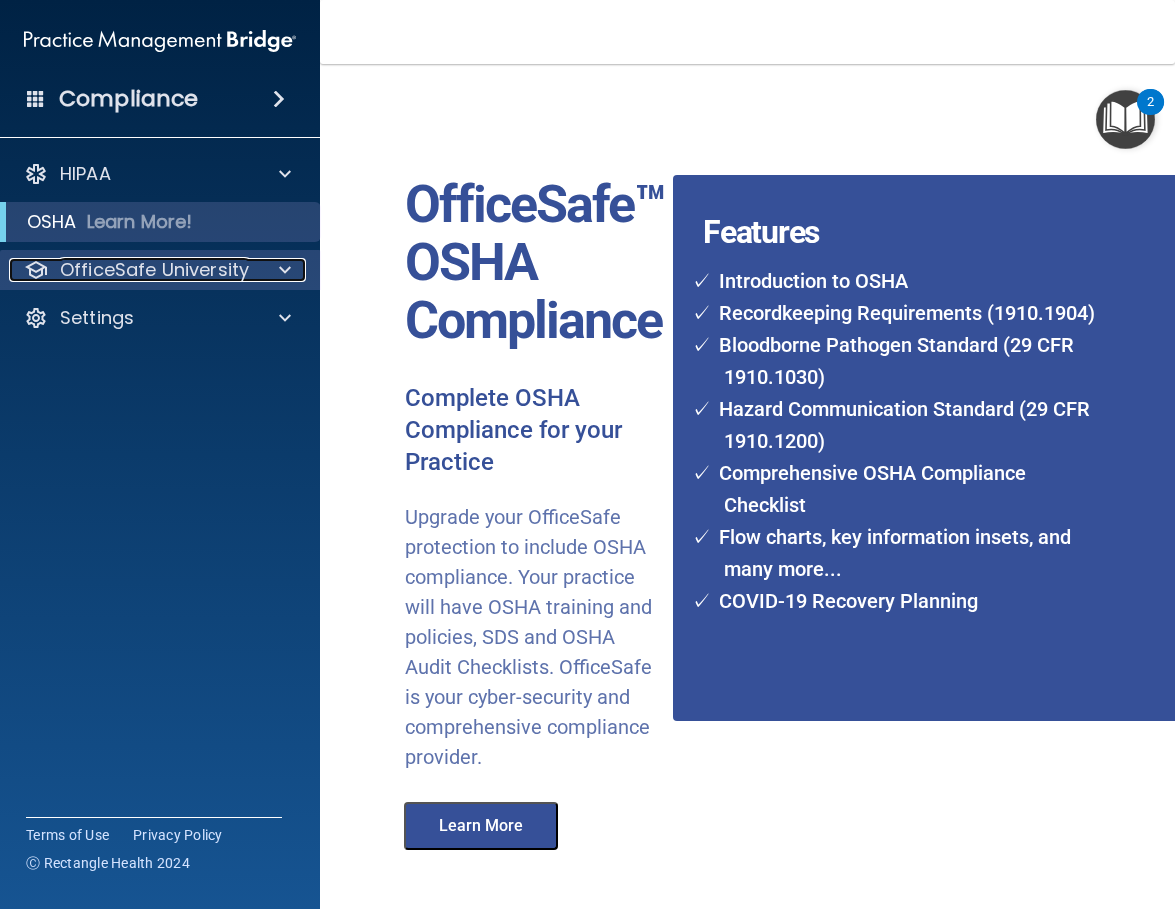 click on "OfficeSafe University" at bounding box center (133, 270) 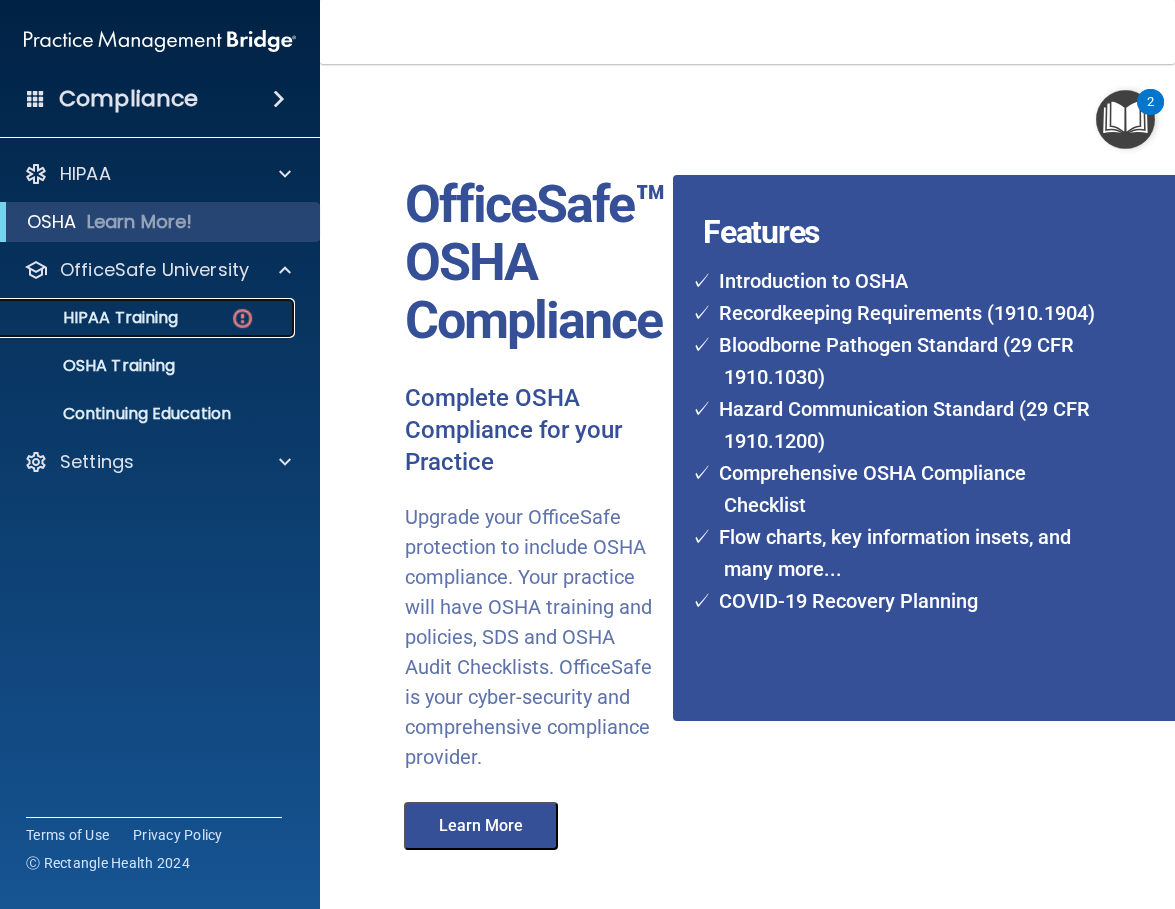 click on "HIPAA Training" at bounding box center [149, 318] 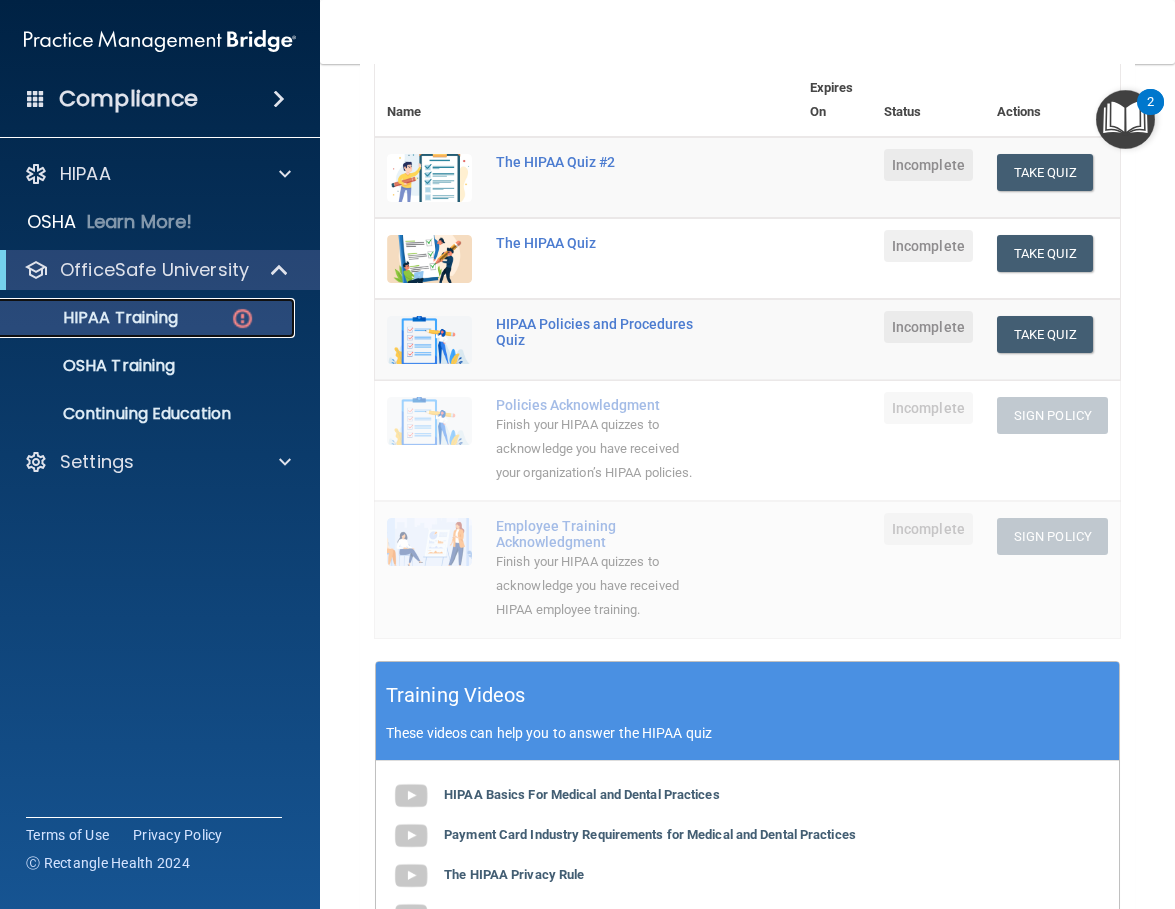 scroll, scrollTop: 0, scrollLeft: 0, axis: both 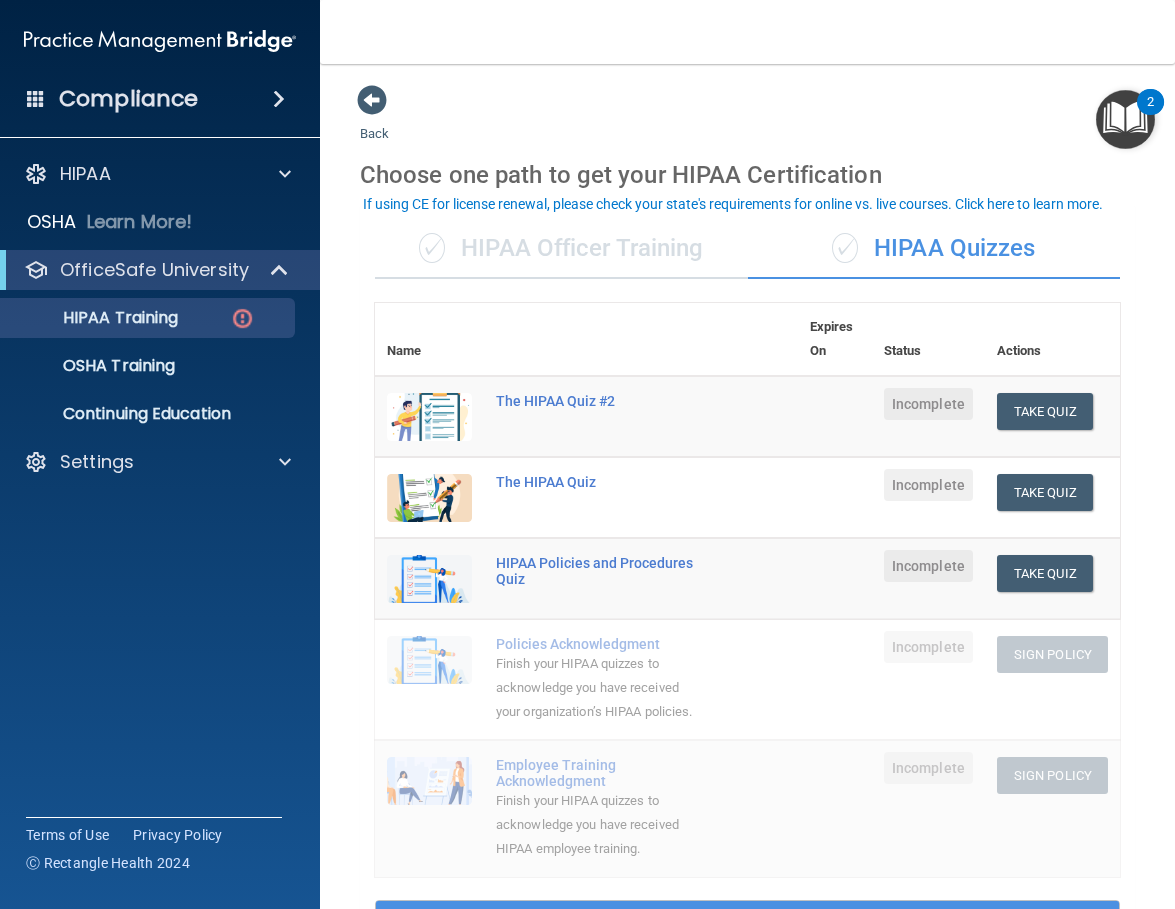 click on "✓   HIPAA Officer Training" at bounding box center (561, 249) 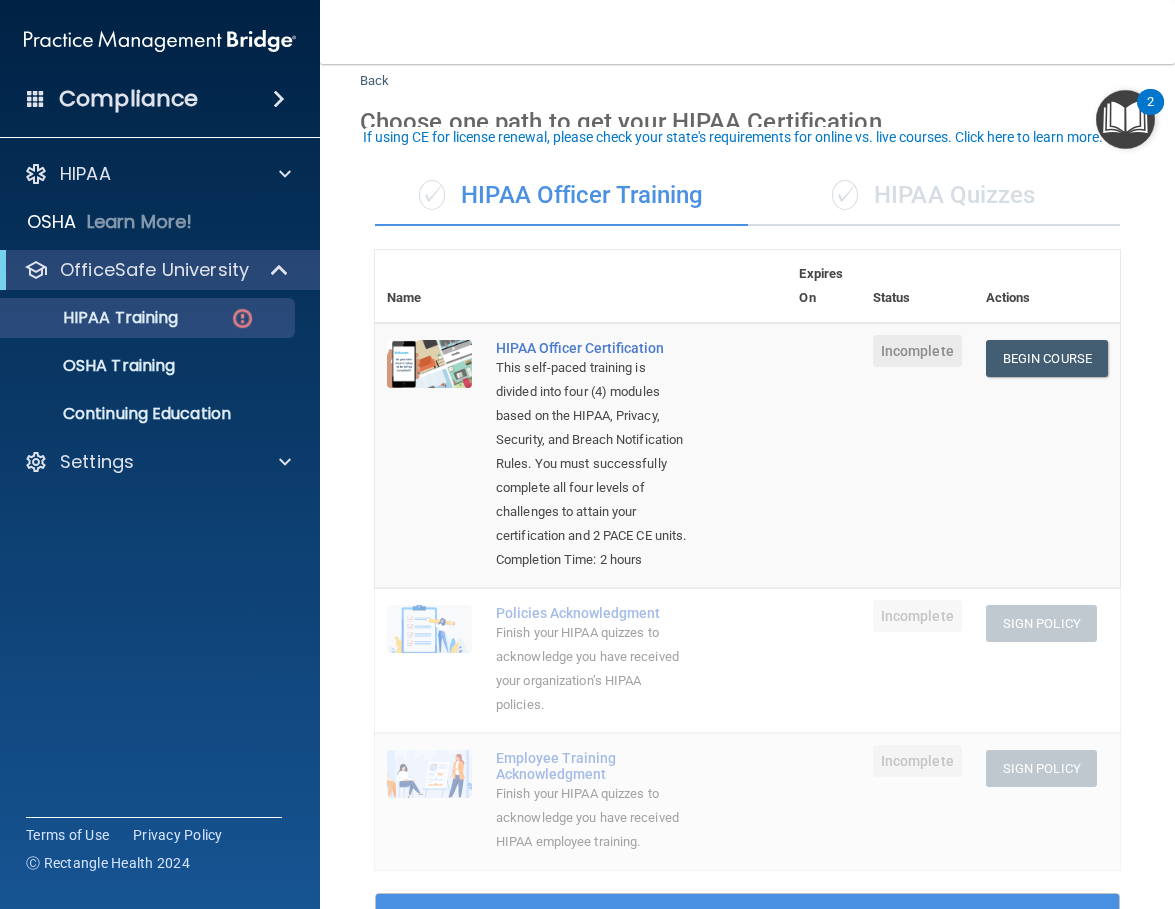 scroll, scrollTop: 0, scrollLeft: 0, axis: both 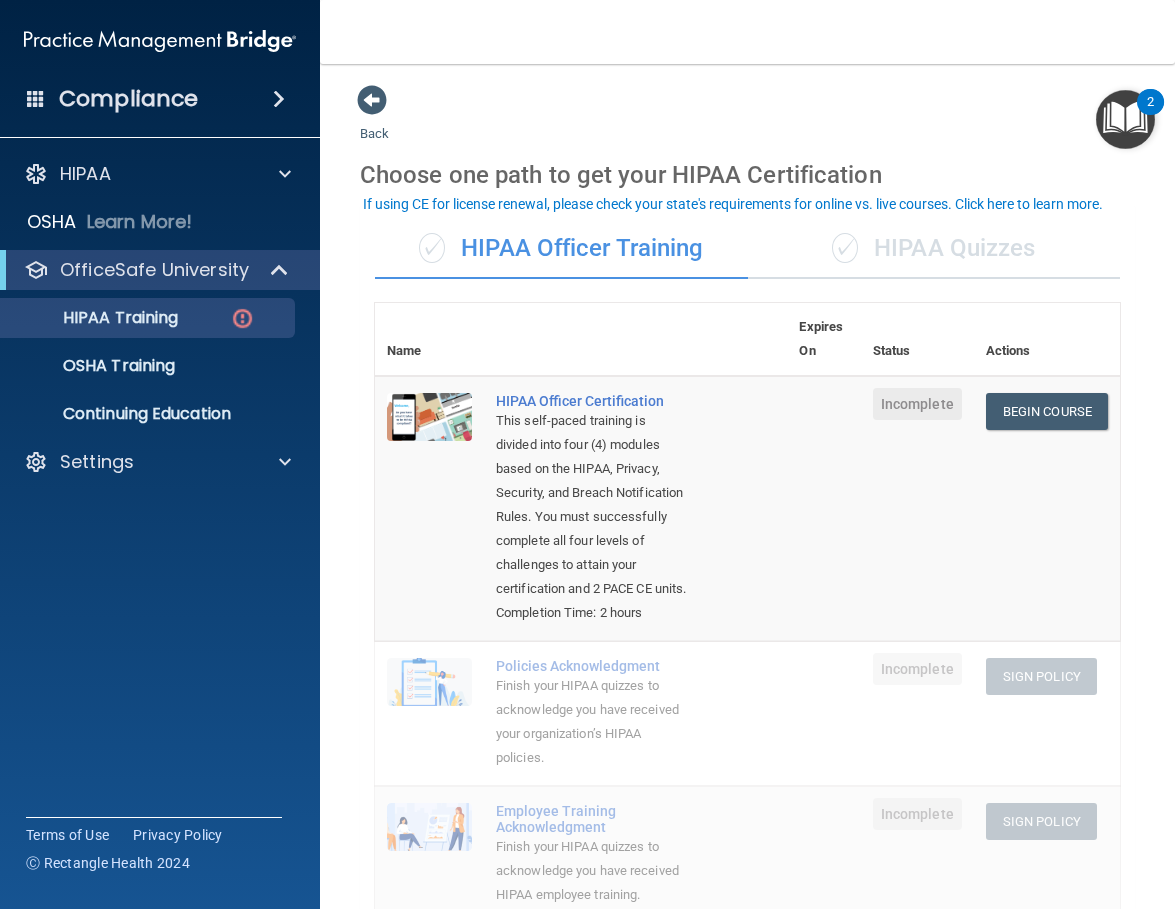 click on "✓   HIPAA Quizzes" at bounding box center (934, 249) 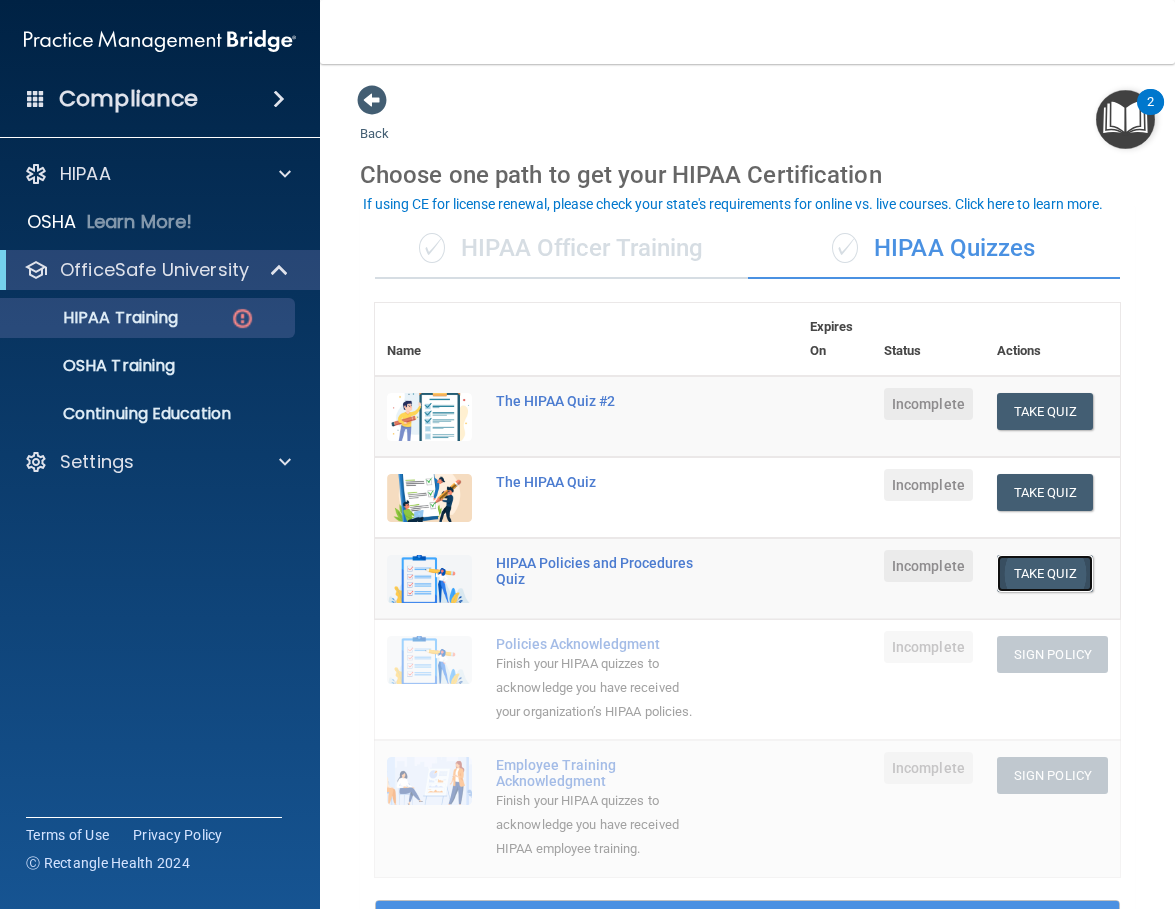 click on "Take Quiz" at bounding box center (1045, 573) 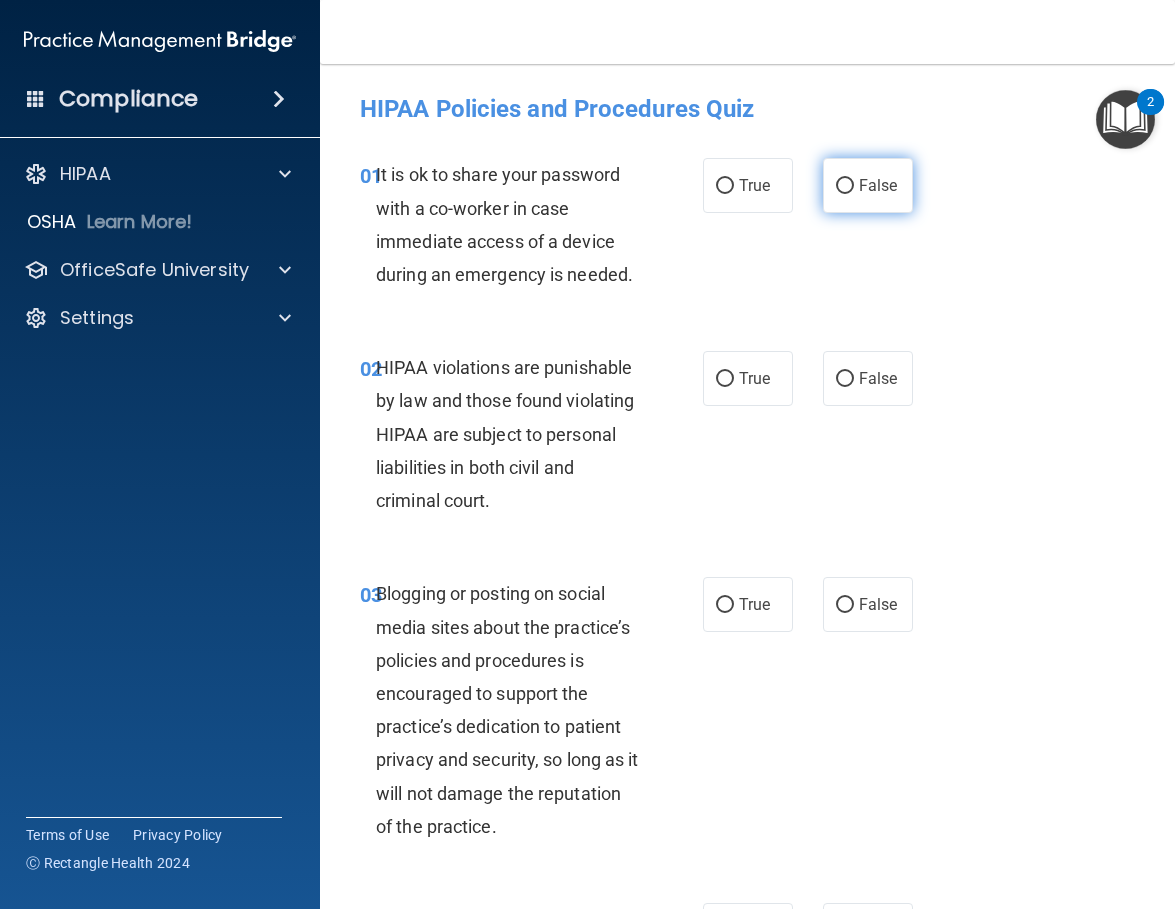 click on "False" at bounding box center [868, 185] 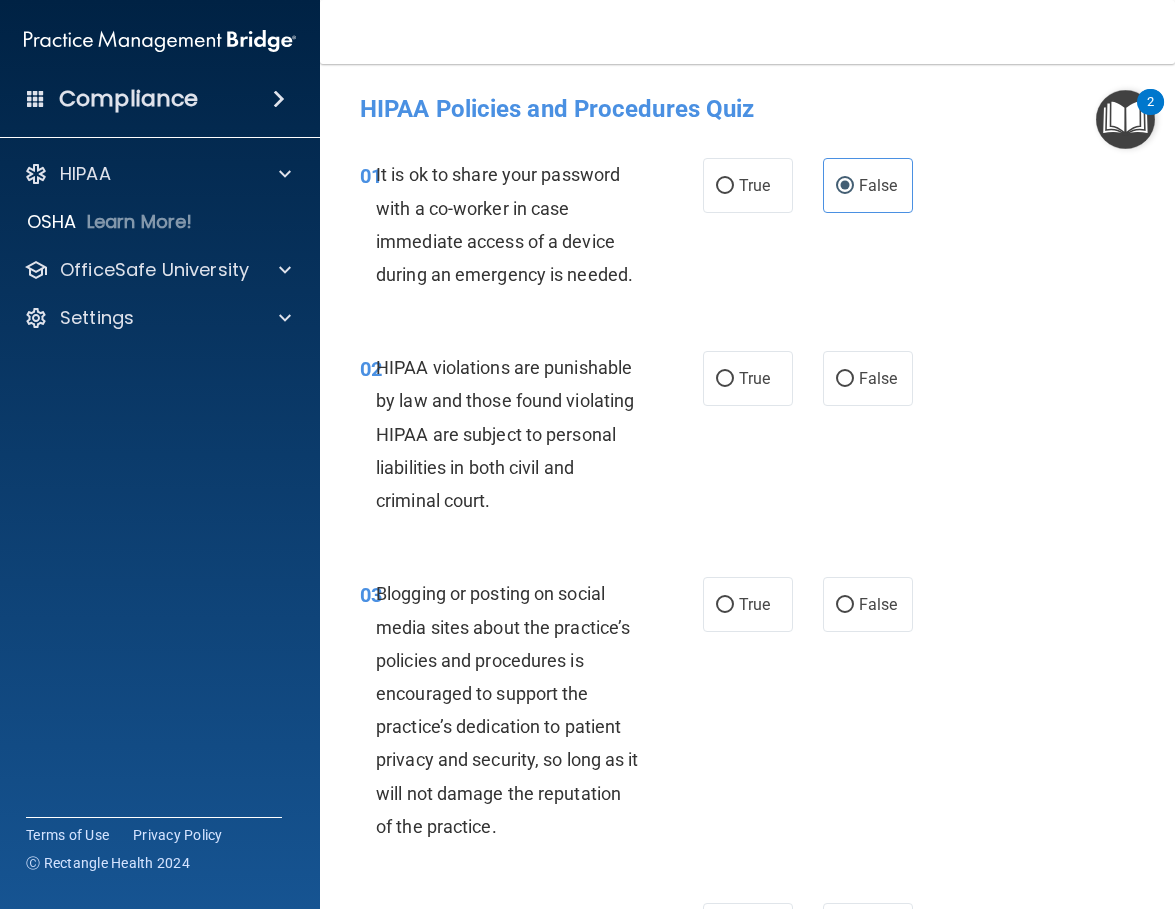 scroll, scrollTop: 100, scrollLeft: 0, axis: vertical 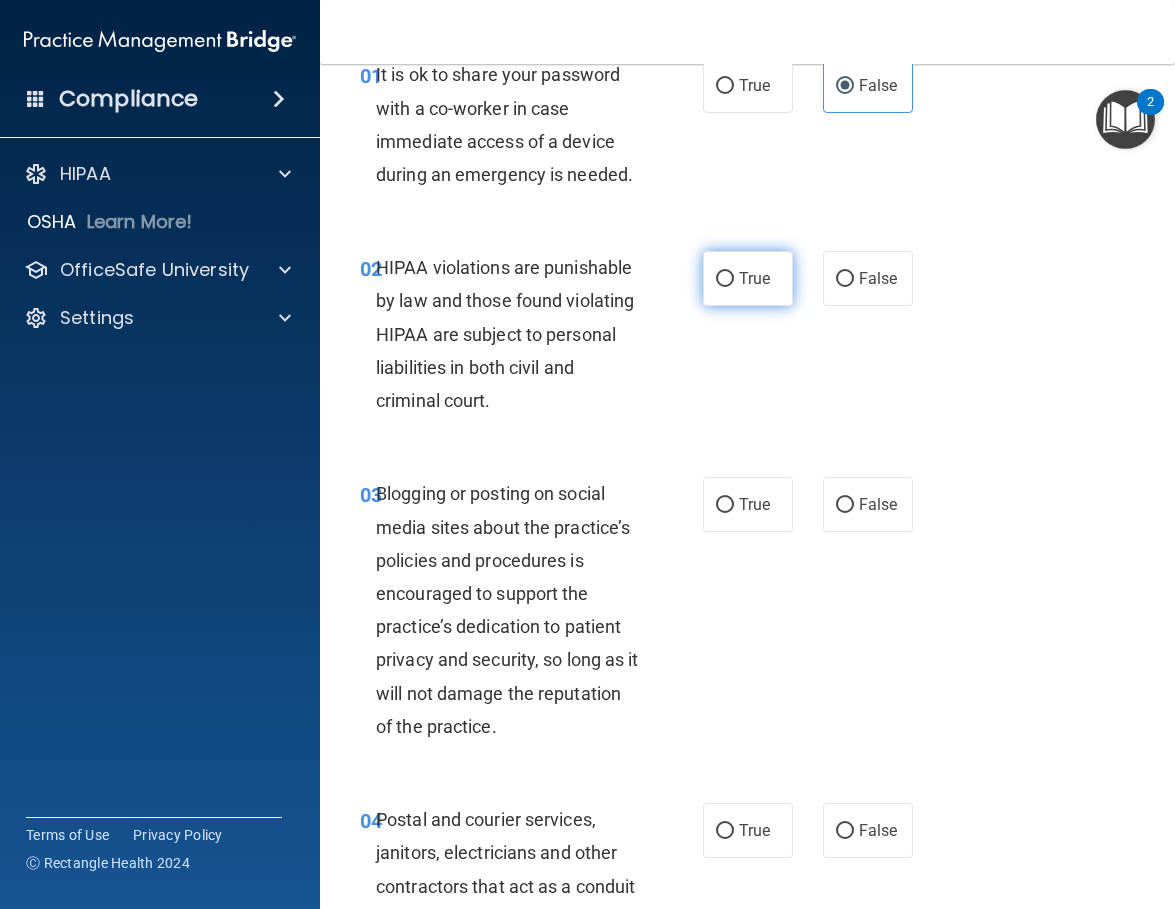 click on "True" at bounding box center (748, 278) 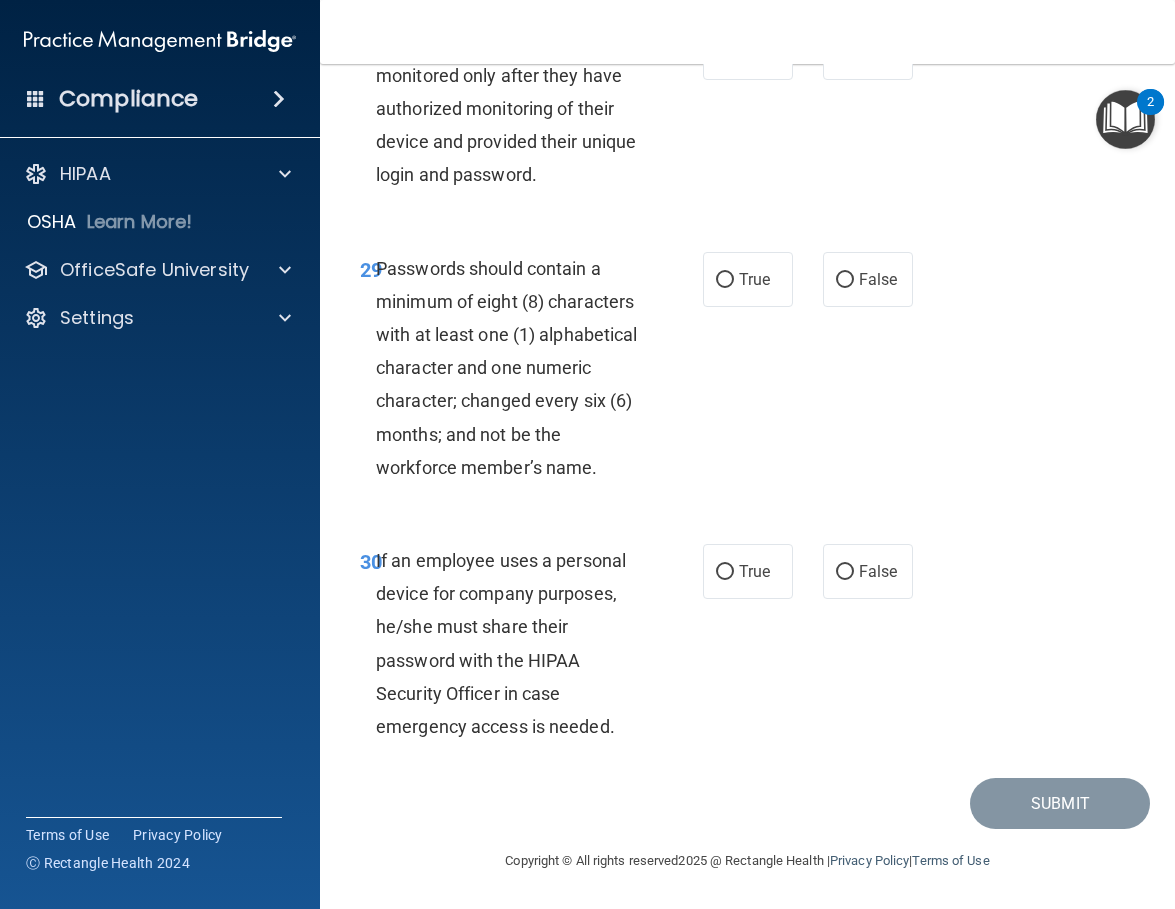 scroll, scrollTop: 6902, scrollLeft: 0, axis: vertical 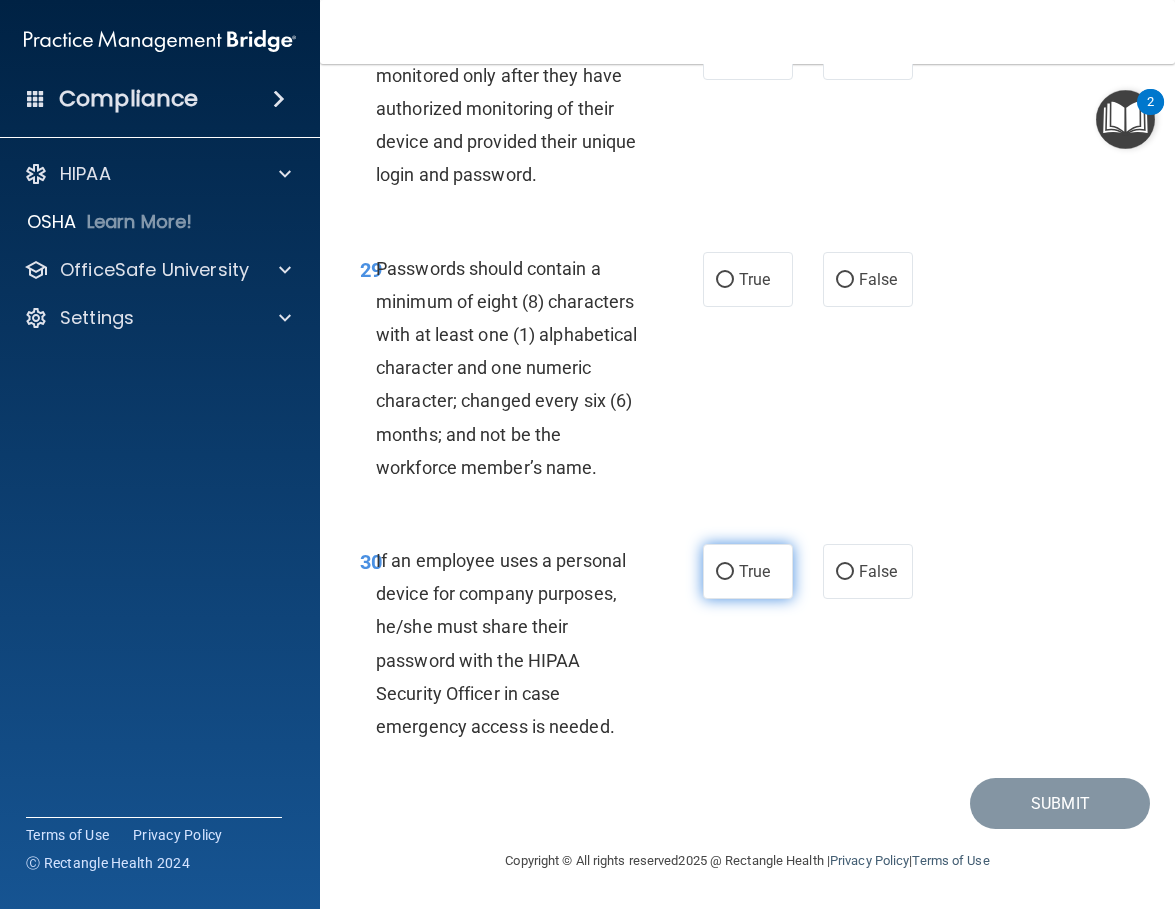 click on "True" at bounding box center [748, 571] 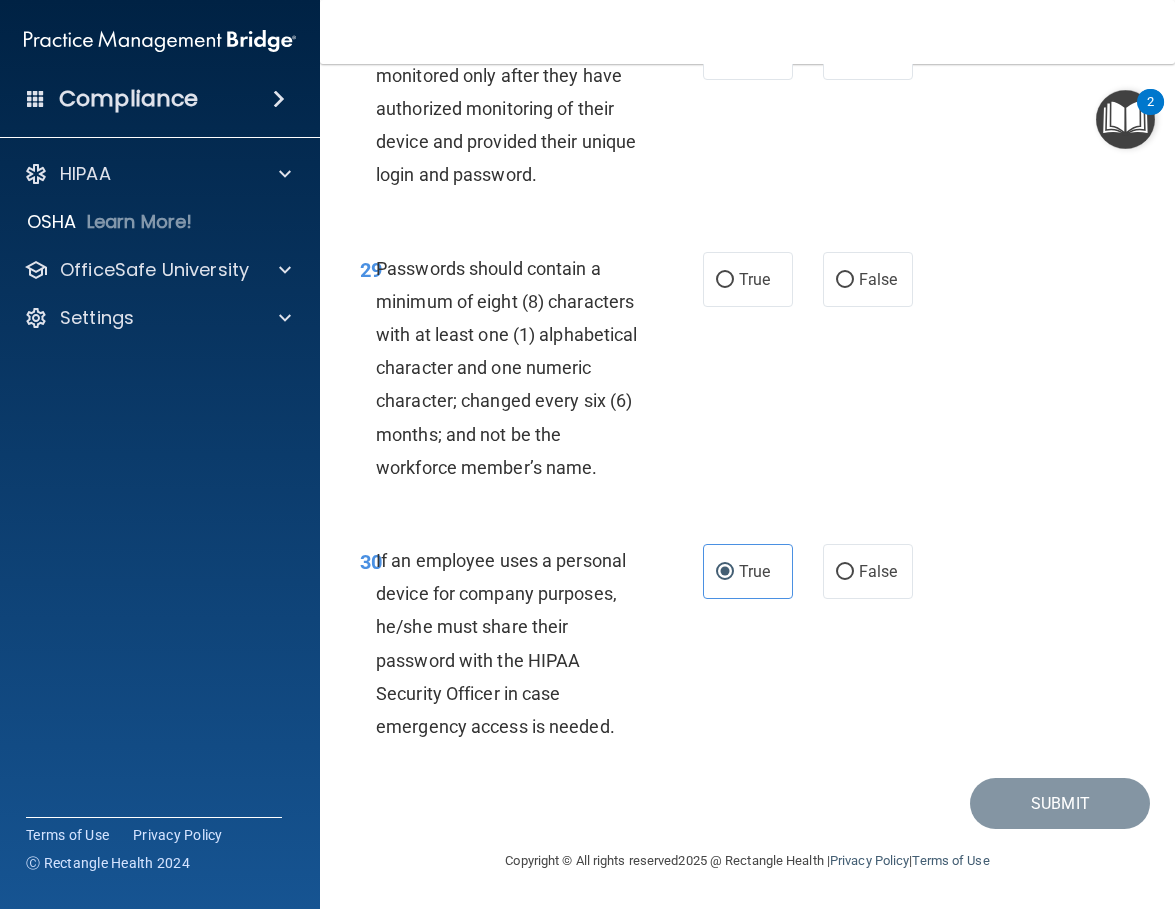 scroll, scrollTop: 6802, scrollLeft: 0, axis: vertical 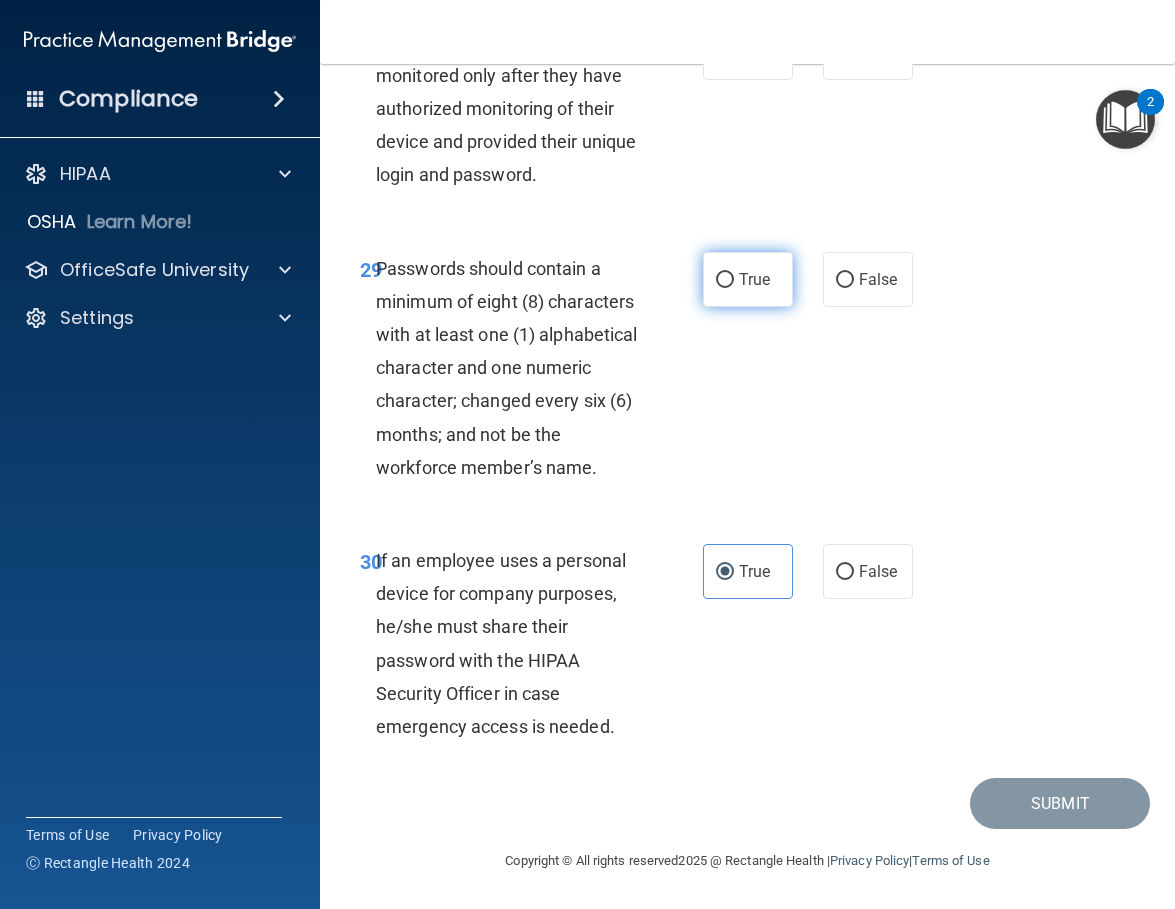 click on "True" at bounding box center [748, 279] 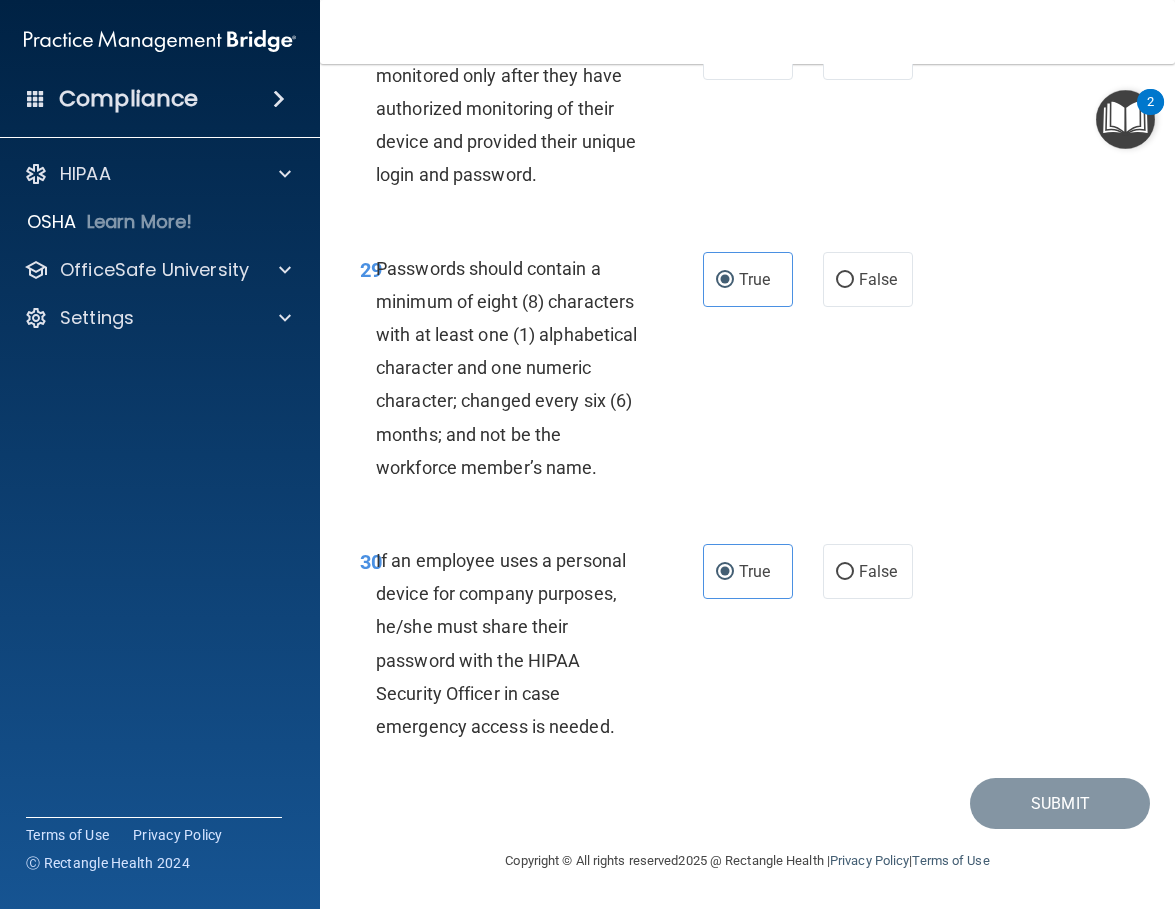 scroll, scrollTop: 6602, scrollLeft: 0, axis: vertical 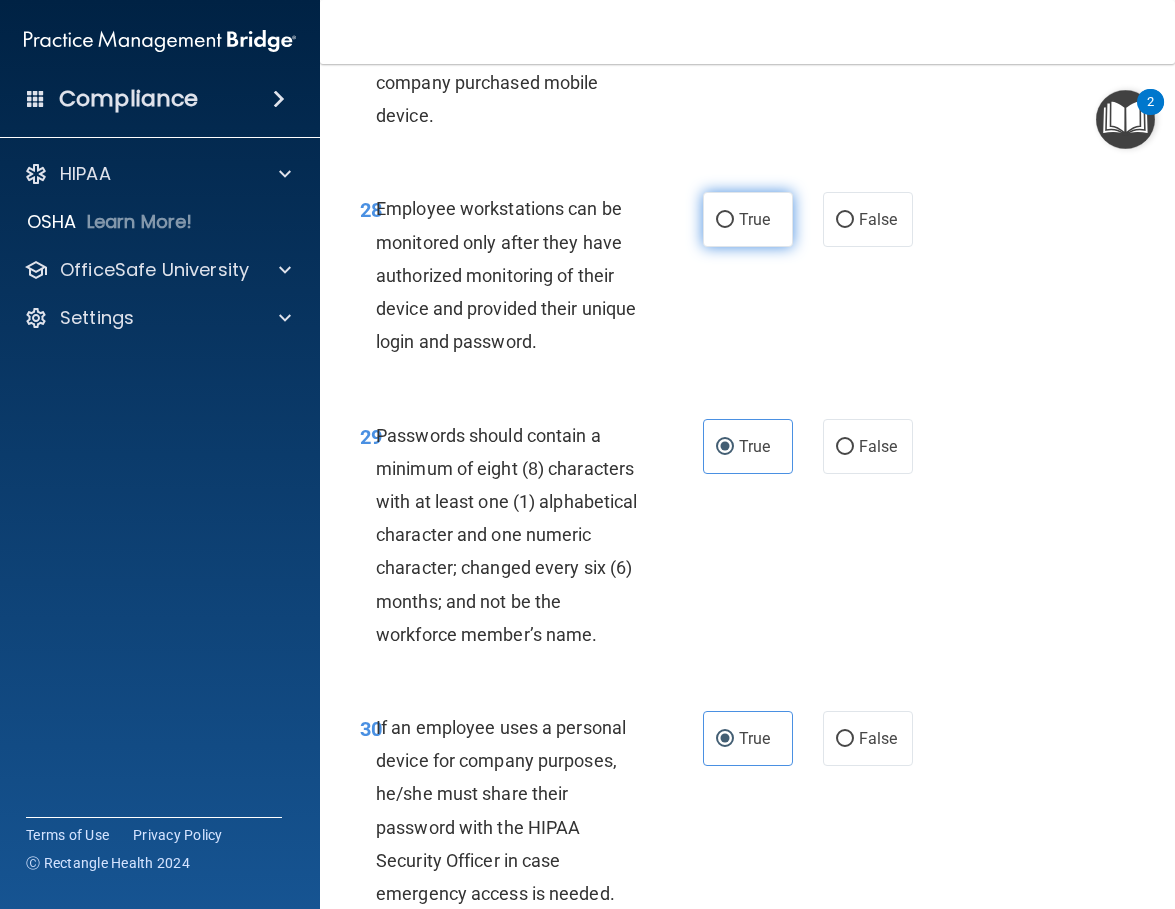 click on "True" at bounding box center [748, 219] 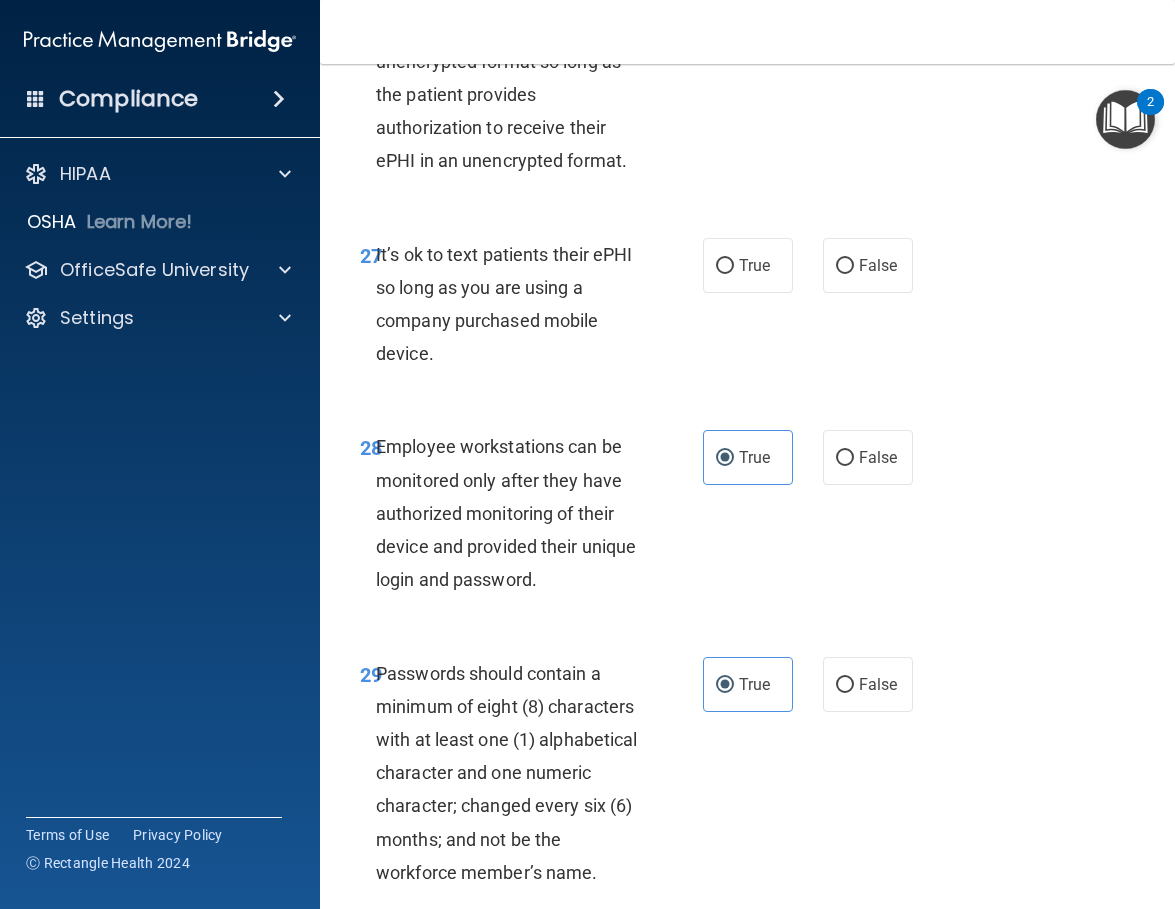 scroll, scrollTop: 6302, scrollLeft: 0, axis: vertical 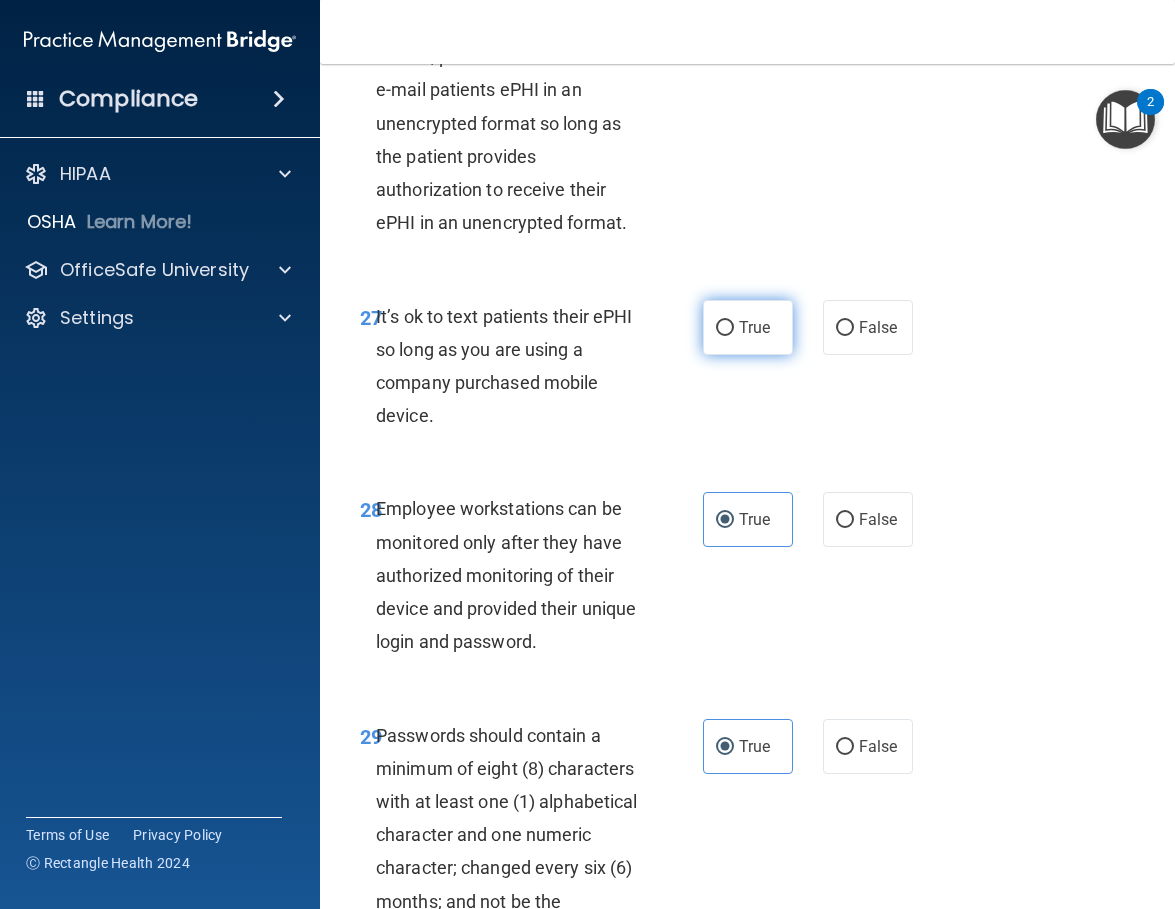 click on "True" at bounding box center (725, 328) 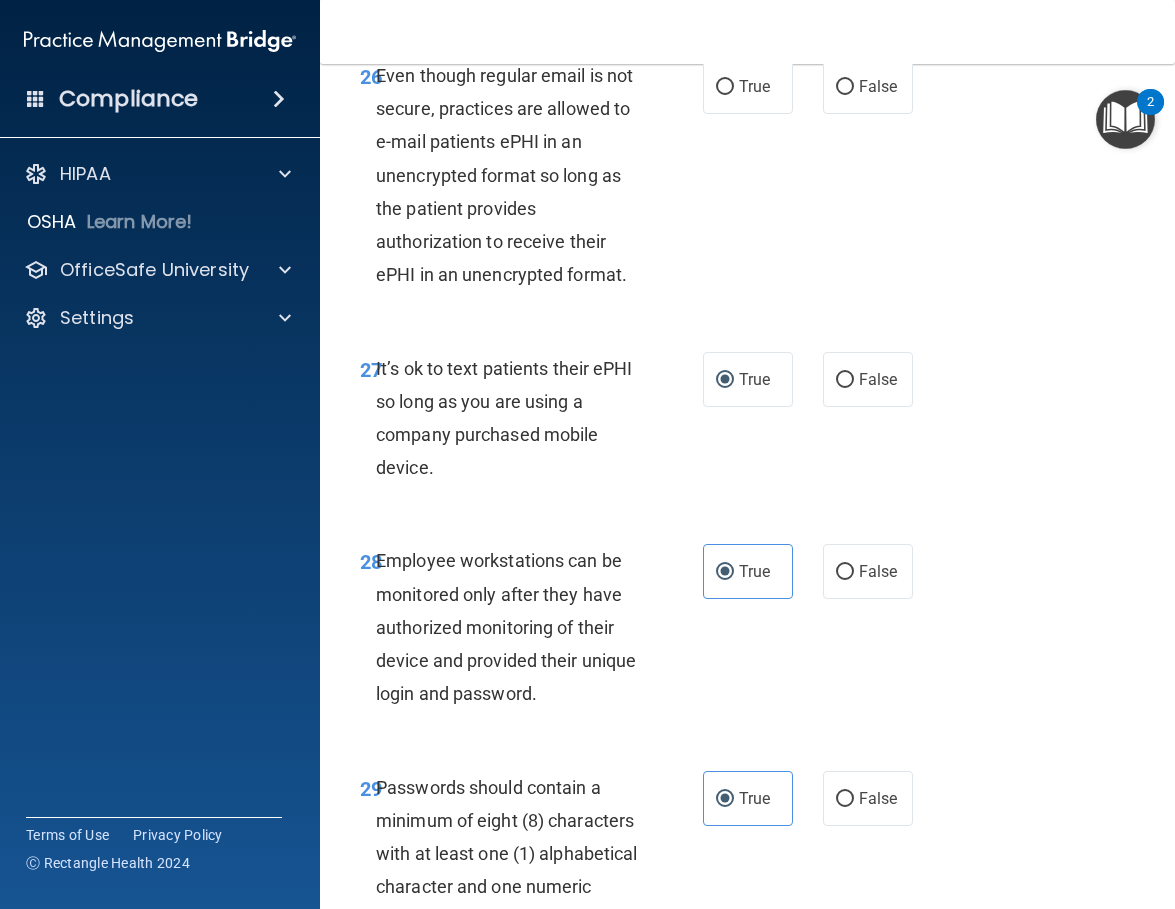 scroll, scrollTop: 6002, scrollLeft: 0, axis: vertical 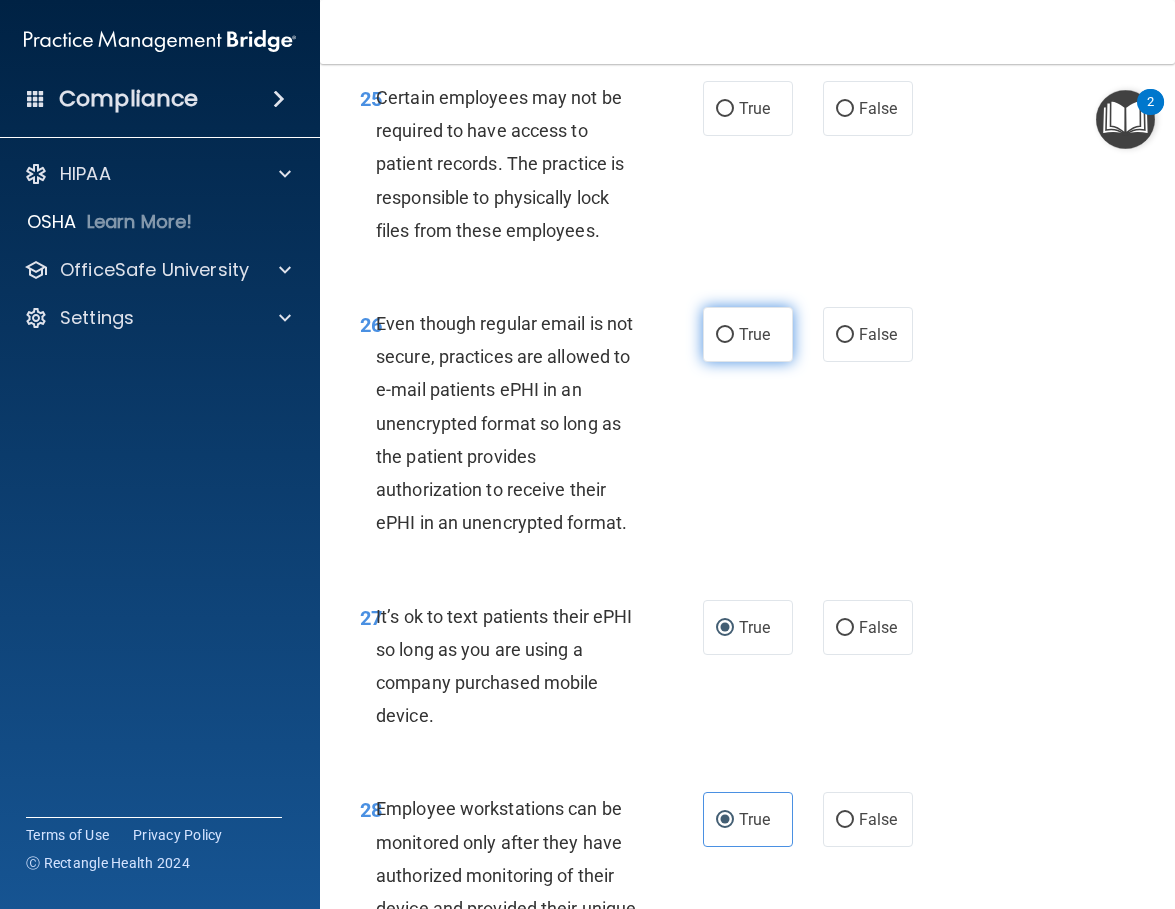 click on "True" at bounding box center [754, 334] 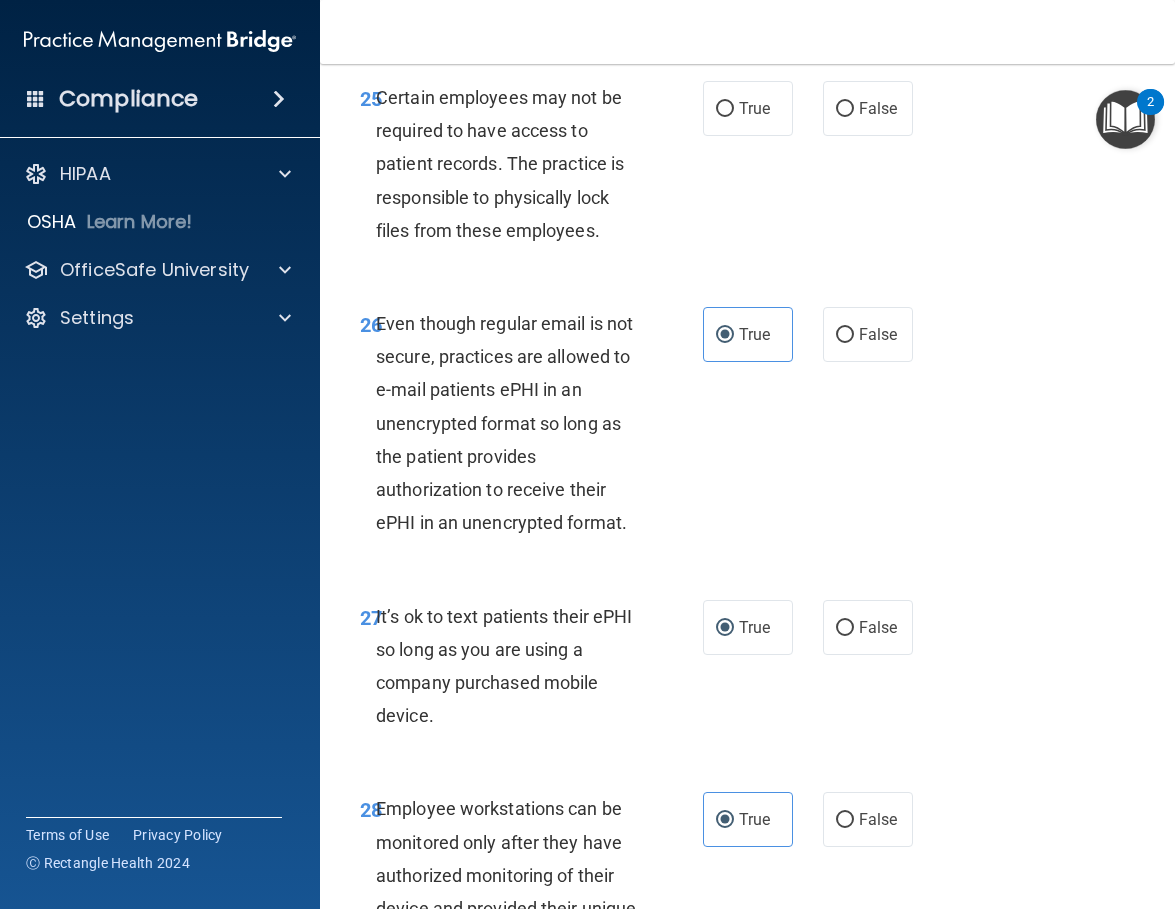 scroll, scrollTop: 5802, scrollLeft: 0, axis: vertical 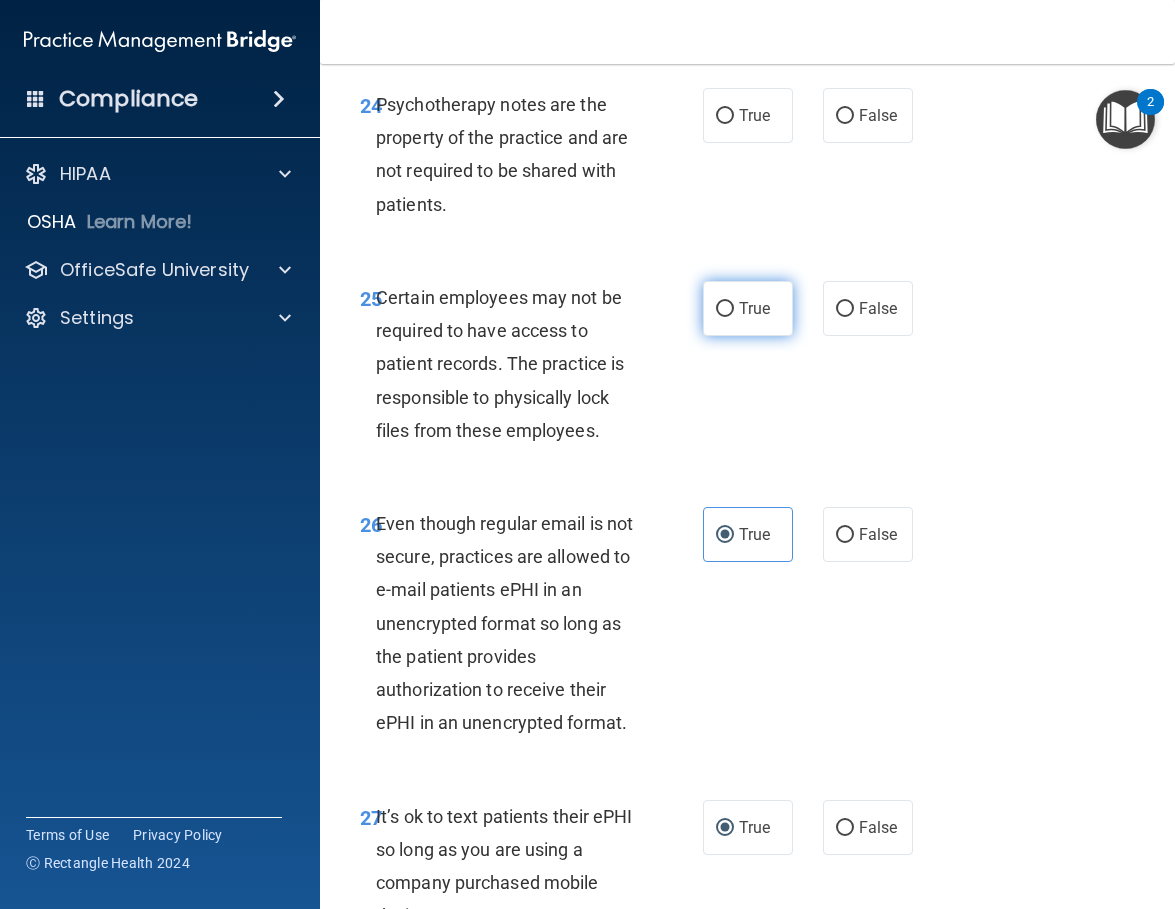 click on "True" at bounding box center (748, 308) 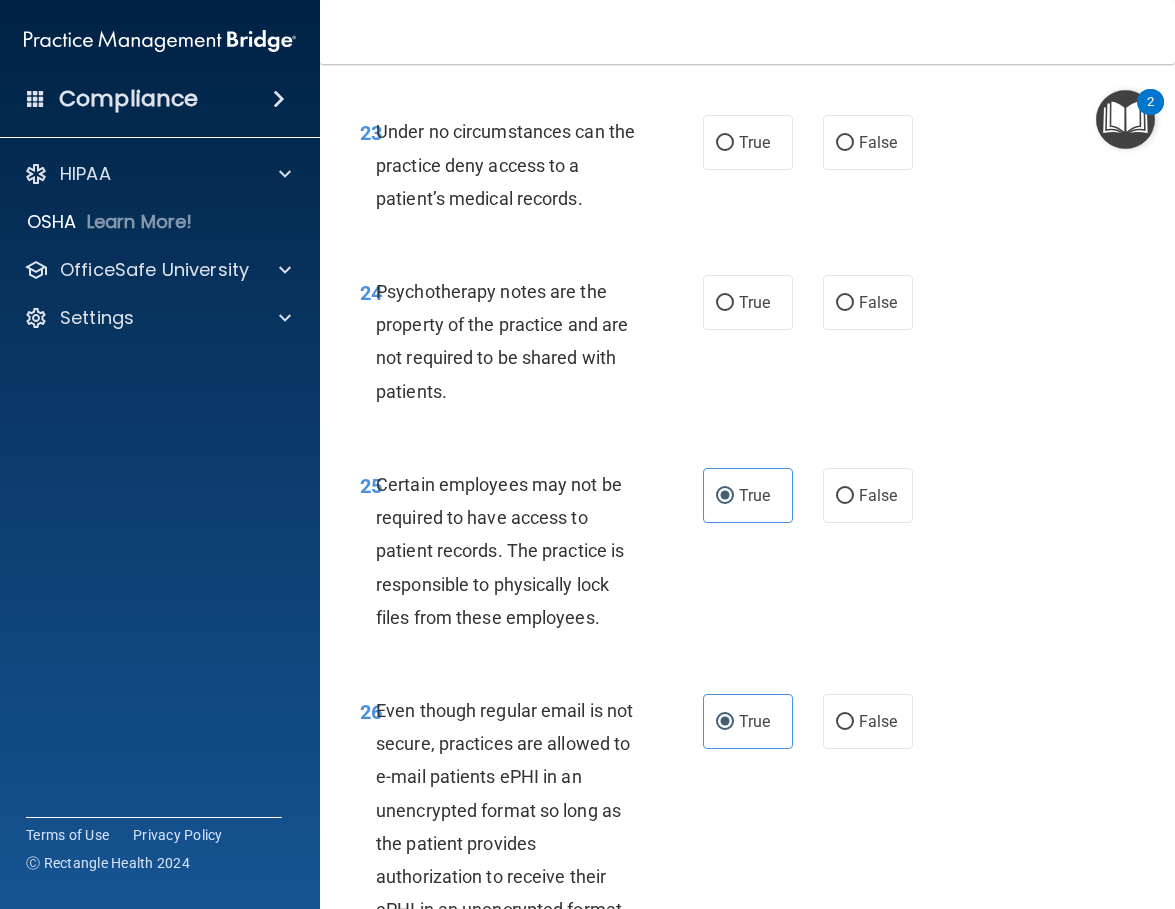 scroll, scrollTop: 5602, scrollLeft: 0, axis: vertical 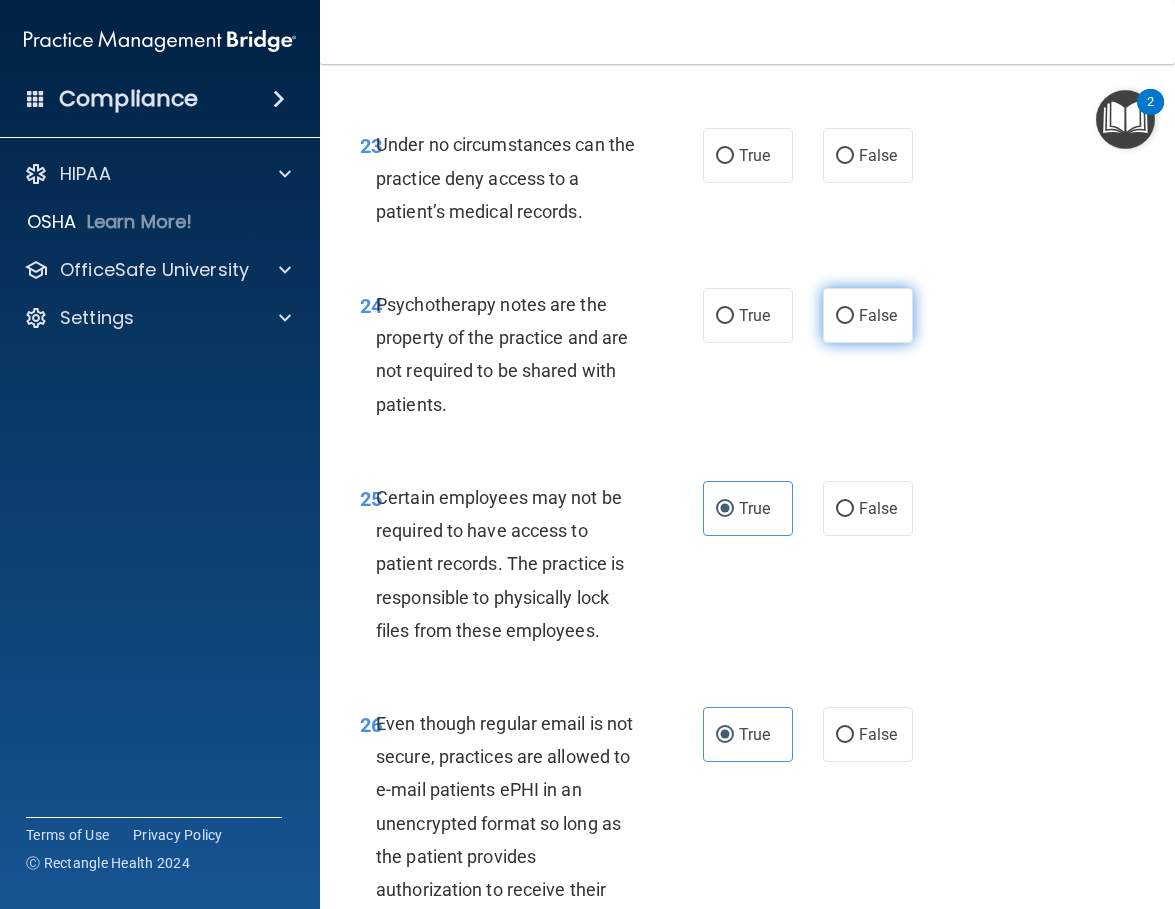 click on "False" at bounding box center (878, 315) 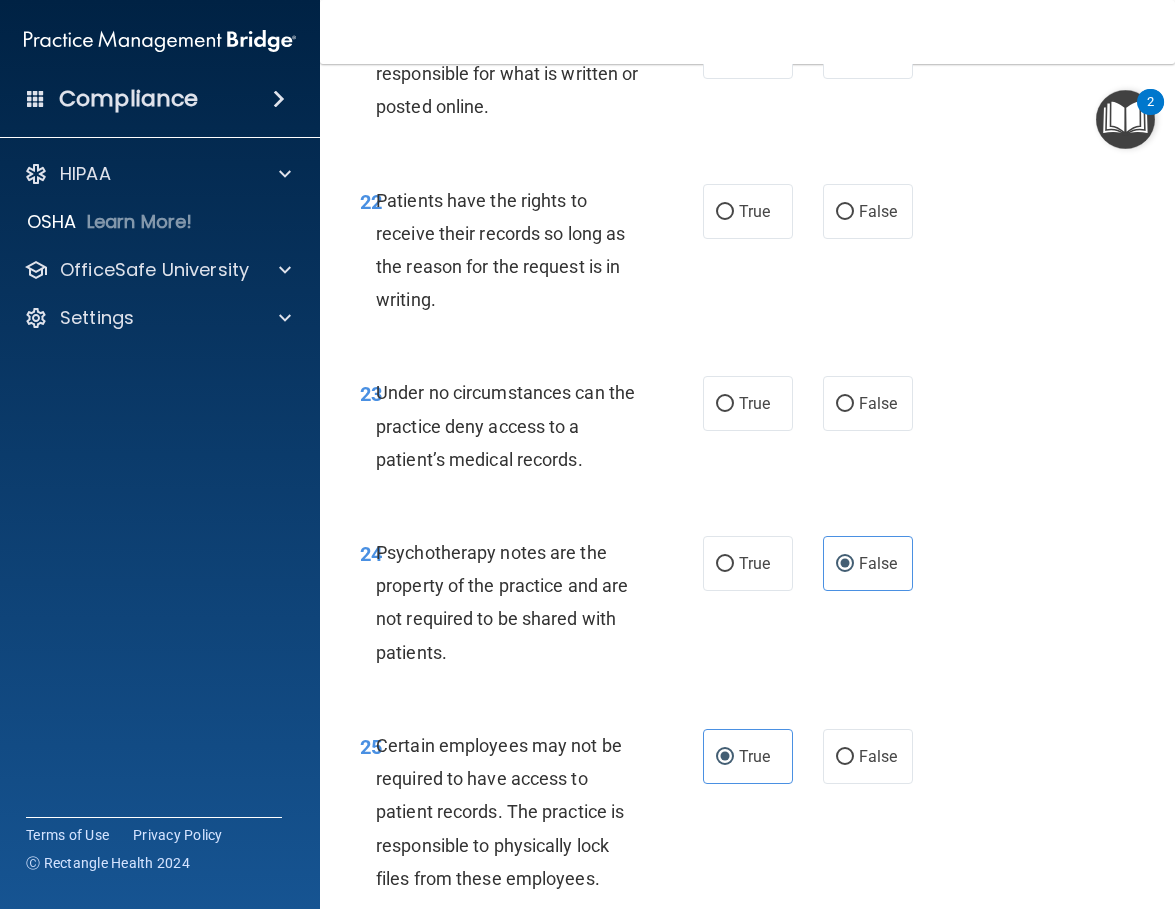 scroll, scrollTop: 5402, scrollLeft: 0, axis: vertical 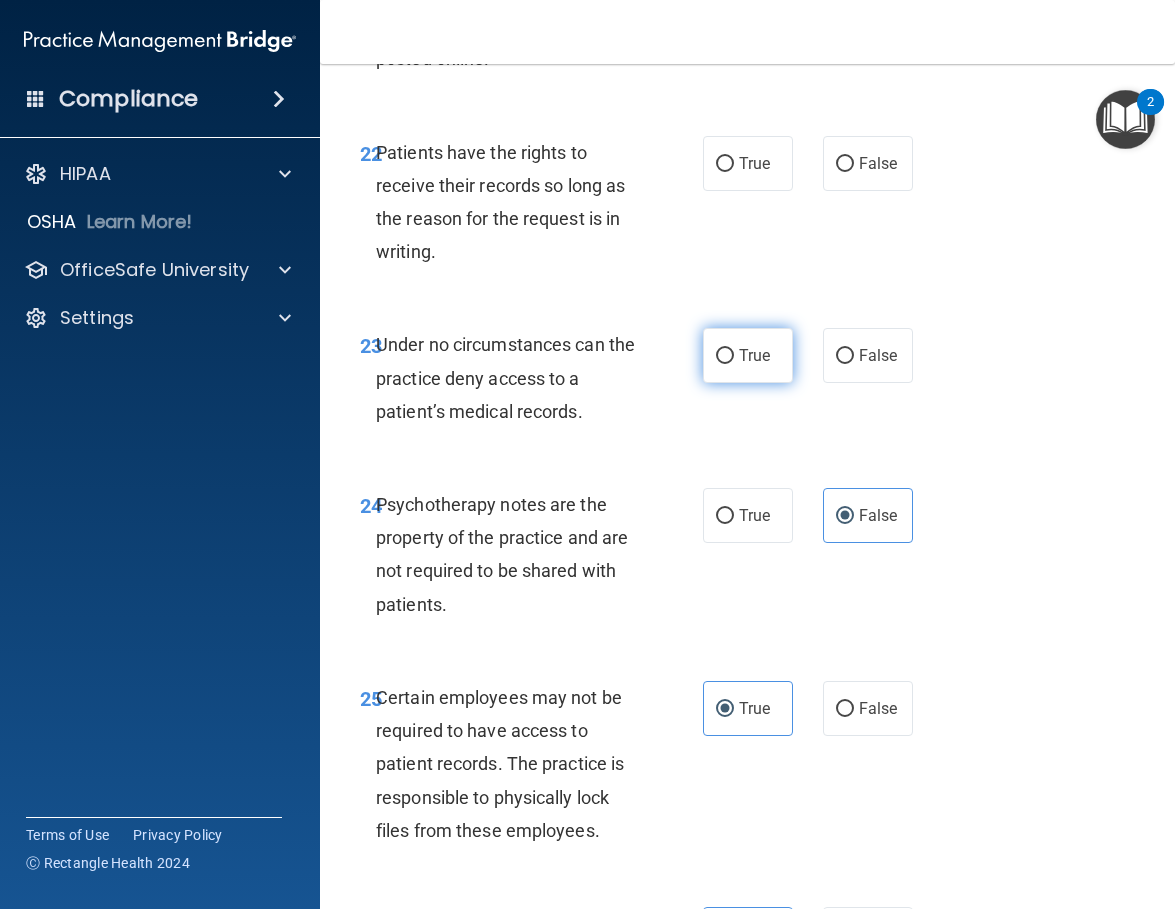click on "True" at bounding box center [725, 356] 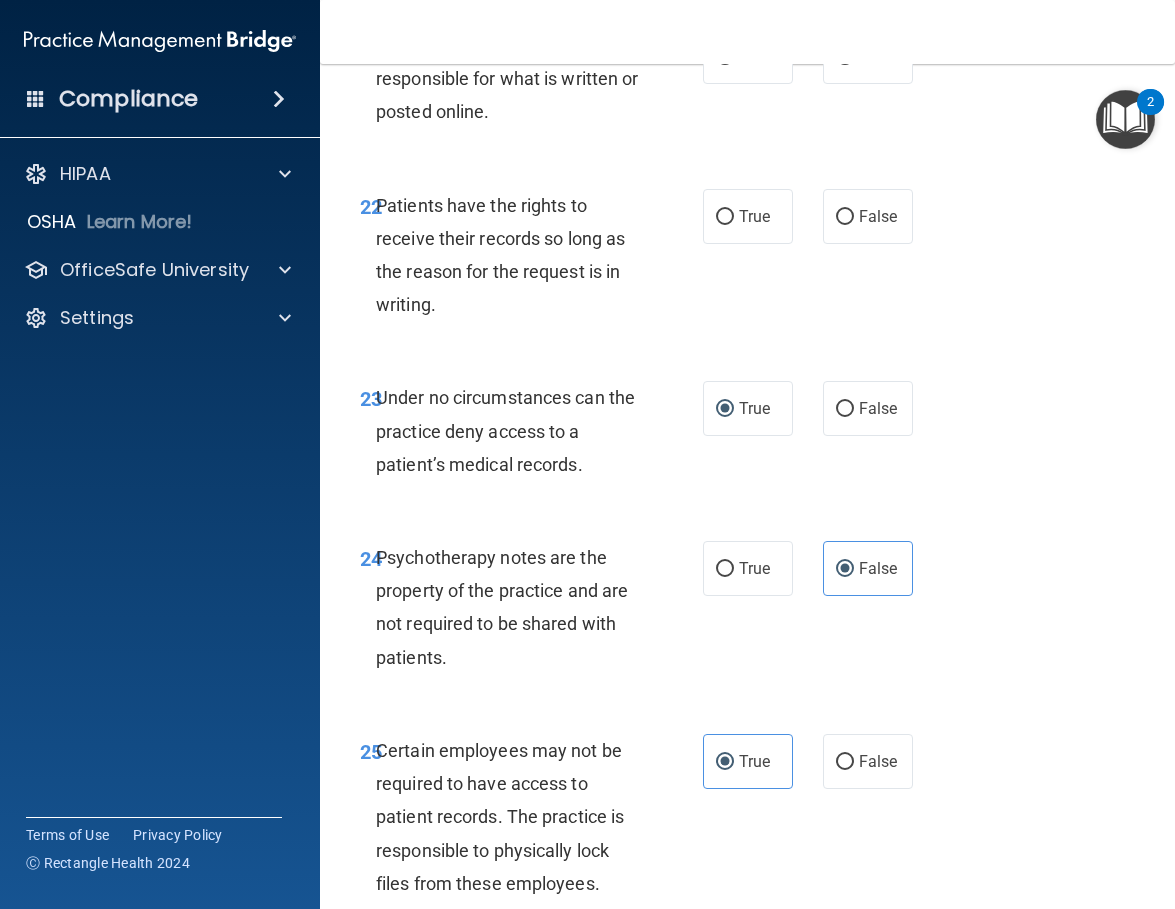 scroll, scrollTop: 5302, scrollLeft: 0, axis: vertical 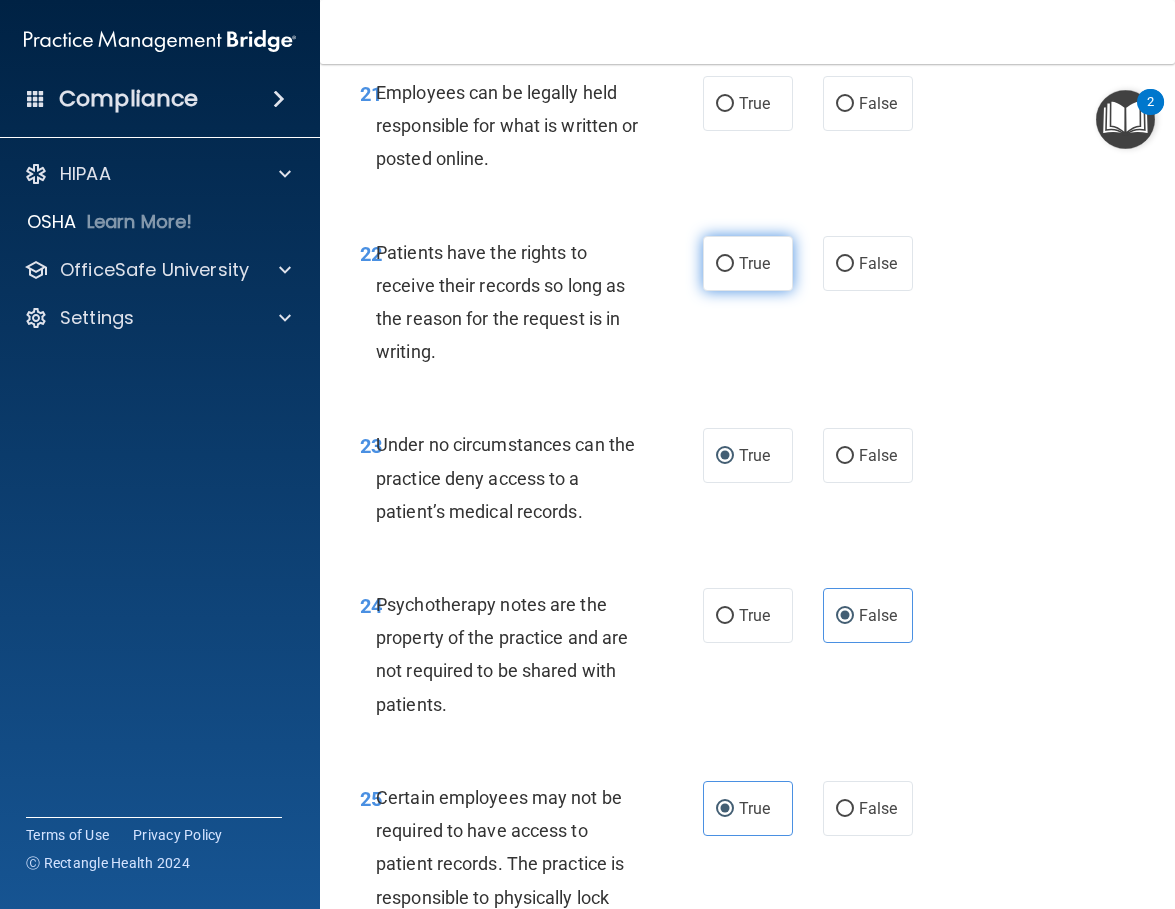 click on "True" at bounding box center (725, 264) 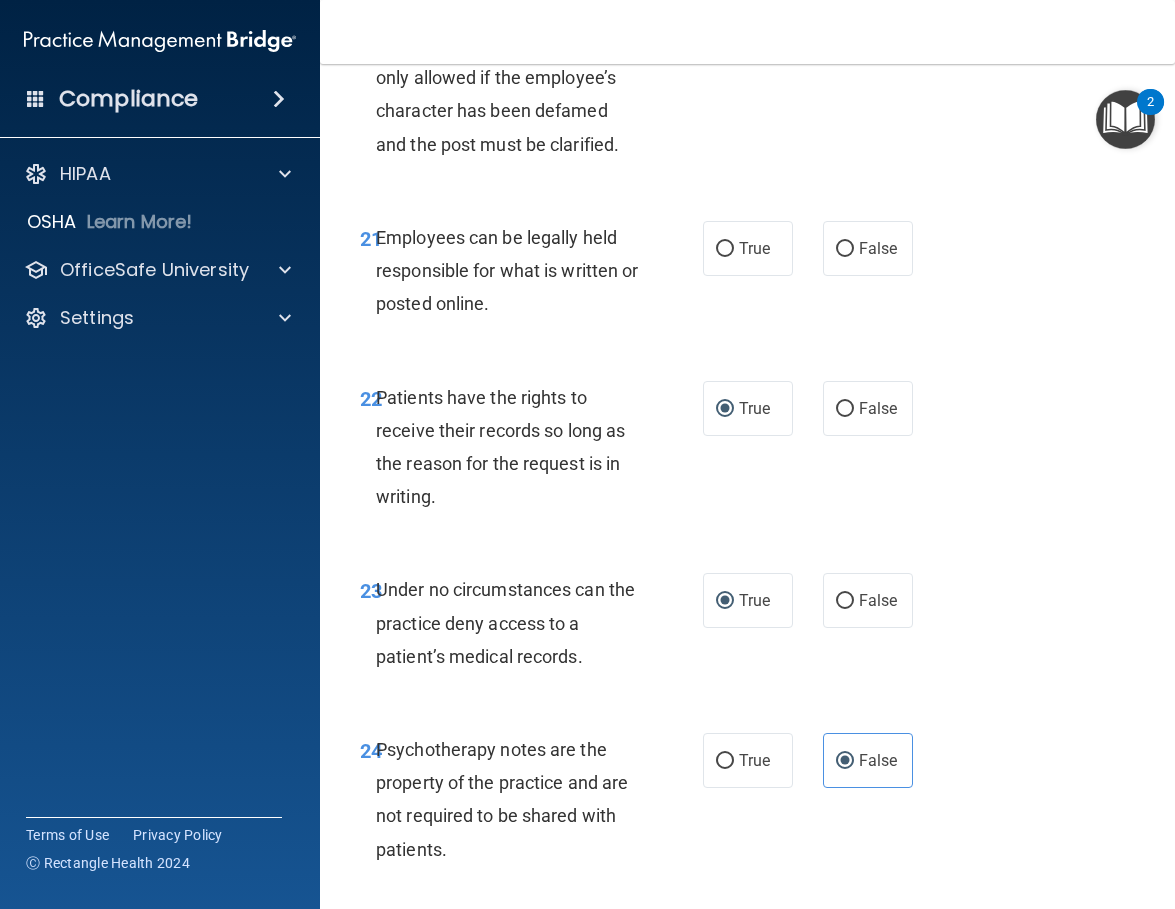 scroll, scrollTop: 5102, scrollLeft: 0, axis: vertical 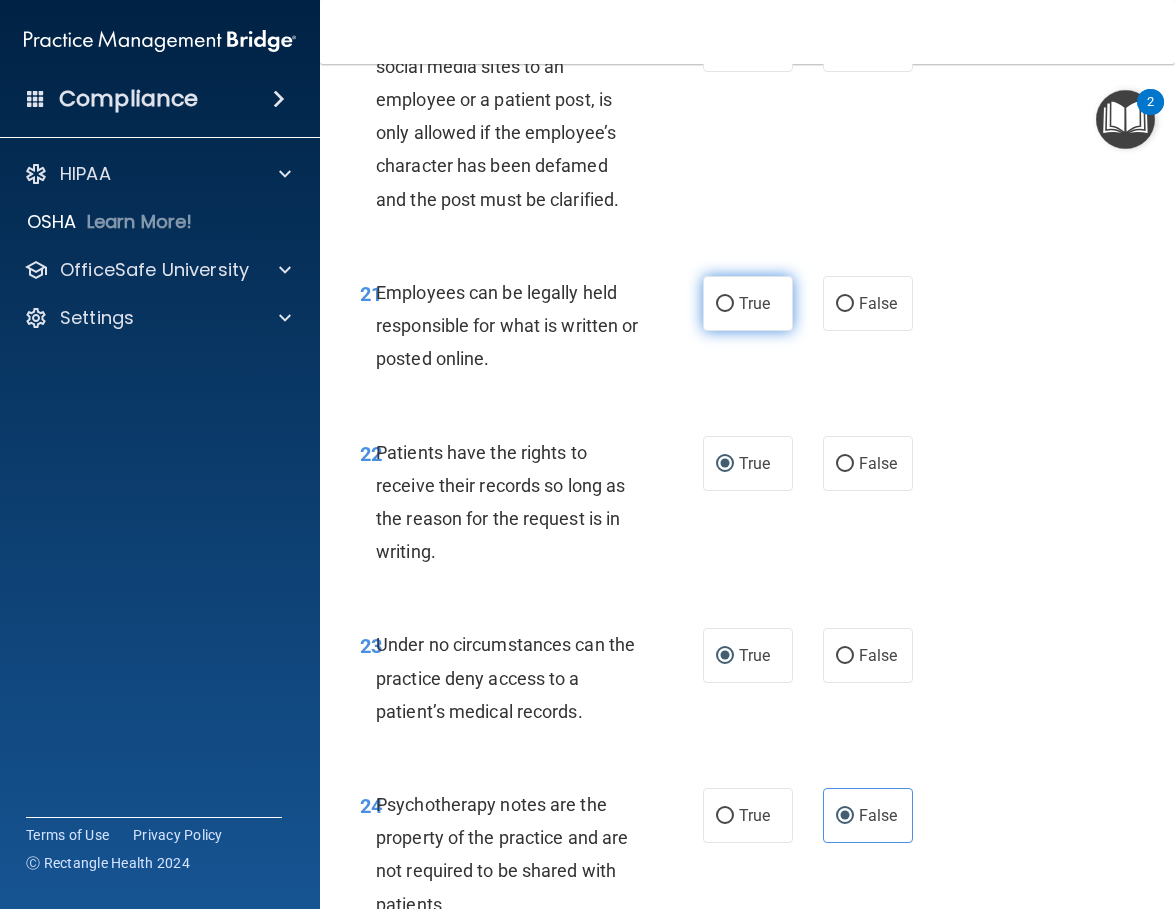 click on "True" at bounding box center [754, 303] 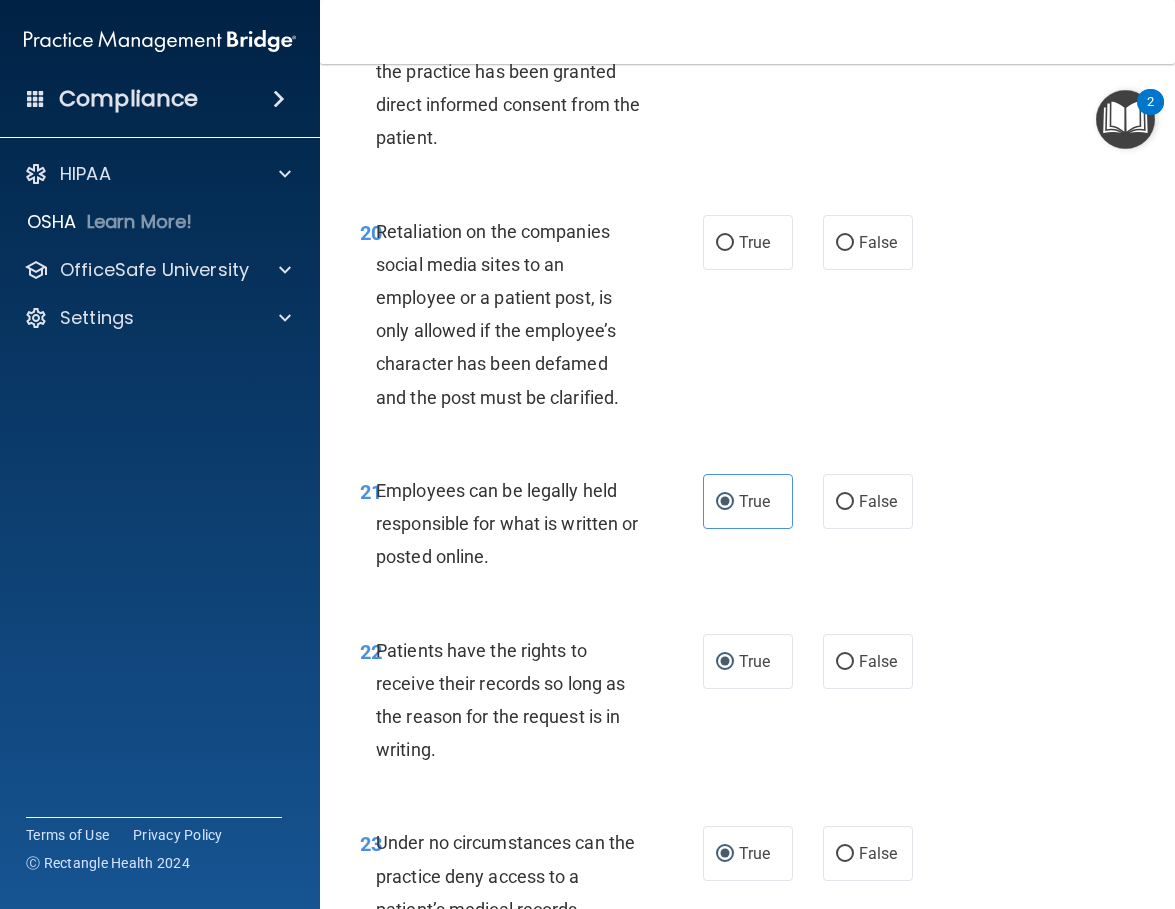 scroll, scrollTop: 4902, scrollLeft: 0, axis: vertical 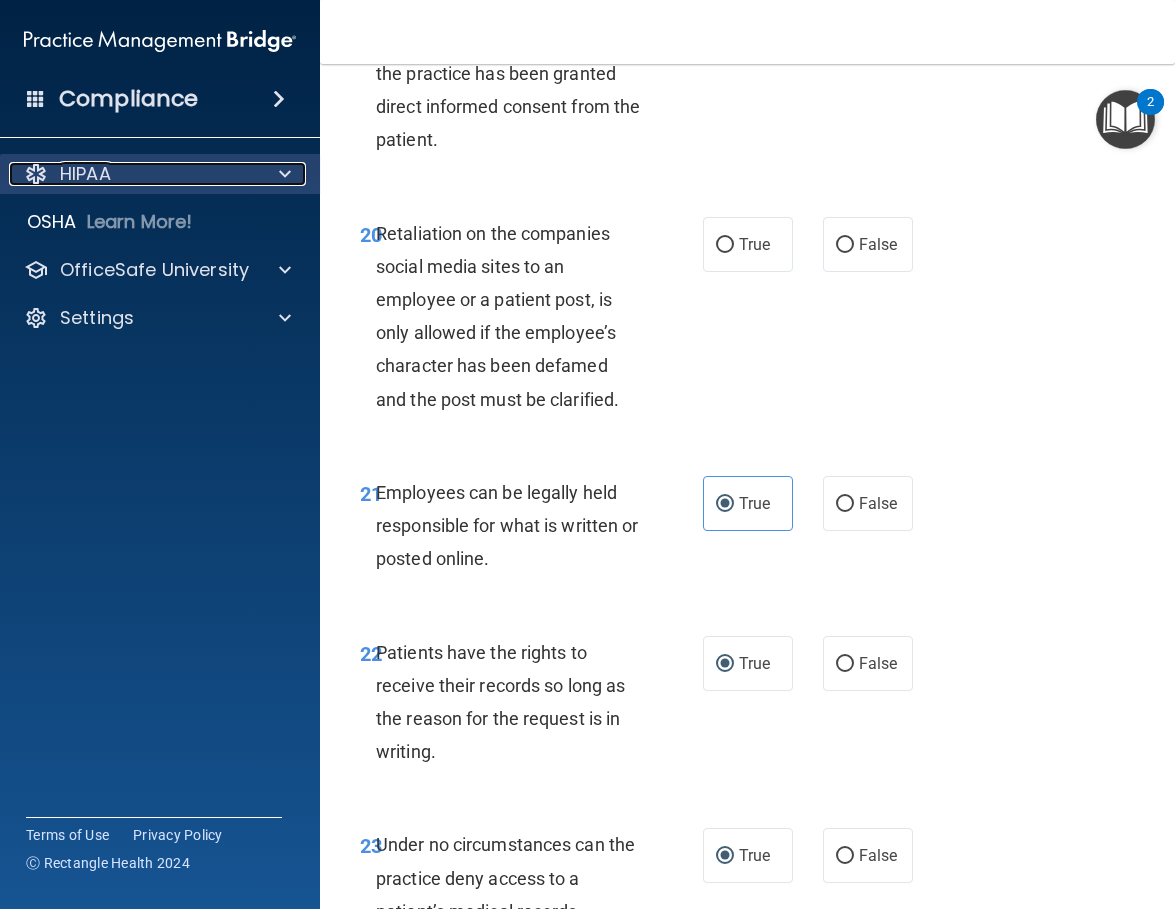 click at bounding box center [282, 174] 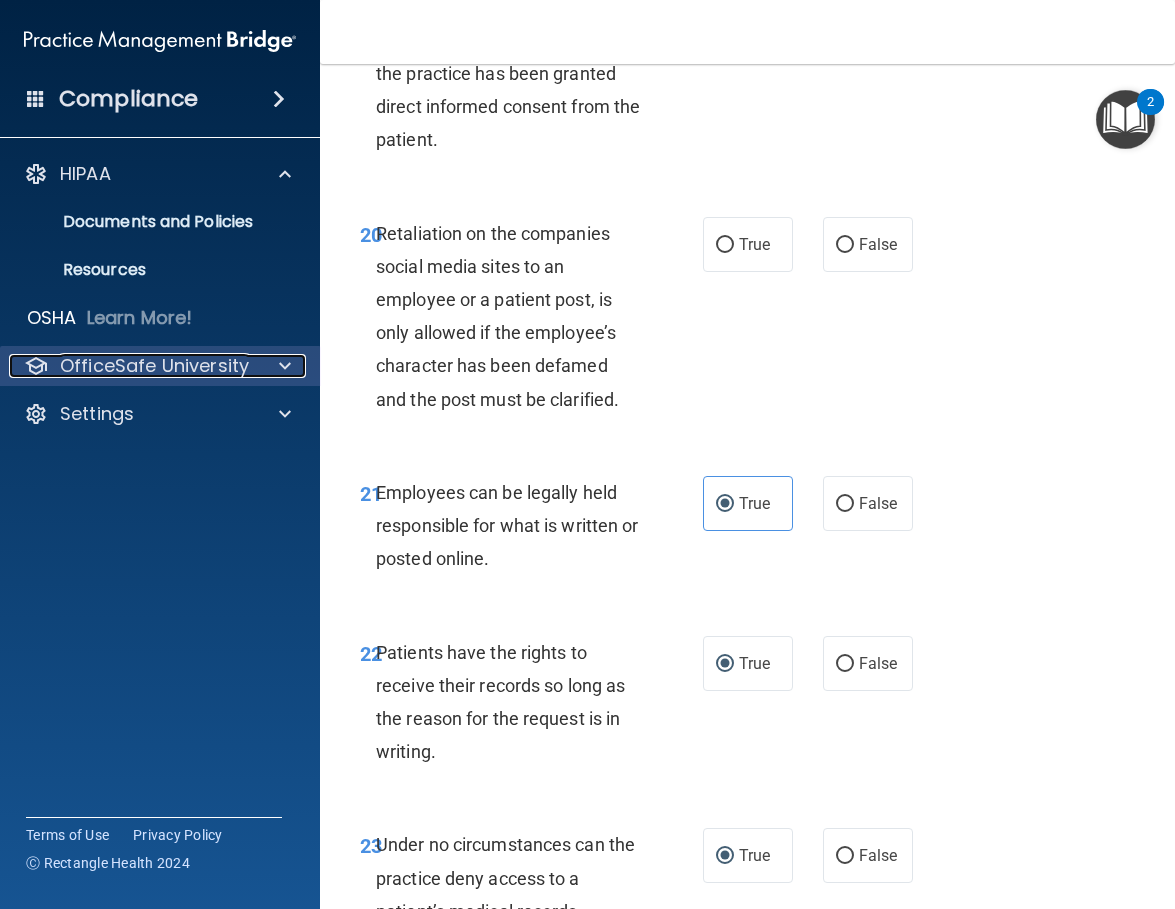 click at bounding box center (285, 366) 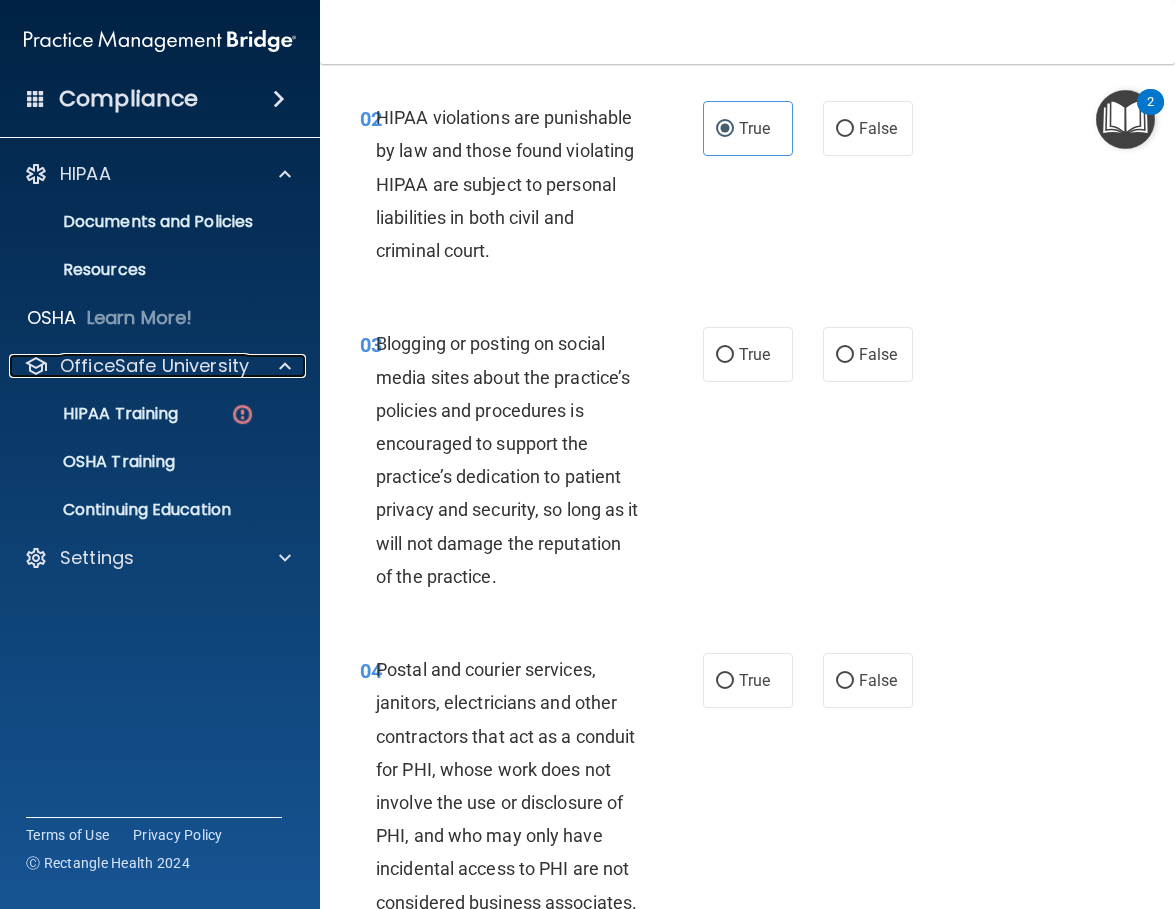 scroll, scrollTop: 269, scrollLeft: 0, axis: vertical 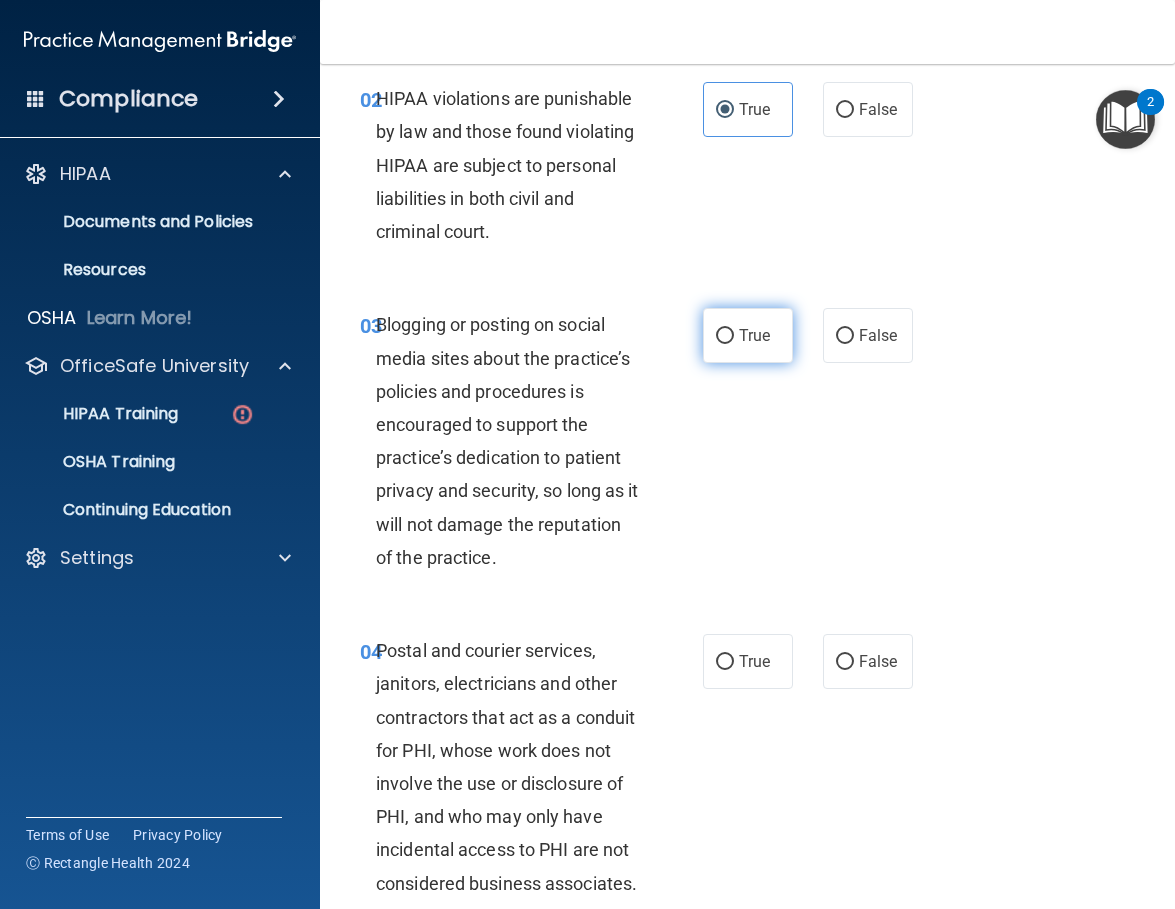 click on "True" at bounding box center (725, 336) 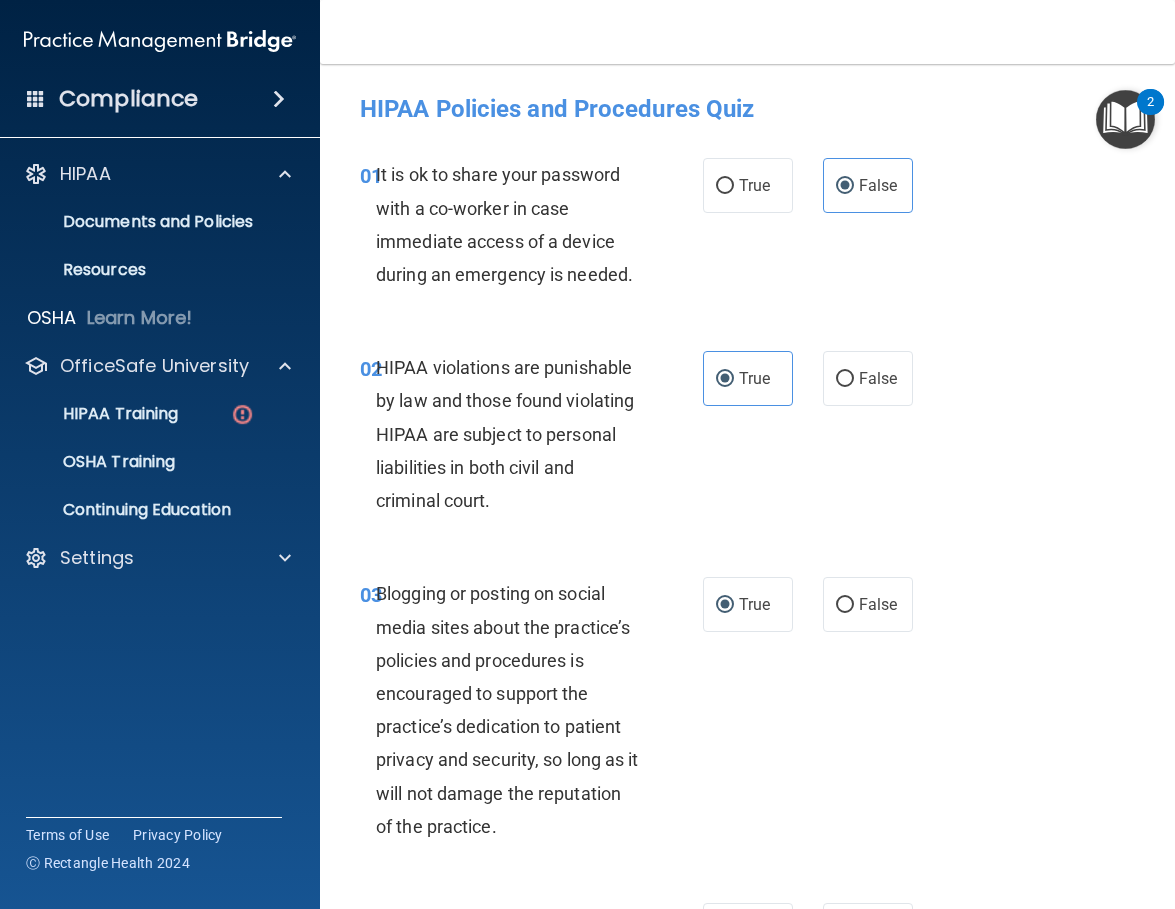 scroll, scrollTop: 500, scrollLeft: 0, axis: vertical 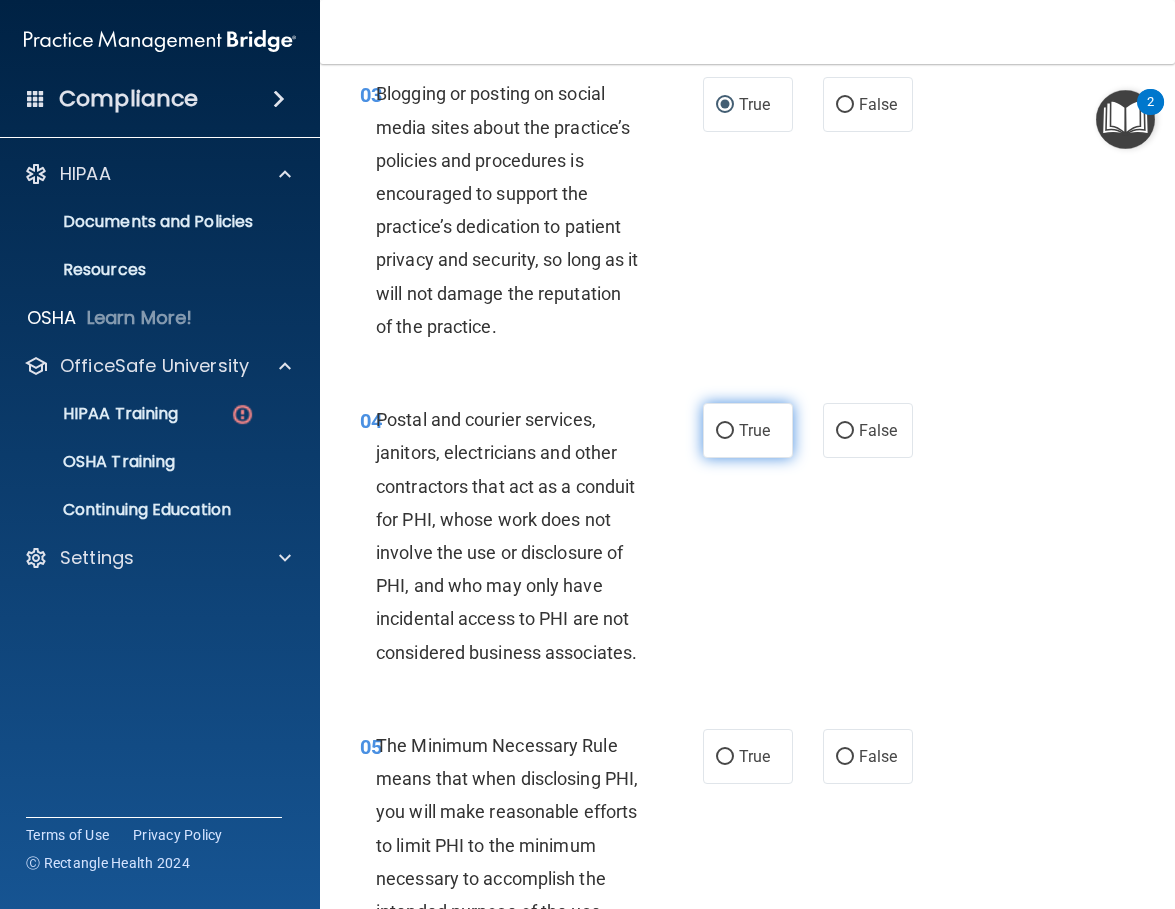 click on "True" at bounding box center [754, 430] 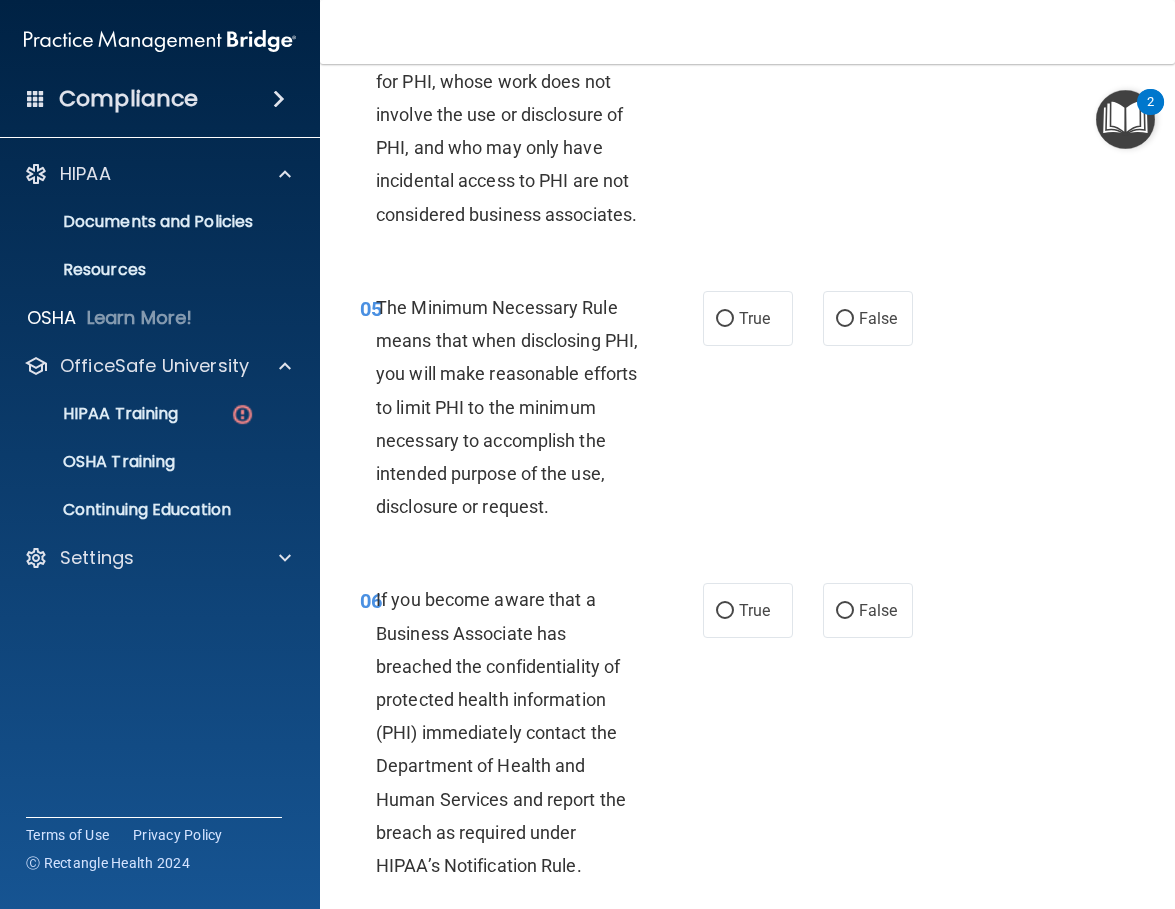 scroll, scrollTop: 1000, scrollLeft: 0, axis: vertical 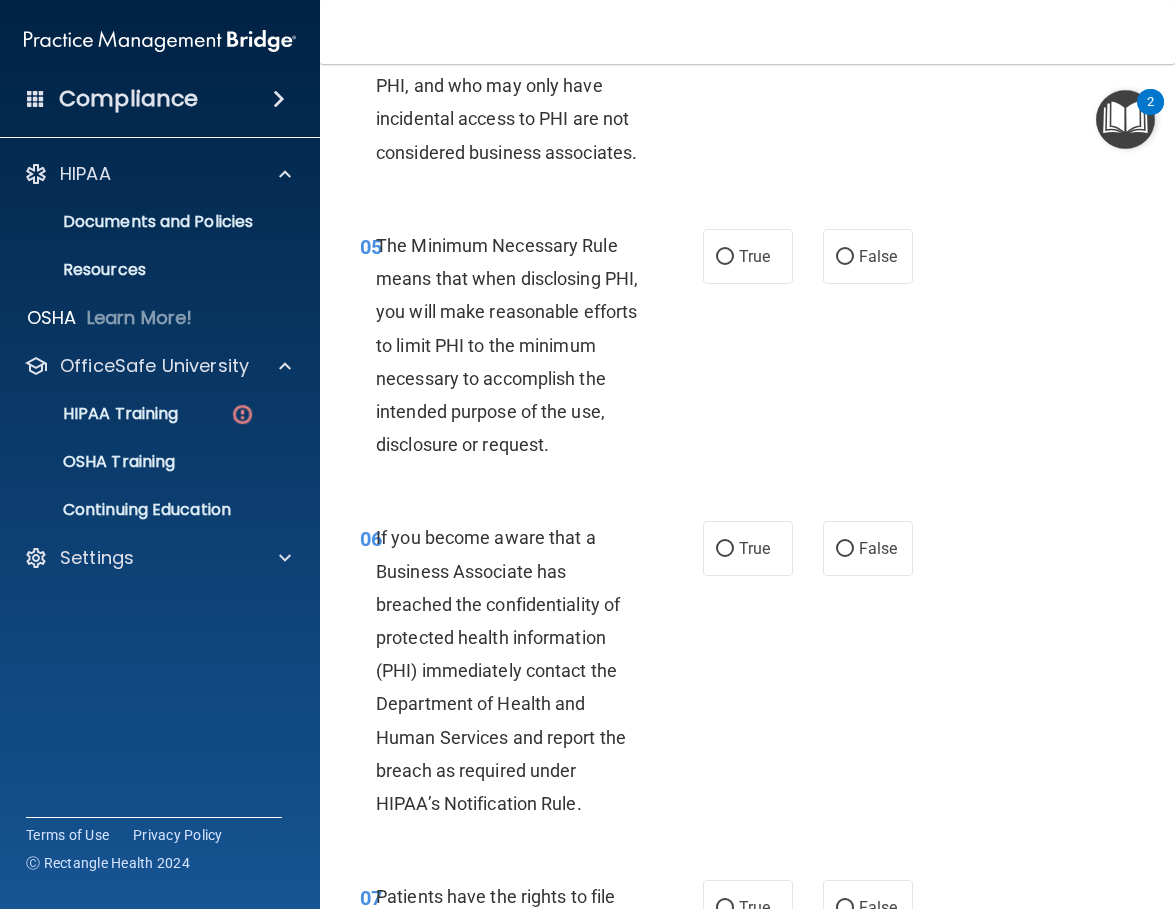 drag, startPoint x: 709, startPoint y: 297, endPoint x: 694, endPoint y: 328, distance: 34.43835 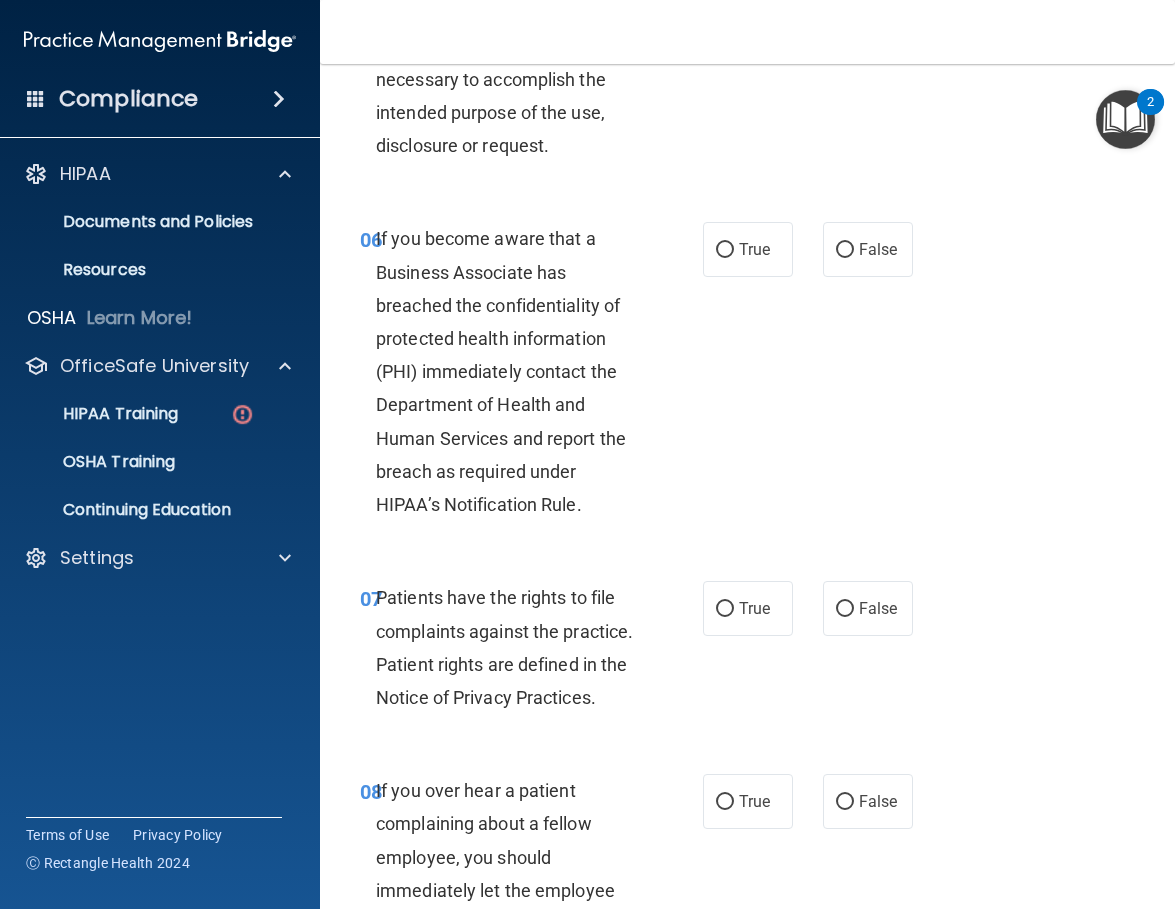 scroll, scrollTop: 1300, scrollLeft: 0, axis: vertical 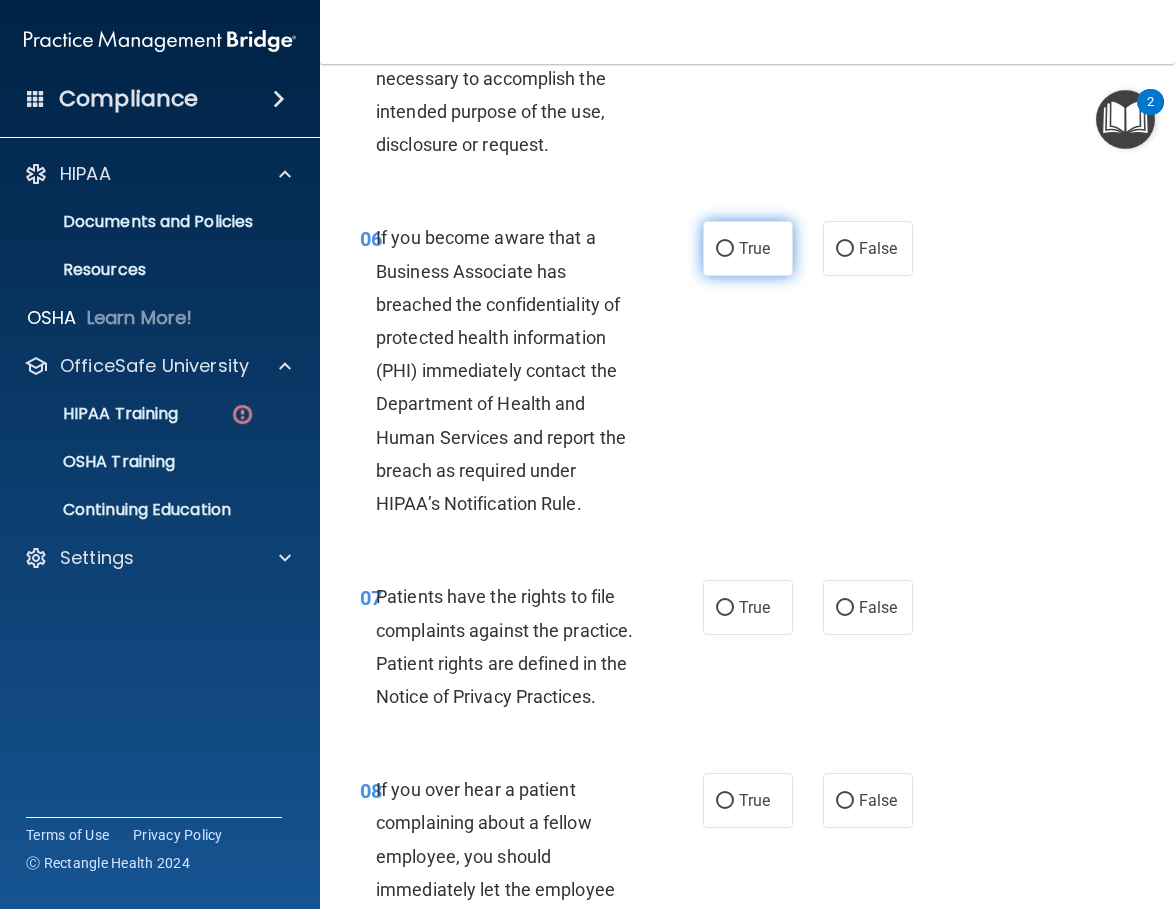 click on "True" at bounding box center (748, 248) 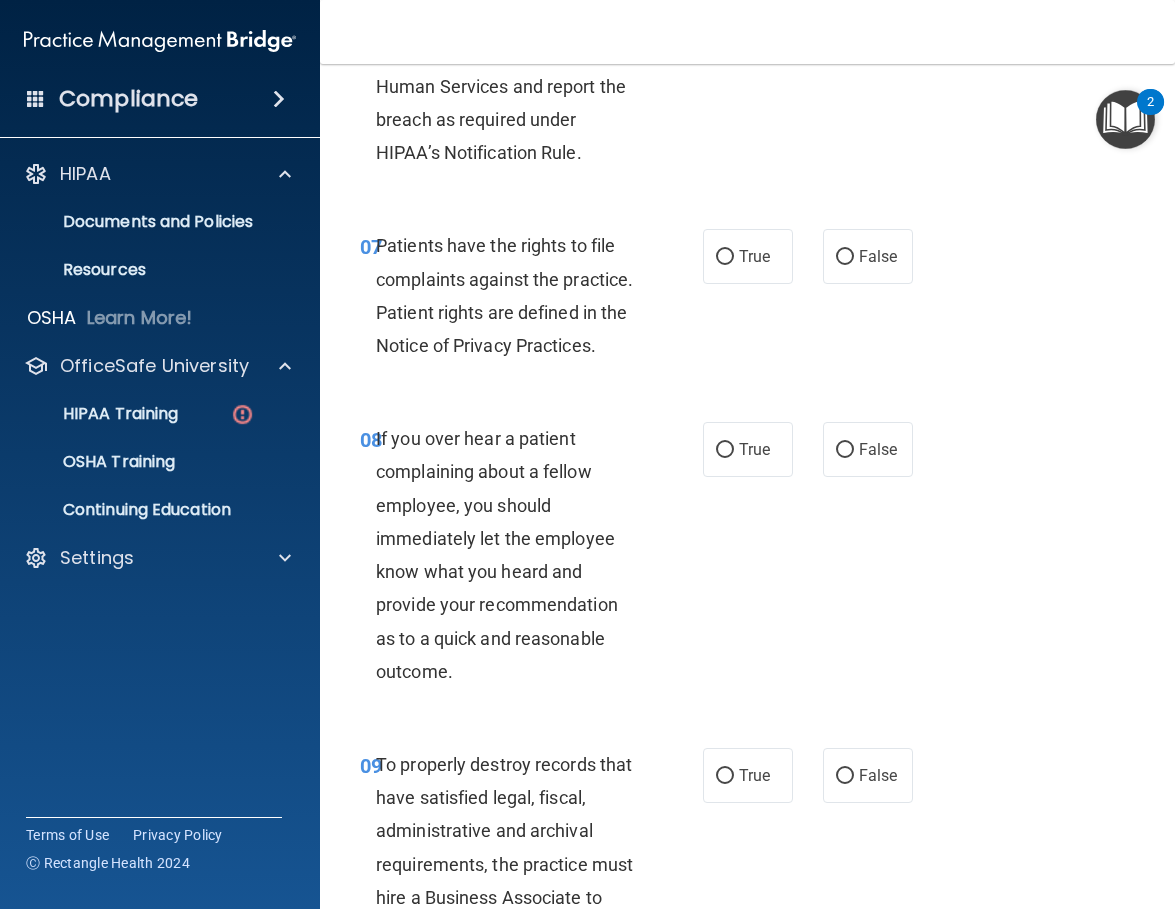 scroll, scrollTop: 1700, scrollLeft: 0, axis: vertical 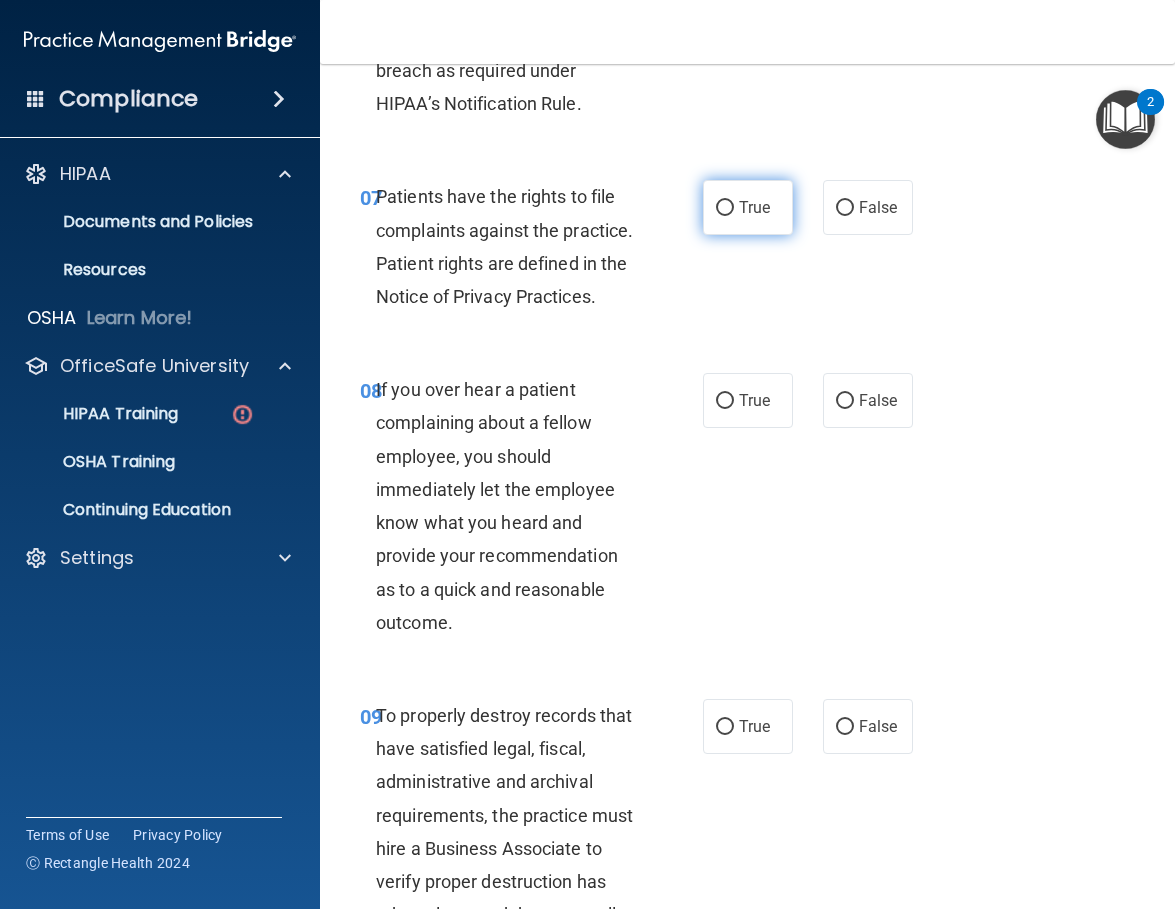 click on "True" at bounding box center [748, 207] 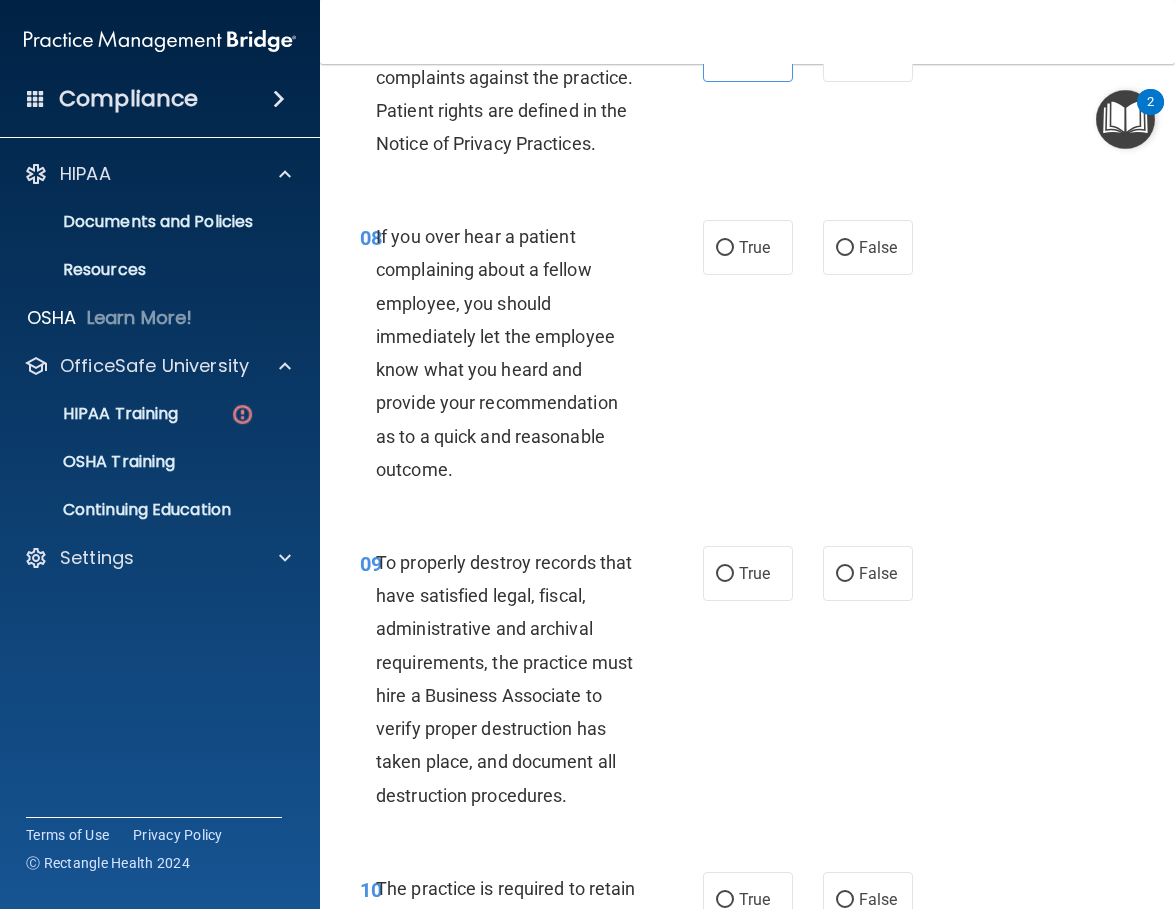 scroll, scrollTop: 1900, scrollLeft: 0, axis: vertical 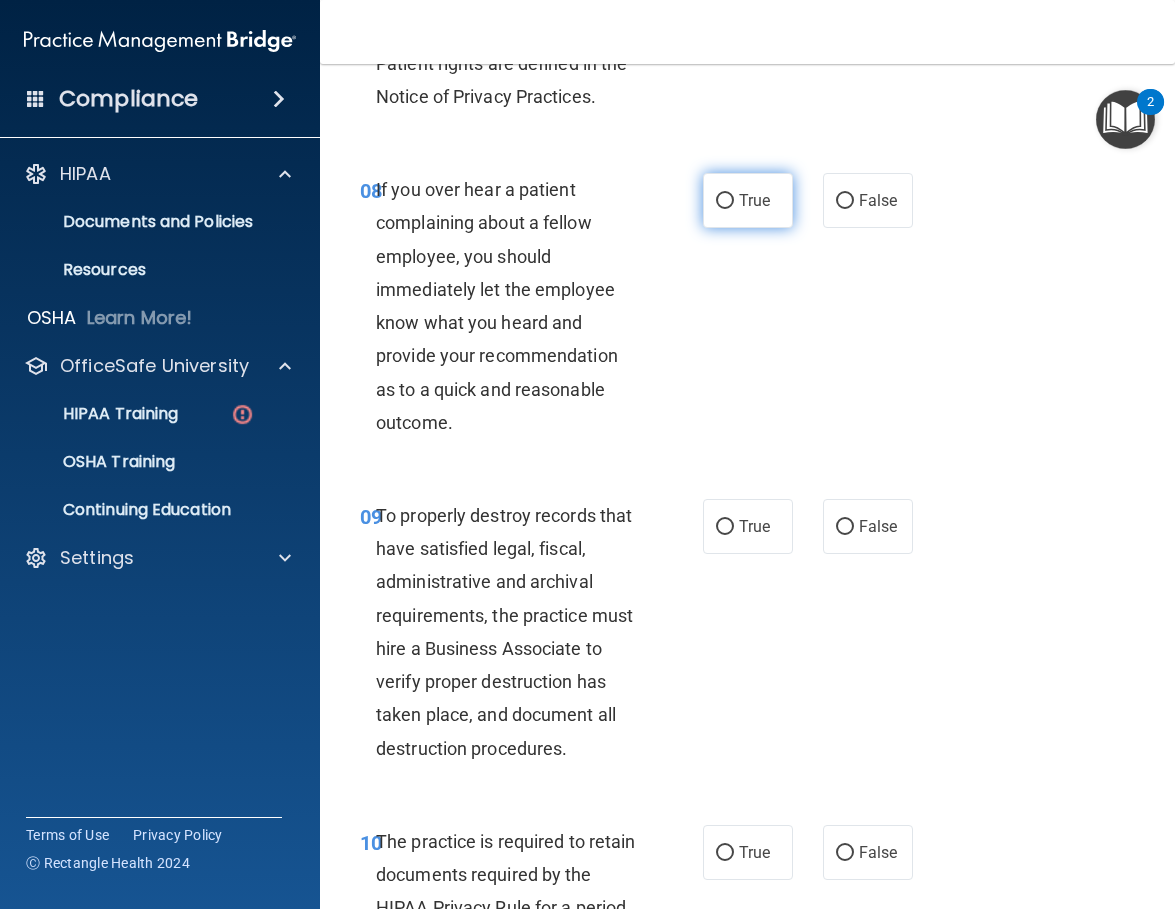 drag, startPoint x: 707, startPoint y: 302, endPoint x: 703, endPoint y: 314, distance: 12.649111 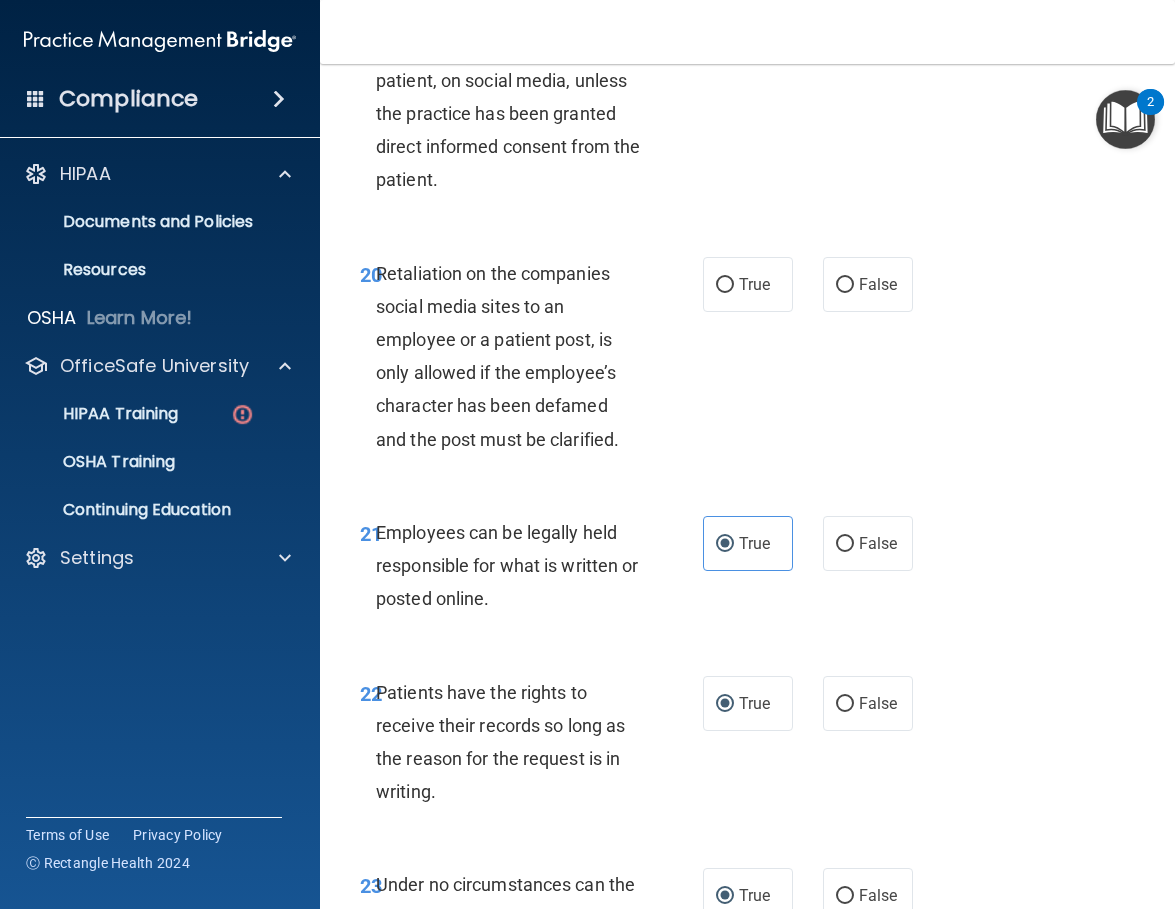 scroll, scrollTop: 4800, scrollLeft: 0, axis: vertical 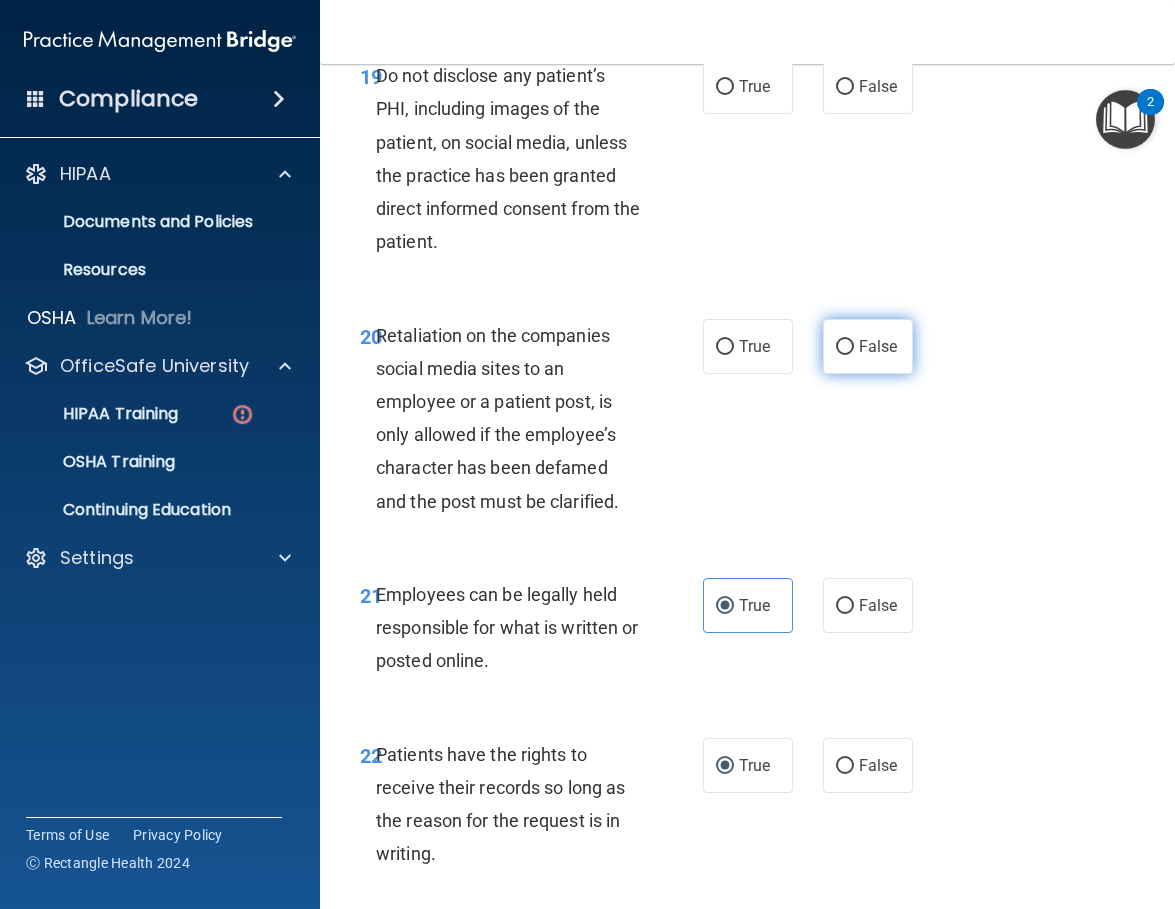 click on "False" at bounding box center (878, 346) 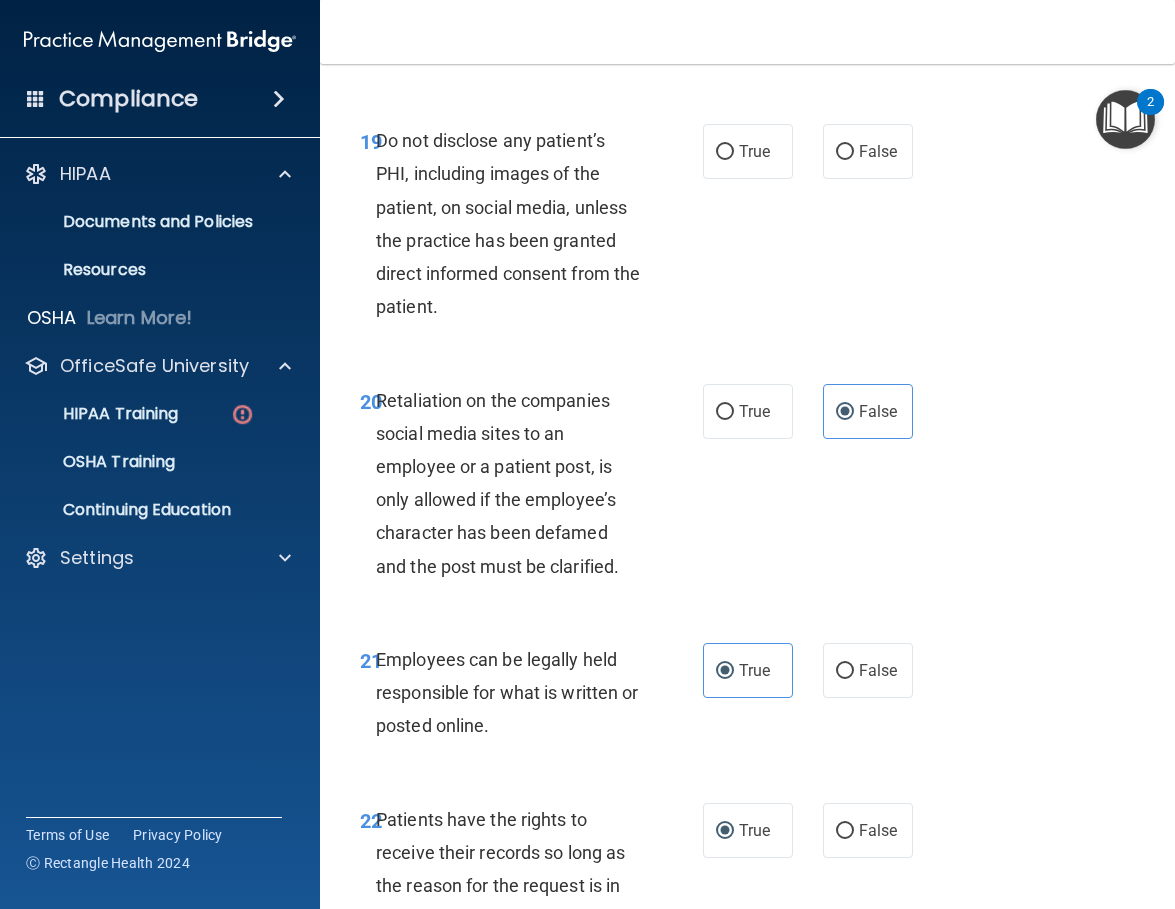 scroll, scrollTop: 4600, scrollLeft: 0, axis: vertical 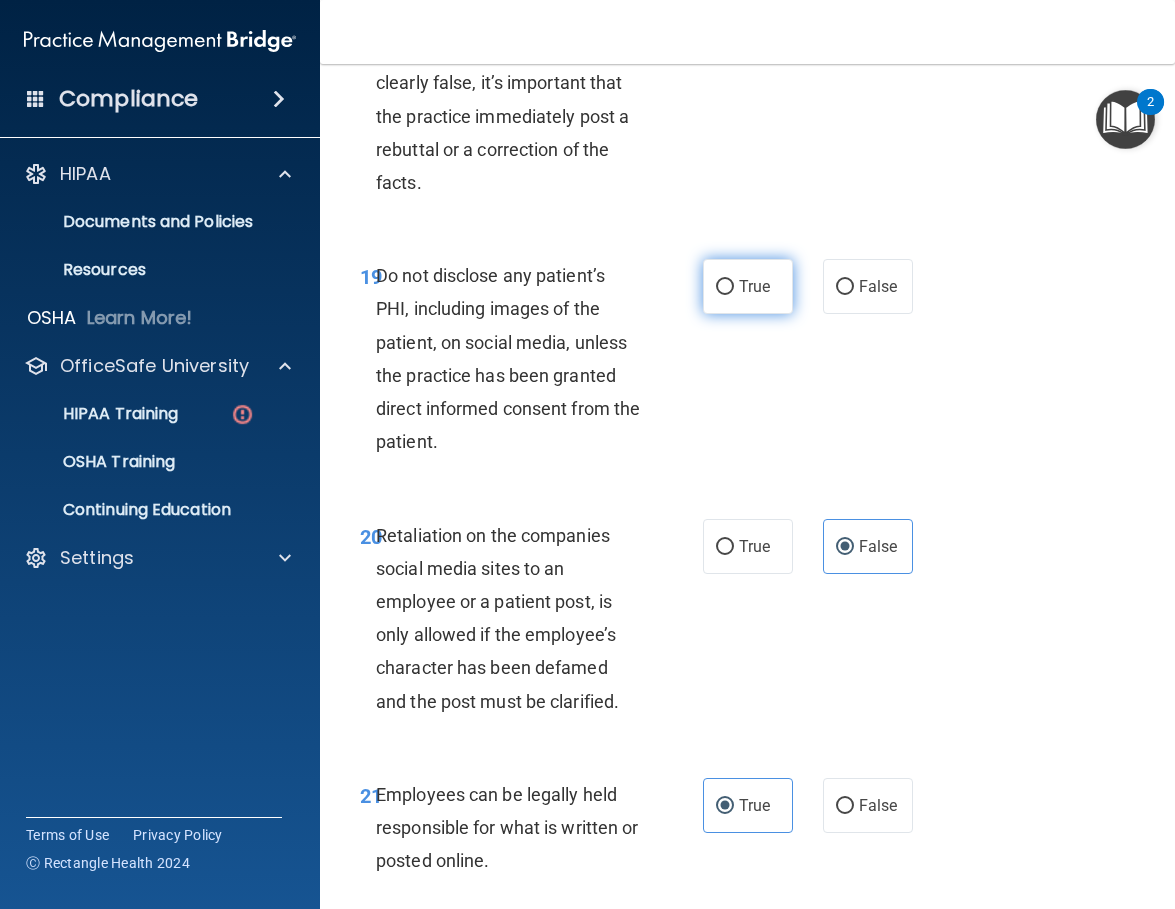 click on "True" at bounding box center (754, 286) 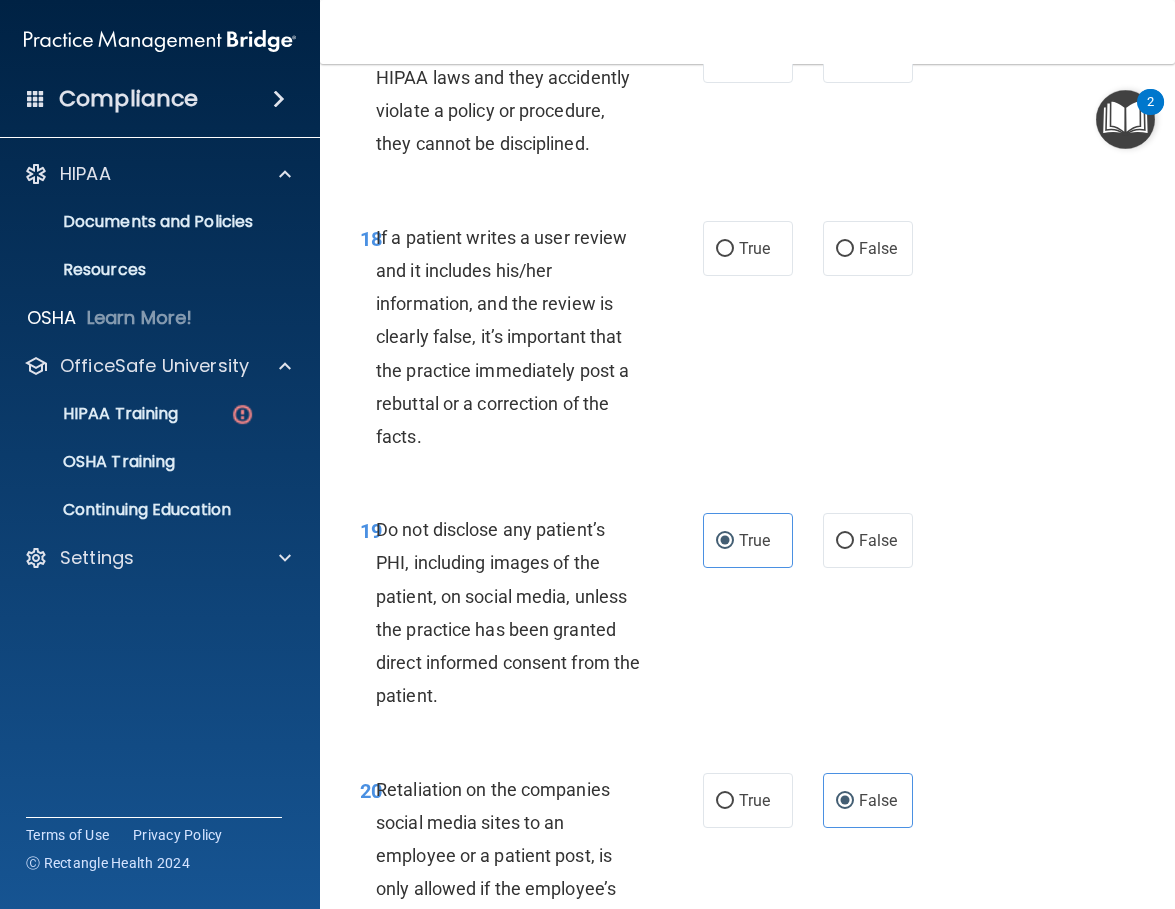 scroll, scrollTop: 4300, scrollLeft: 0, axis: vertical 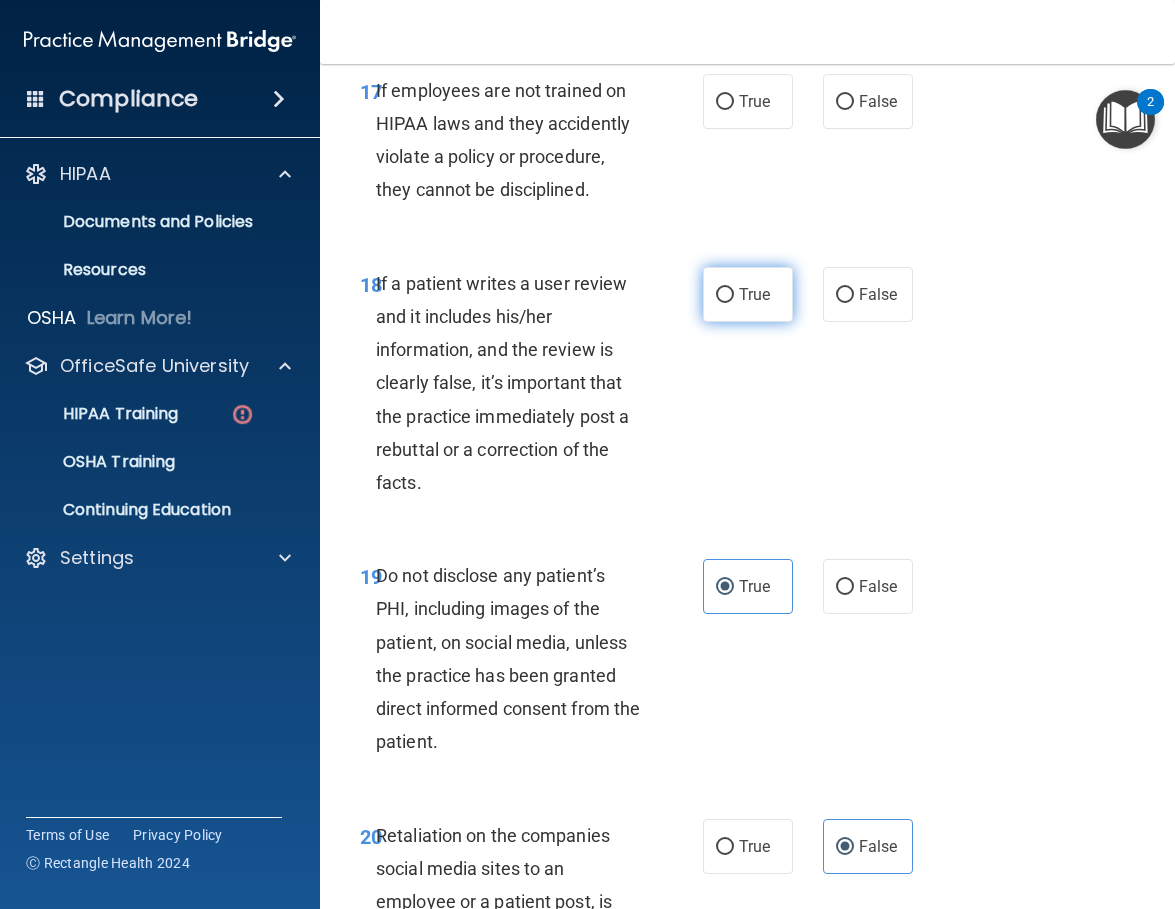 click on "True" at bounding box center (725, 295) 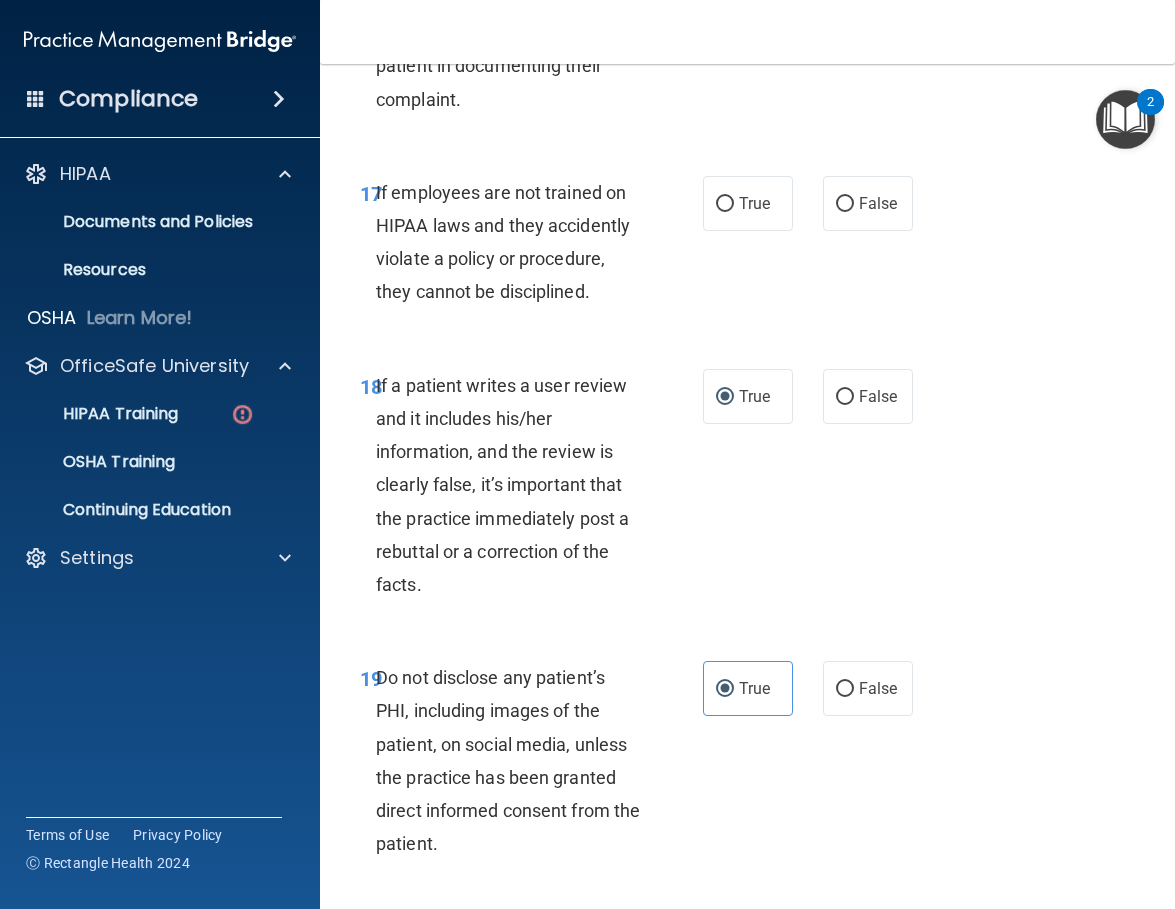 scroll, scrollTop: 4100, scrollLeft: 0, axis: vertical 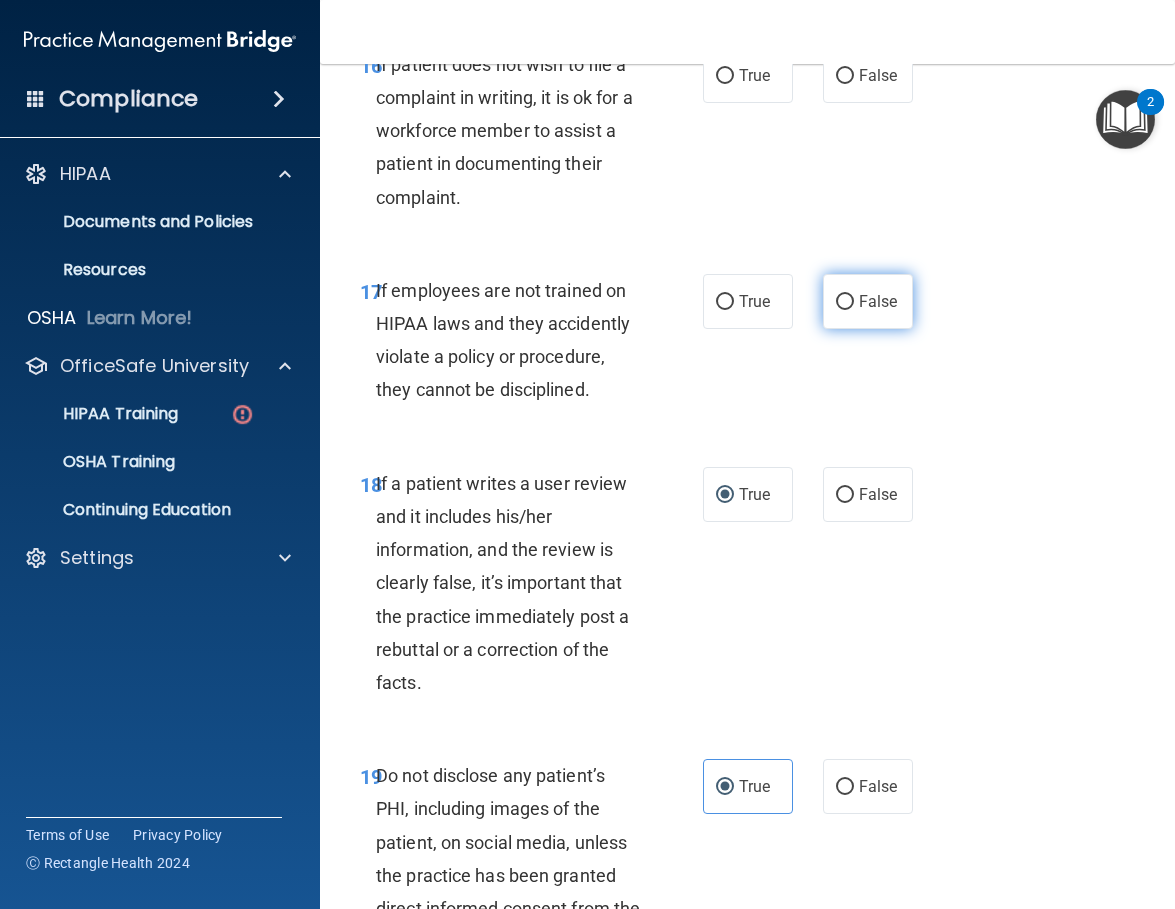 click on "False" at bounding box center (878, 301) 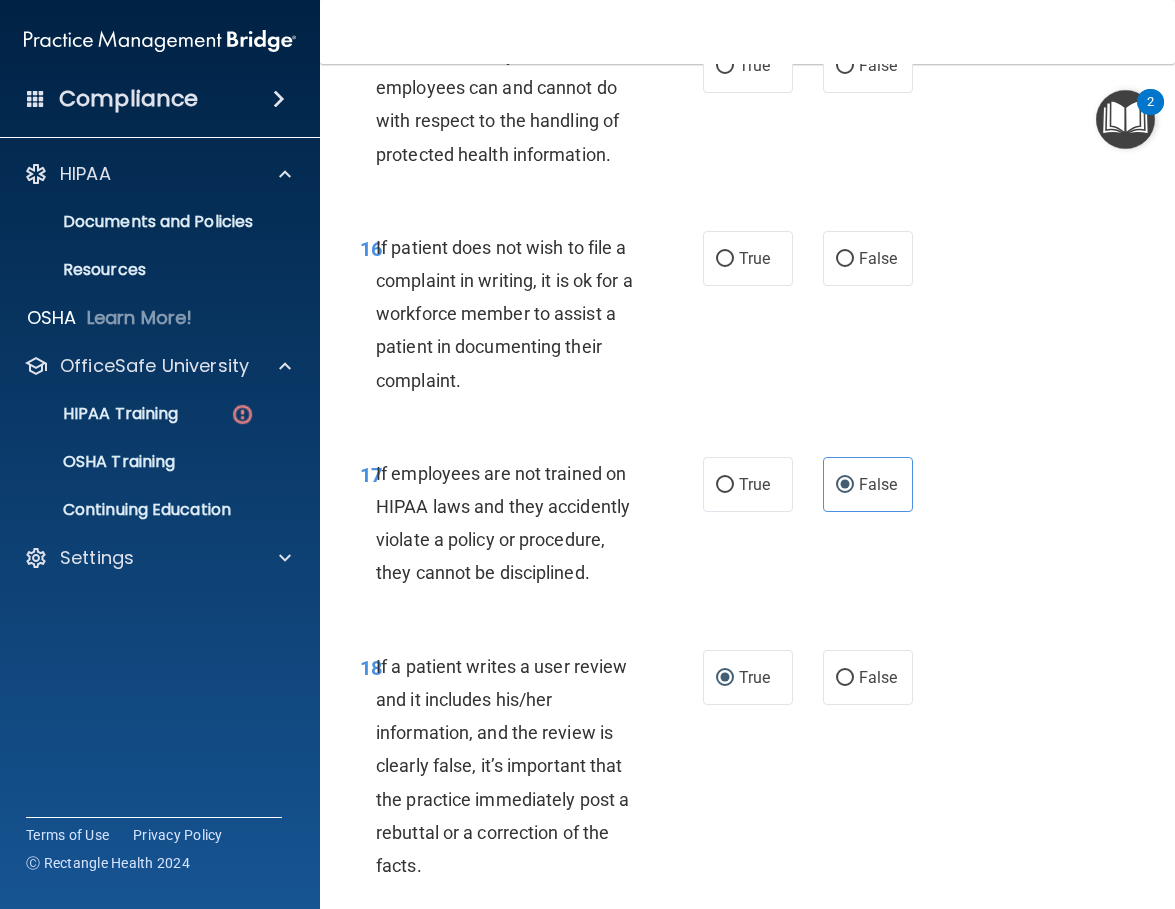 scroll, scrollTop: 3900, scrollLeft: 0, axis: vertical 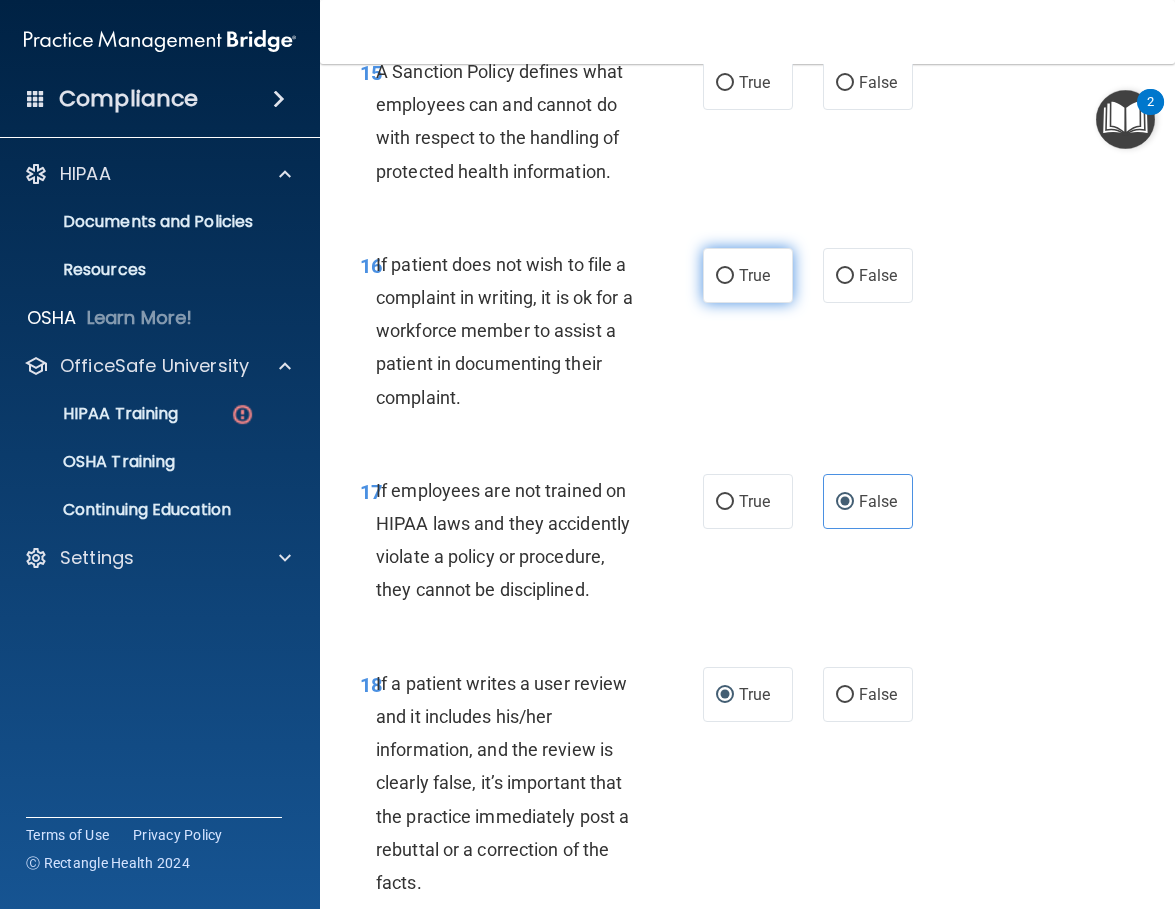 click on "True" at bounding box center (748, 275) 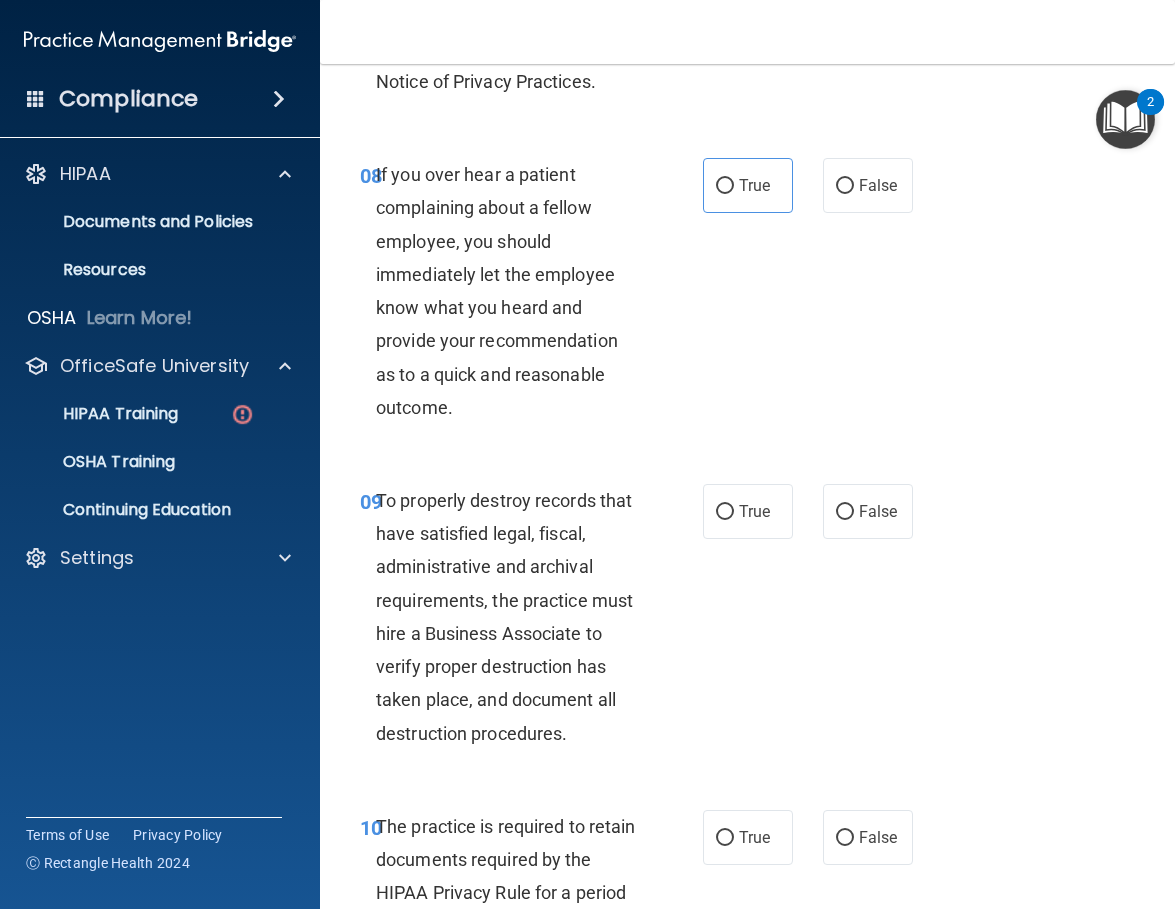 scroll, scrollTop: 2000, scrollLeft: 0, axis: vertical 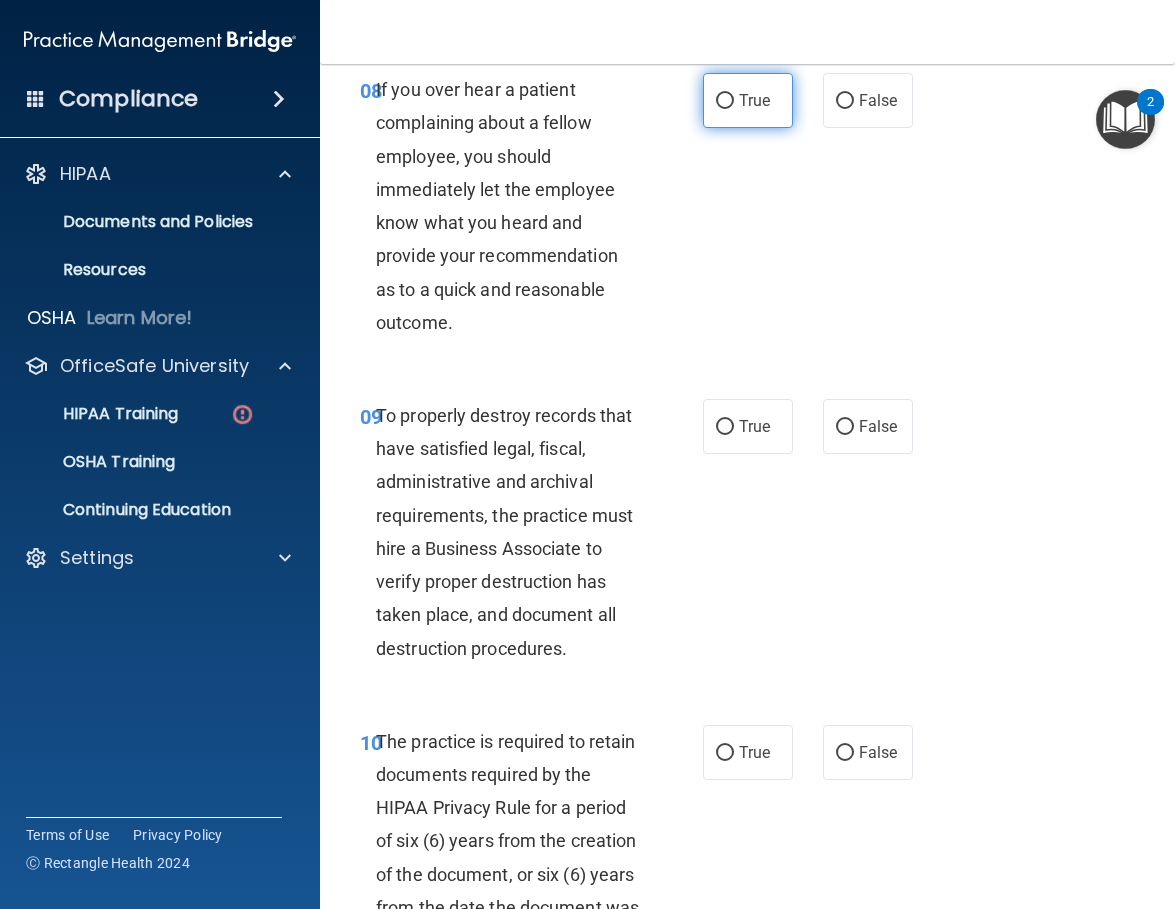 click on "True" at bounding box center (725, 101) 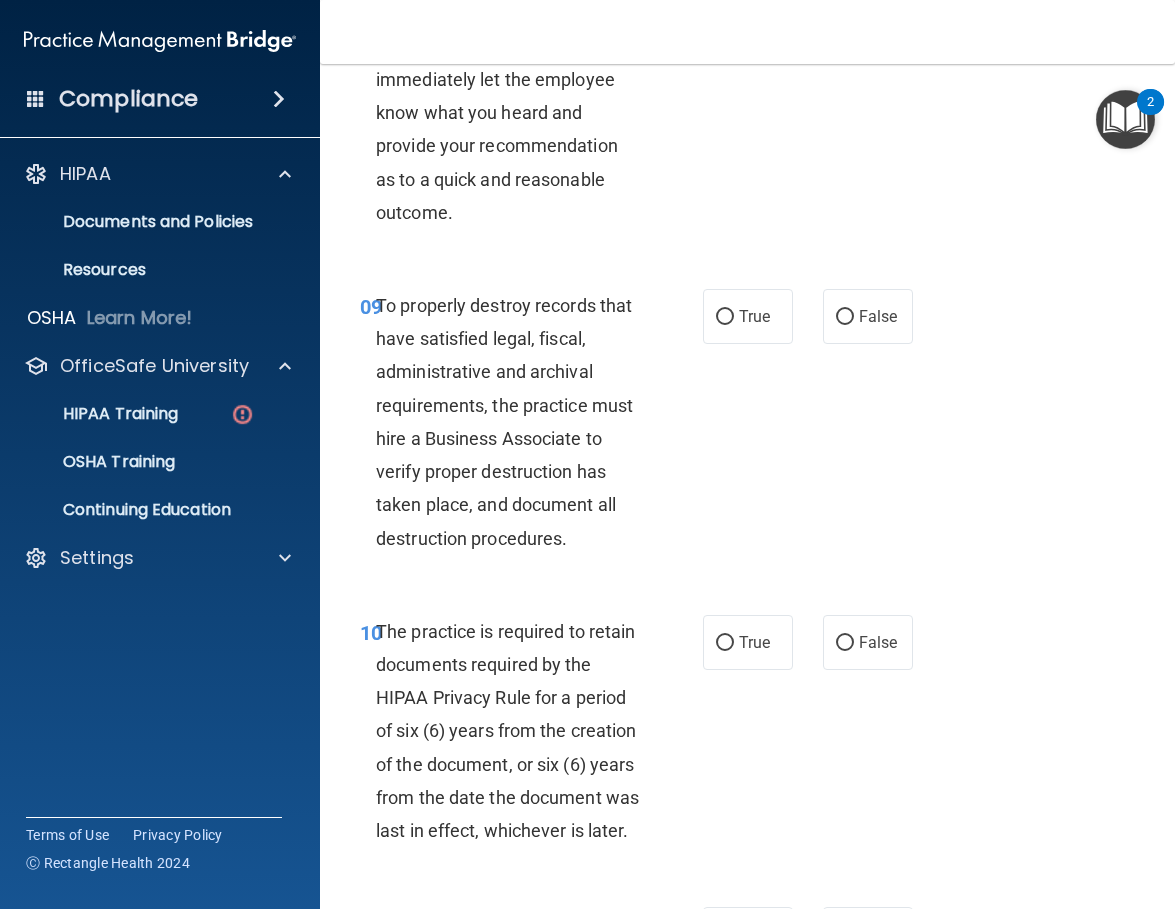 scroll, scrollTop: 2200, scrollLeft: 0, axis: vertical 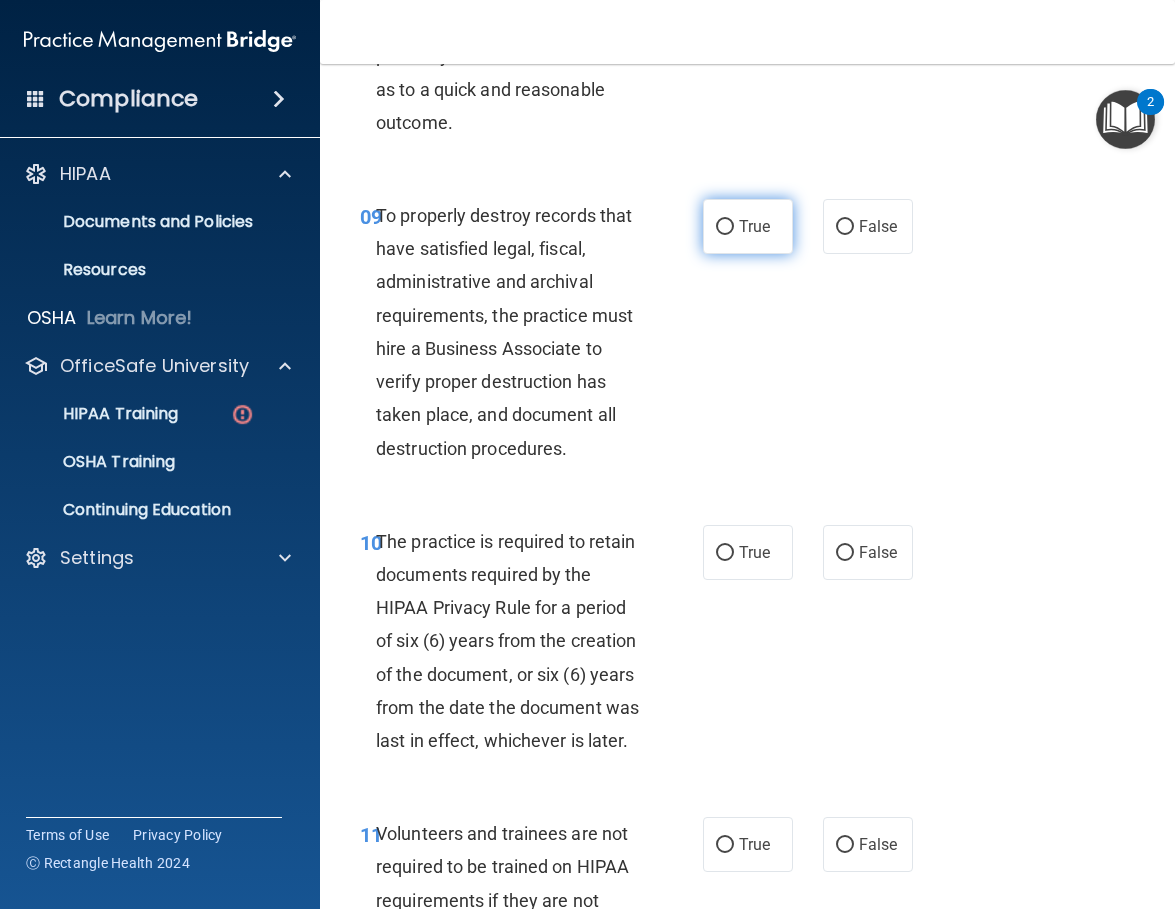 click on "True" at bounding box center [754, 226] 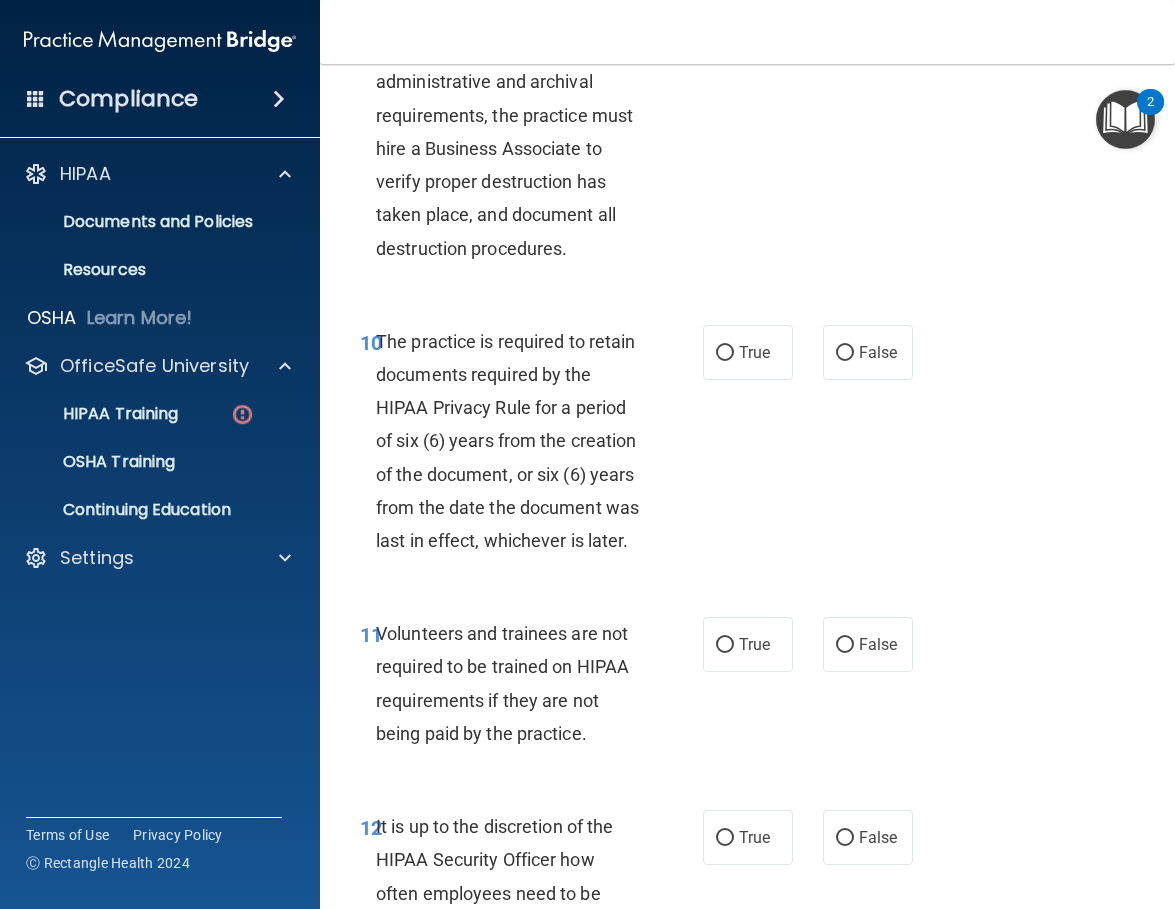 scroll, scrollTop: 2500, scrollLeft: 0, axis: vertical 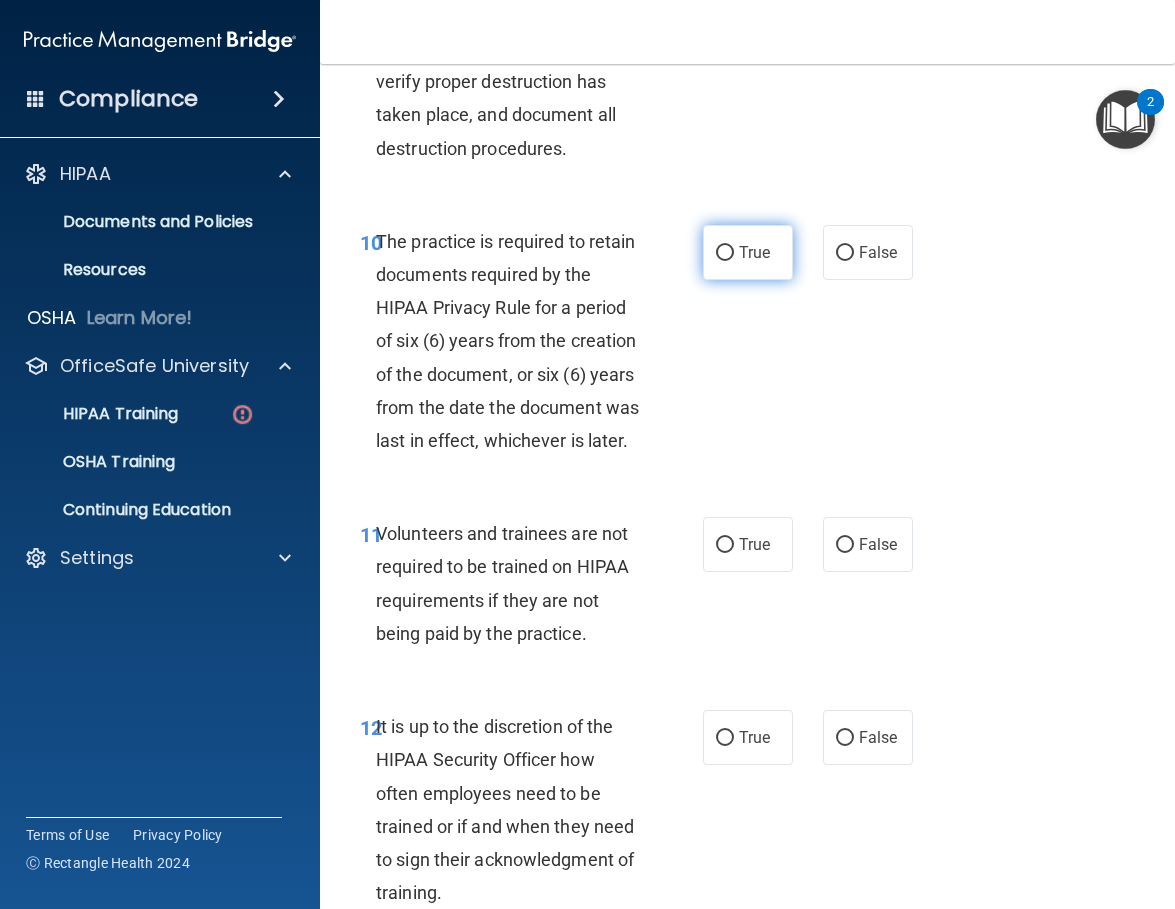 click on "True" at bounding box center [725, 253] 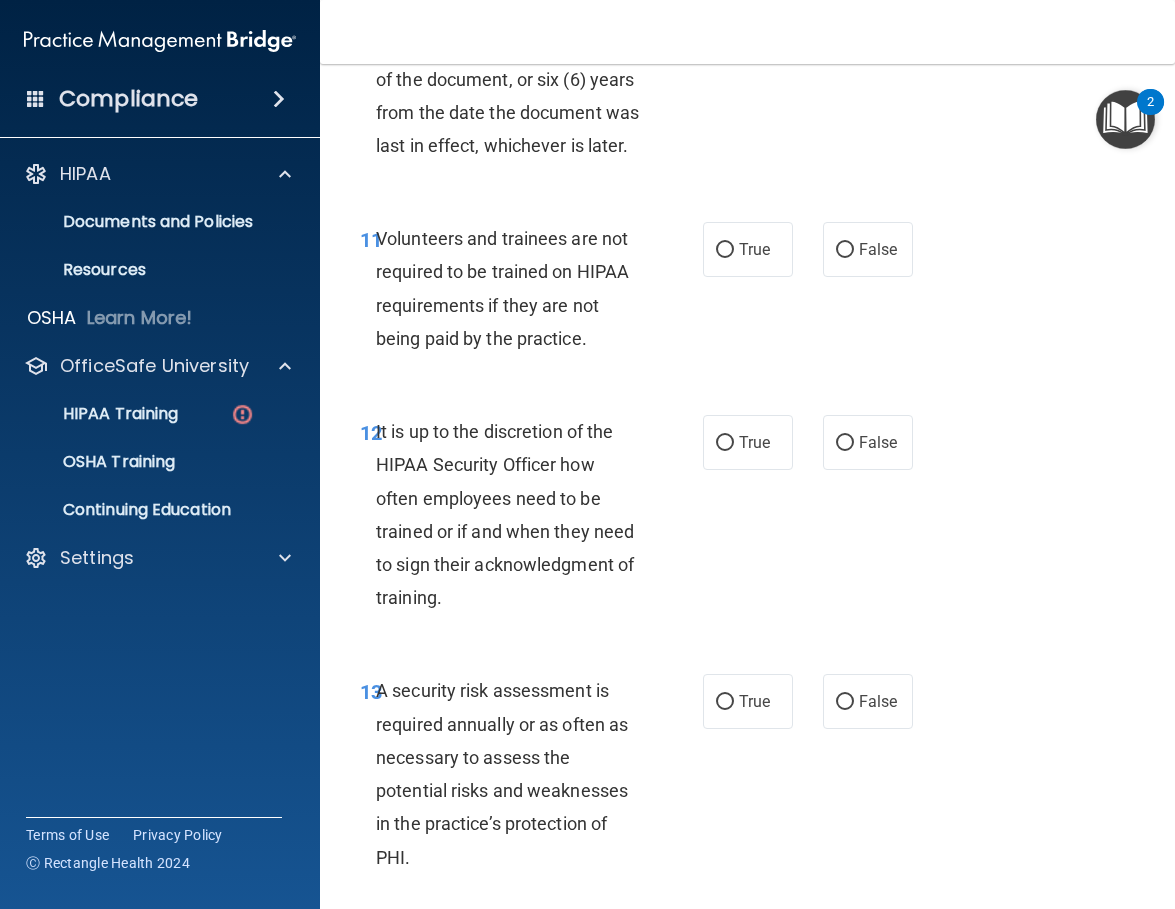 scroll, scrollTop: 2800, scrollLeft: 0, axis: vertical 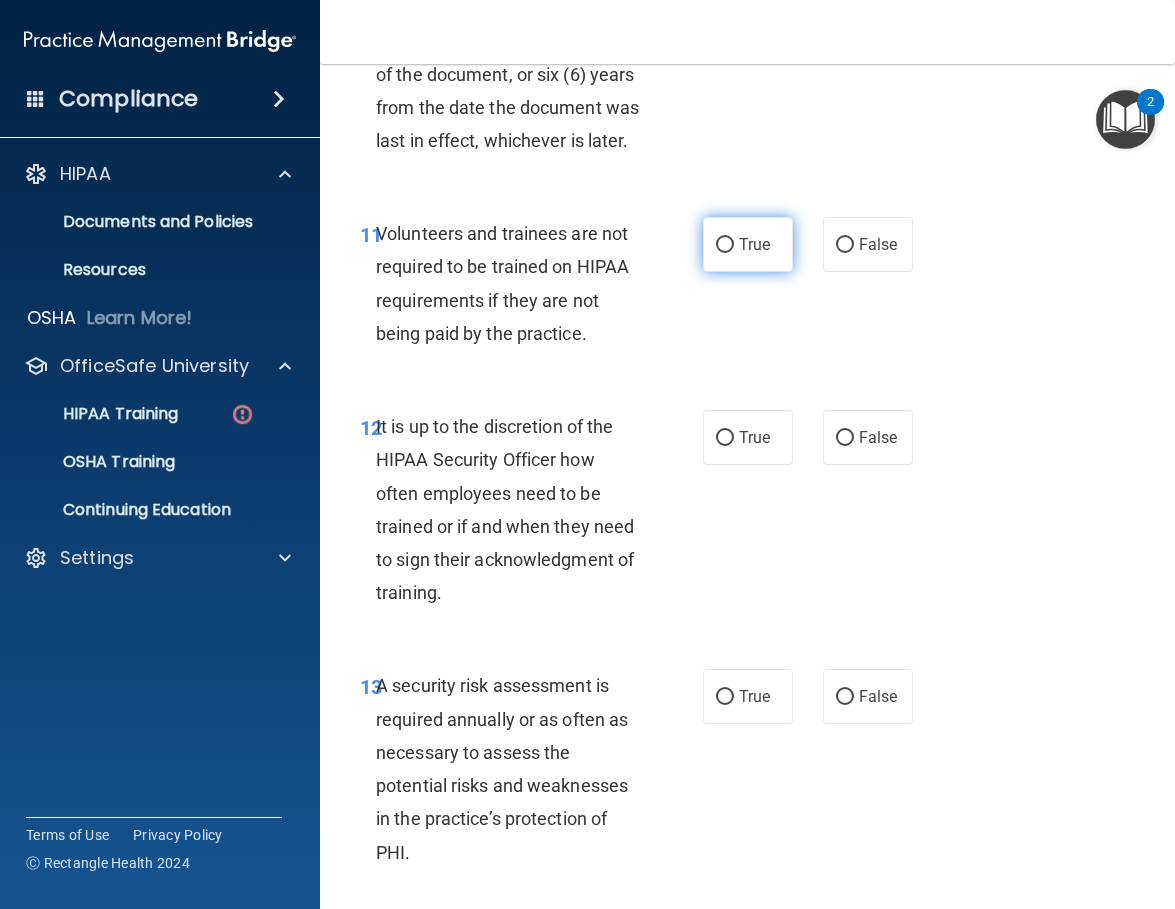 click on "True" at bounding box center [748, 244] 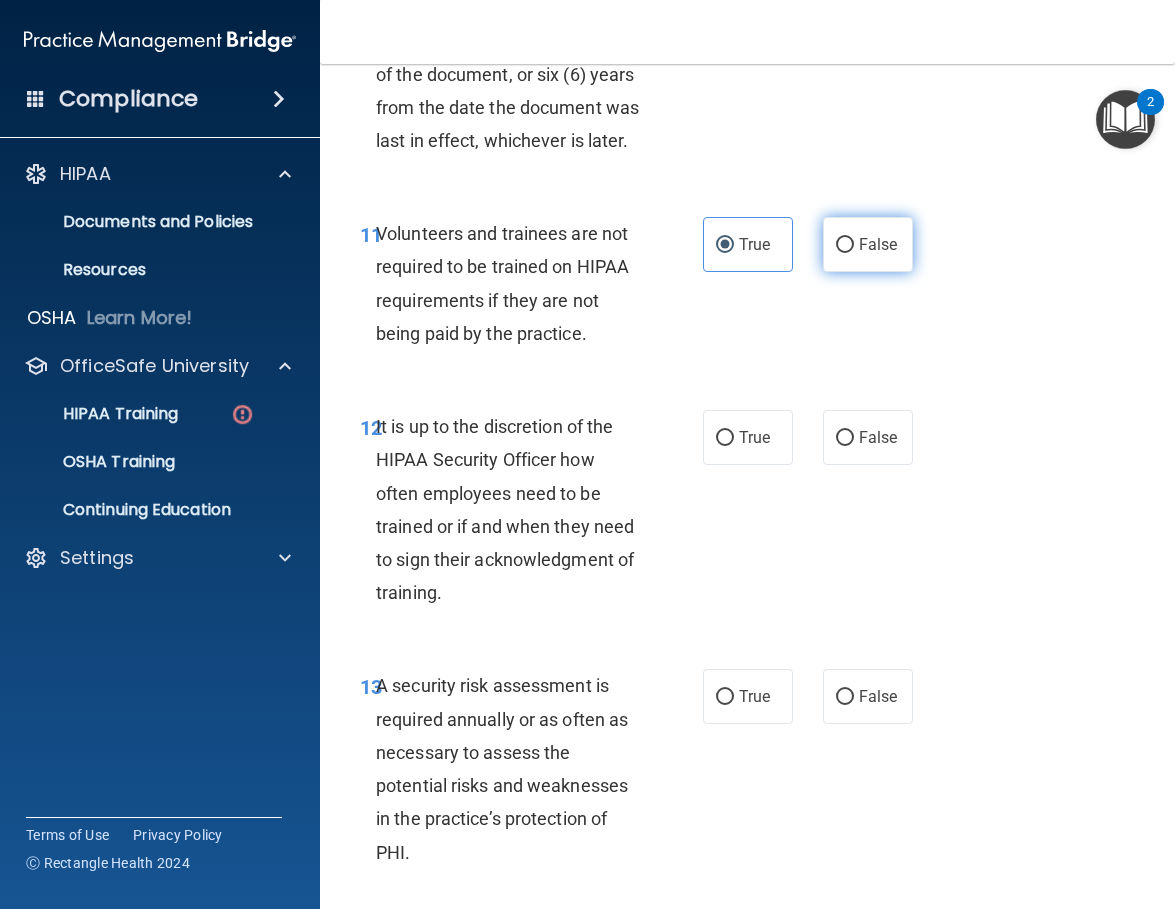 drag, startPoint x: 833, startPoint y: 378, endPoint x: 814, endPoint y: 401, distance: 29.832869 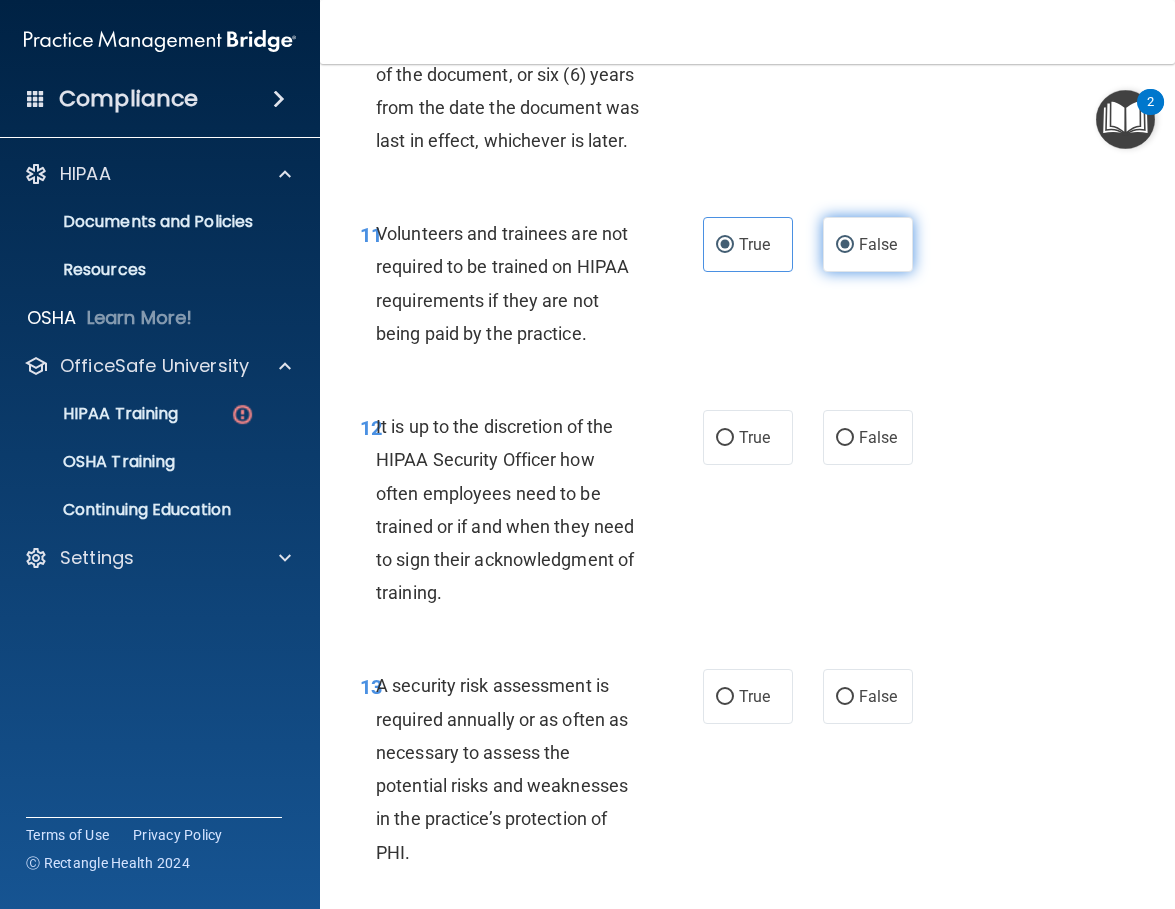 radio on "false" 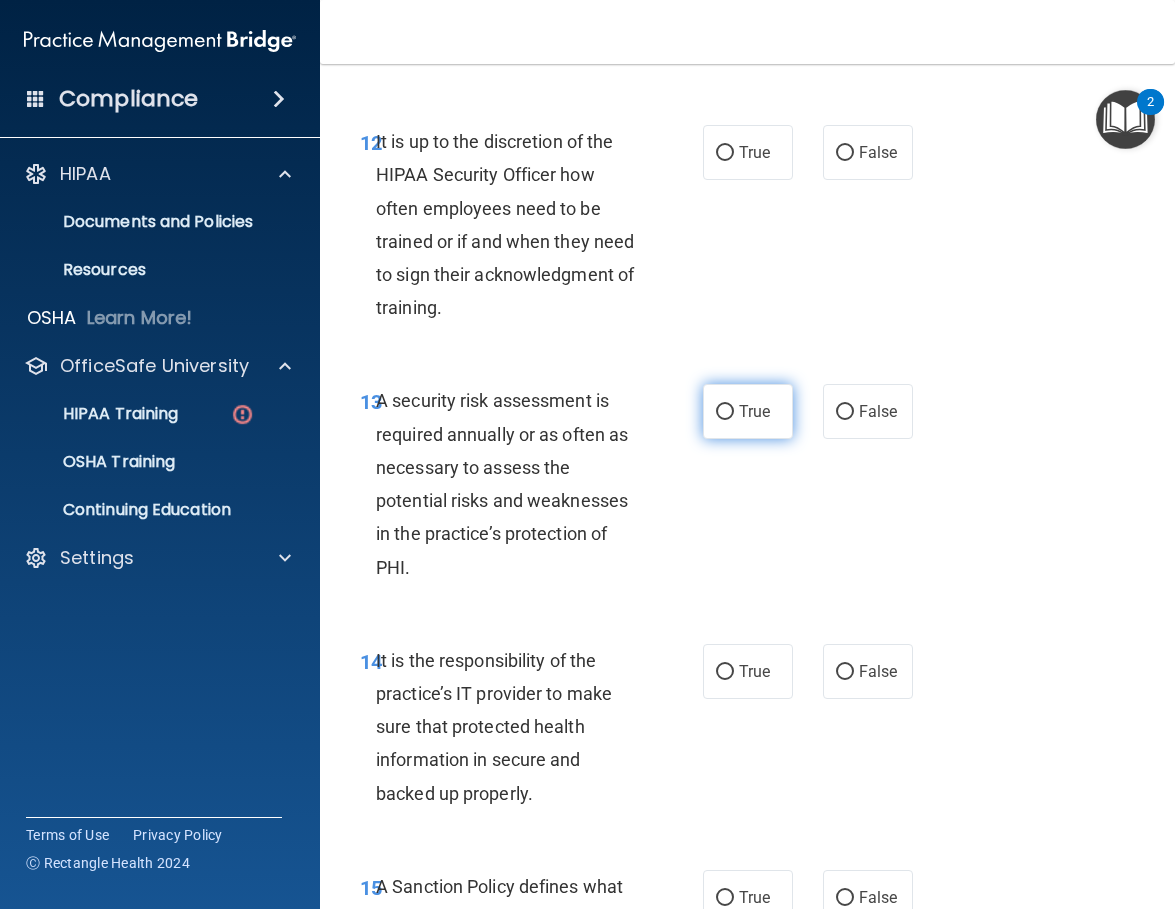 scroll, scrollTop: 3200, scrollLeft: 0, axis: vertical 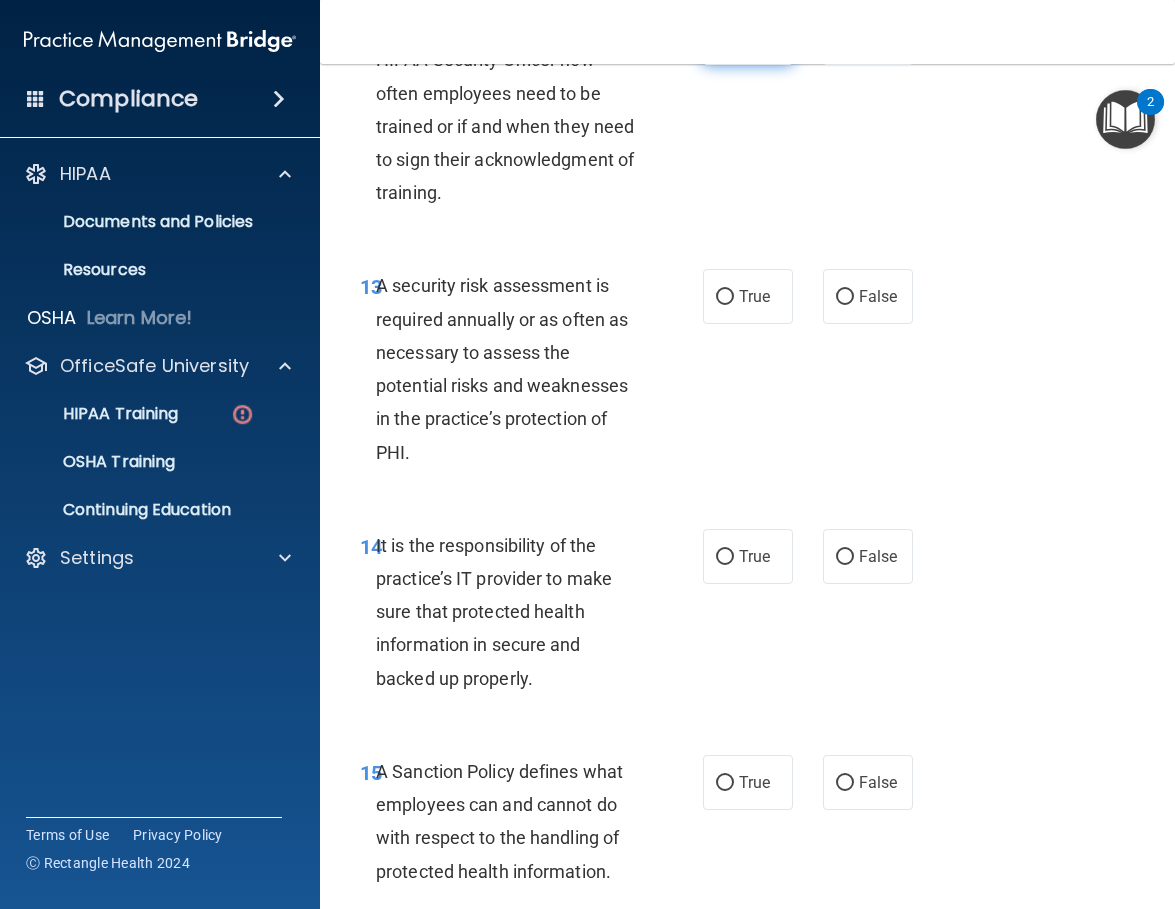 click on "True" at bounding box center [725, 38] 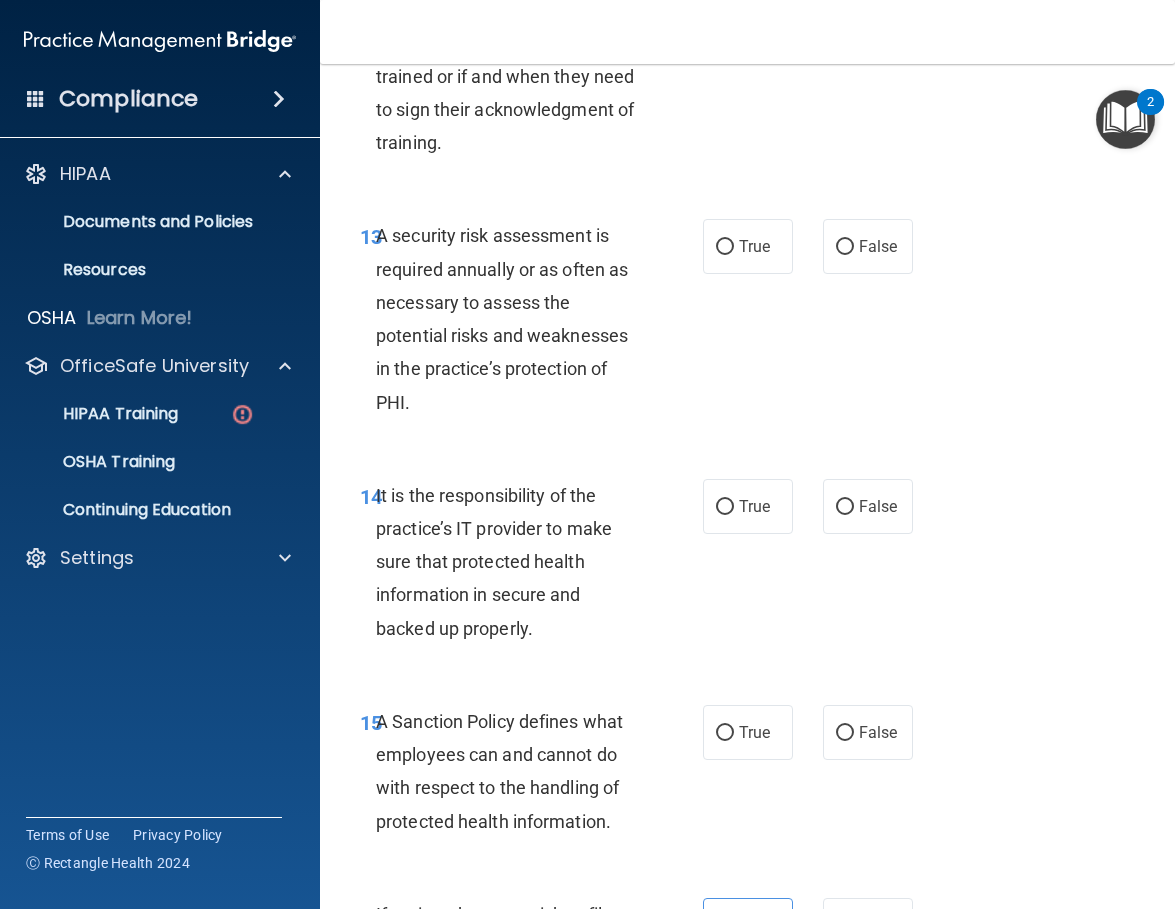 scroll, scrollTop: 3300, scrollLeft: 0, axis: vertical 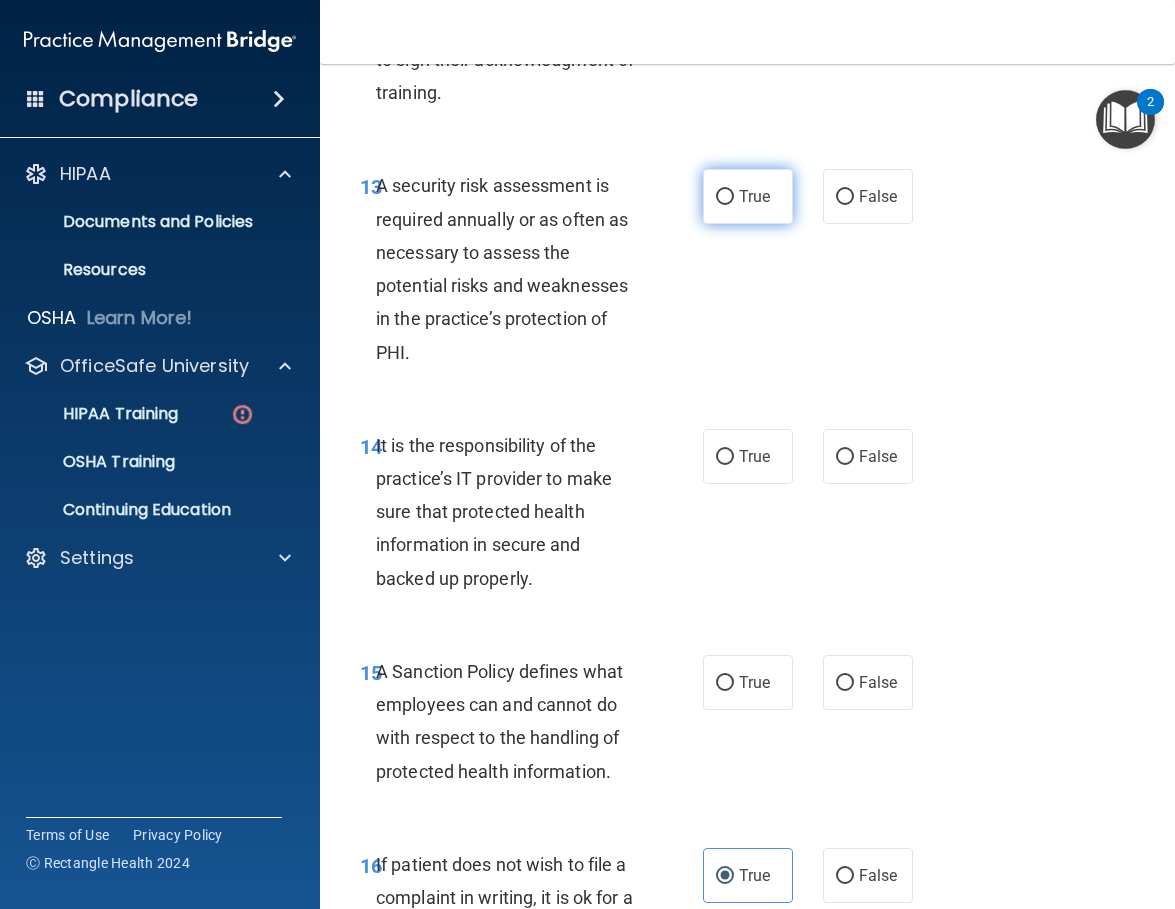 click on "True" at bounding box center (748, 196) 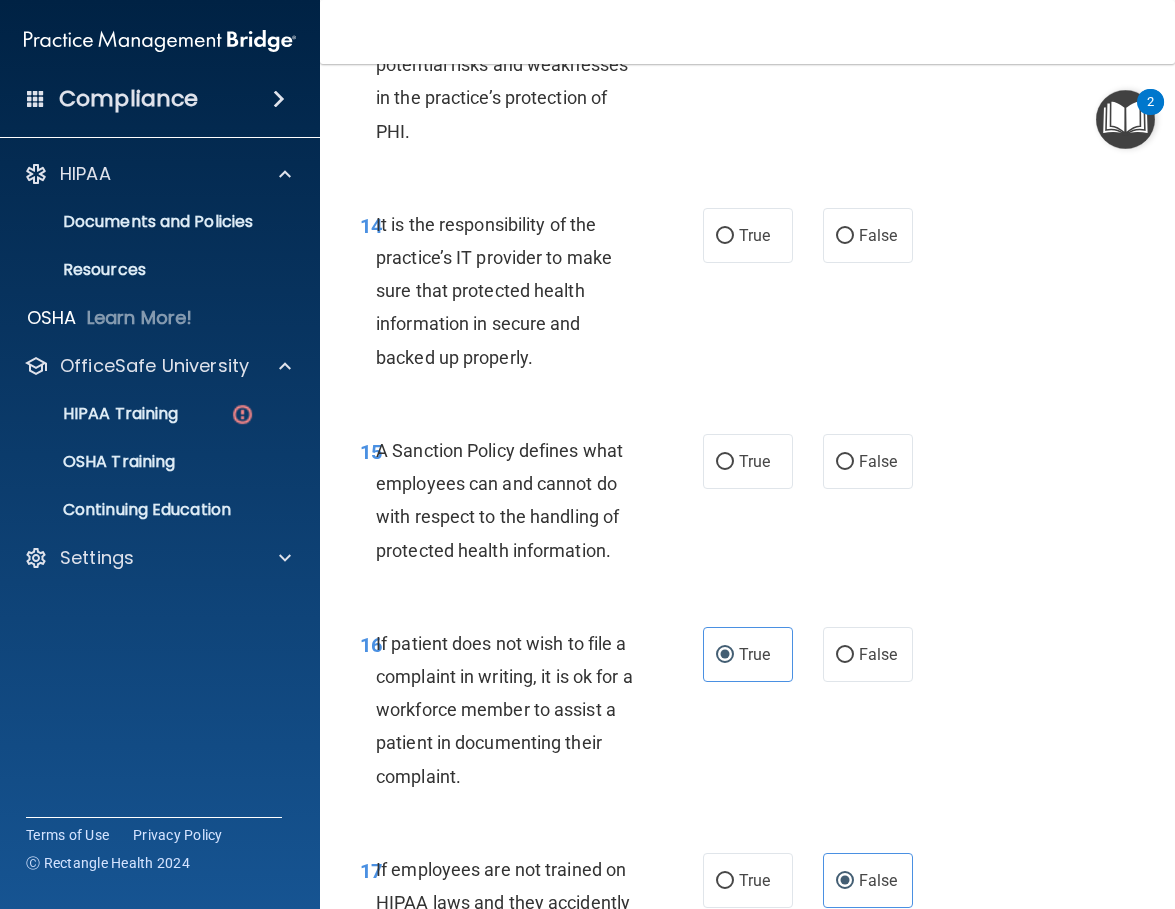 scroll, scrollTop: 3600, scrollLeft: 0, axis: vertical 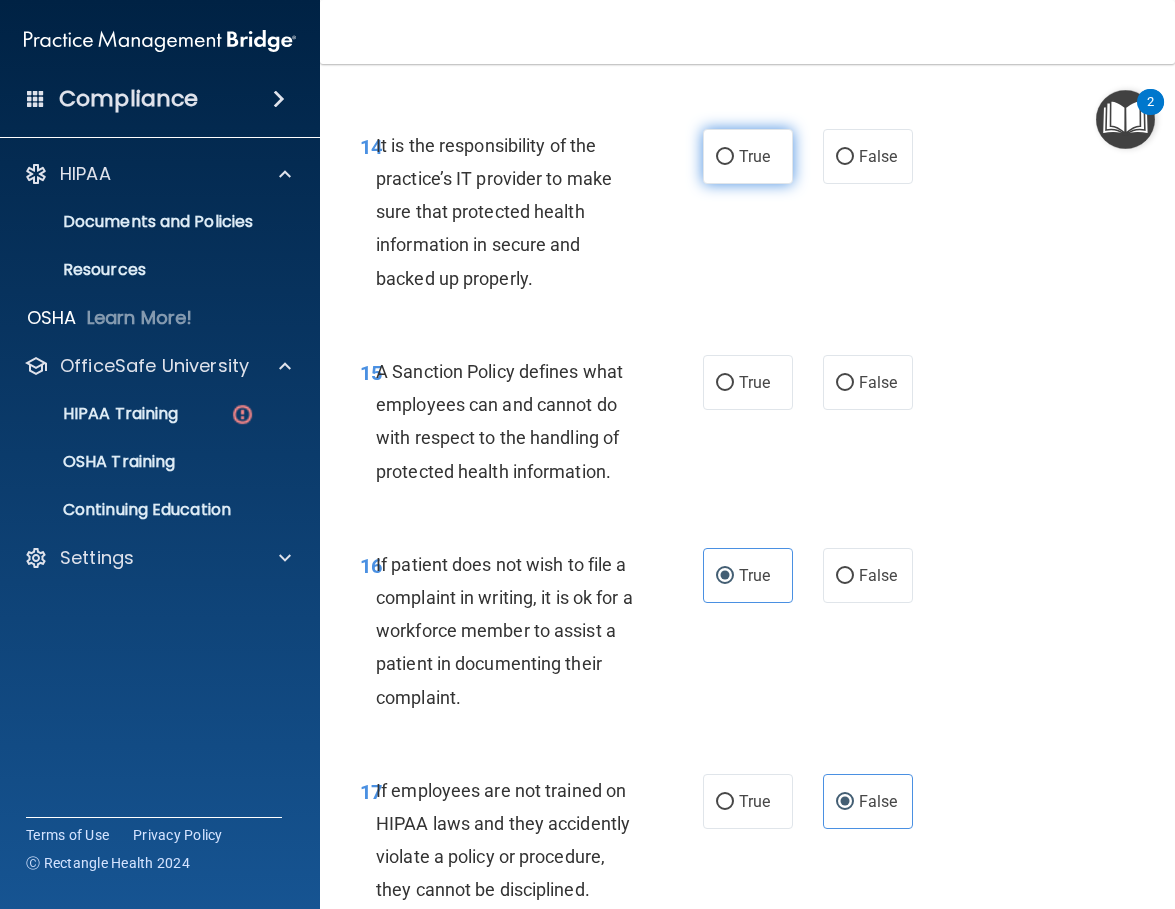 click on "True" at bounding box center (725, 157) 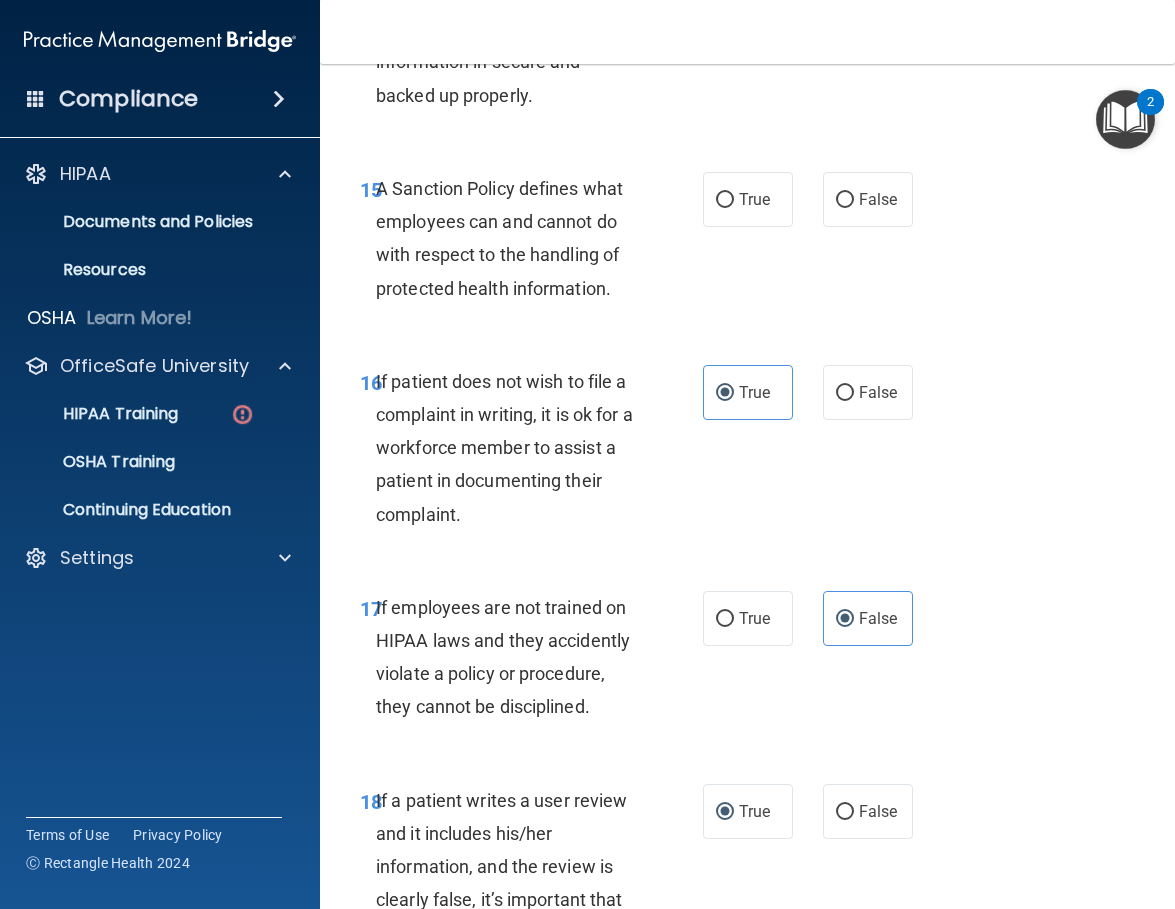 scroll, scrollTop: 3800, scrollLeft: 0, axis: vertical 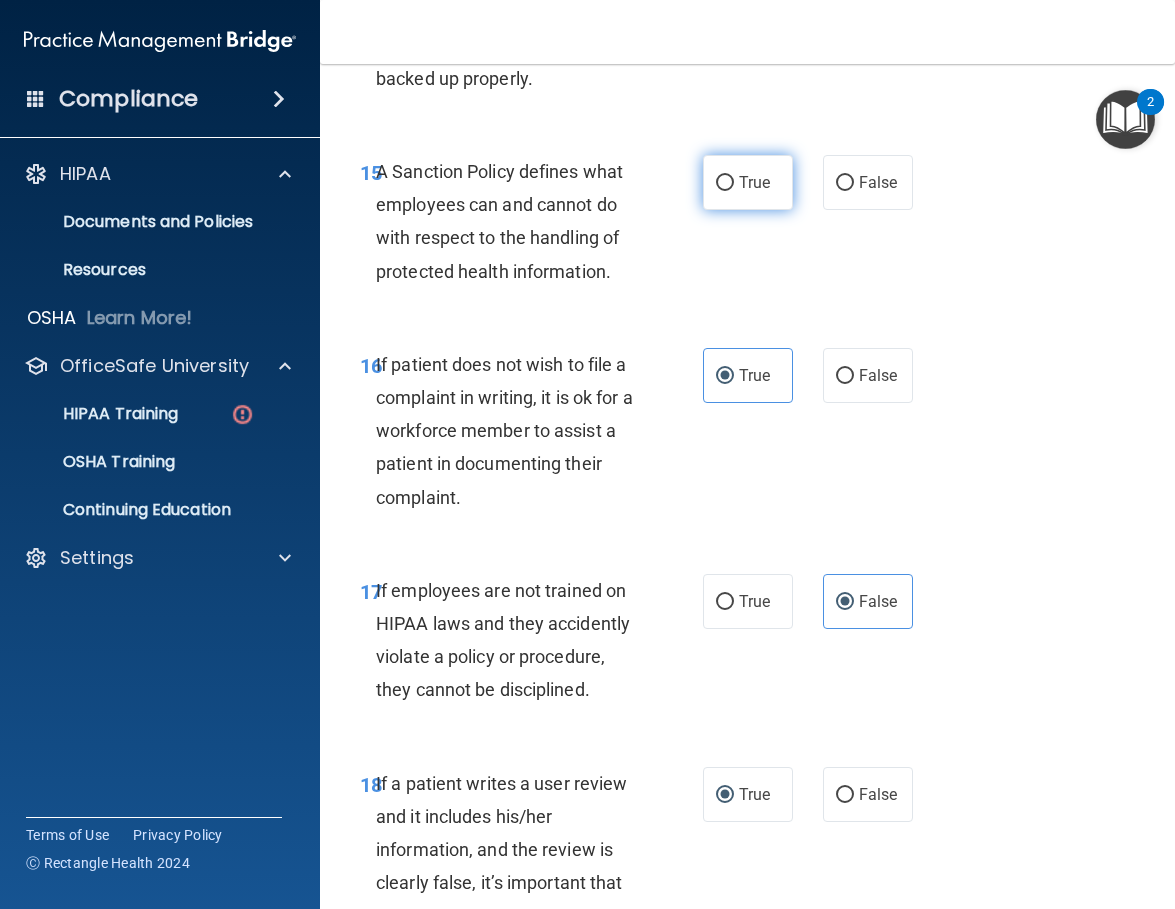 click on "True" at bounding box center (748, 182) 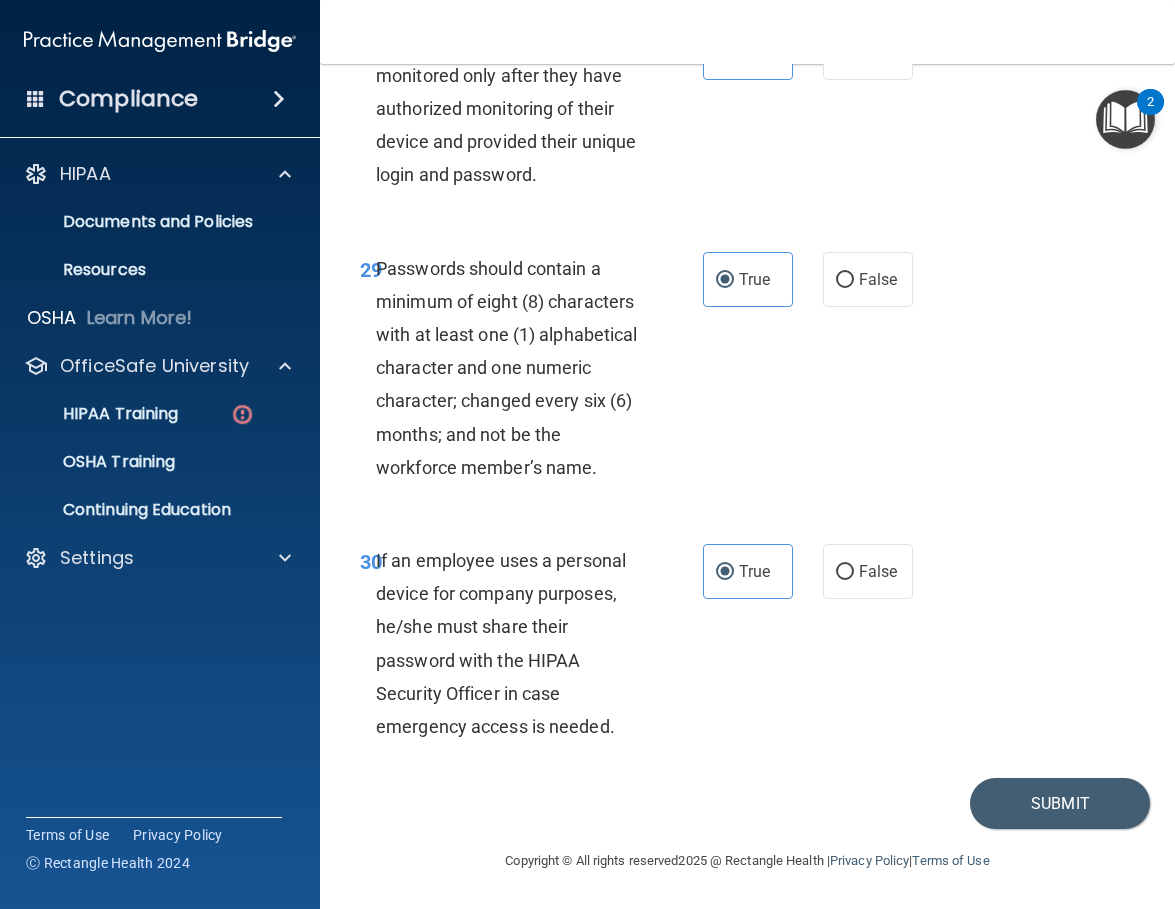 scroll, scrollTop: 6902, scrollLeft: 0, axis: vertical 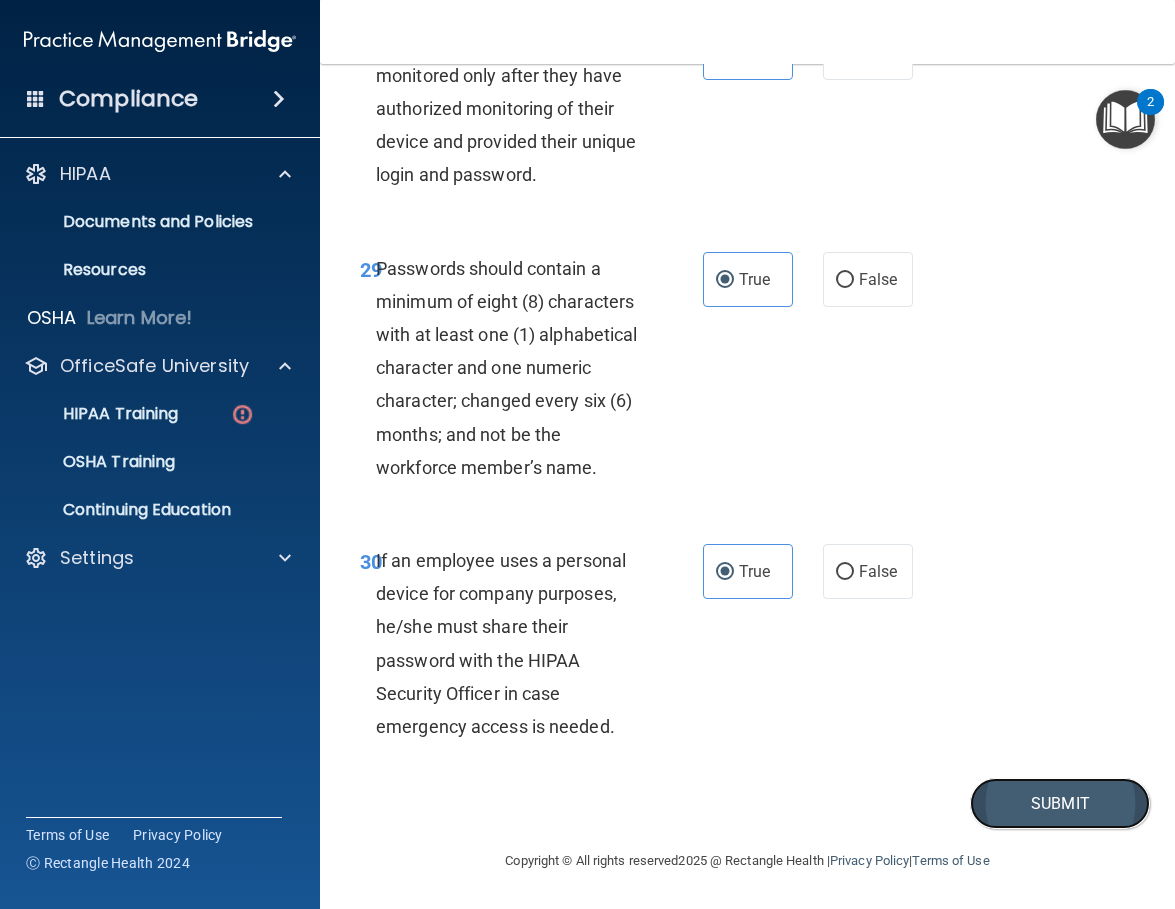 click on "Submit" at bounding box center [1060, 803] 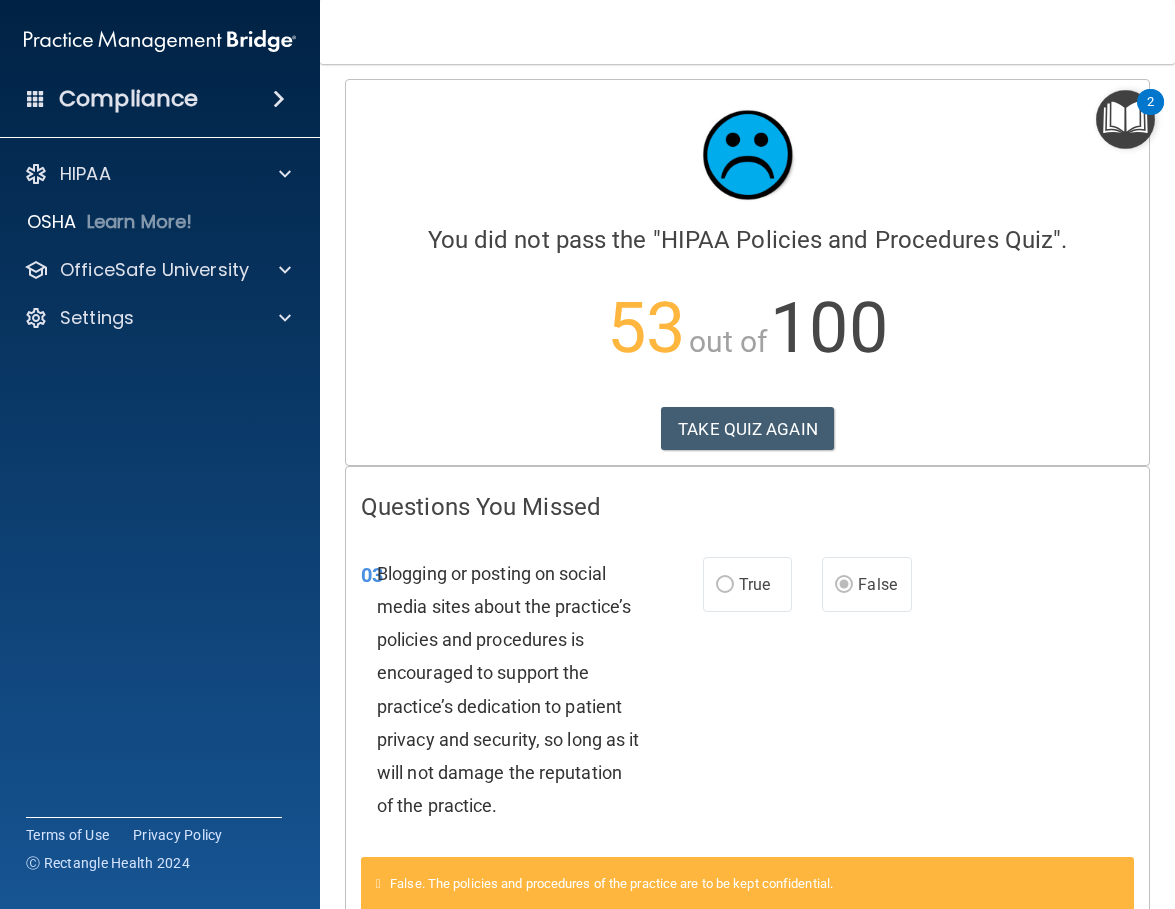 scroll, scrollTop: 0, scrollLeft: 0, axis: both 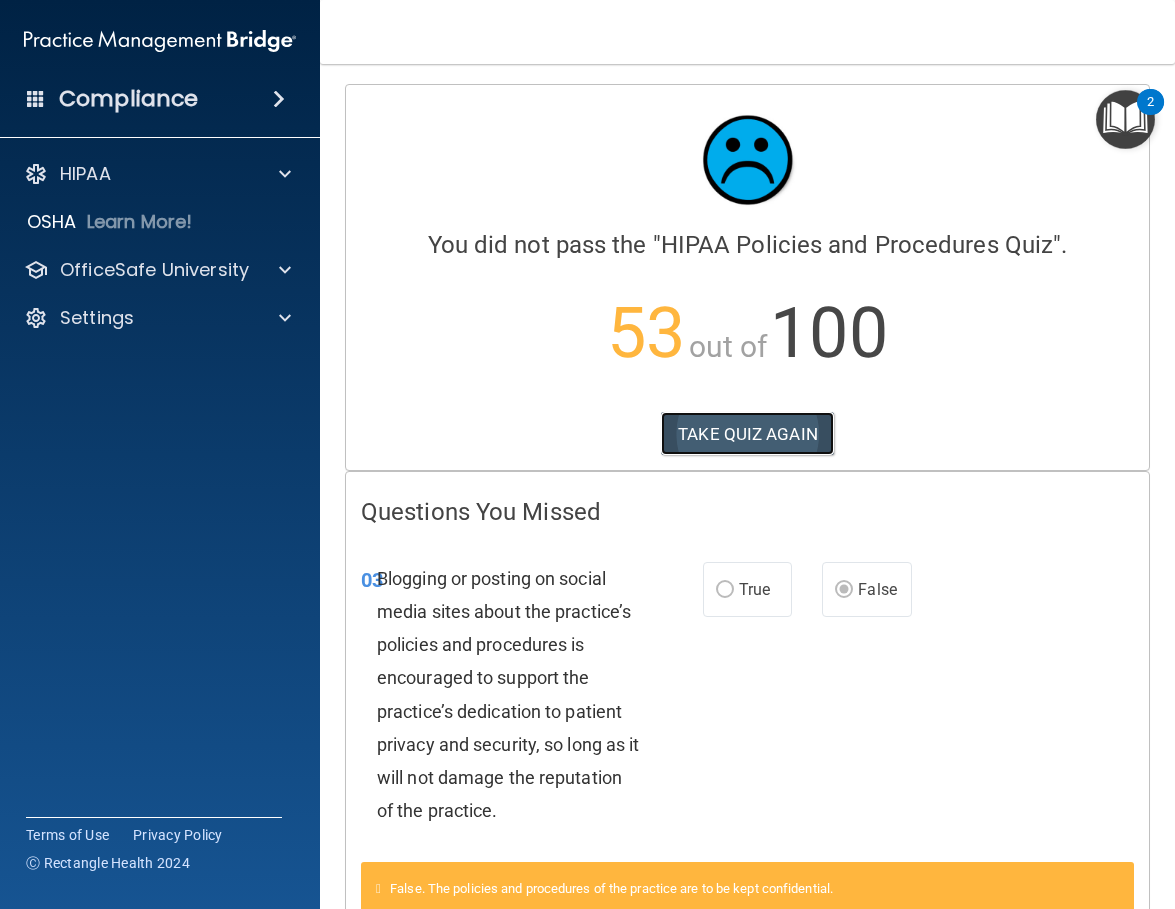click on "TAKE QUIZ AGAIN" at bounding box center (747, 434) 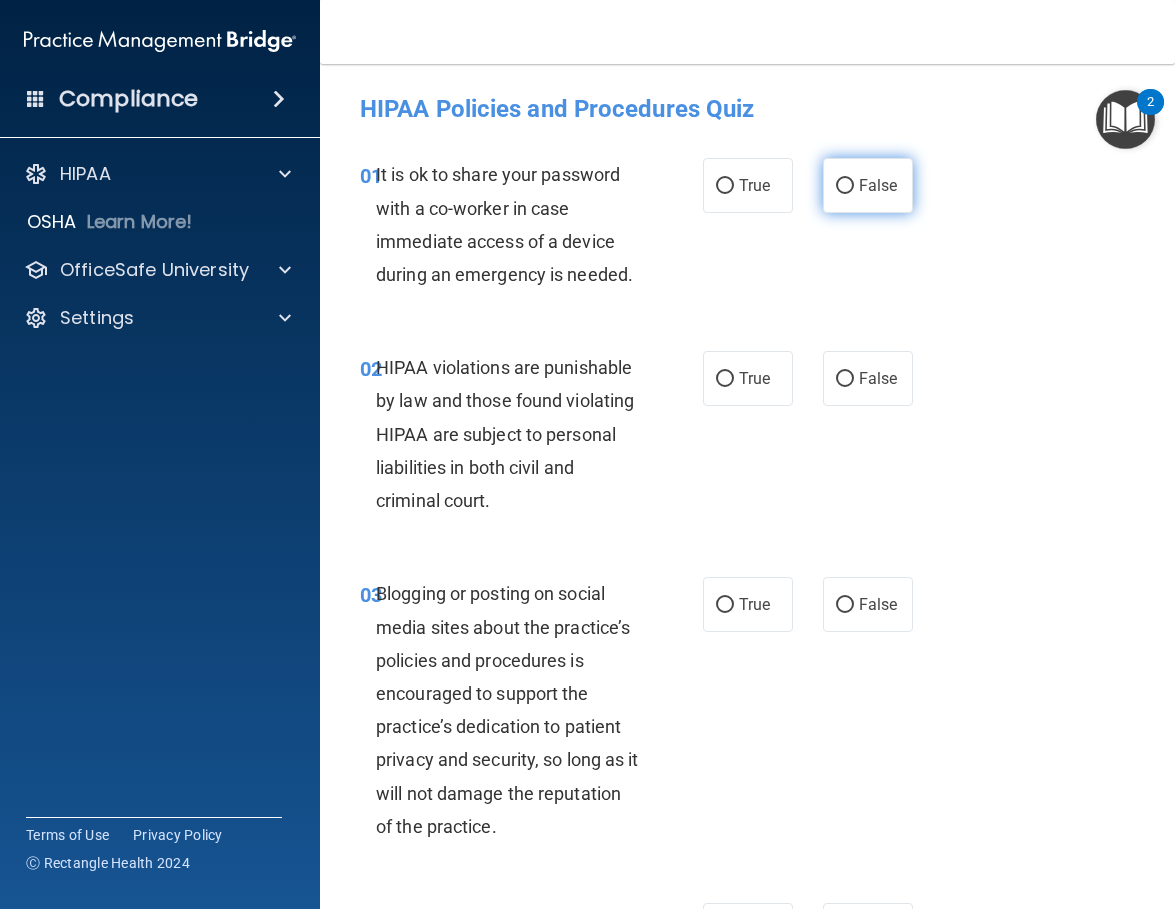 click on "False" at bounding box center [868, 185] 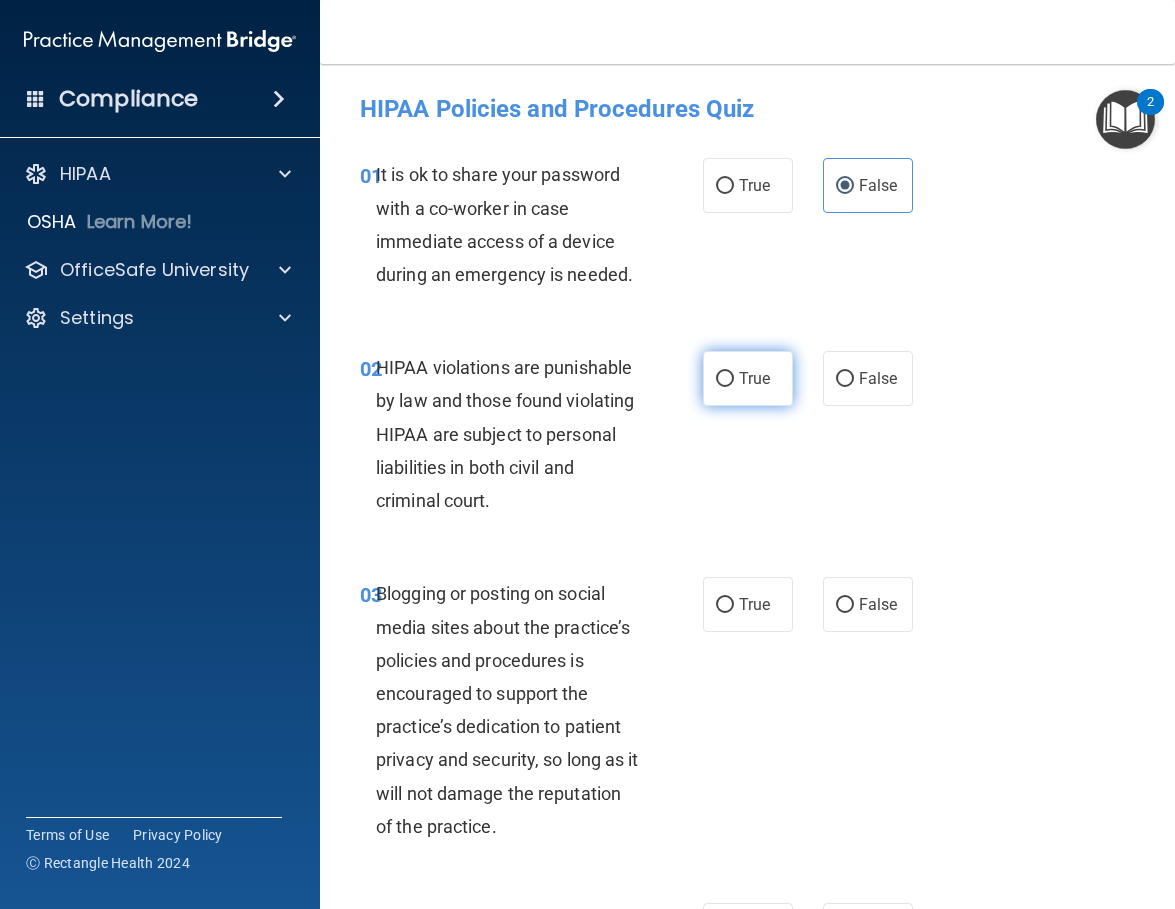 click on "True" at bounding box center [754, 378] 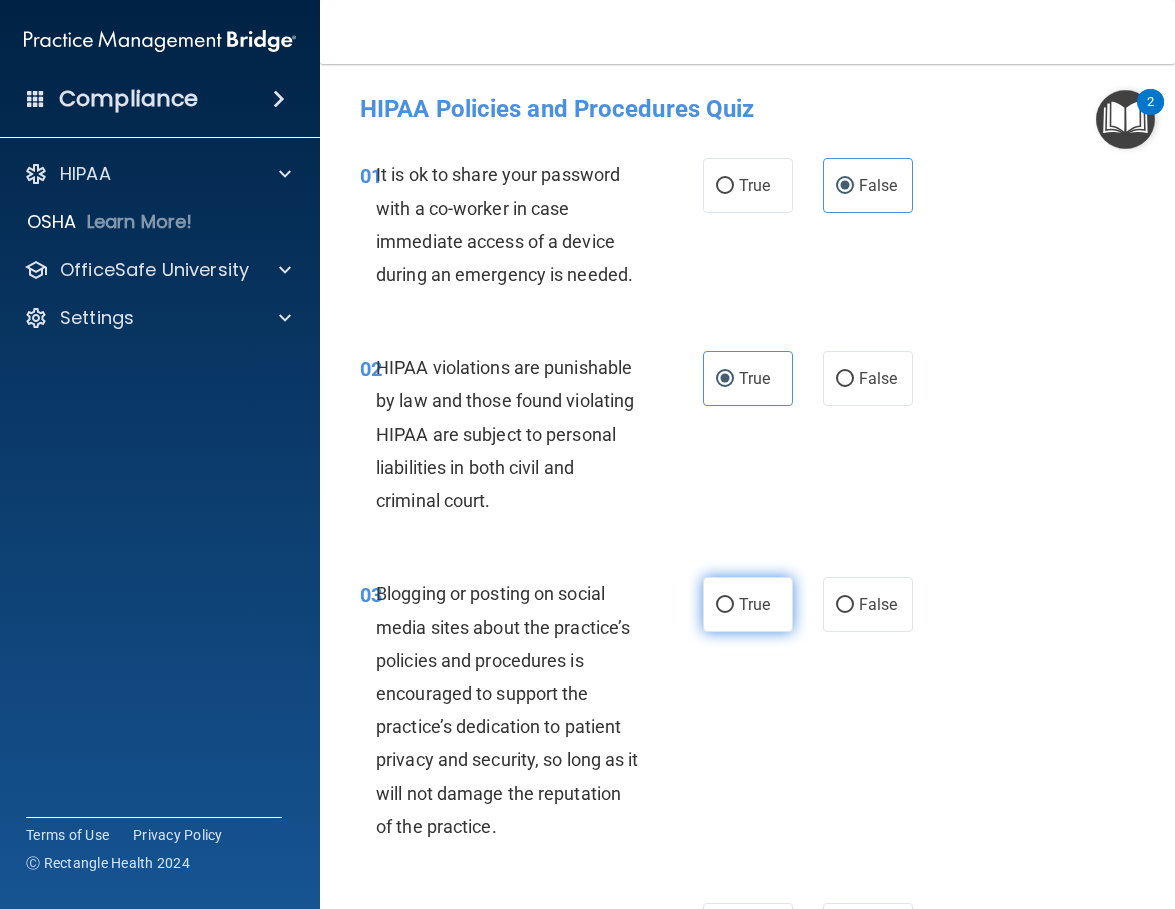click on "True" at bounding box center [754, 604] 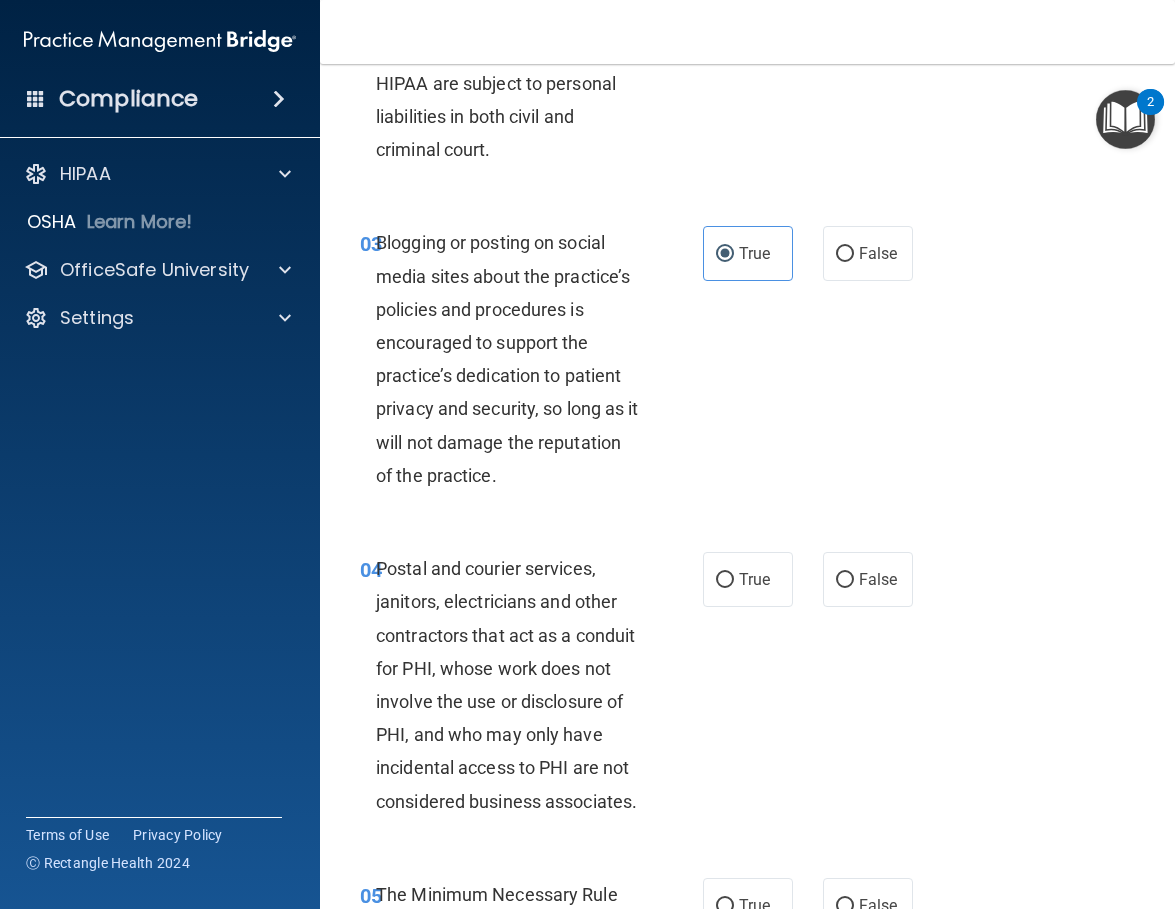 scroll, scrollTop: 500, scrollLeft: 0, axis: vertical 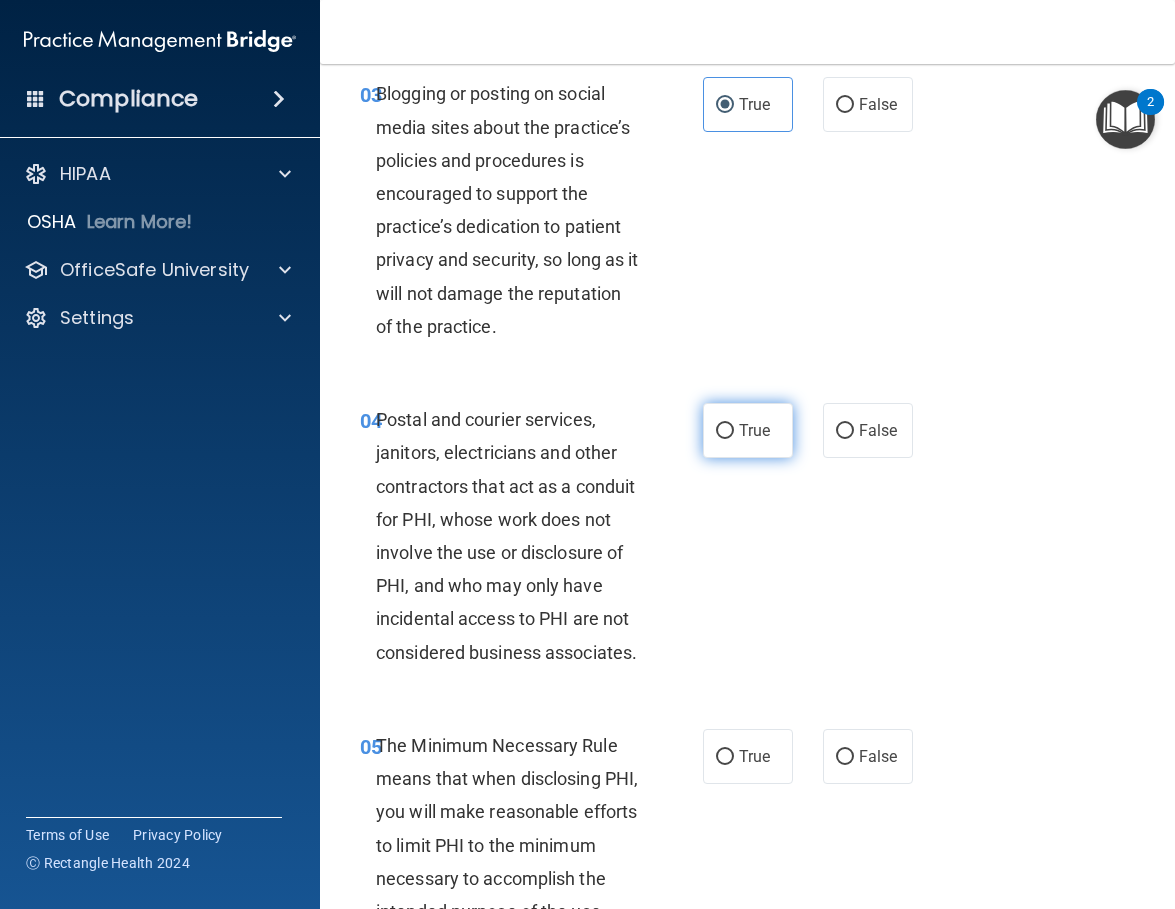 click on "True" at bounding box center (748, 430) 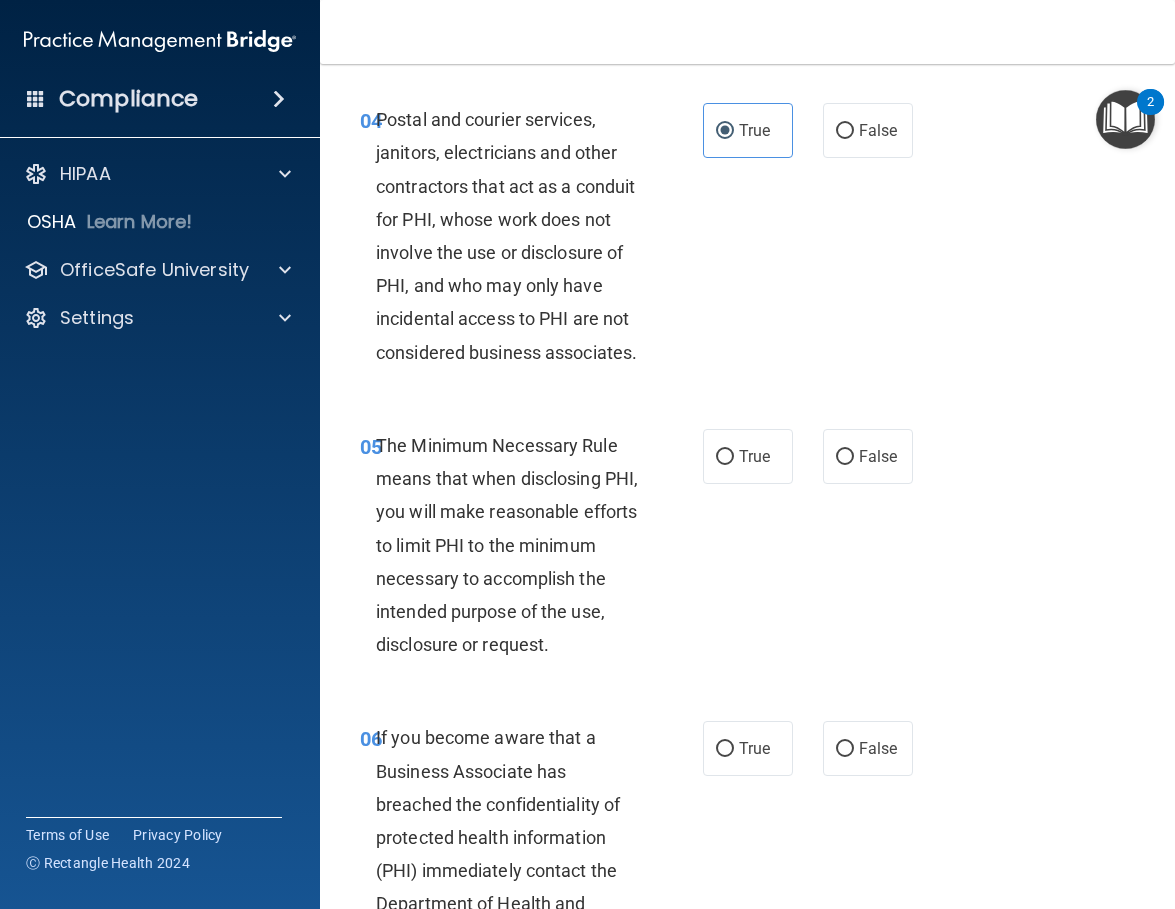 scroll, scrollTop: 900, scrollLeft: 0, axis: vertical 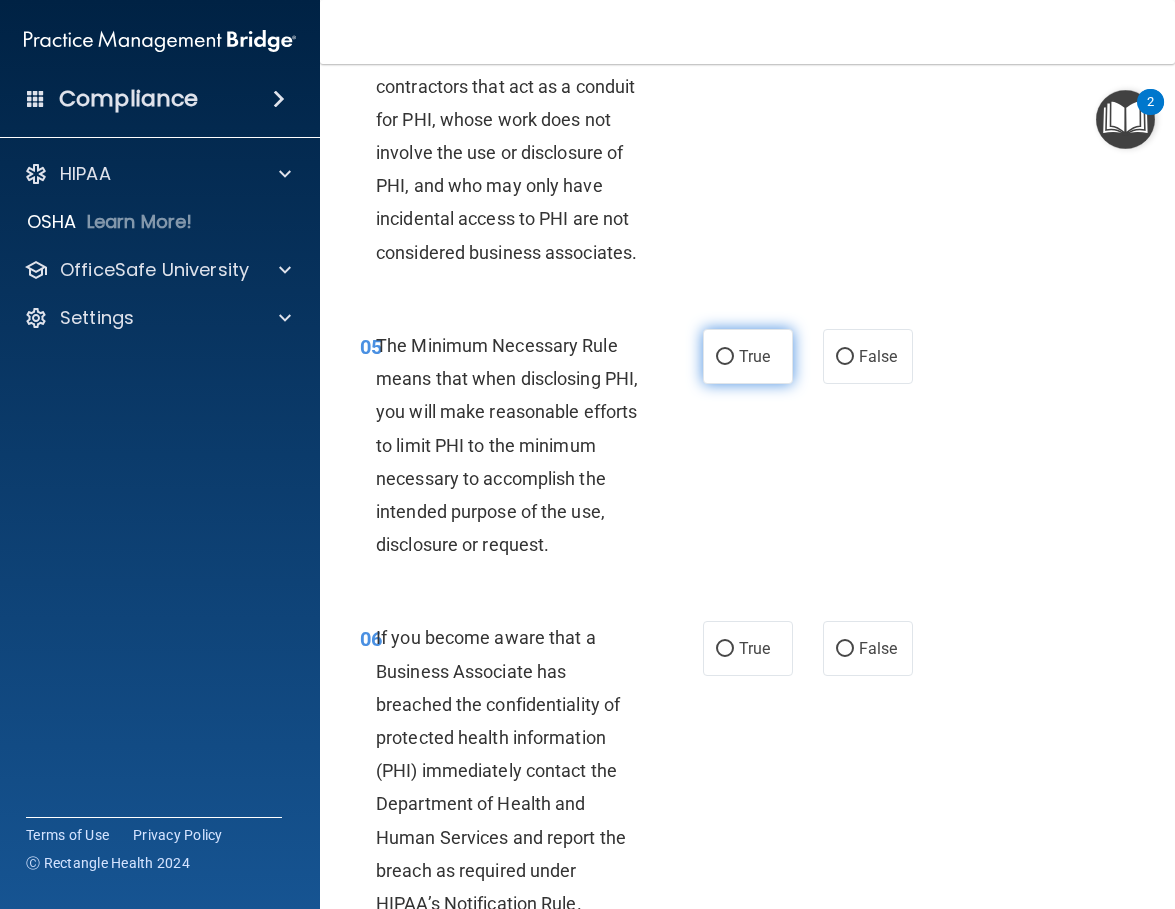 click on "True" at bounding box center (725, 357) 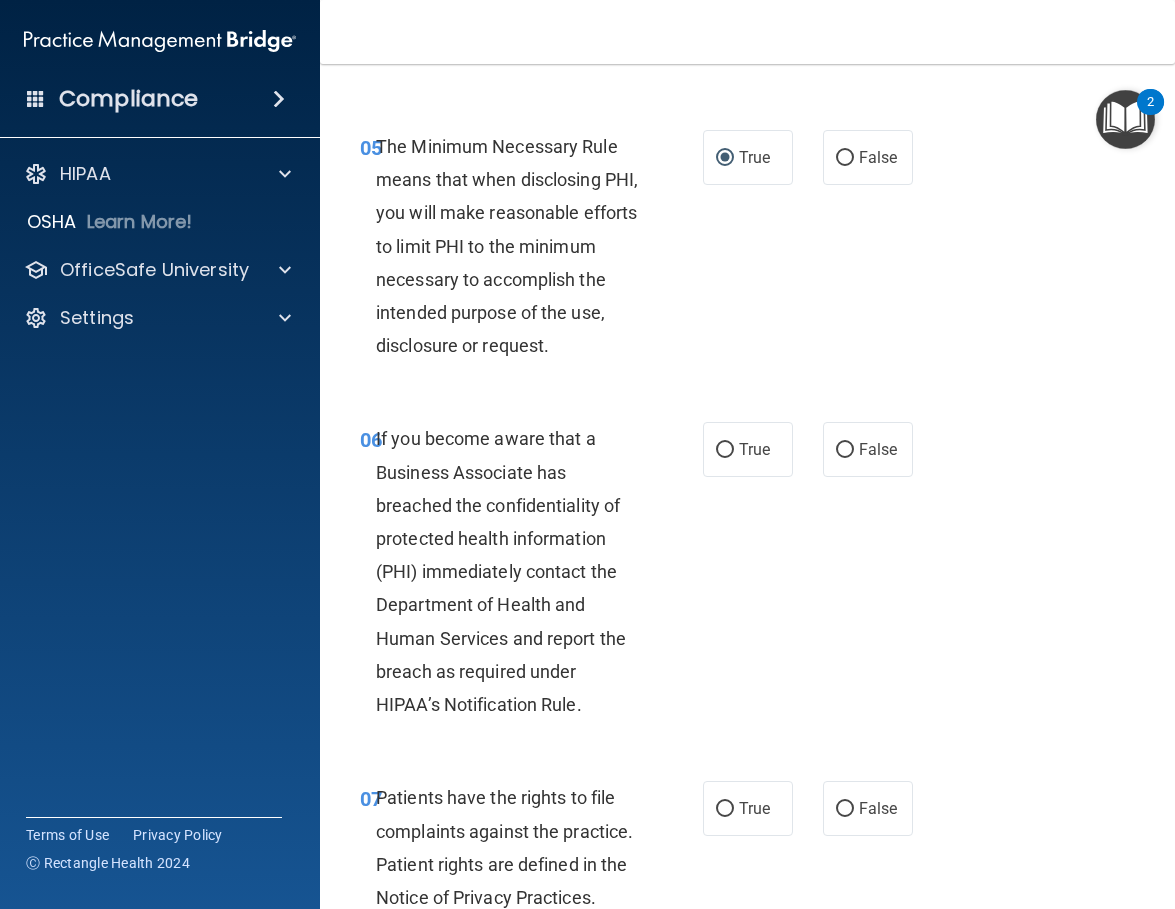 scroll, scrollTop: 1100, scrollLeft: 0, axis: vertical 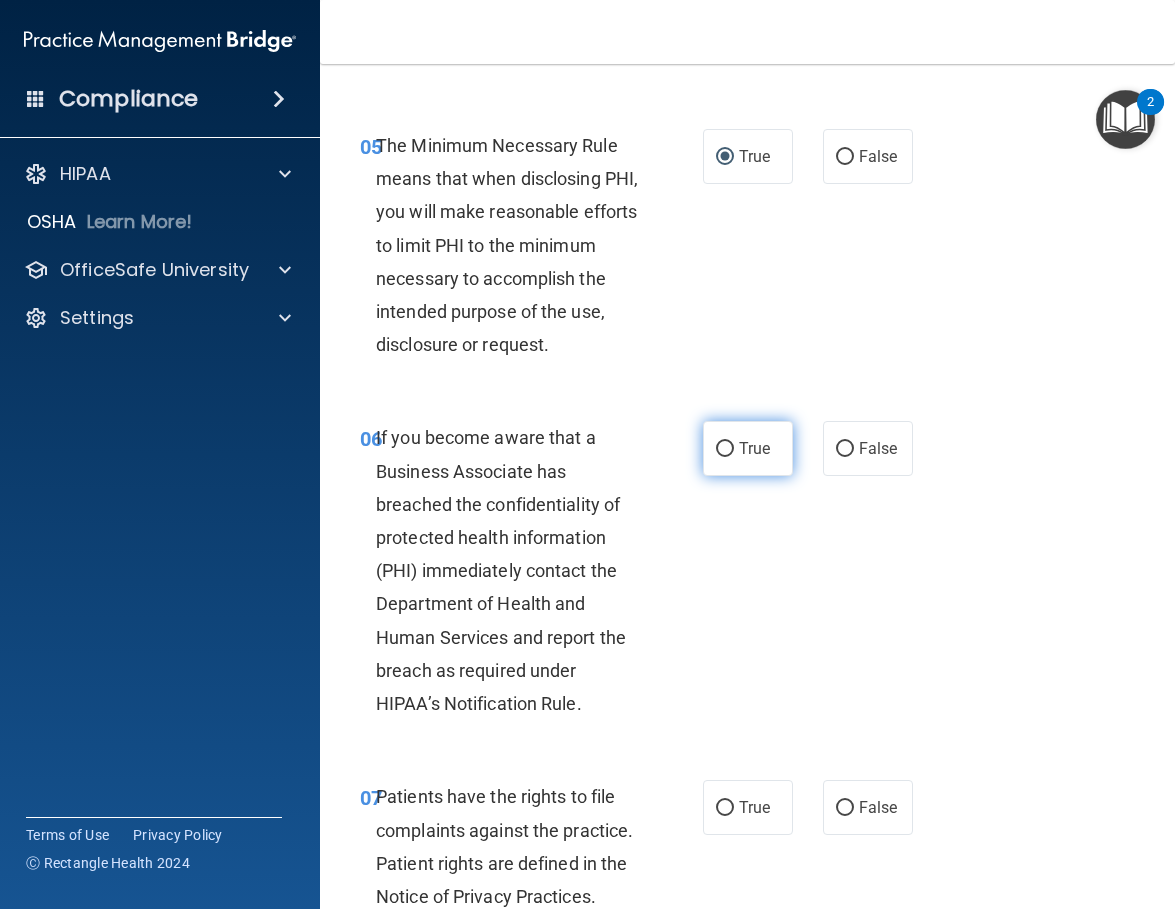 click on "True" at bounding box center [754, 448] 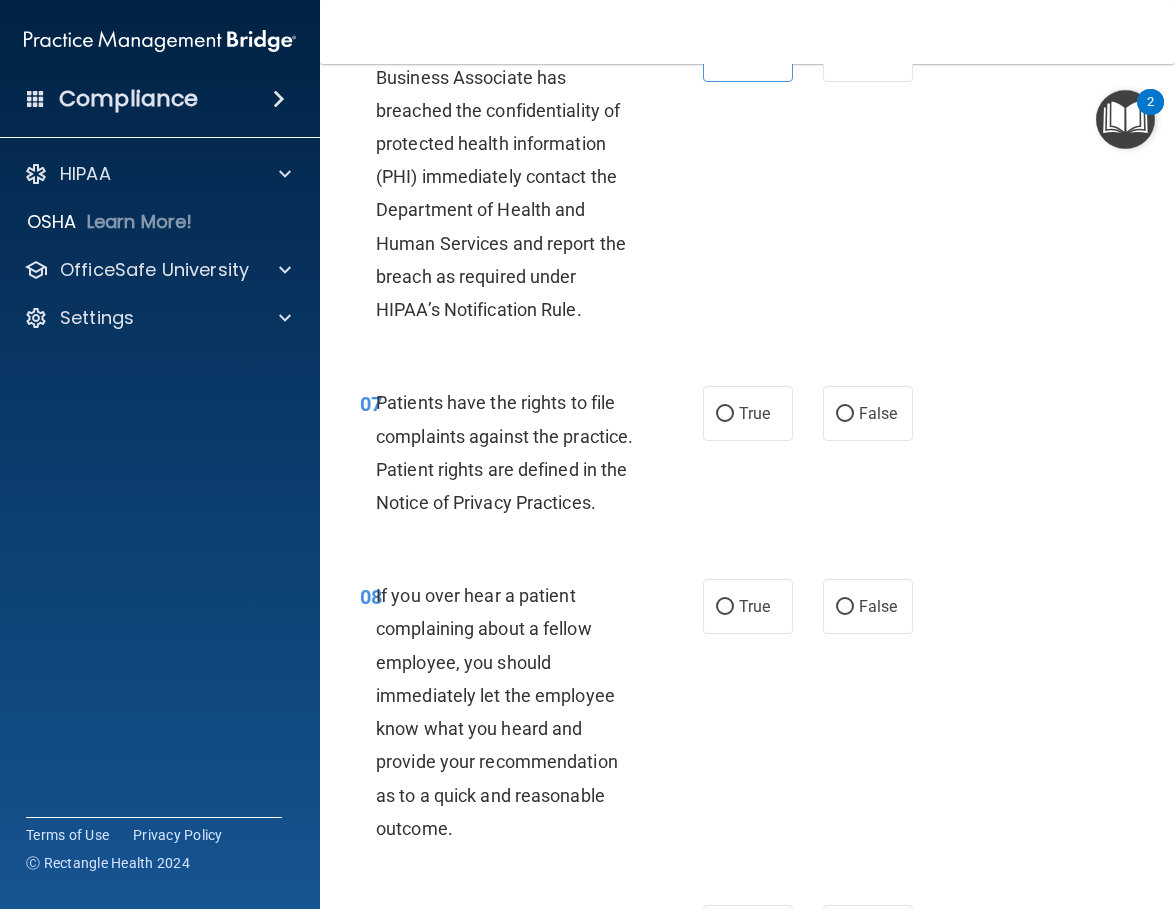 scroll, scrollTop: 1500, scrollLeft: 0, axis: vertical 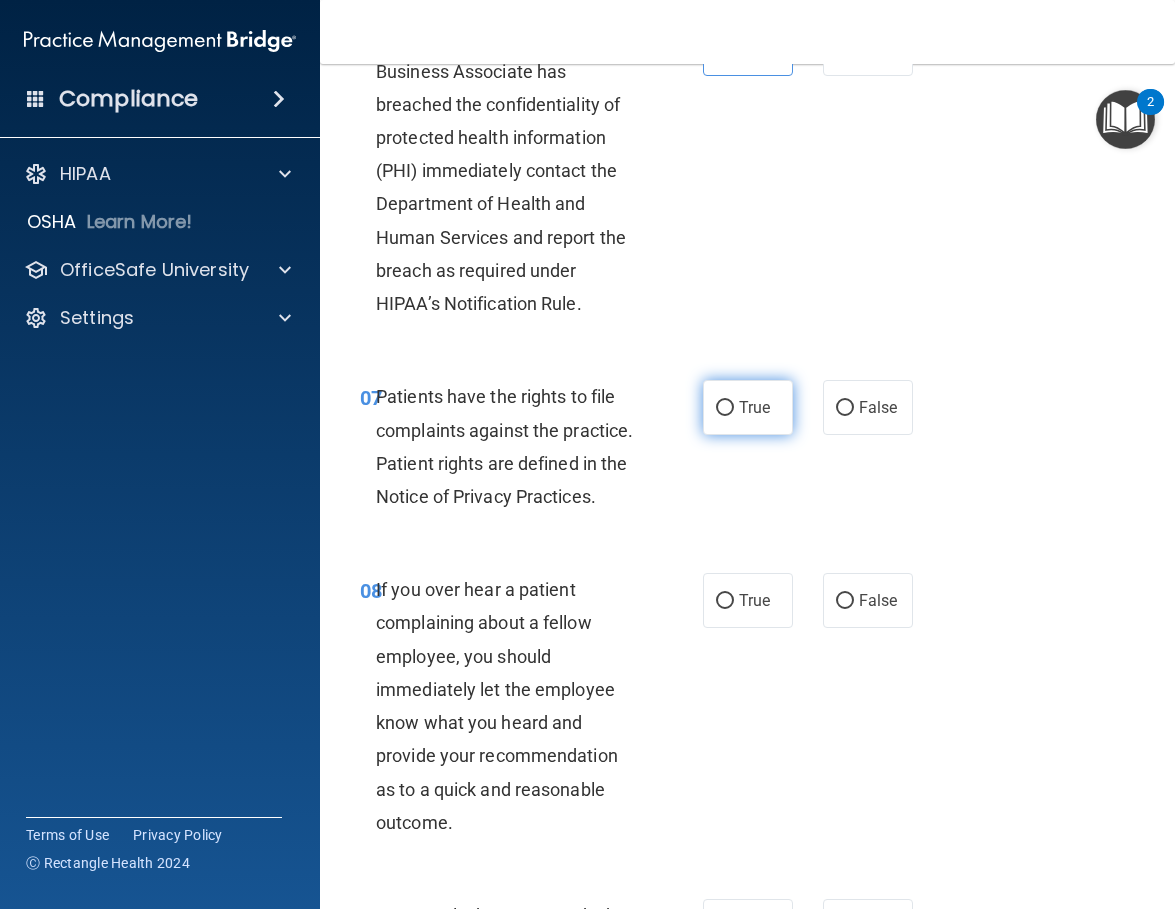 click on "True" at bounding box center [725, 408] 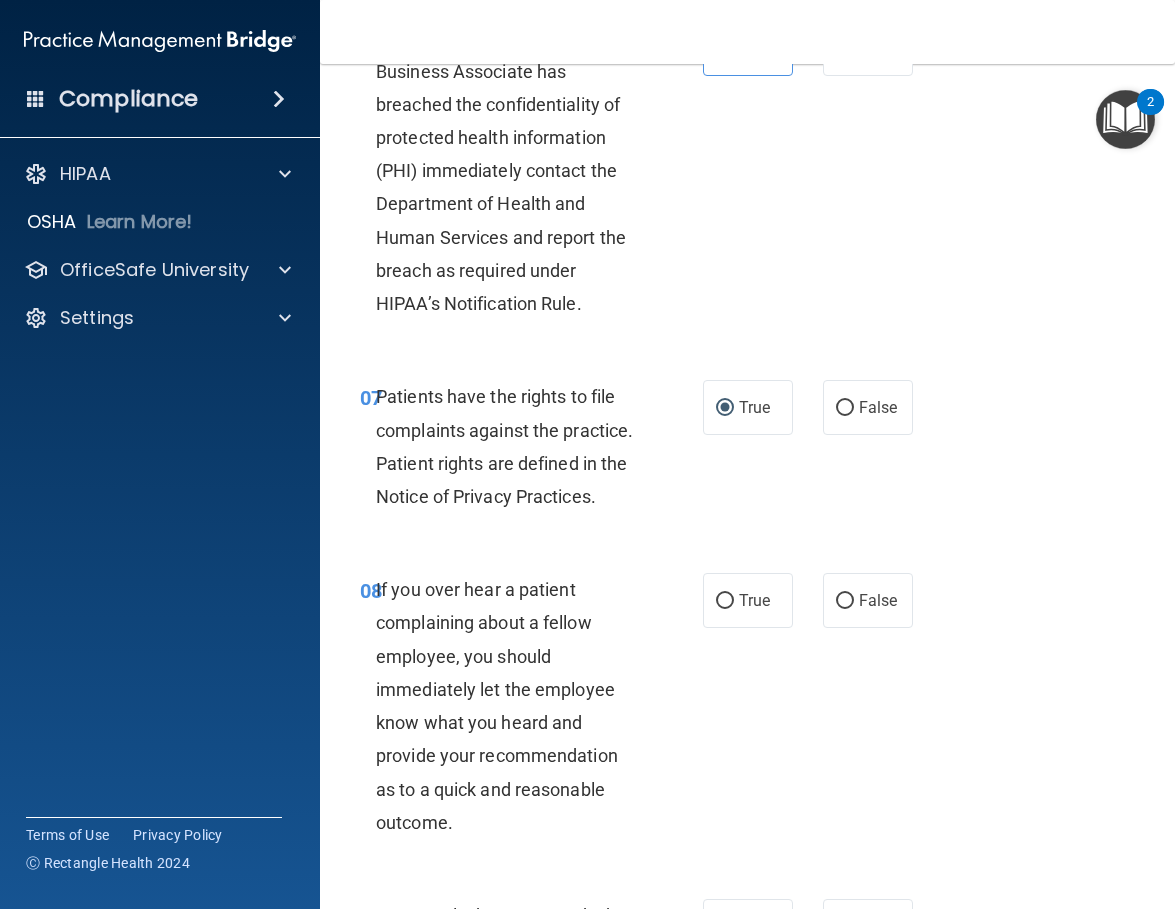 scroll, scrollTop: 1600, scrollLeft: 0, axis: vertical 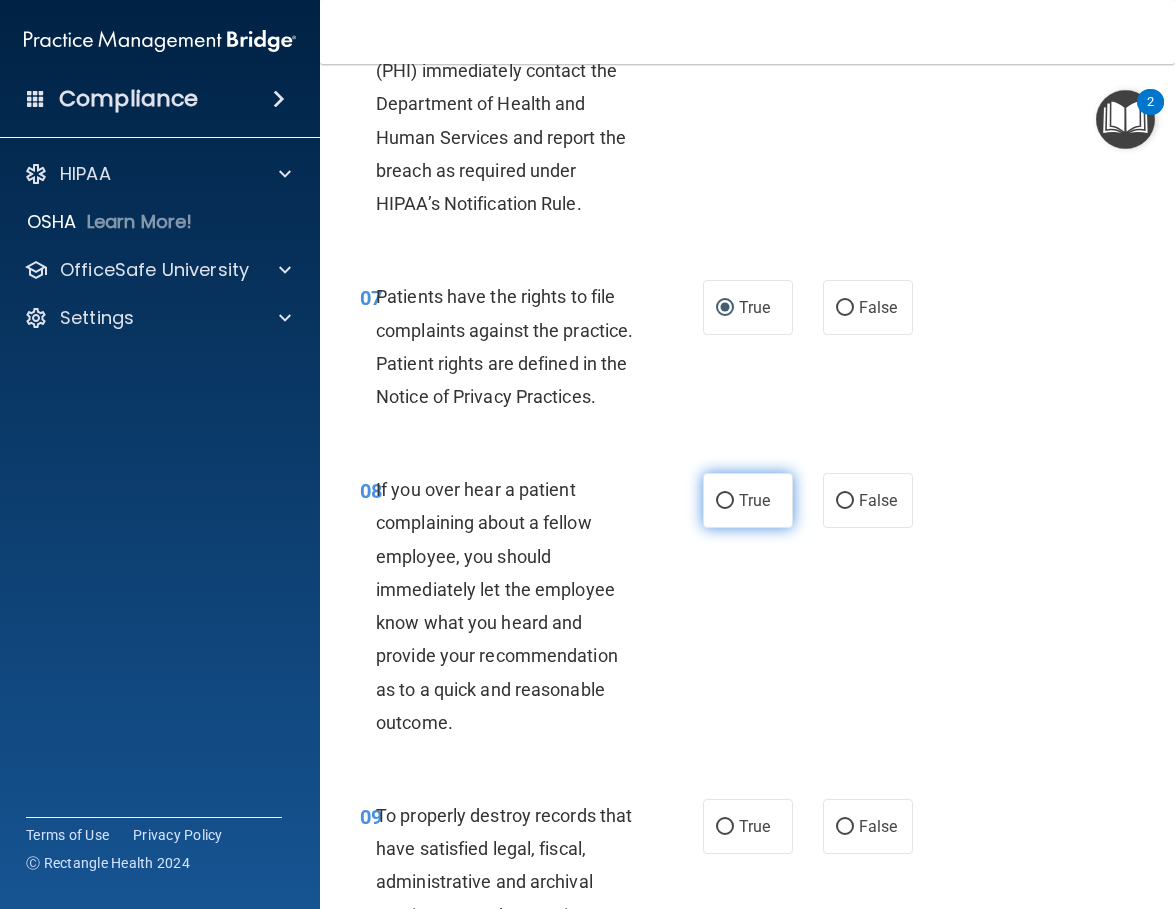 click on "True" at bounding box center (725, 501) 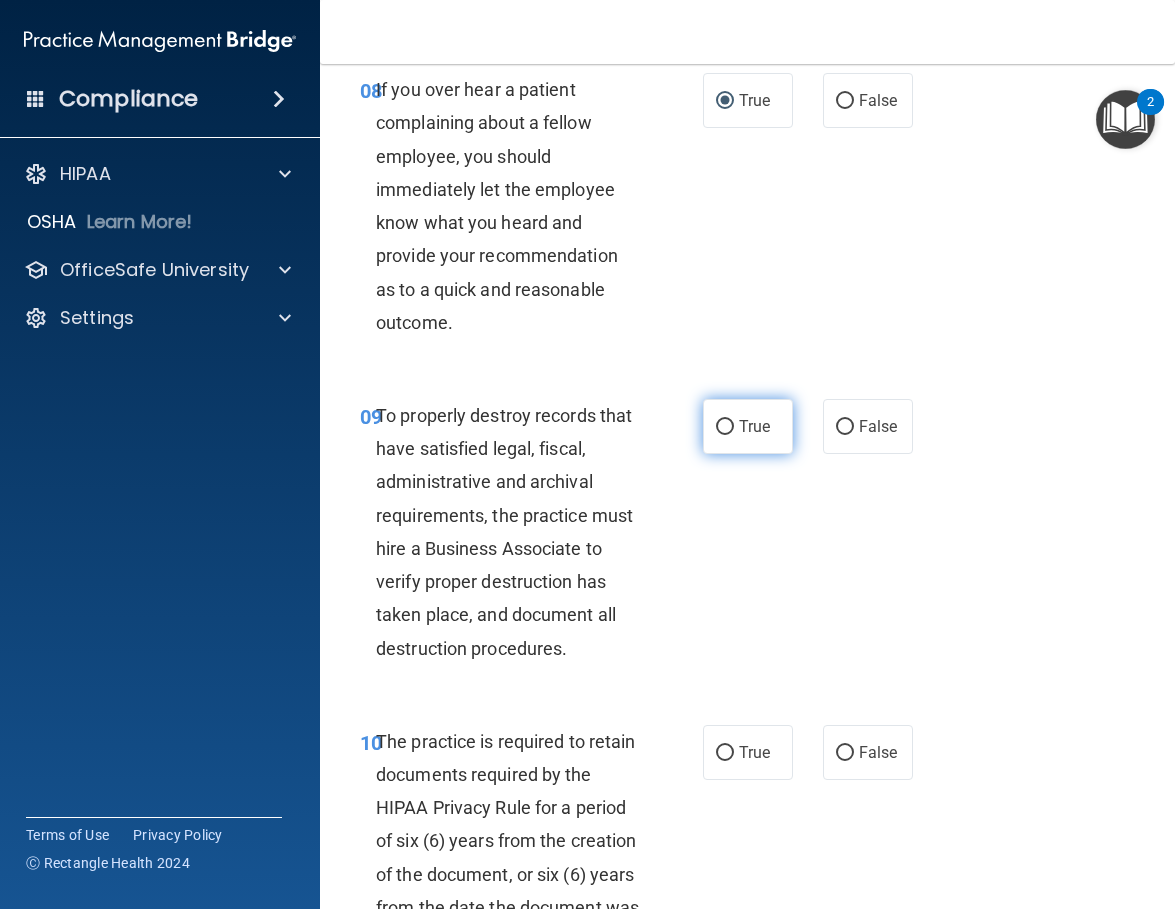 click on "True" at bounding box center [725, 427] 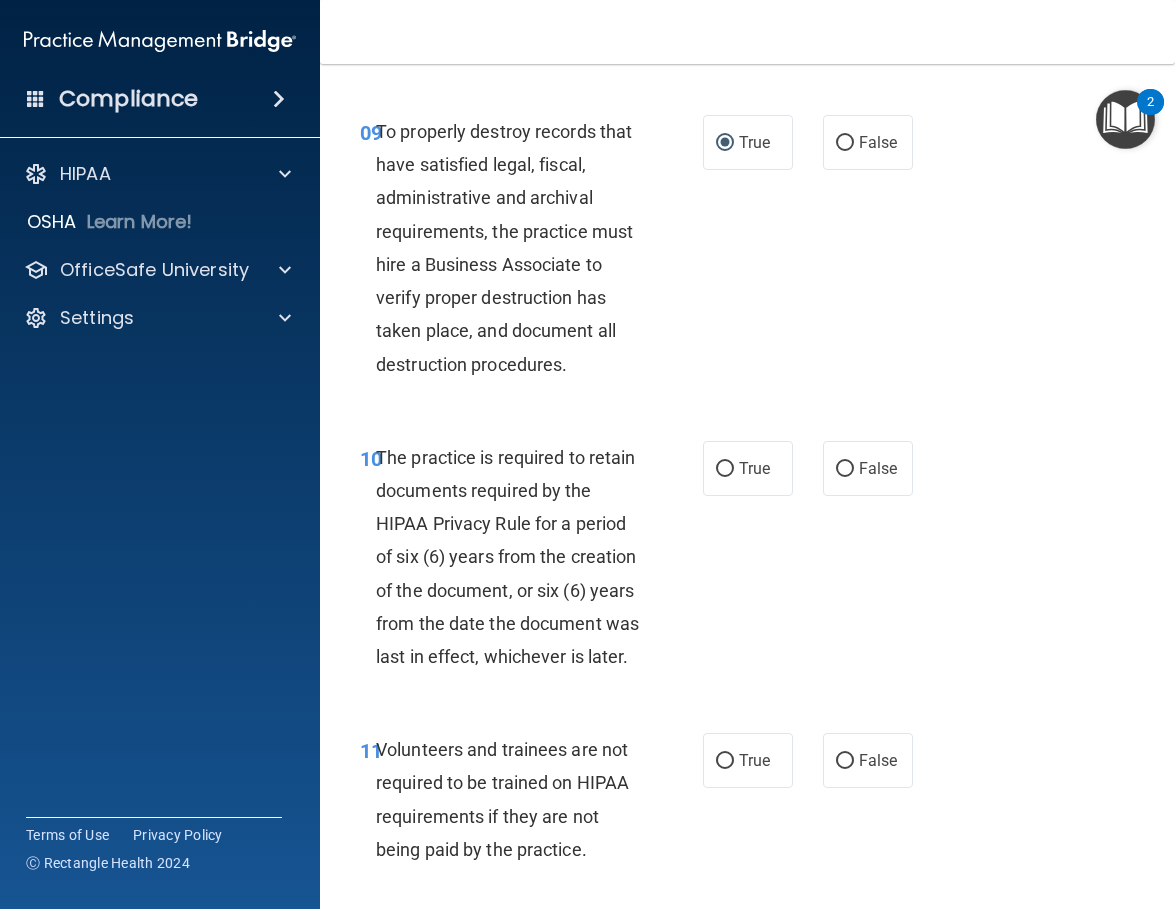 scroll, scrollTop: 2400, scrollLeft: 0, axis: vertical 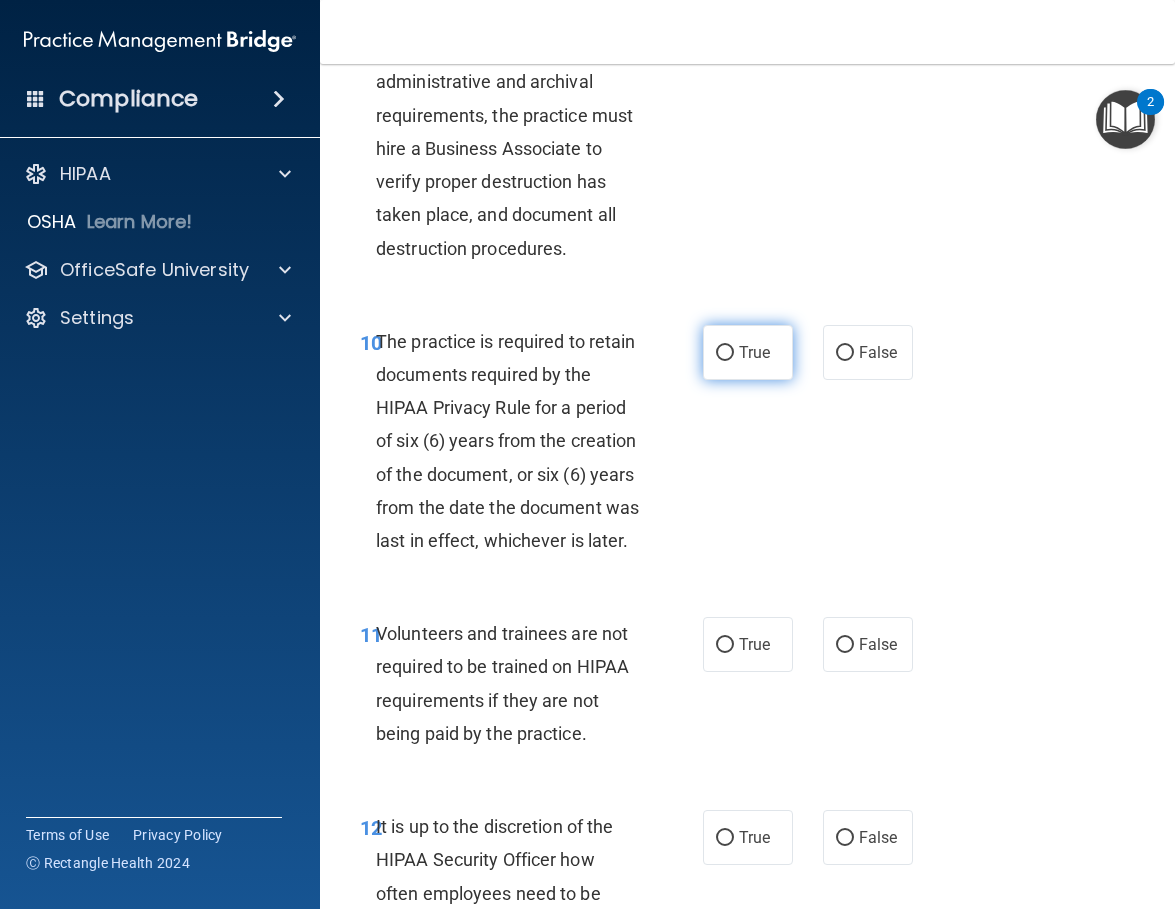 drag, startPoint x: 739, startPoint y: 461, endPoint x: 709, endPoint y: 496, distance: 46.09772 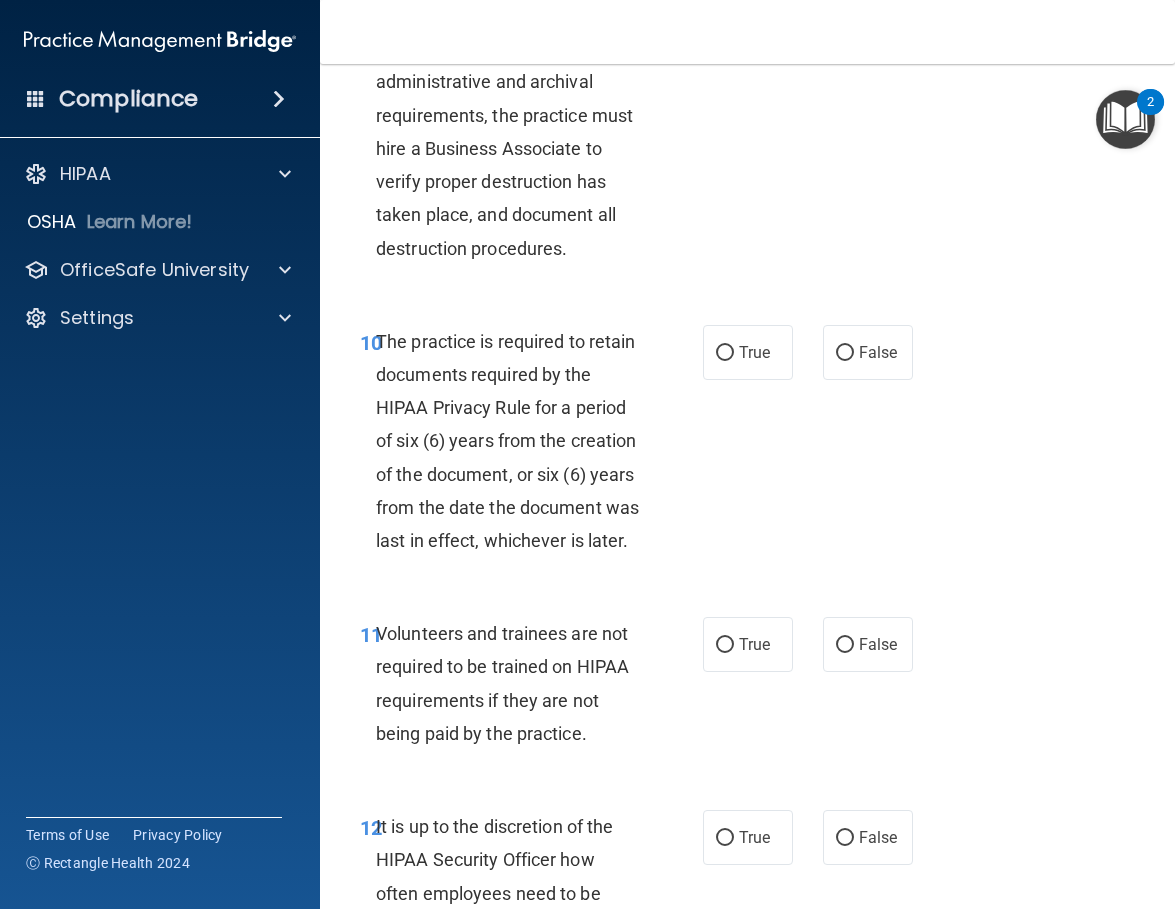 click on "True" at bounding box center [725, 353] 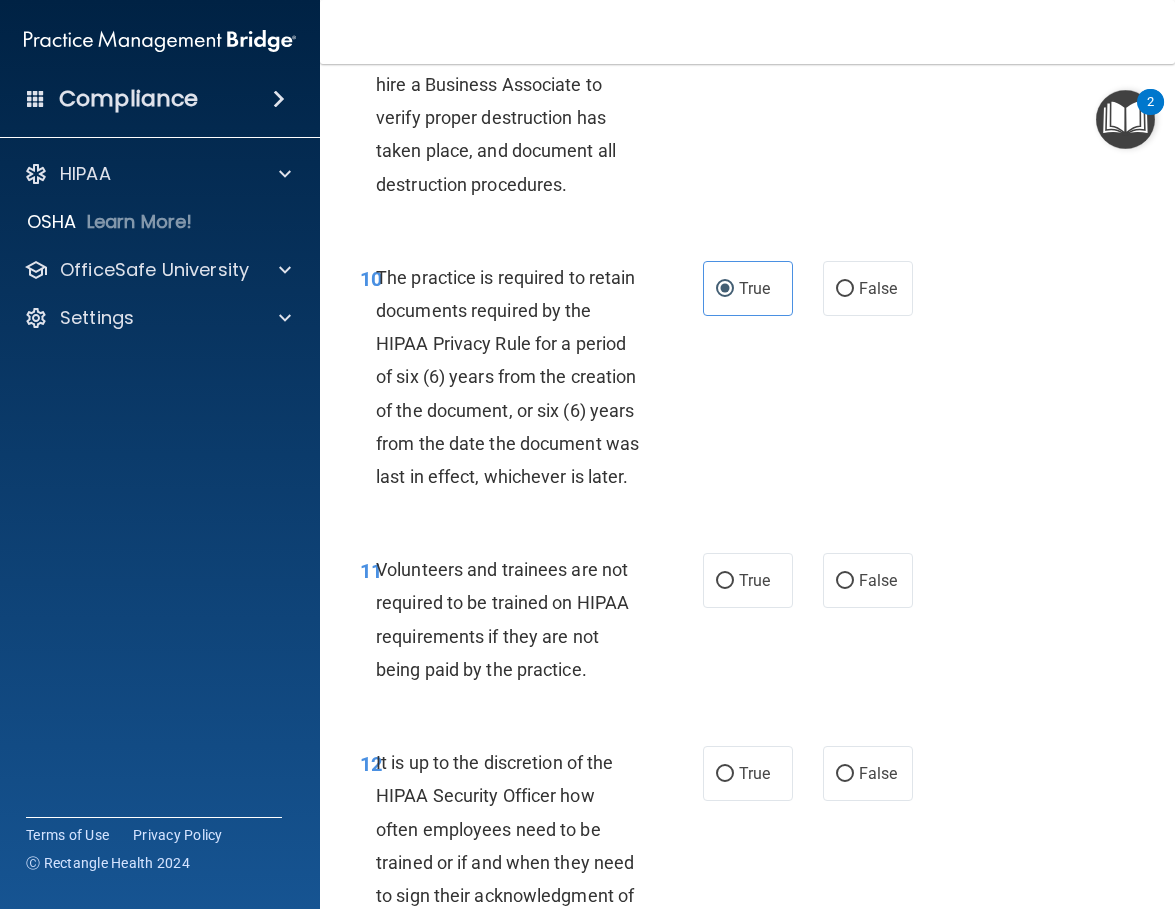 scroll, scrollTop: 2600, scrollLeft: 0, axis: vertical 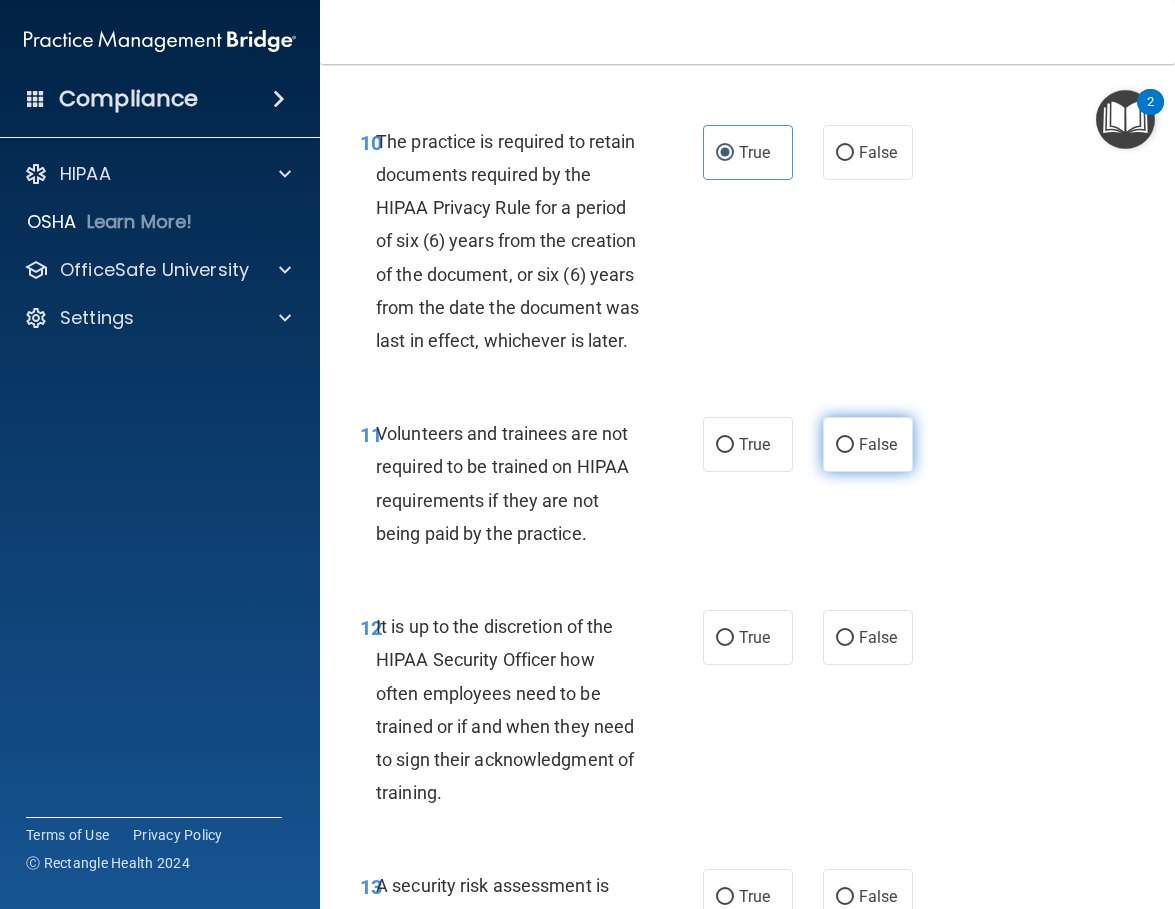 click on "False" at bounding box center [868, 444] 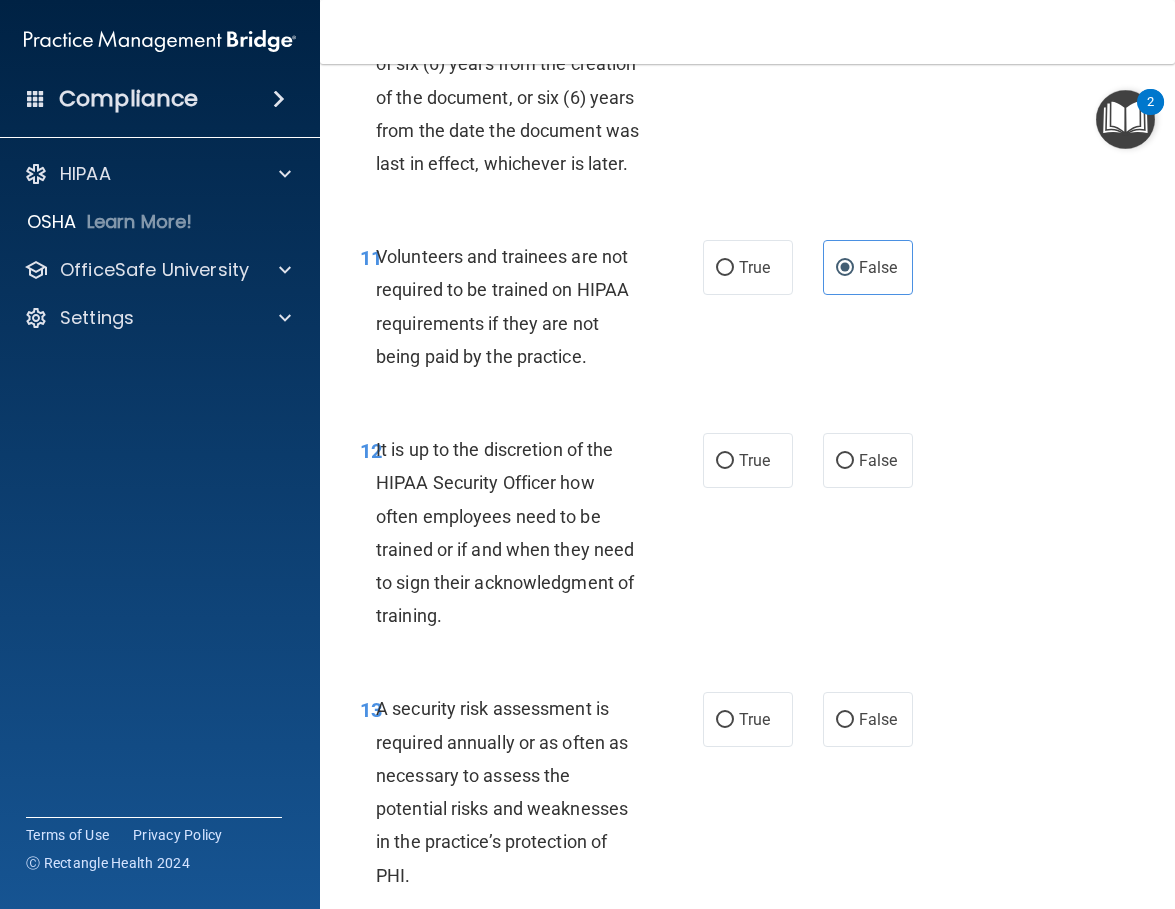 scroll, scrollTop: 2800, scrollLeft: 0, axis: vertical 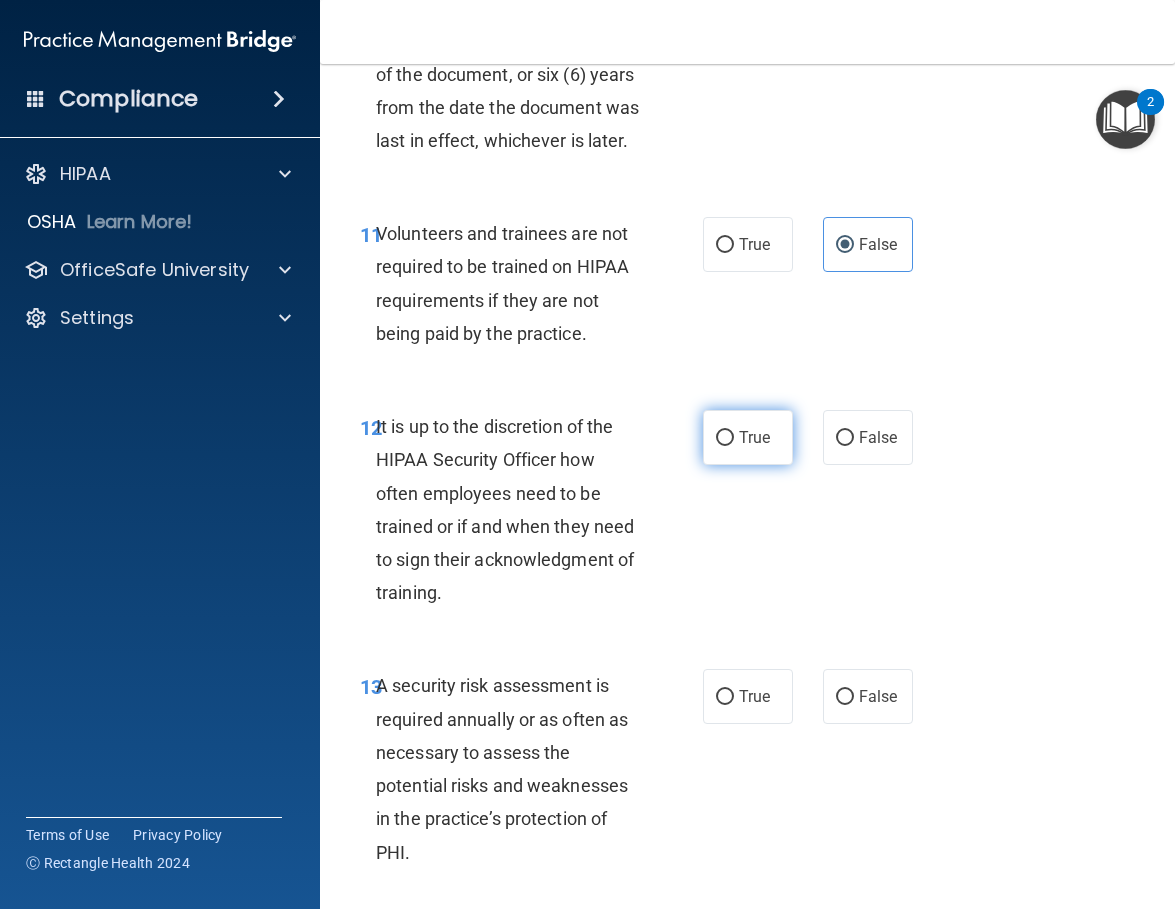 click on "True" at bounding box center (725, 438) 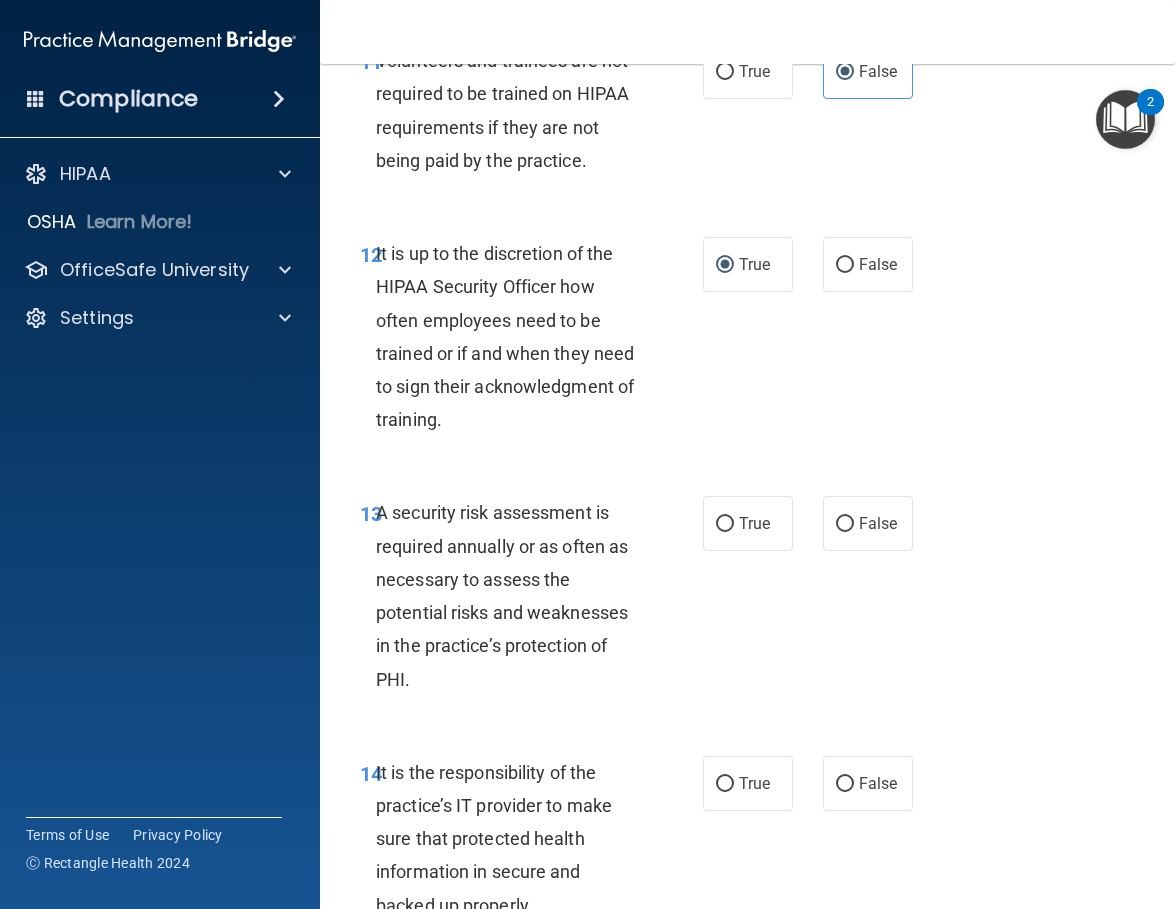 scroll, scrollTop: 3000, scrollLeft: 0, axis: vertical 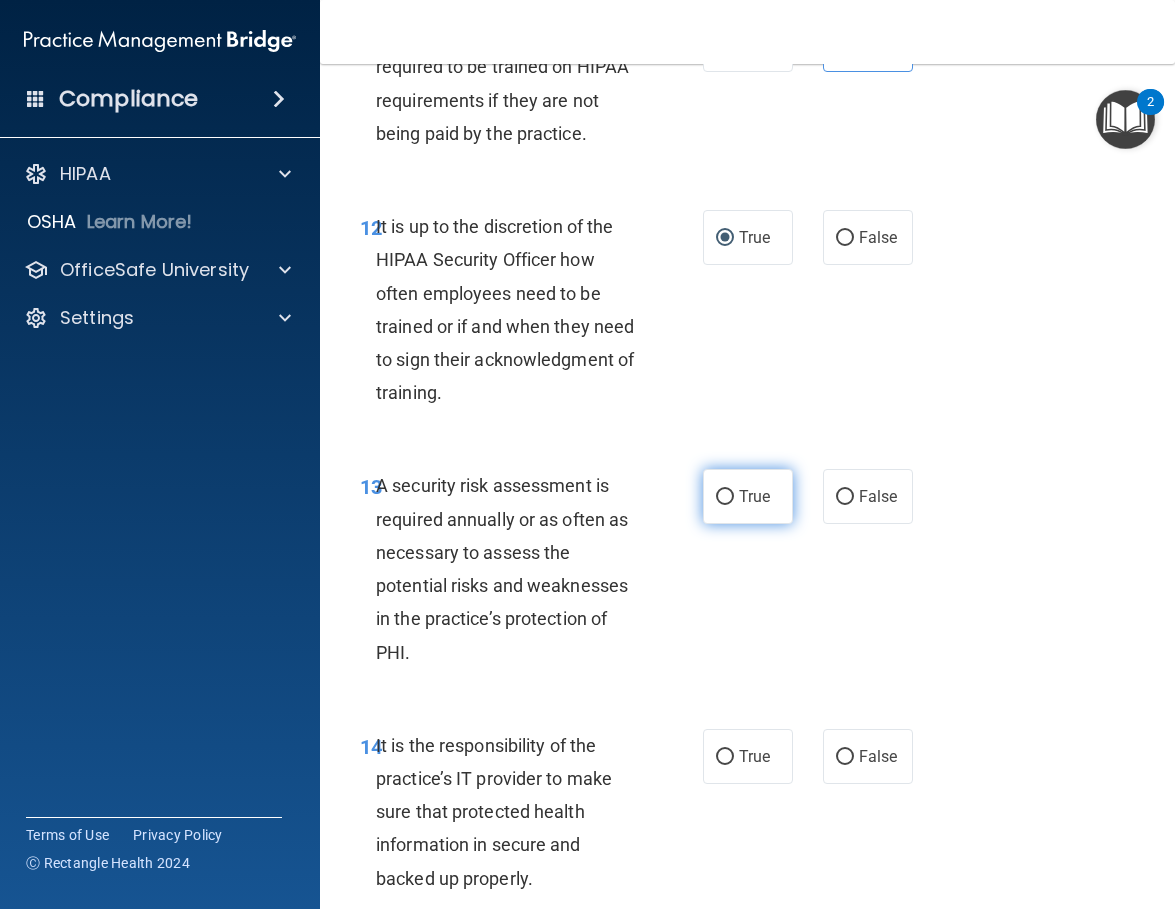 click on "True" at bounding box center [748, 496] 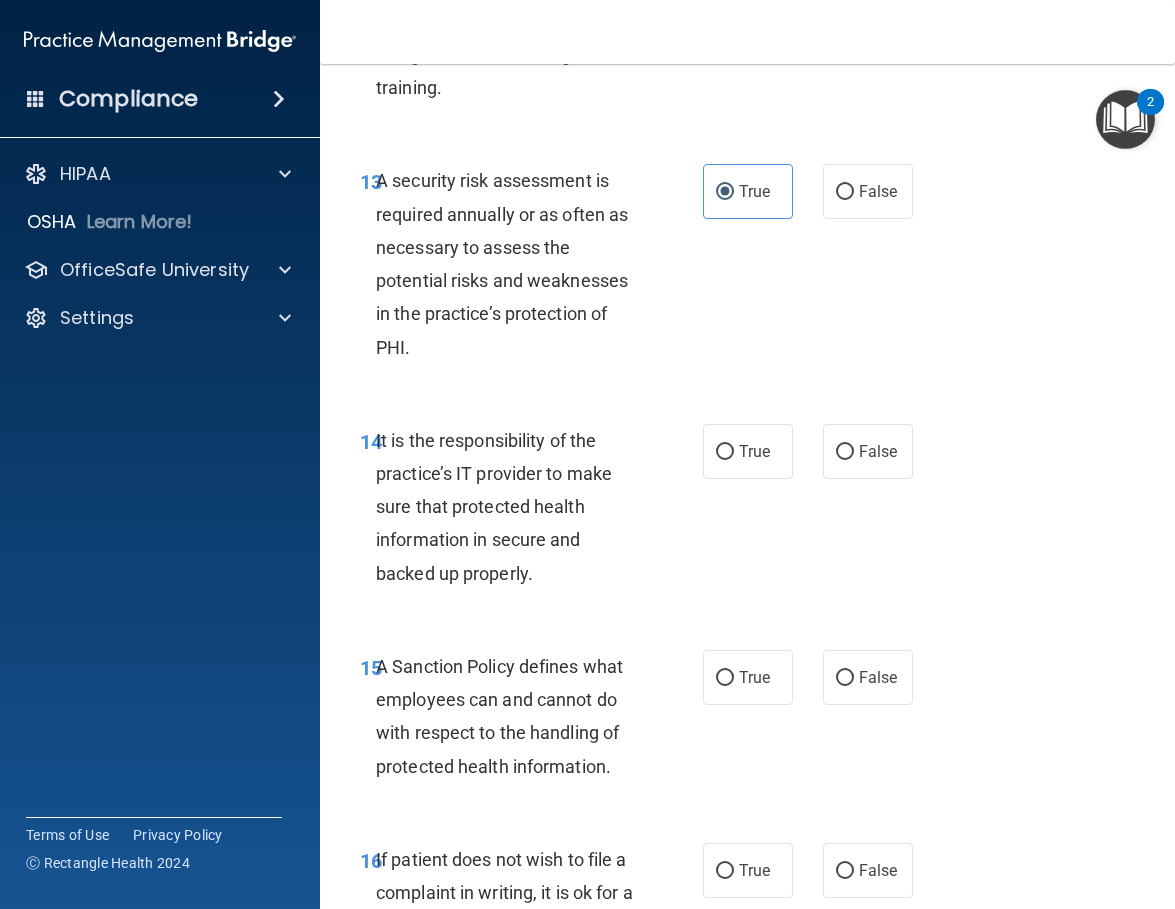 scroll, scrollTop: 3400, scrollLeft: 0, axis: vertical 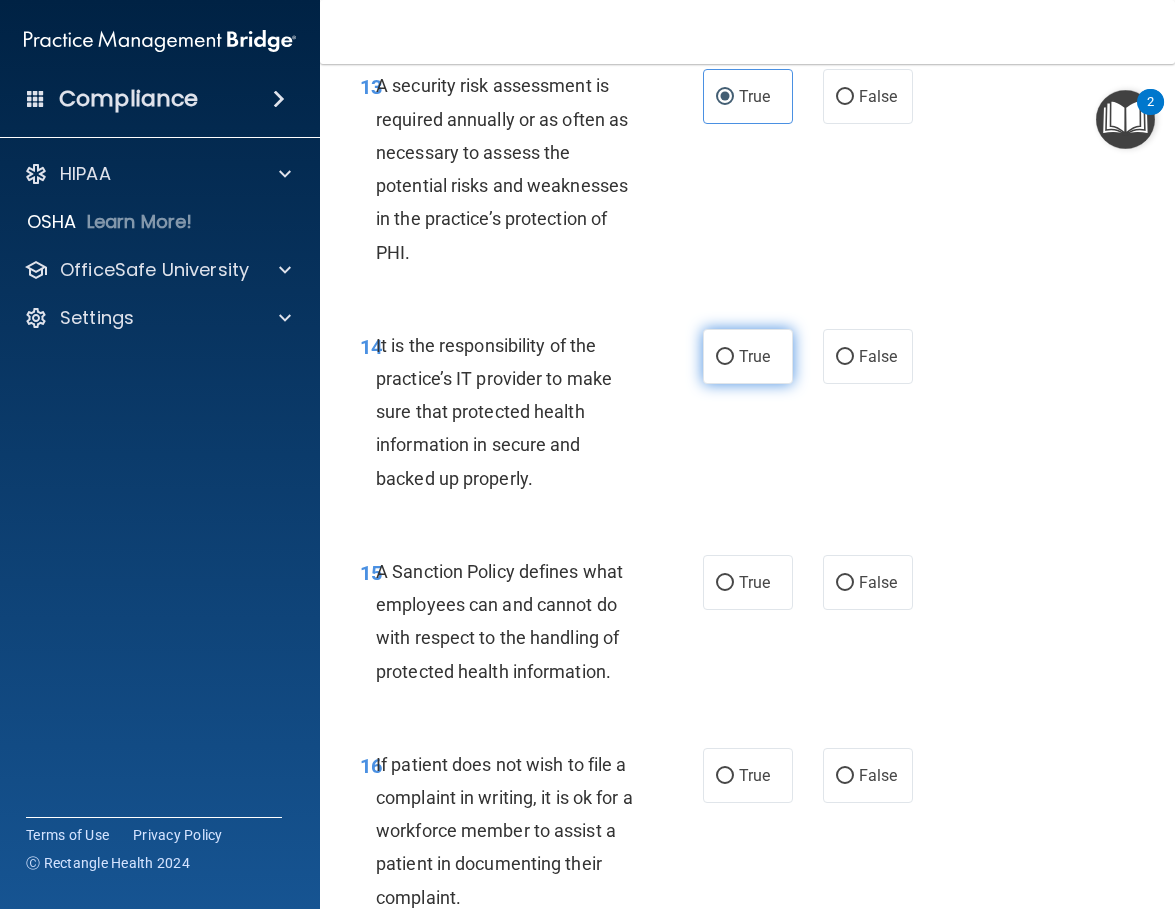 click on "True" at bounding box center (725, 357) 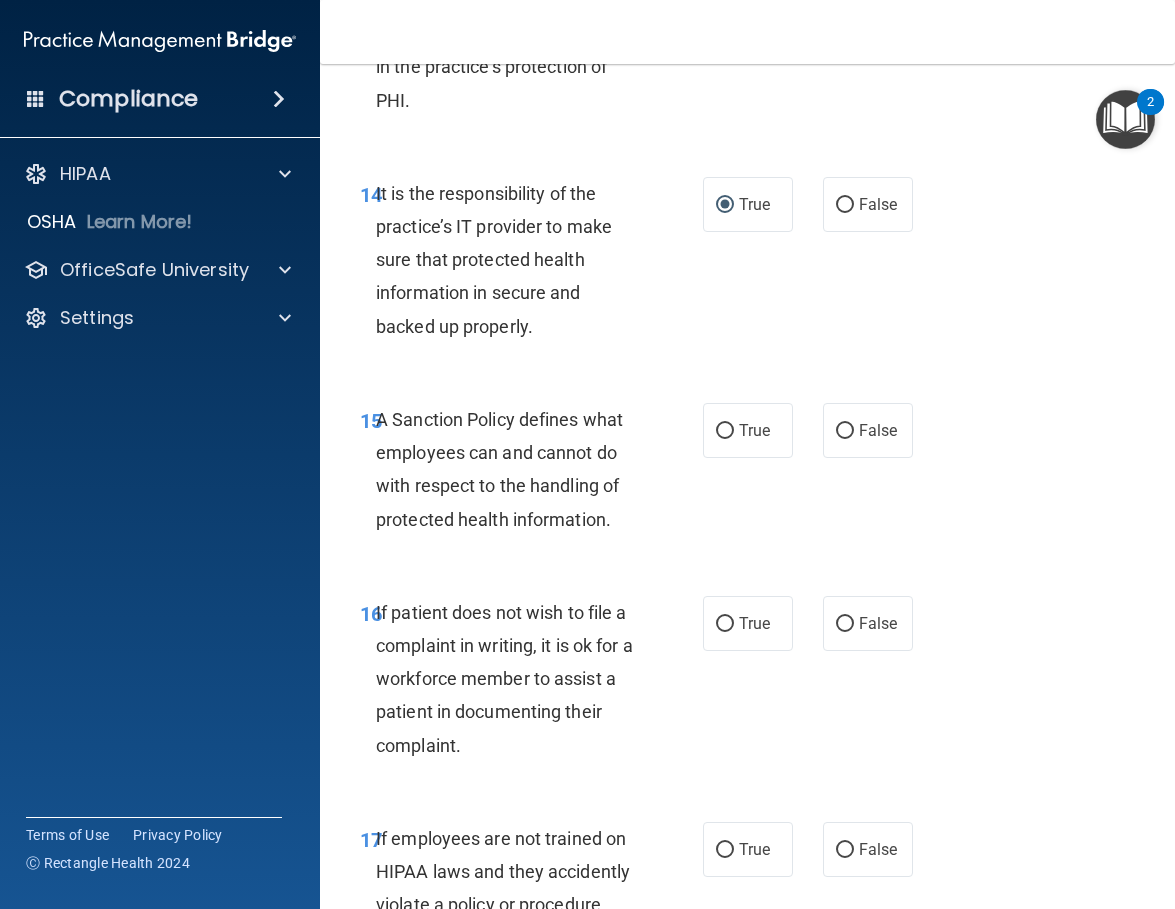 scroll, scrollTop: 3600, scrollLeft: 0, axis: vertical 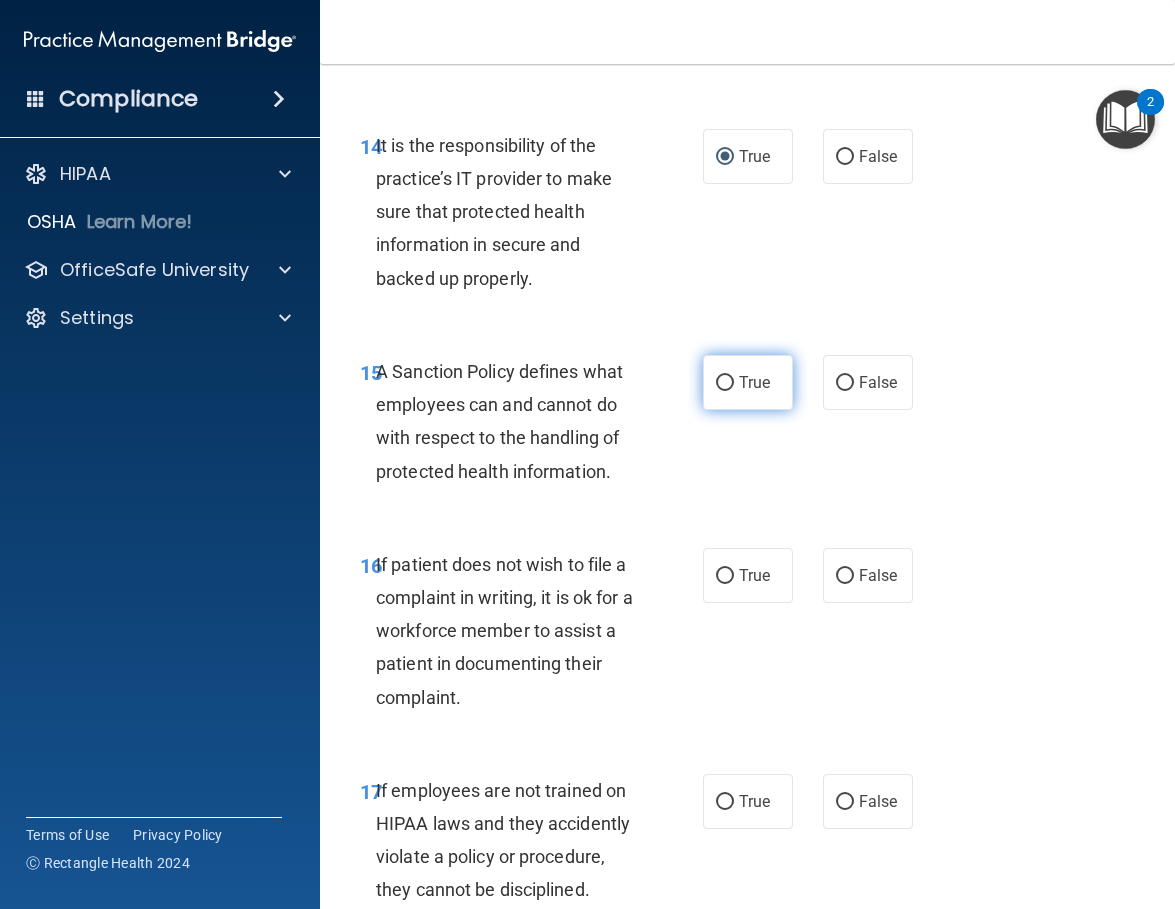 click on "True" at bounding box center (748, 382) 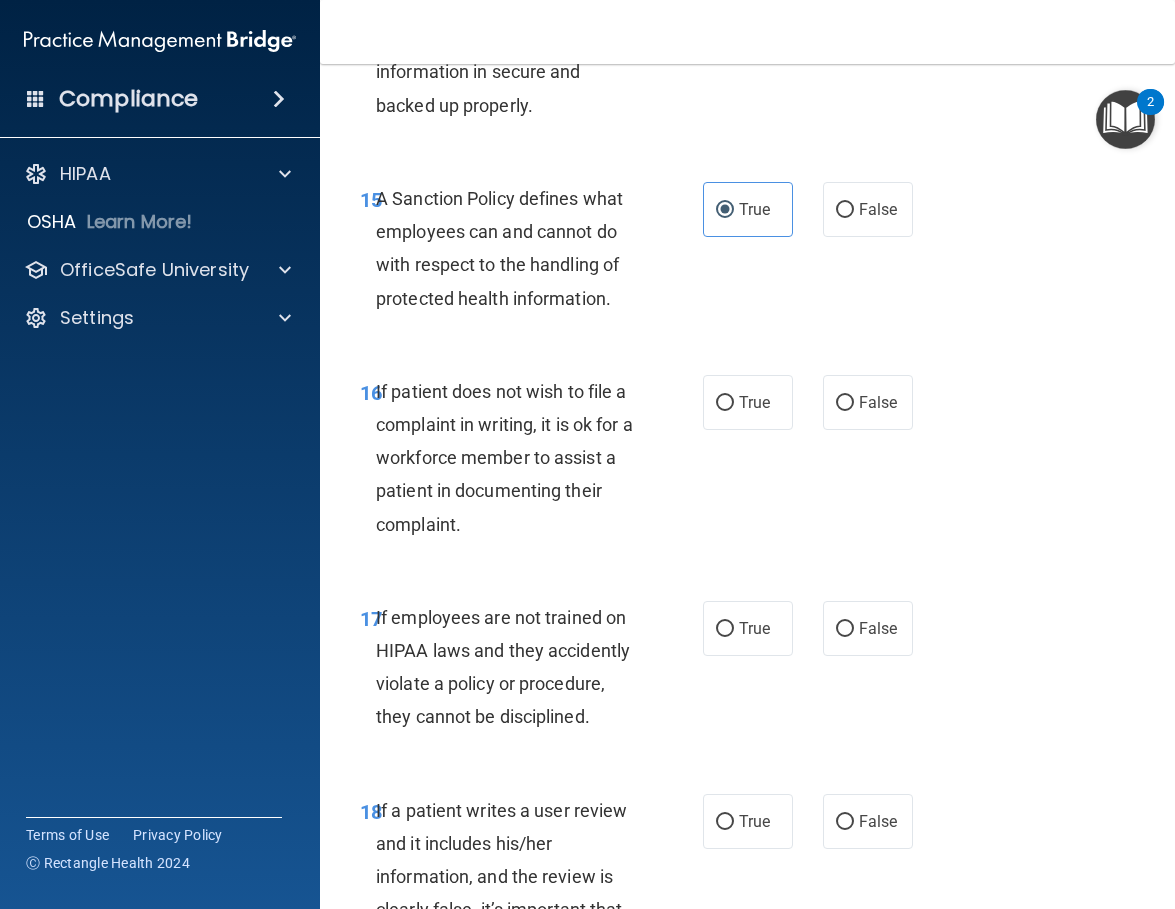 scroll, scrollTop: 3800, scrollLeft: 0, axis: vertical 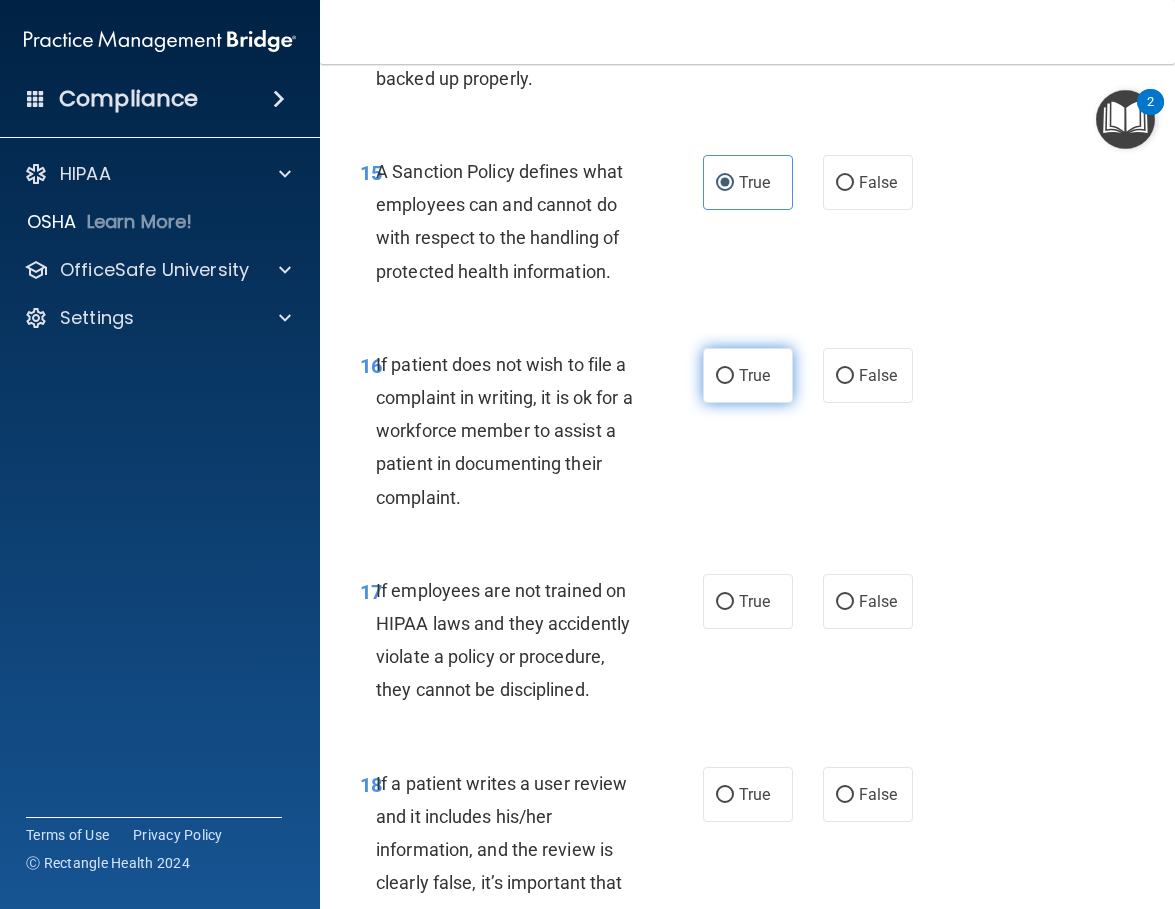 click on "True" at bounding box center [725, 376] 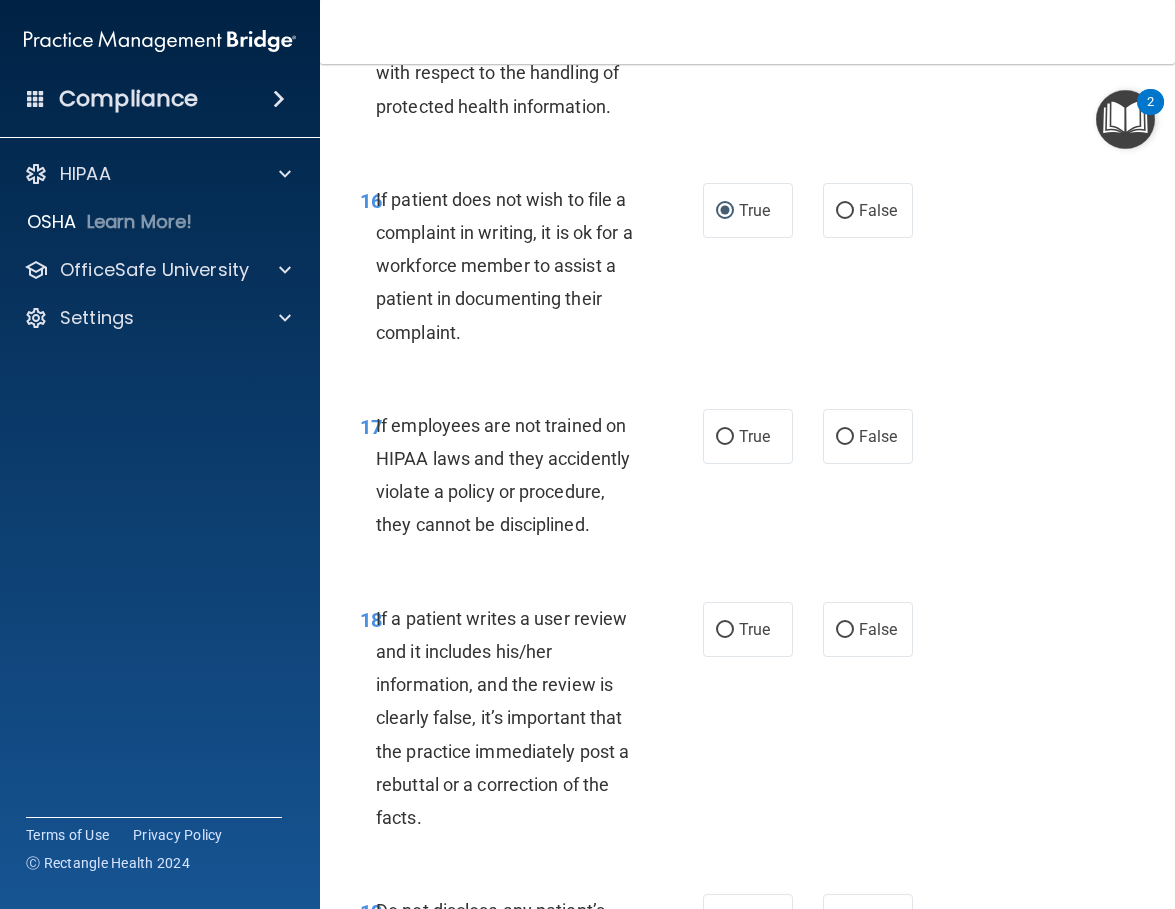 scroll, scrollTop: 4000, scrollLeft: 0, axis: vertical 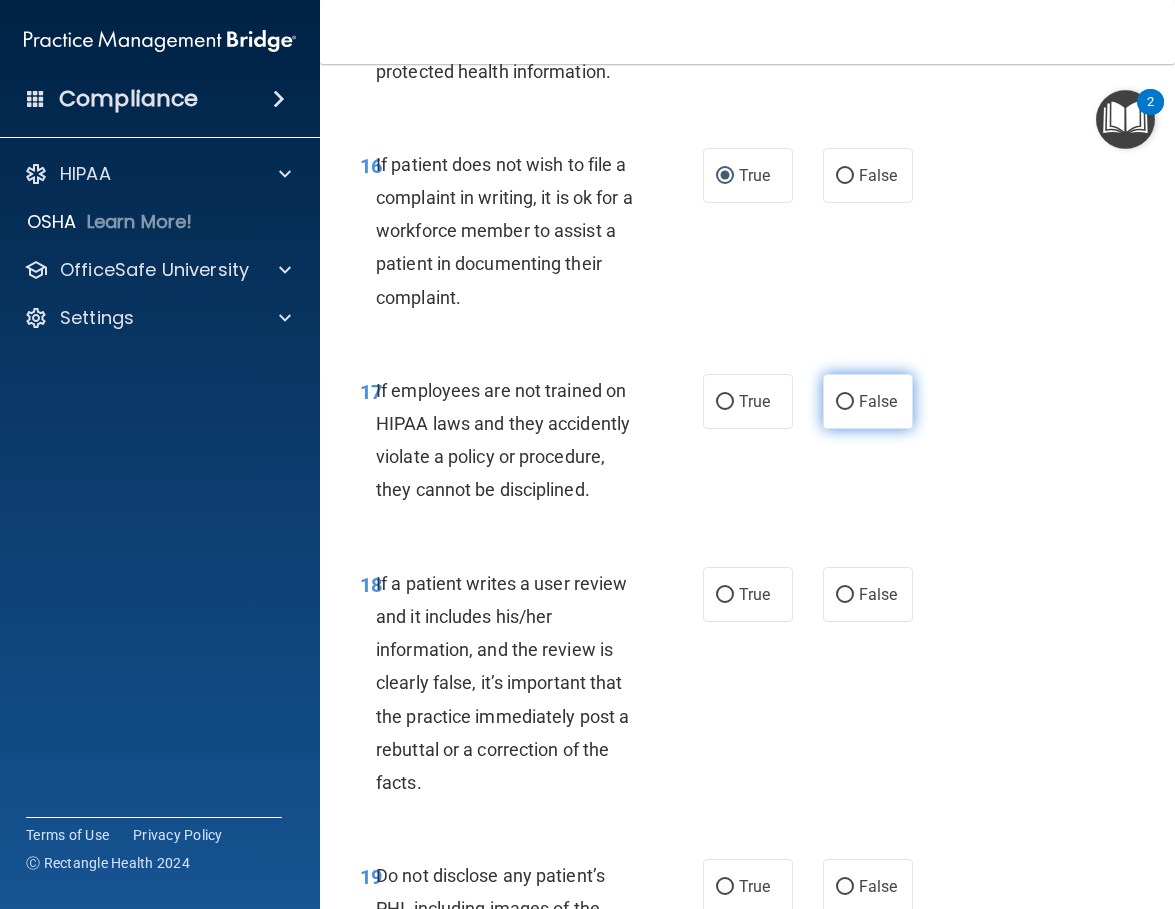 click on "False" at bounding box center (868, 401) 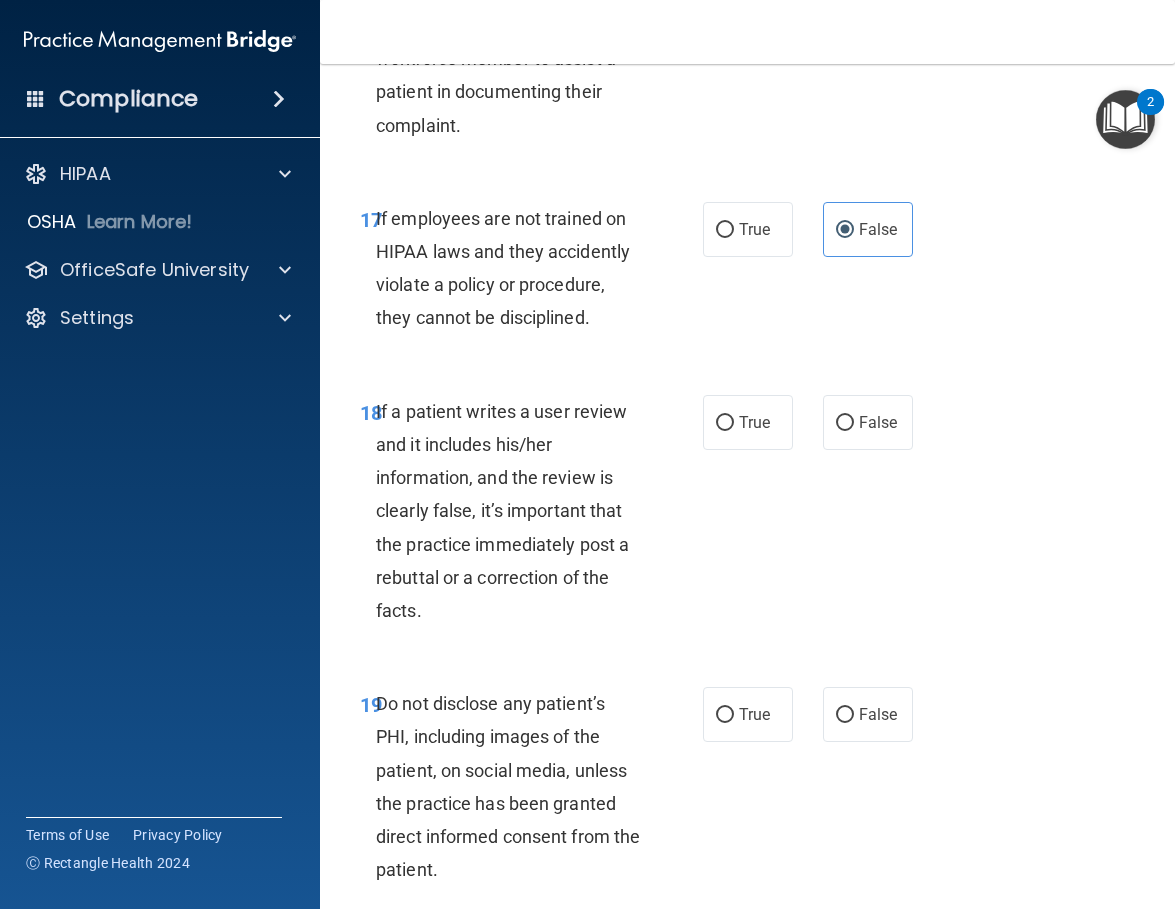 scroll, scrollTop: 4200, scrollLeft: 0, axis: vertical 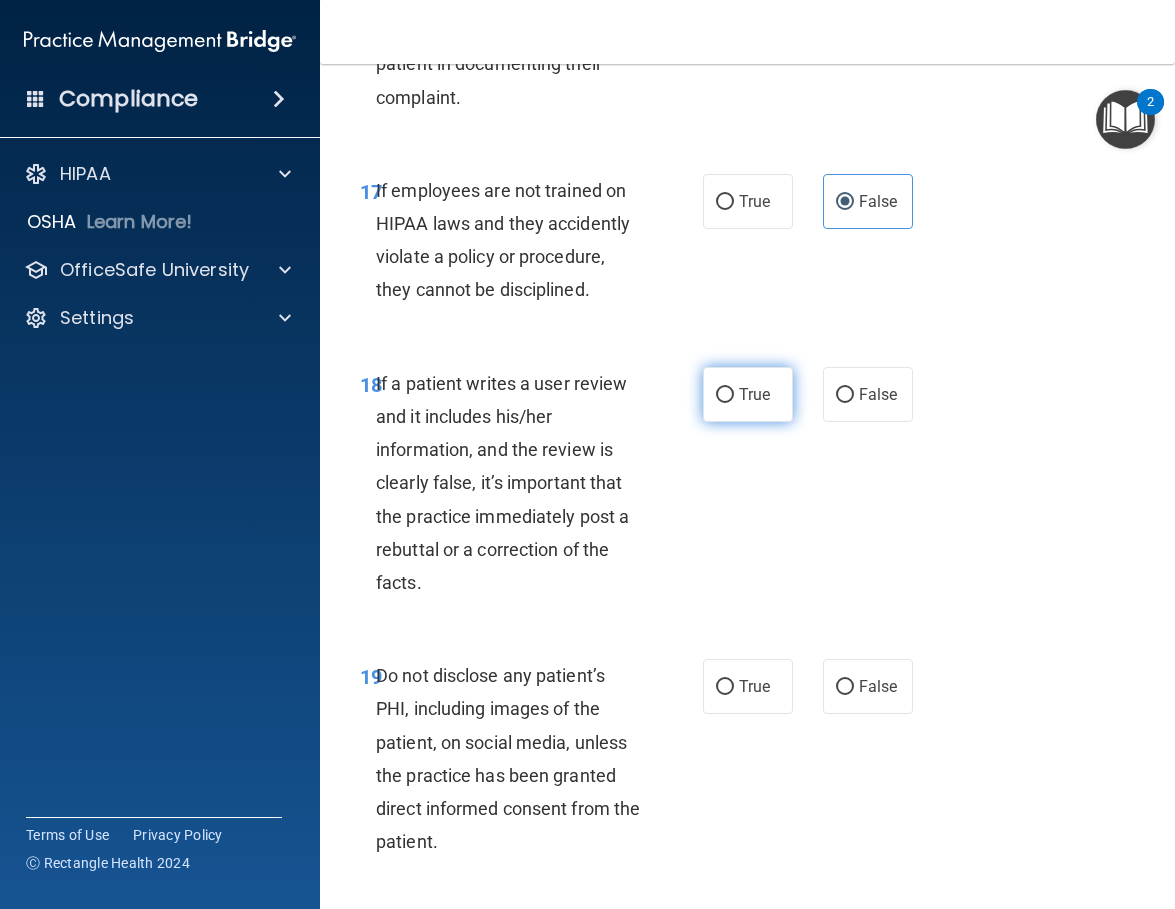 click on "True" at bounding box center [748, 394] 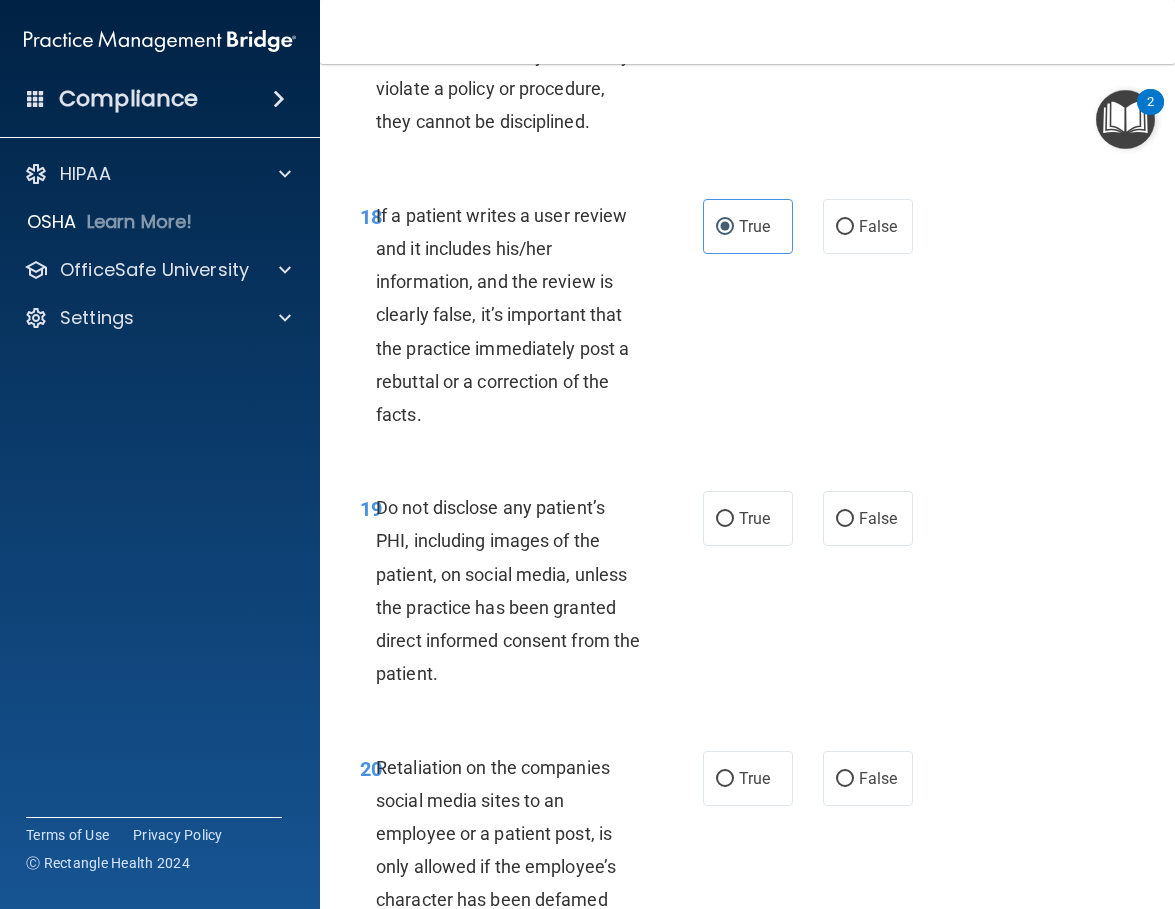 scroll, scrollTop: 4400, scrollLeft: 0, axis: vertical 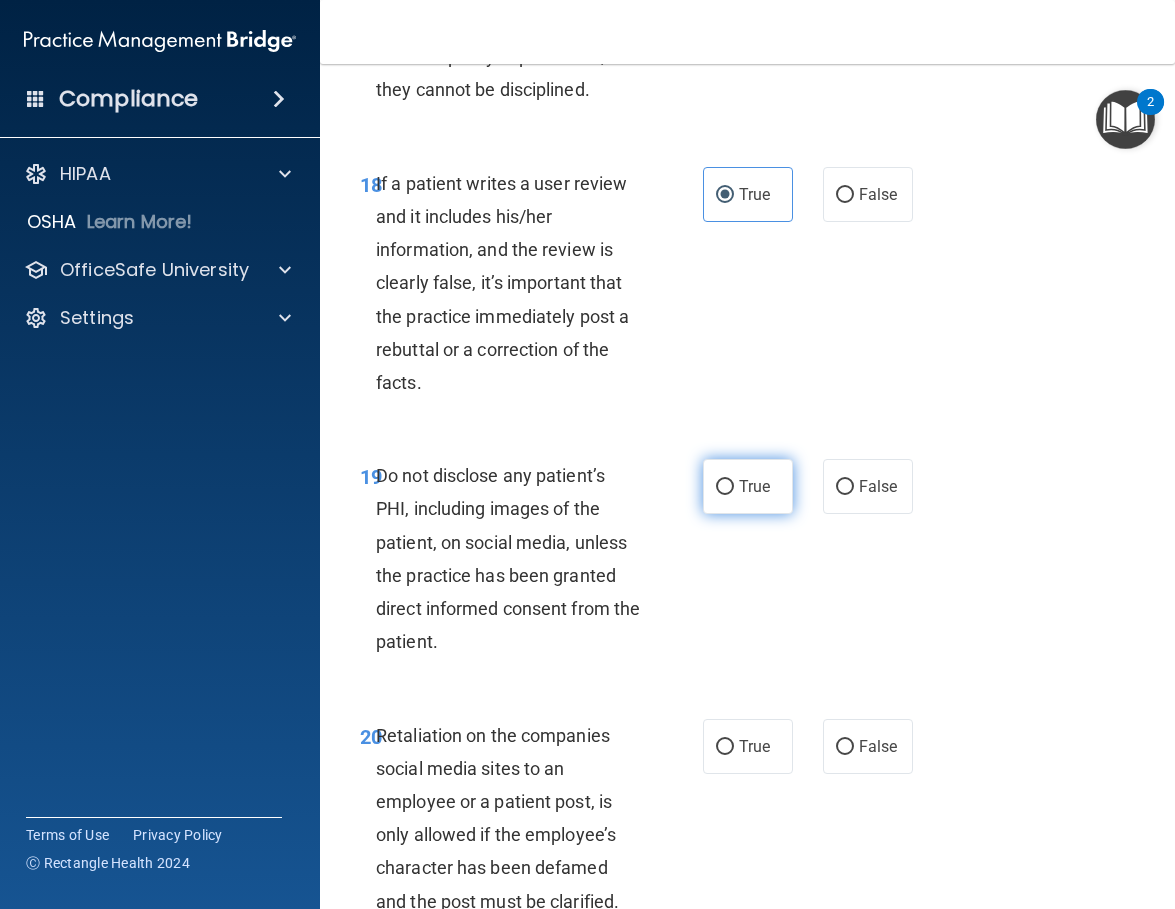 click on "True" at bounding box center (748, 486) 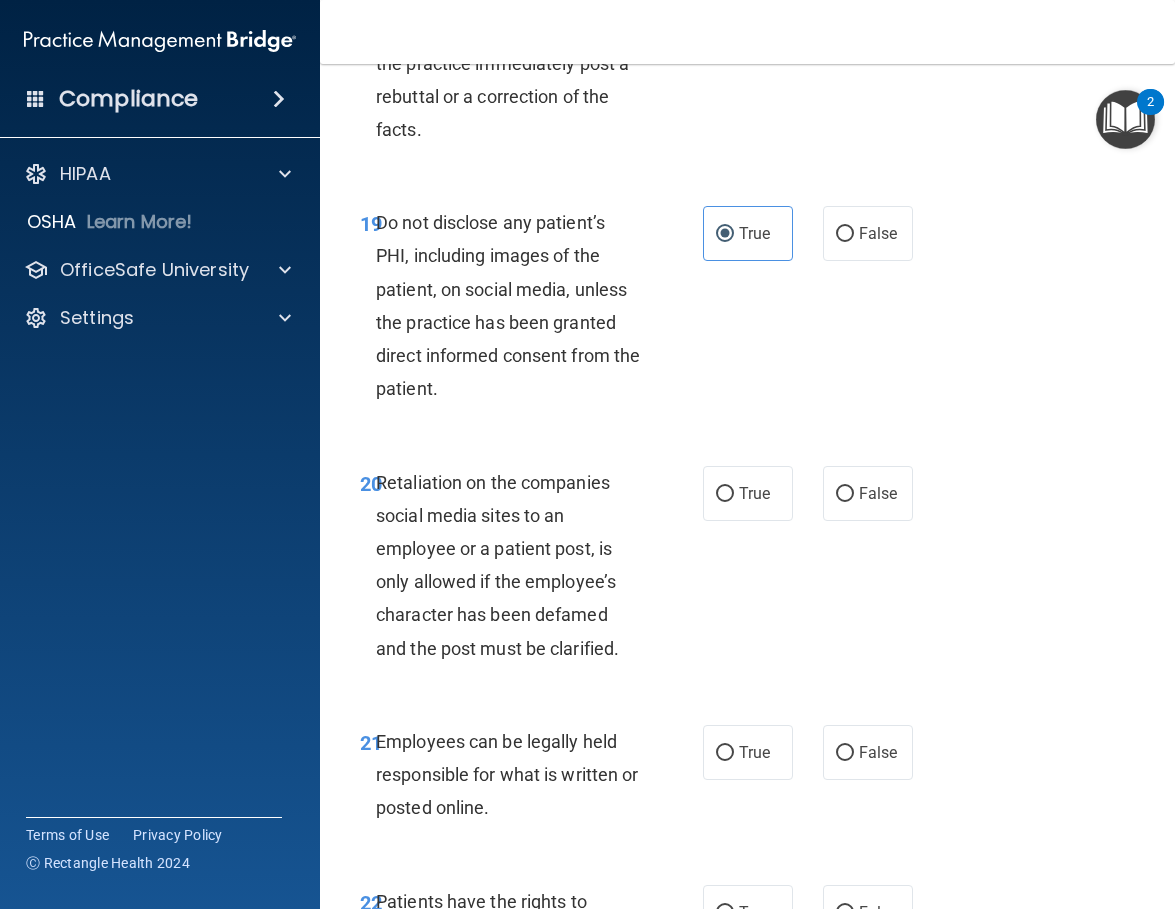 scroll, scrollTop: 4700, scrollLeft: 0, axis: vertical 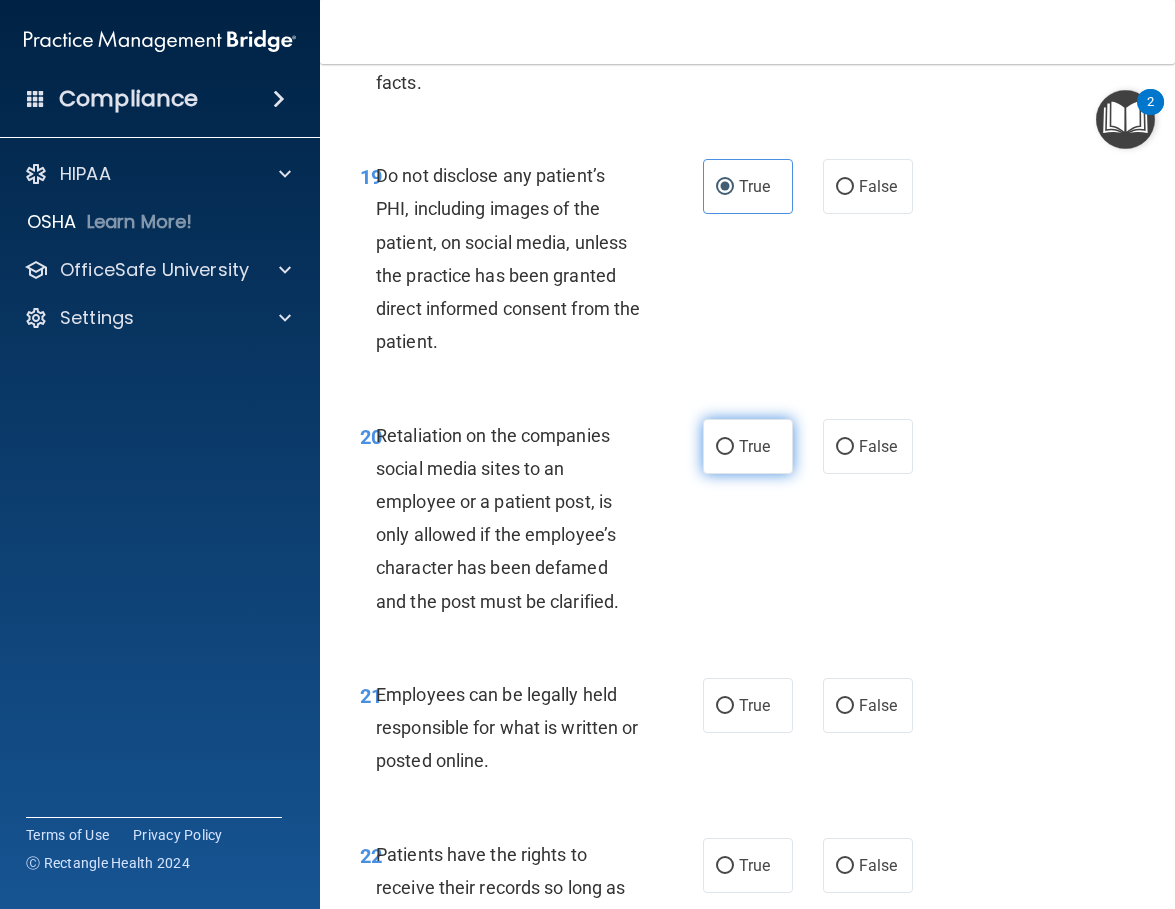 click on "True" at bounding box center [748, 446] 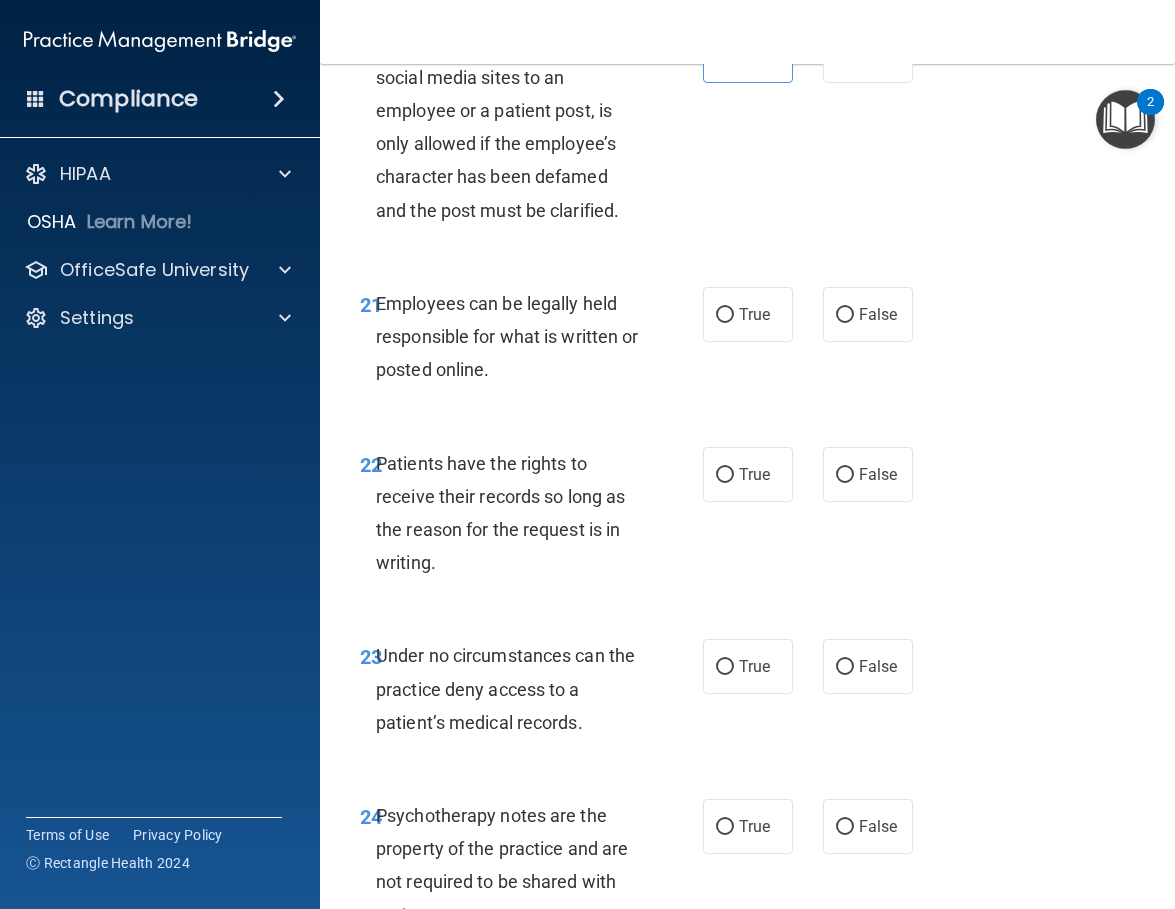 scroll, scrollTop: 5100, scrollLeft: 0, axis: vertical 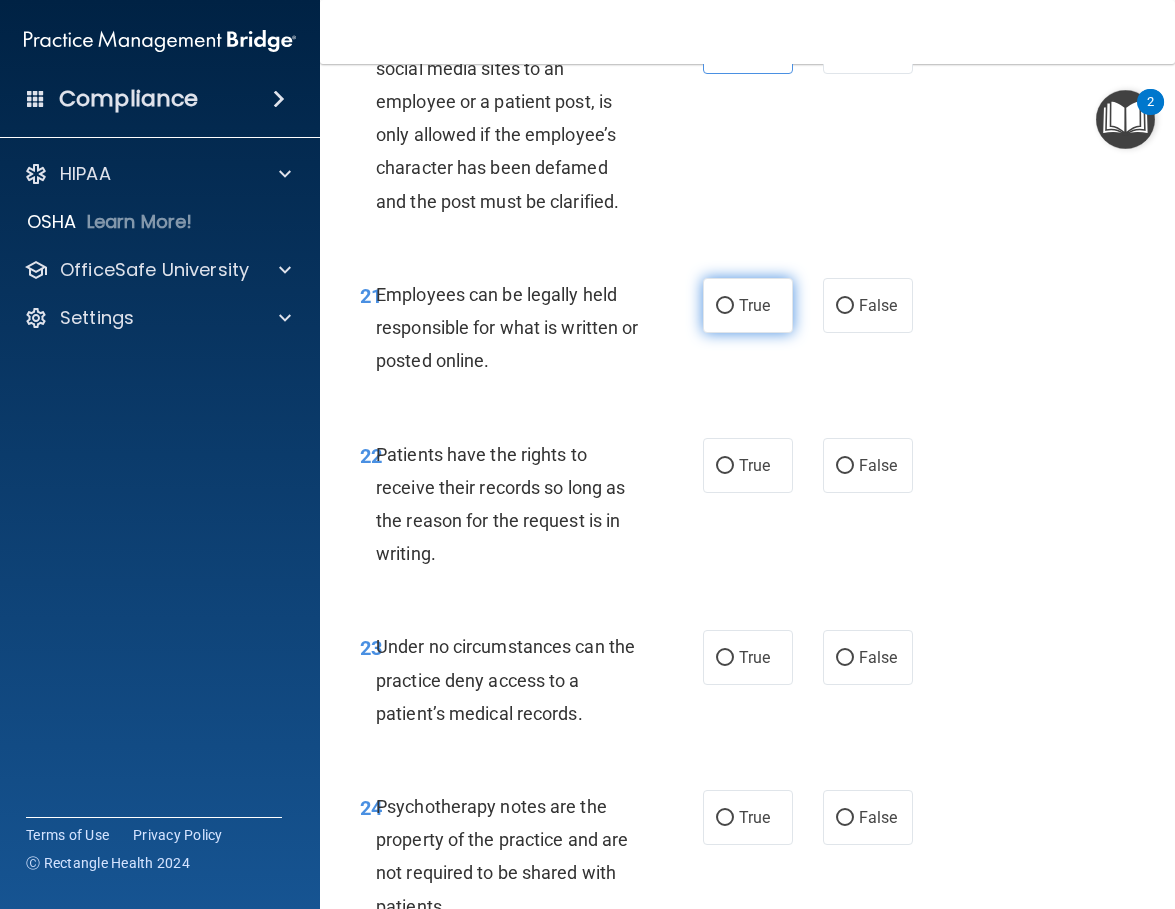 click on "True" at bounding box center (748, 305) 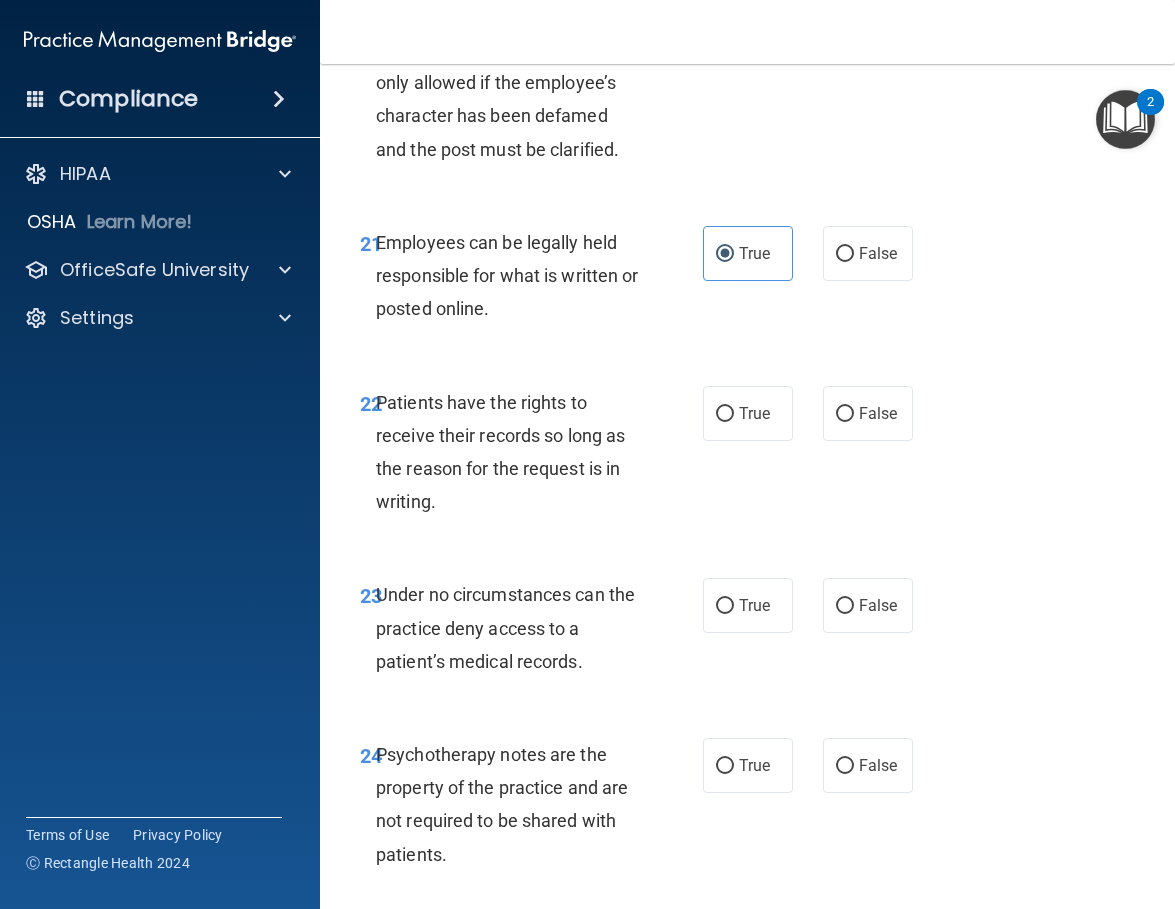 scroll, scrollTop: 5200, scrollLeft: 0, axis: vertical 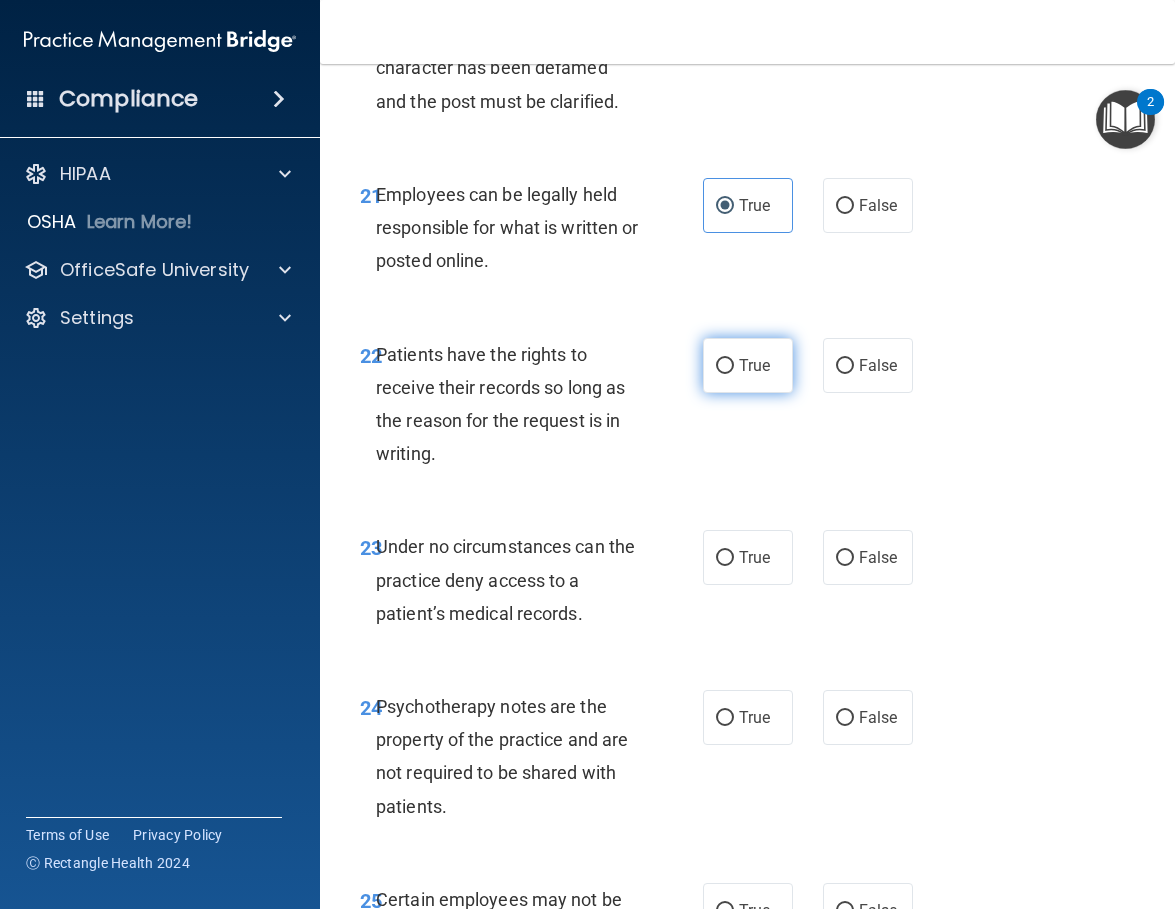click on "True" at bounding box center [725, 366] 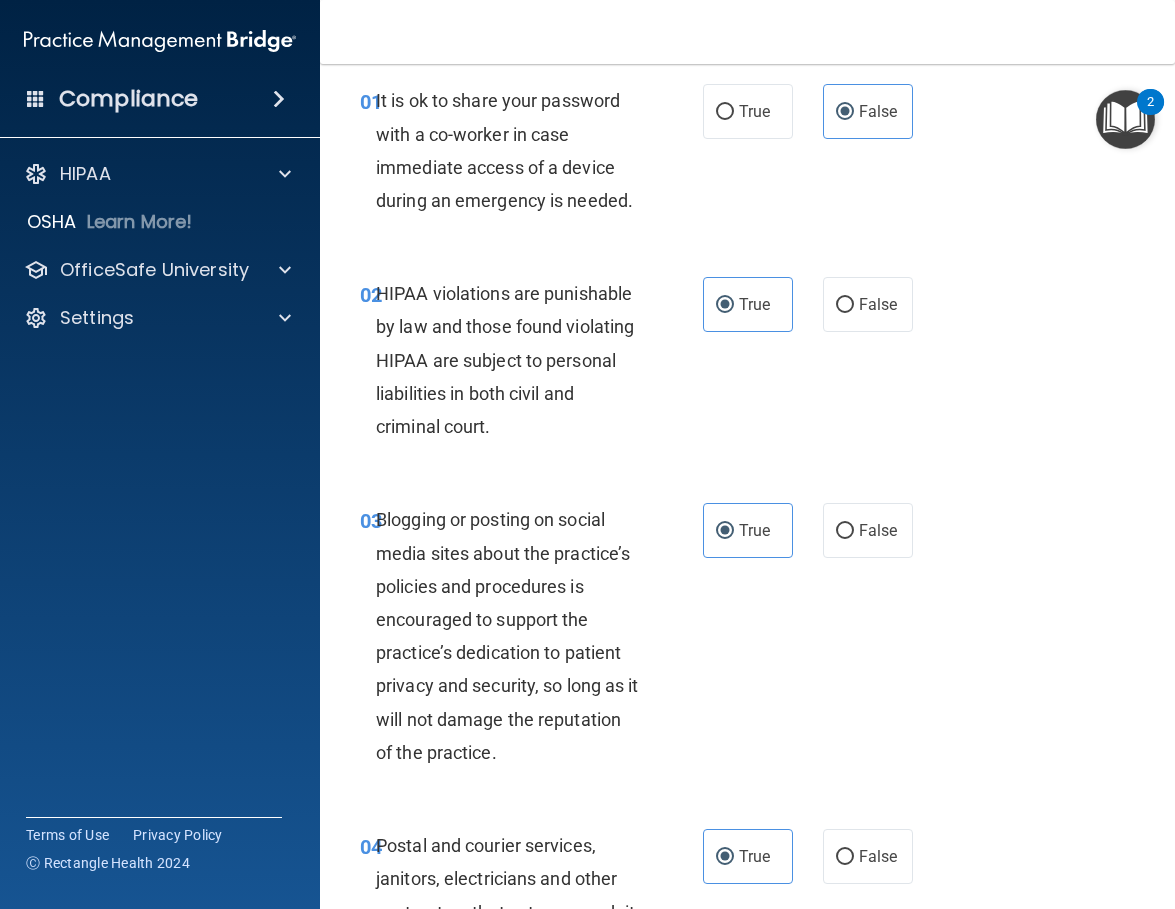 scroll, scrollTop: 200, scrollLeft: 0, axis: vertical 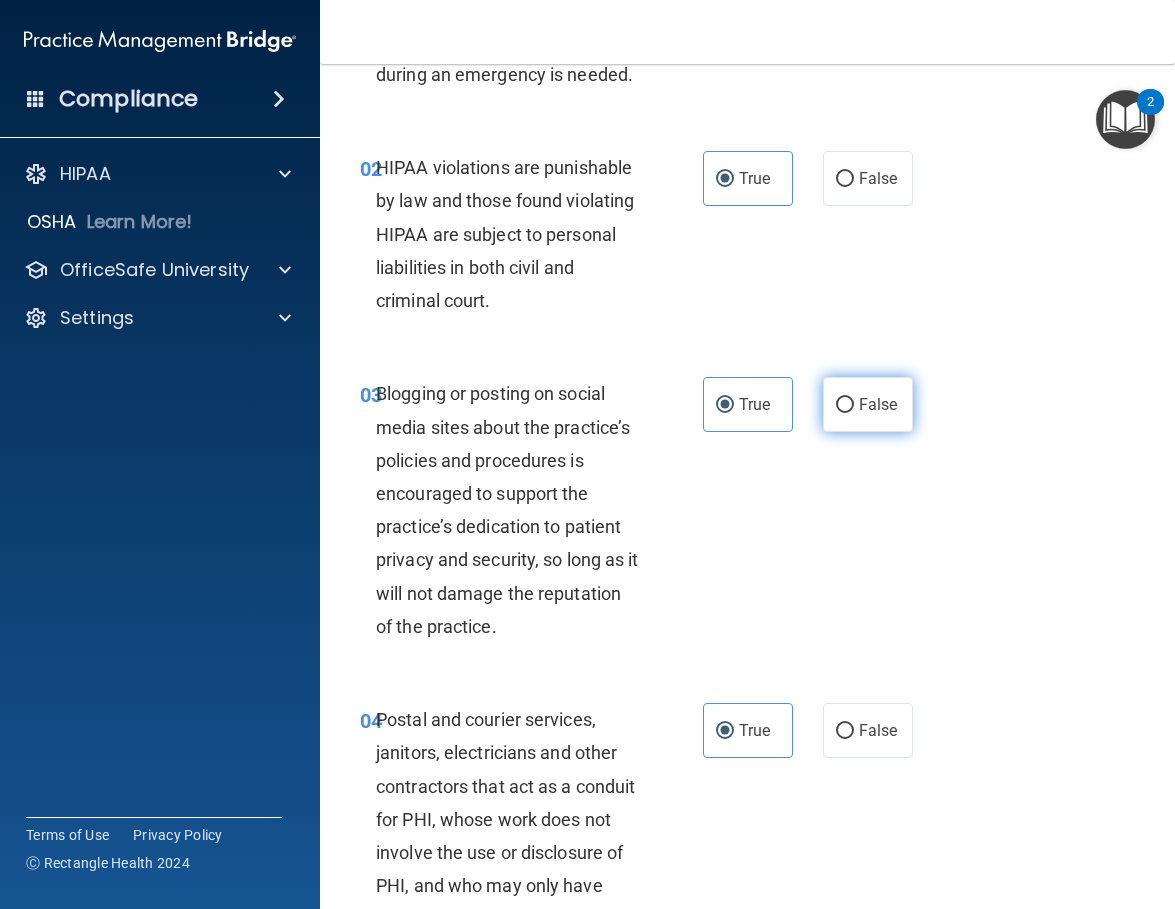 click on "False" at bounding box center (868, 404) 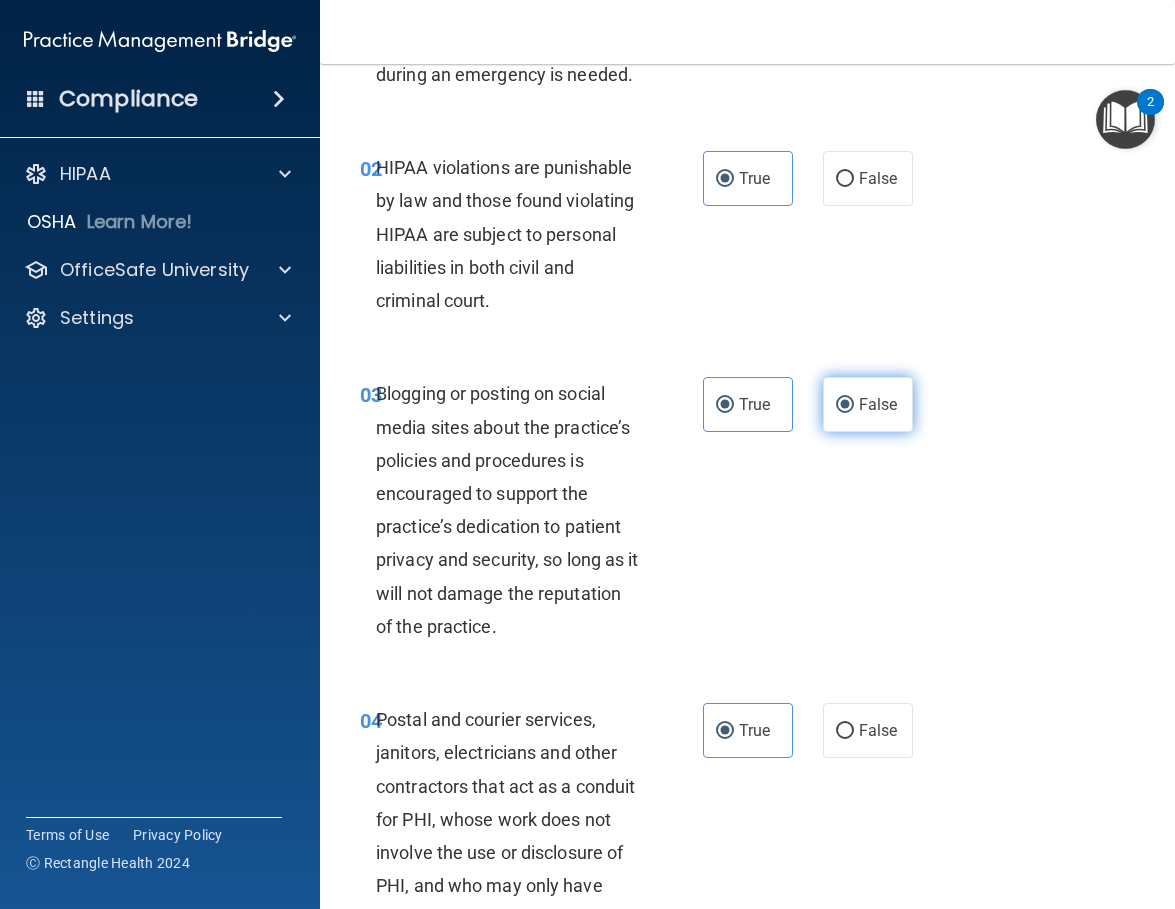 radio on "false" 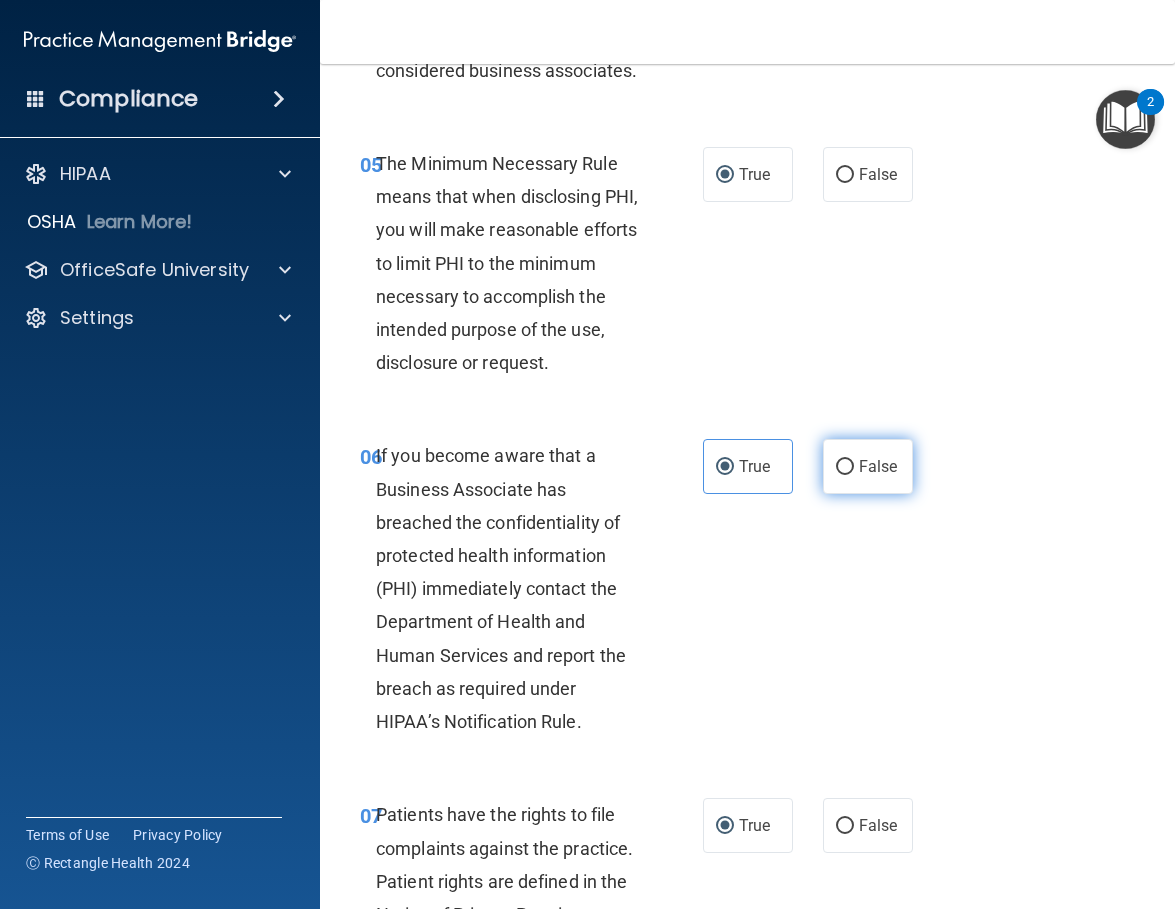 scroll, scrollTop: 1100, scrollLeft: 0, axis: vertical 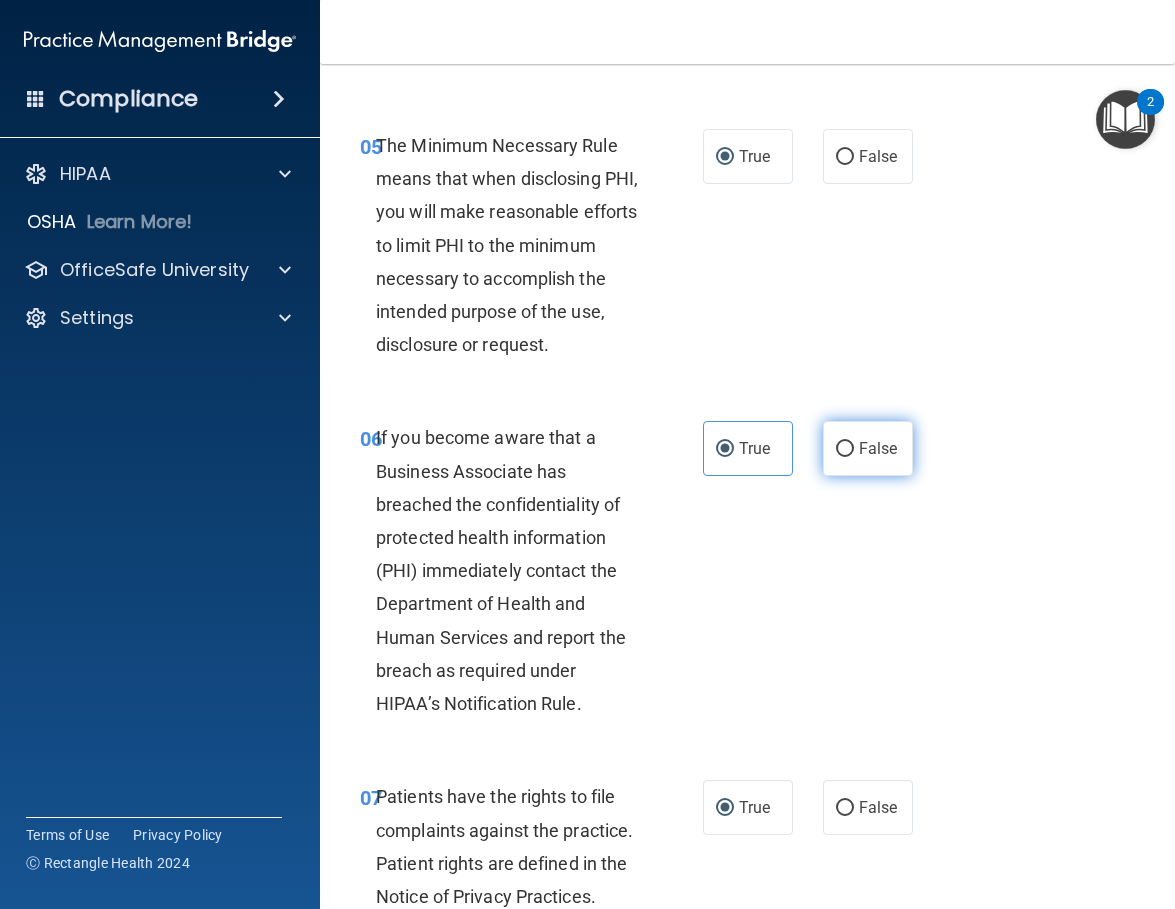 click on "False" at bounding box center (878, 448) 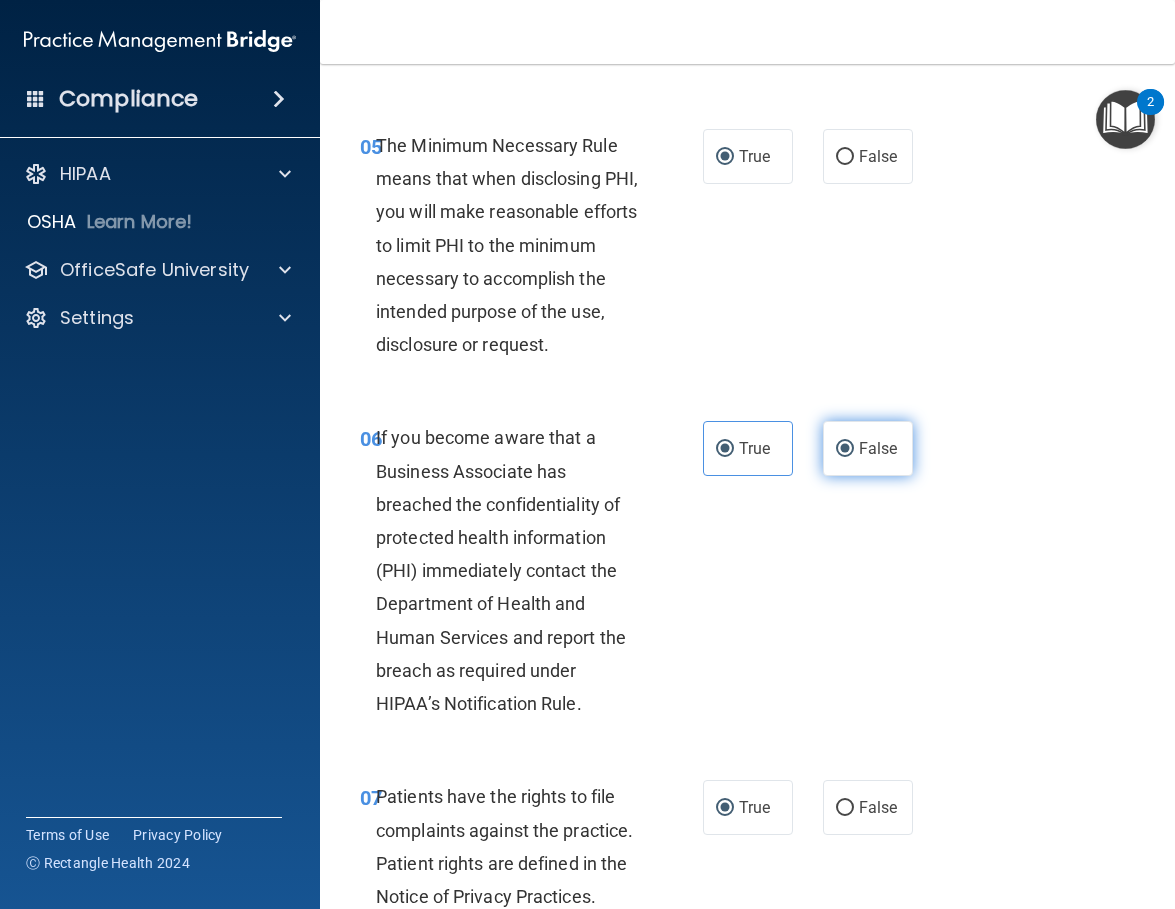 radio on "false" 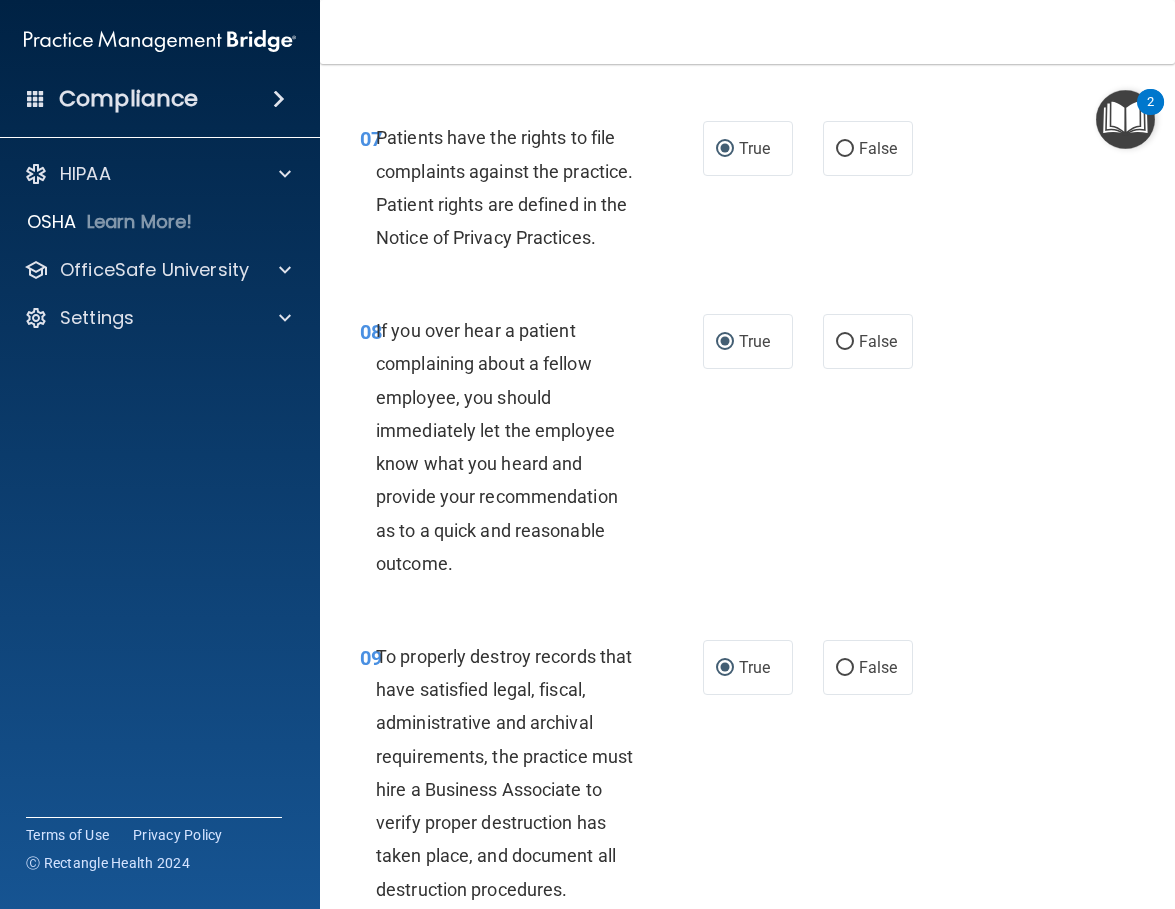 scroll, scrollTop: 1900, scrollLeft: 0, axis: vertical 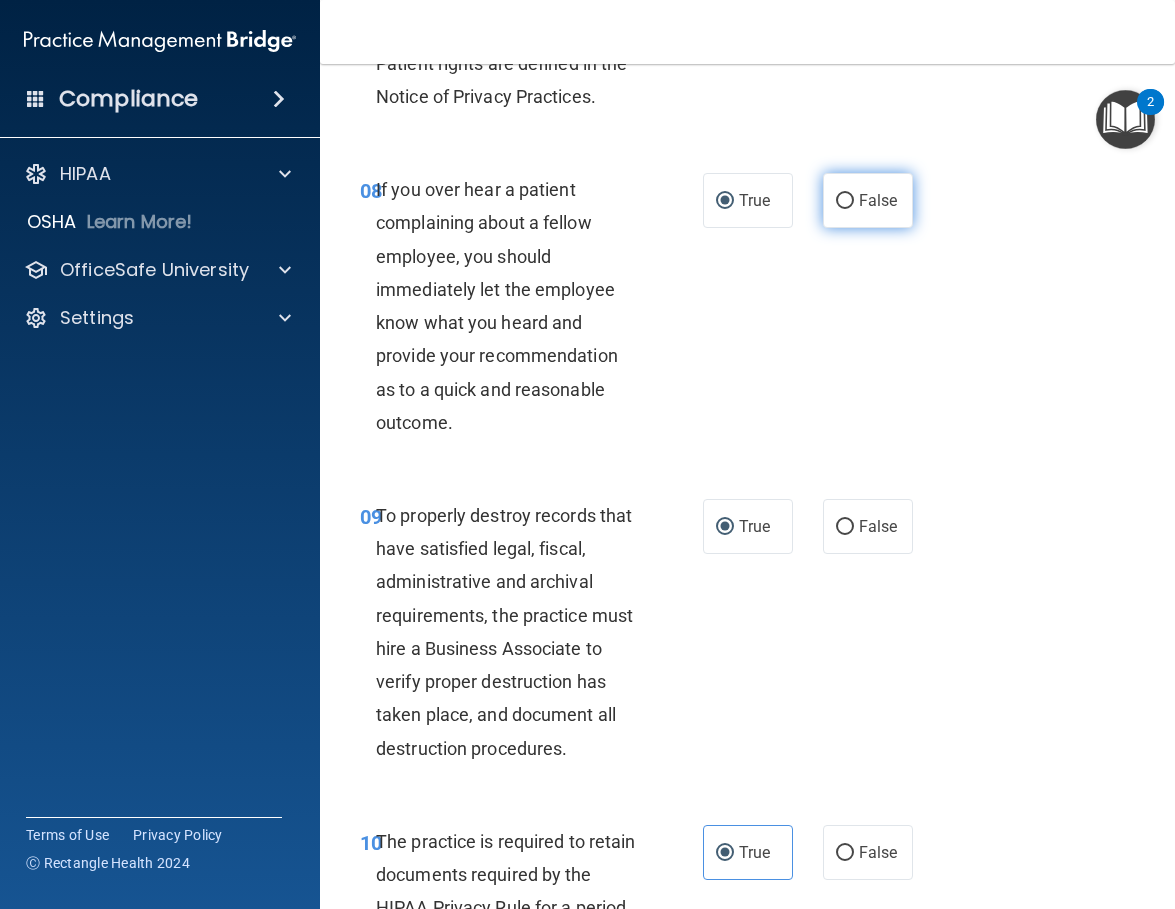 click on "False" at bounding box center [868, 200] 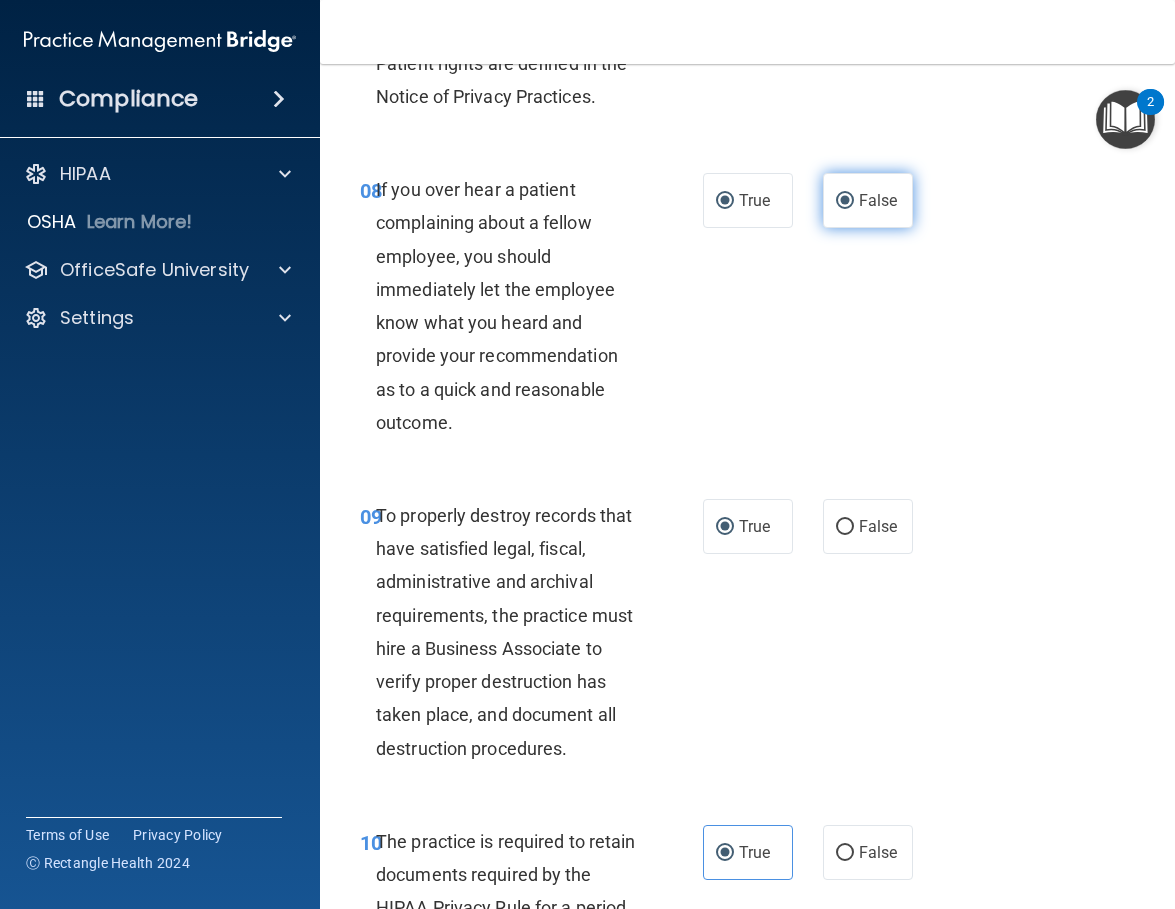 radio on "false" 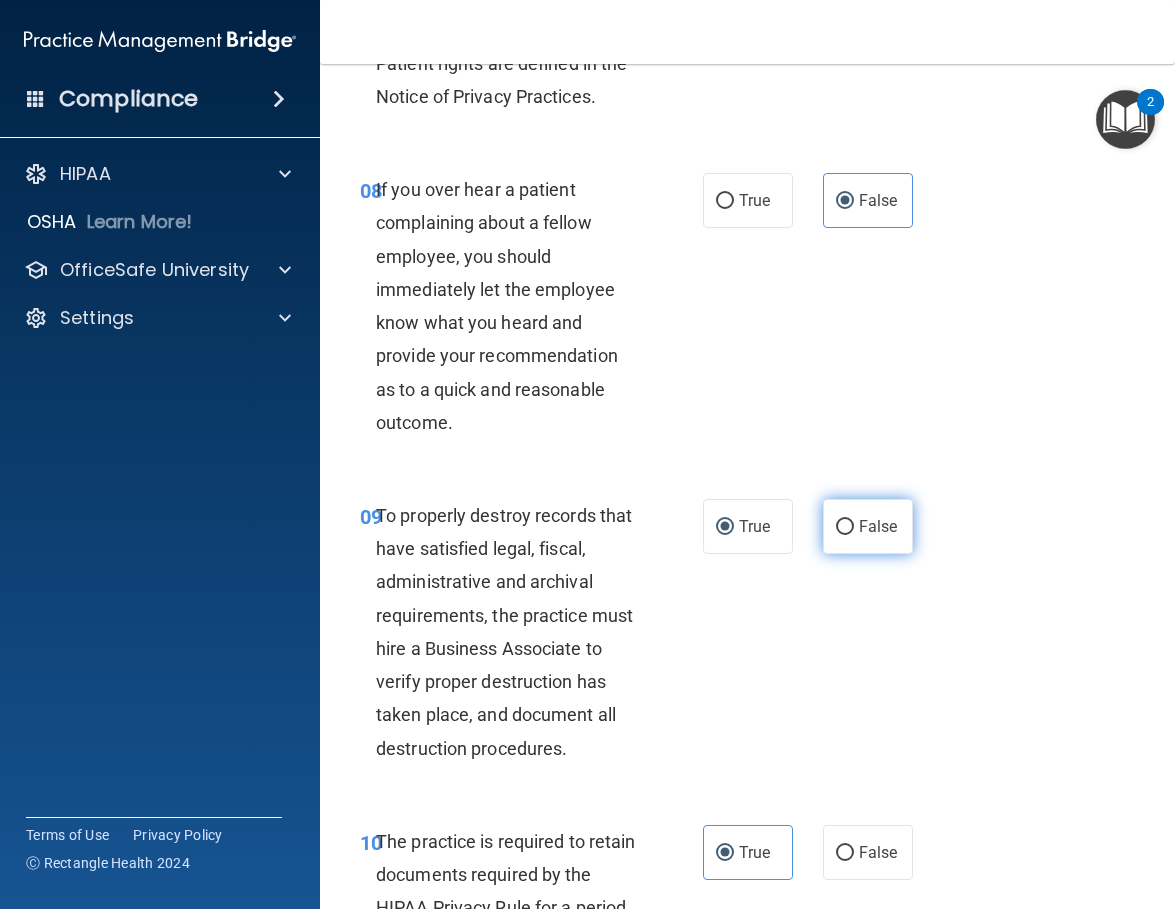 click on "False" at bounding box center (868, 526) 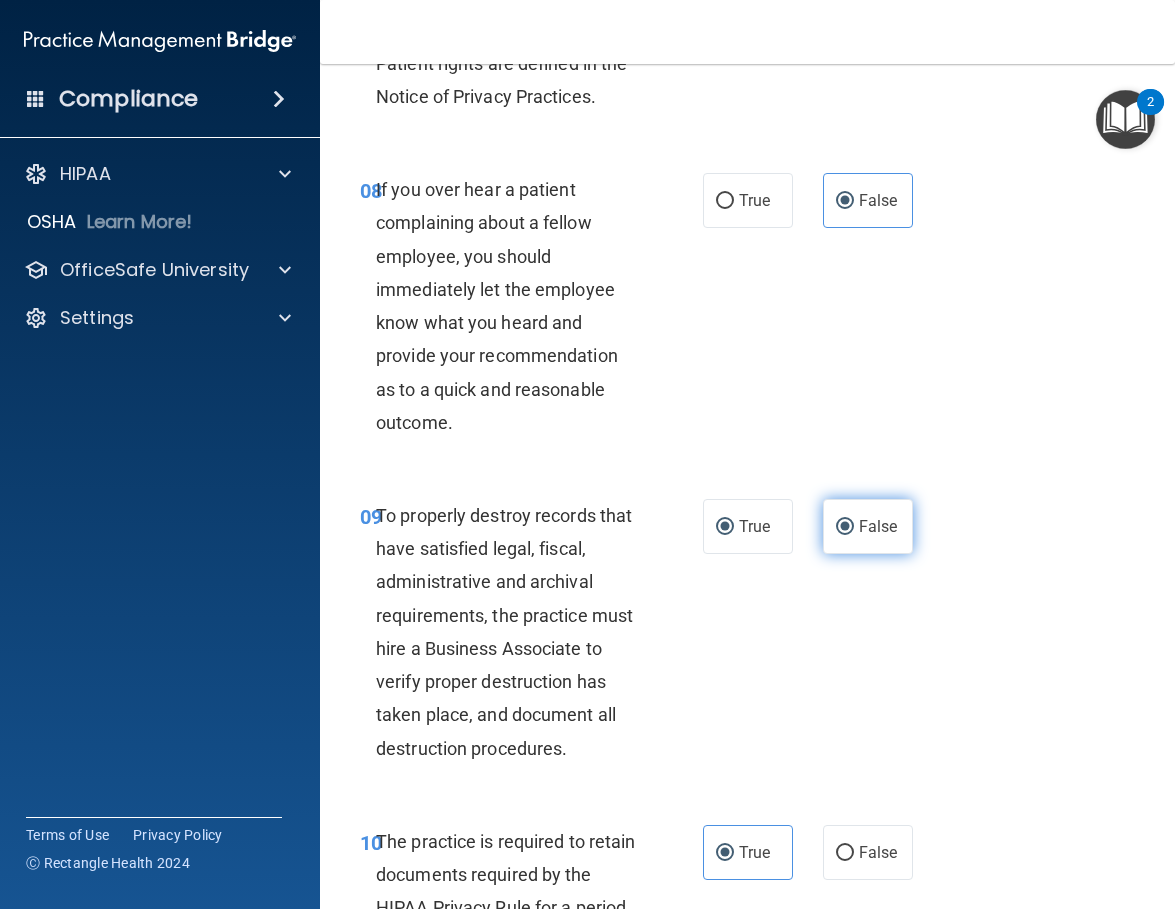 radio on "false" 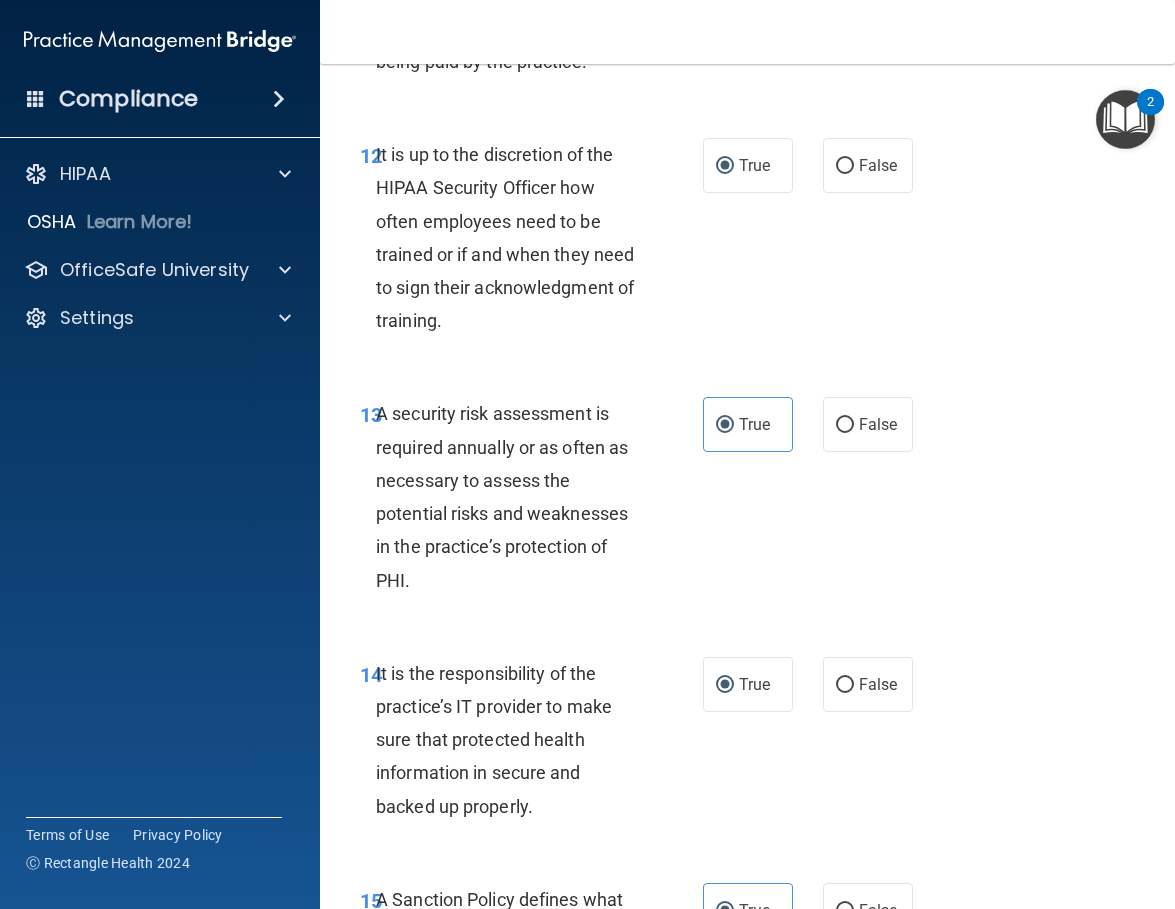 scroll, scrollTop: 3100, scrollLeft: 0, axis: vertical 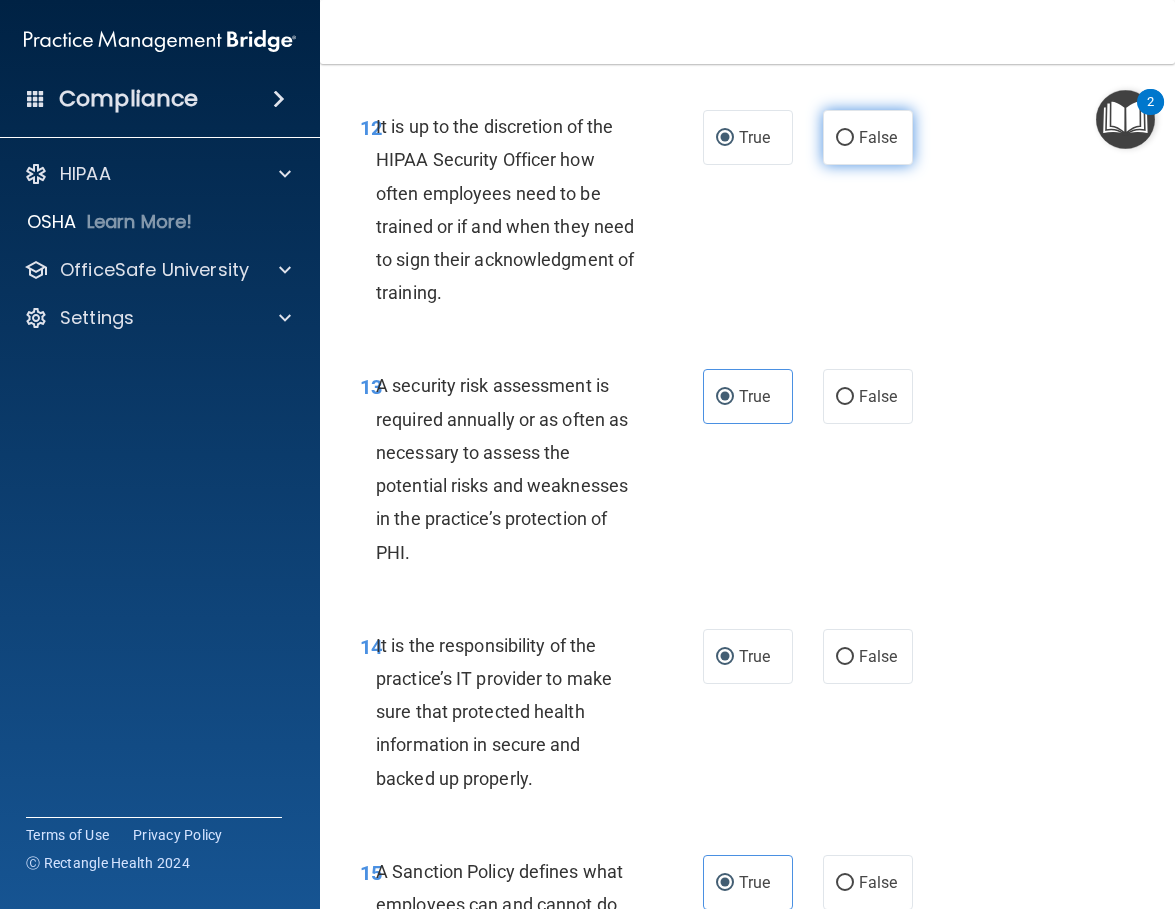 click on "False" at bounding box center (868, 137) 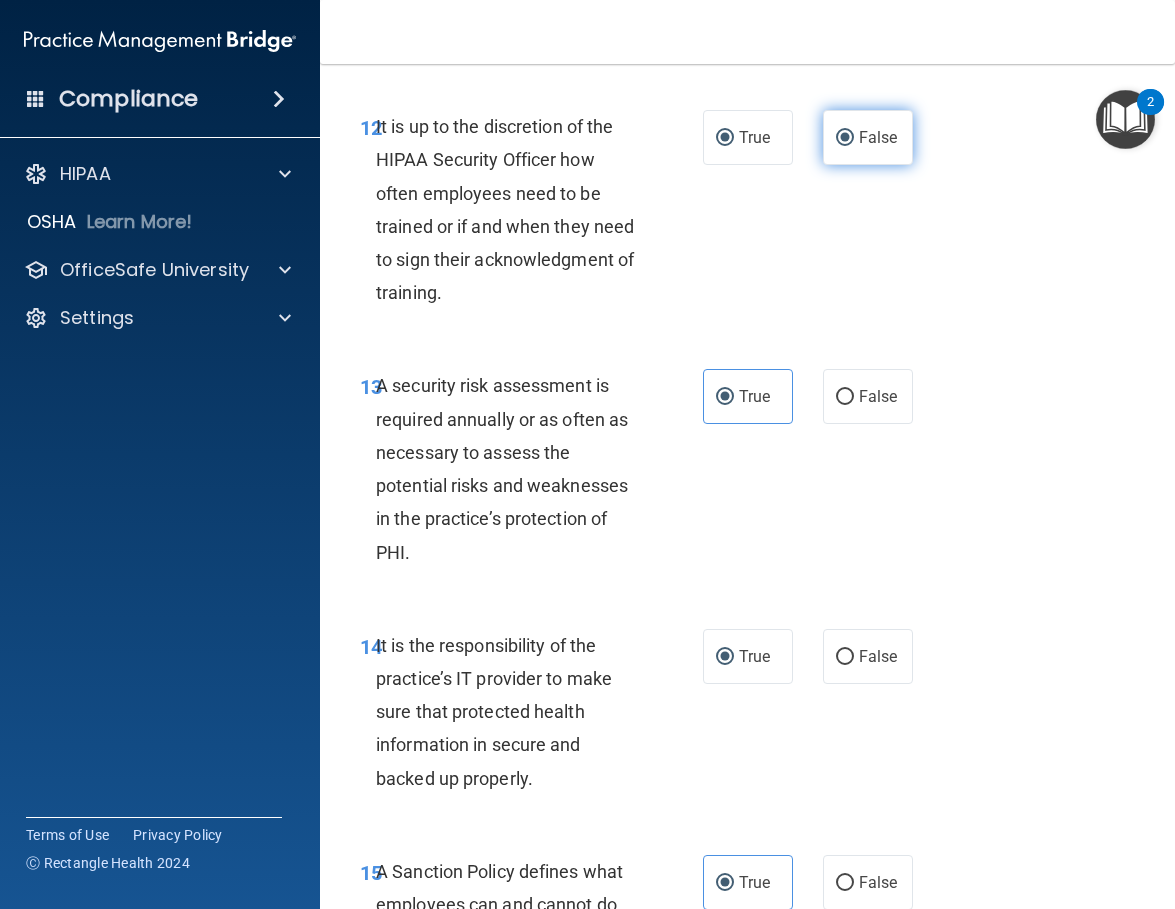 radio on "false" 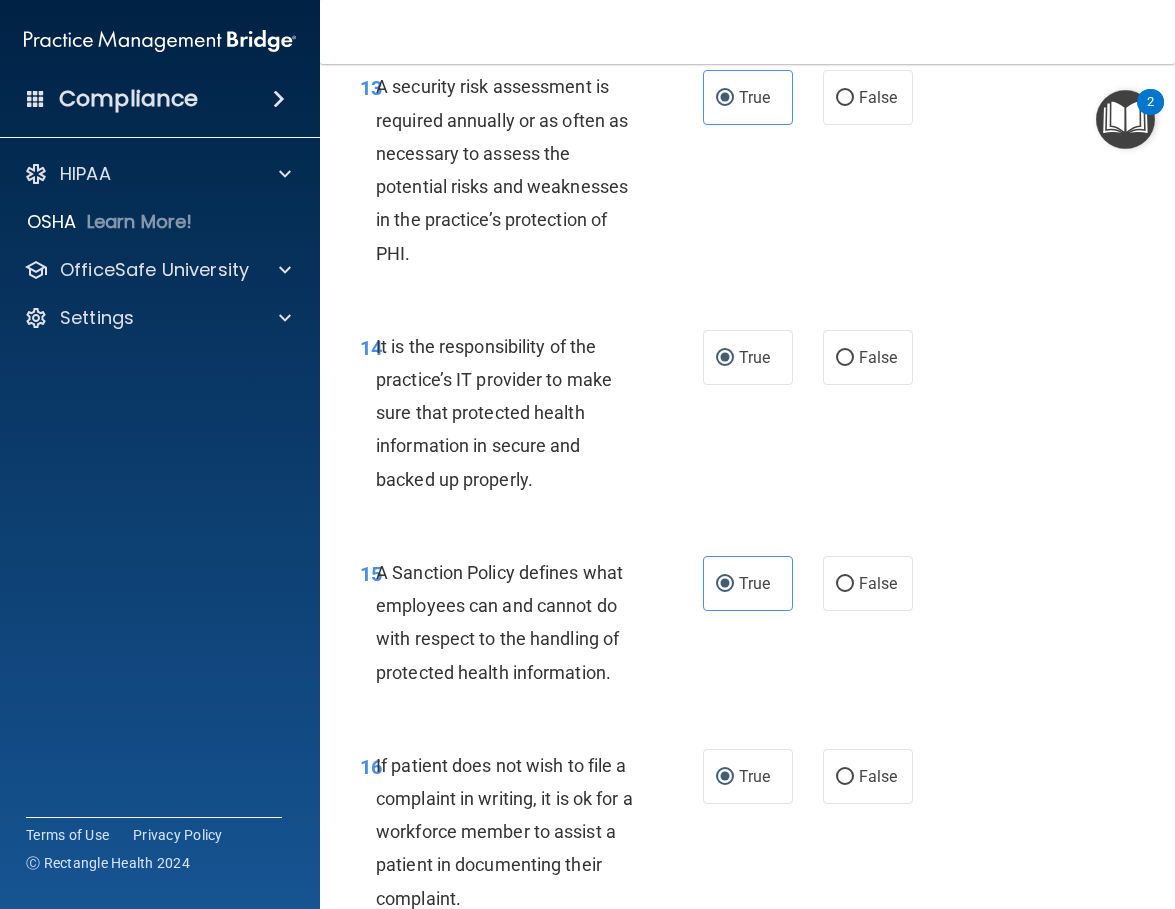 scroll, scrollTop: 3400, scrollLeft: 0, axis: vertical 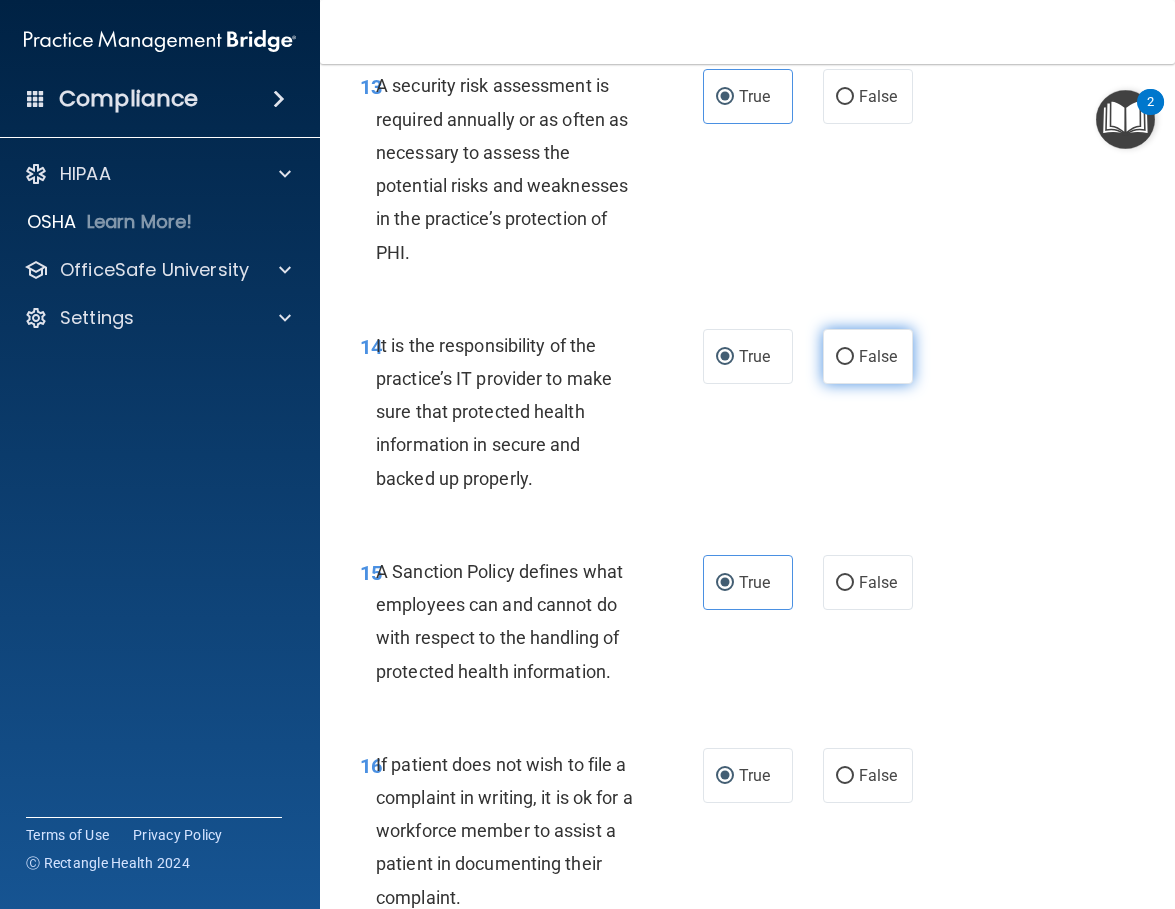 click on "False" at bounding box center [868, 356] 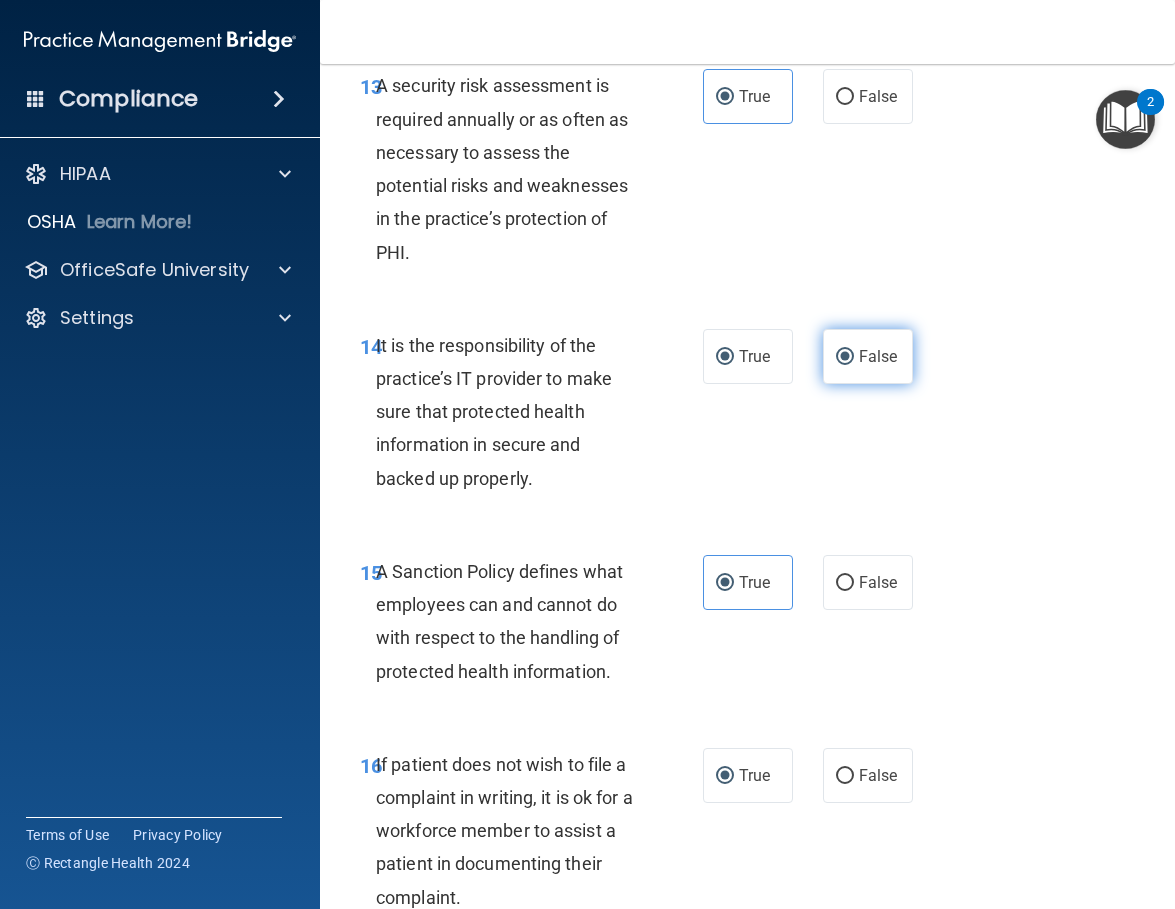 radio on "false" 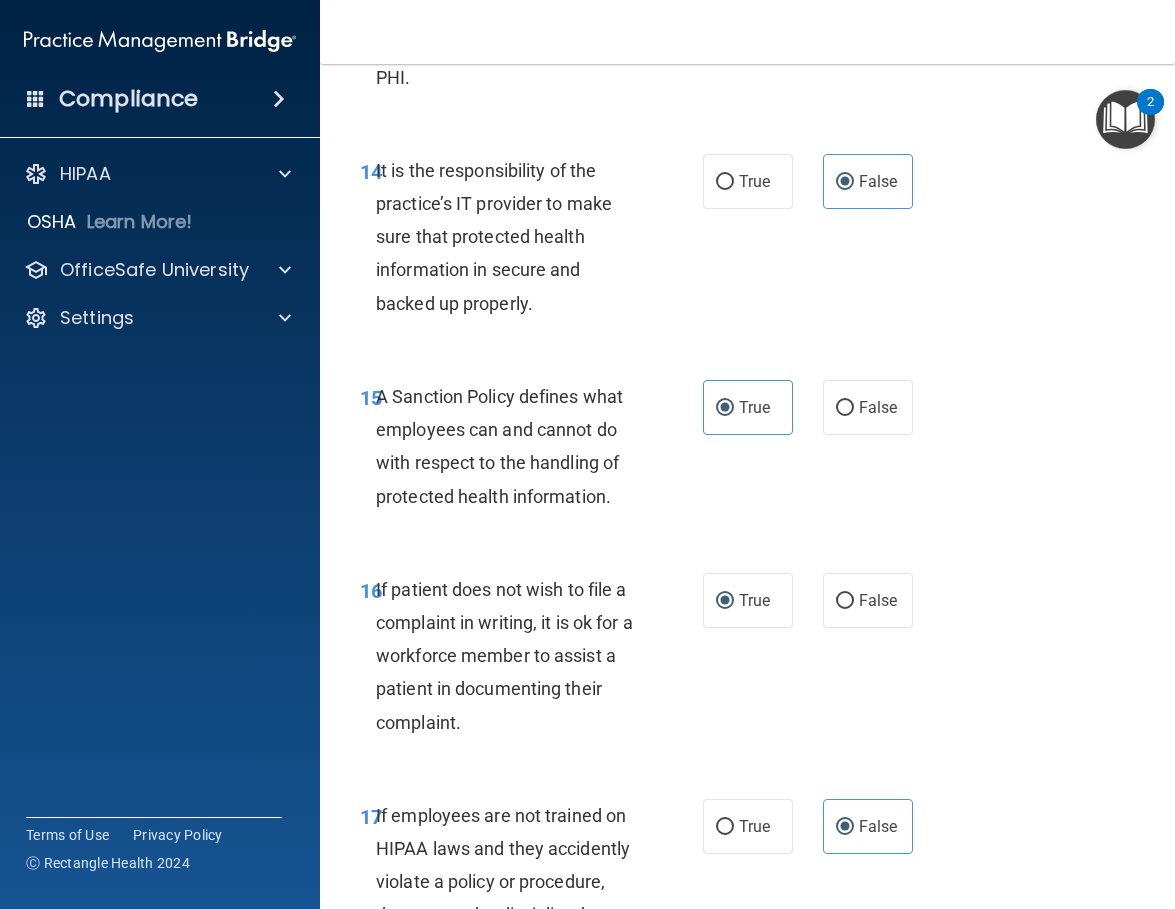 scroll, scrollTop: 3600, scrollLeft: 0, axis: vertical 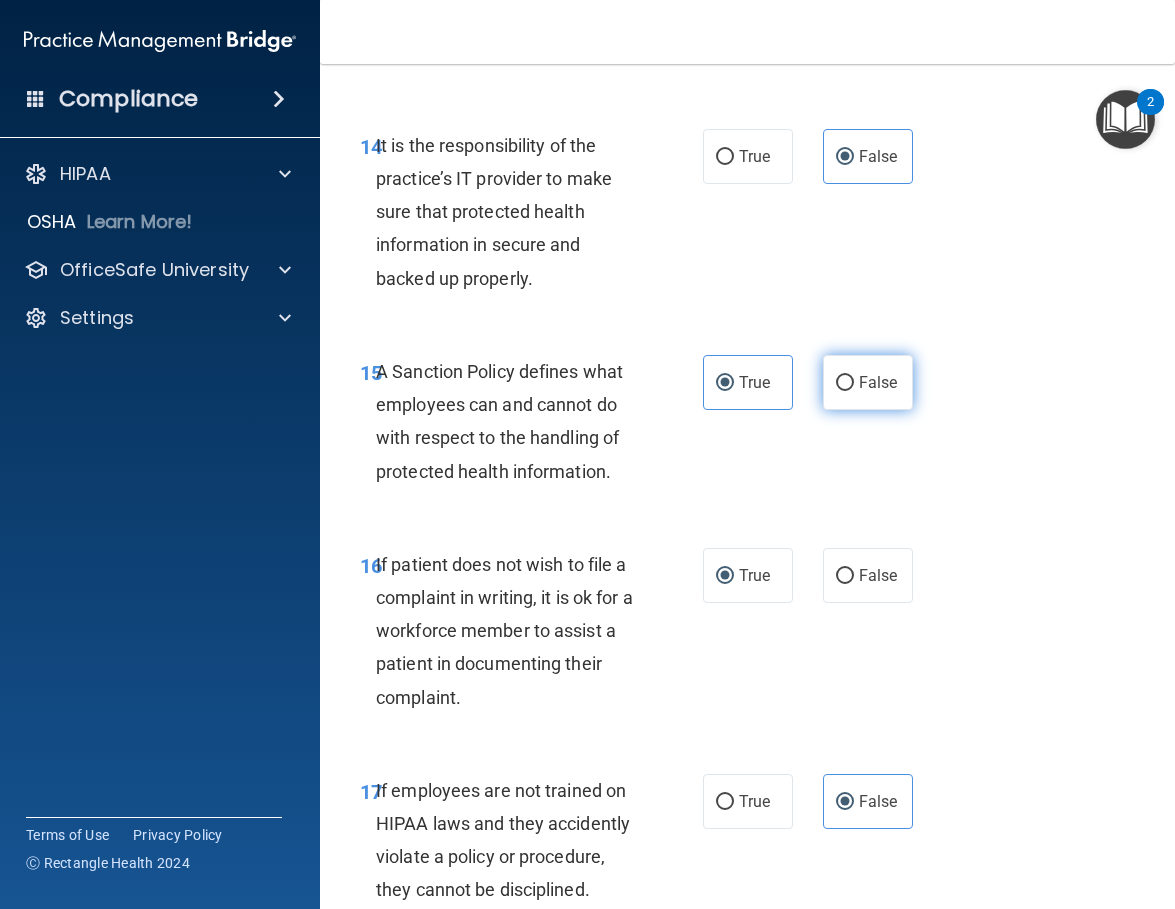 click on "False" at bounding box center [878, 382] 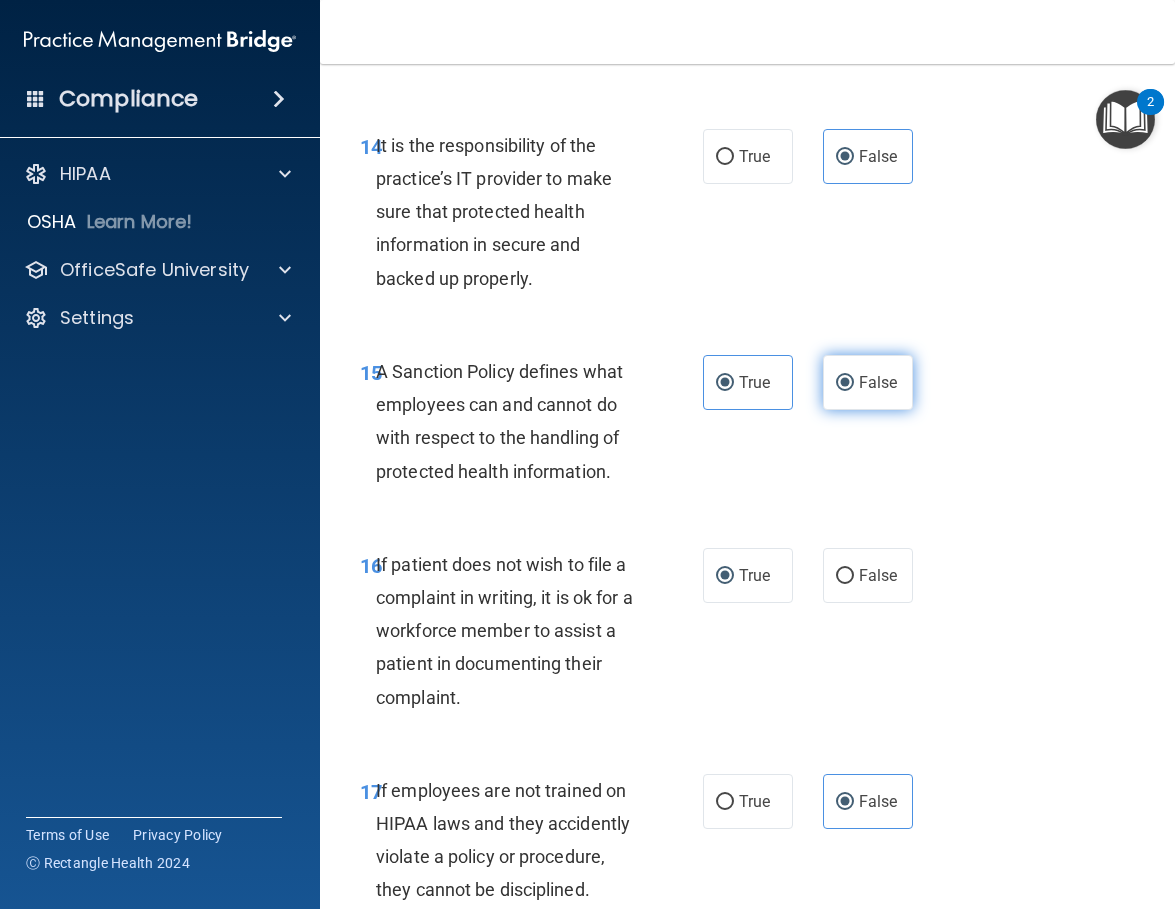 radio on "false" 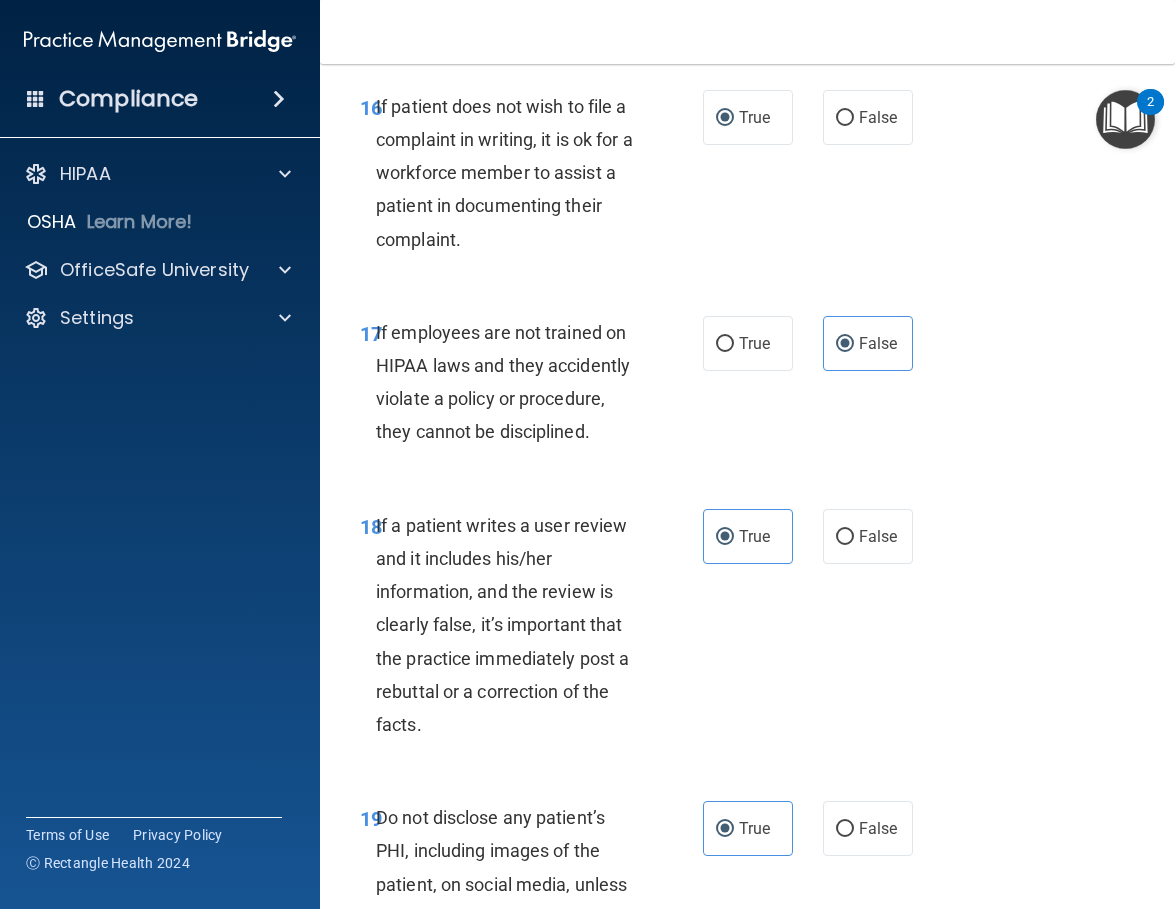 scroll, scrollTop: 4100, scrollLeft: 0, axis: vertical 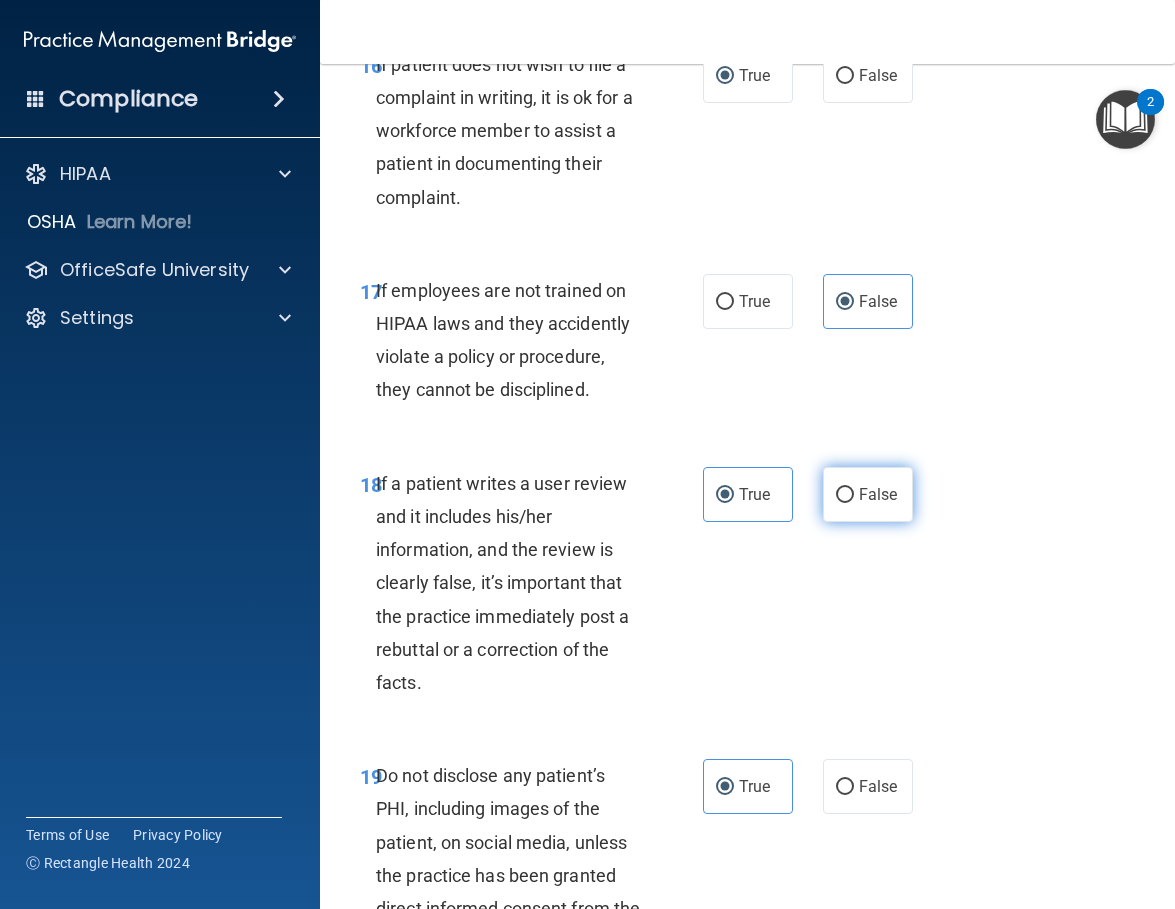 drag, startPoint x: 851, startPoint y: 635, endPoint x: 864, endPoint y: 624, distance: 17.029387 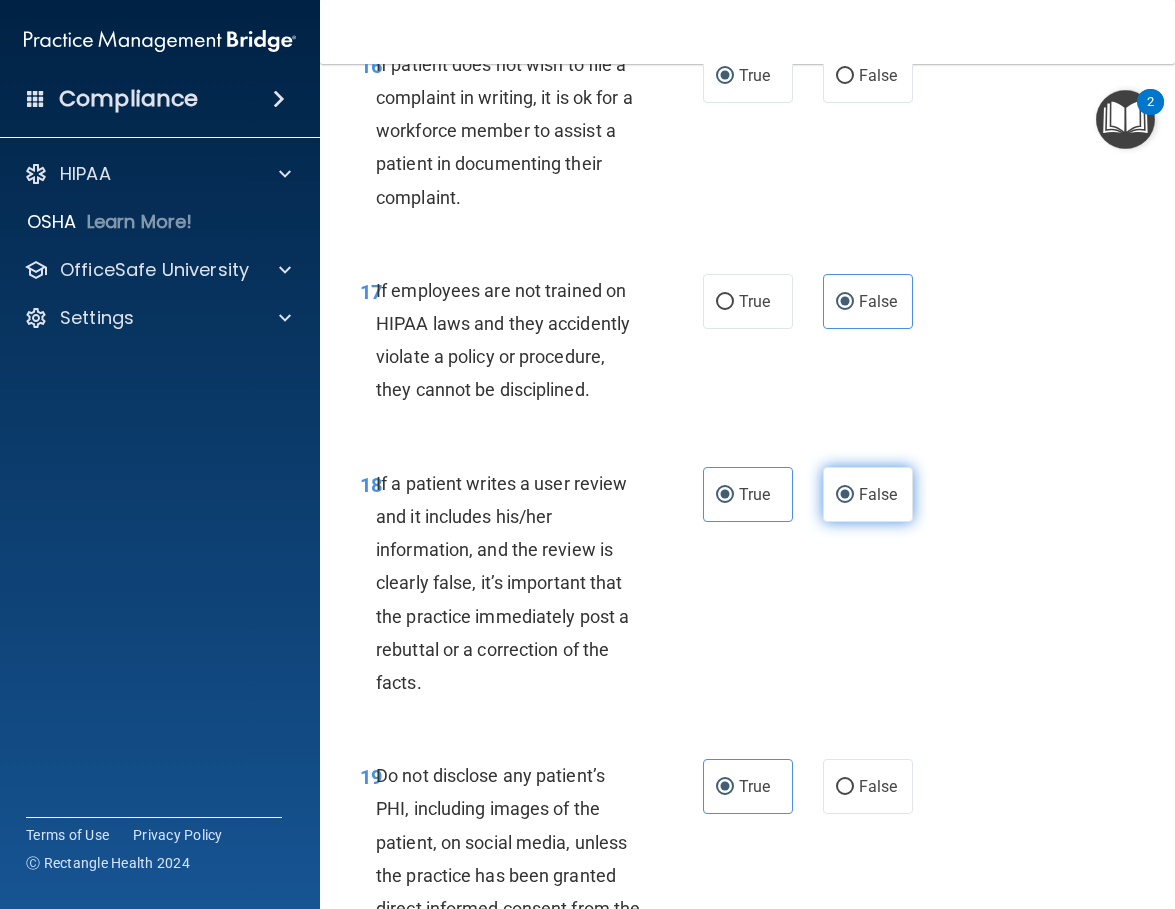 radio on "false" 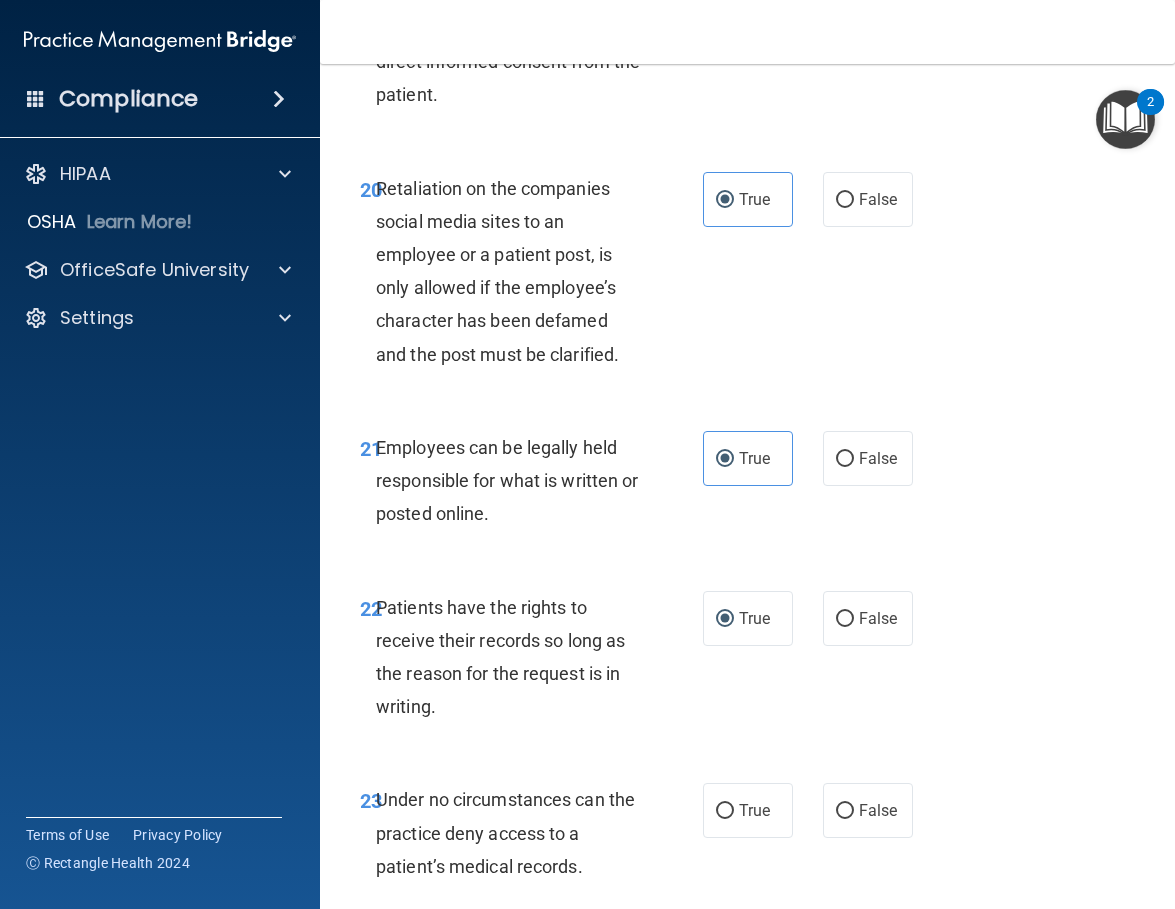 scroll, scrollTop: 5000, scrollLeft: 0, axis: vertical 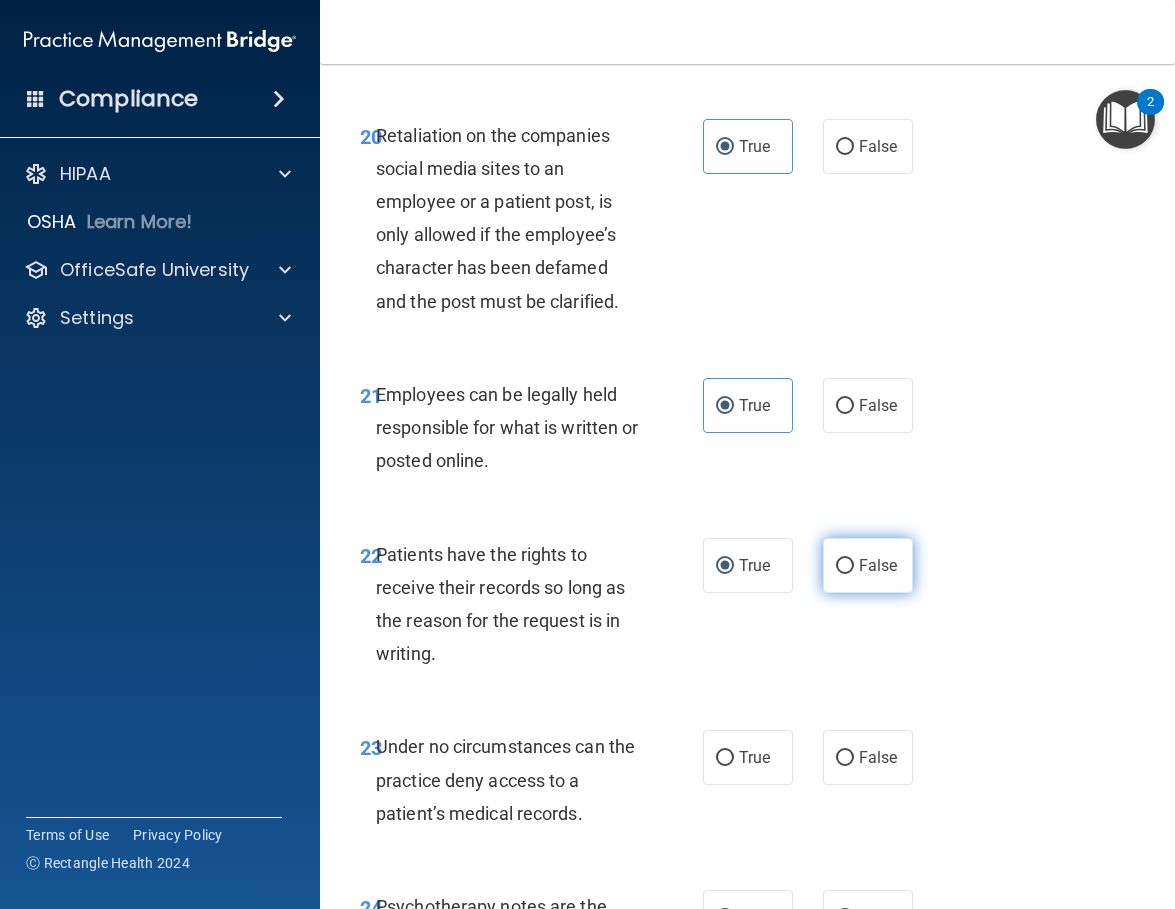 click on "False" at bounding box center (878, 565) 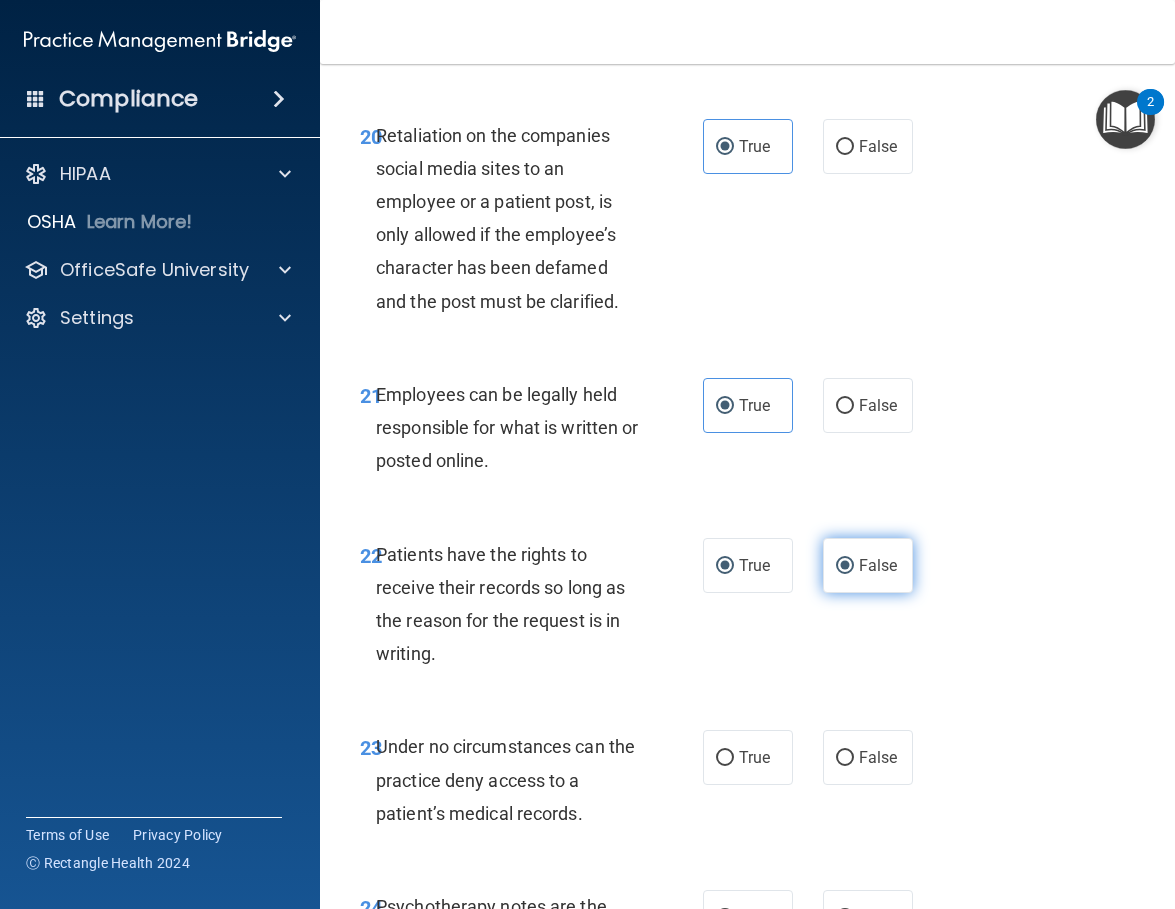 radio on "false" 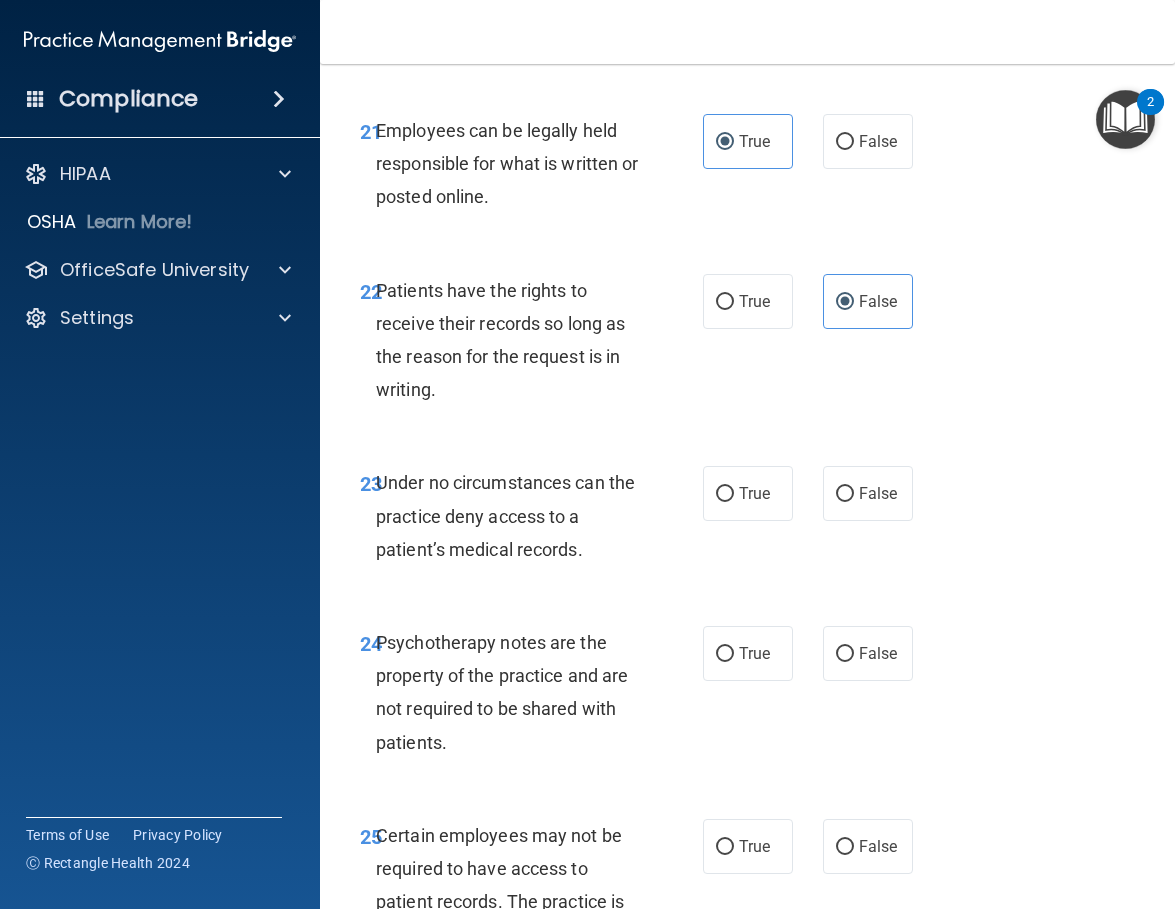 scroll, scrollTop: 5300, scrollLeft: 0, axis: vertical 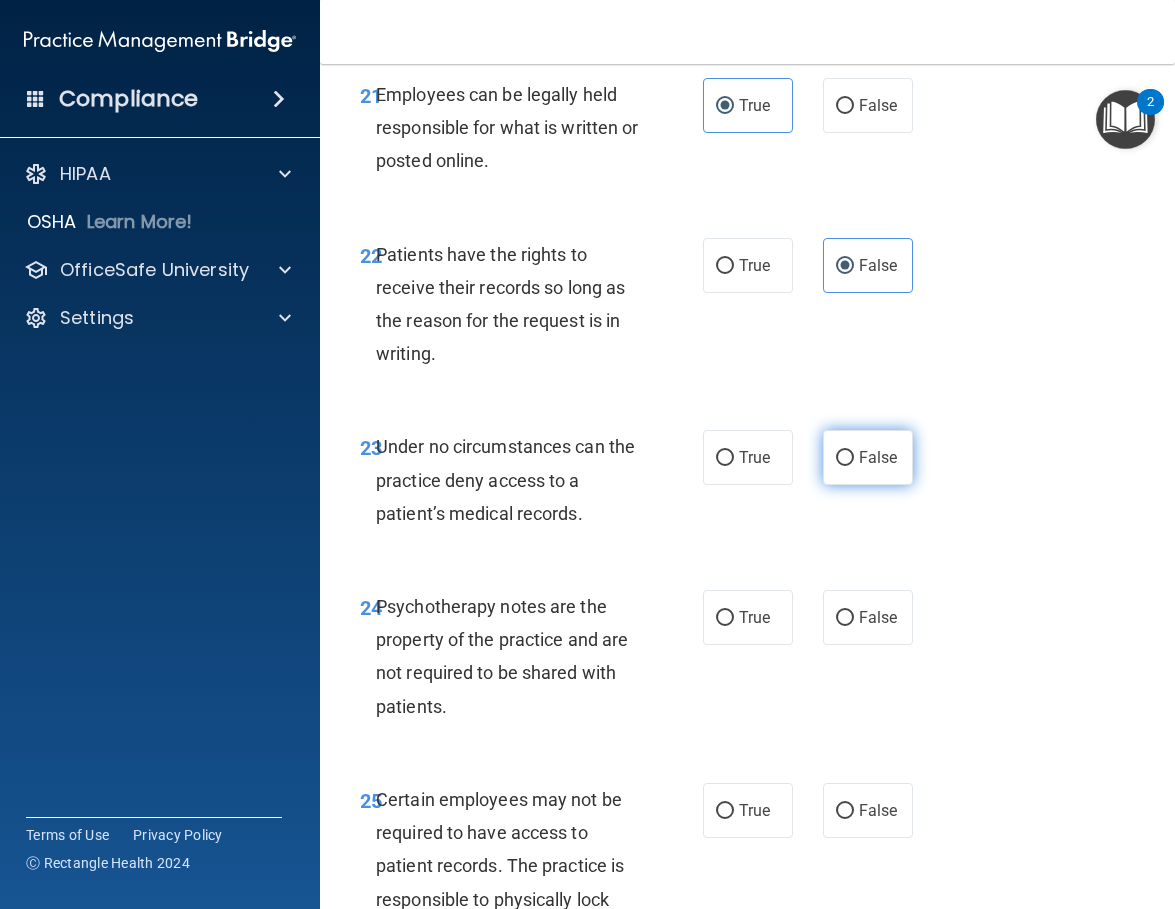 click on "False" at bounding box center [868, 457] 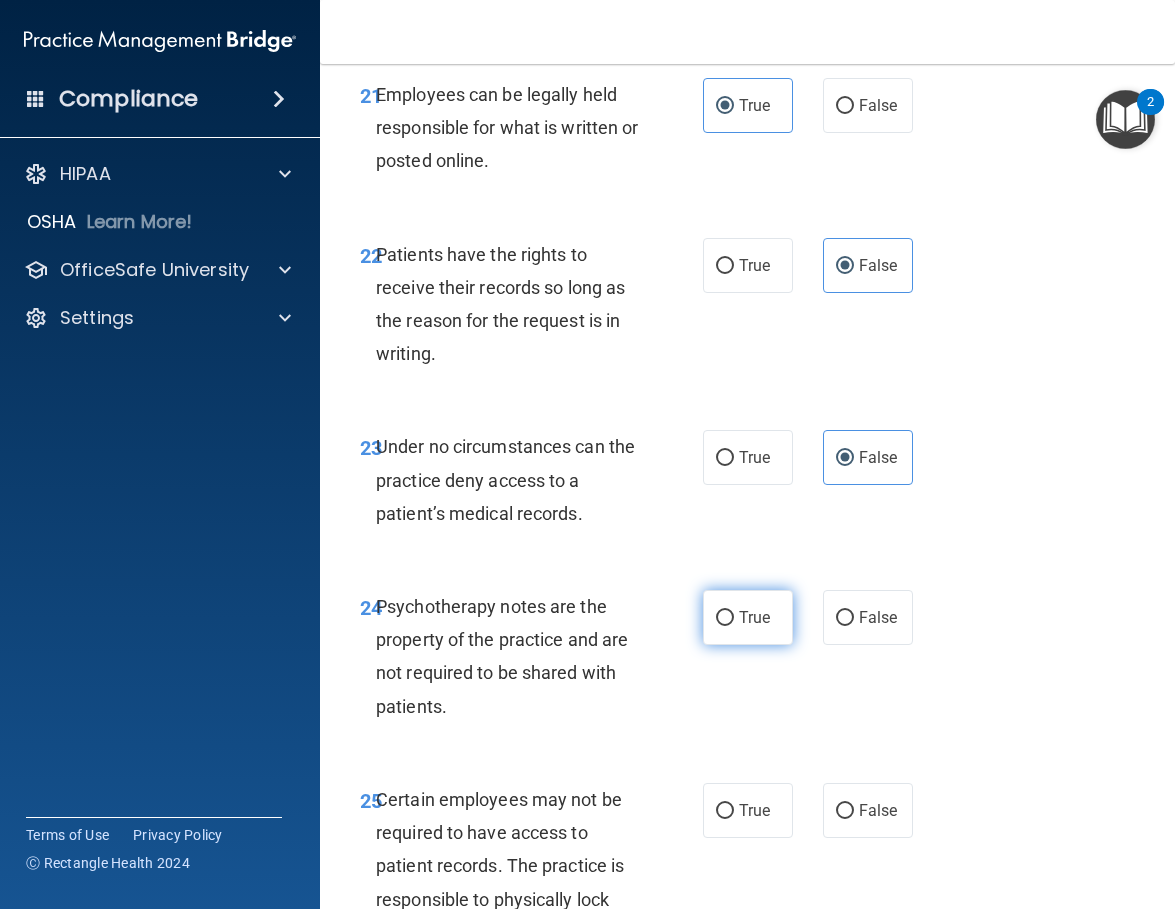 click on "True" at bounding box center (725, 618) 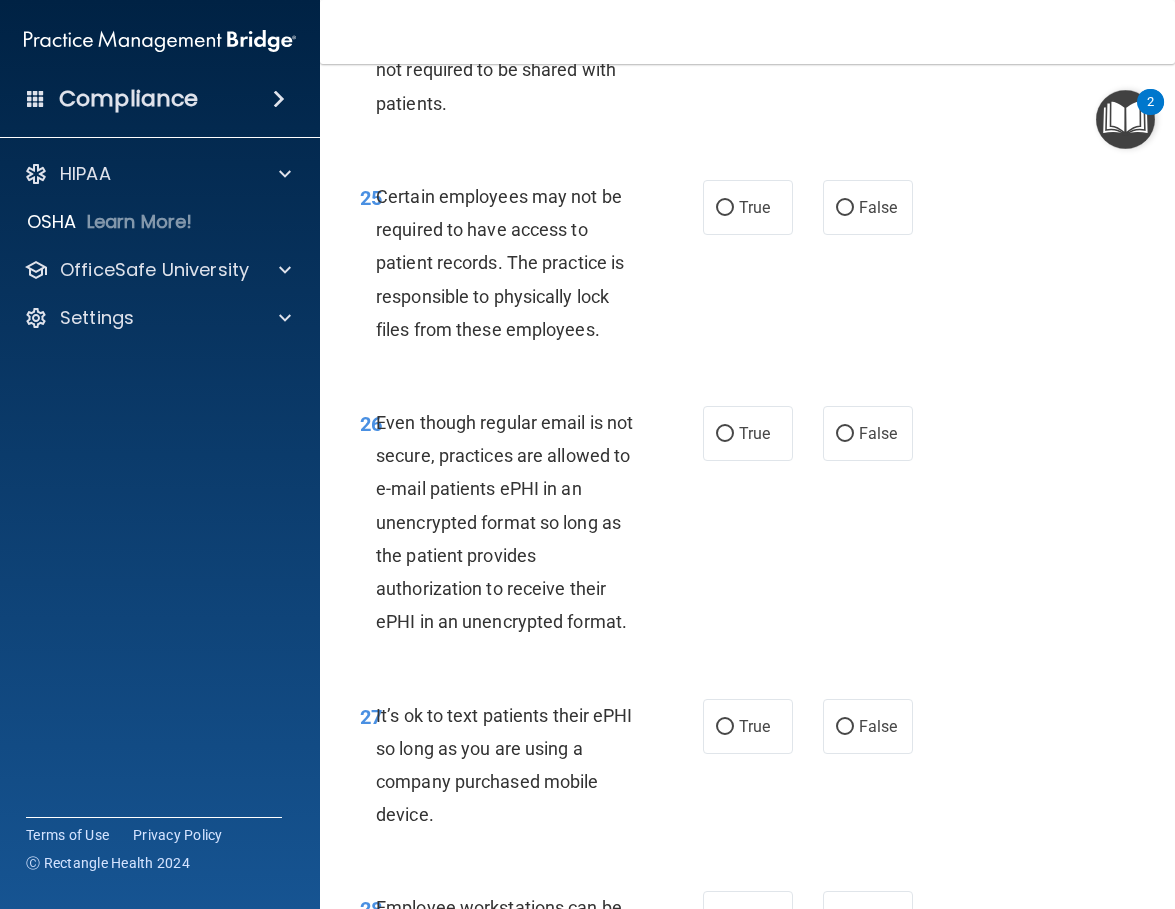 scroll, scrollTop: 6000, scrollLeft: 0, axis: vertical 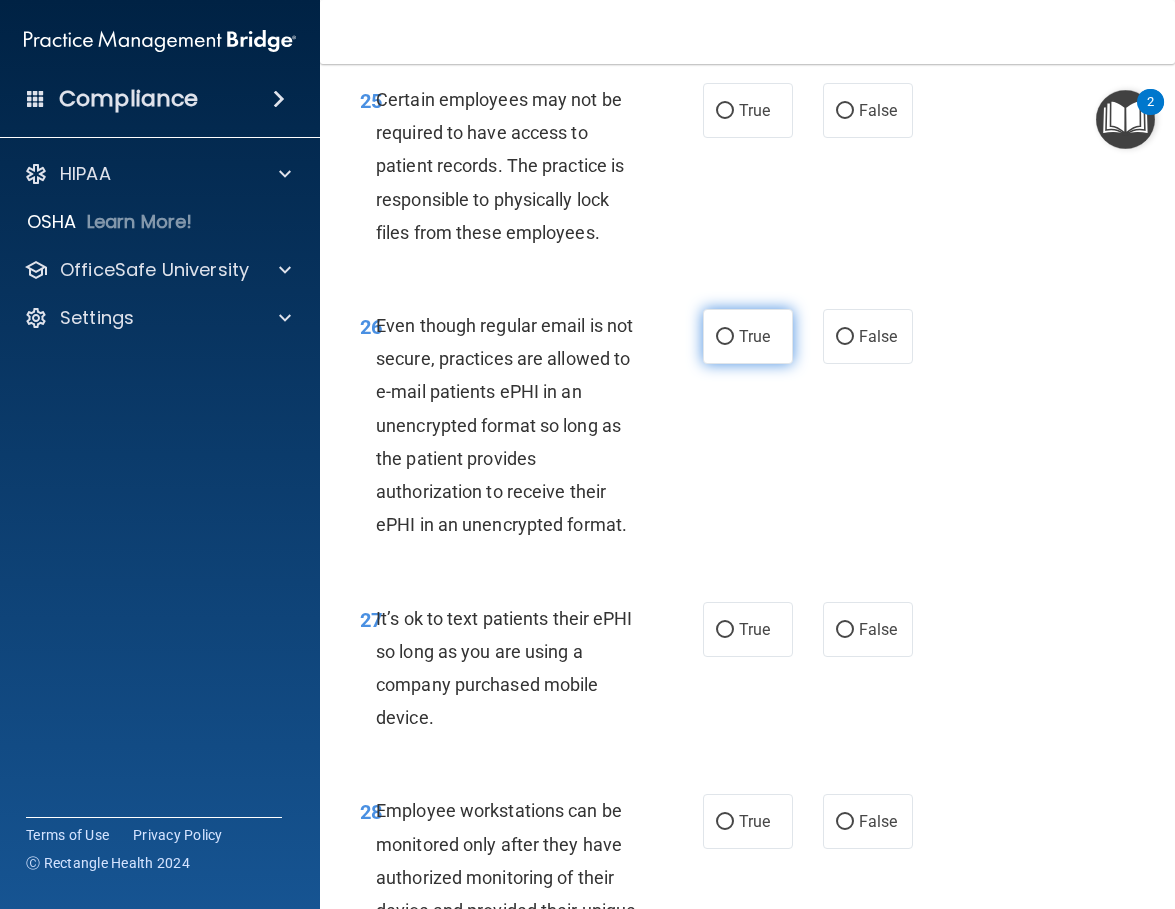 click on "True" at bounding box center (725, 337) 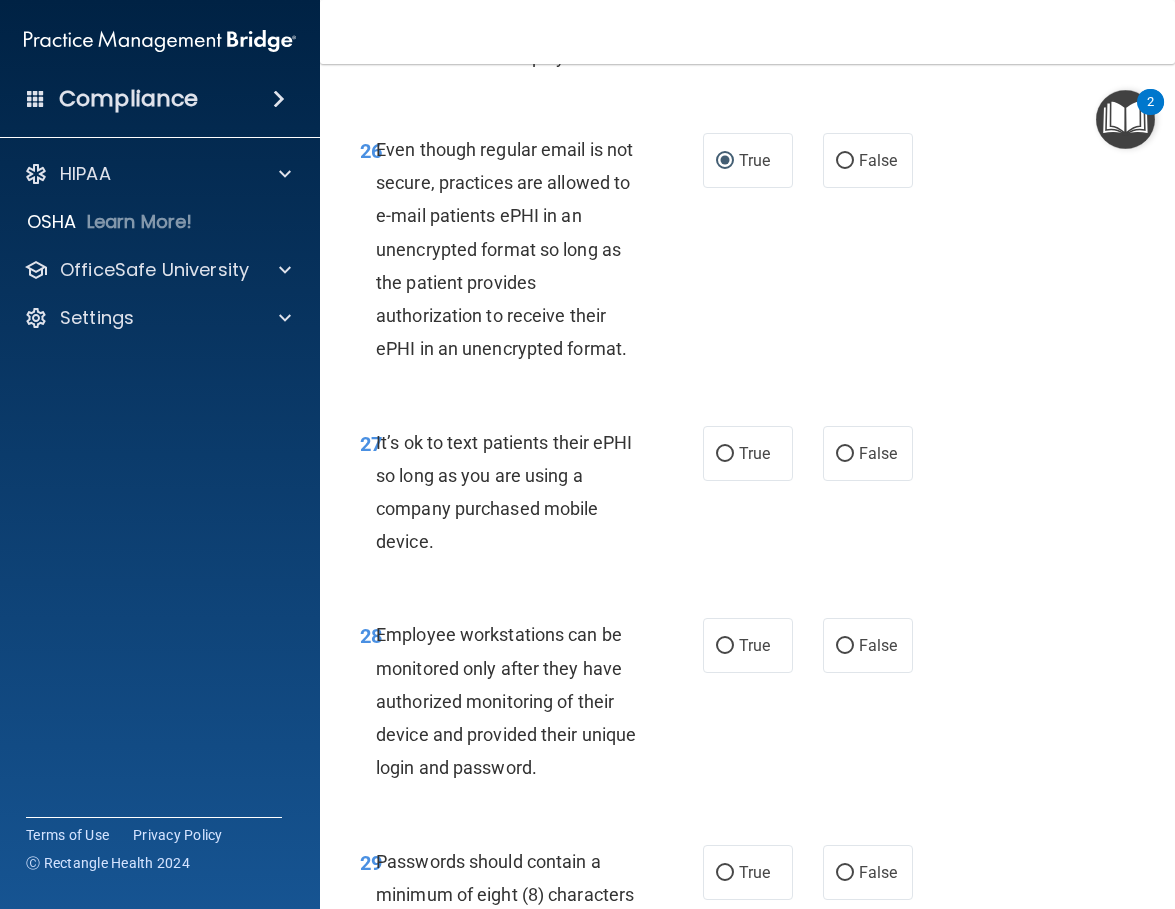 scroll, scrollTop: 6200, scrollLeft: 0, axis: vertical 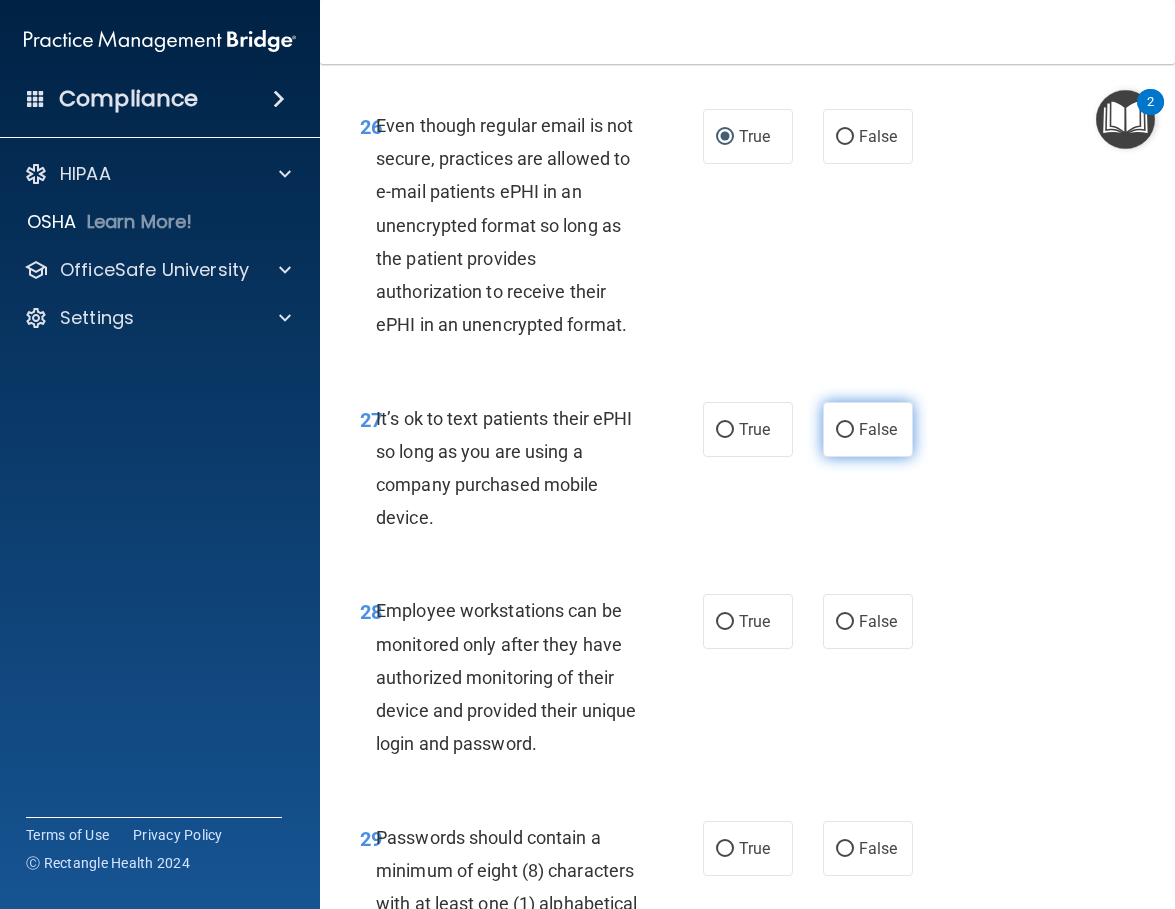click on "False" at bounding box center (868, 429) 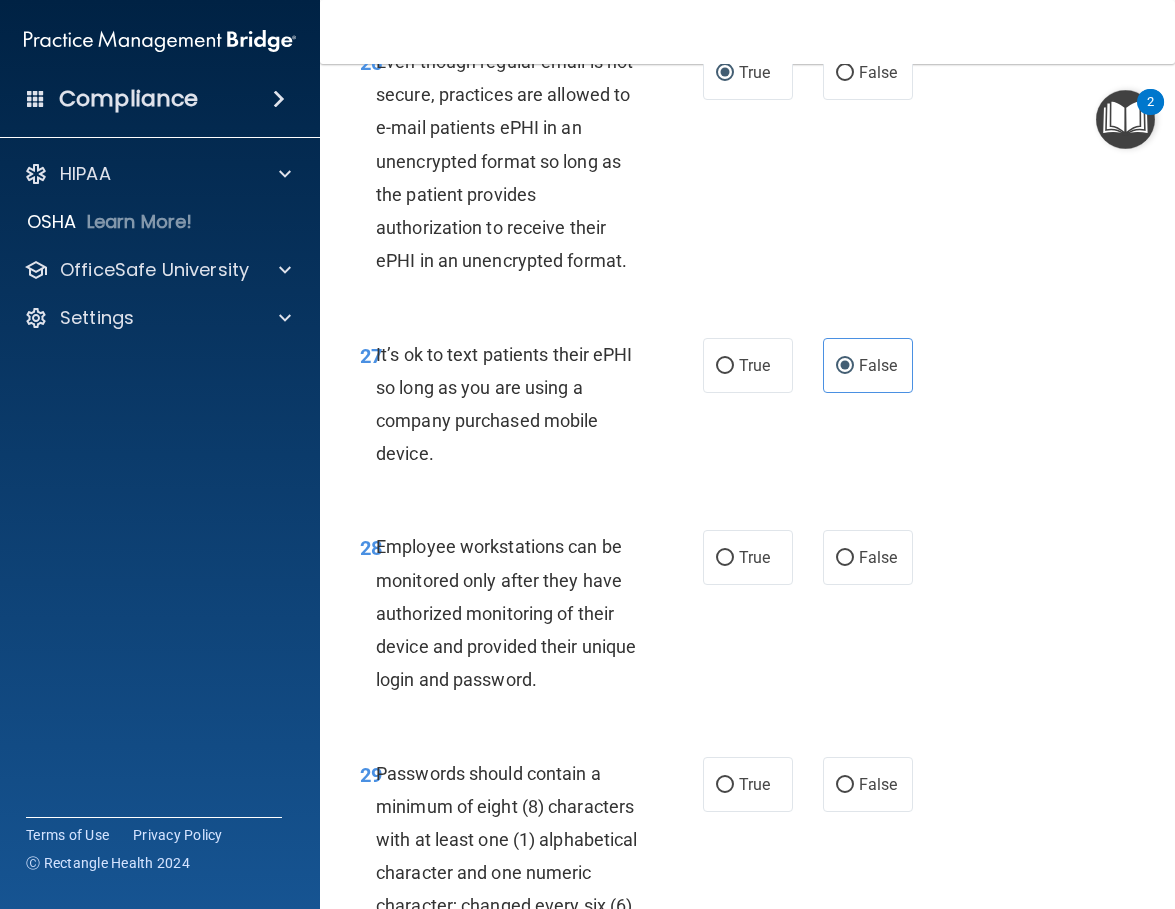scroll, scrollTop: 6400, scrollLeft: 0, axis: vertical 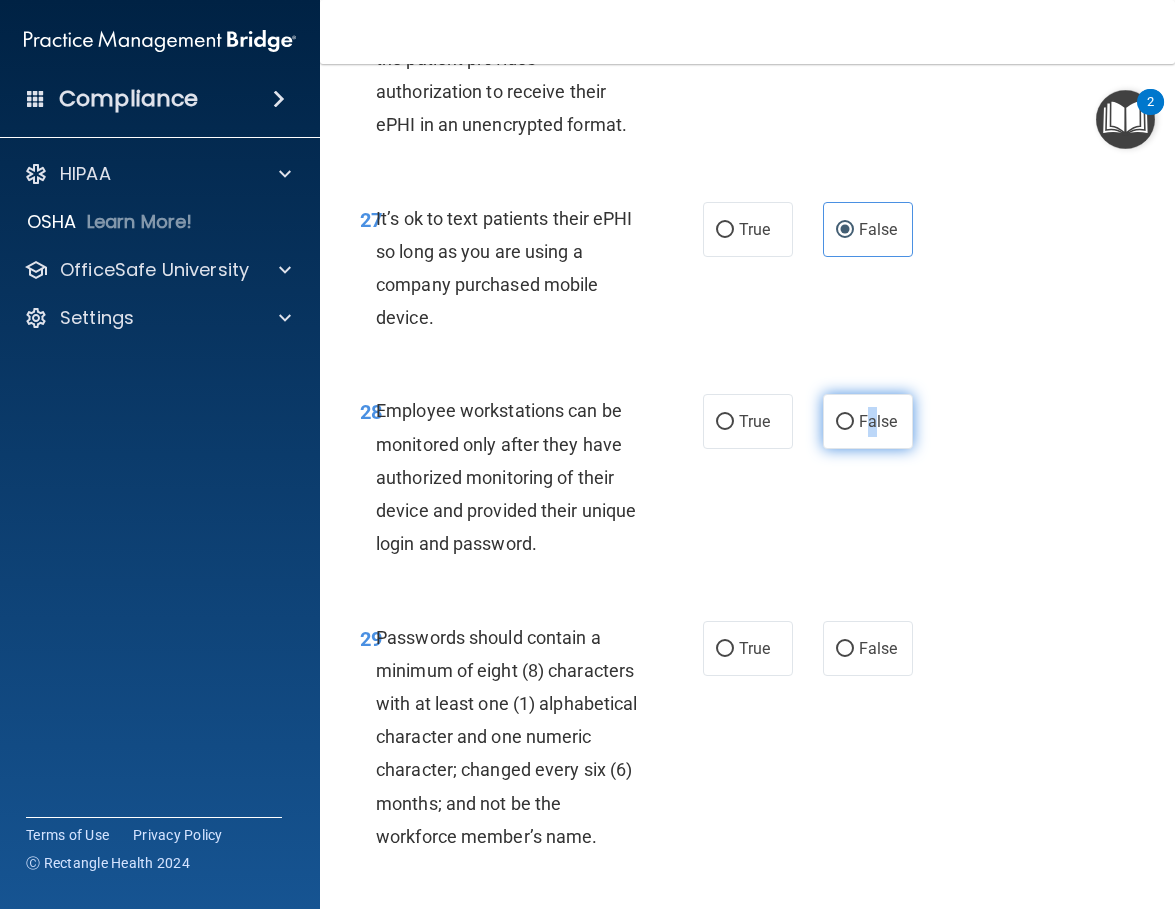 click on "False" at bounding box center (878, 421) 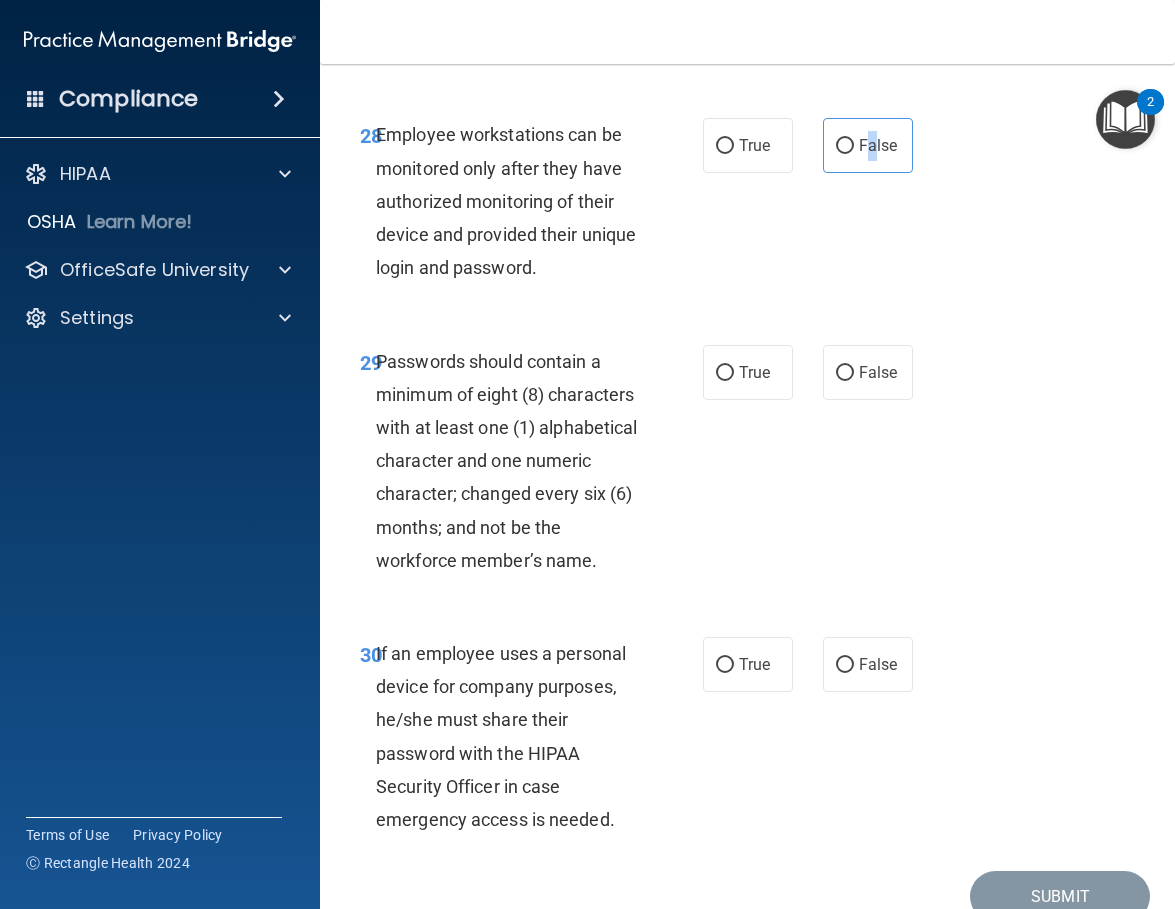 scroll, scrollTop: 6700, scrollLeft: 0, axis: vertical 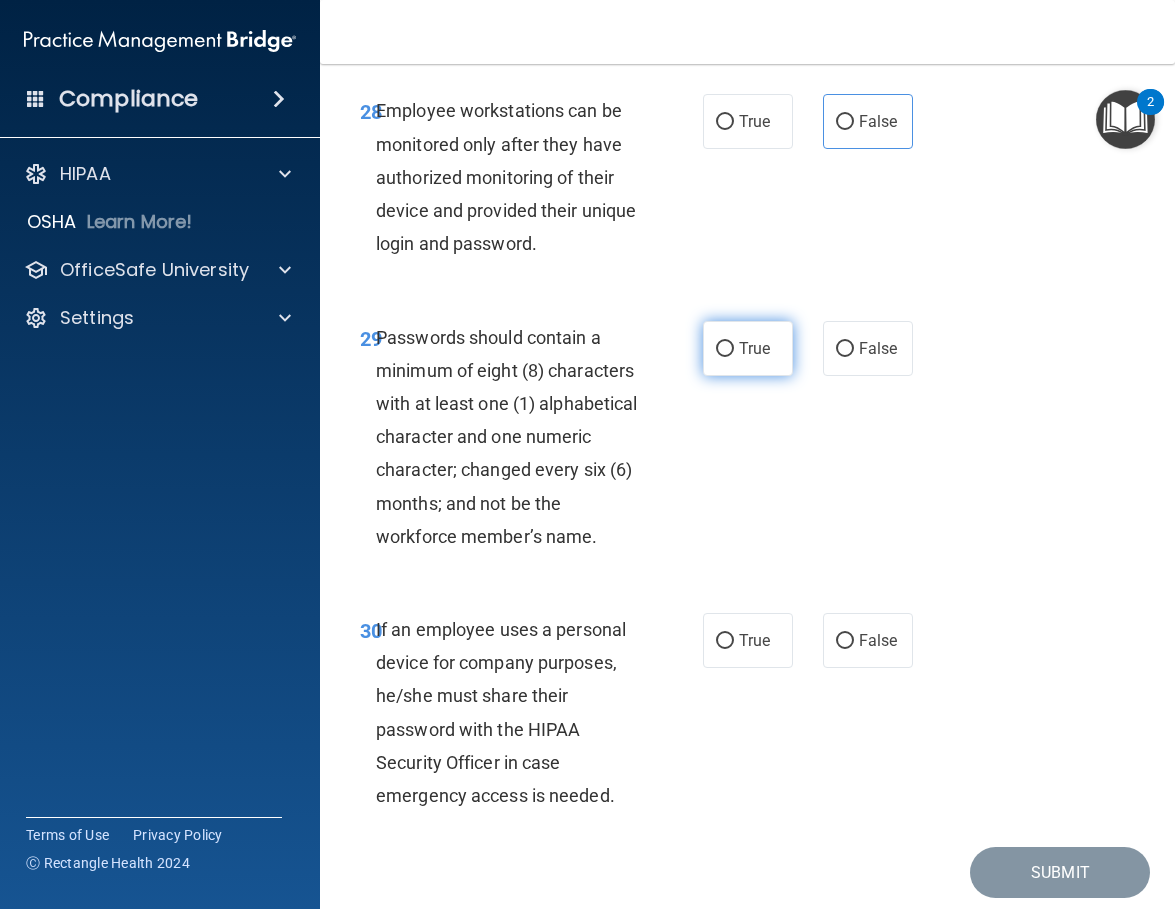 click on "True" at bounding box center (748, 348) 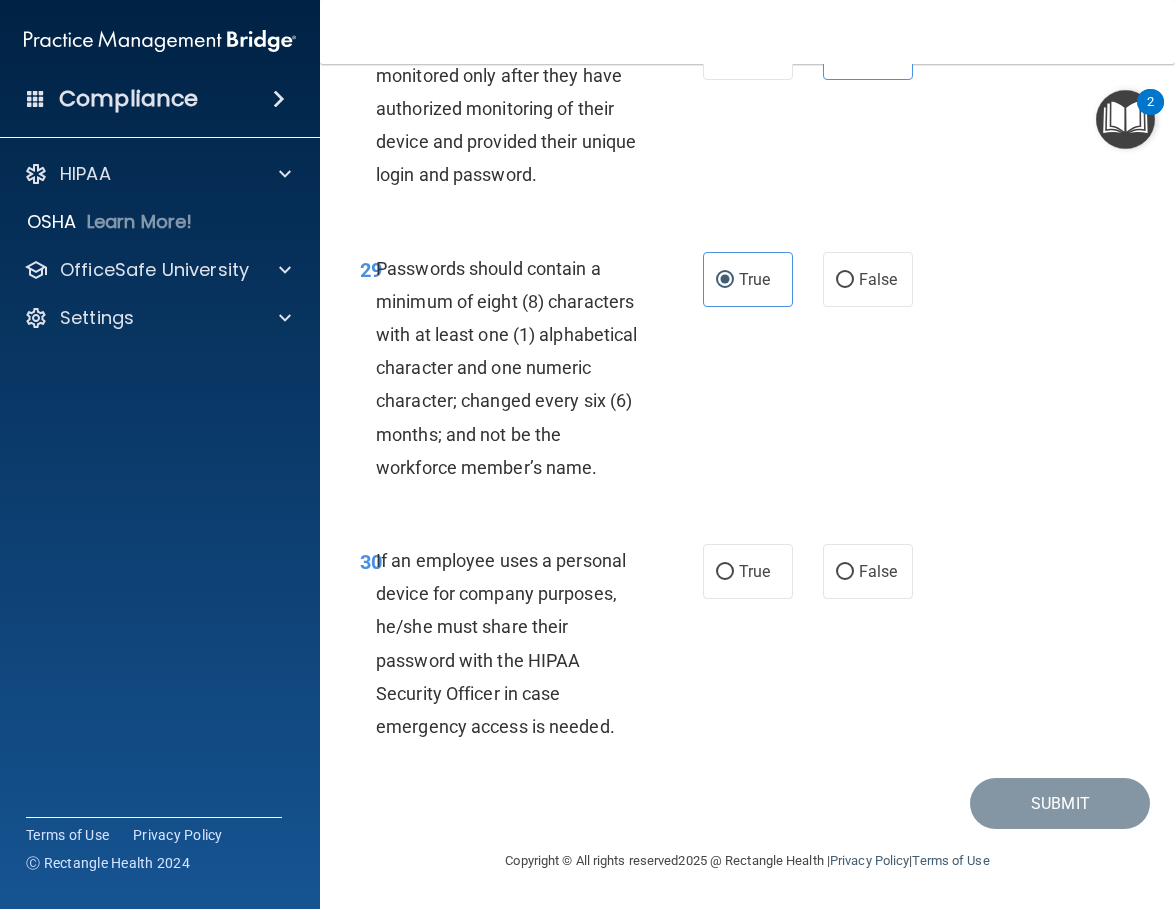 scroll, scrollTop: 6900, scrollLeft: 0, axis: vertical 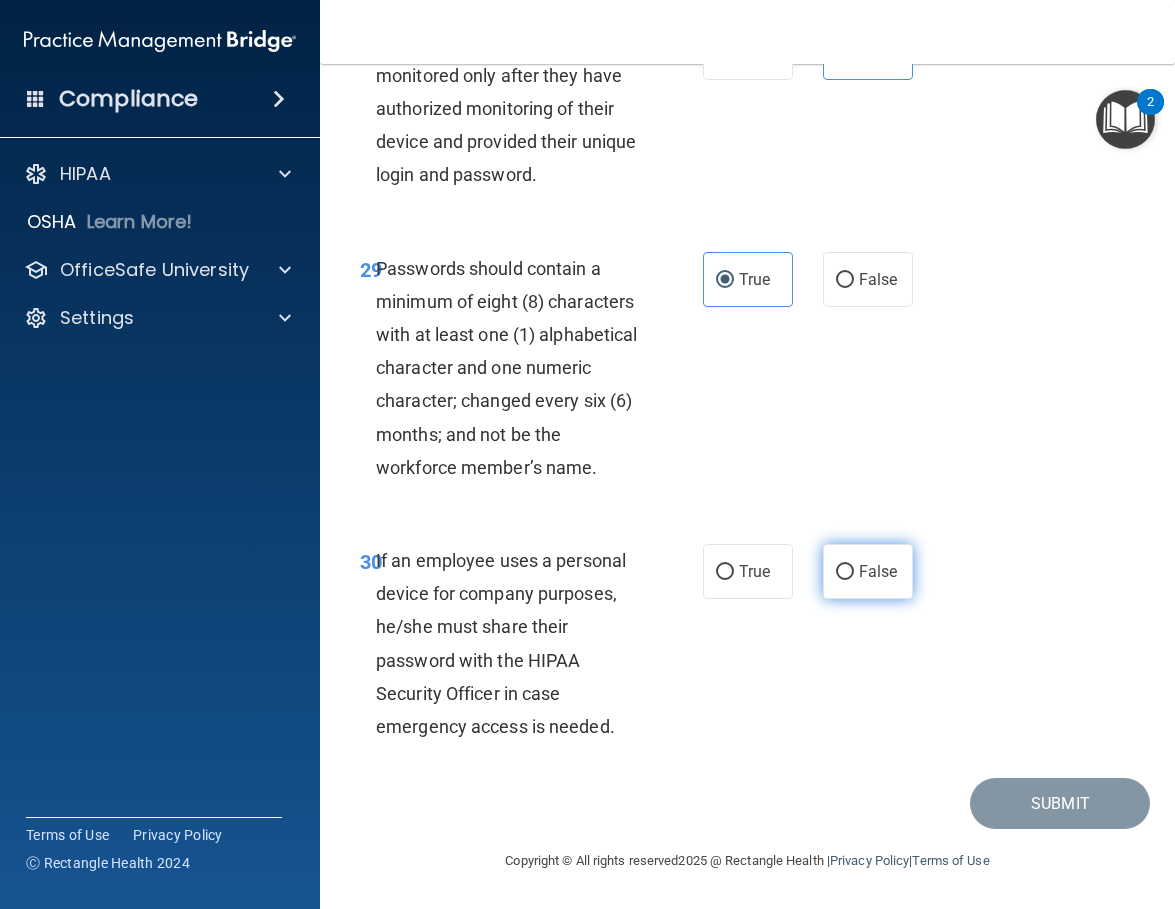 click on "False" at bounding box center (868, 571) 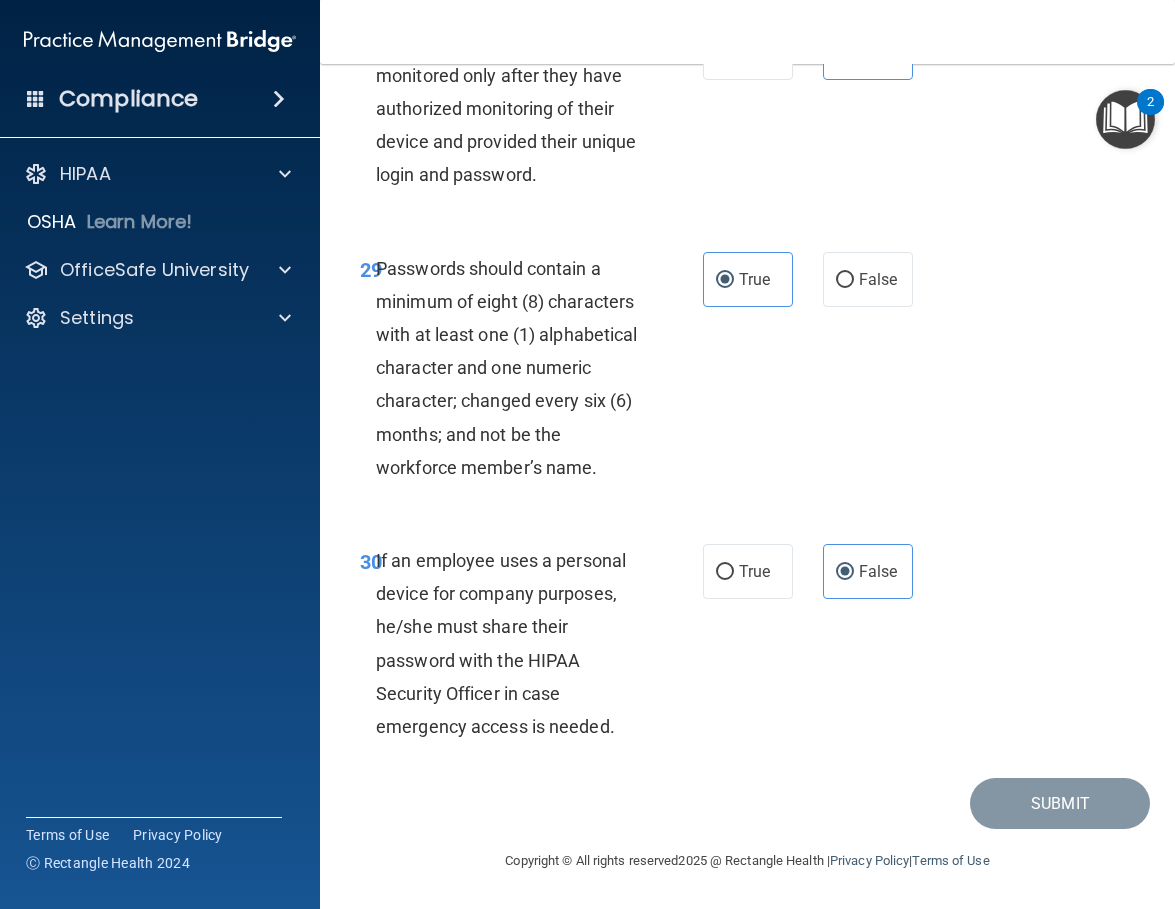 scroll, scrollTop: 6902, scrollLeft: 0, axis: vertical 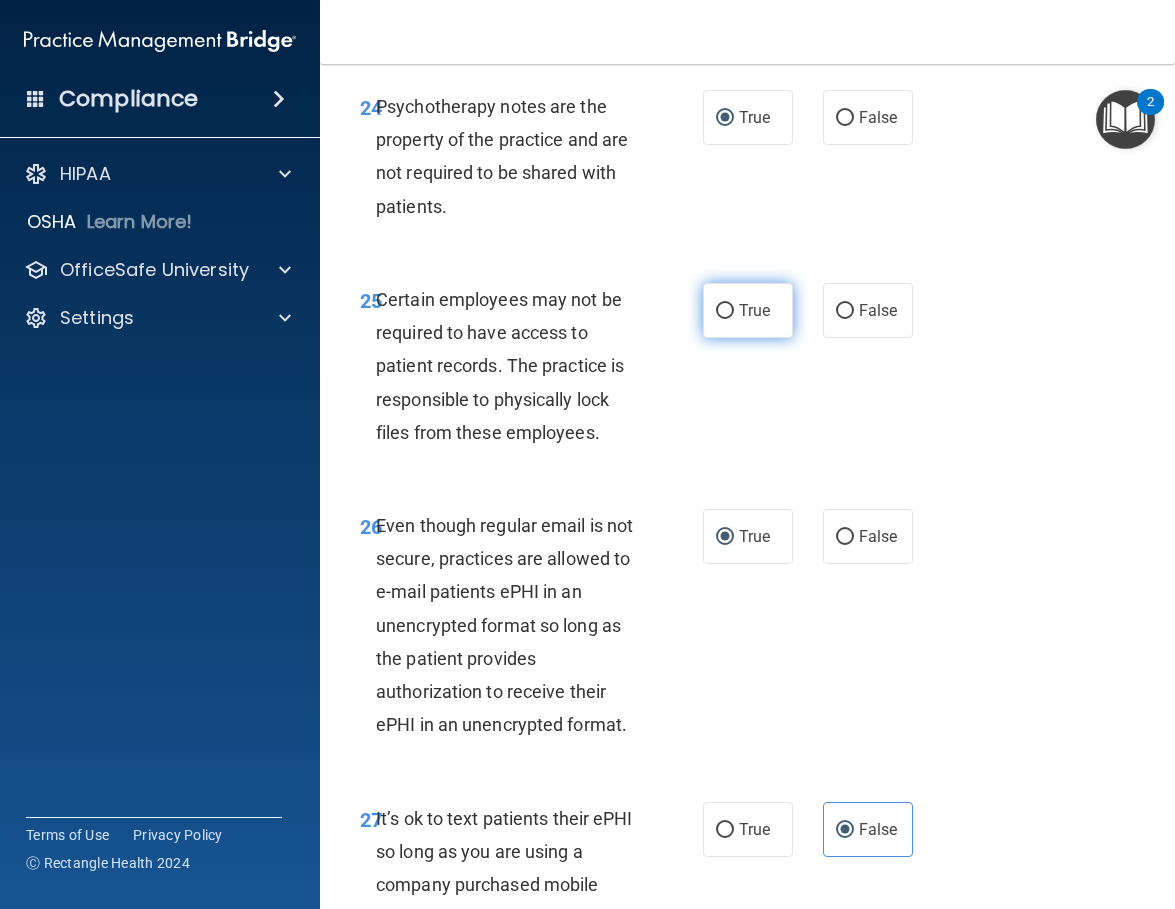 click on "True" at bounding box center [748, 310] 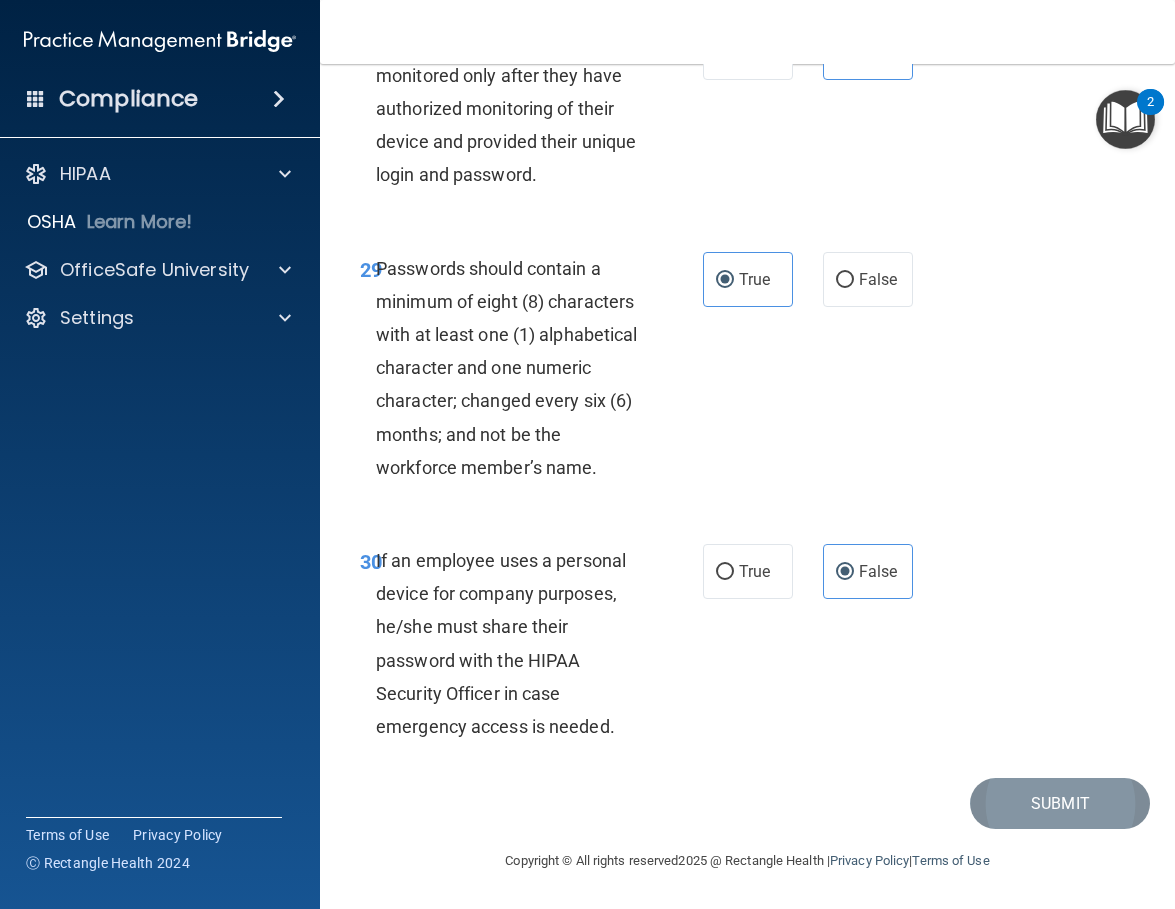 scroll, scrollTop: 6902, scrollLeft: 0, axis: vertical 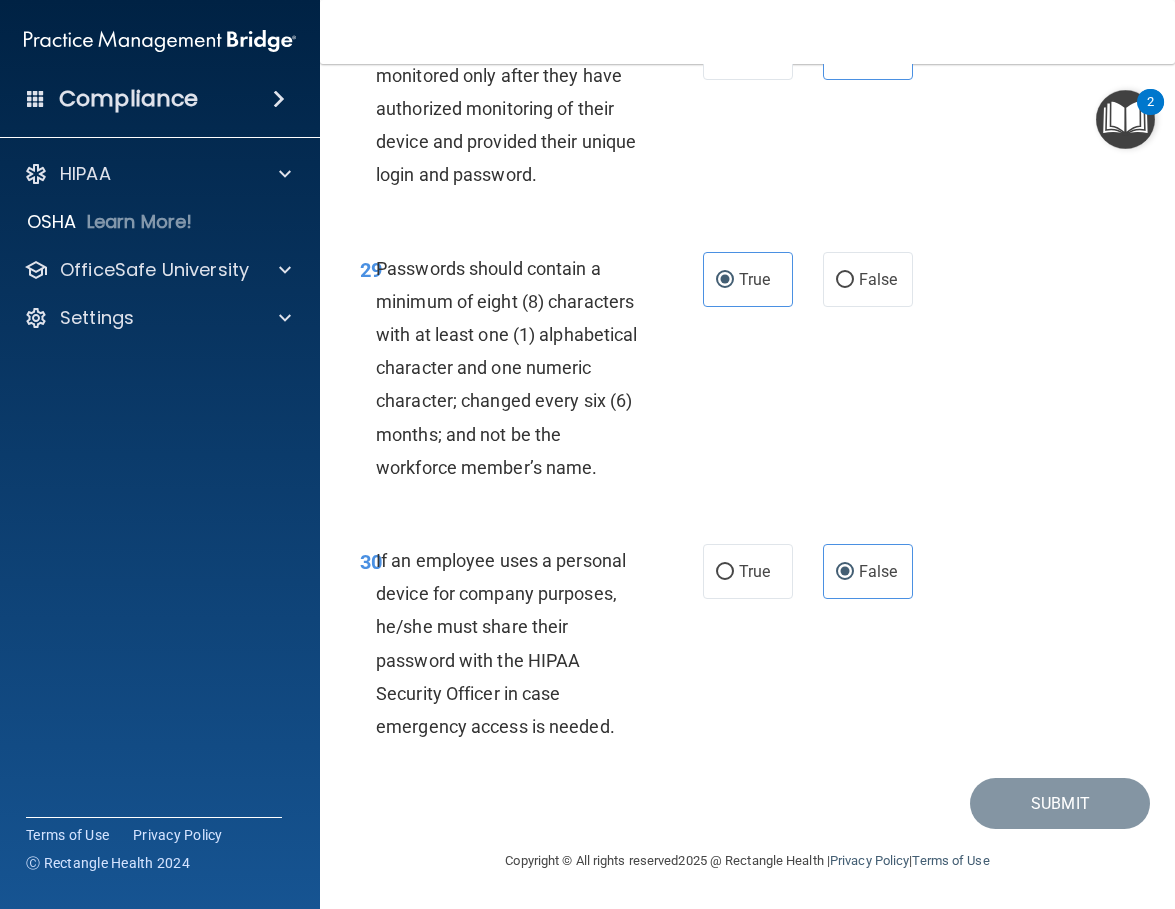 click on "30       If an employee uses a personal device for company purposes, he/she must share their password with the HIPAA Security Officer in case emergency access is needed.                 True           False" at bounding box center (747, 648) 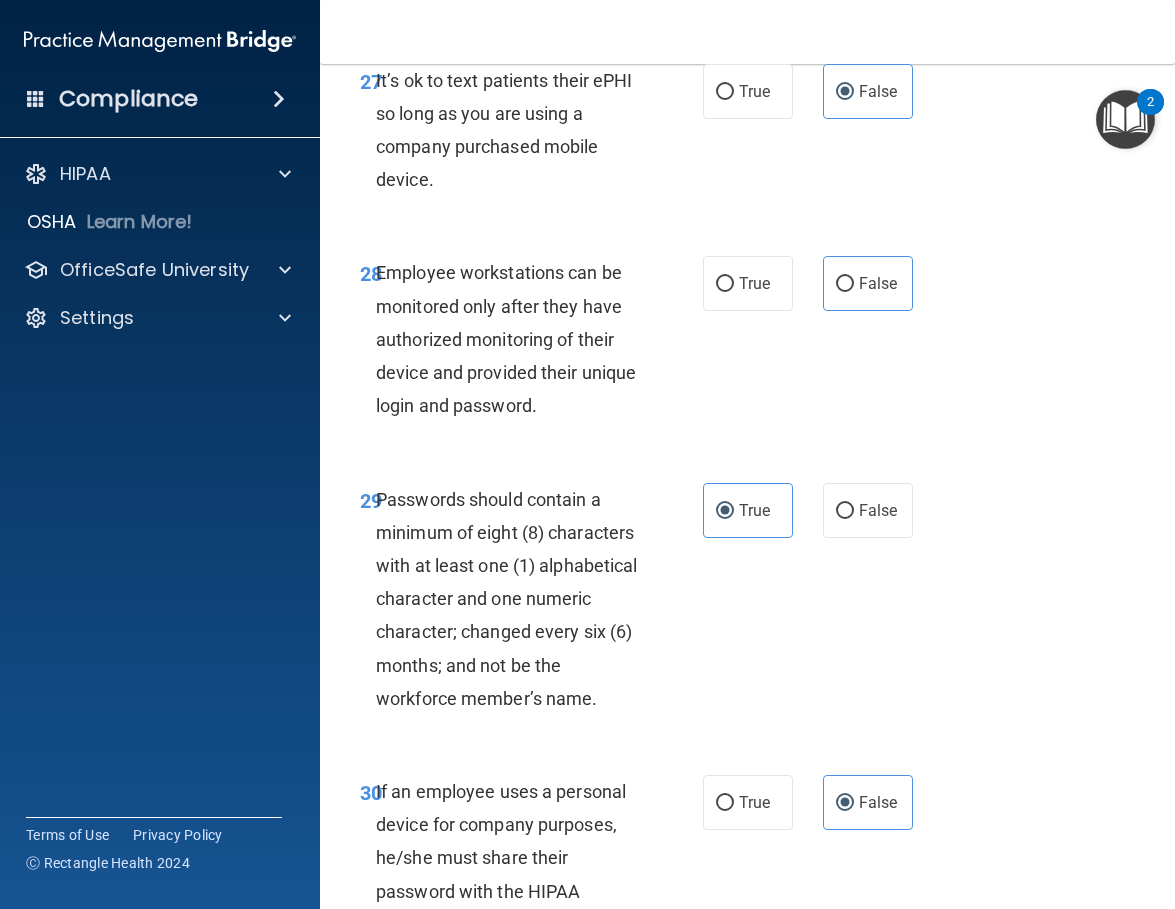 scroll, scrollTop: 6502, scrollLeft: 0, axis: vertical 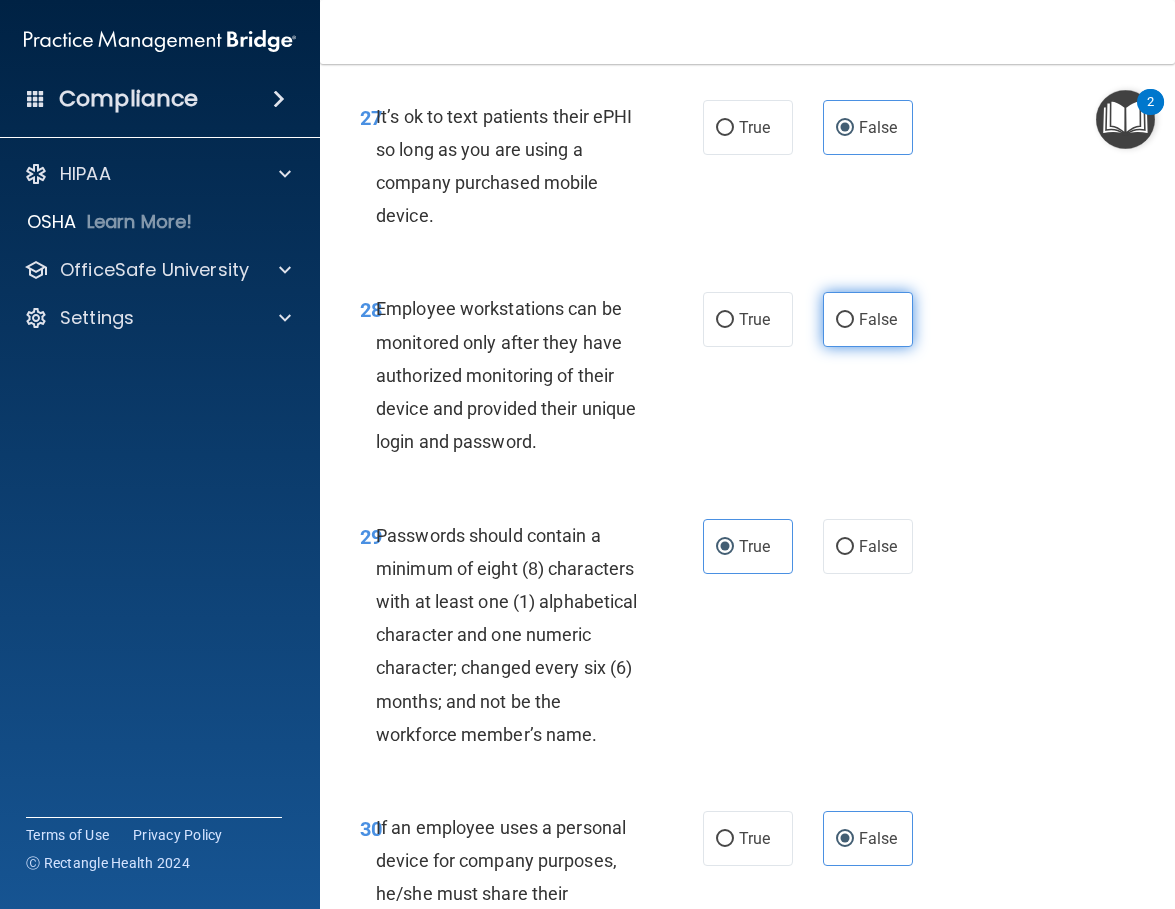 click on "False" at bounding box center (878, 319) 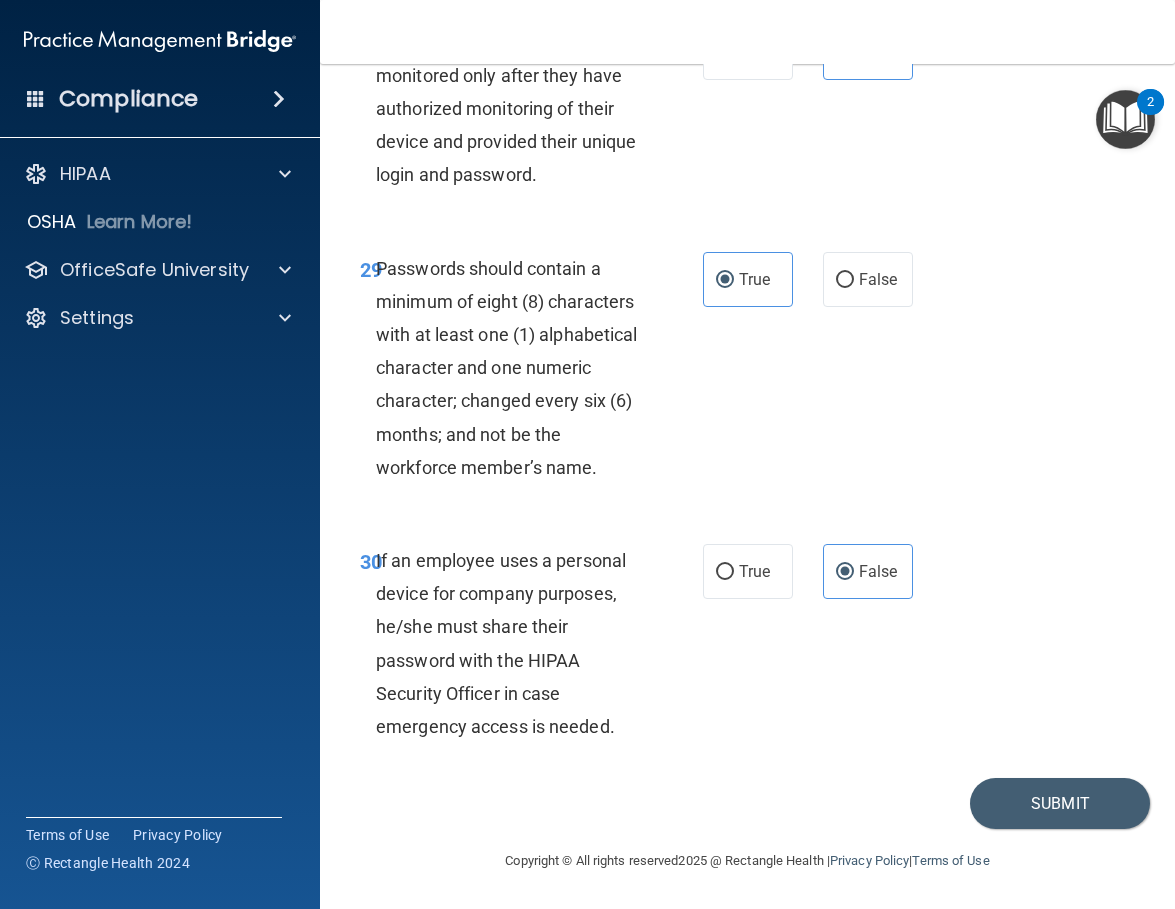 scroll, scrollTop: 6902, scrollLeft: 0, axis: vertical 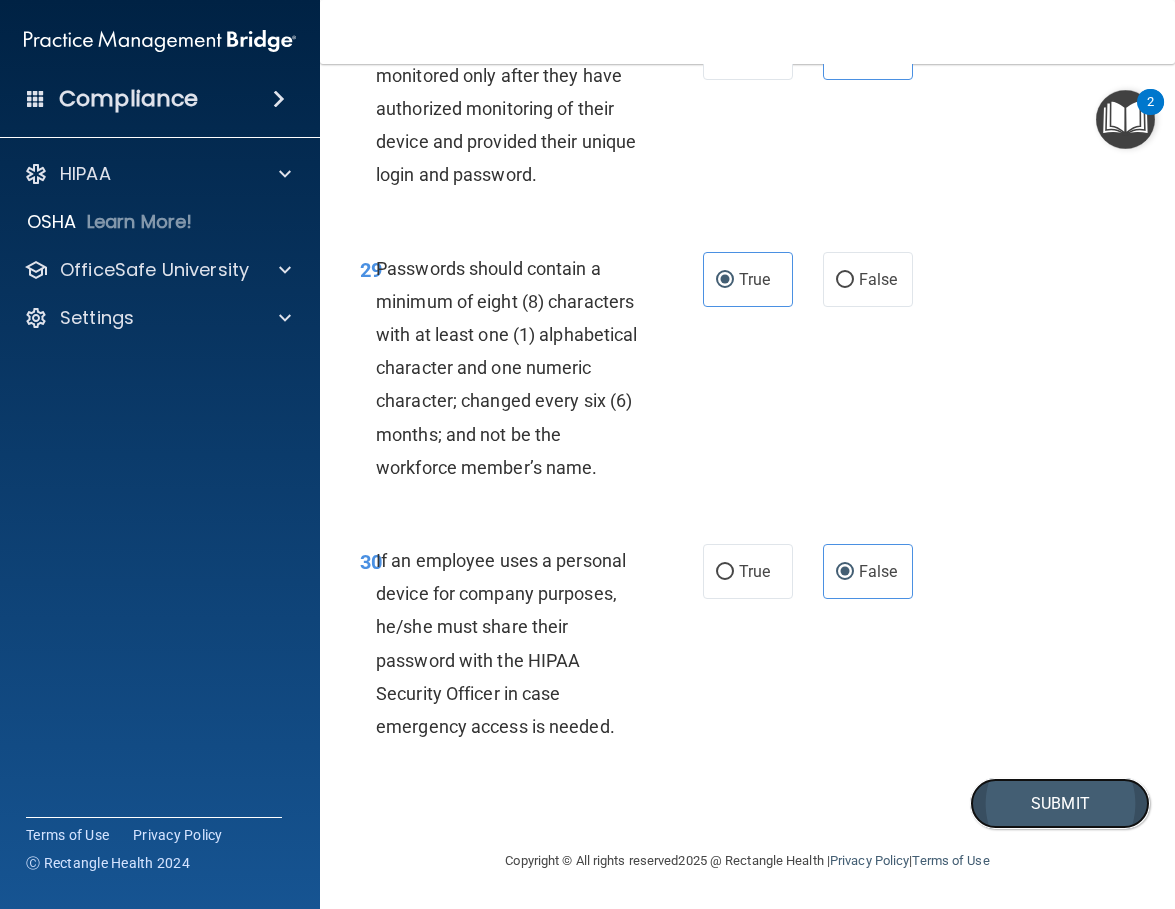 click on "Submit" at bounding box center (1060, 803) 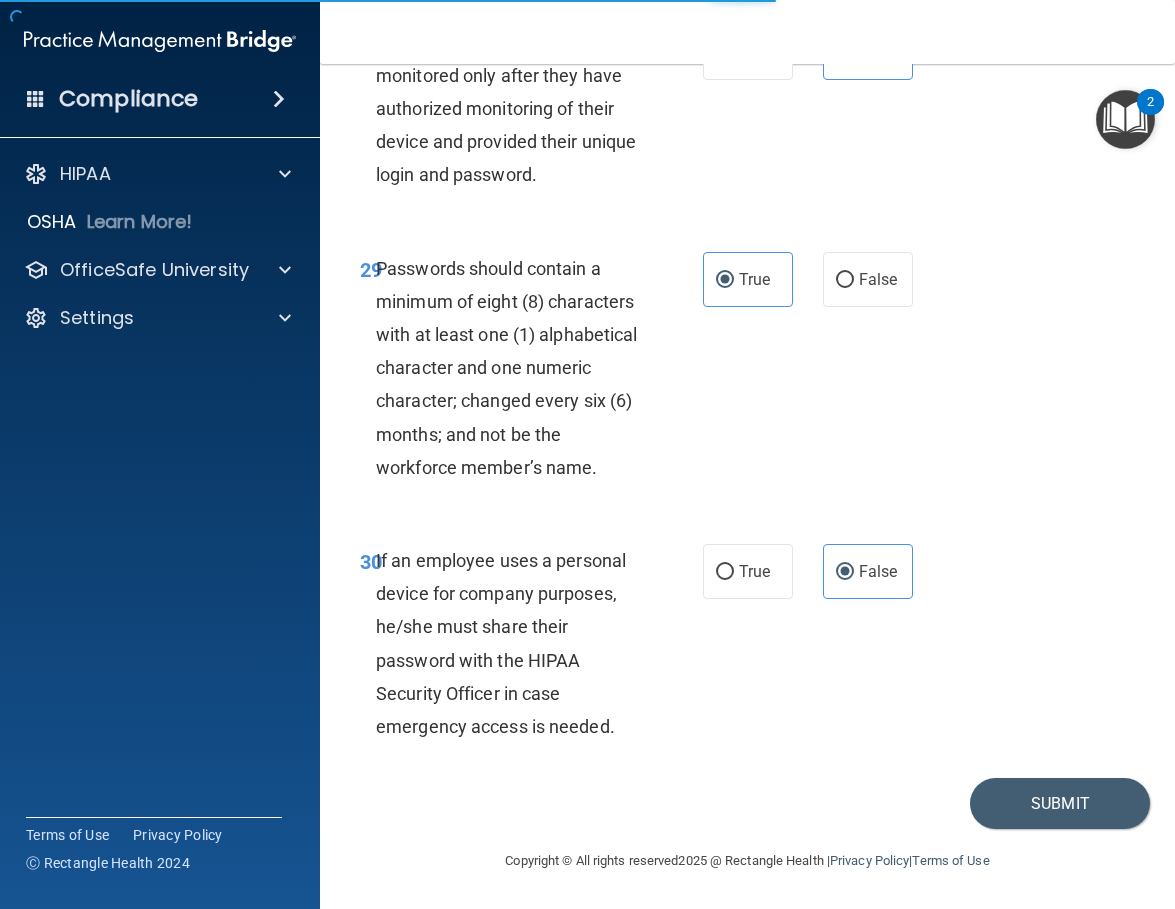 scroll, scrollTop: 0, scrollLeft: 0, axis: both 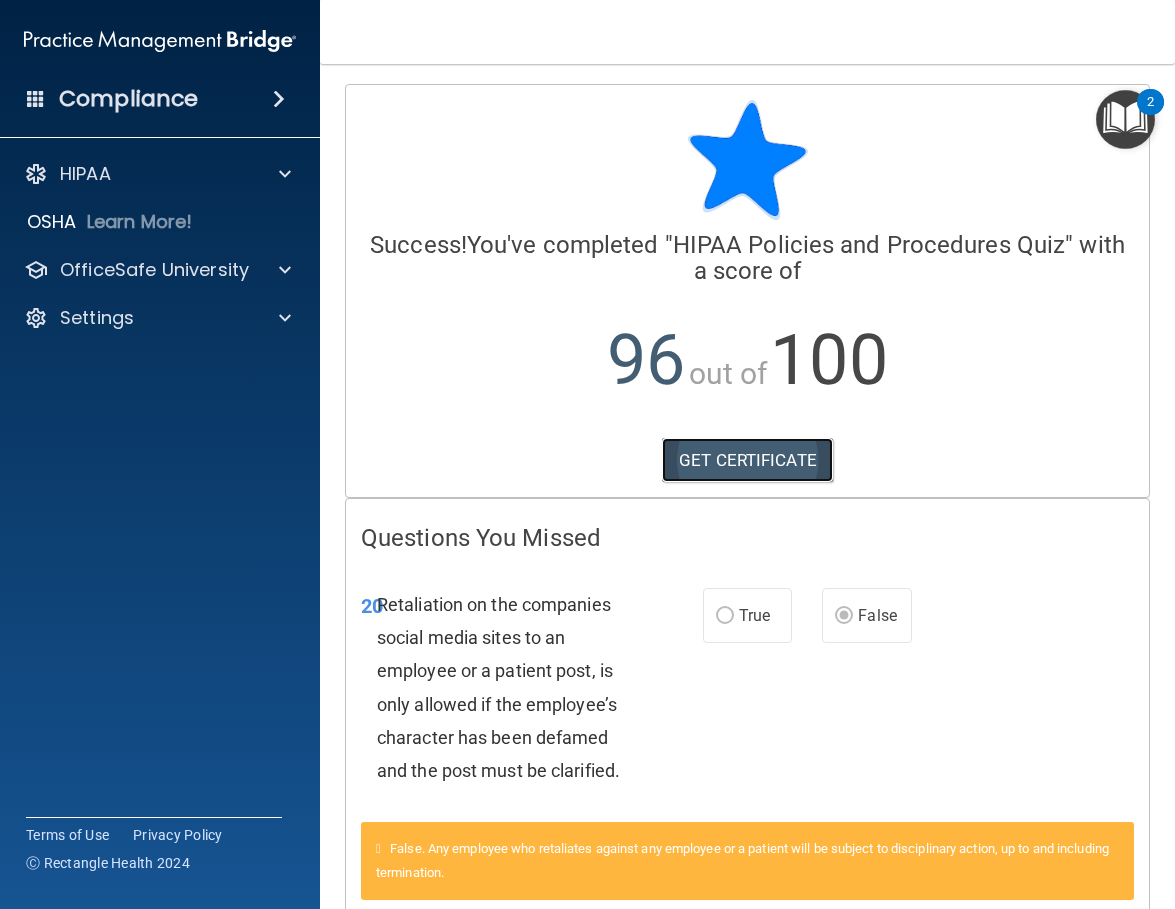 click on "GET CERTIFICATE" at bounding box center [747, 460] 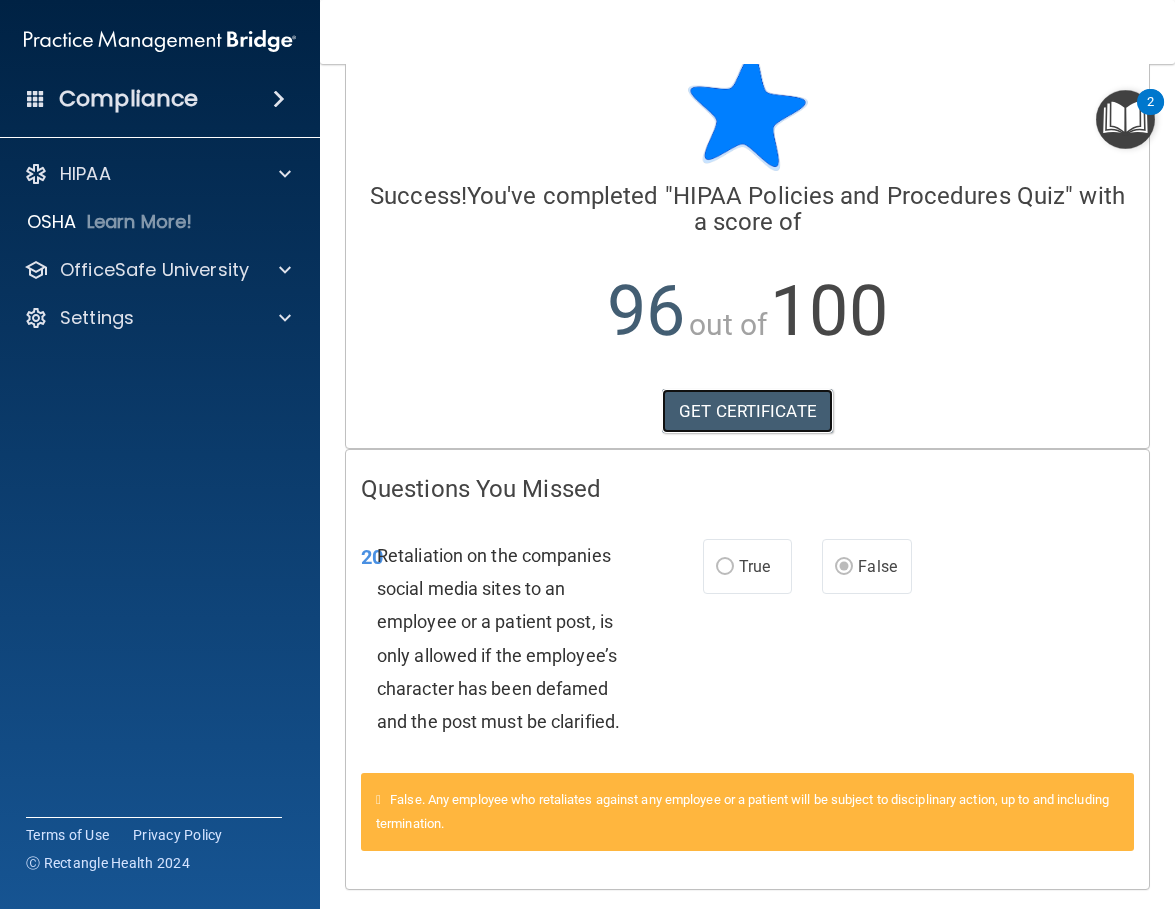 scroll, scrollTop: 0, scrollLeft: 0, axis: both 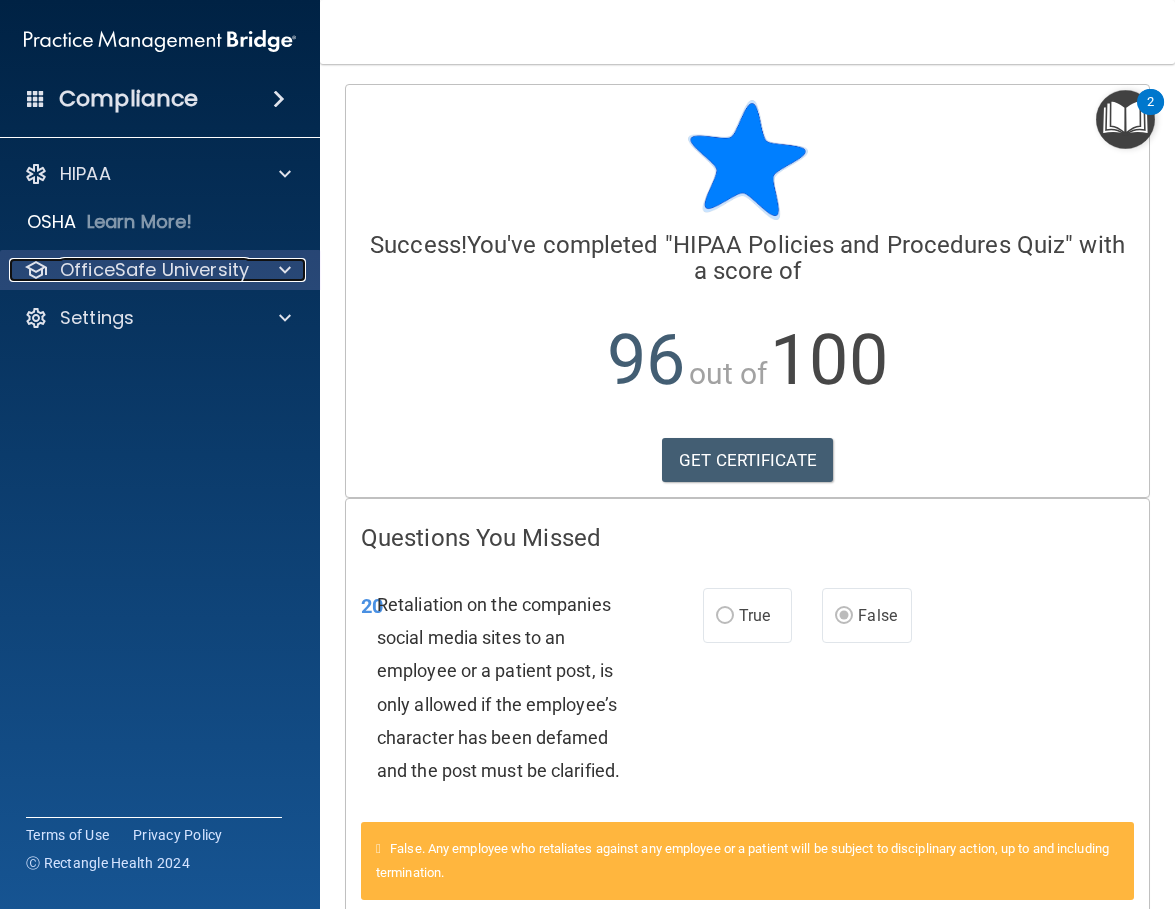 click at bounding box center [282, 270] 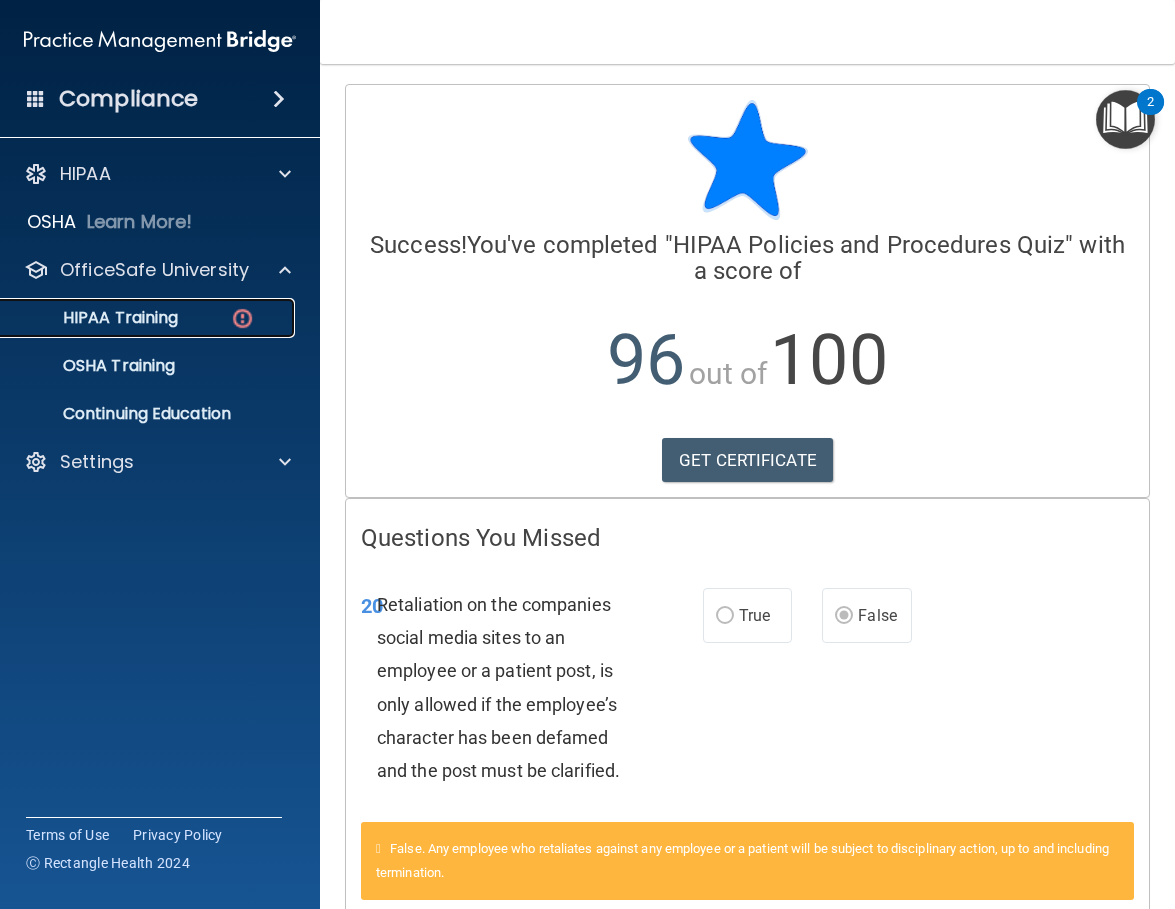click on "HIPAA Training" at bounding box center [149, 318] 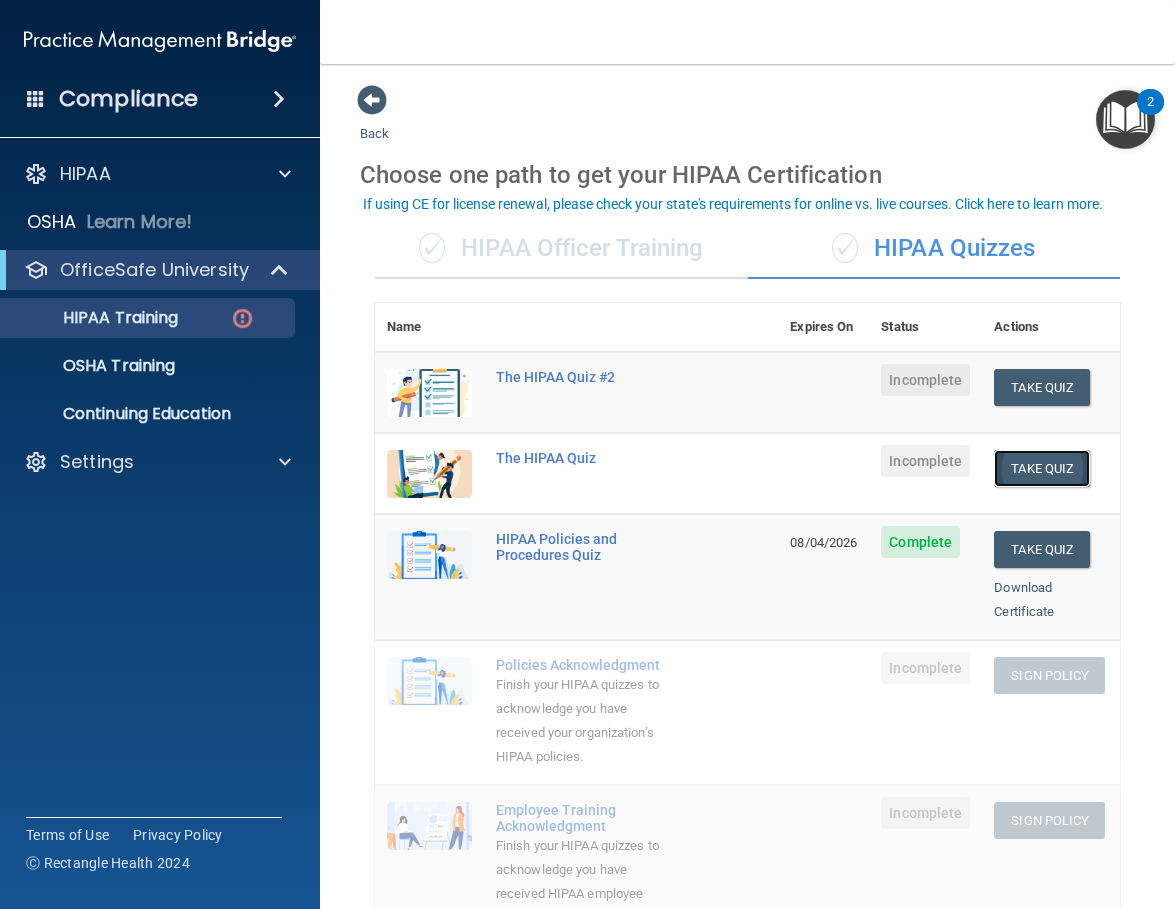 click on "Take Quiz" at bounding box center (1042, 468) 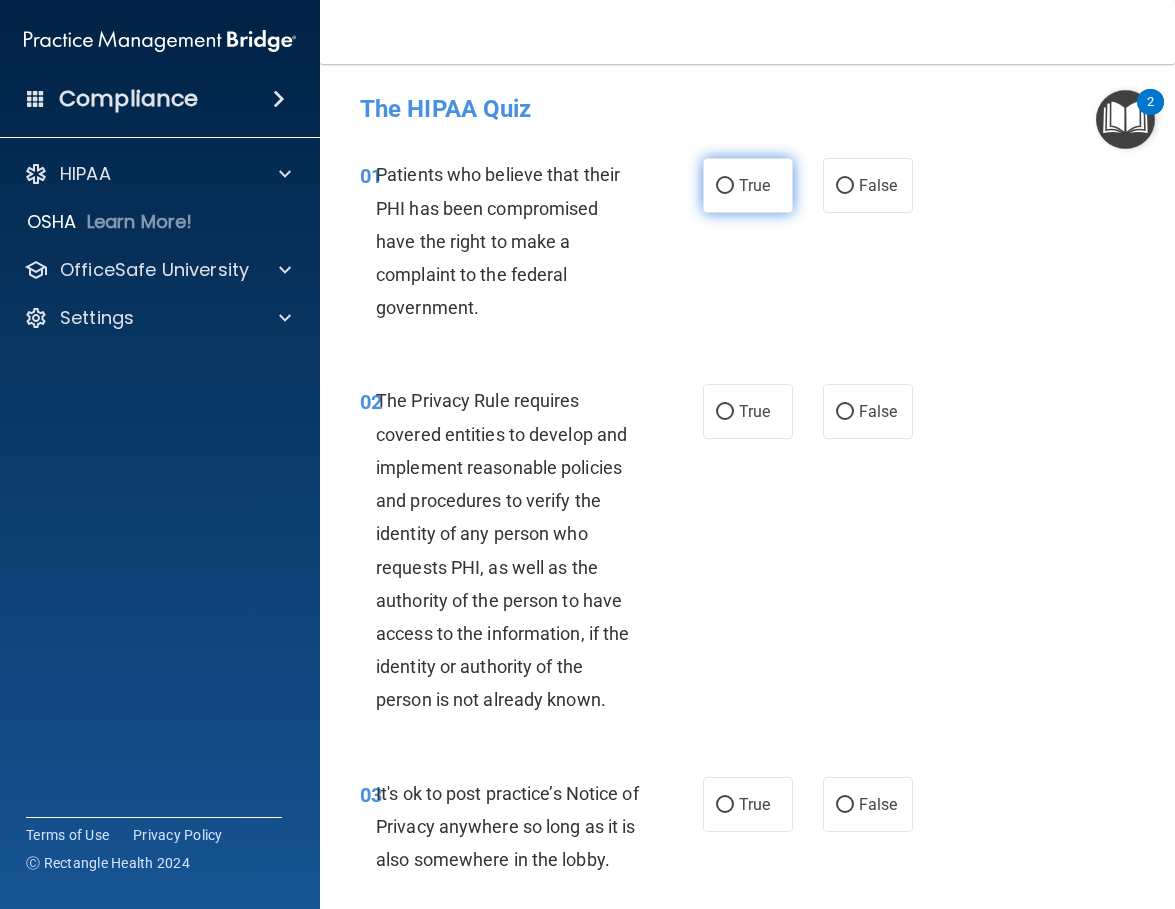 click on "True" at bounding box center (748, 185) 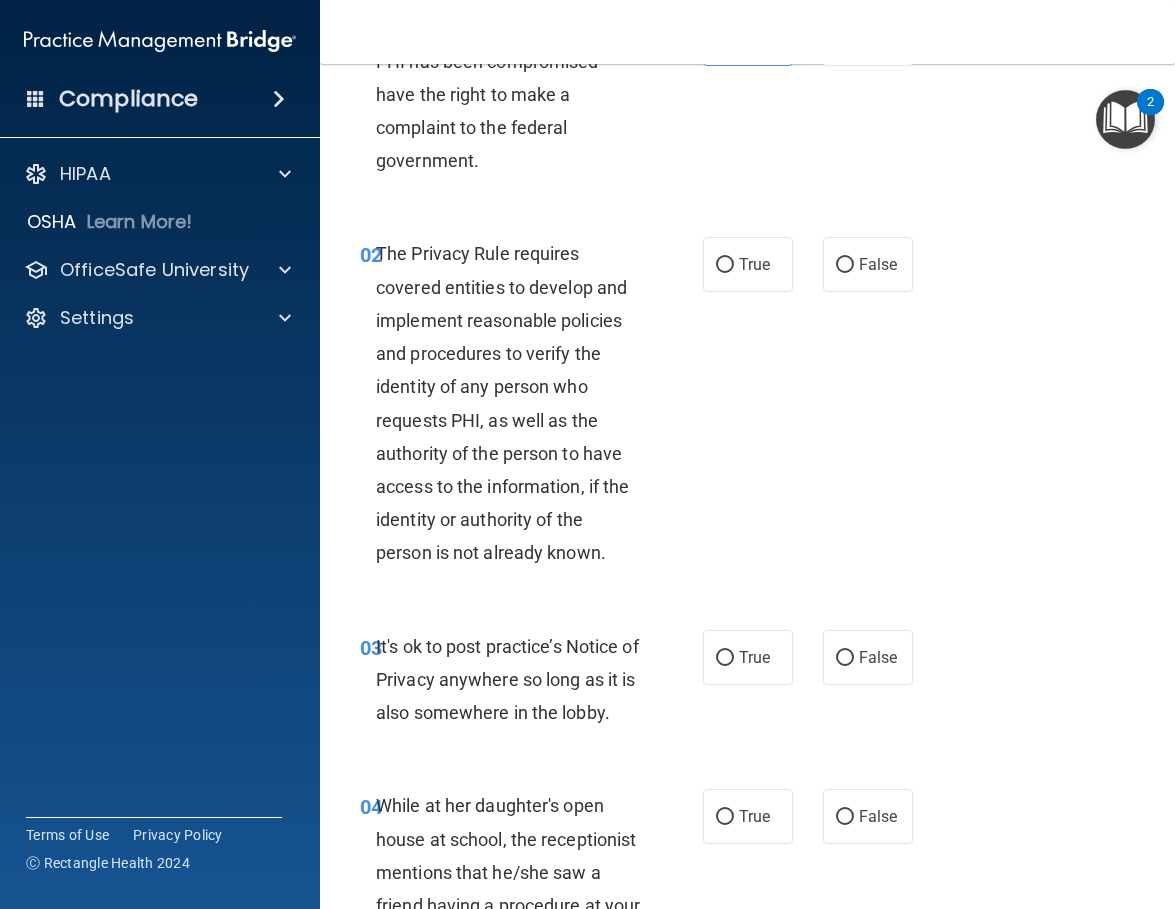 scroll, scrollTop: 200, scrollLeft: 0, axis: vertical 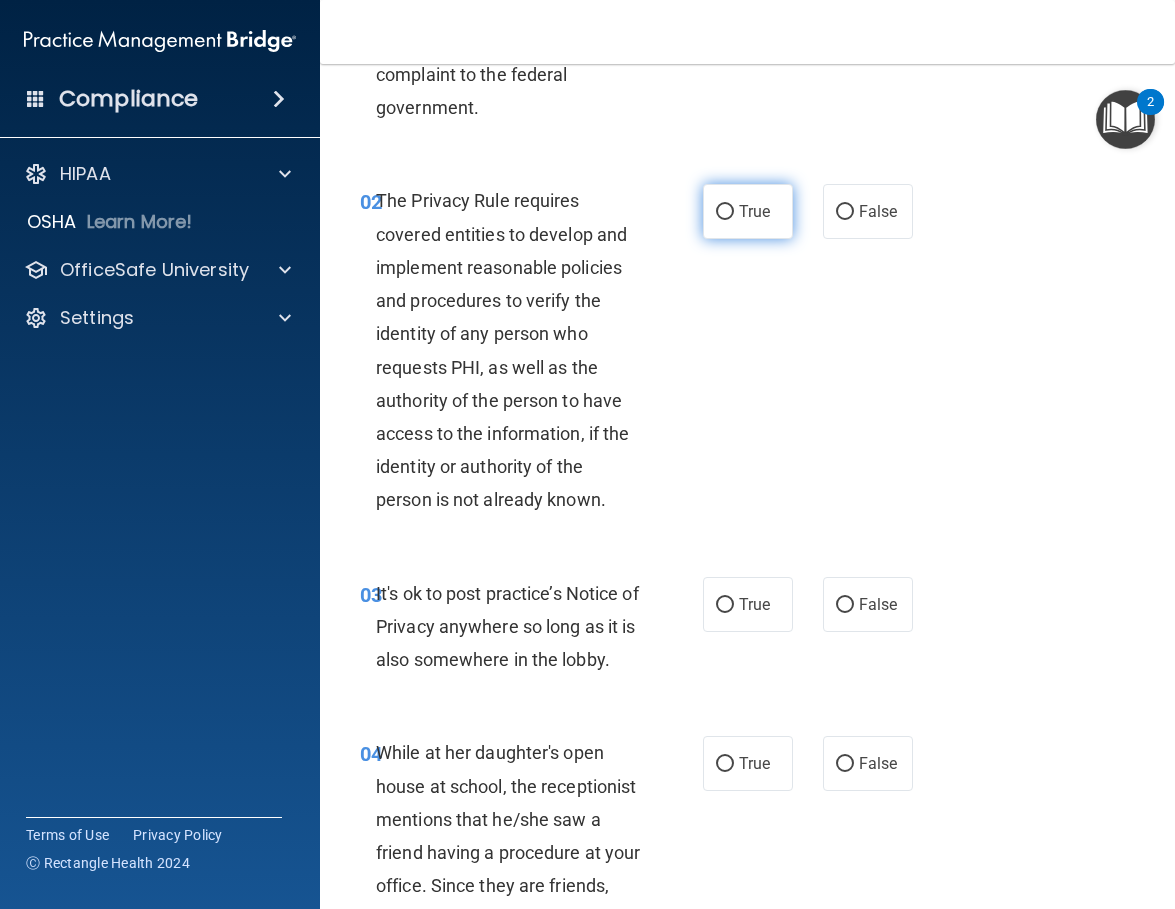 click on "True" at bounding box center [748, 211] 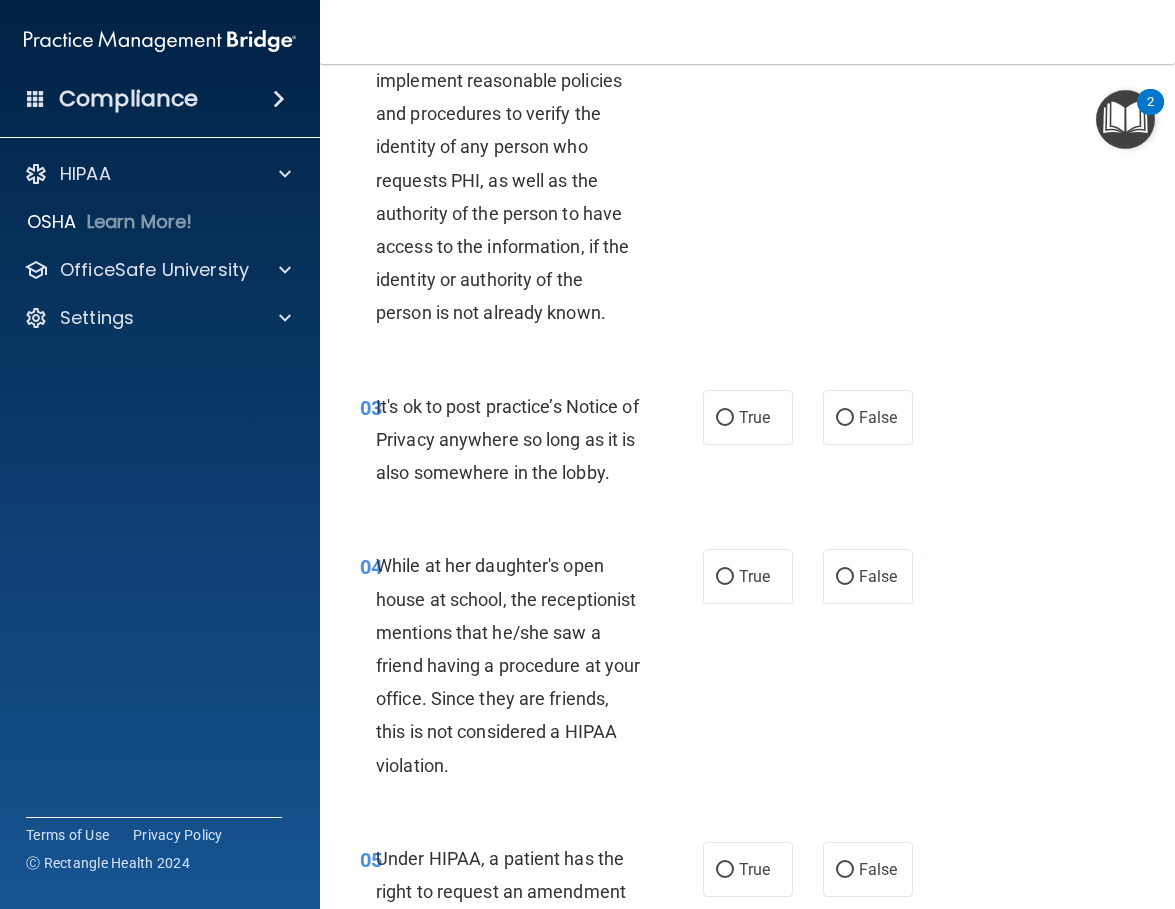 scroll, scrollTop: 400, scrollLeft: 0, axis: vertical 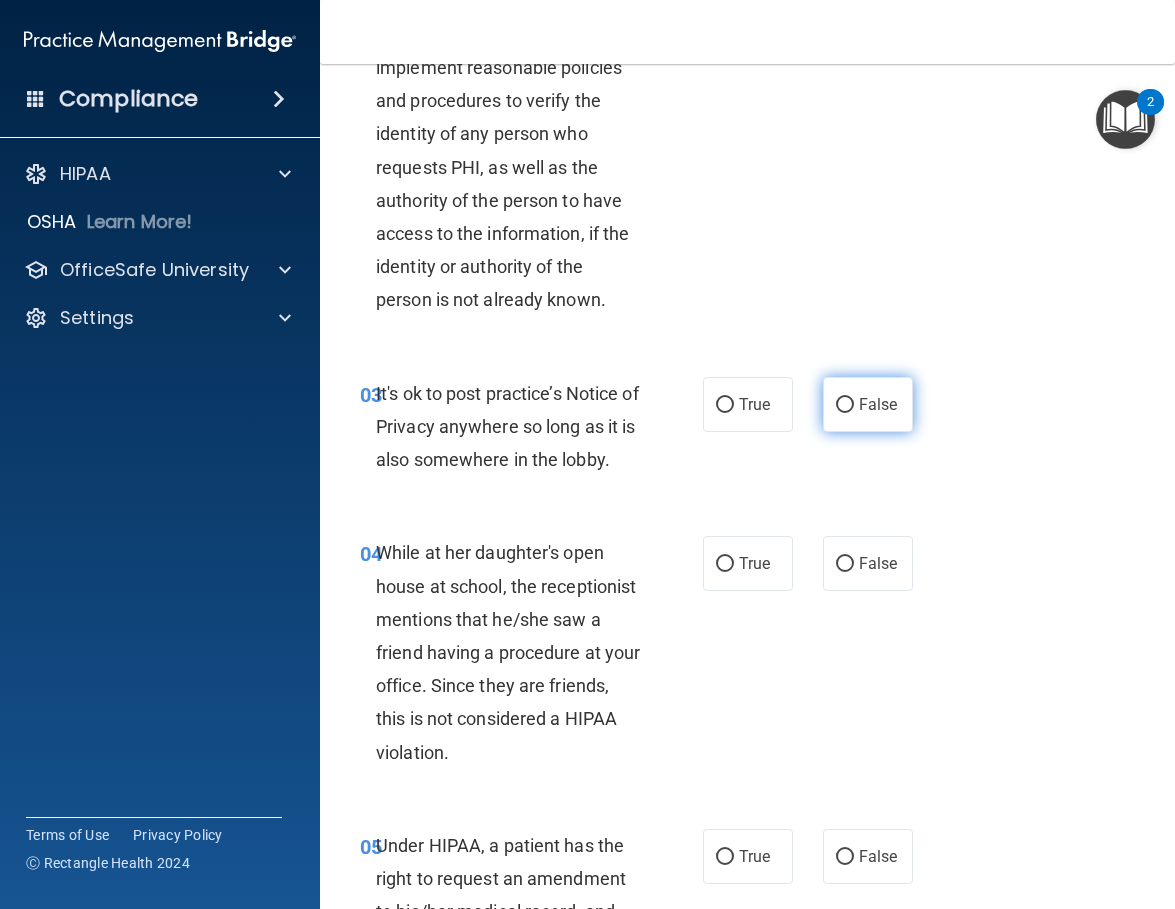 click on "False" at bounding box center [868, 404] 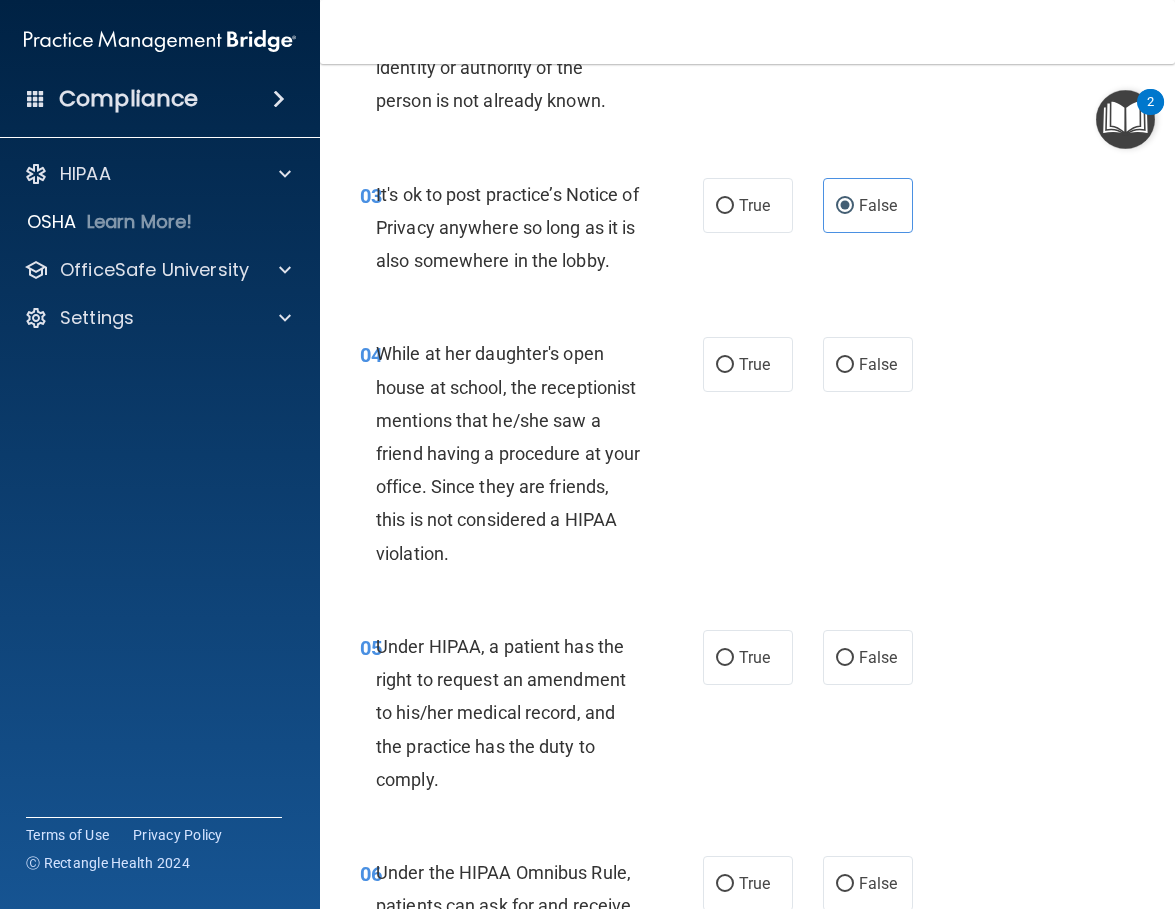 scroll, scrollTop: 600, scrollLeft: 0, axis: vertical 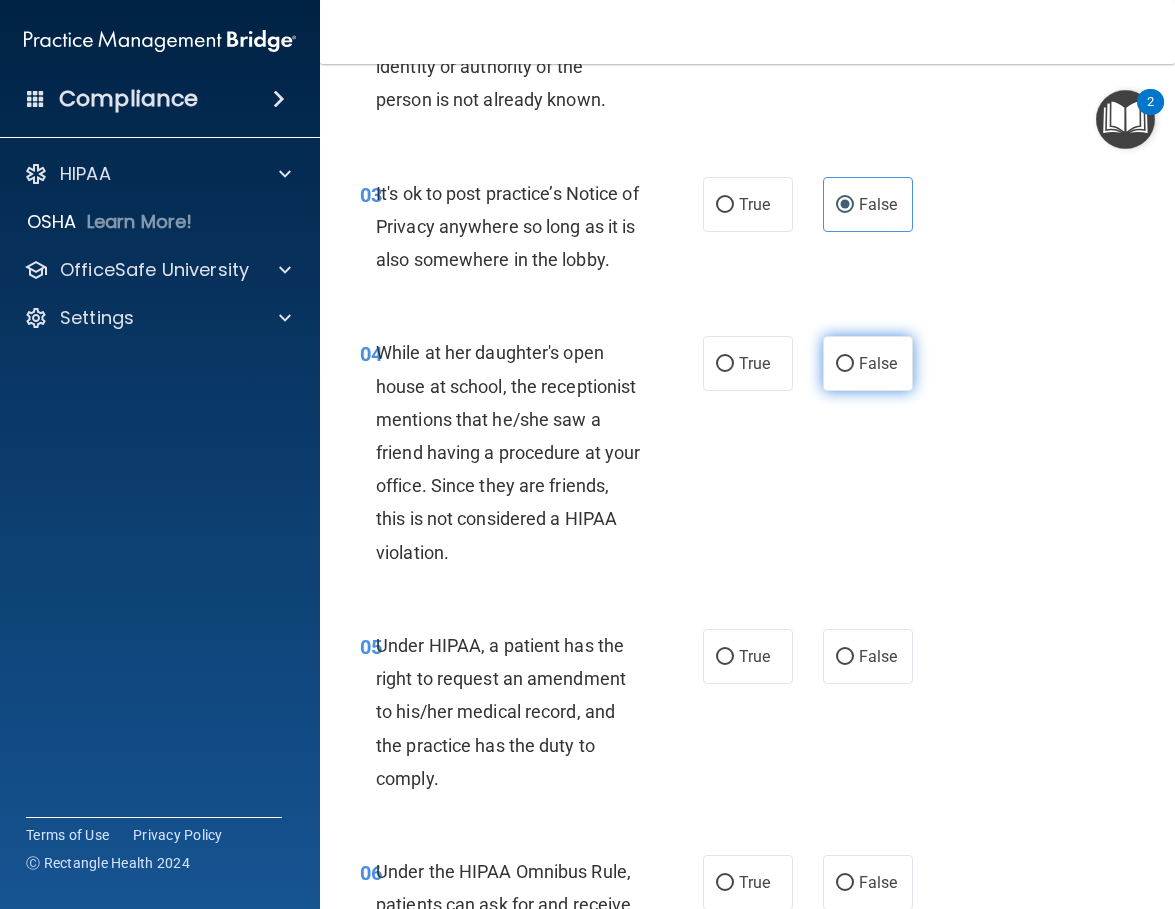 click on "False" at bounding box center [878, 363] 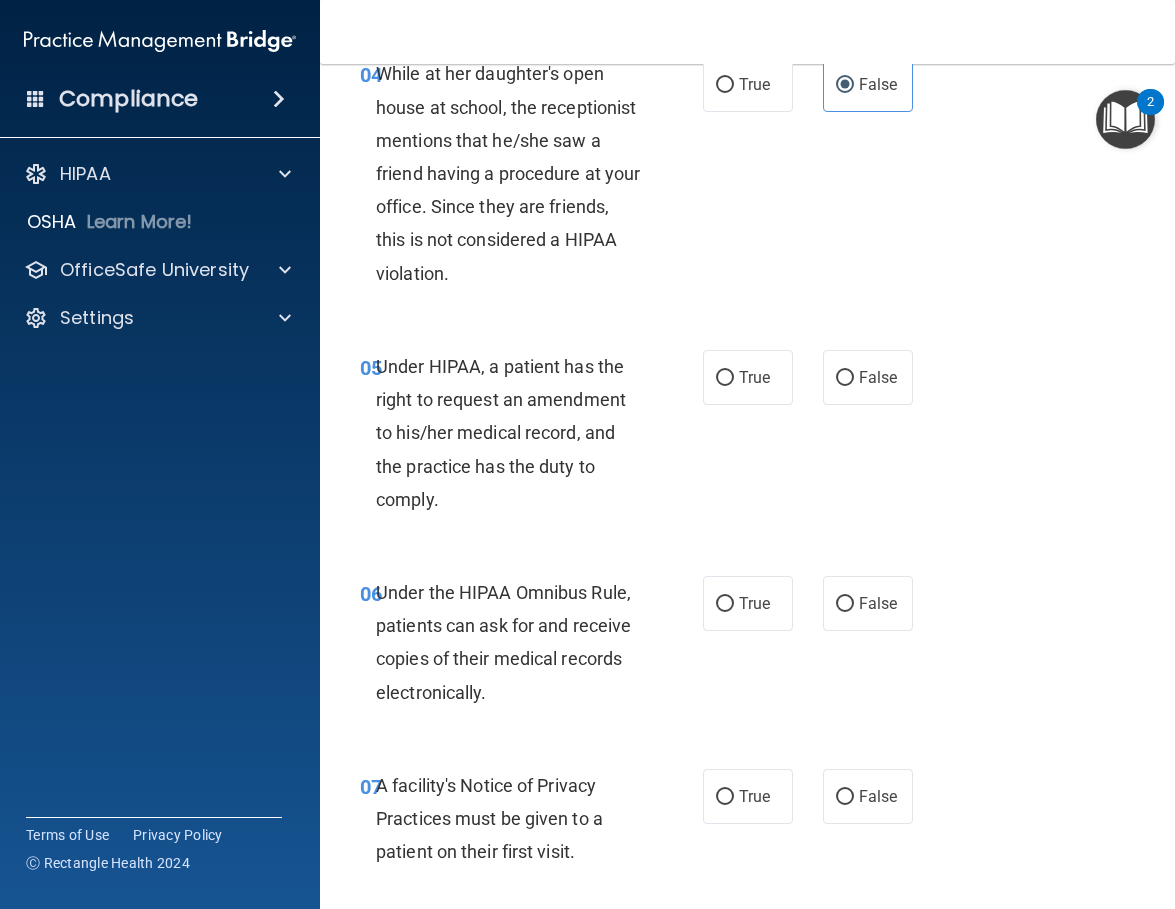 scroll, scrollTop: 900, scrollLeft: 0, axis: vertical 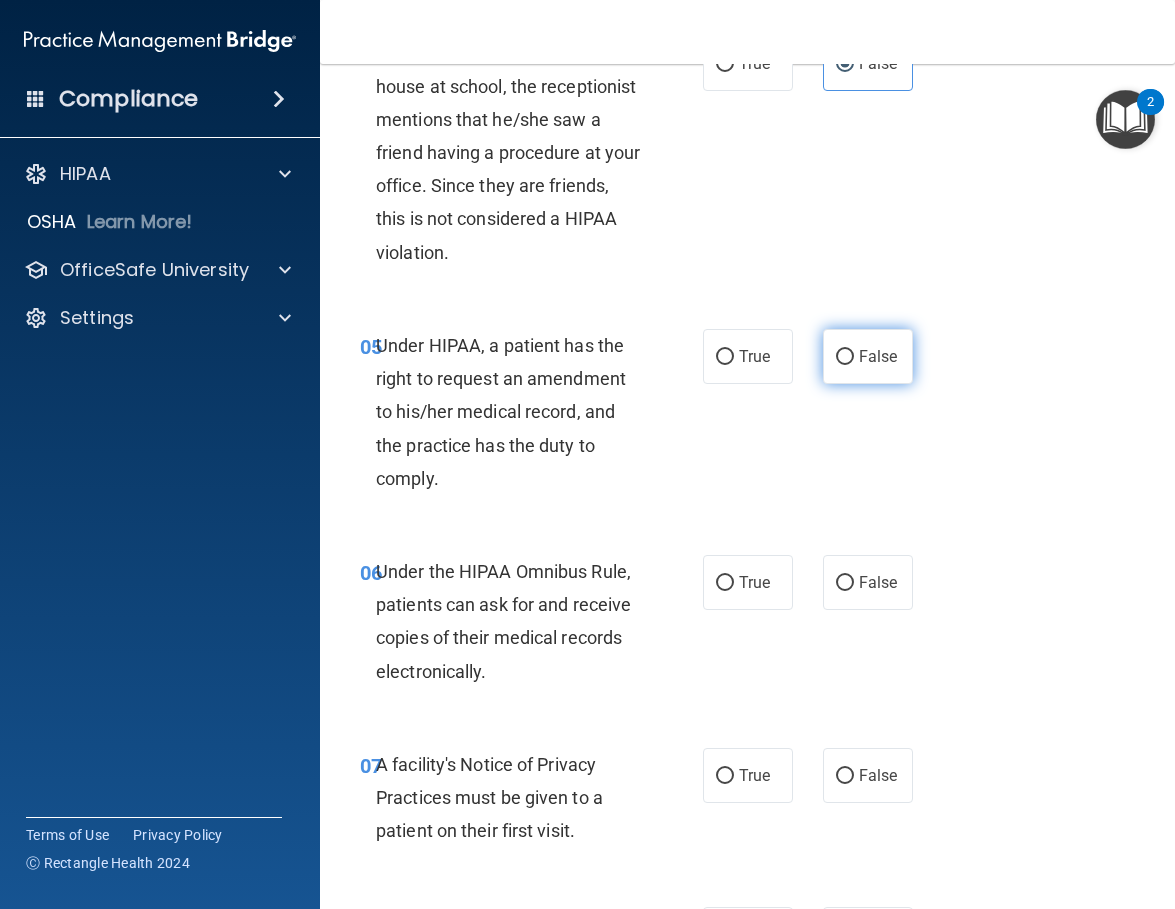 click on "False" at bounding box center (868, 356) 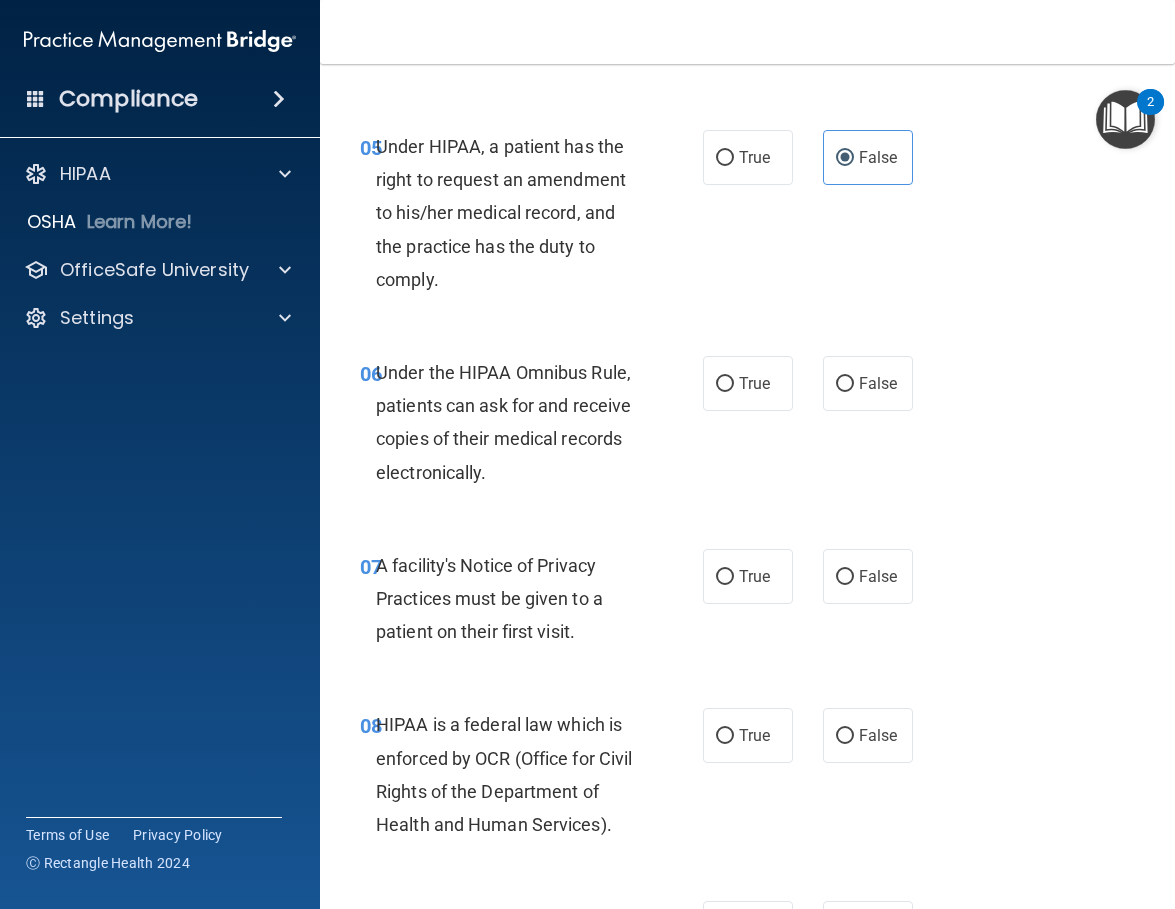 scroll, scrollTop: 1100, scrollLeft: 0, axis: vertical 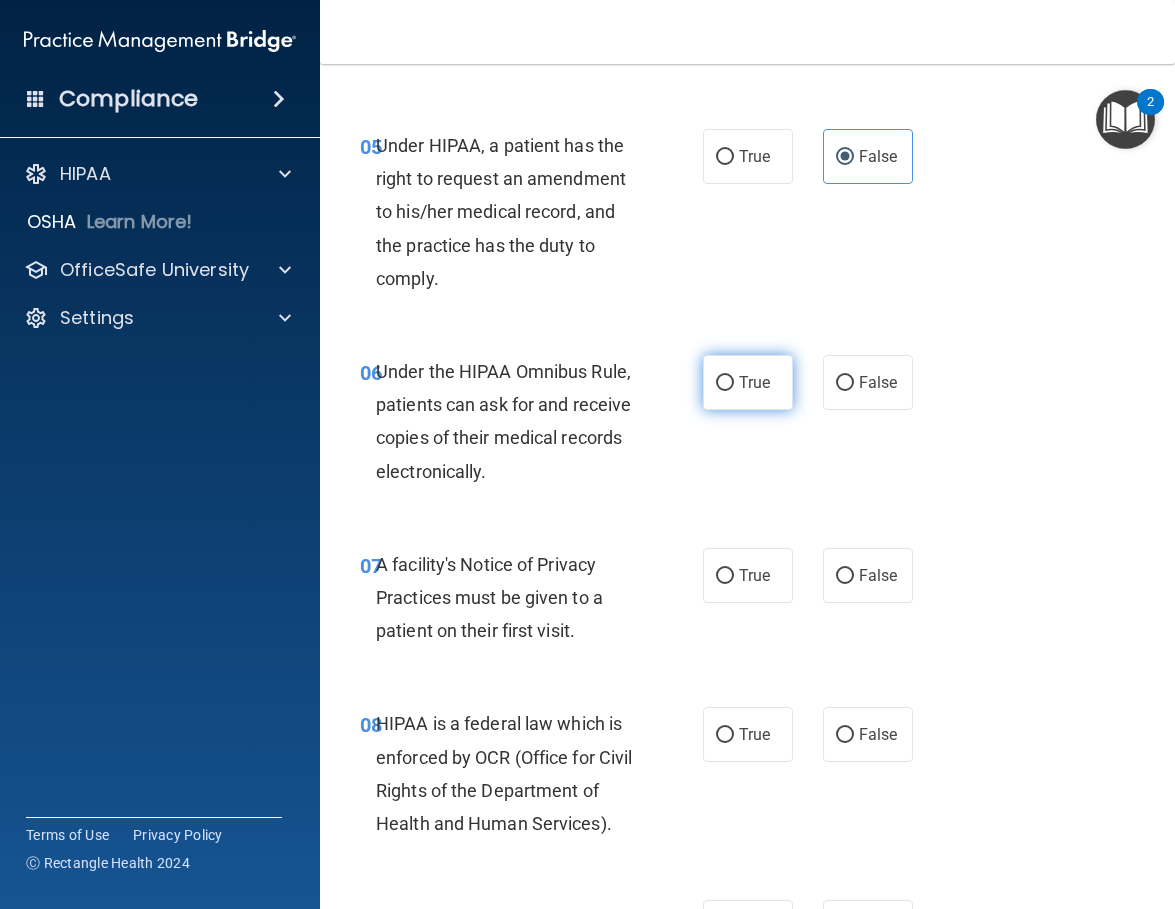 click on "True" at bounding box center (725, 383) 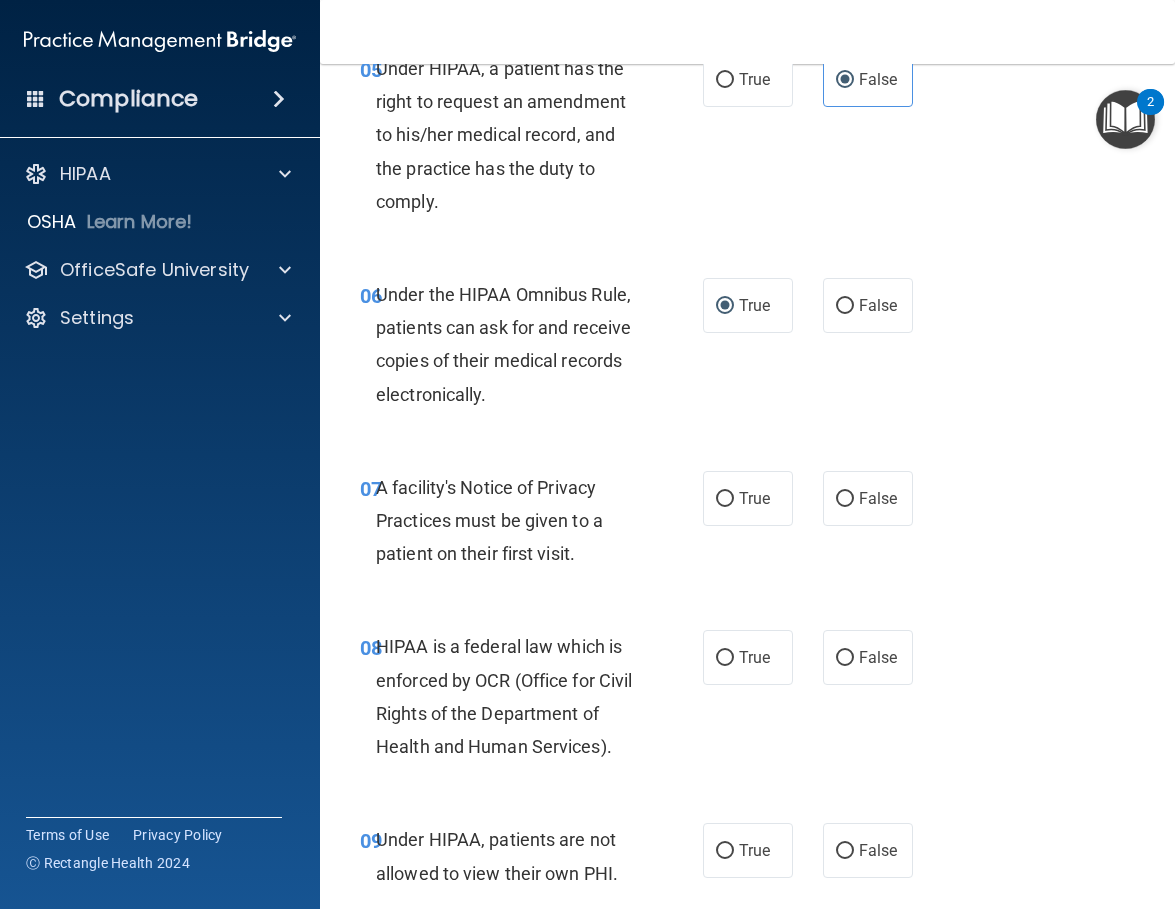 scroll, scrollTop: 1400, scrollLeft: 0, axis: vertical 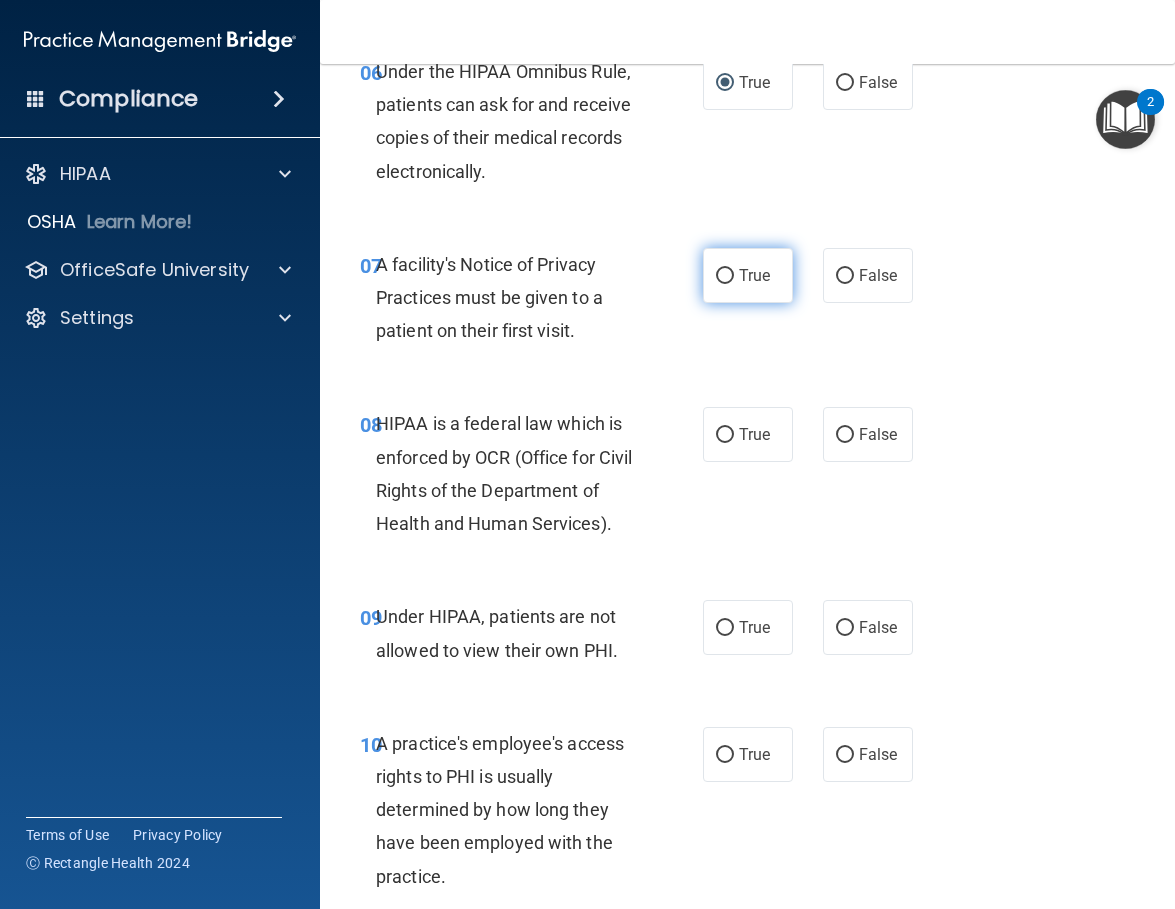click on "True" at bounding box center [748, 275] 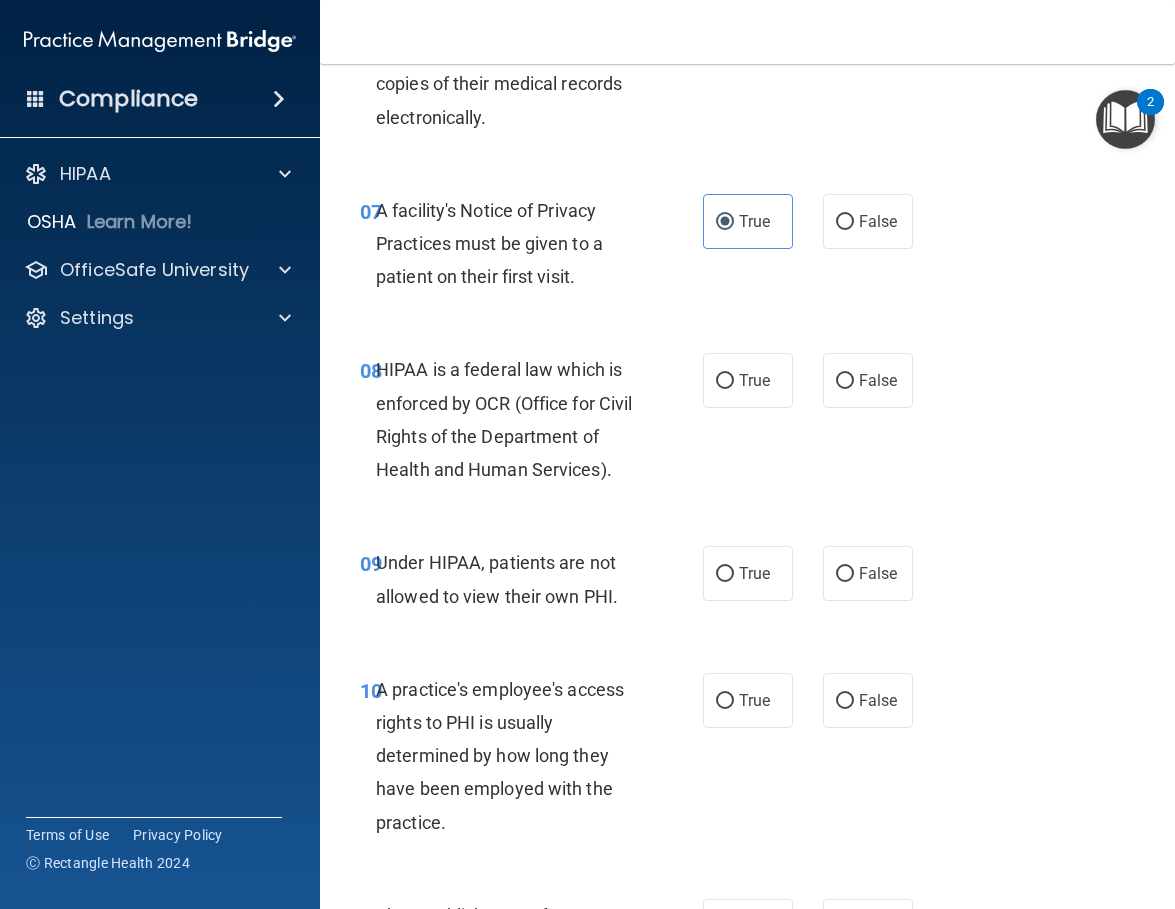 scroll, scrollTop: 1600, scrollLeft: 0, axis: vertical 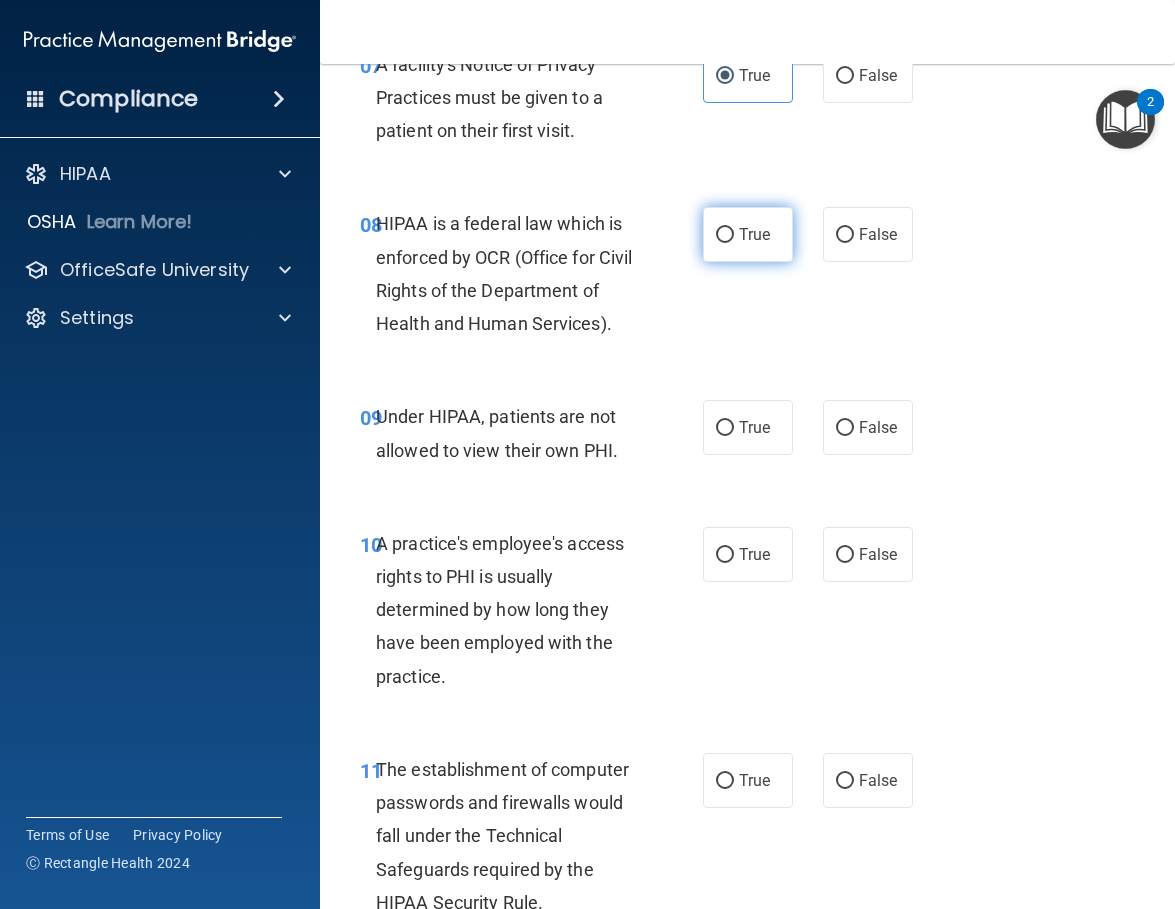click on "True" at bounding box center (748, 234) 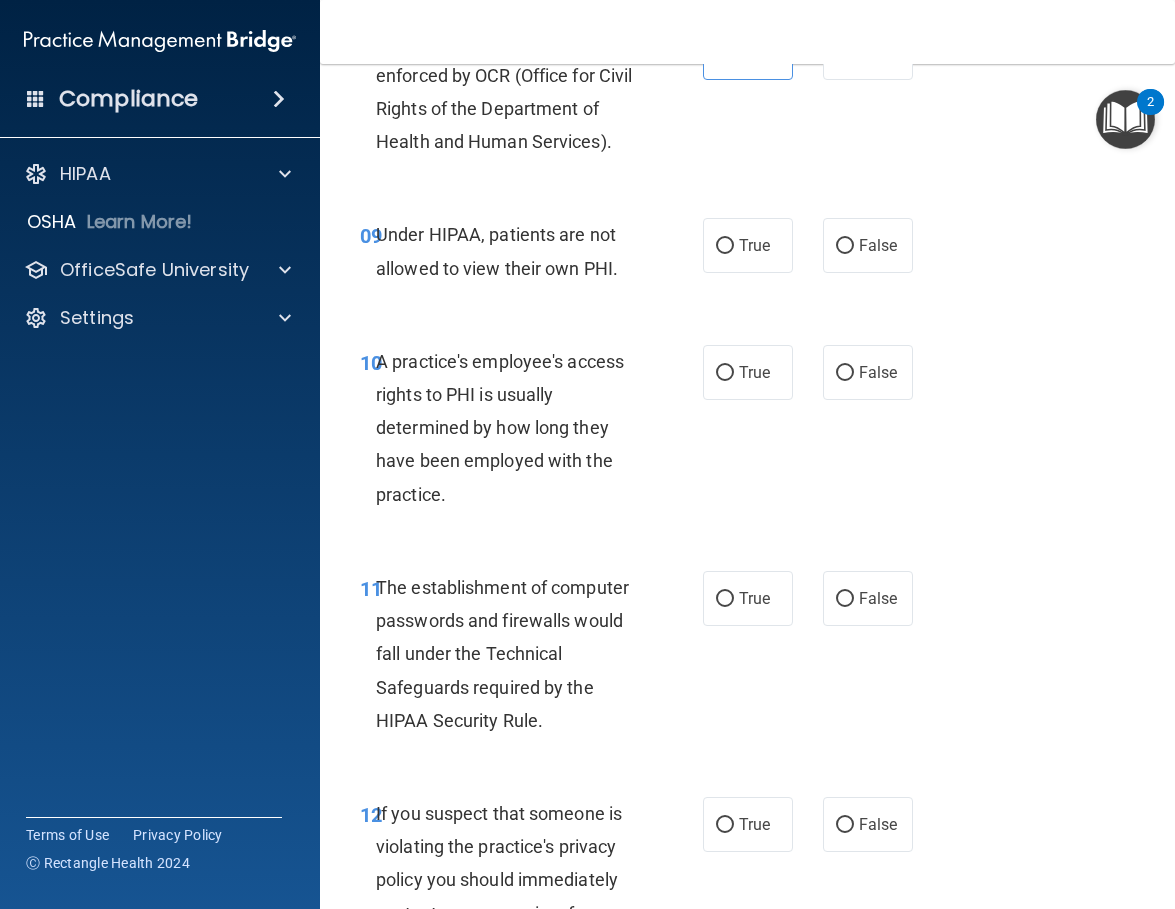 scroll, scrollTop: 1800, scrollLeft: 0, axis: vertical 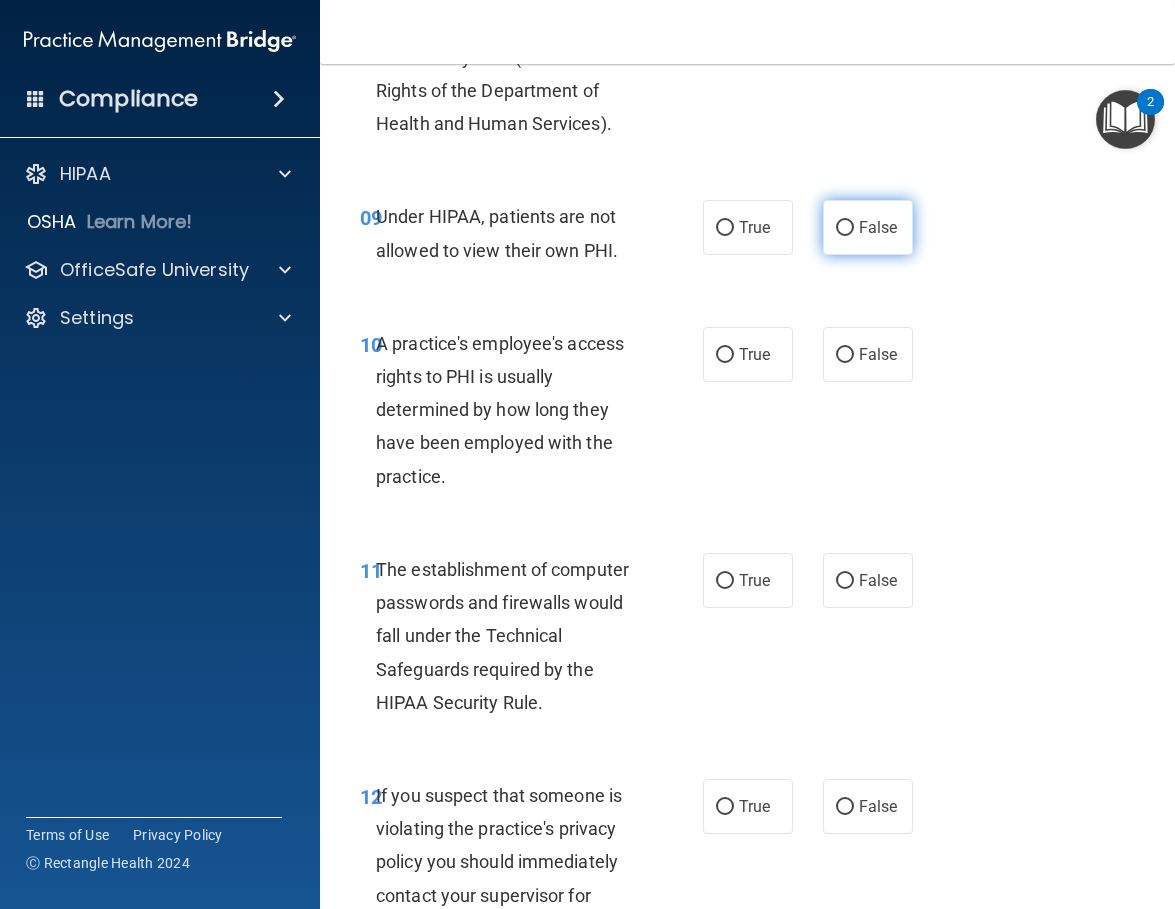click on "False" at bounding box center [845, 228] 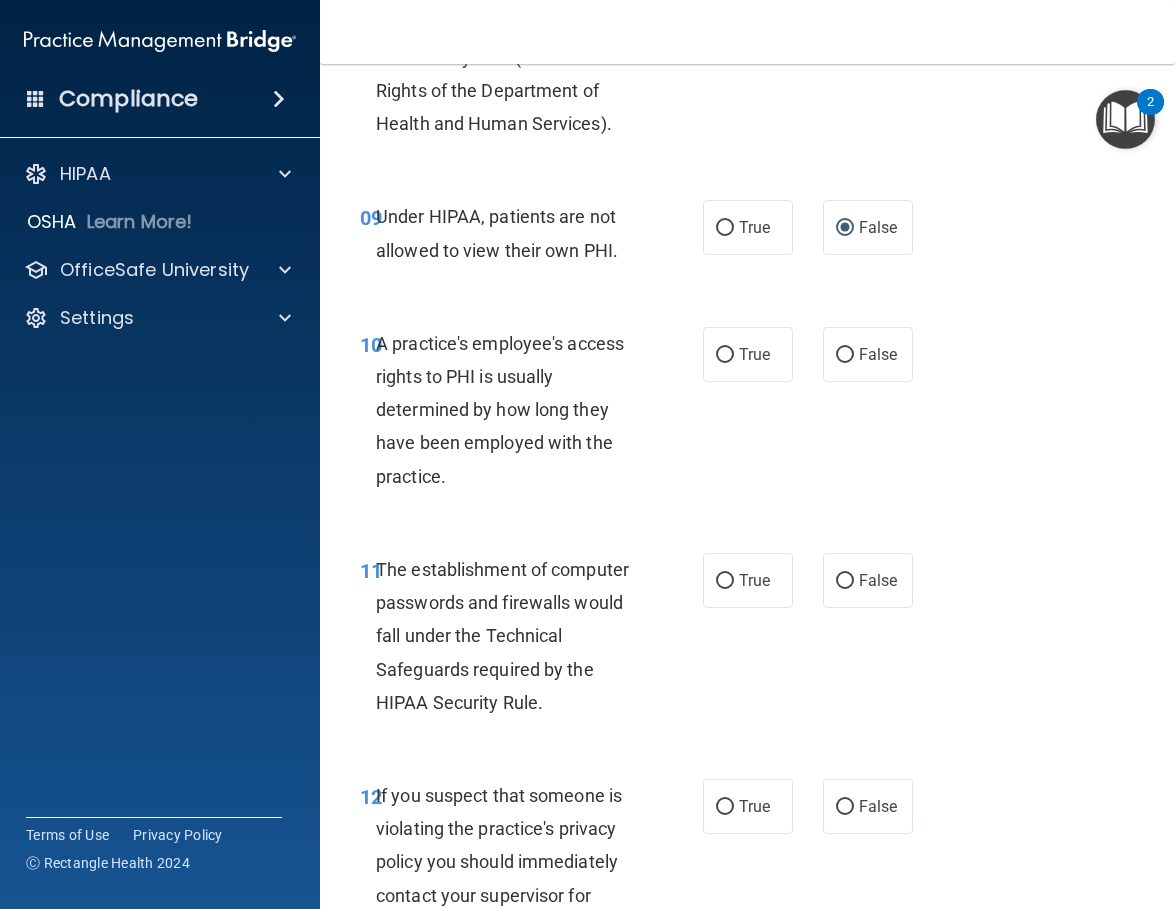 scroll, scrollTop: 1900, scrollLeft: 0, axis: vertical 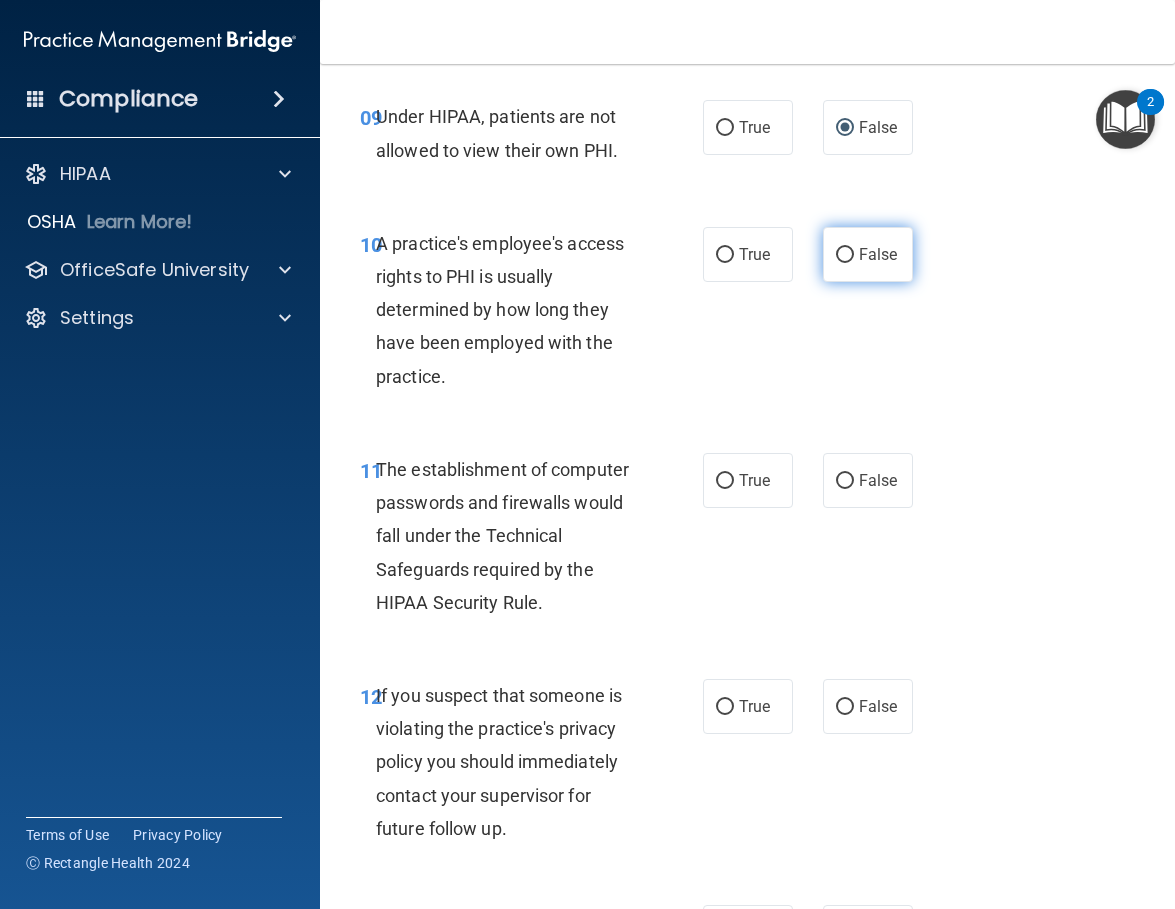click on "False" at bounding box center (868, 254) 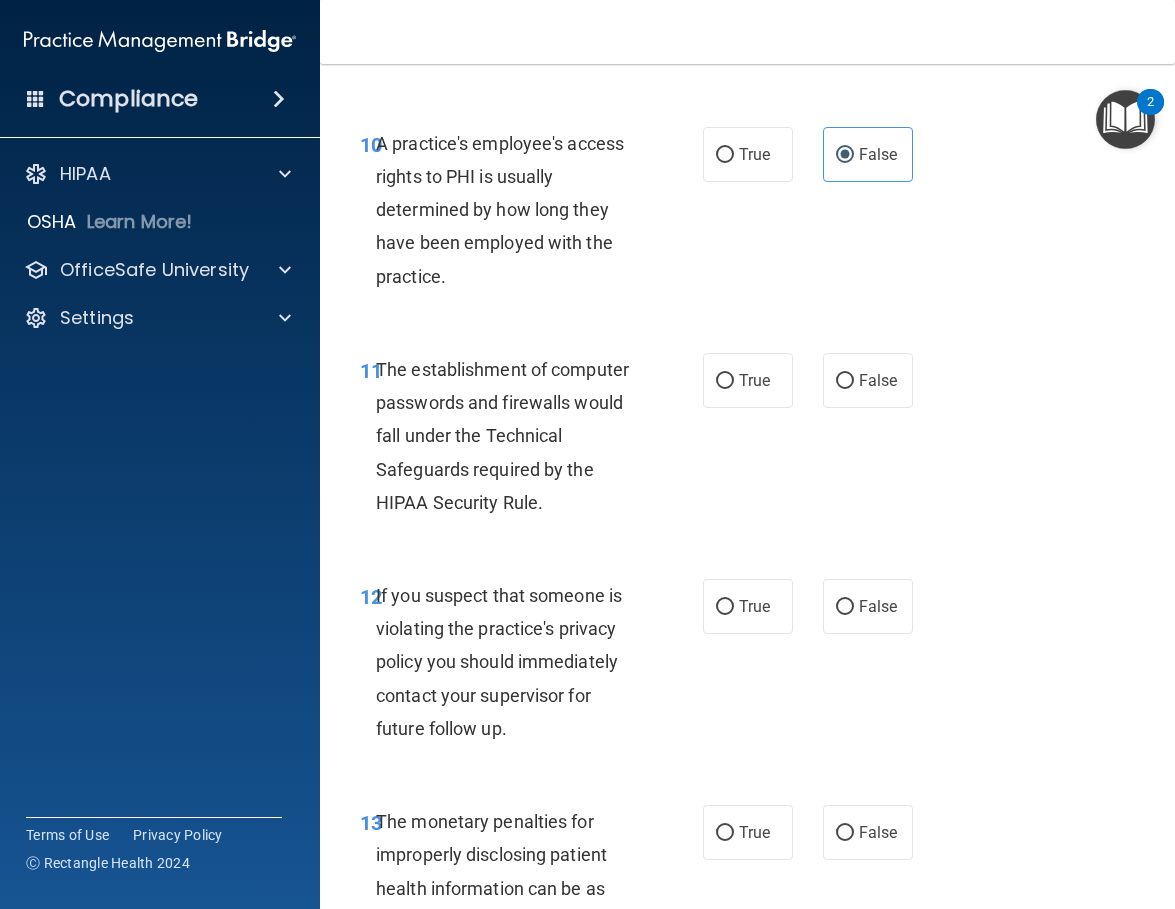 scroll, scrollTop: 2100, scrollLeft: 0, axis: vertical 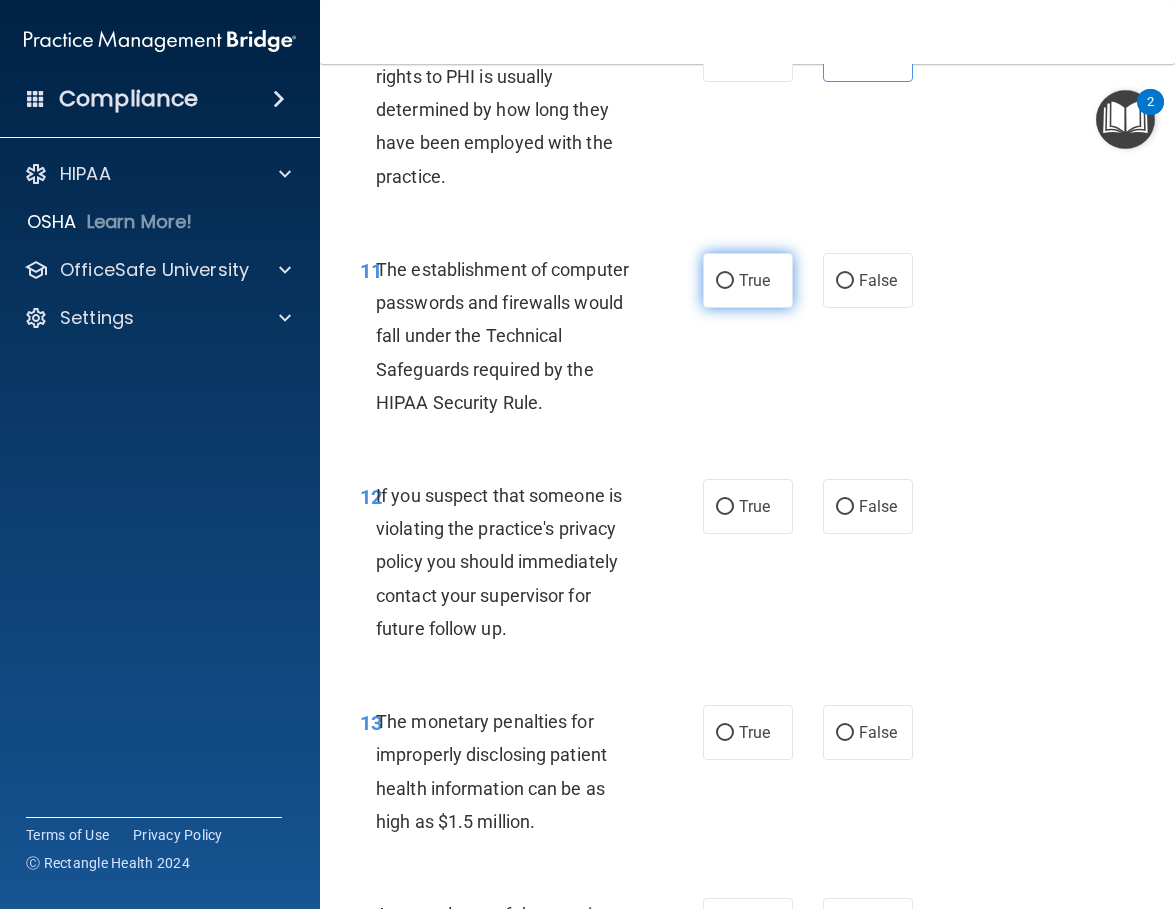 click on "True" at bounding box center (748, 280) 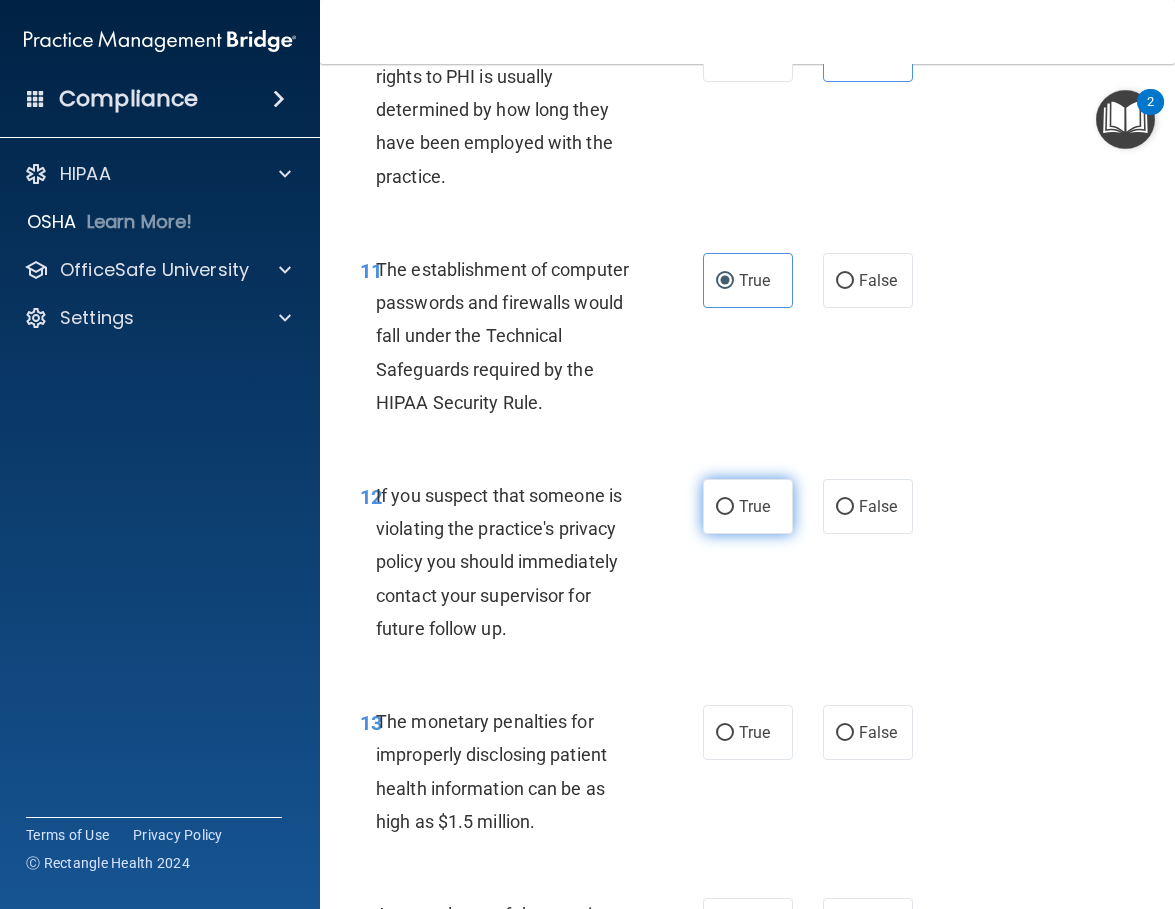 click on "True" at bounding box center [725, 507] 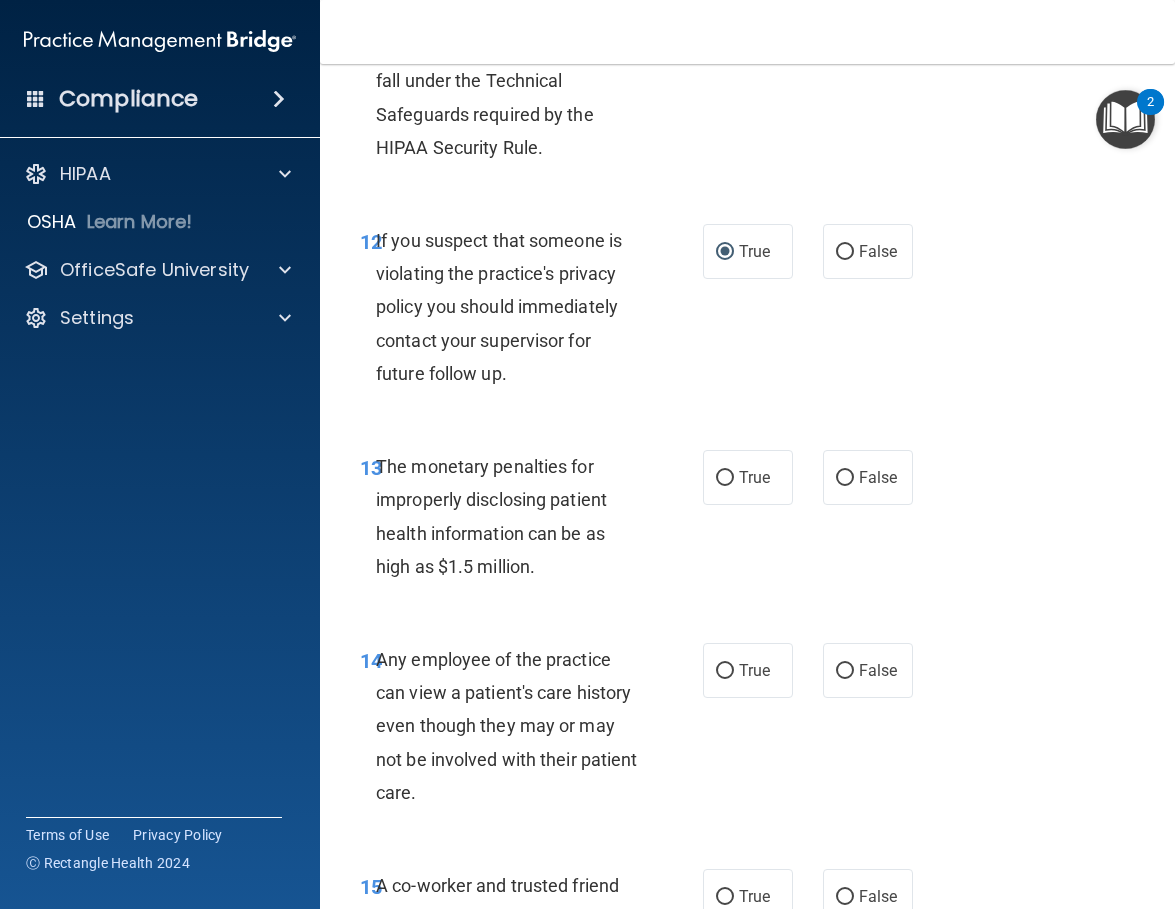 scroll, scrollTop: 2400, scrollLeft: 0, axis: vertical 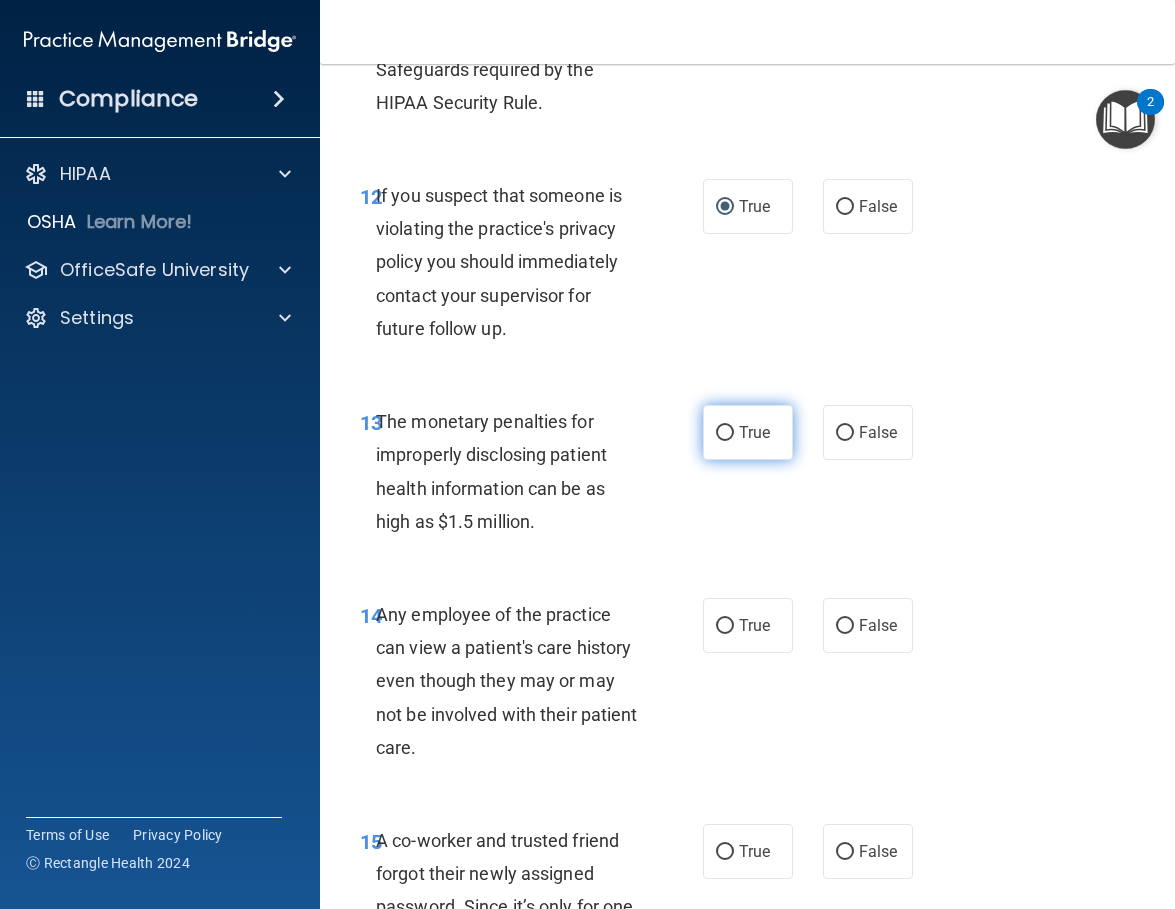 click on "True" at bounding box center [754, 432] 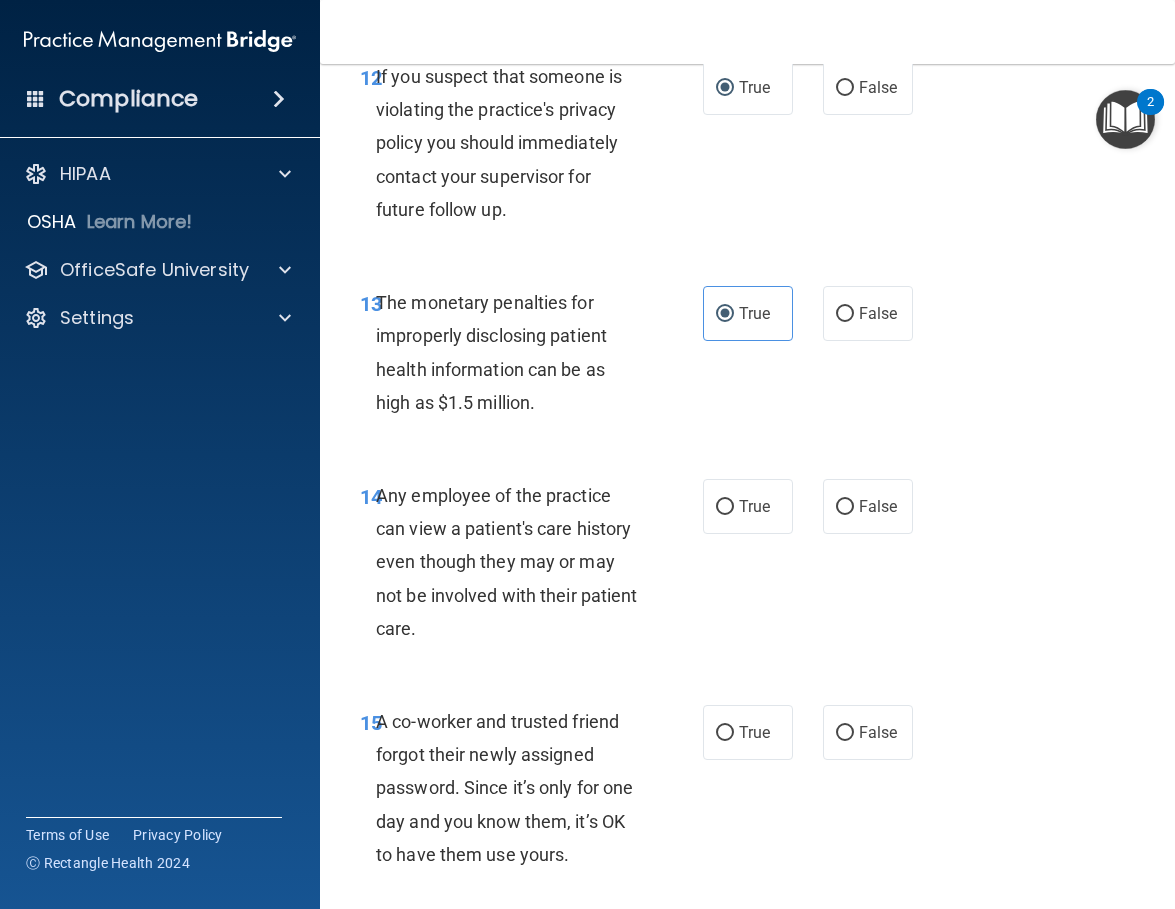 scroll, scrollTop: 2600, scrollLeft: 0, axis: vertical 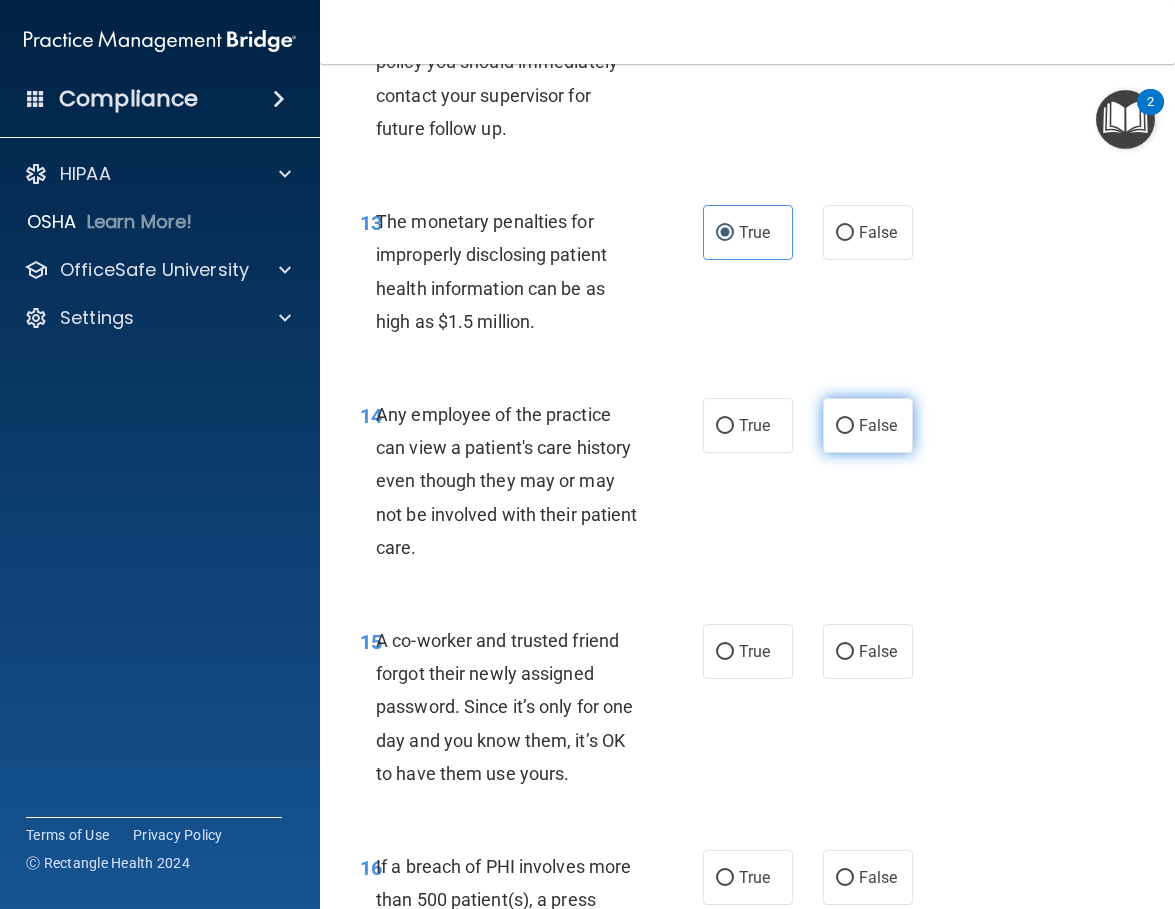 click on "False" at bounding box center [868, 425] 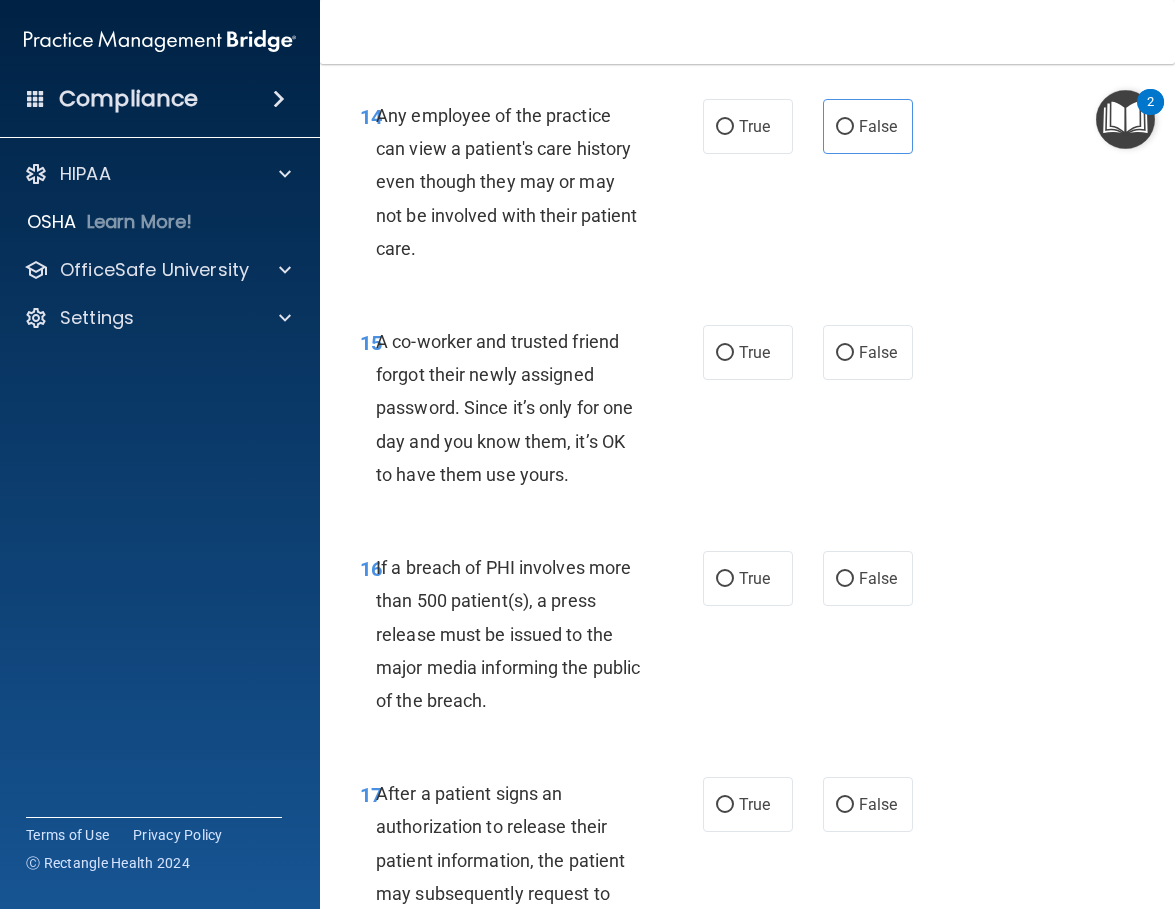 scroll, scrollTop: 2900, scrollLeft: 0, axis: vertical 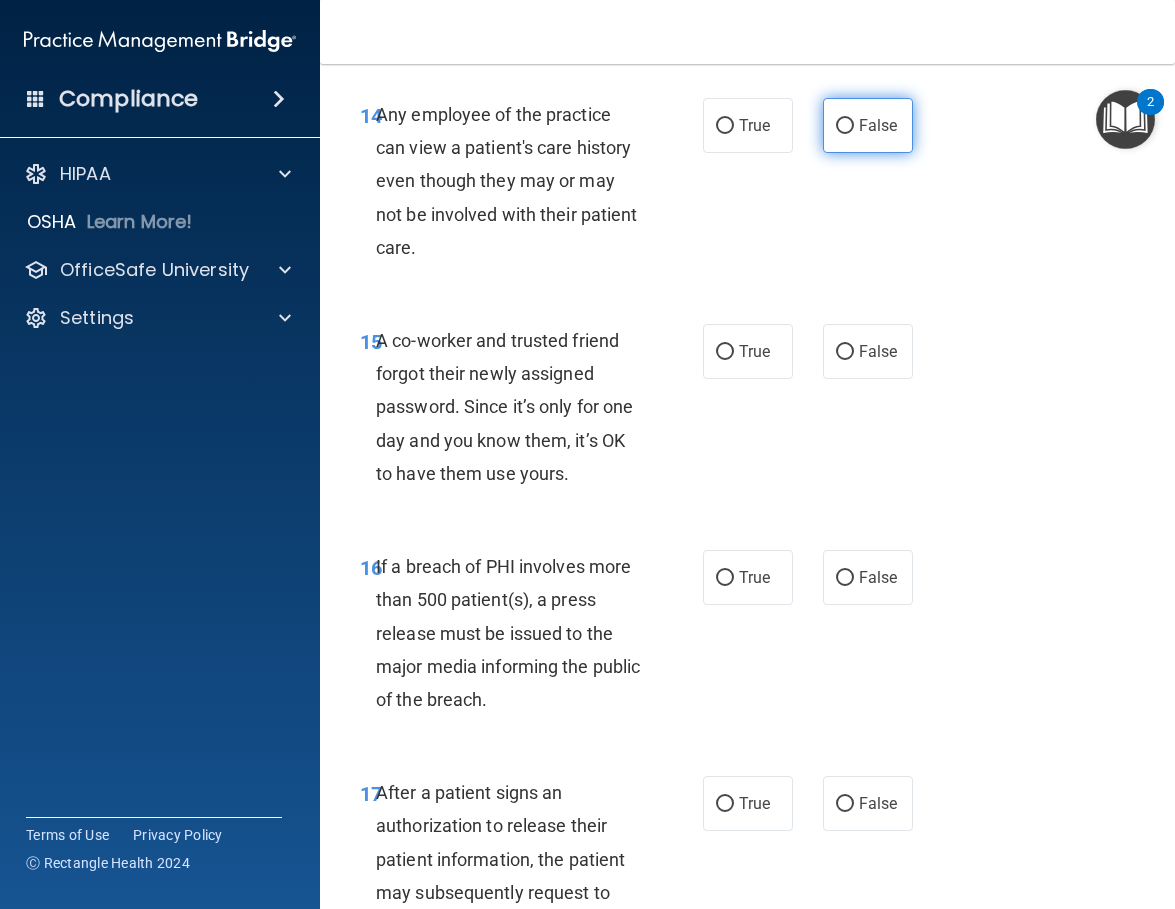 click on "False" at bounding box center [868, 125] 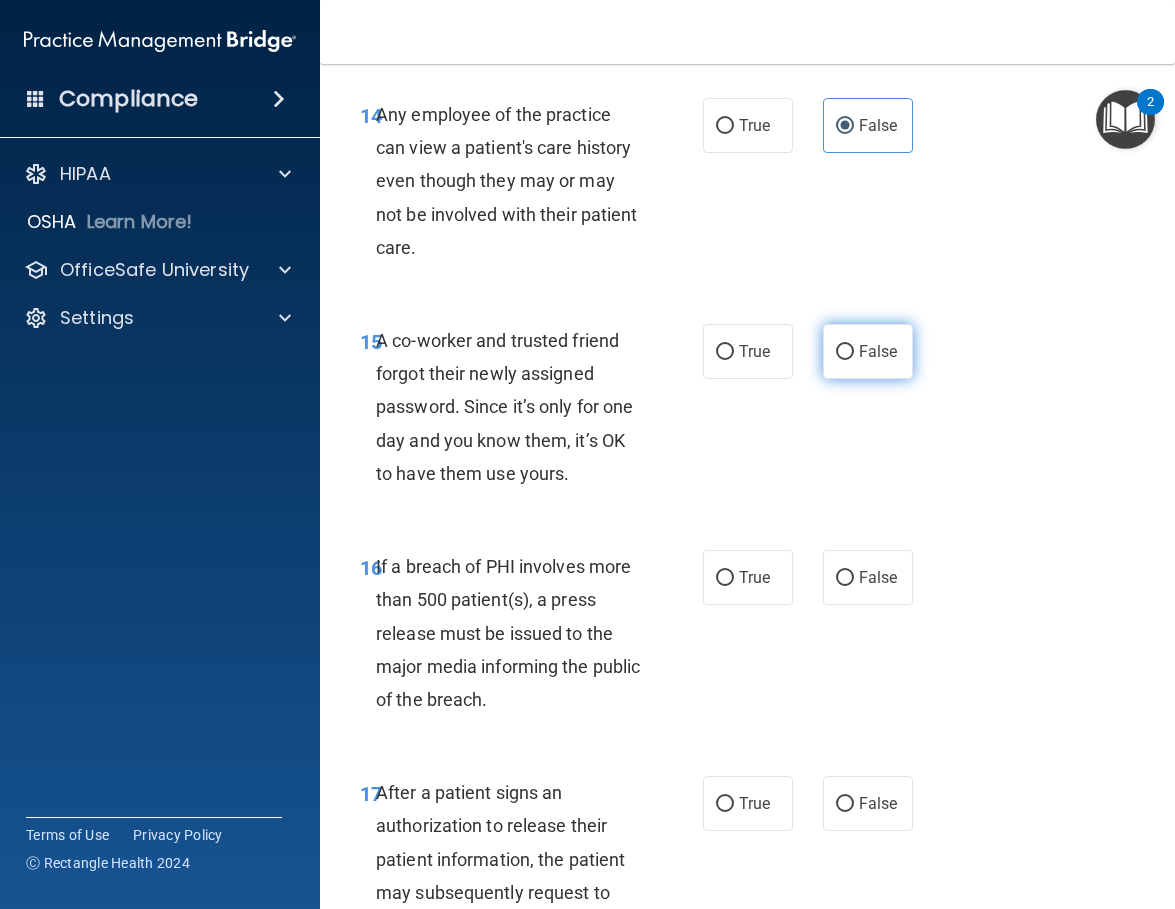 drag, startPoint x: 839, startPoint y: 391, endPoint x: 834, endPoint y: 406, distance: 15.811388 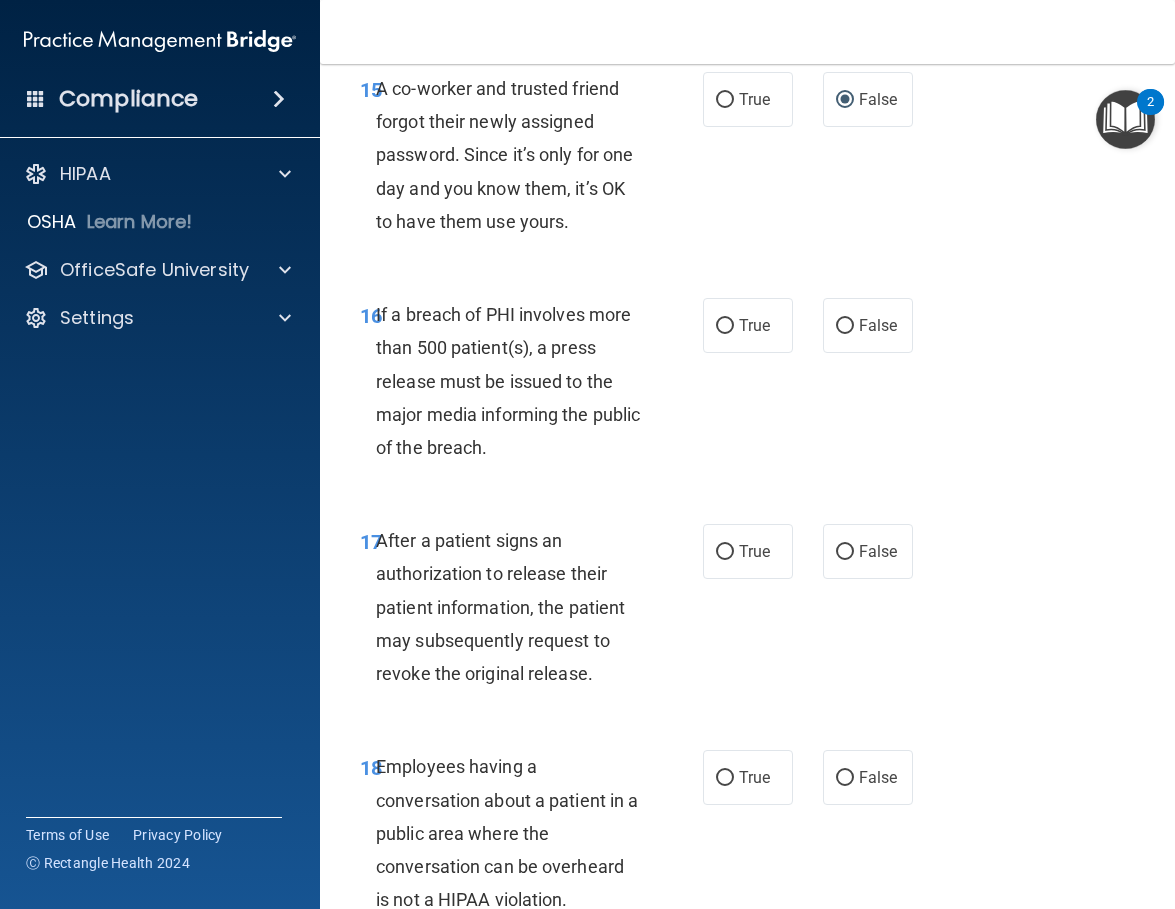 scroll, scrollTop: 3200, scrollLeft: 0, axis: vertical 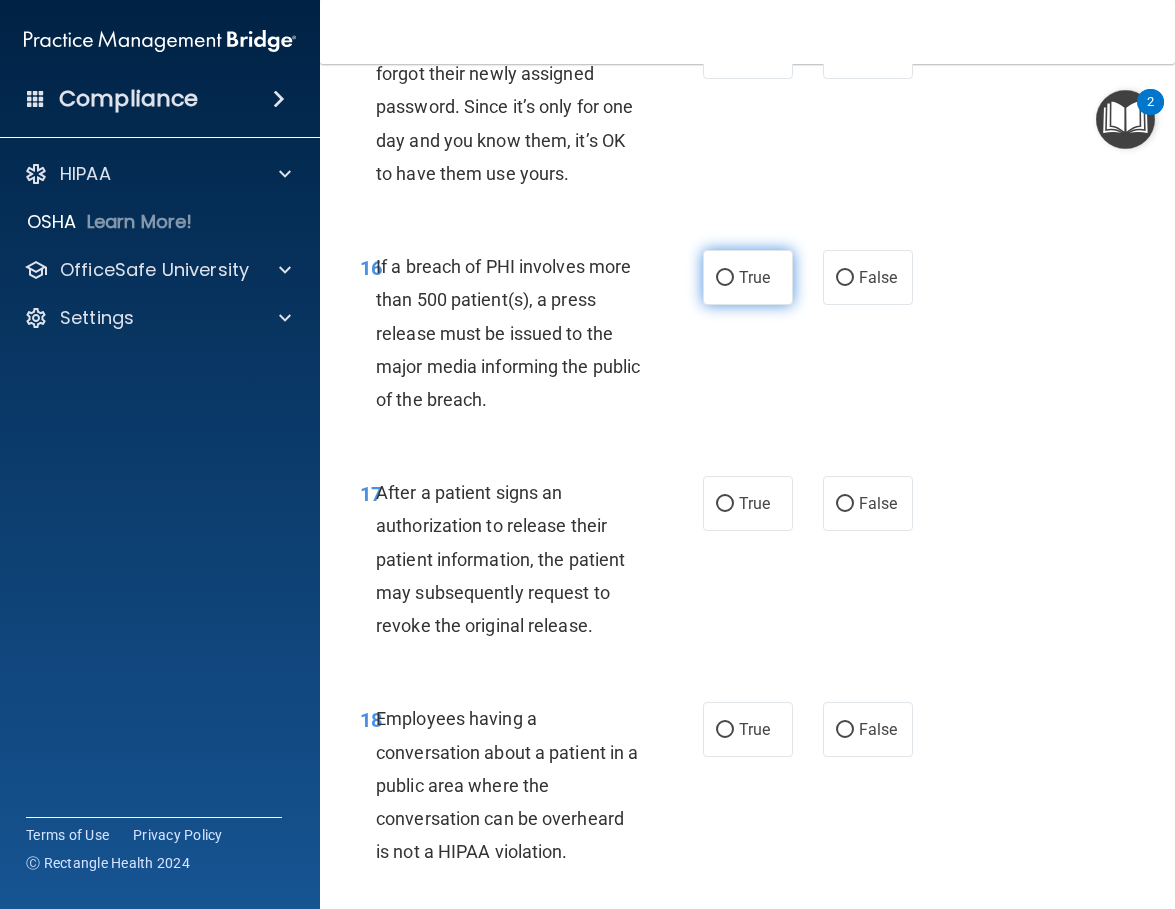 click on "True" at bounding box center [754, 277] 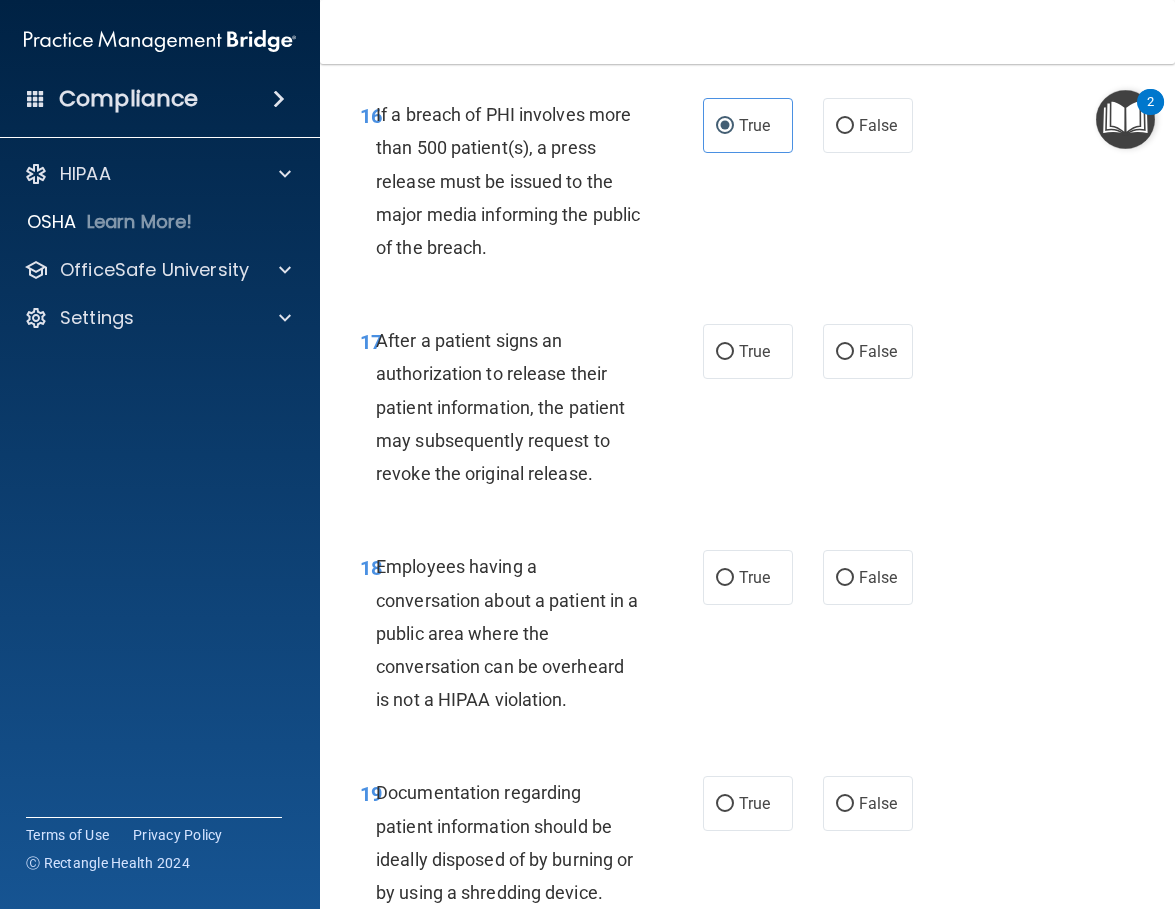 scroll, scrollTop: 3400, scrollLeft: 0, axis: vertical 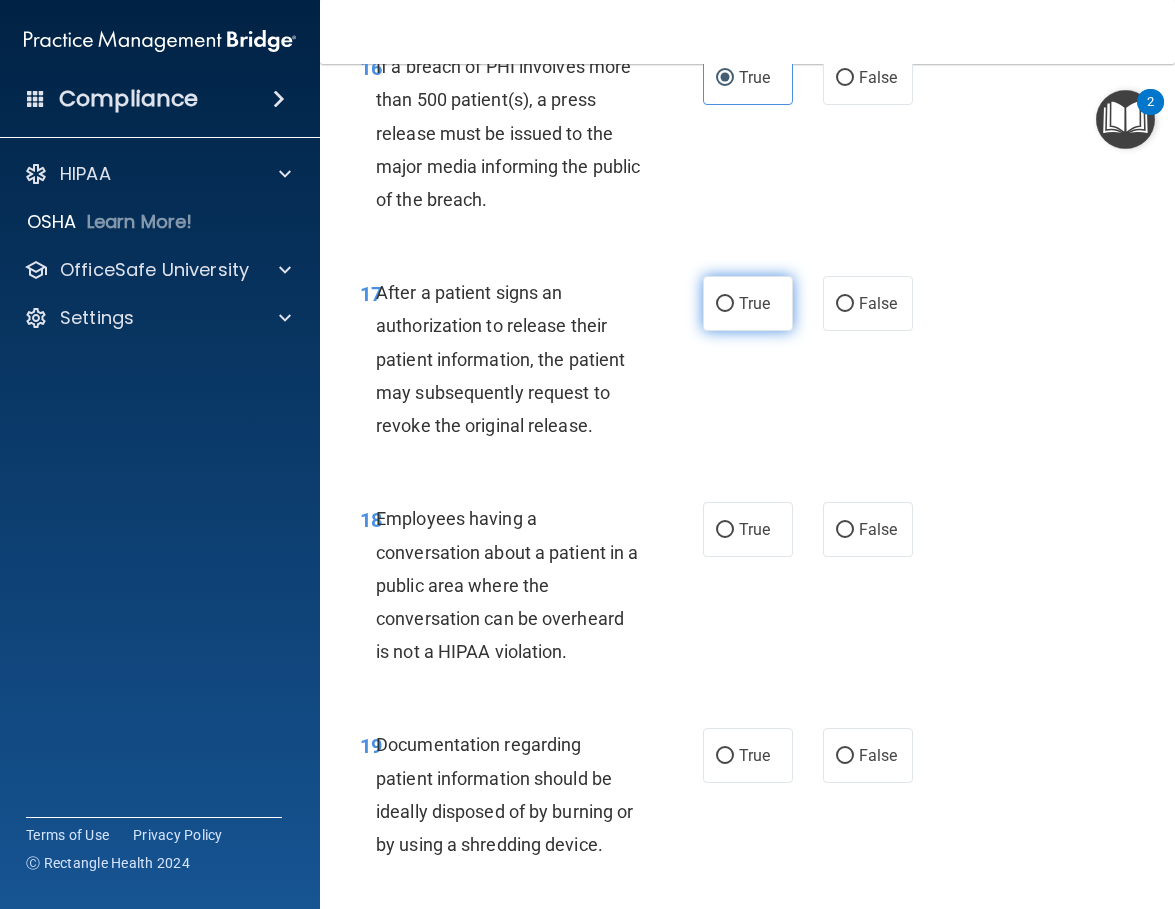 click on "True" at bounding box center (748, 303) 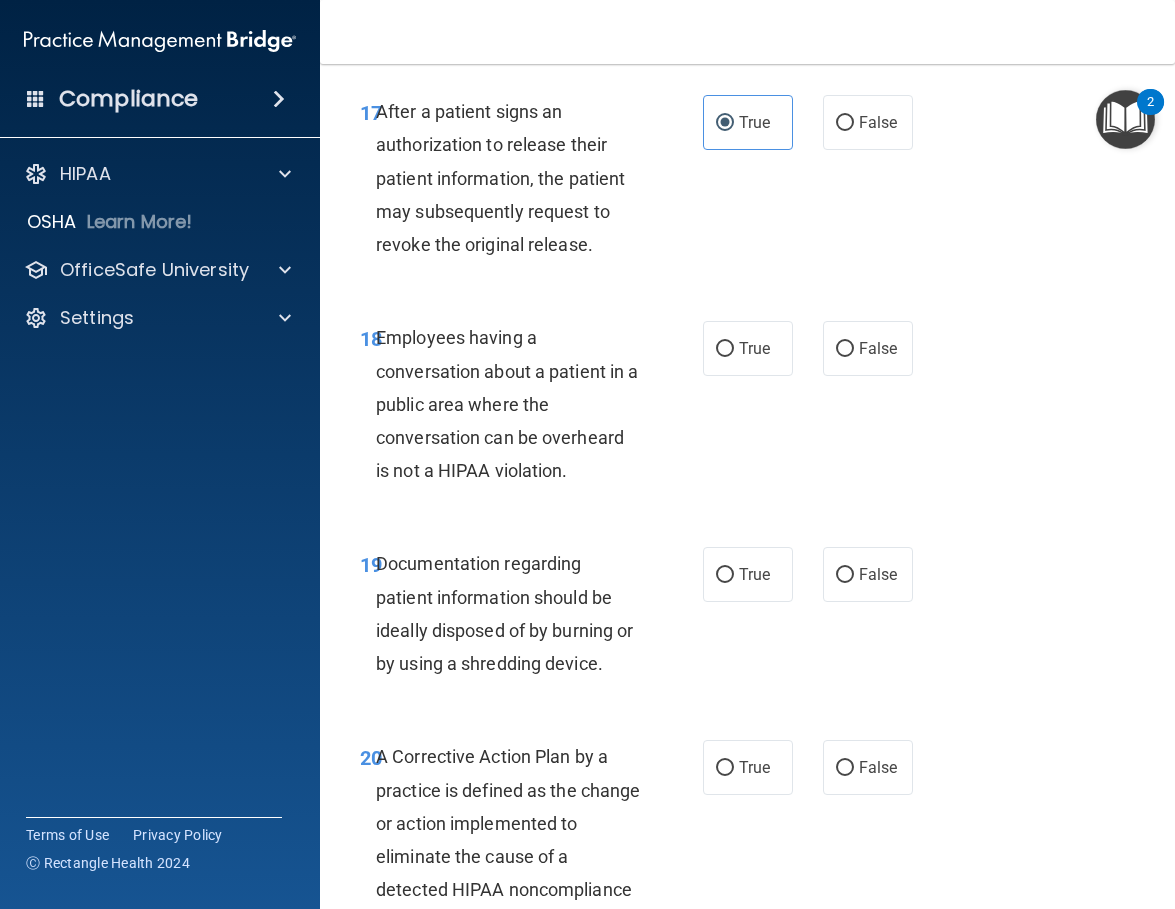 scroll, scrollTop: 3600, scrollLeft: 0, axis: vertical 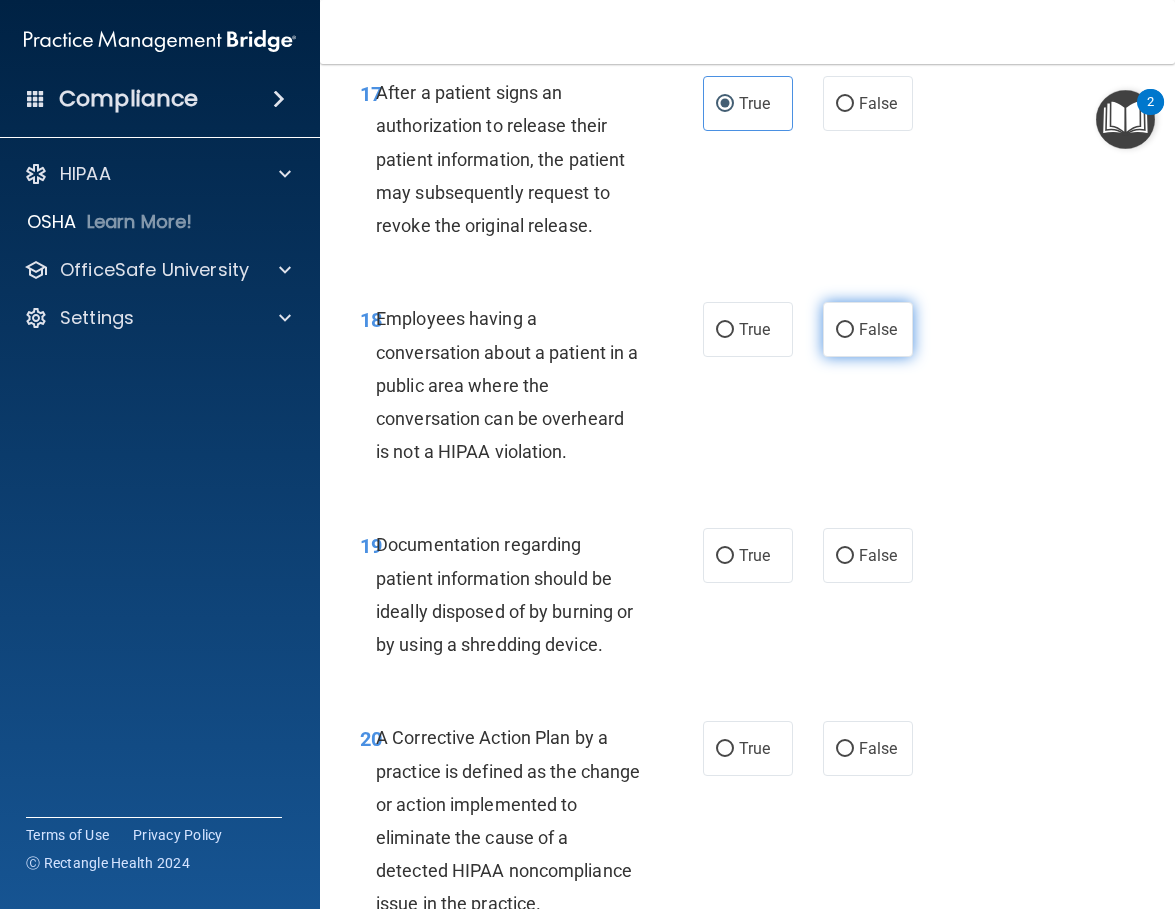 click on "False" at bounding box center [868, 329] 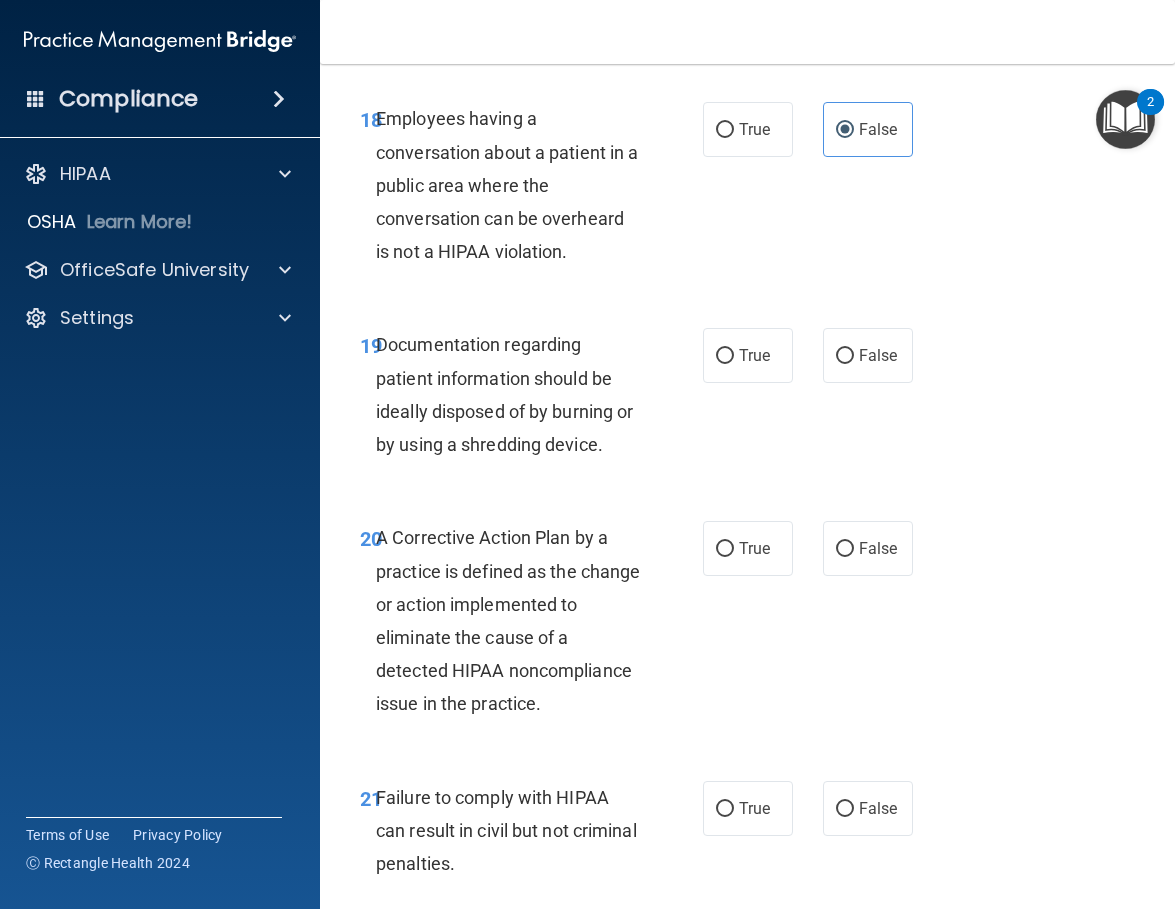 scroll, scrollTop: 3900, scrollLeft: 0, axis: vertical 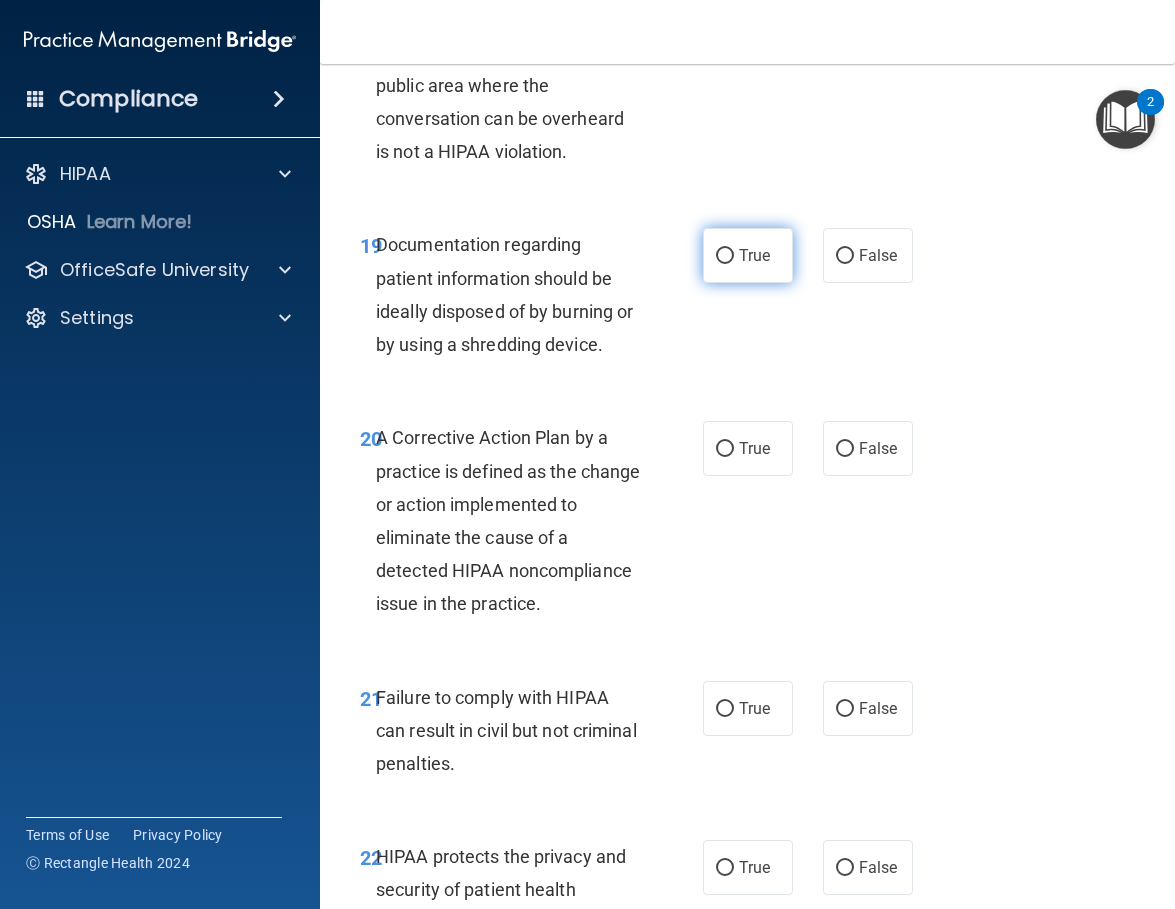 click on "True" at bounding box center [748, 255] 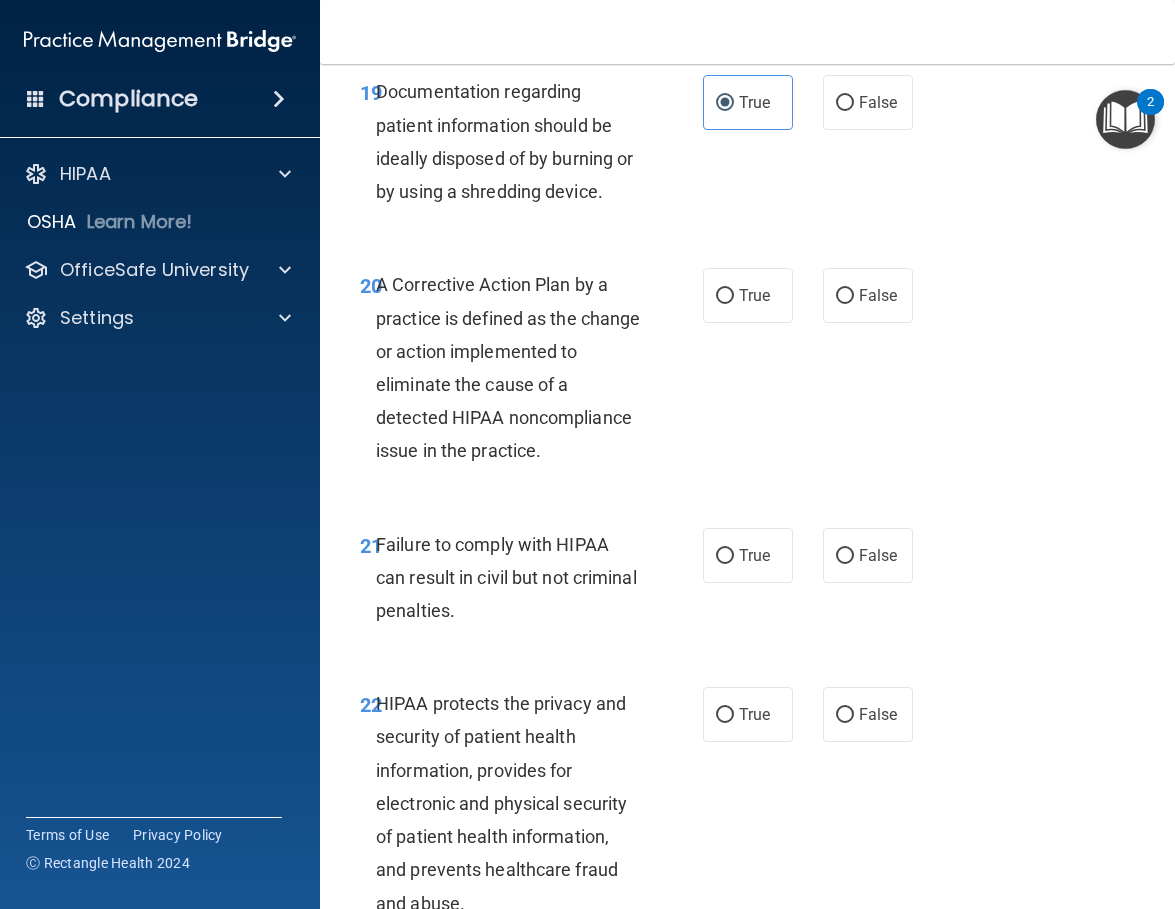 scroll, scrollTop: 4100, scrollLeft: 0, axis: vertical 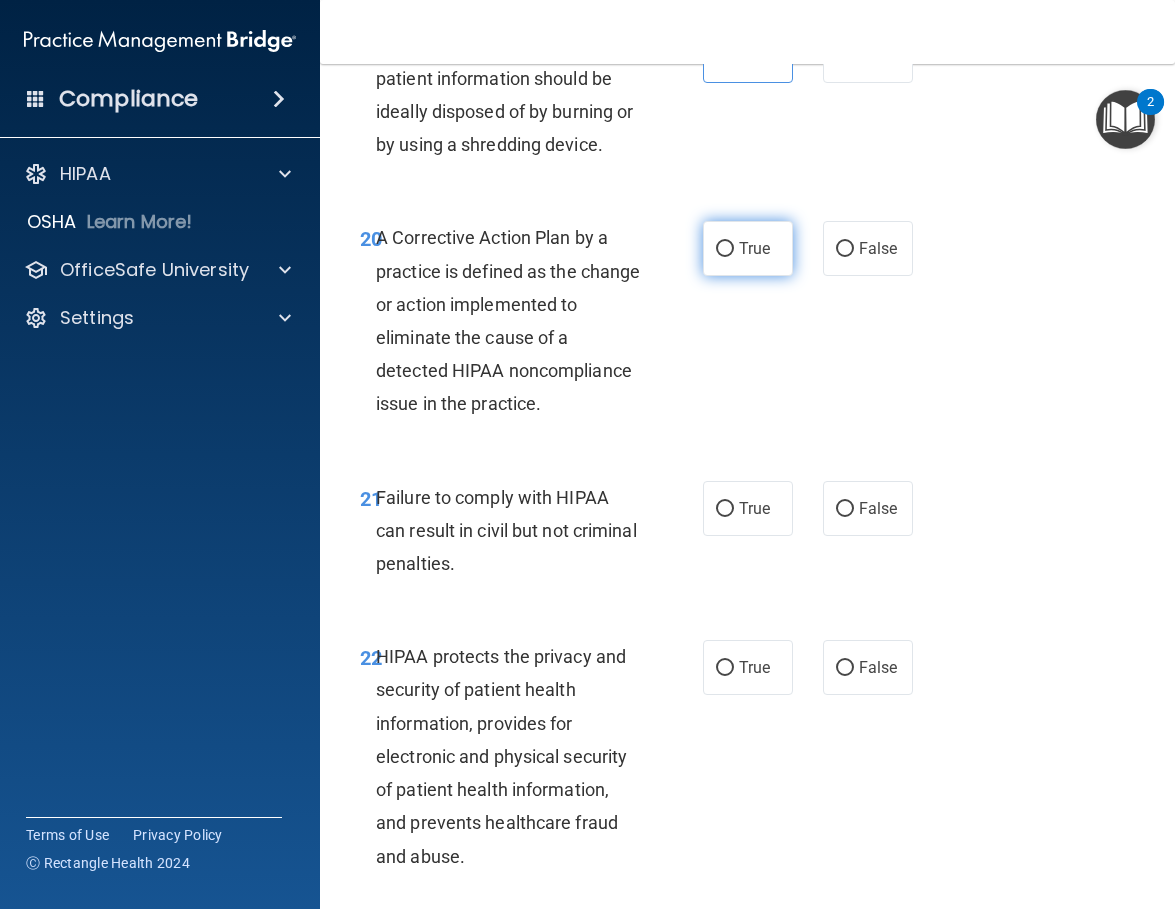 click on "True" at bounding box center [754, 248] 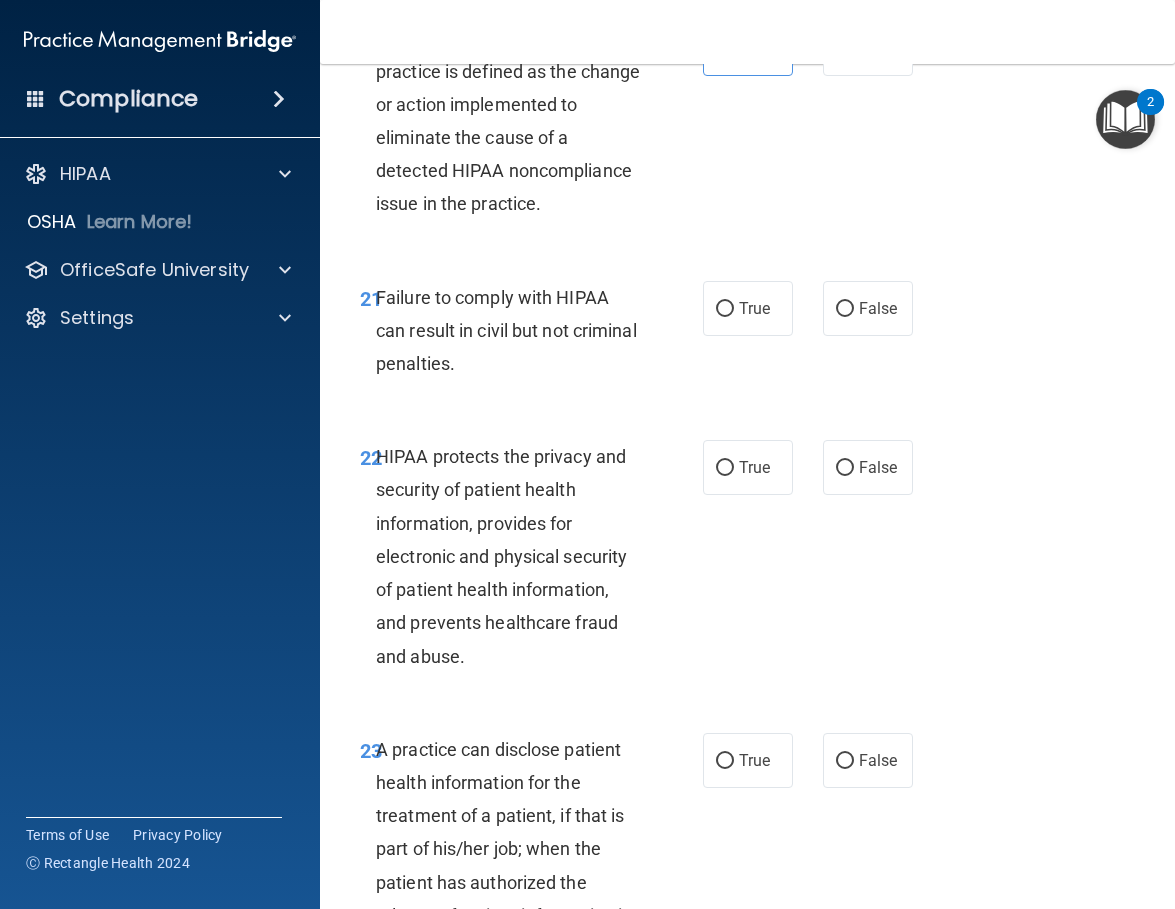 scroll, scrollTop: 4400, scrollLeft: 0, axis: vertical 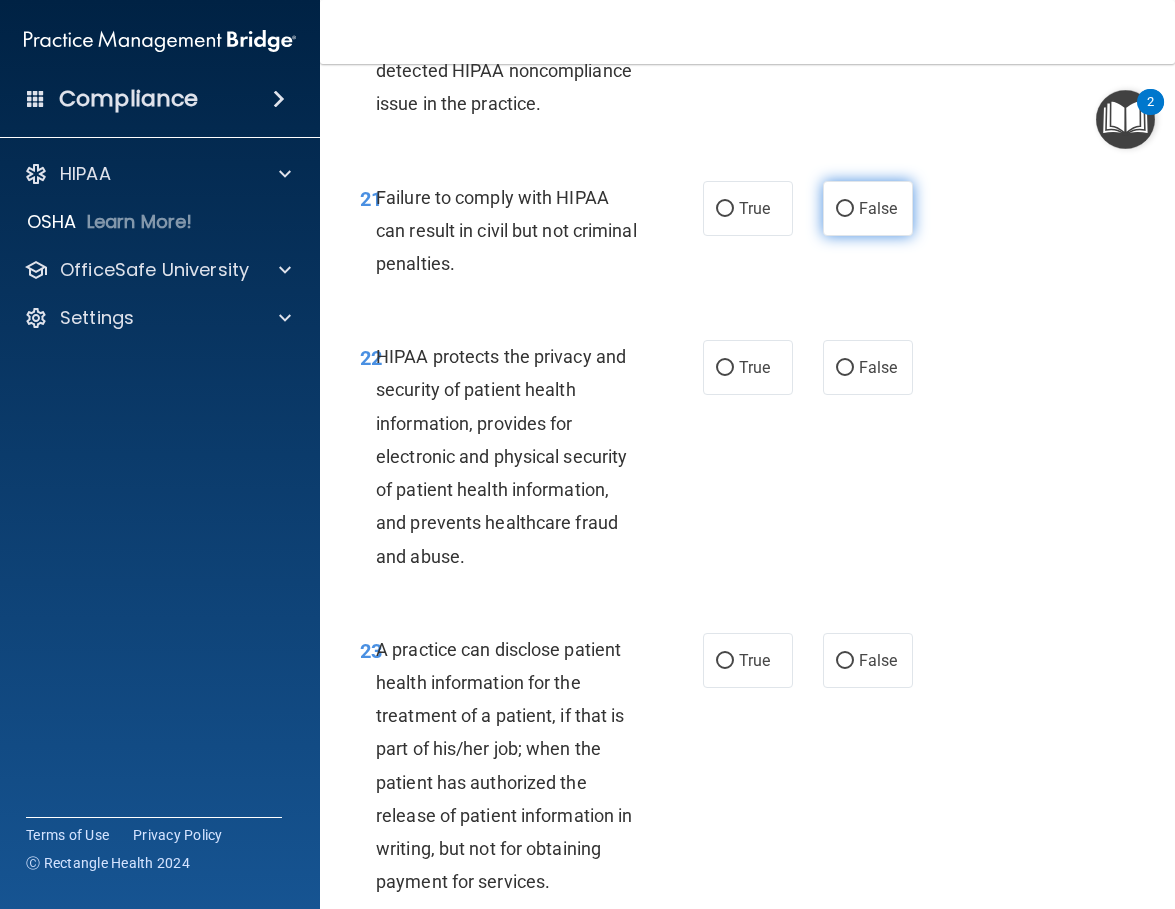 click on "False" at bounding box center [868, 208] 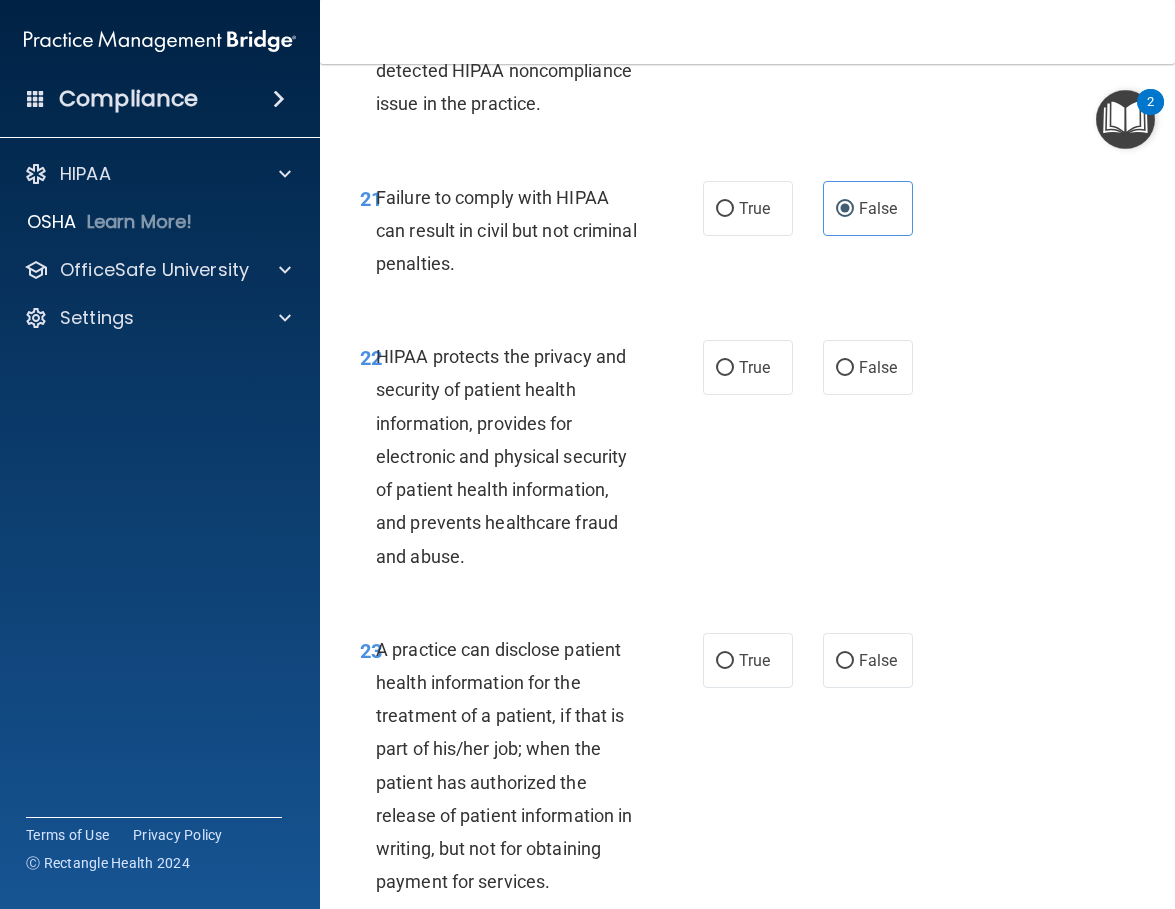 scroll, scrollTop: 4500, scrollLeft: 0, axis: vertical 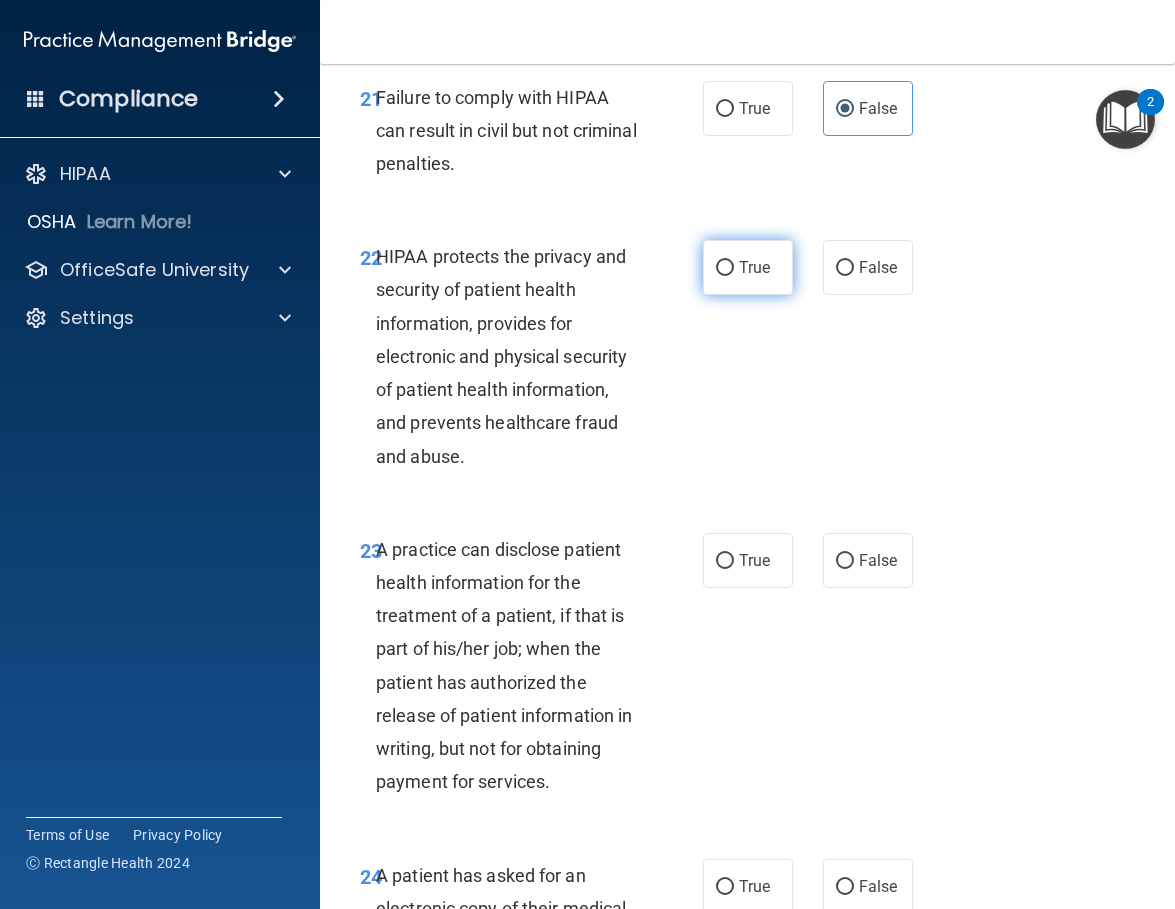 click on "True" at bounding box center (748, 267) 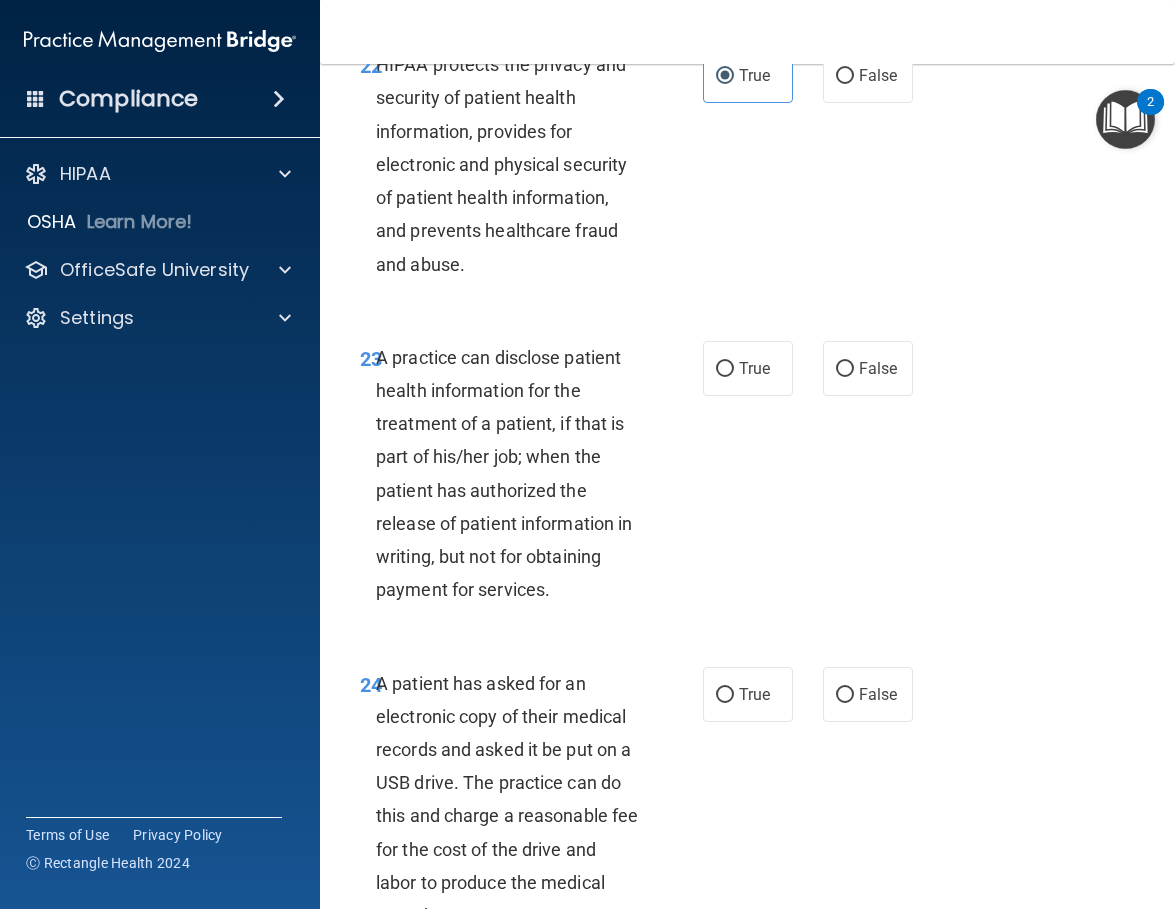 scroll, scrollTop: 4700, scrollLeft: 0, axis: vertical 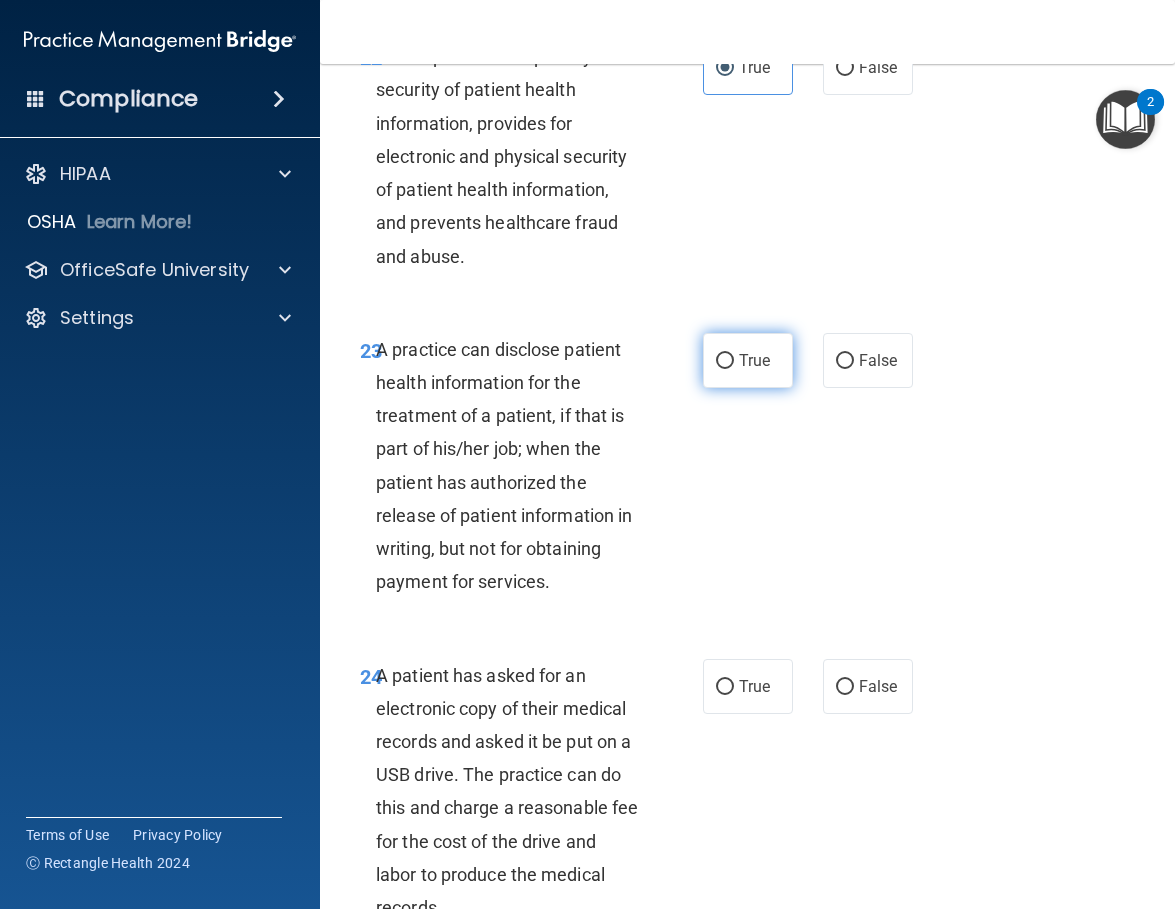click on "True" at bounding box center [725, 361] 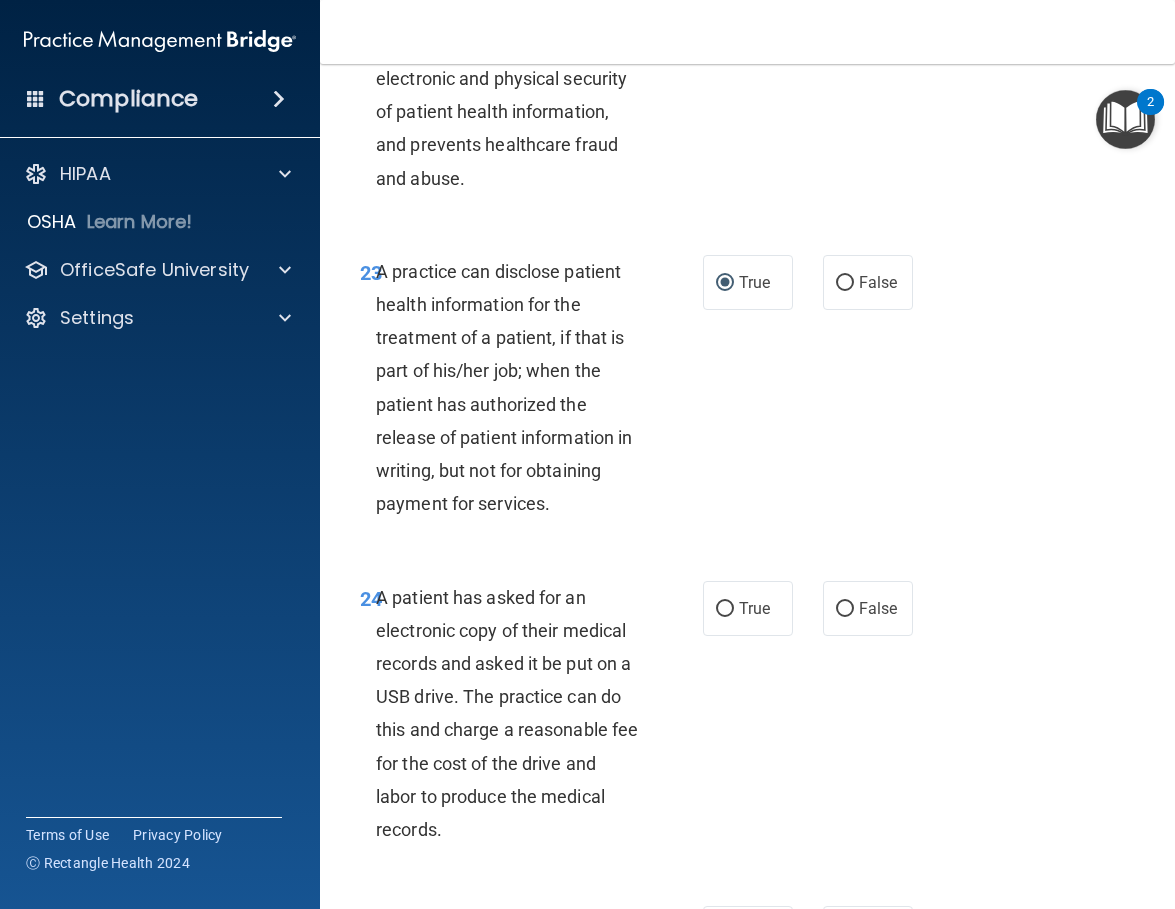scroll, scrollTop: 5100, scrollLeft: 0, axis: vertical 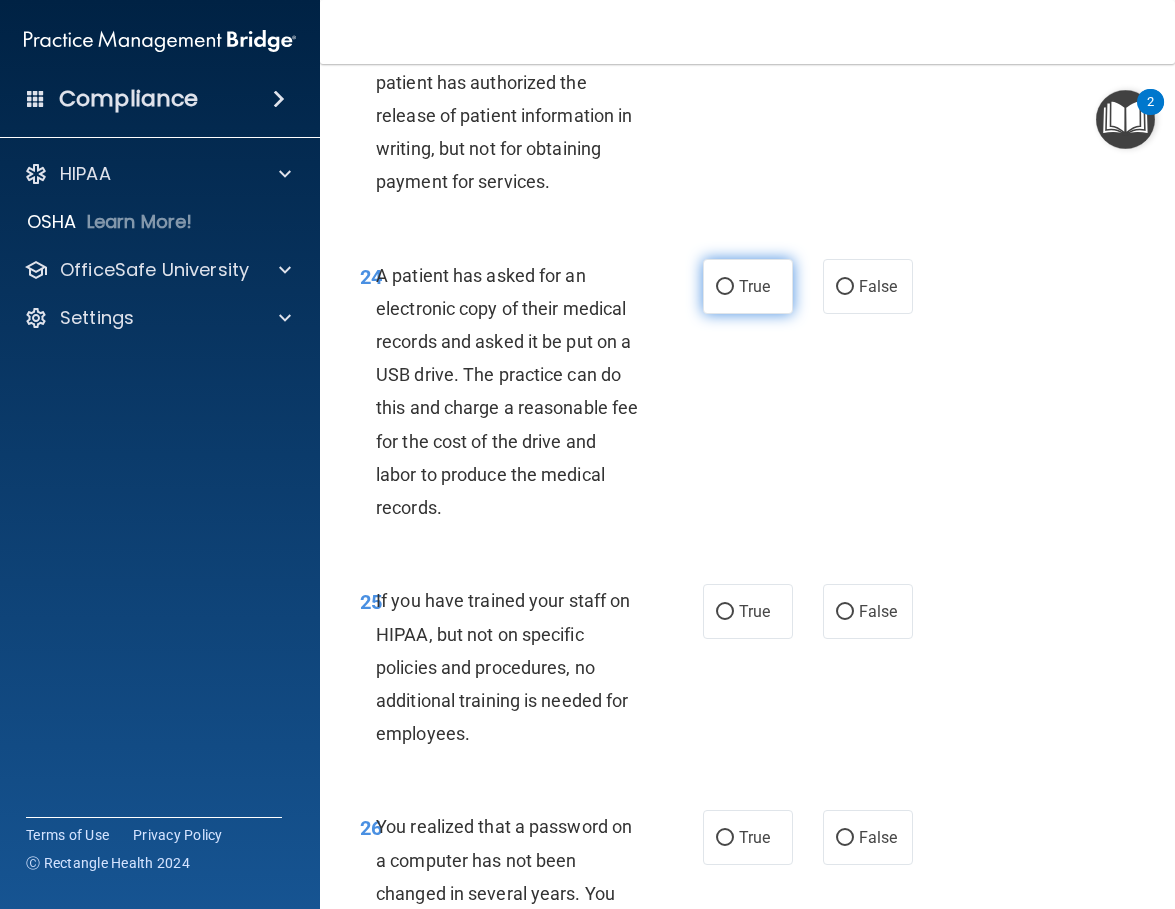 click on "True" at bounding box center [754, 286] 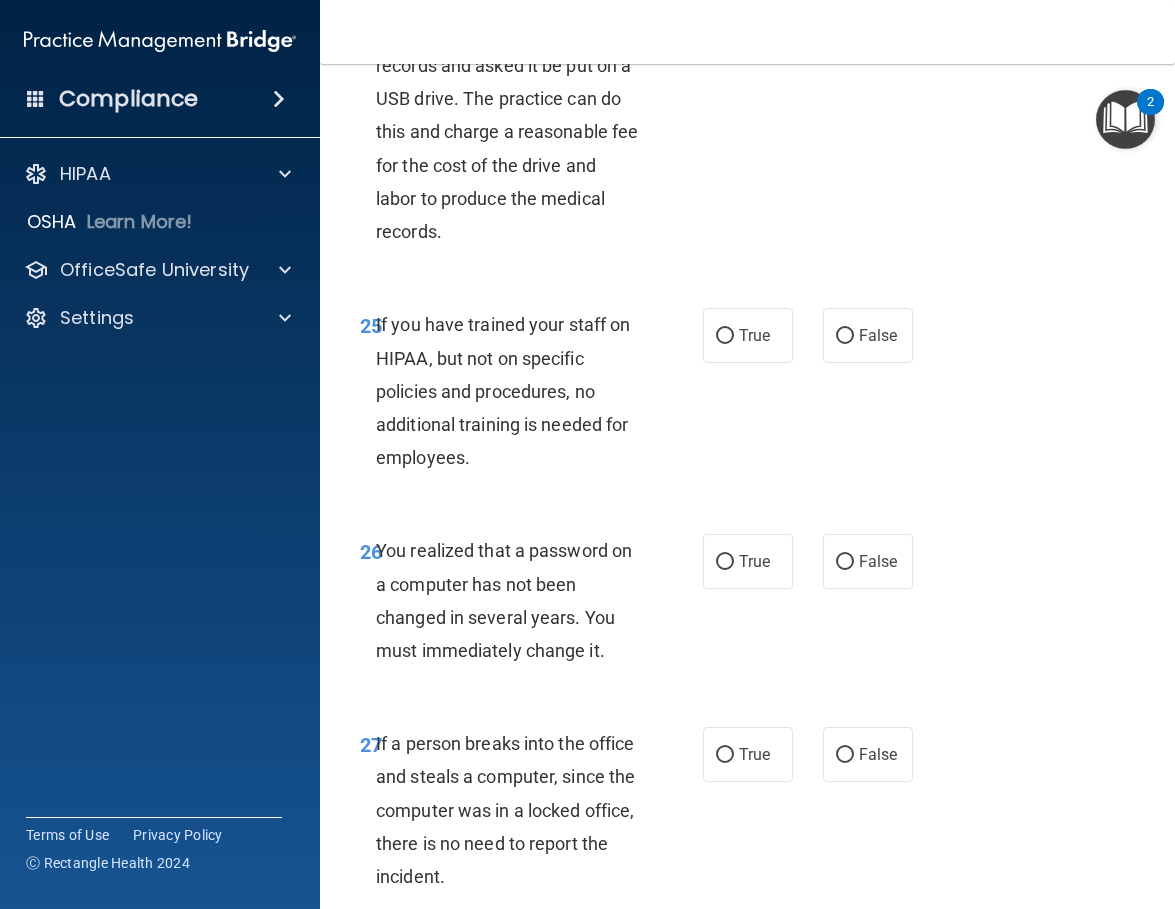 scroll, scrollTop: 5400, scrollLeft: 0, axis: vertical 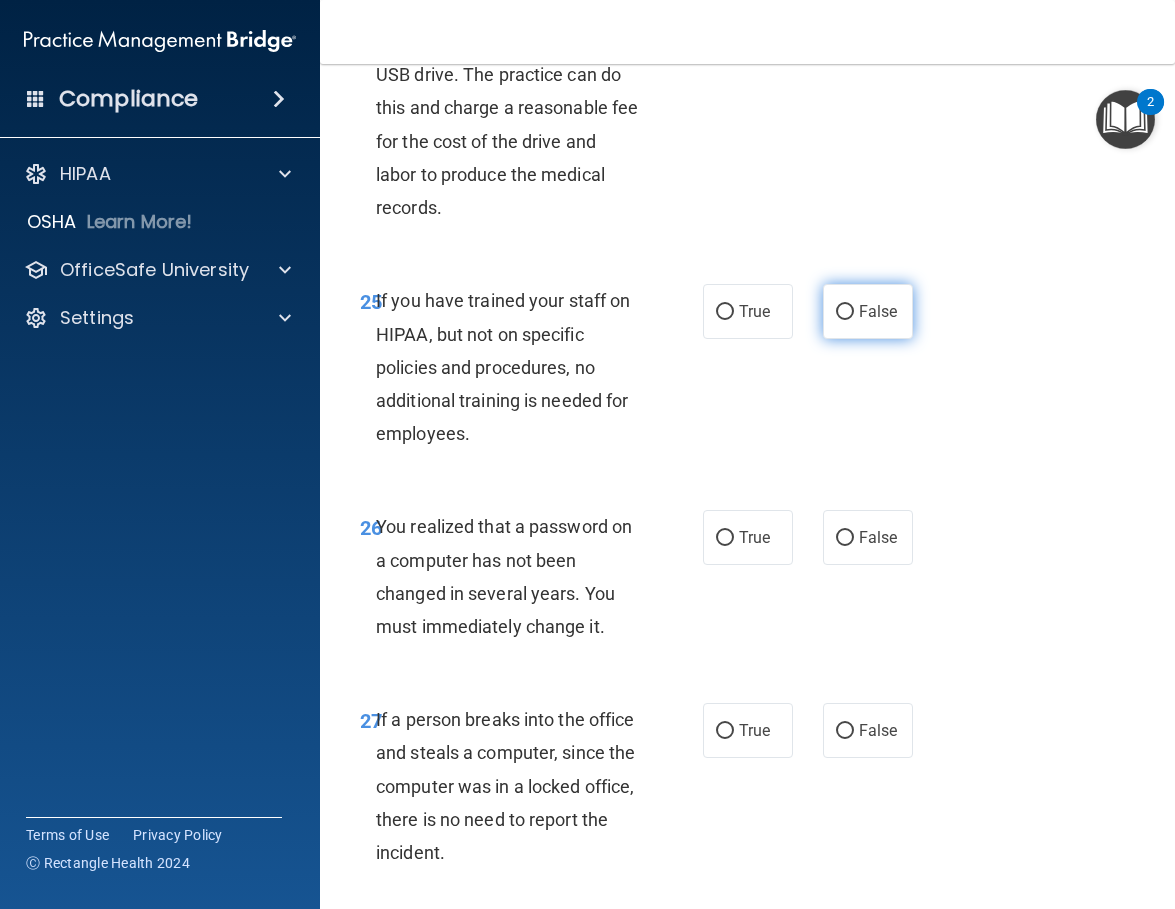click on "False" at bounding box center [868, 311] 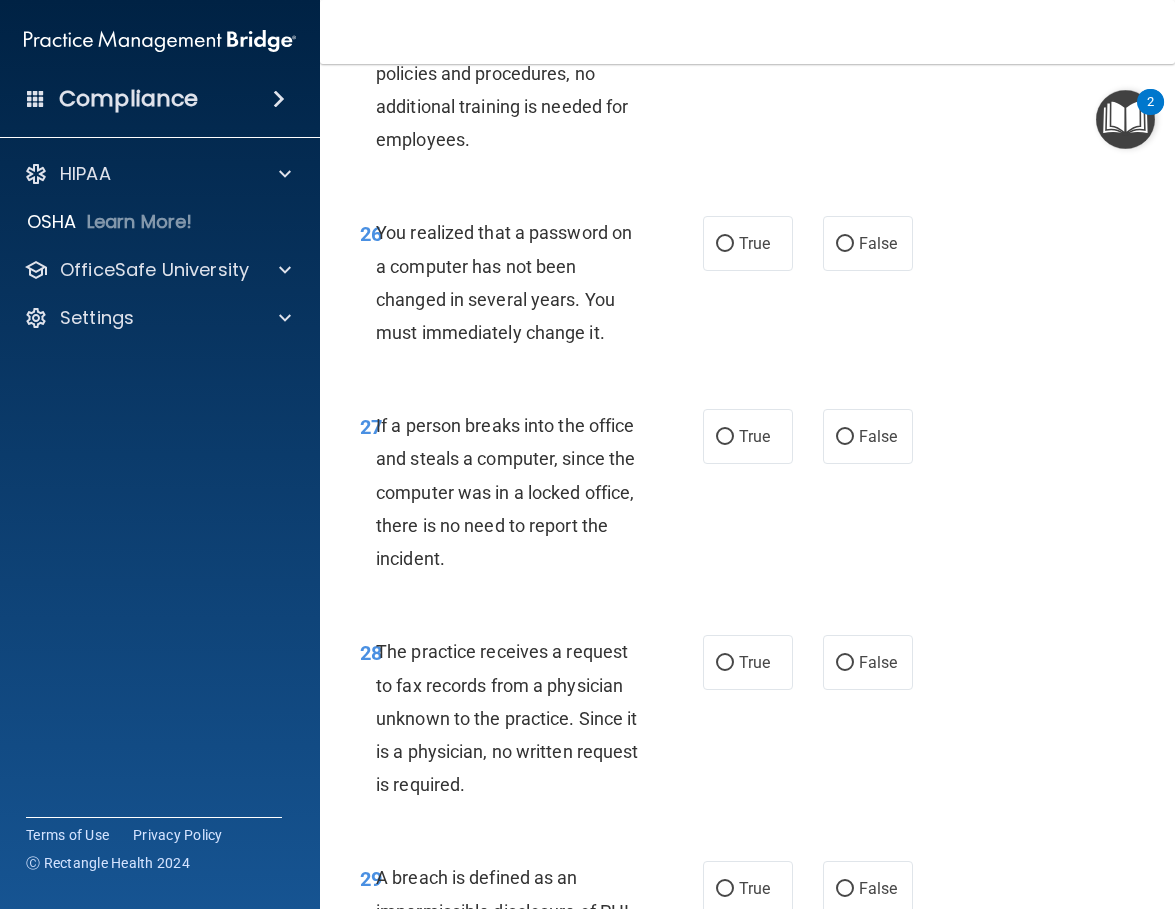 scroll, scrollTop: 5700, scrollLeft: 0, axis: vertical 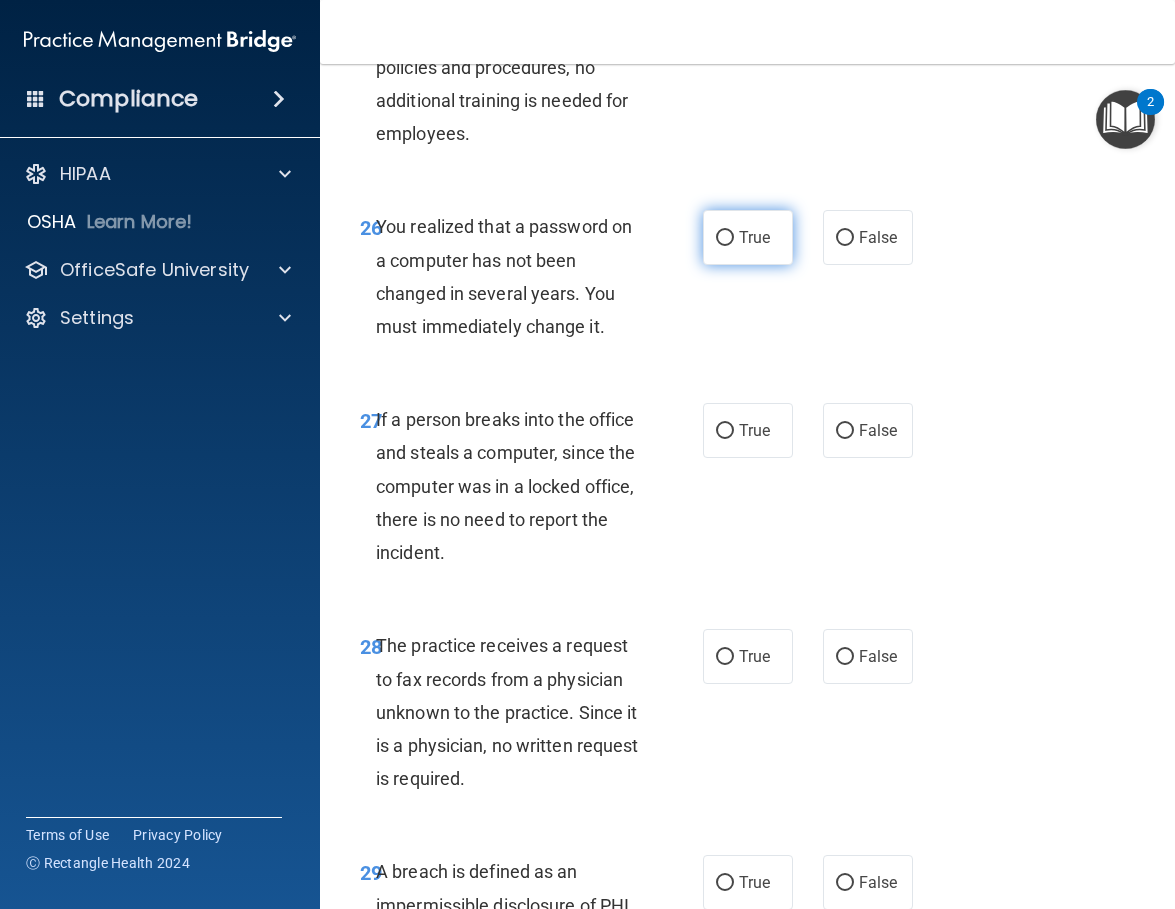 click on "True" at bounding box center [748, 237] 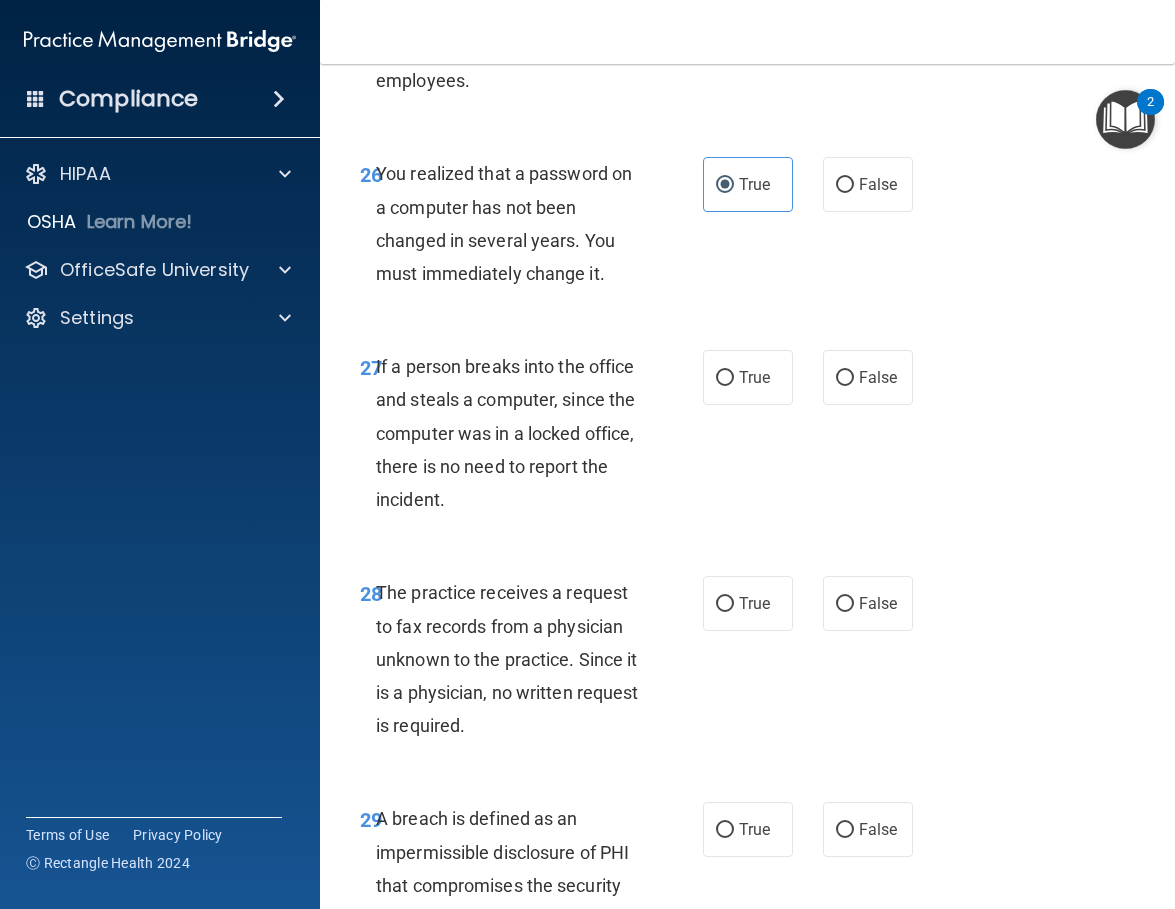 scroll, scrollTop: 5800, scrollLeft: 0, axis: vertical 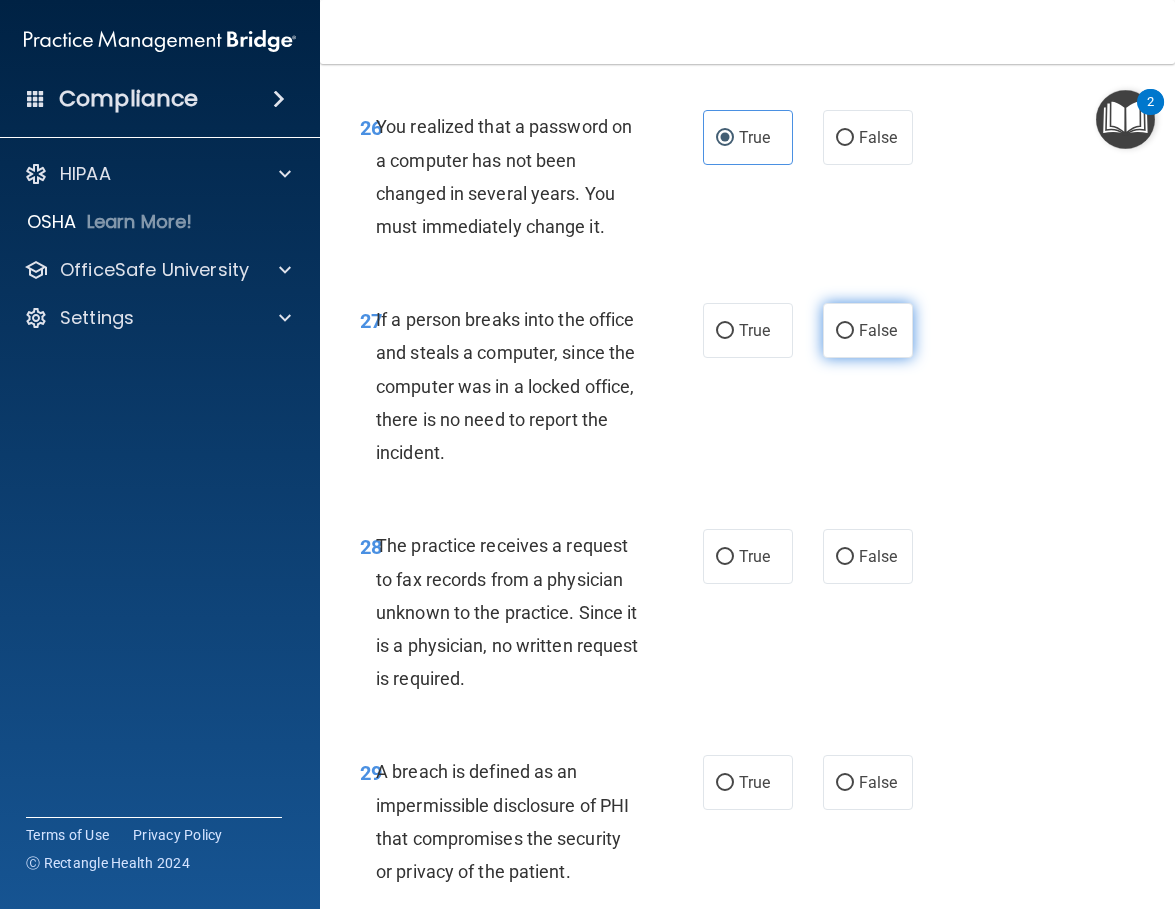 click on "False" at bounding box center (868, 330) 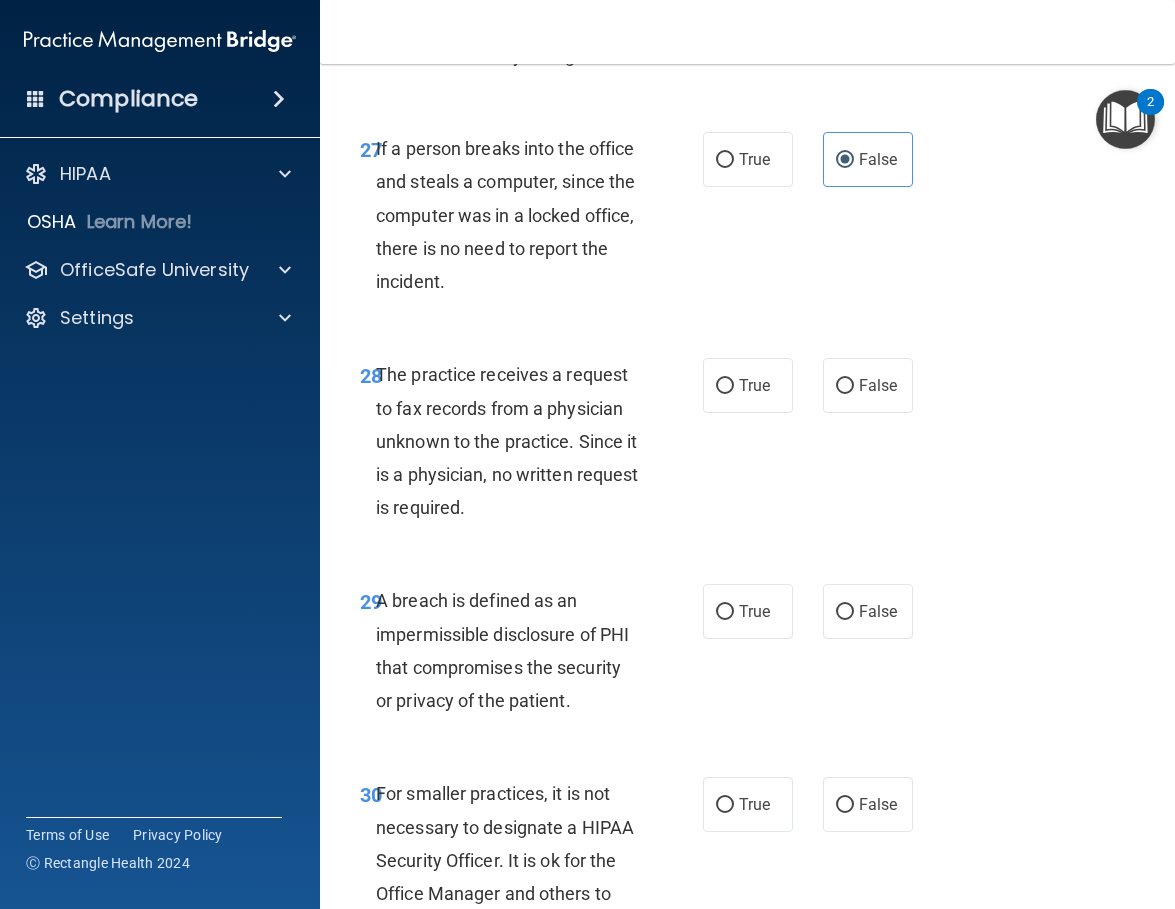 scroll, scrollTop: 6000, scrollLeft: 0, axis: vertical 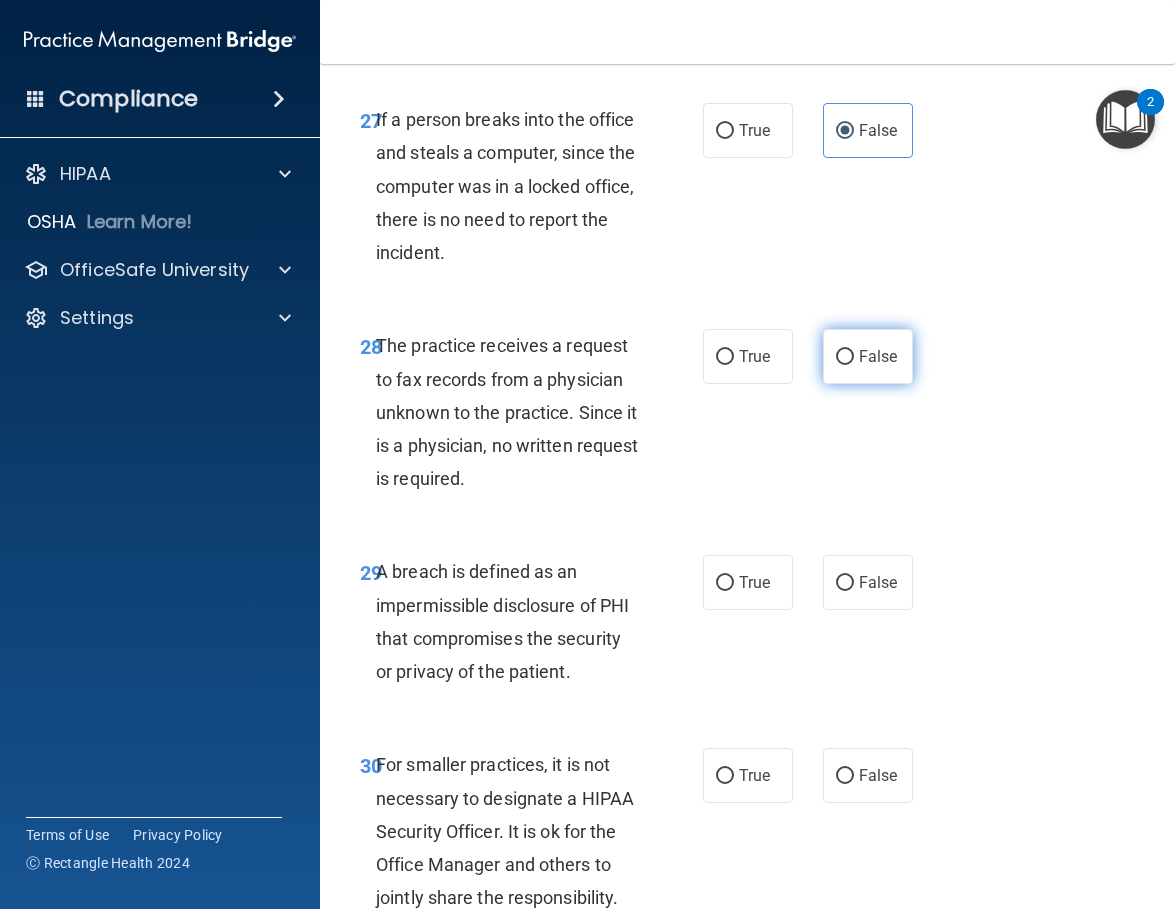 click on "False" at bounding box center [868, 356] 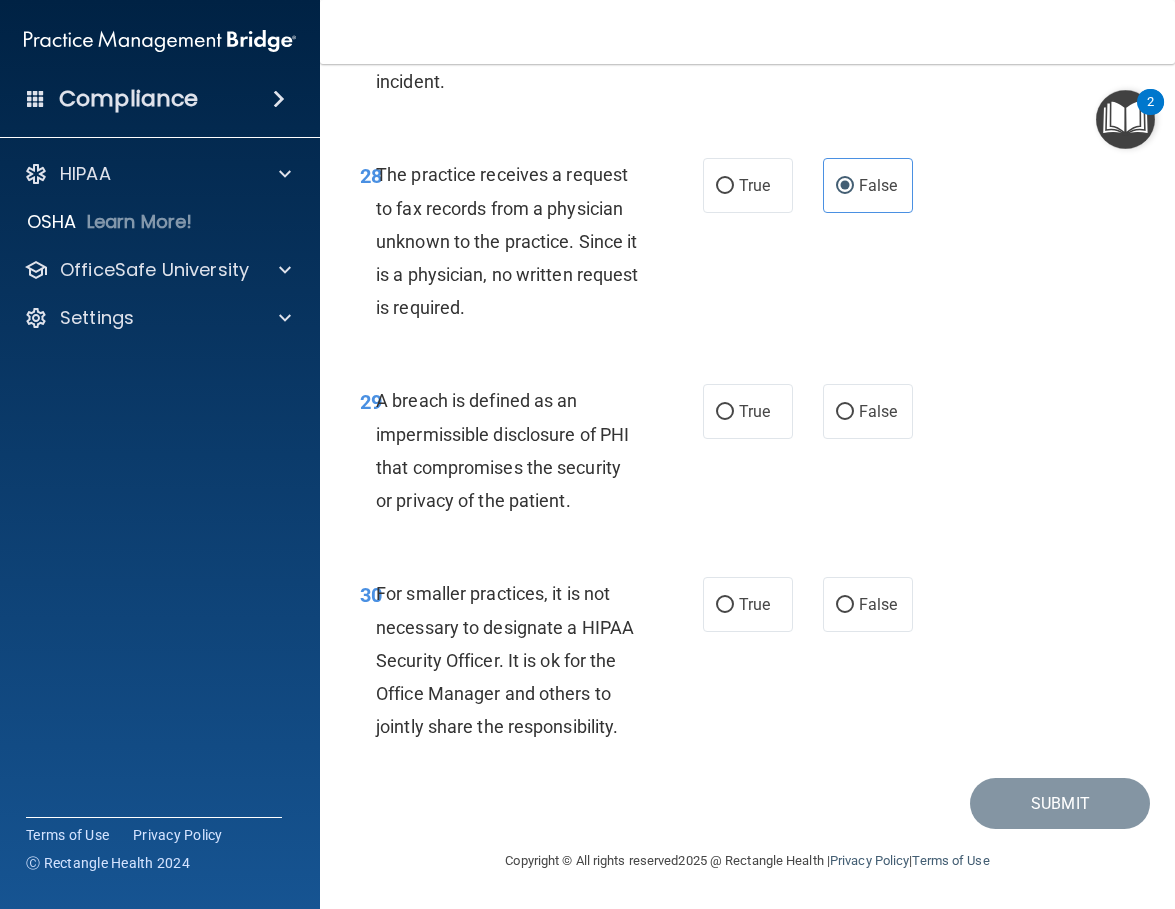 scroll, scrollTop: 6204, scrollLeft: 0, axis: vertical 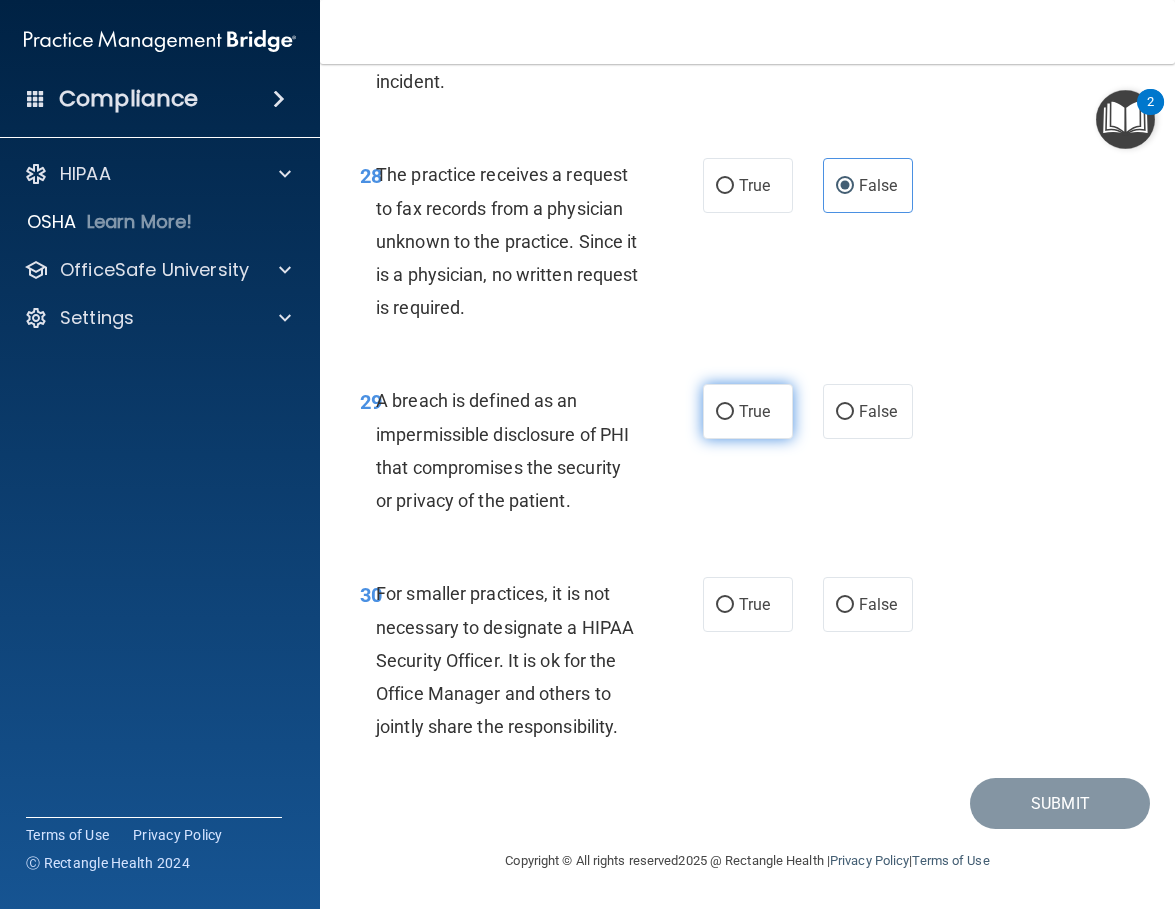 click on "True" at bounding box center [748, 411] 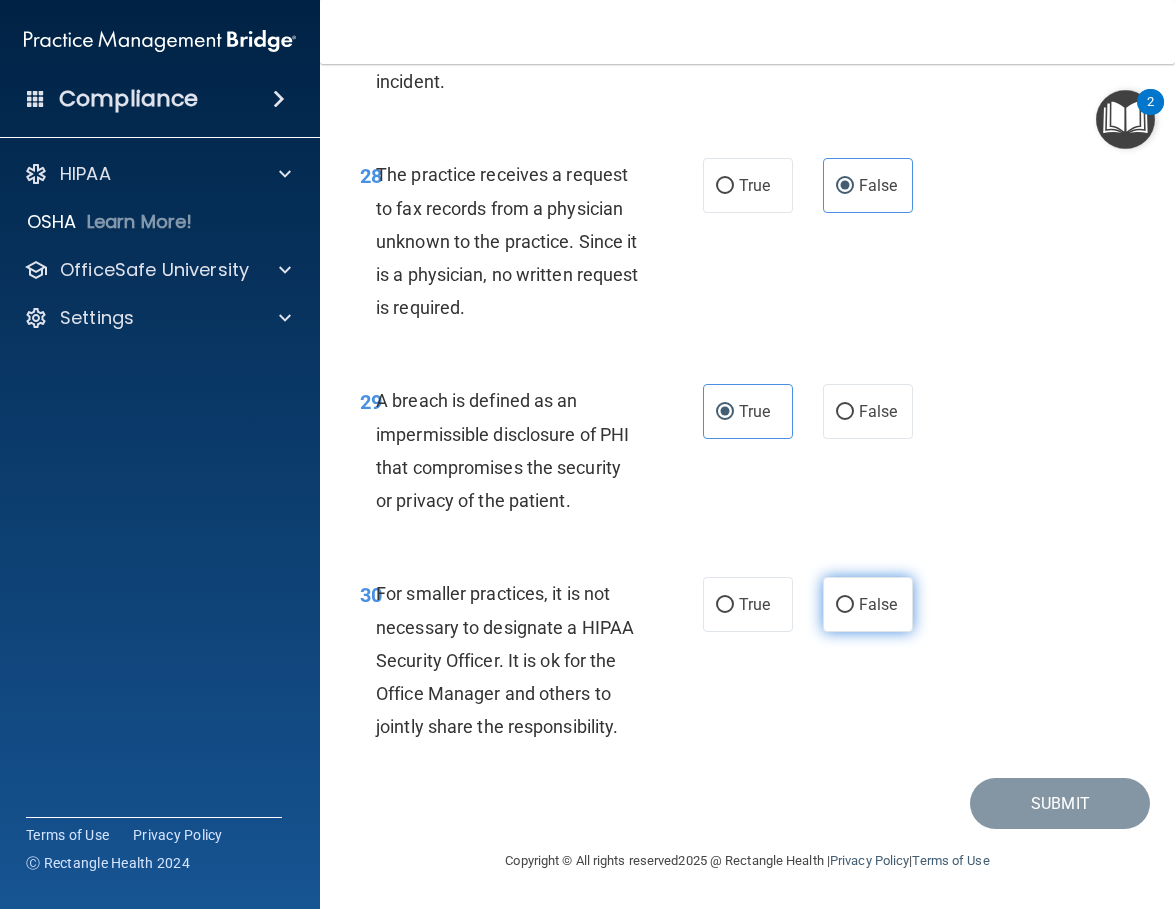 click on "False" at bounding box center [878, 604] 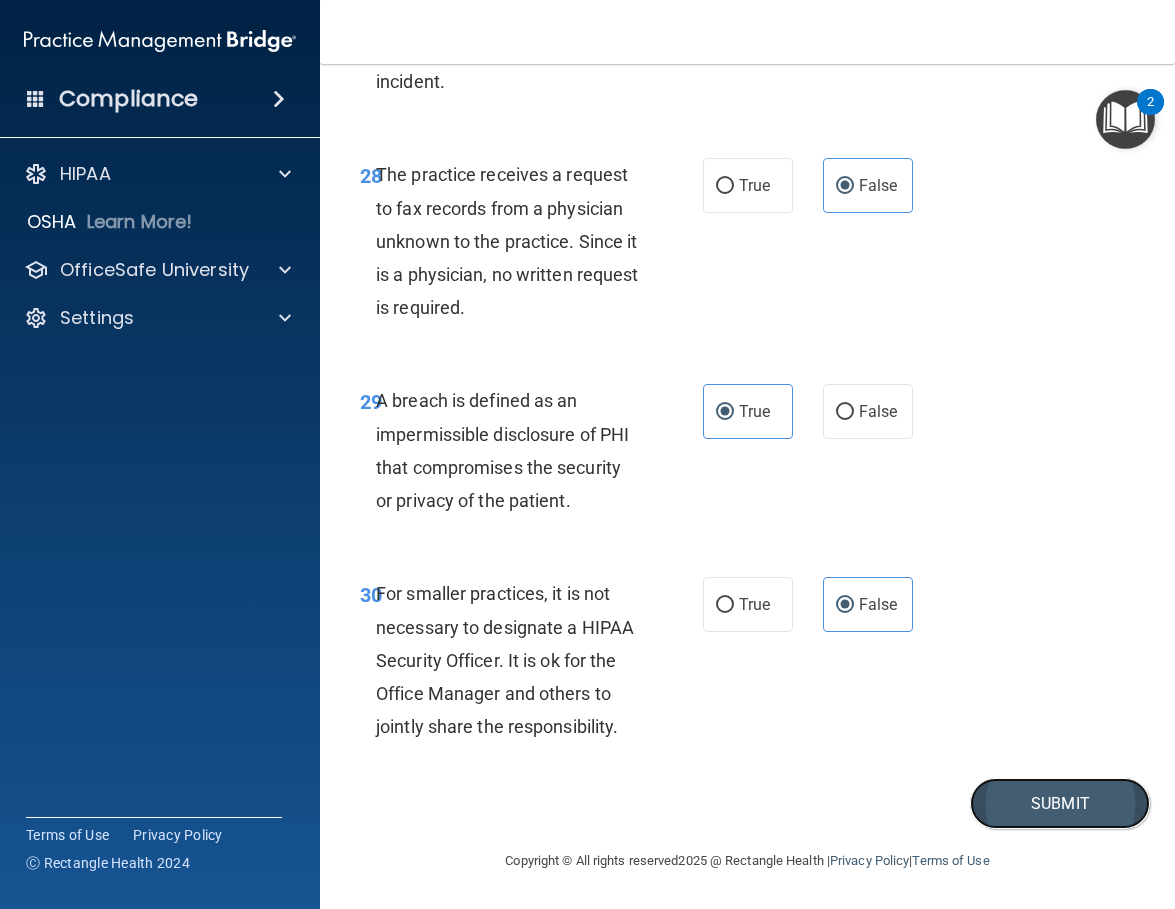 click on "Submit" at bounding box center [1060, 803] 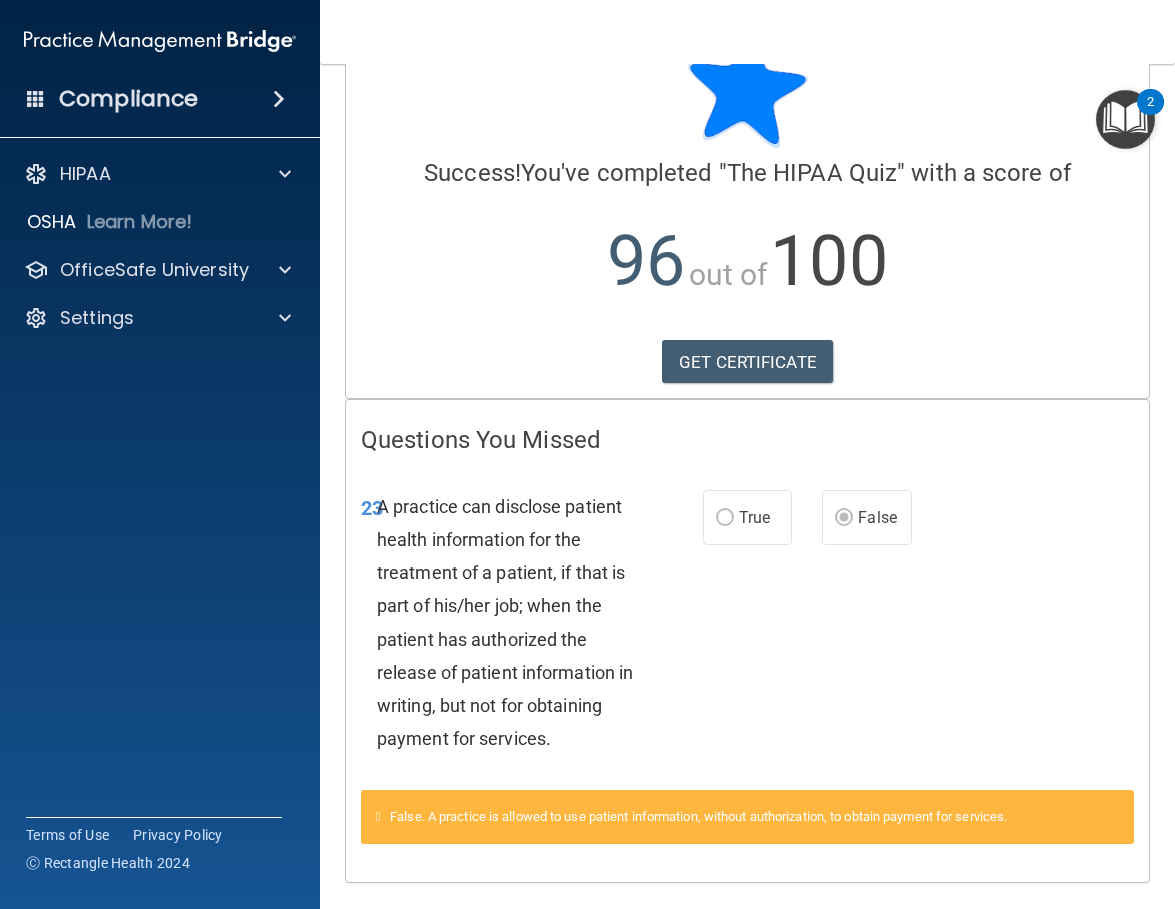 scroll, scrollTop: 0, scrollLeft: 0, axis: both 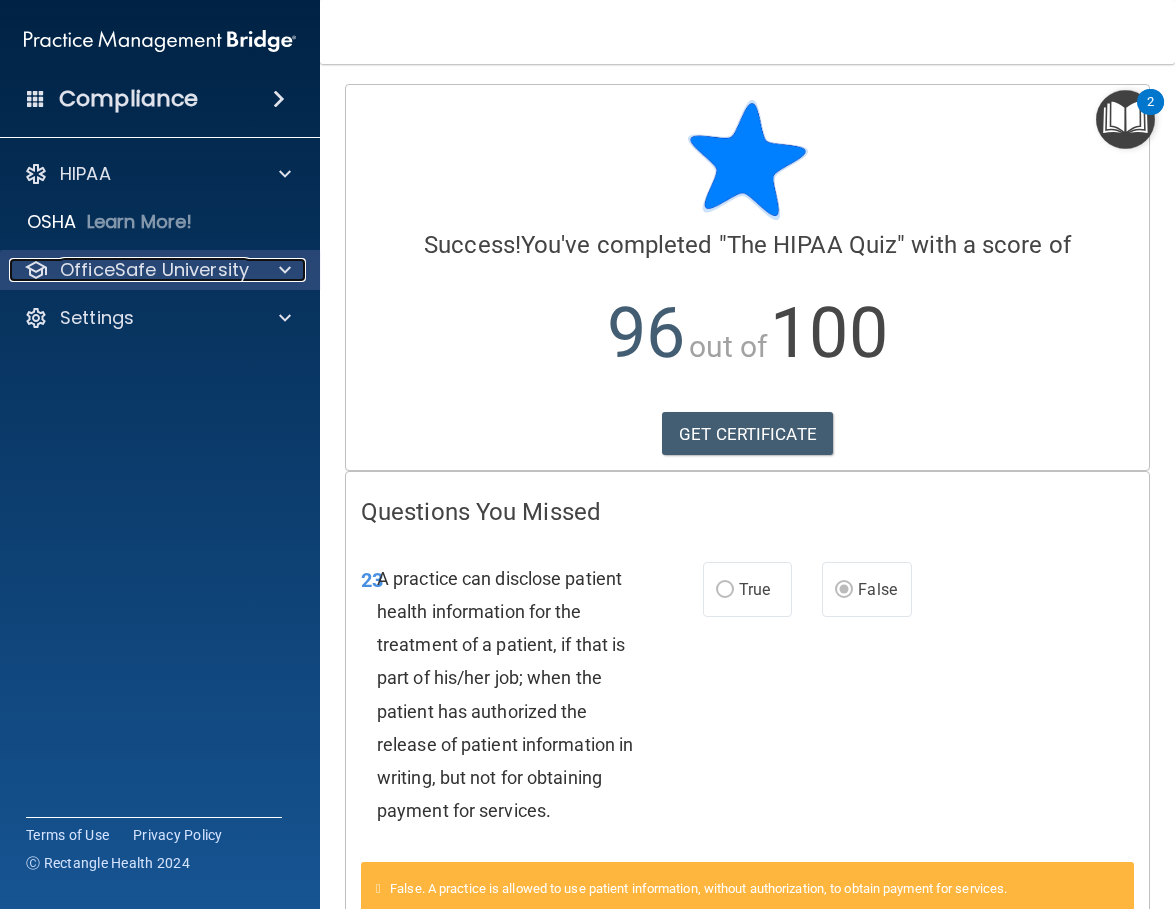 click on "OfficeSafe University" at bounding box center [133, 270] 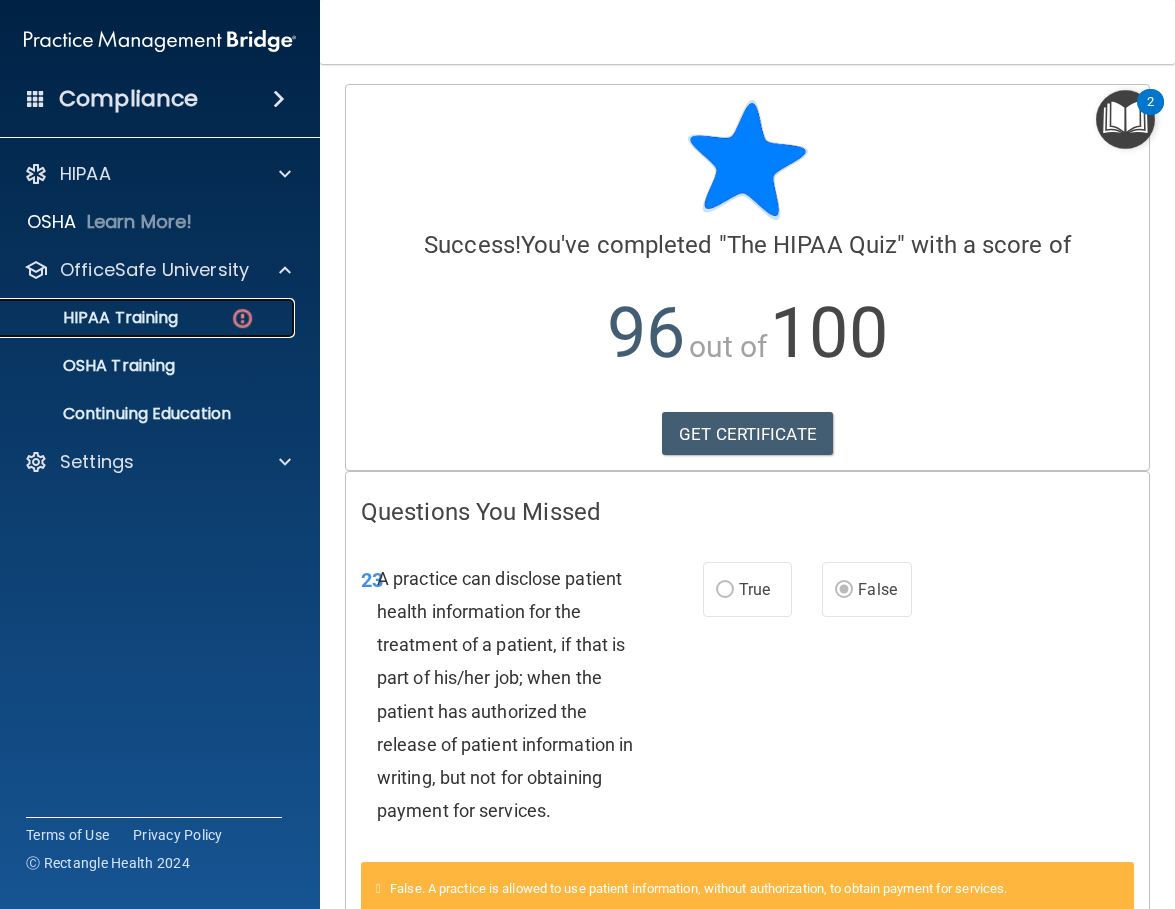 click on "HIPAA Training" at bounding box center (149, 318) 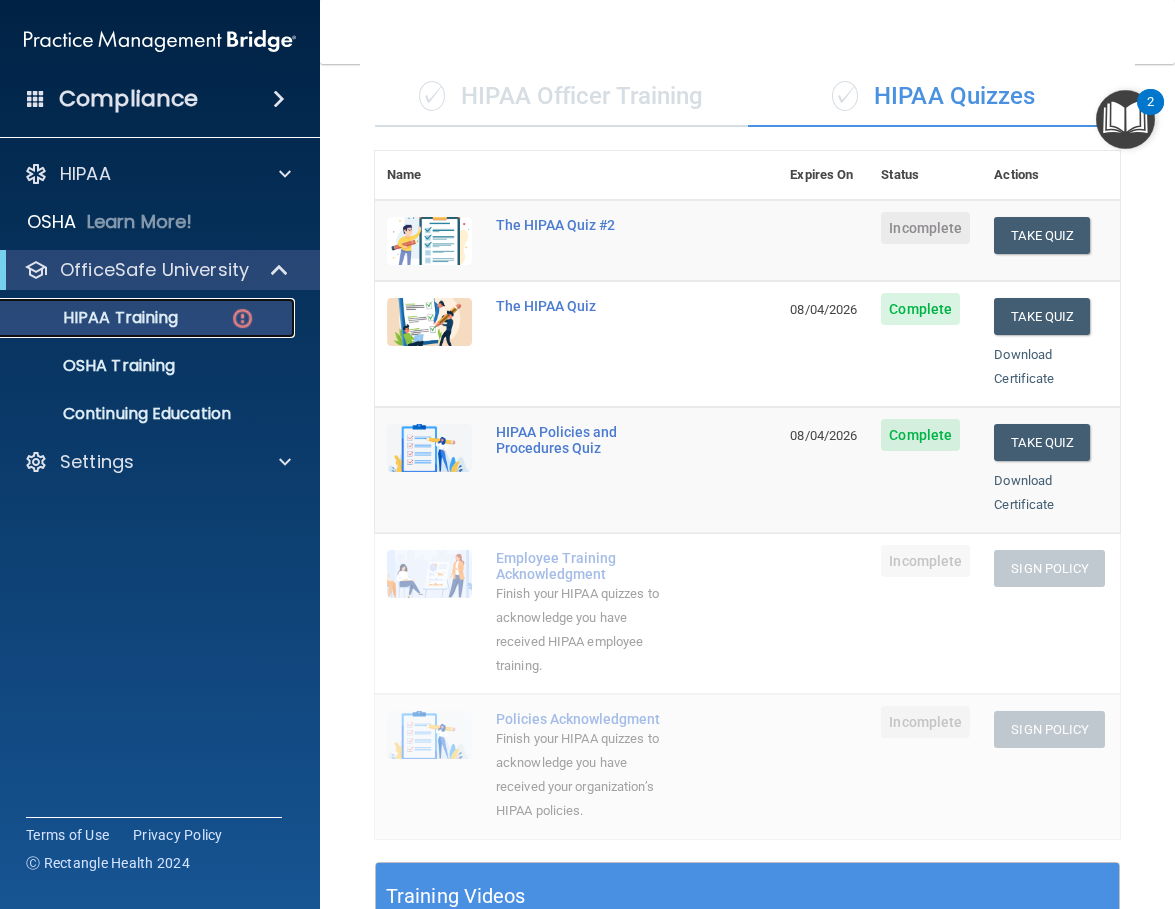 scroll, scrollTop: 0, scrollLeft: 0, axis: both 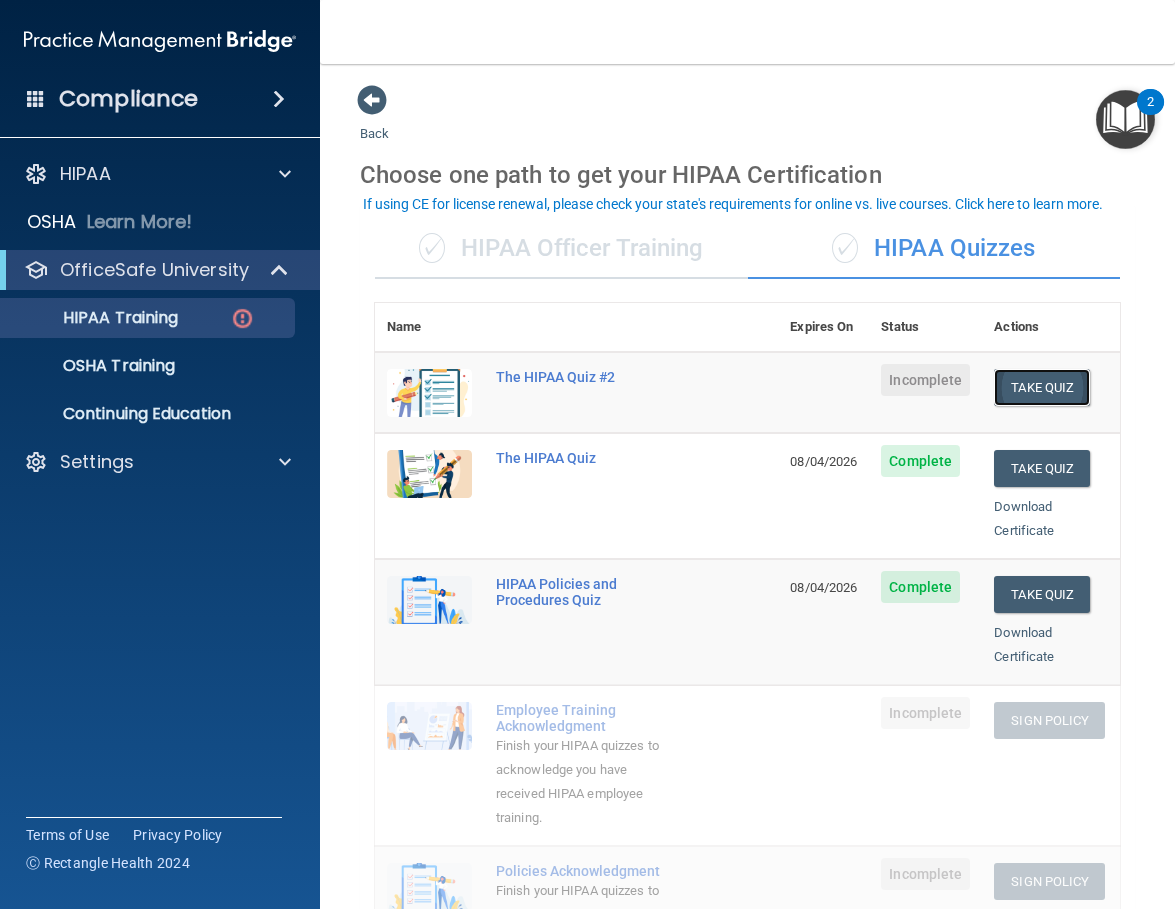 click on "Take Quiz" at bounding box center [1042, 387] 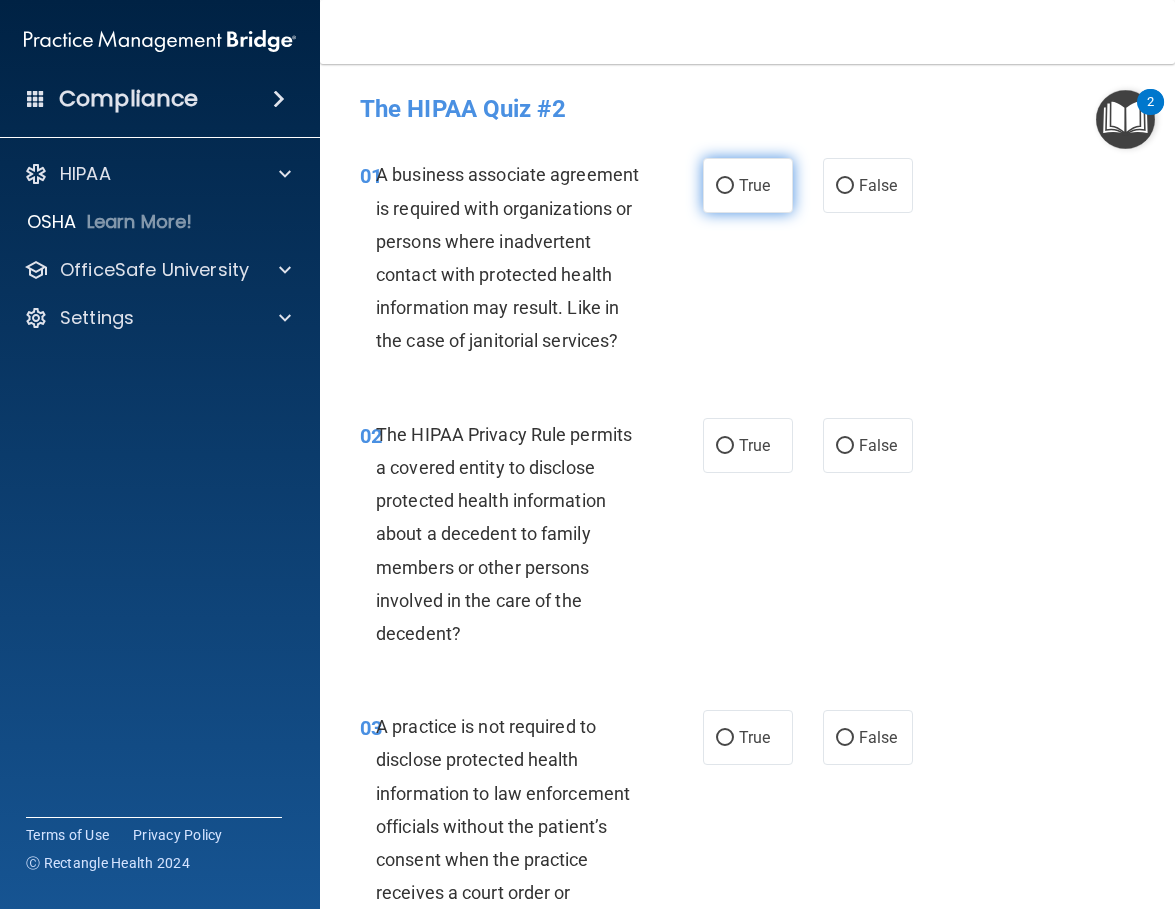 click on "True" at bounding box center (748, 185) 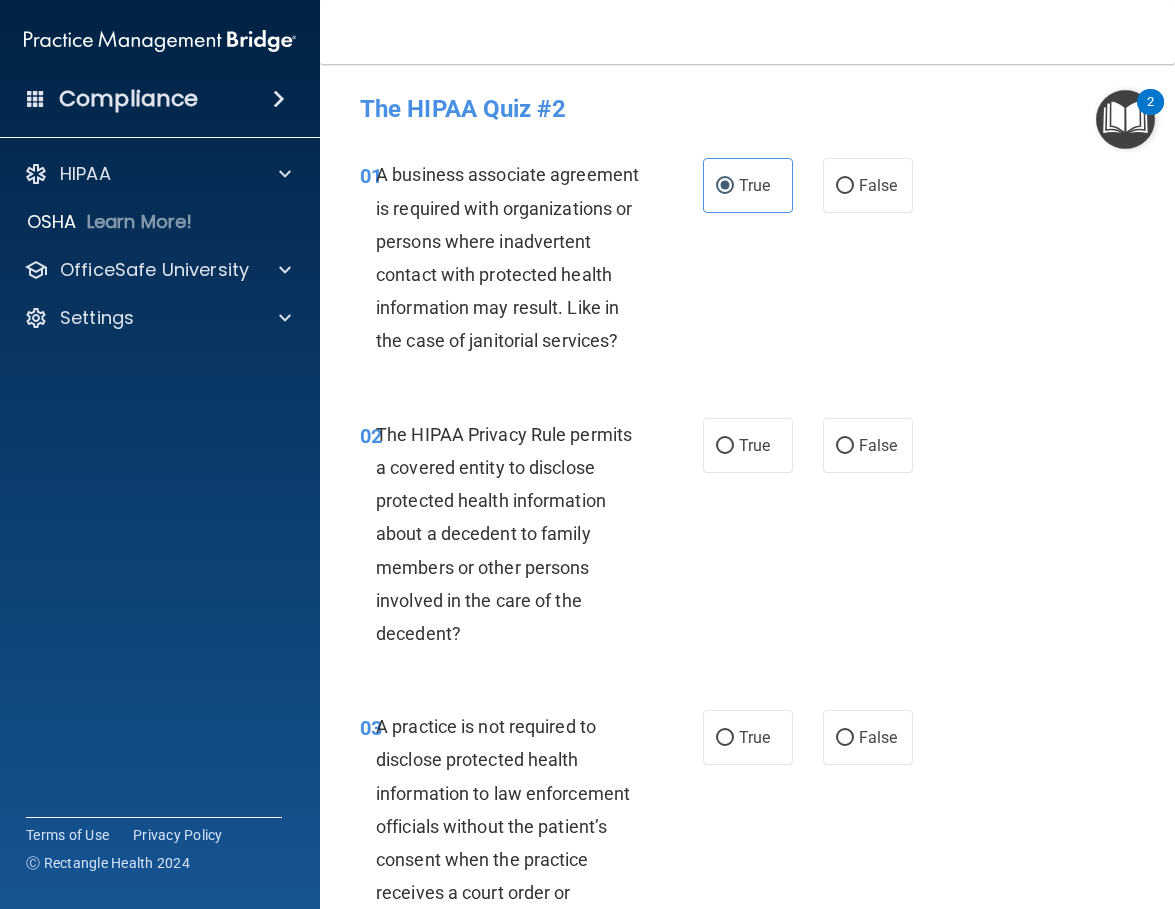 scroll, scrollTop: 100, scrollLeft: 0, axis: vertical 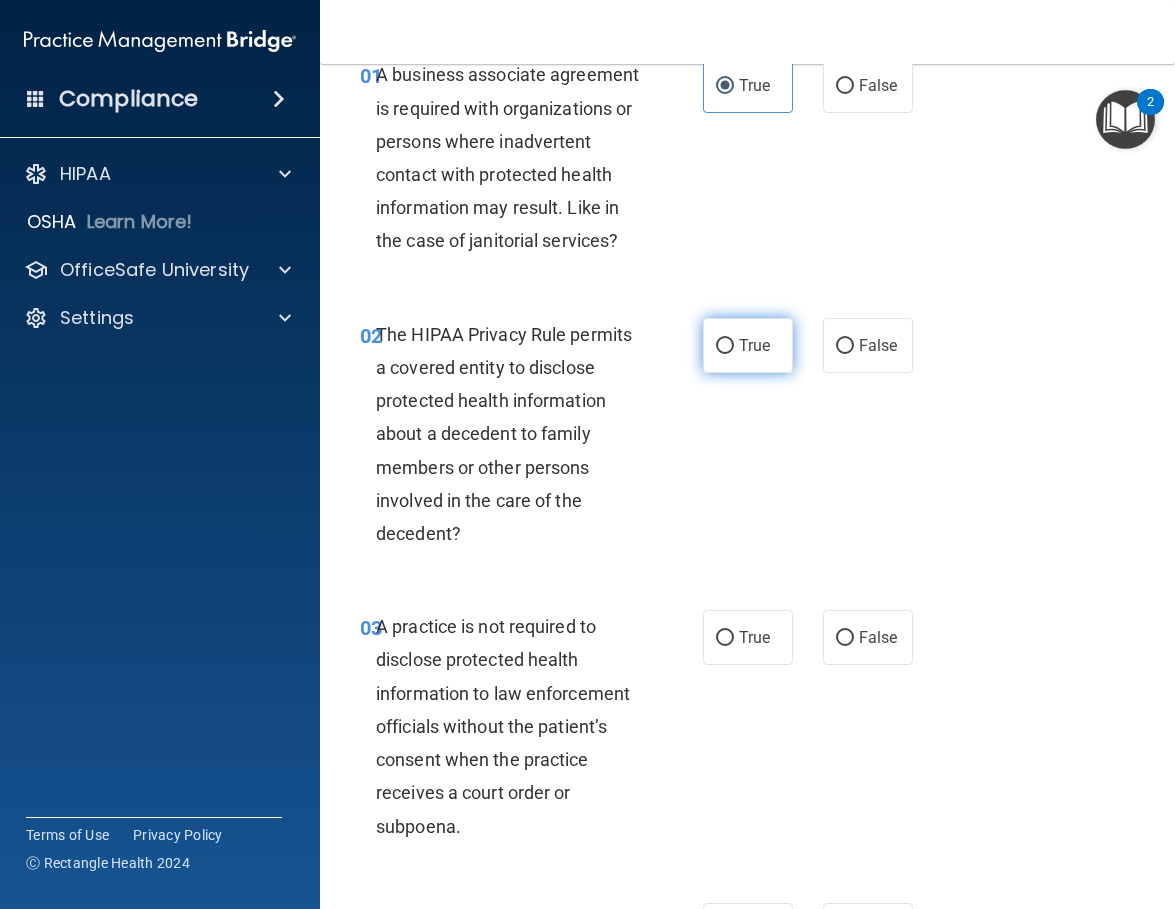click on "True" at bounding box center (748, 345) 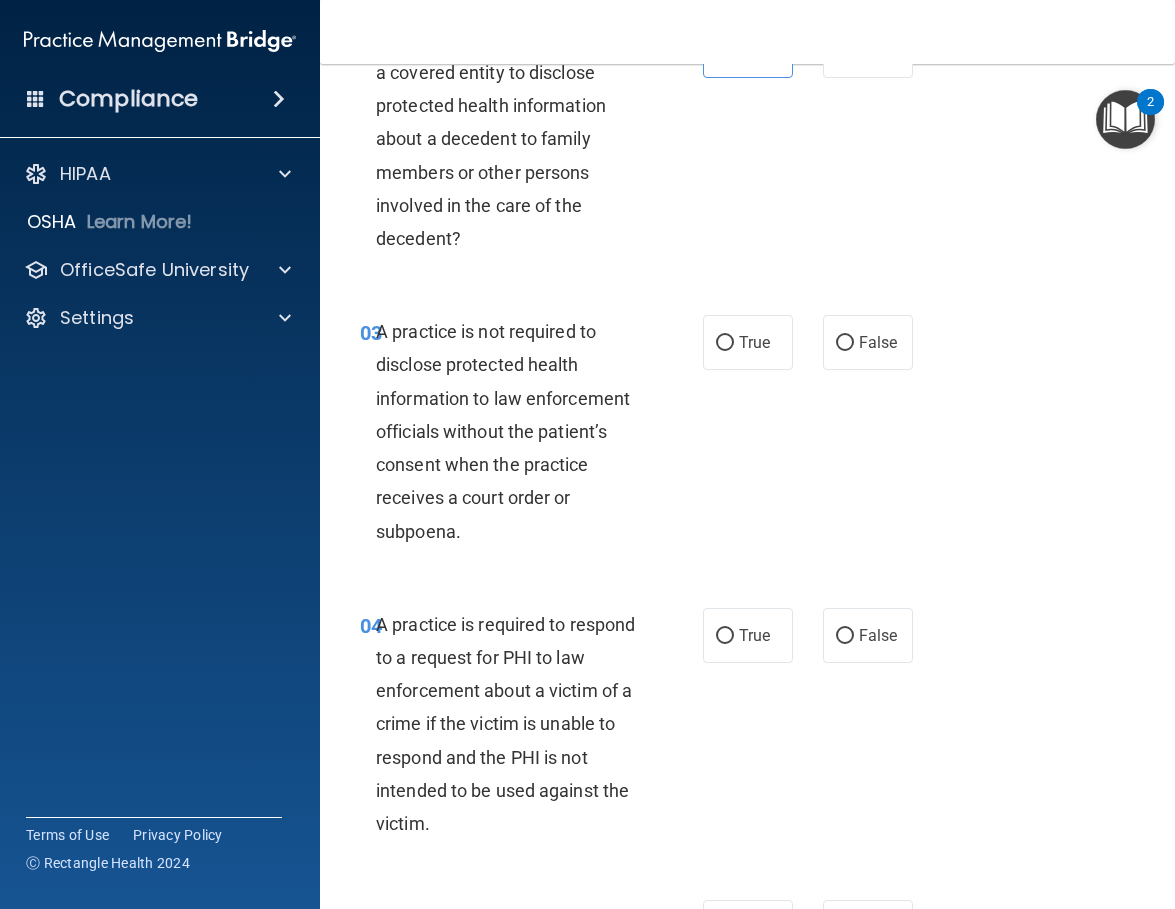 scroll, scrollTop: 400, scrollLeft: 0, axis: vertical 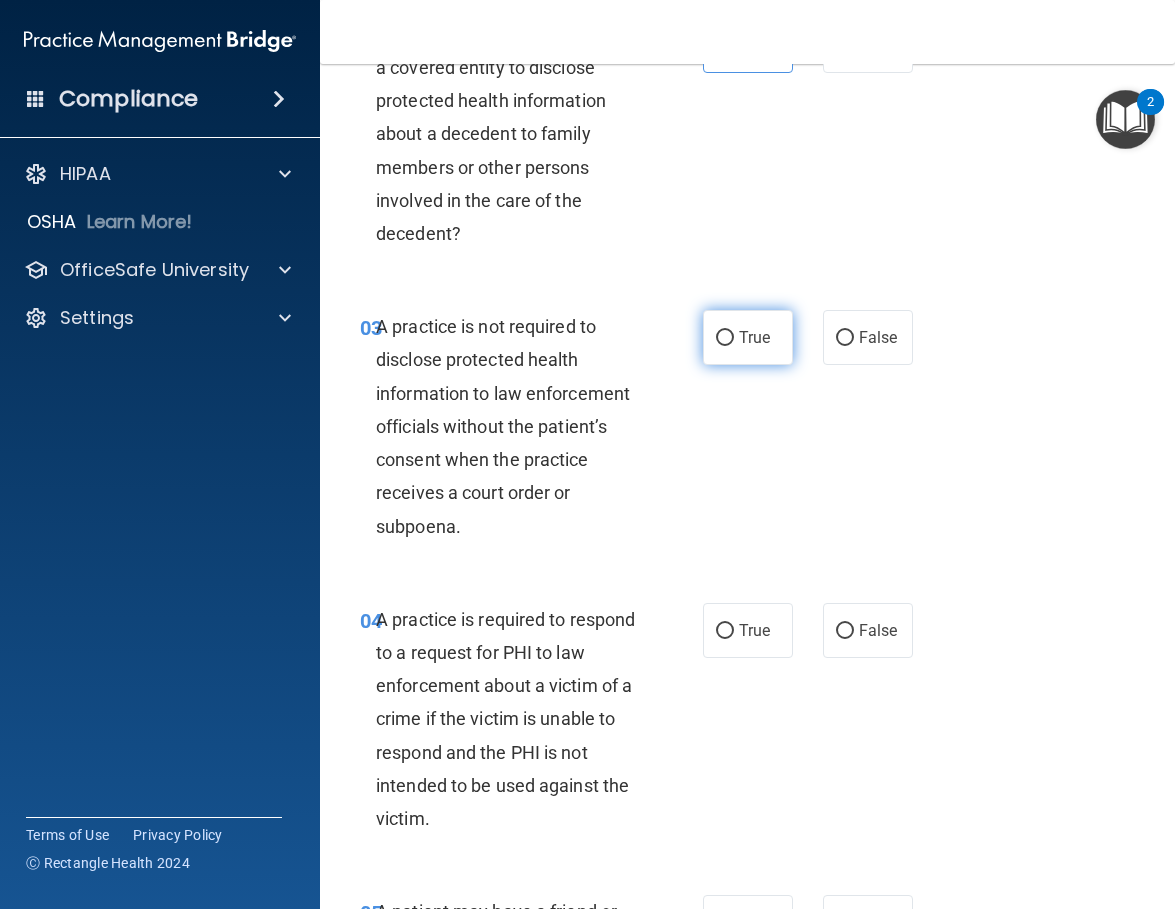 click on "True" at bounding box center [748, 337] 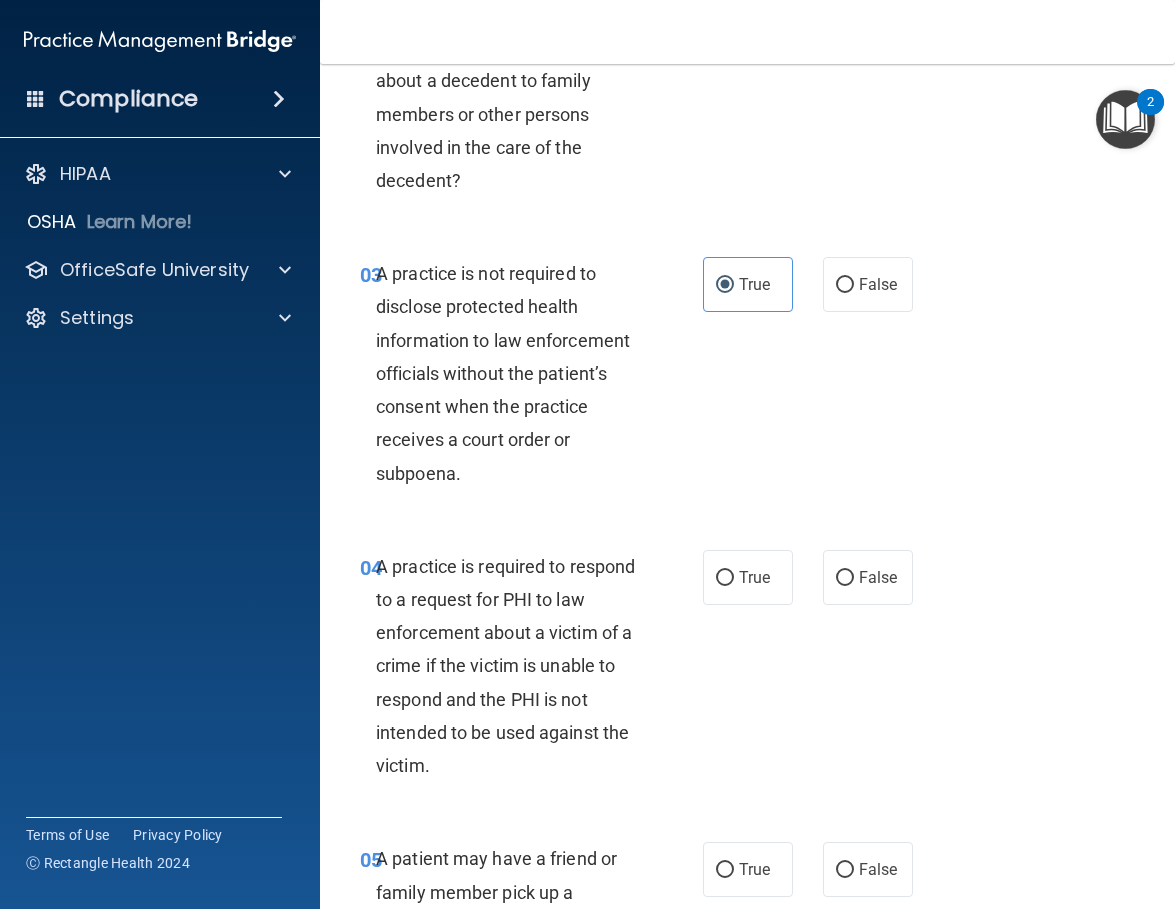scroll, scrollTop: 500, scrollLeft: 0, axis: vertical 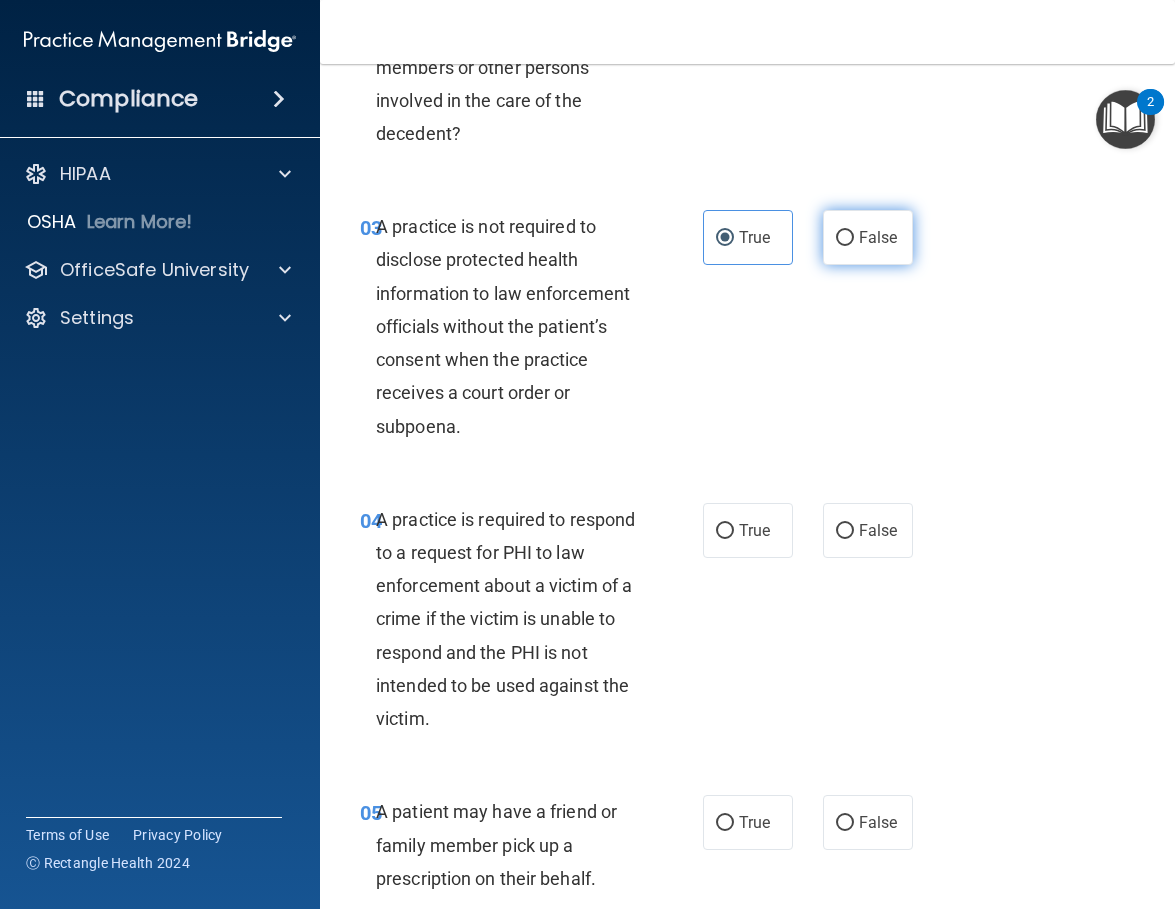 click on "False" at bounding box center (878, 237) 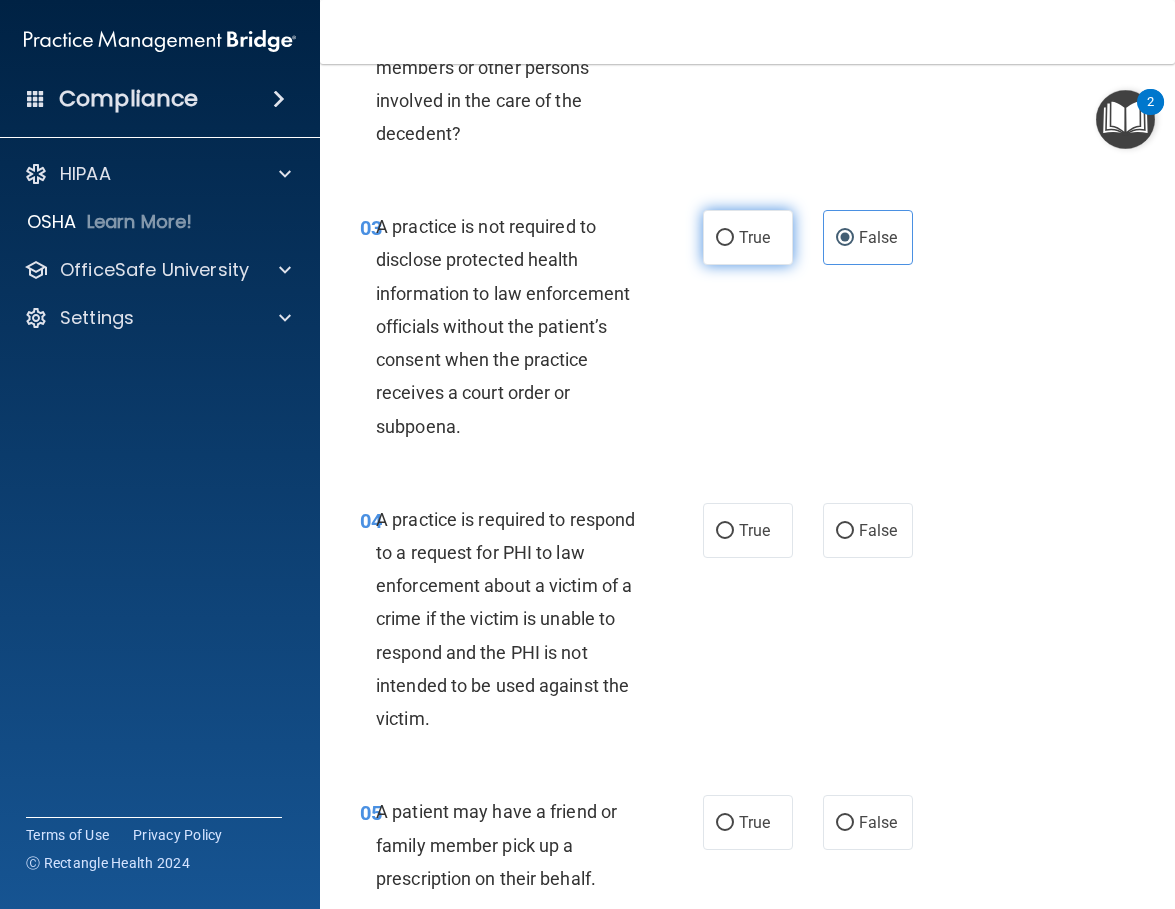 click on "True" at bounding box center [748, 237] 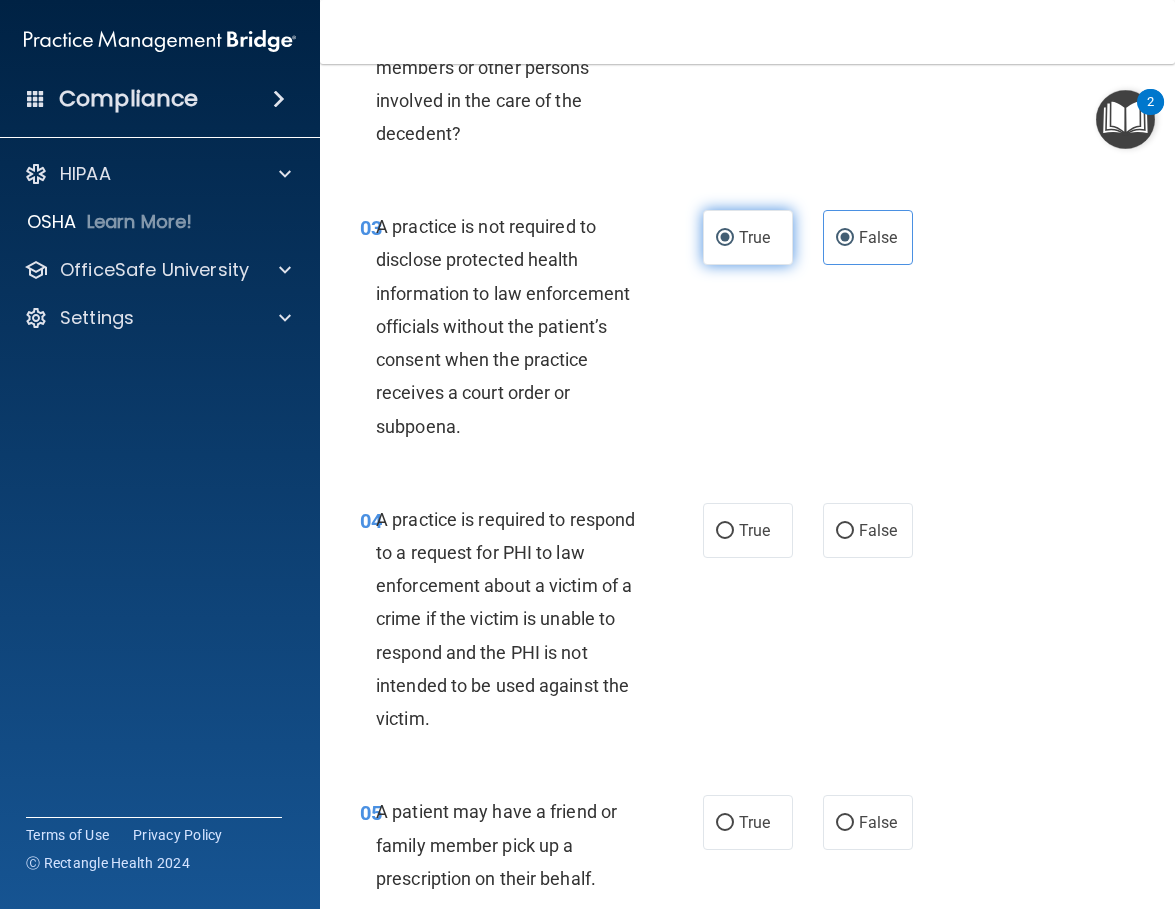 radio on "false" 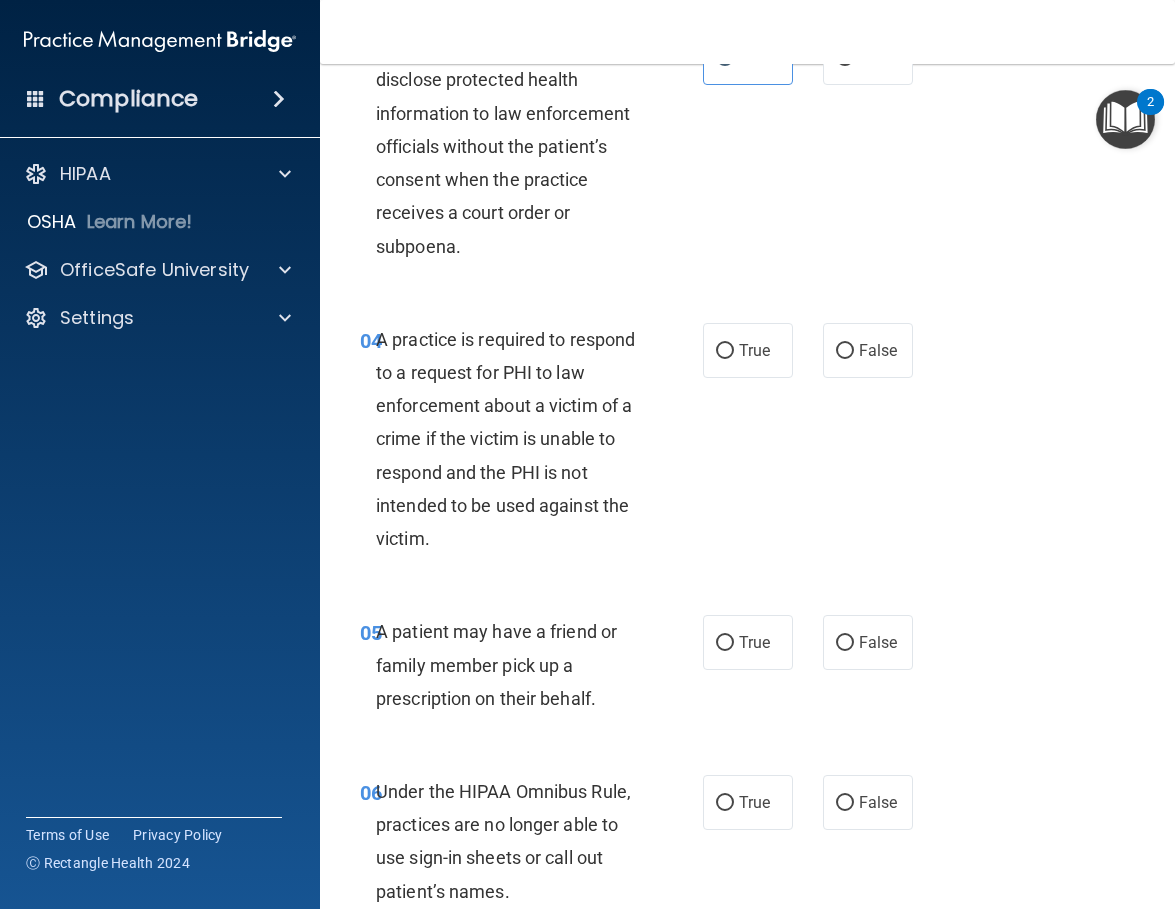 scroll, scrollTop: 700, scrollLeft: 0, axis: vertical 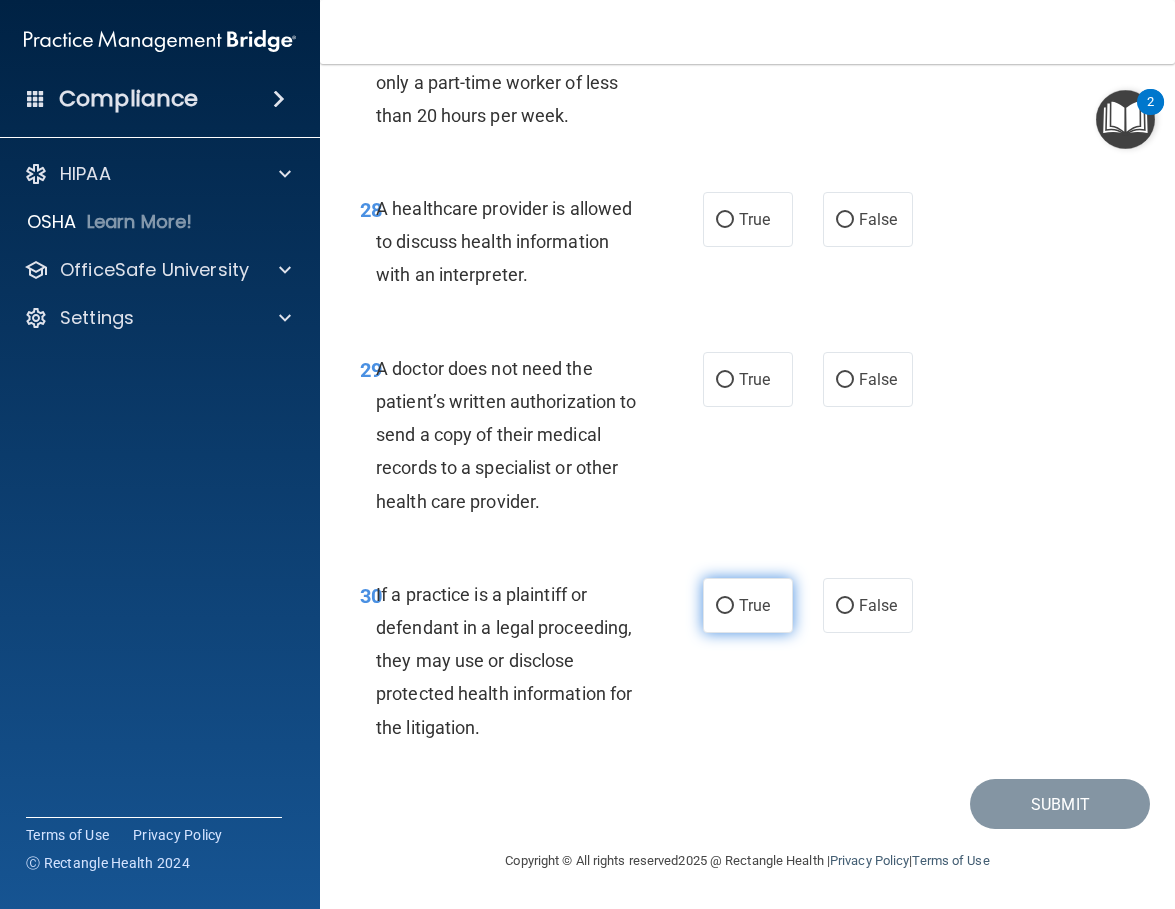click on "True" at bounding box center (754, 605) 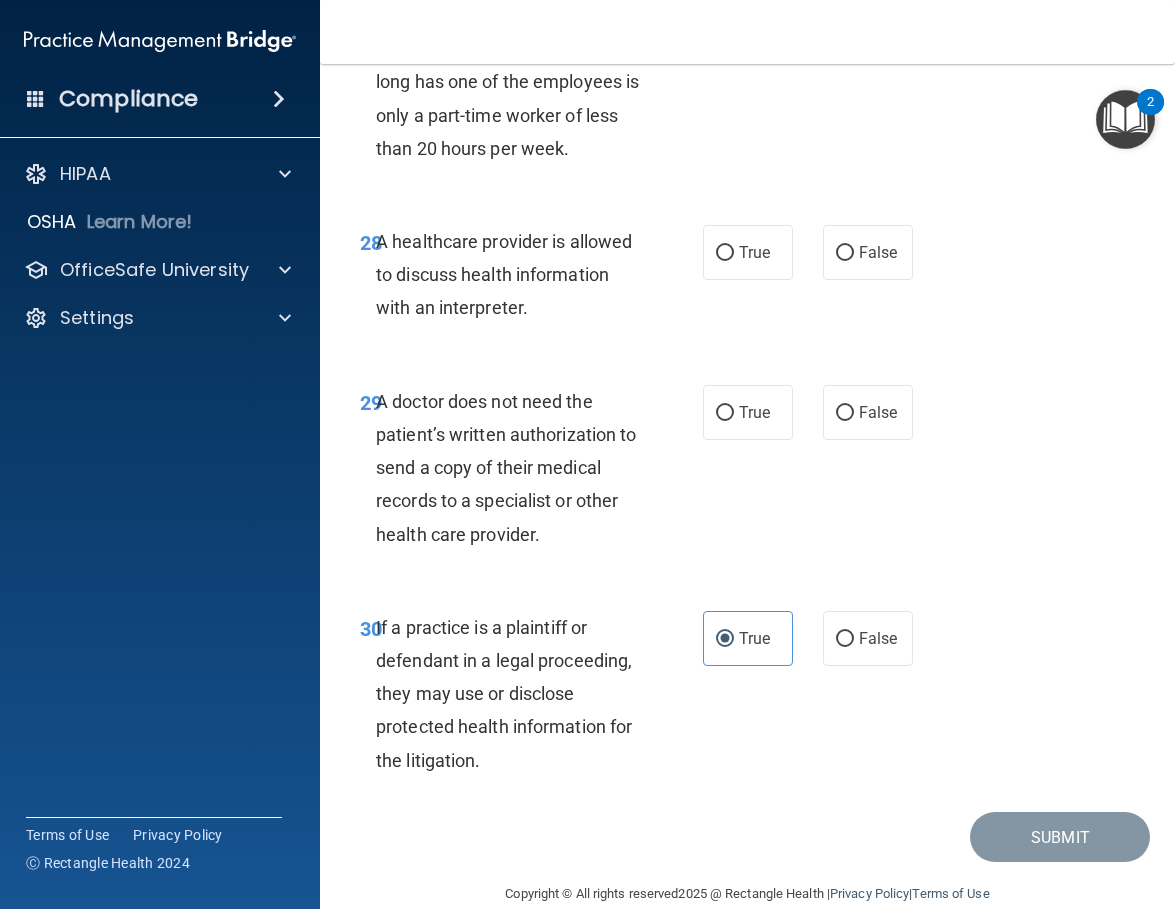 scroll, scrollTop: 6203, scrollLeft: 0, axis: vertical 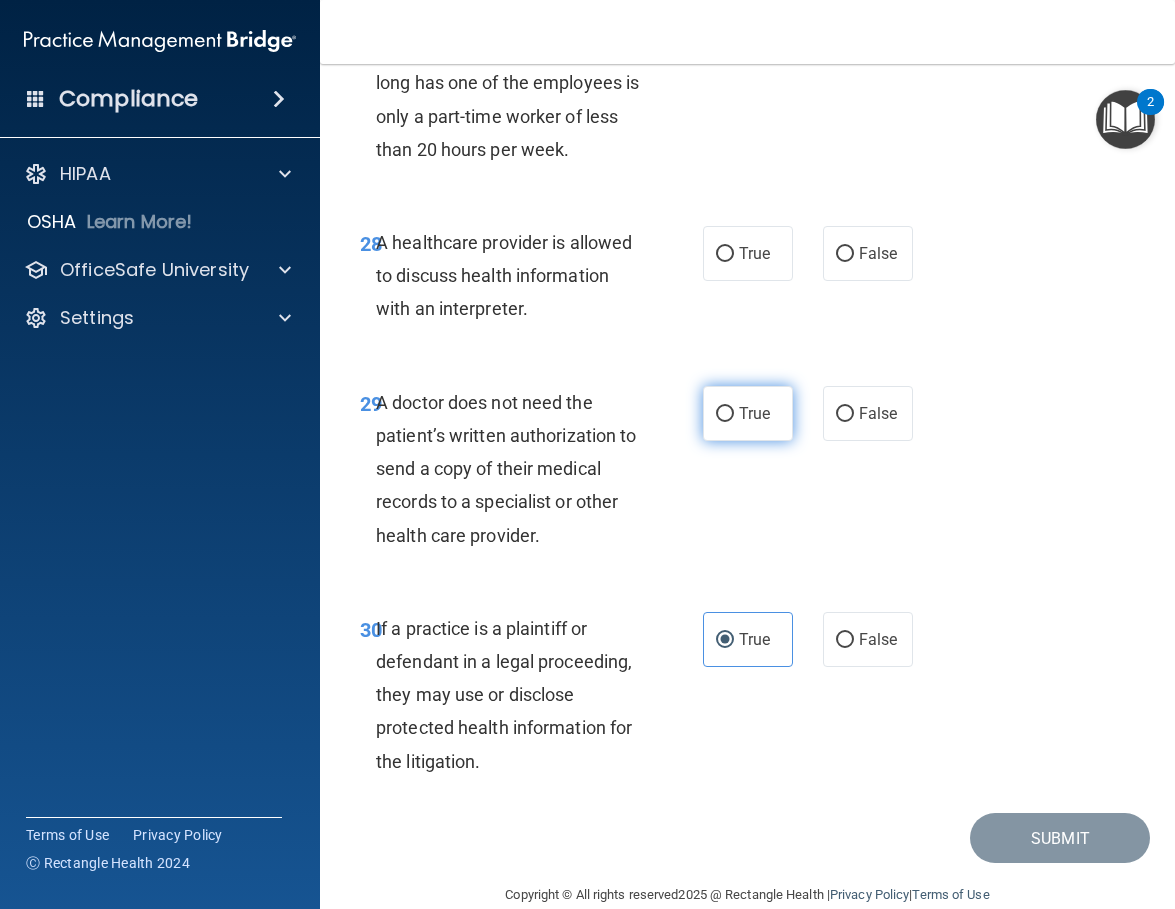 click on "True" at bounding box center (748, 413) 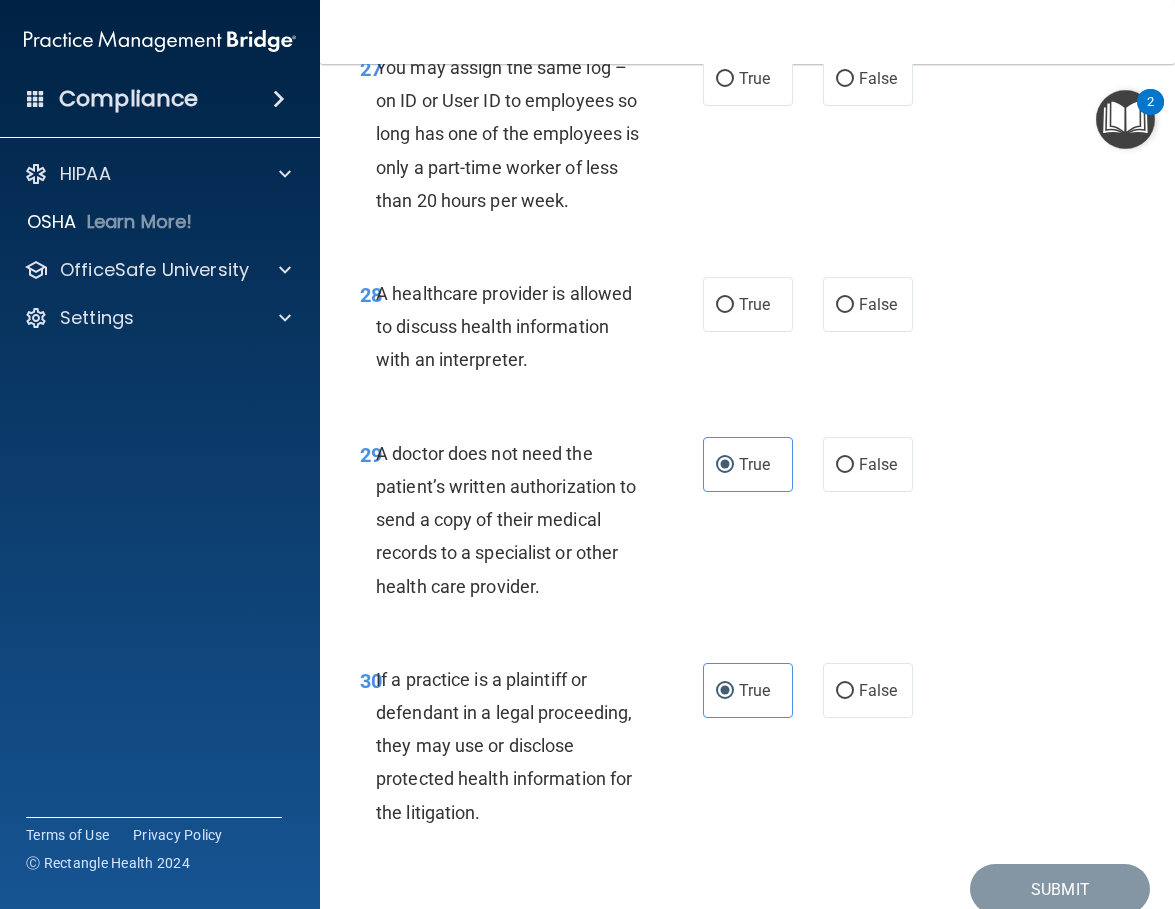 scroll, scrollTop: 6103, scrollLeft: 0, axis: vertical 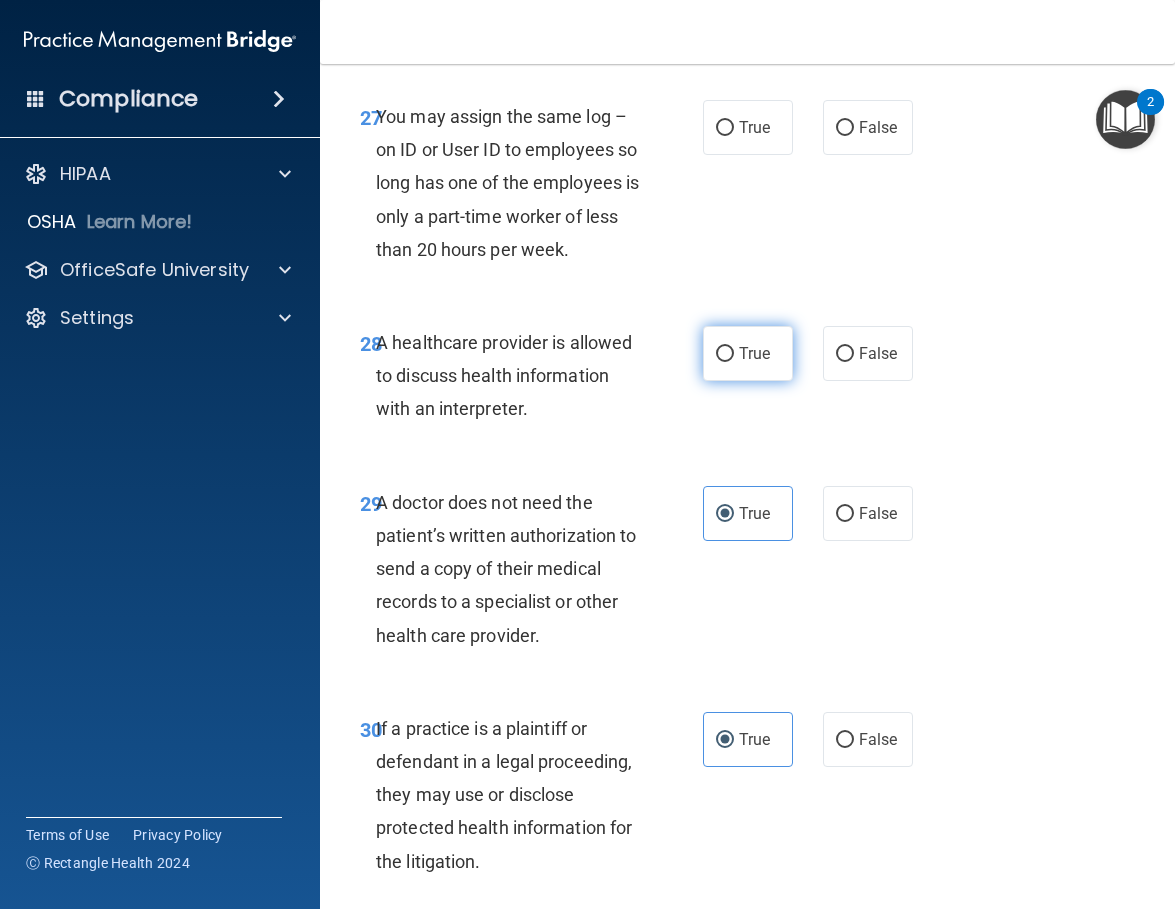 click on "True" at bounding box center [754, 353] 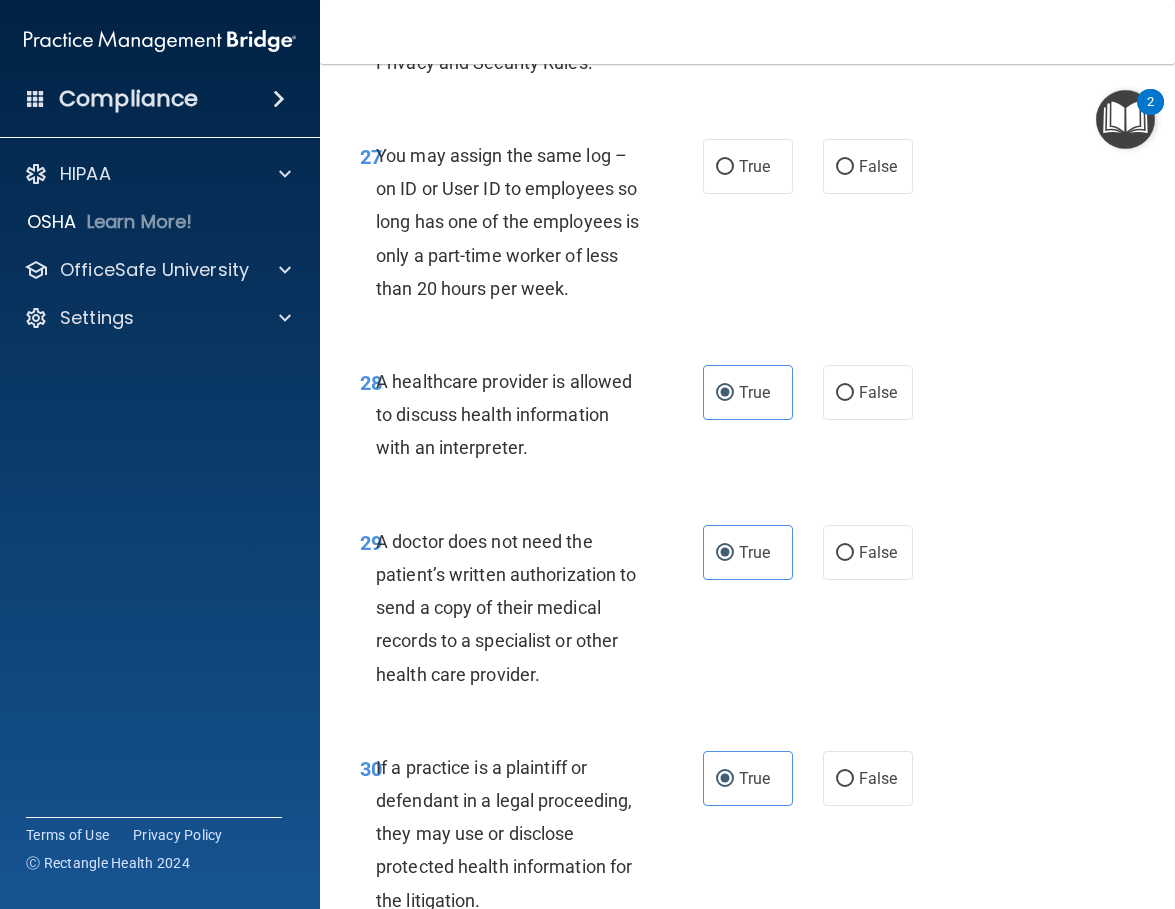 scroll, scrollTop: 6003, scrollLeft: 0, axis: vertical 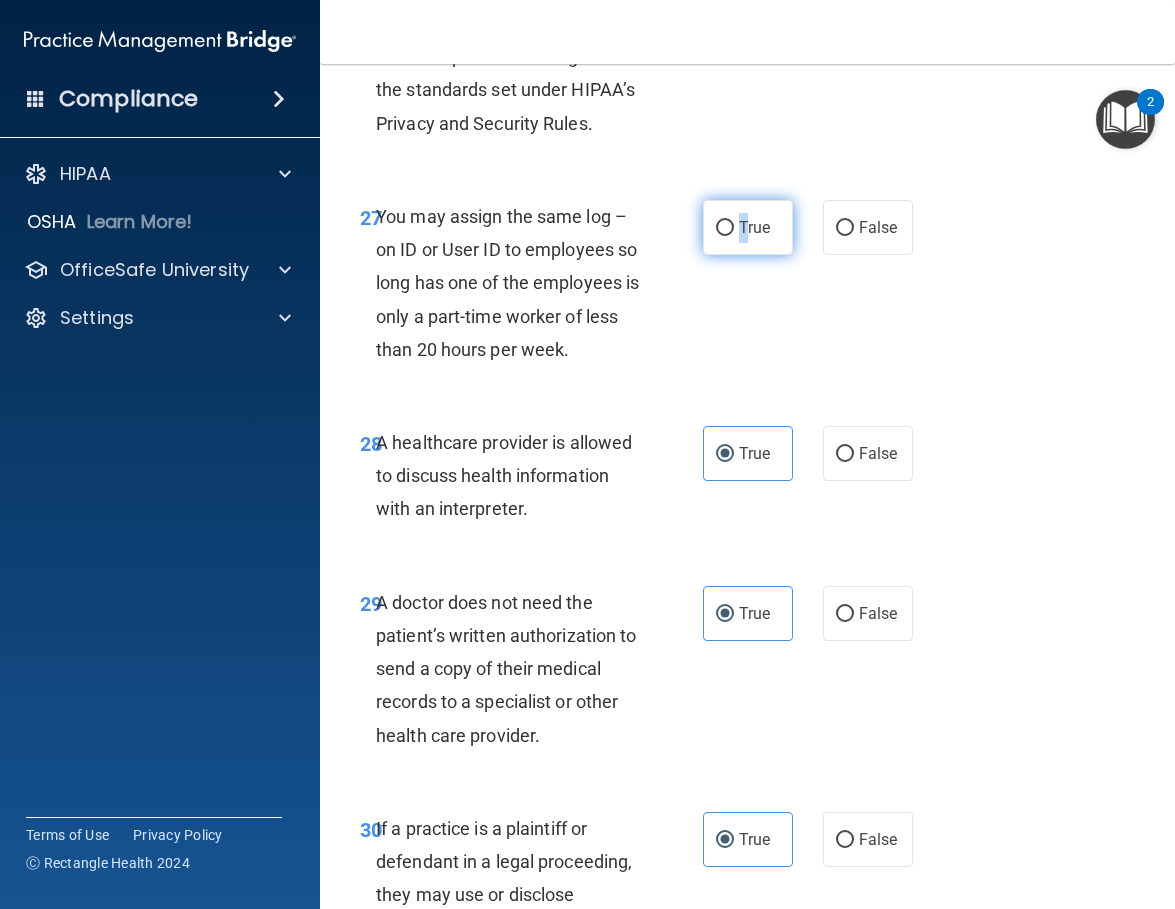 click on "True" at bounding box center [754, 227] 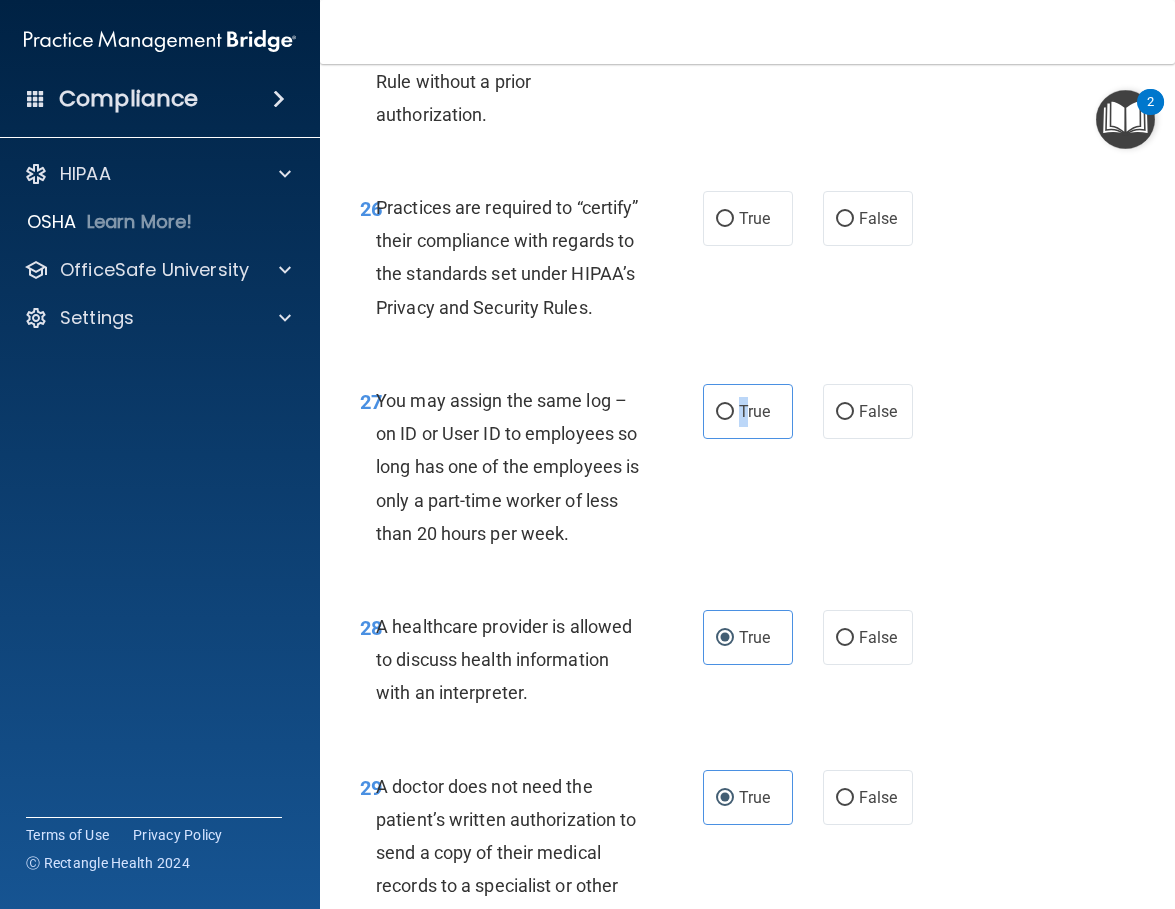 scroll, scrollTop: 5803, scrollLeft: 0, axis: vertical 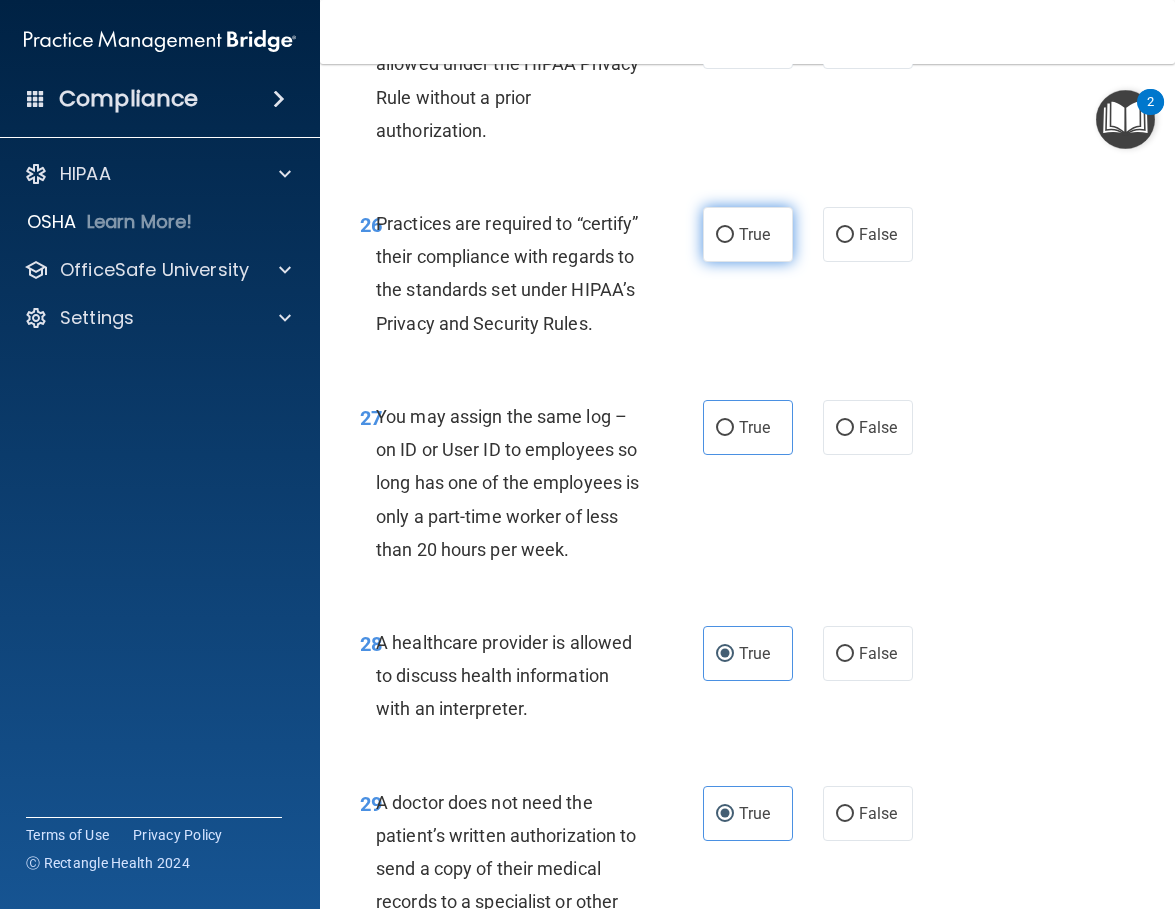 click on "True" at bounding box center (754, 234) 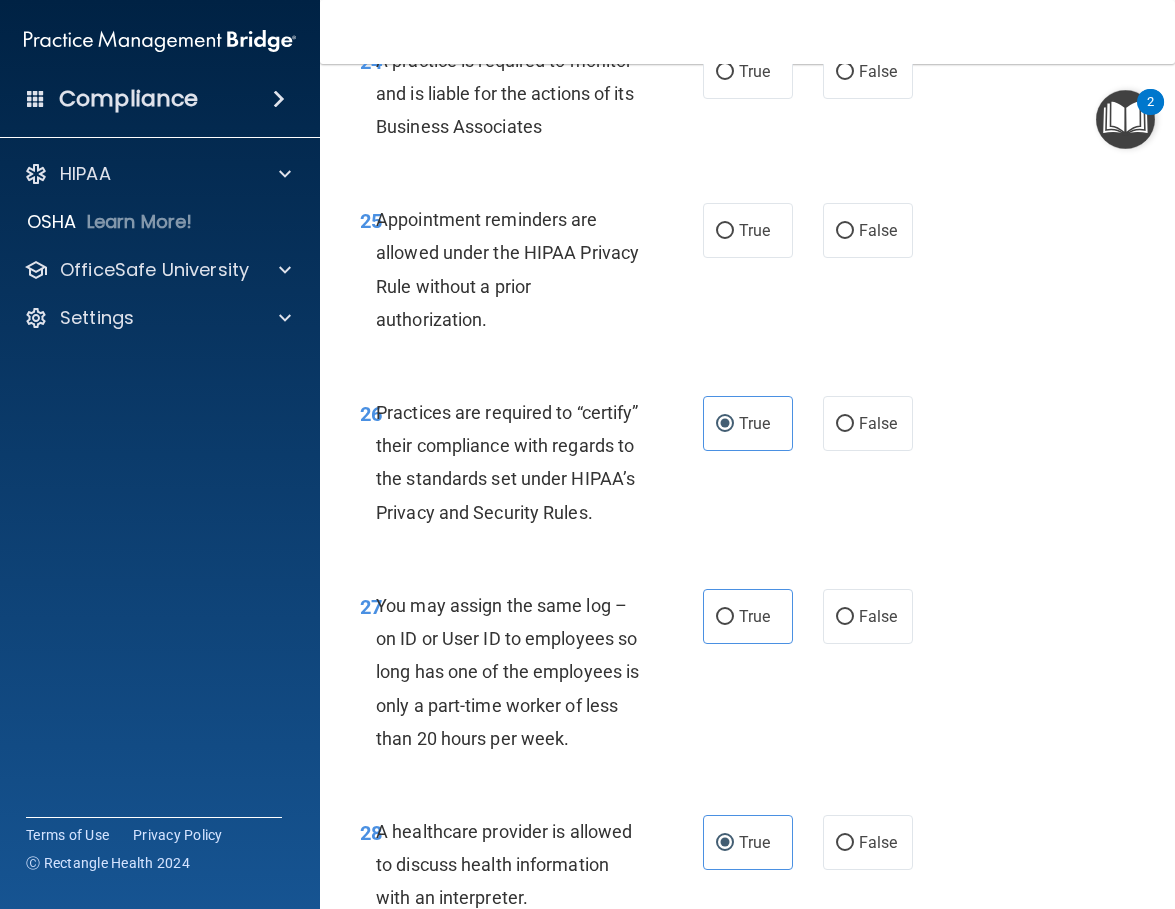 scroll, scrollTop: 5603, scrollLeft: 0, axis: vertical 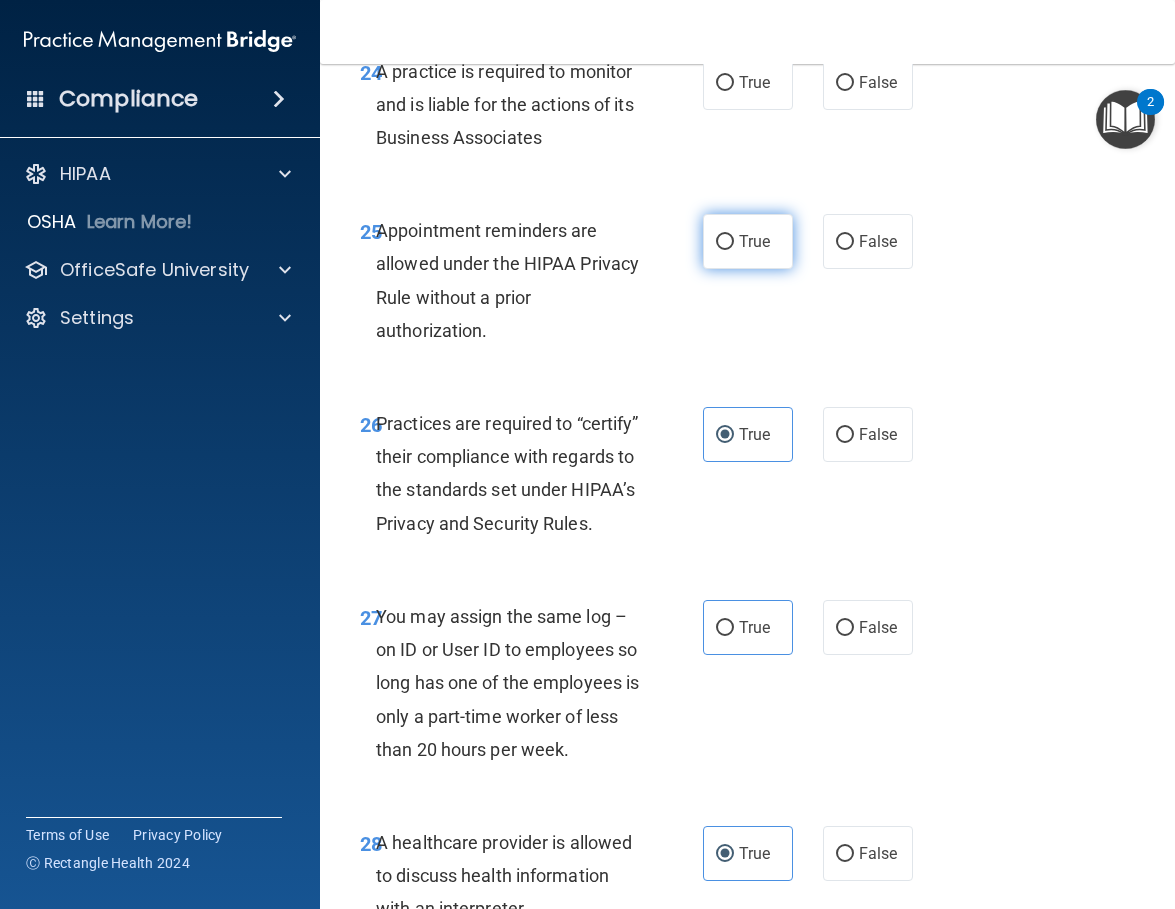 click on "True" at bounding box center [725, 242] 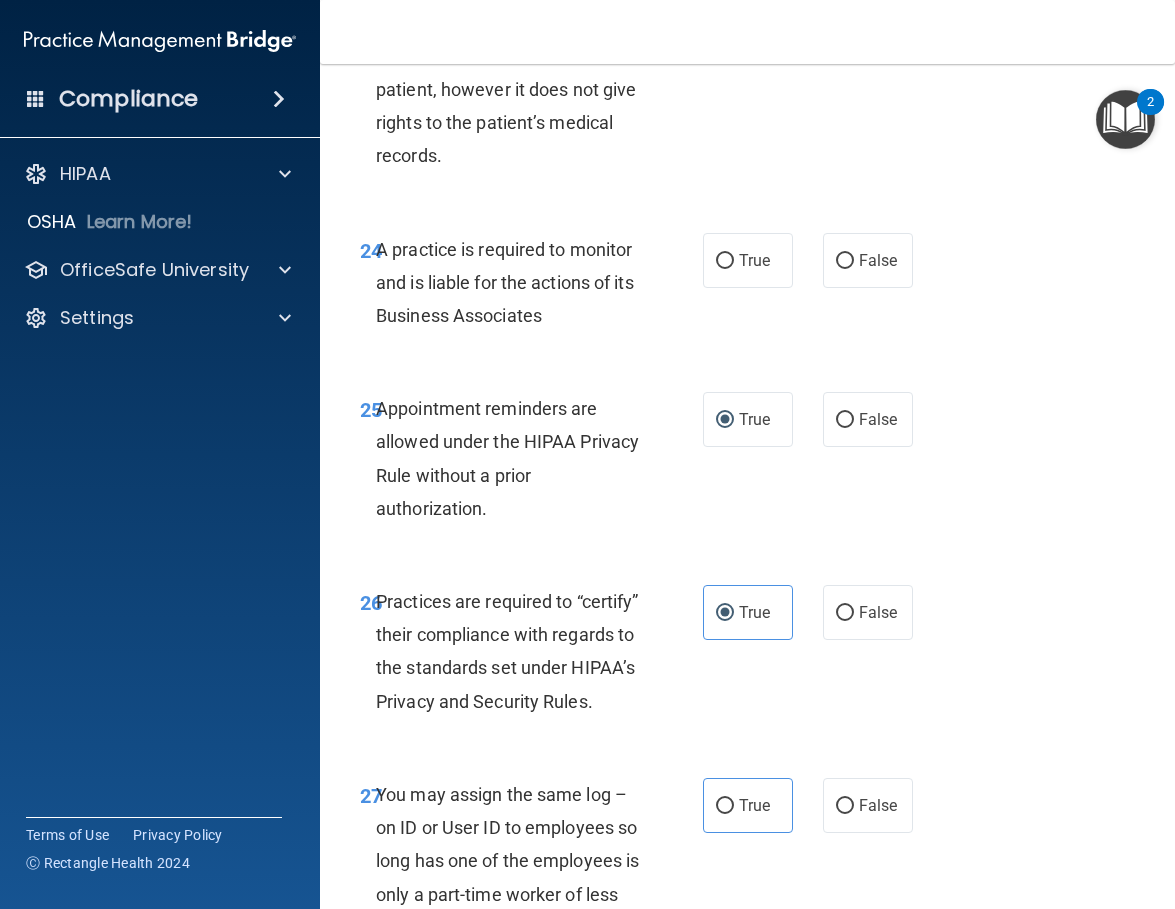 scroll, scrollTop: 5403, scrollLeft: 0, axis: vertical 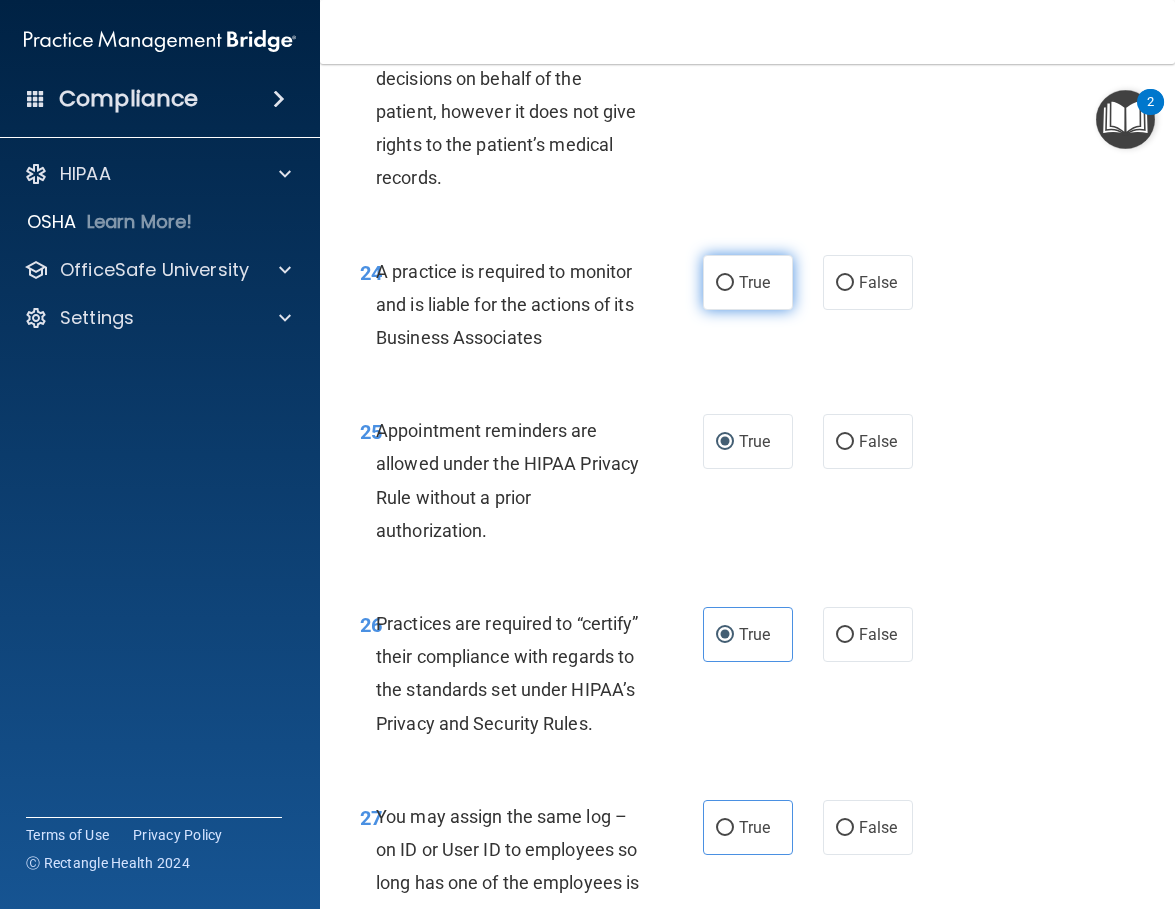 click on "True" at bounding box center [725, 283] 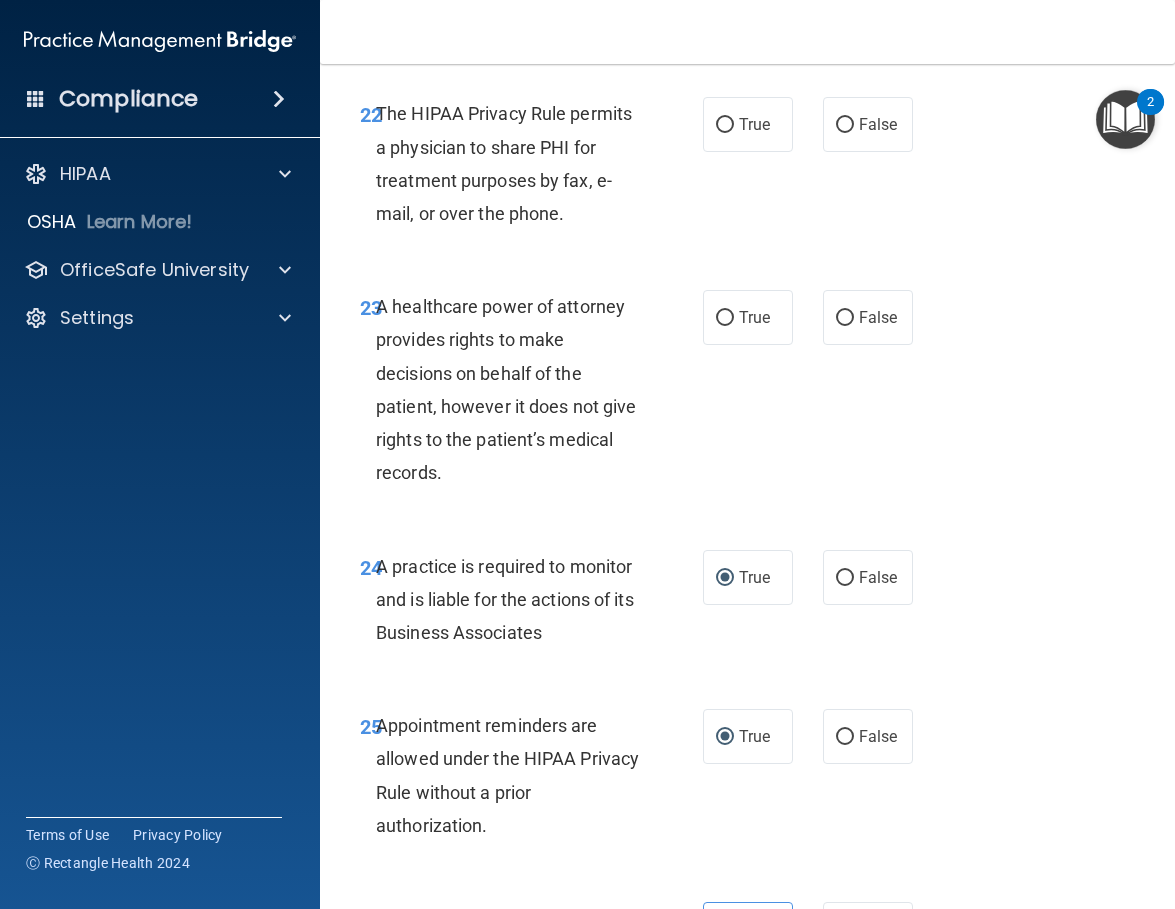 scroll, scrollTop: 5103, scrollLeft: 0, axis: vertical 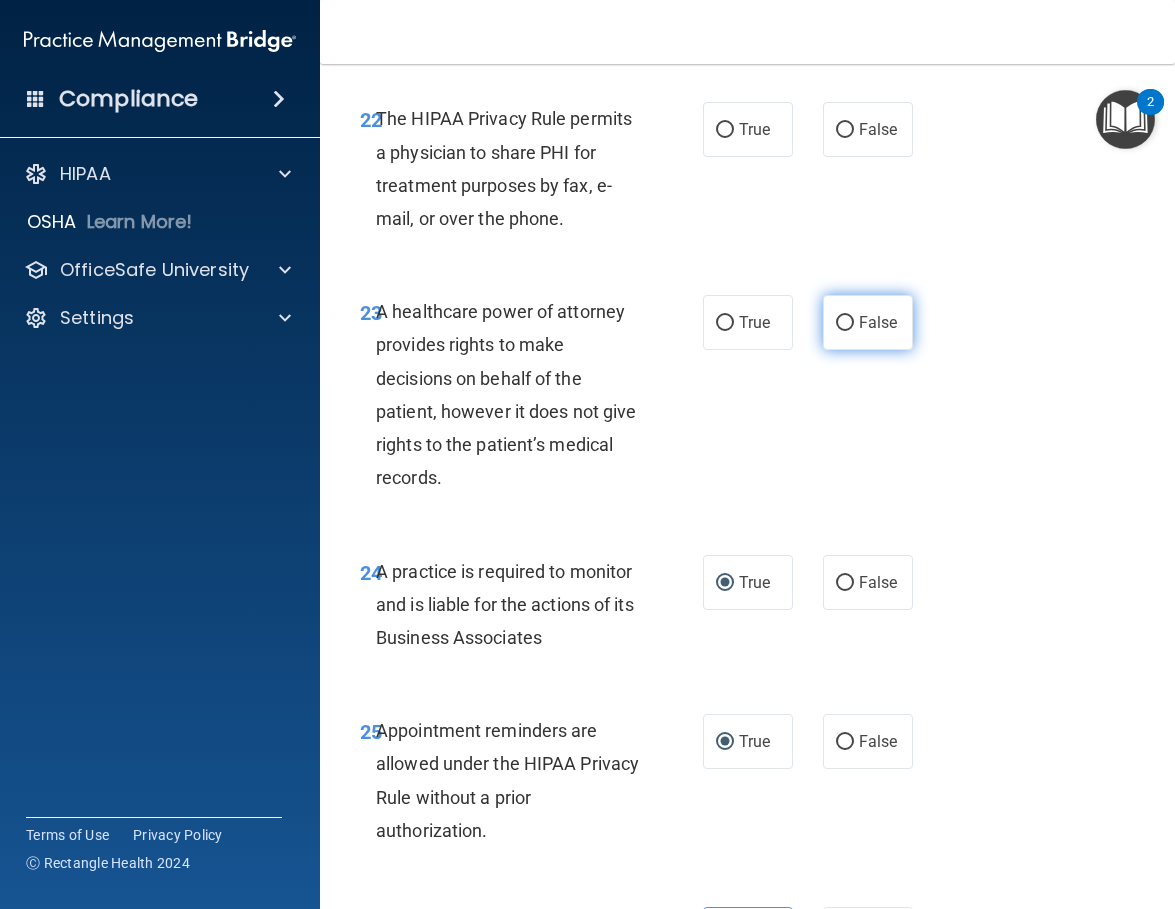 click on "False" at bounding box center (878, 322) 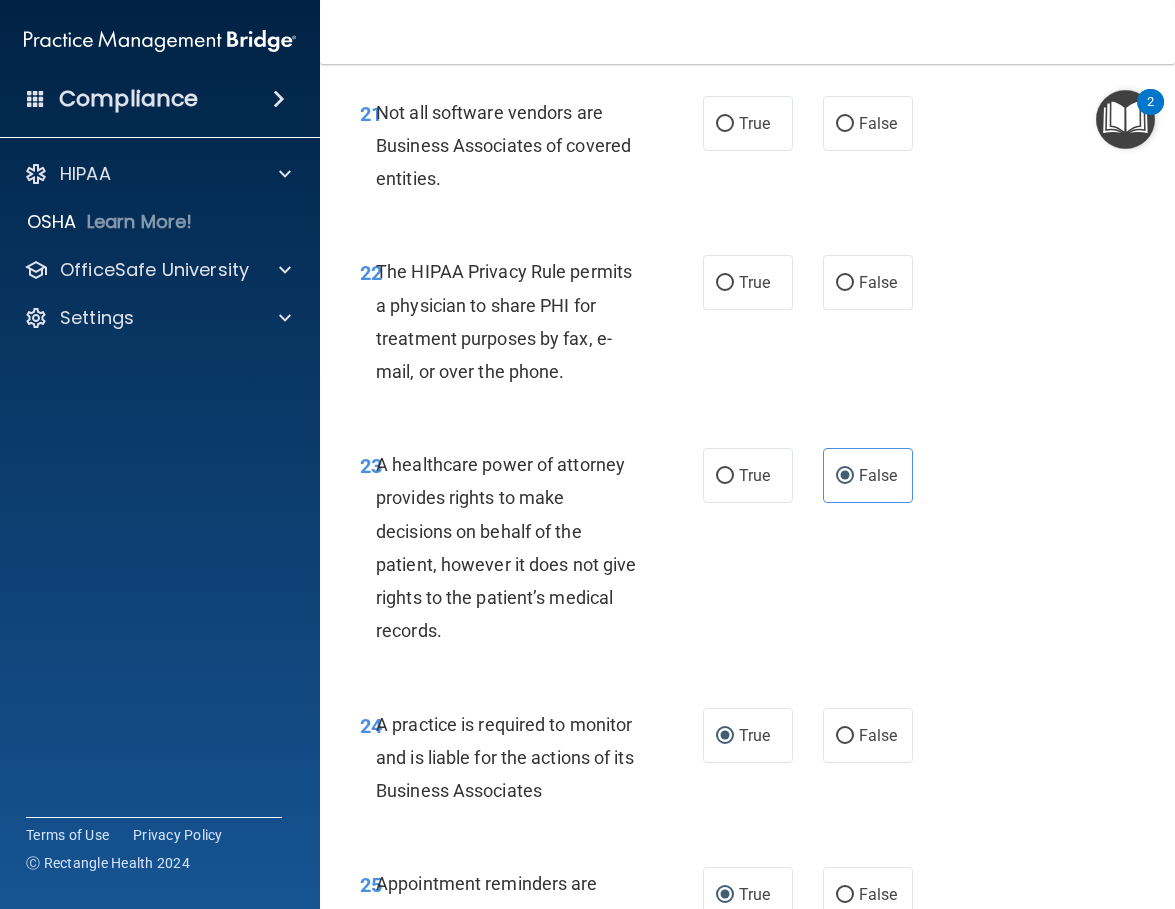 scroll, scrollTop: 4903, scrollLeft: 0, axis: vertical 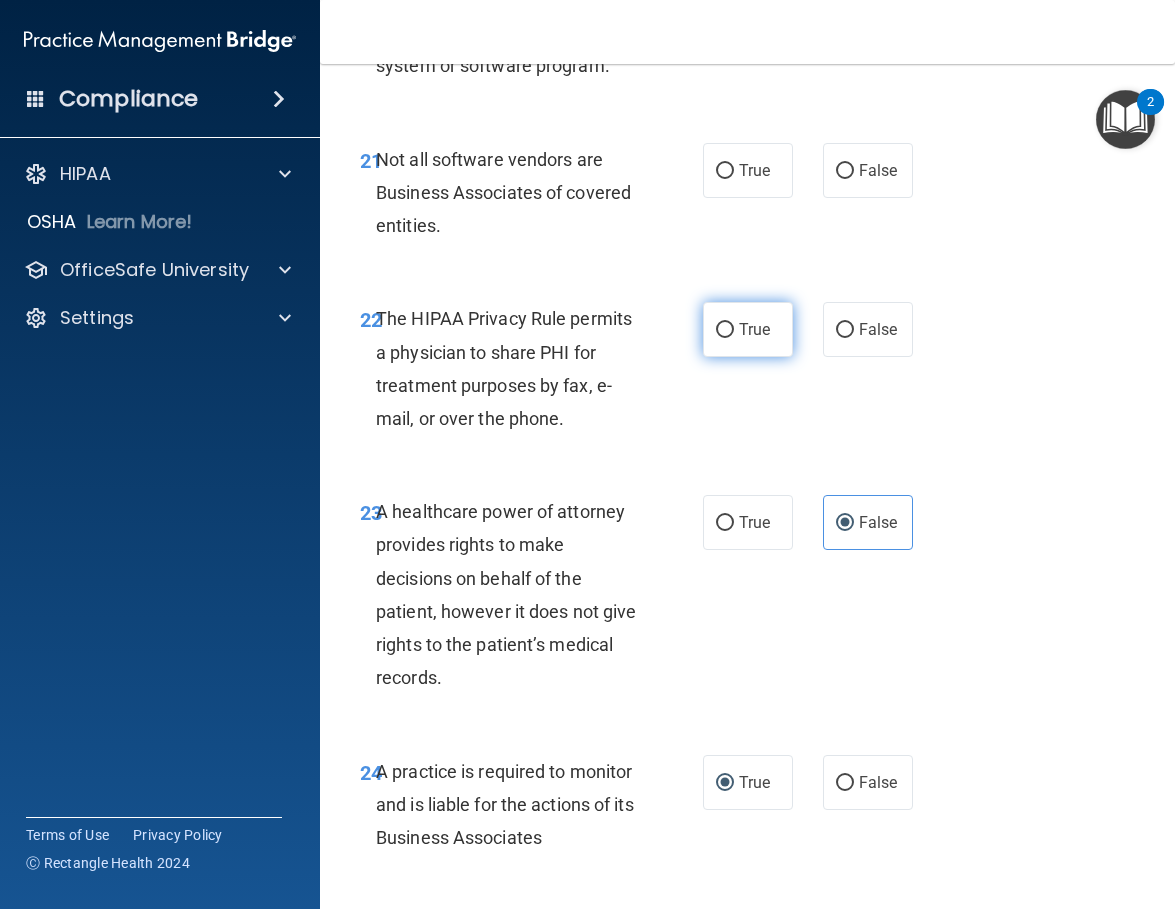 click on "True" at bounding box center [748, 329] 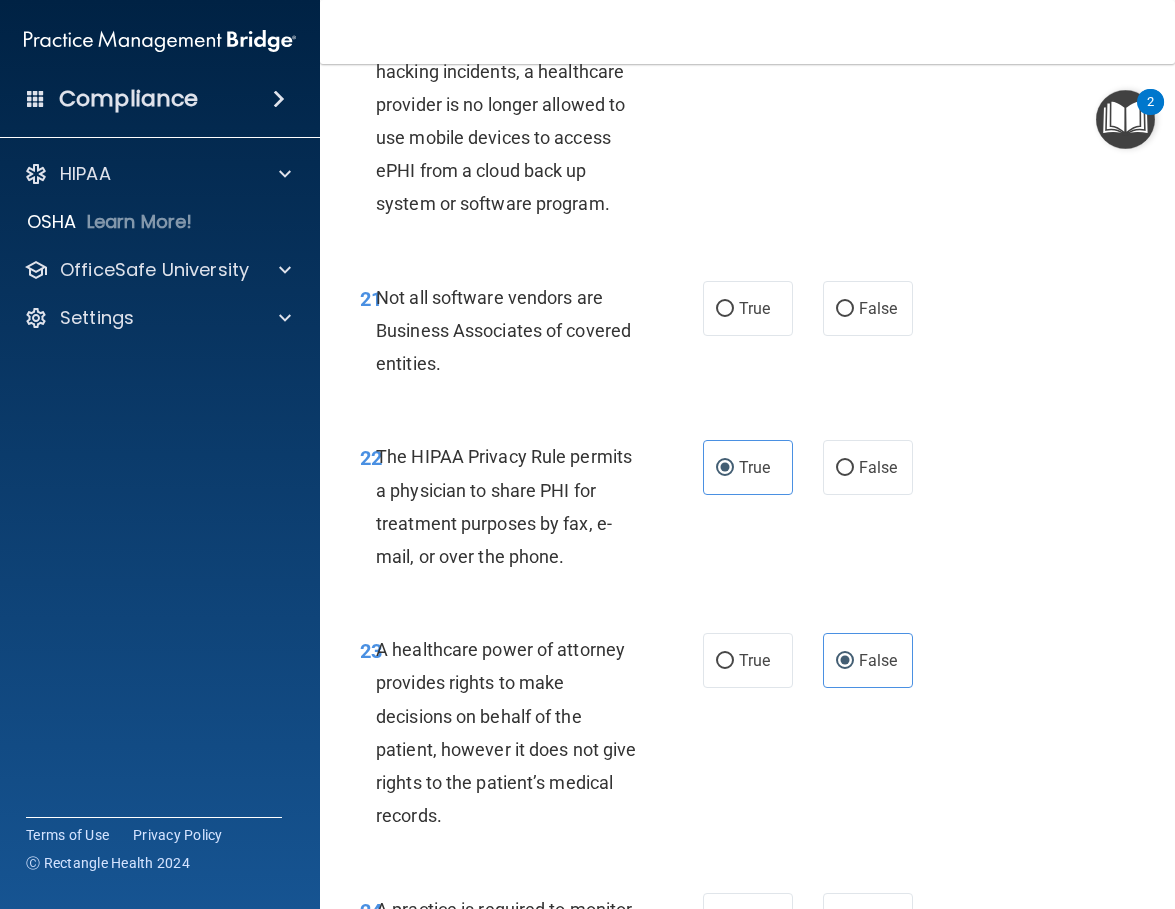 scroll, scrollTop: 4703, scrollLeft: 0, axis: vertical 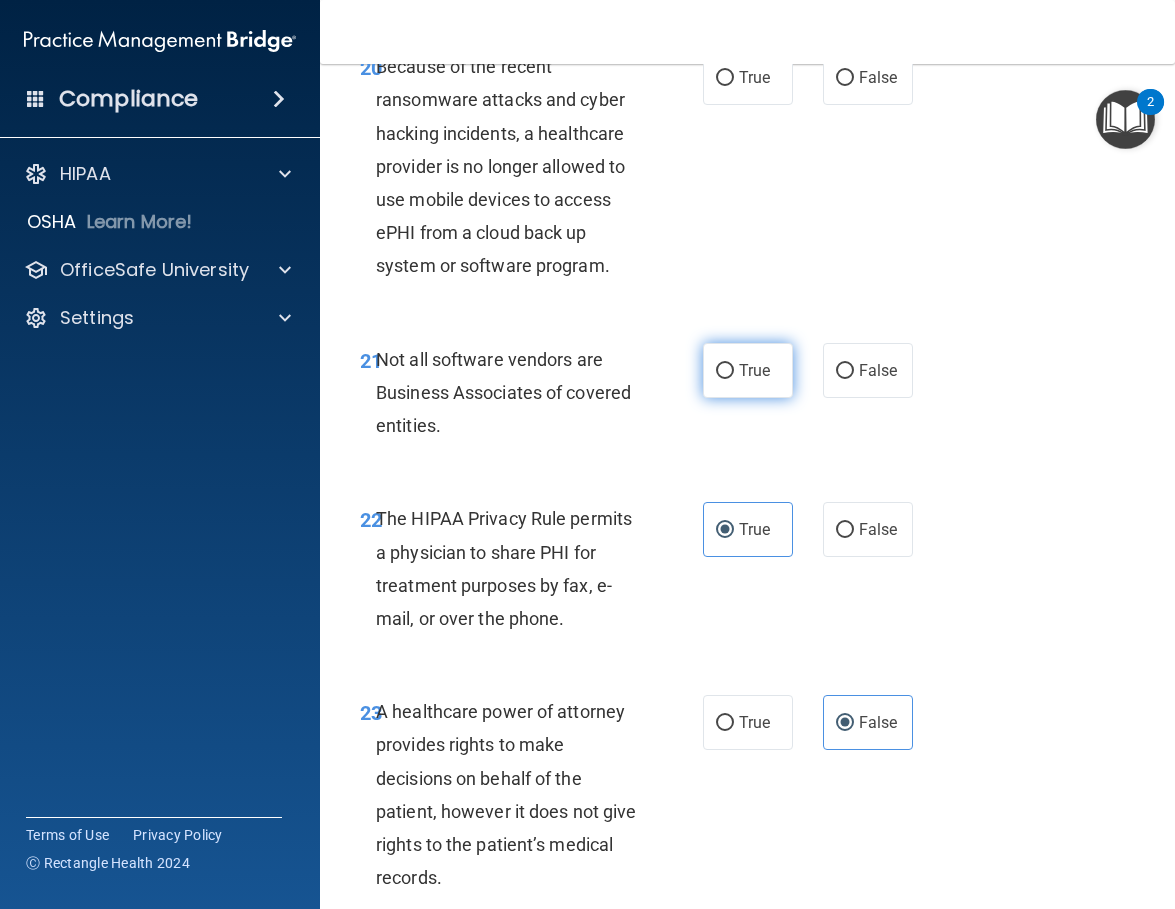 click on "True" at bounding box center [725, 371] 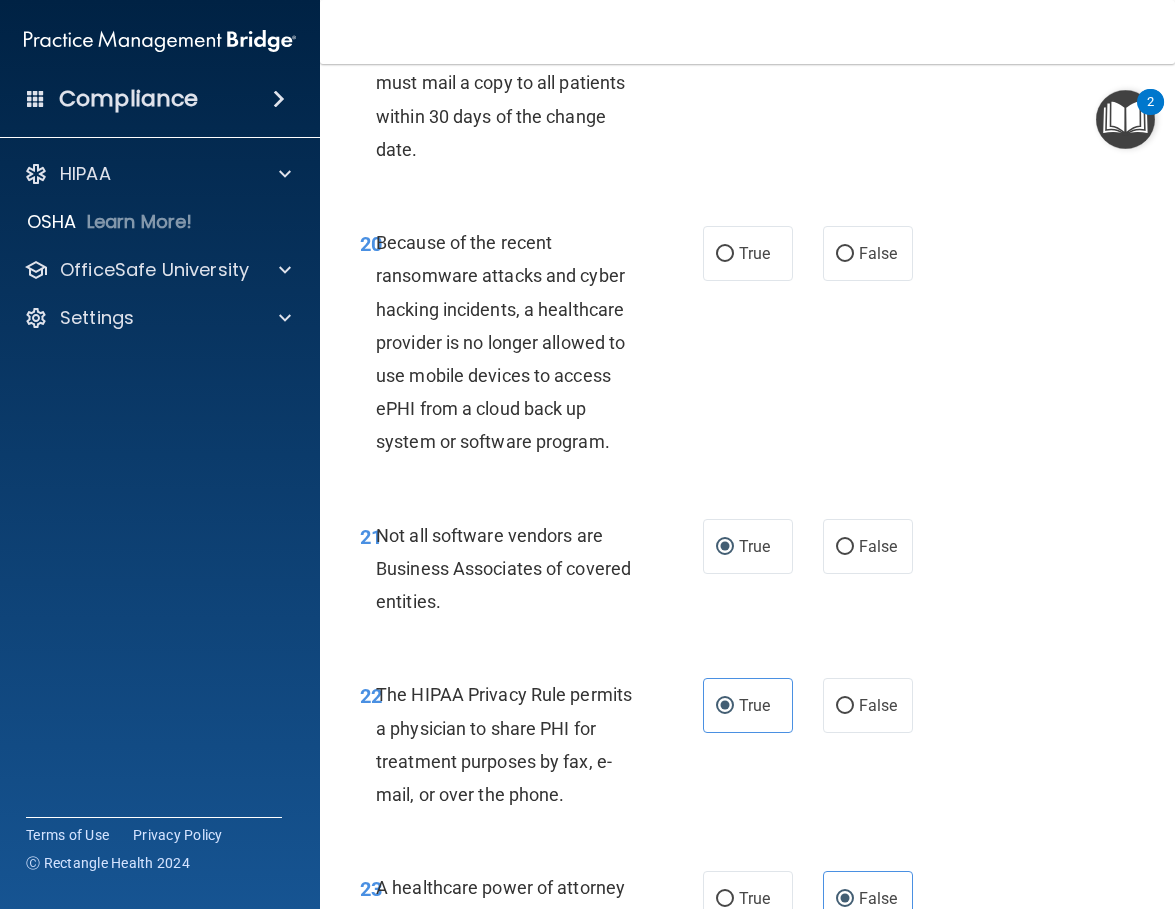 scroll, scrollTop: 4503, scrollLeft: 0, axis: vertical 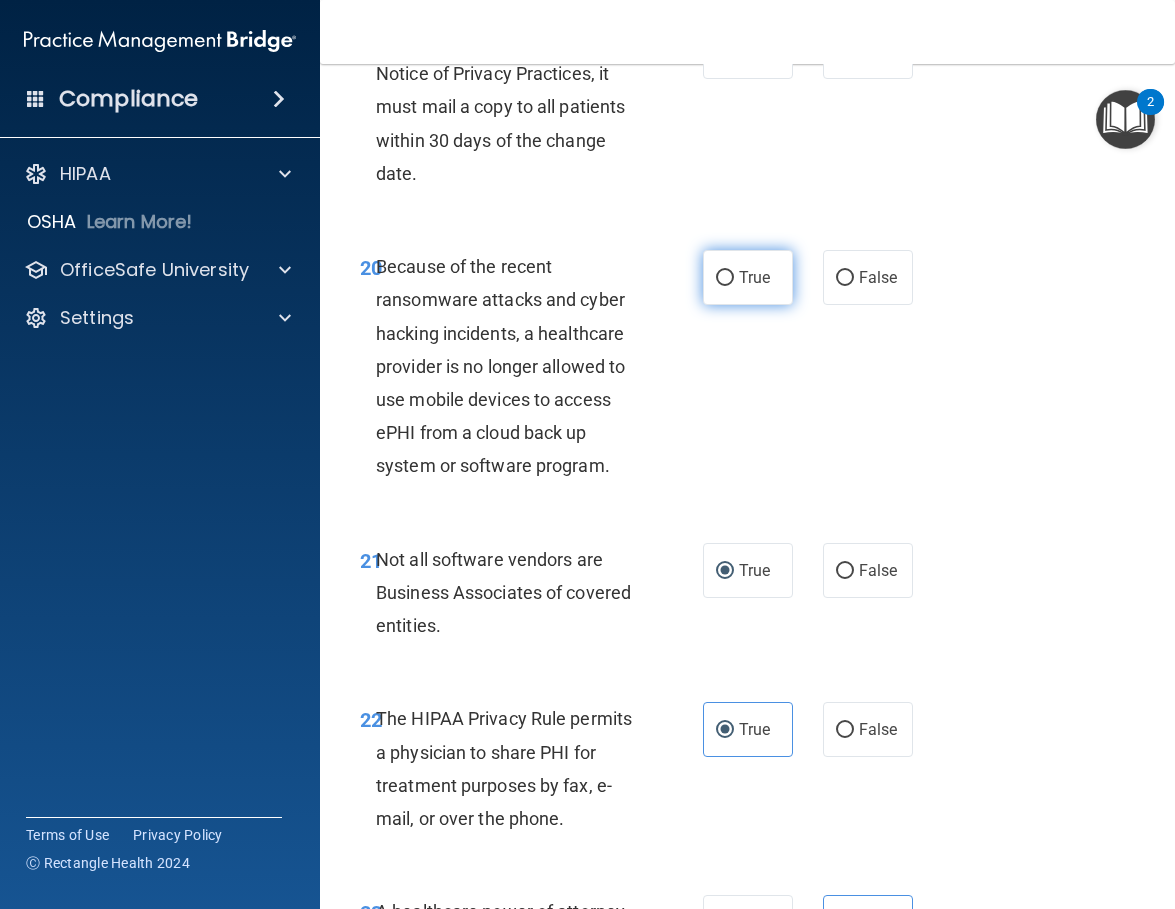 click on "True" at bounding box center (748, 277) 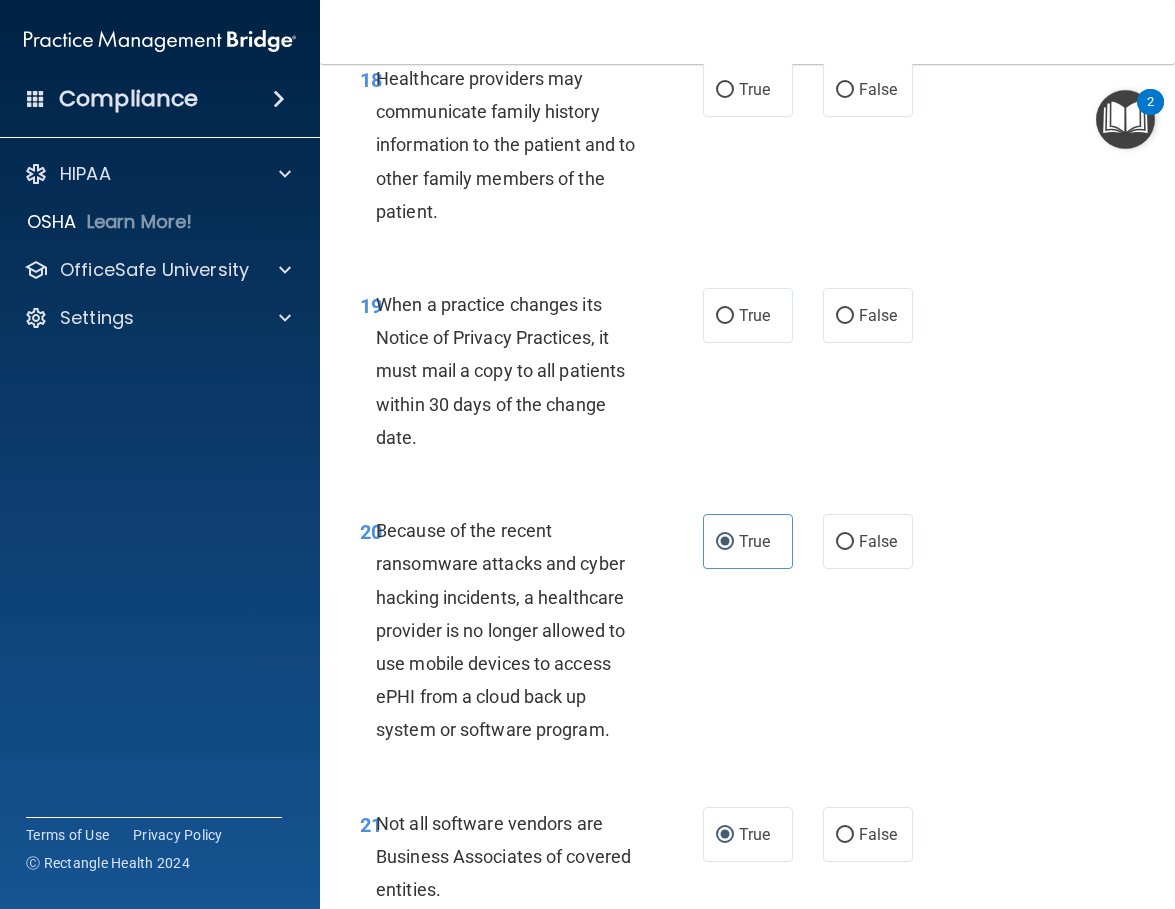 scroll, scrollTop: 4203, scrollLeft: 0, axis: vertical 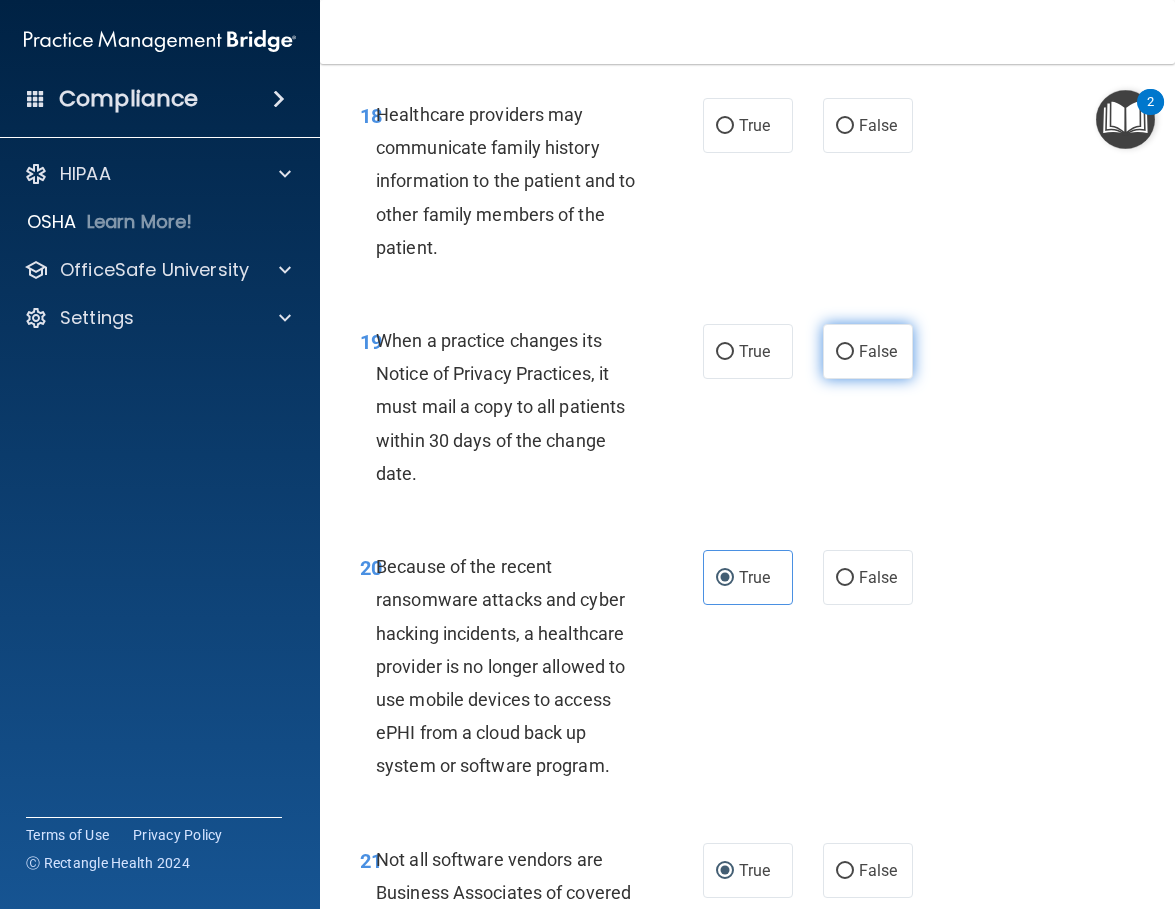 click on "False" at bounding box center (868, 351) 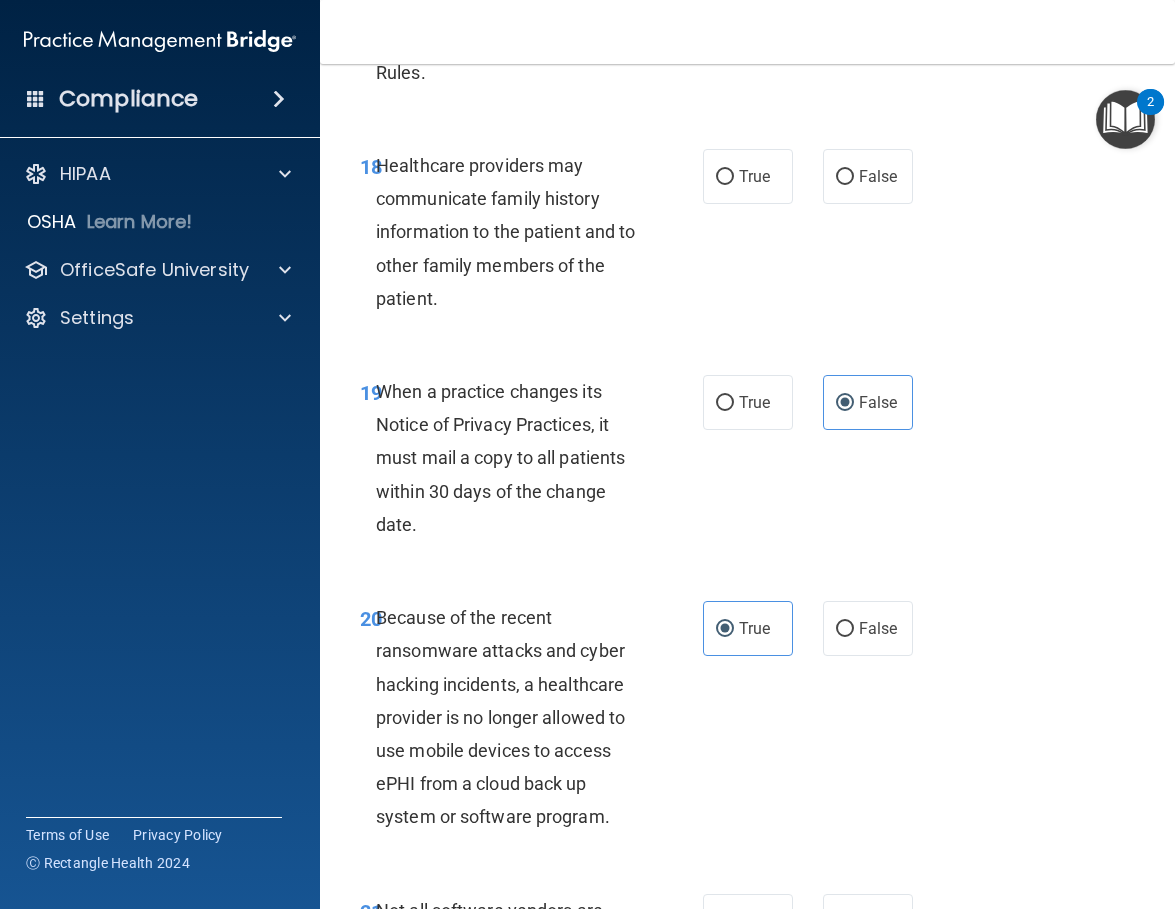 scroll, scrollTop: 4003, scrollLeft: 0, axis: vertical 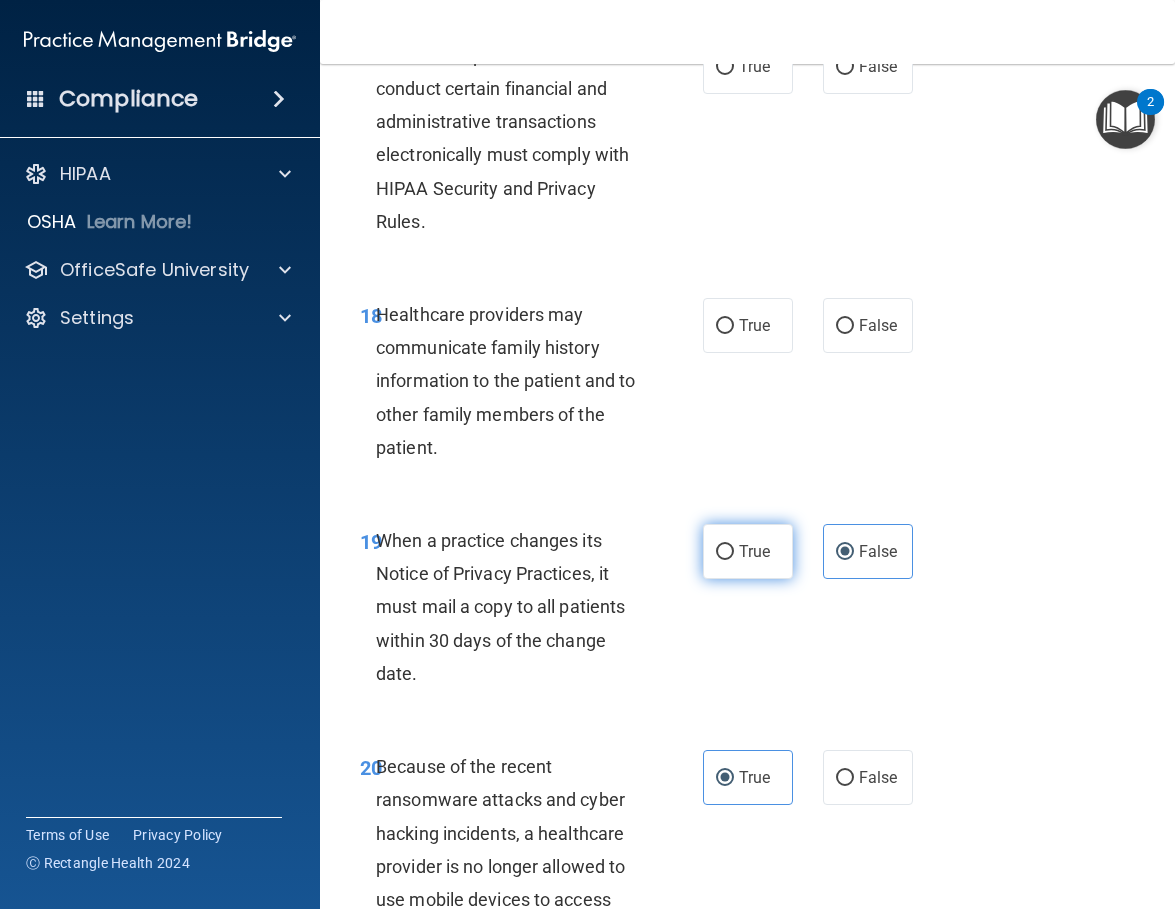 click on "True" at bounding box center [754, 551] 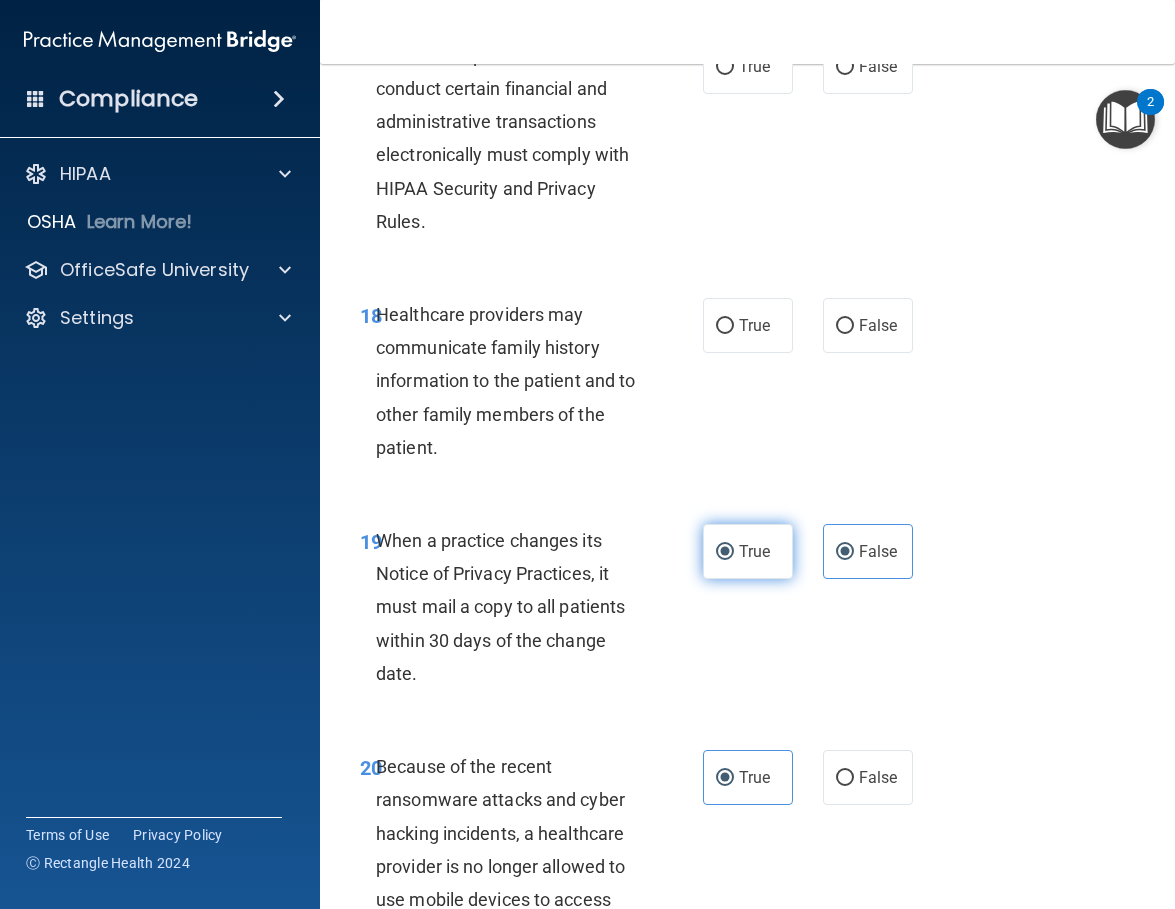 radio on "false" 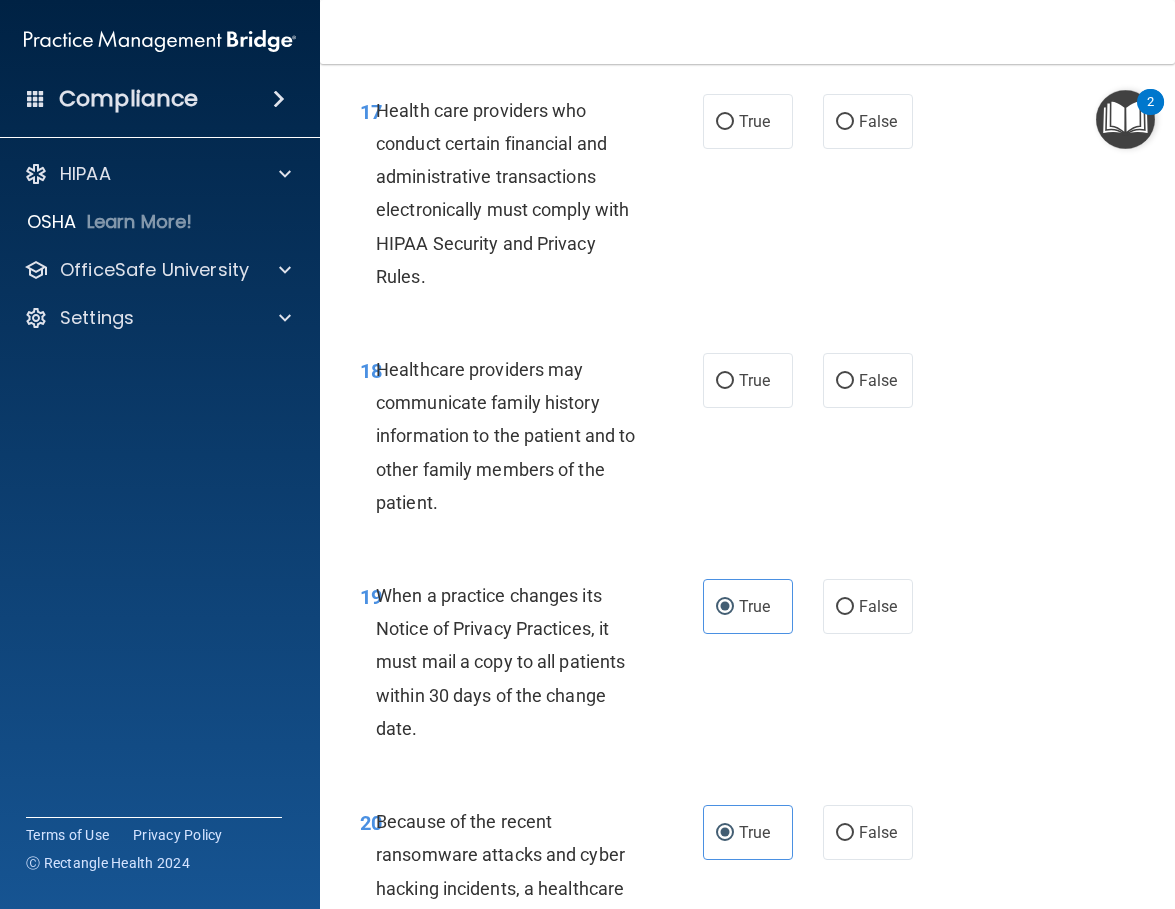 scroll, scrollTop: 3903, scrollLeft: 0, axis: vertical 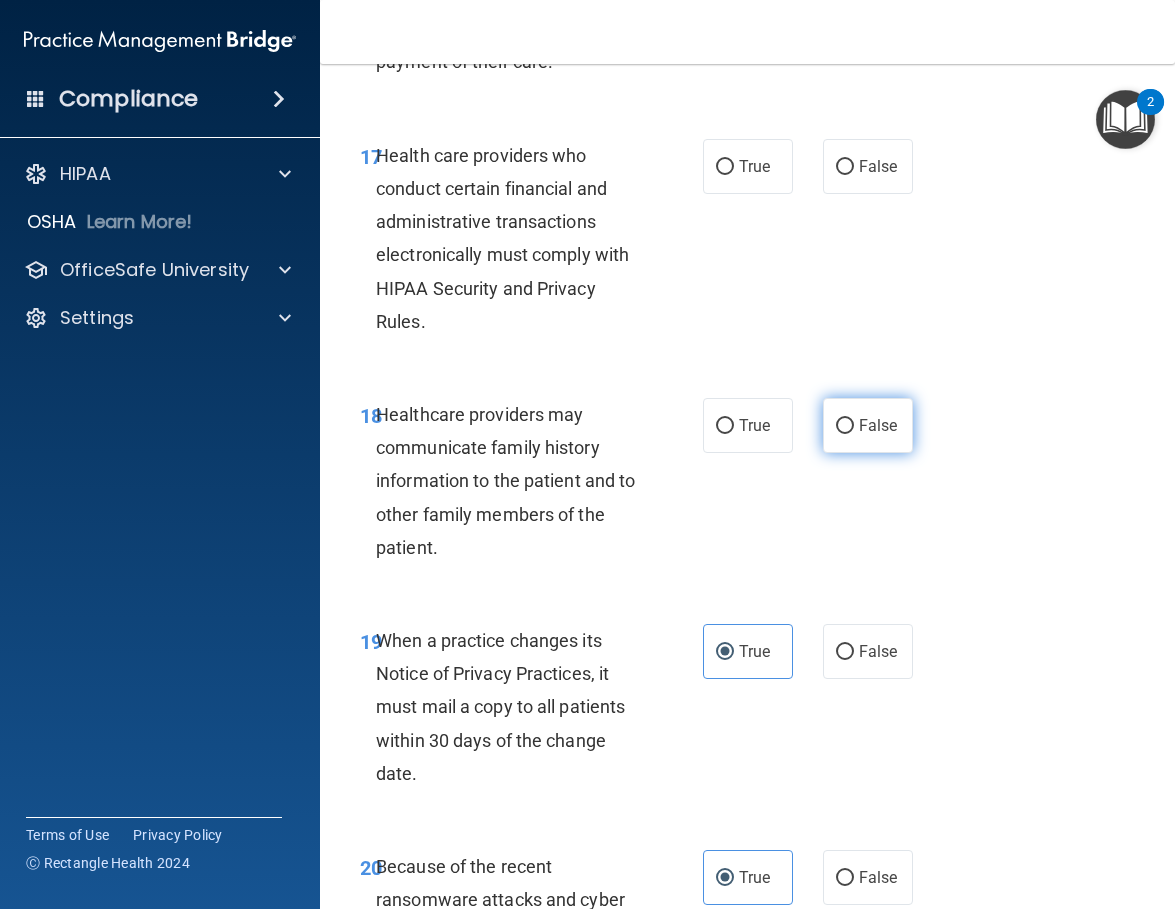 click on "False" at bounding box center (868, 425) 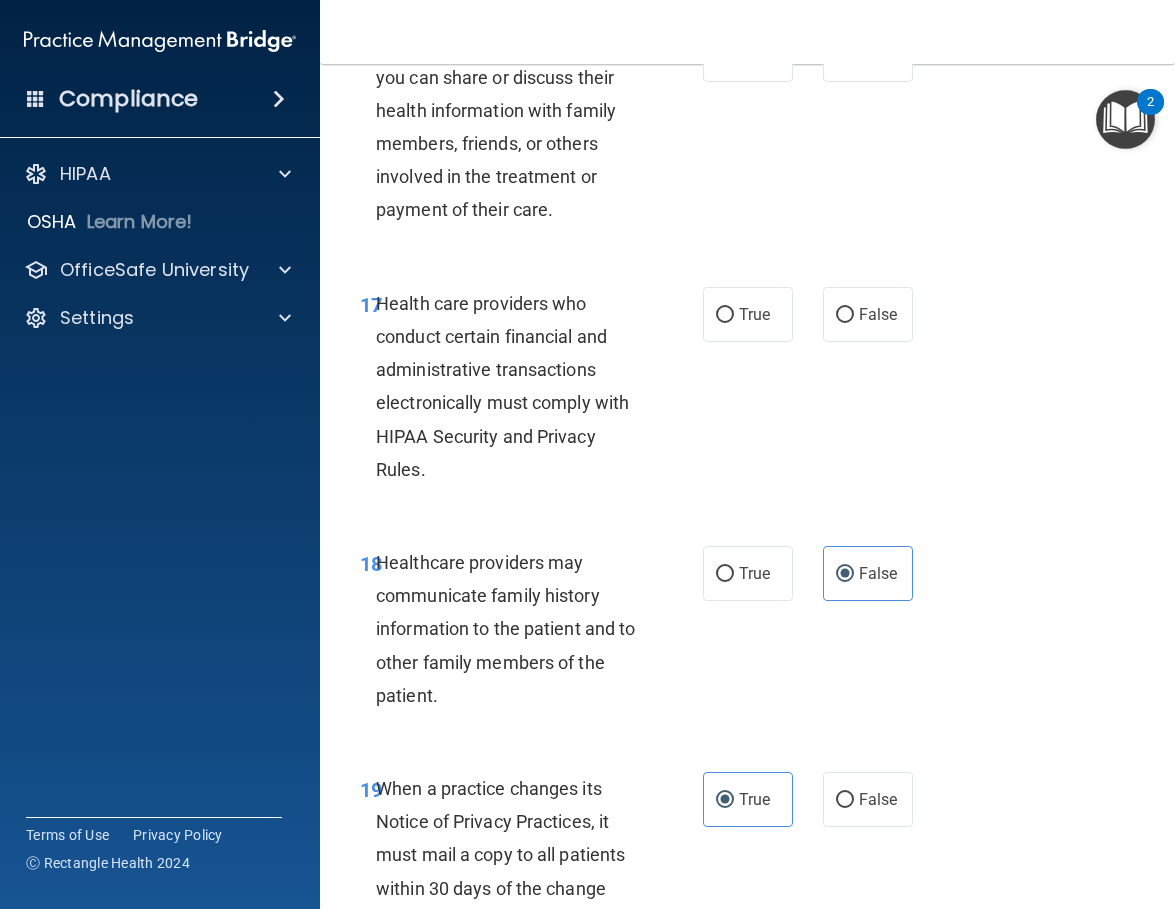 scroll, scrollTop: 3703, scrollLeft: 0, axis: vertical 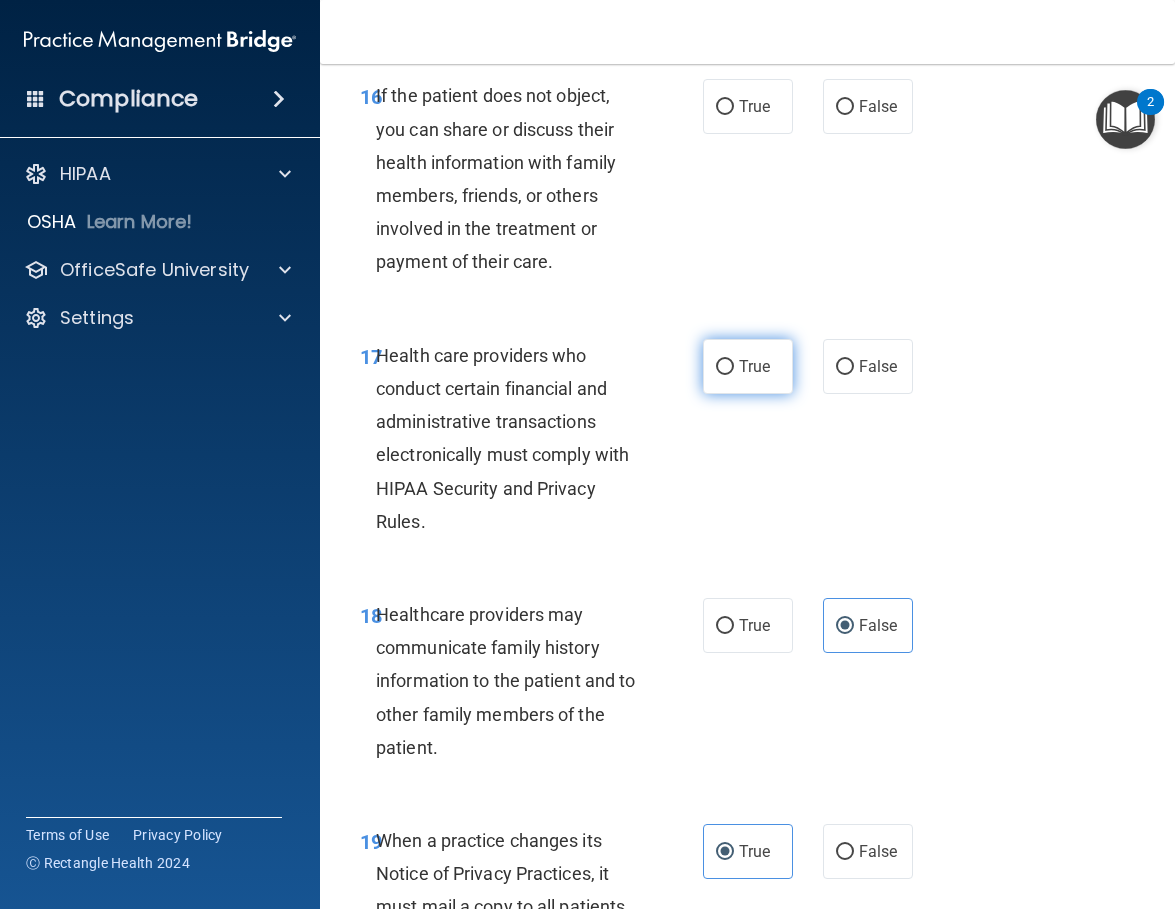 click on "True" at bounding box center [748, 366] 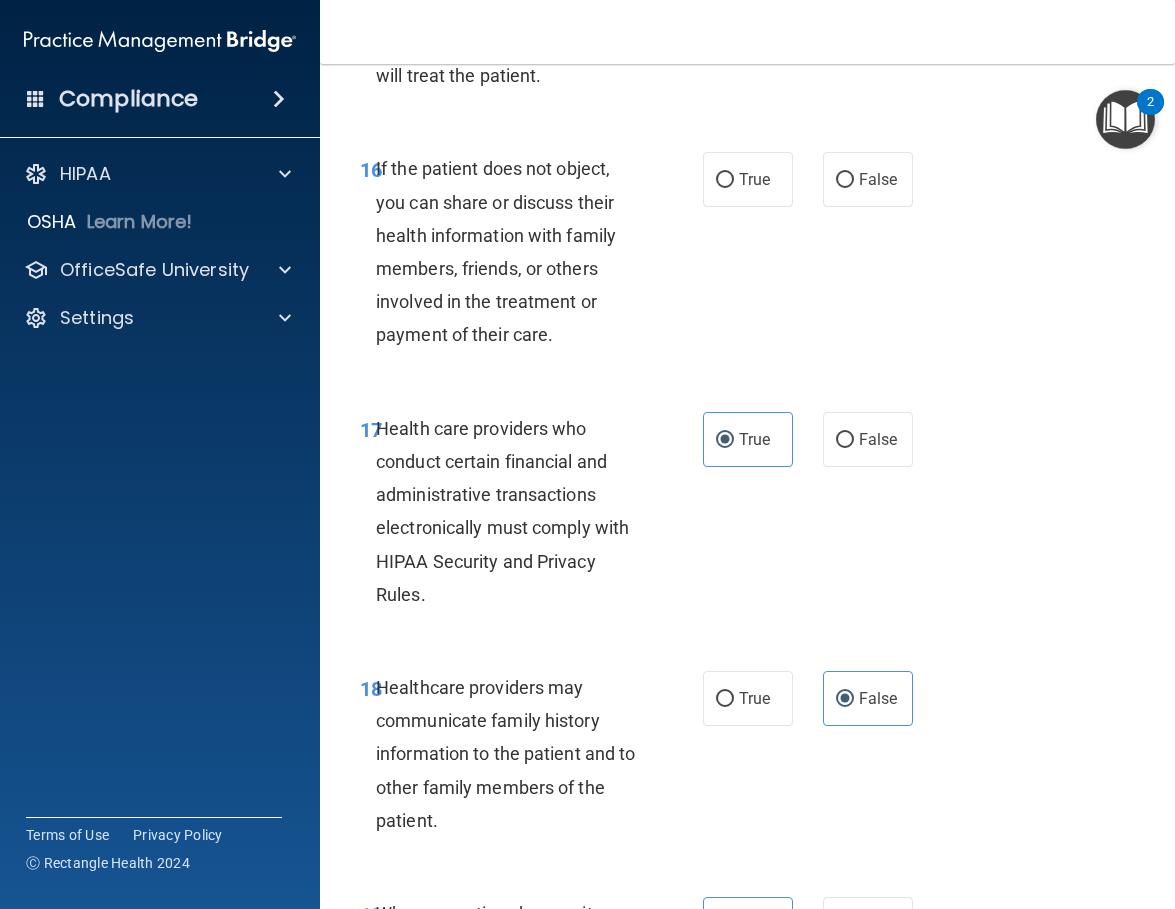 scroll, scrollTop: 3503, scrollLeft: 0, axis: vertical 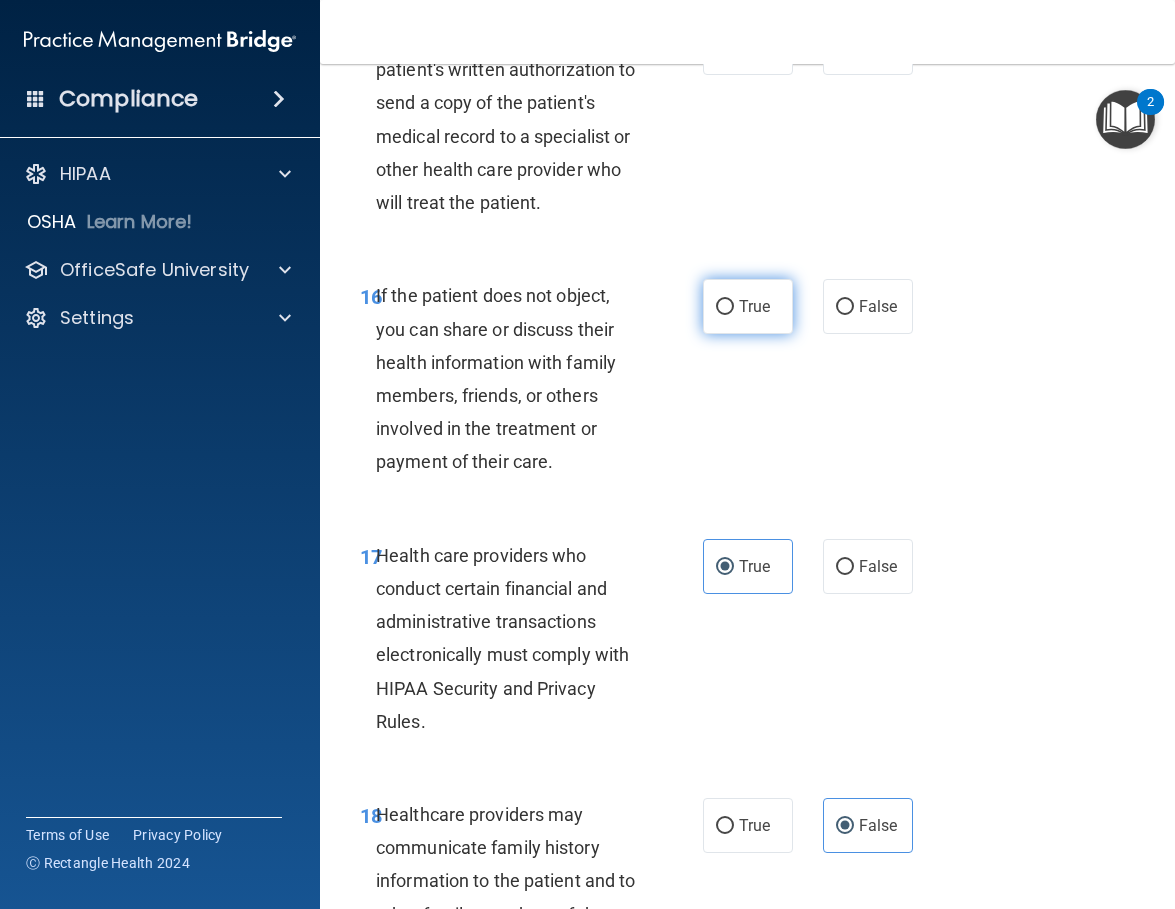click on "True" at bounding box center [725, 307] 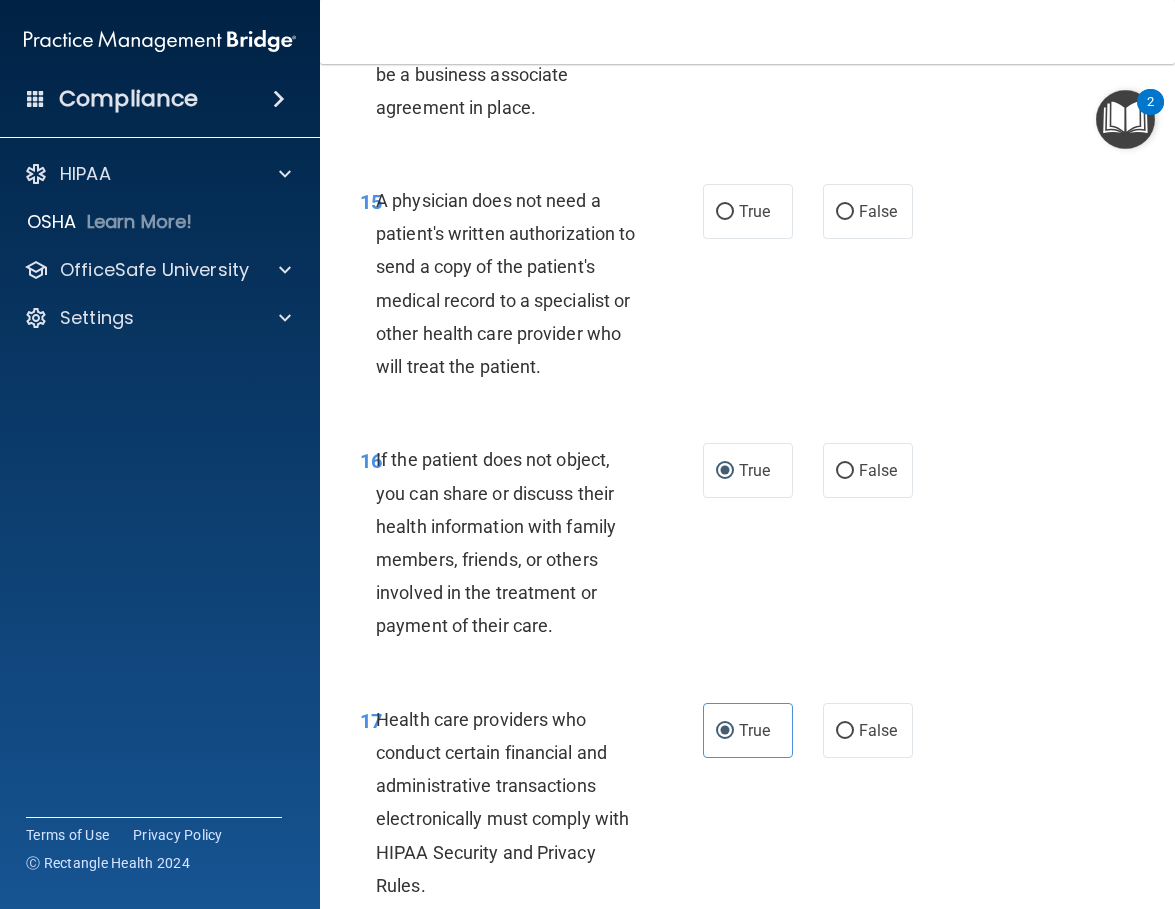 scroll, scrollTop: 3303, scrollLeft: 0, axis: vertical 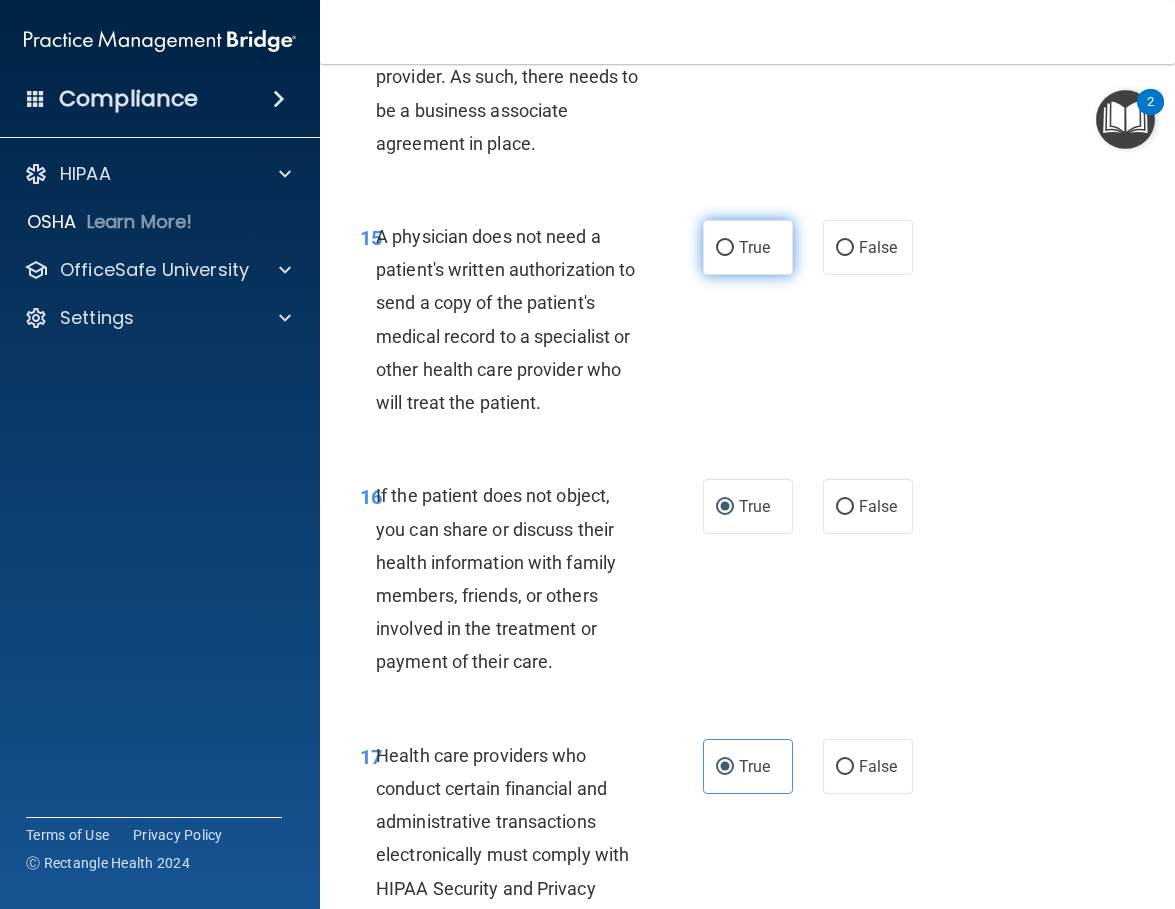click on "True" at bounding box center [754, 247] 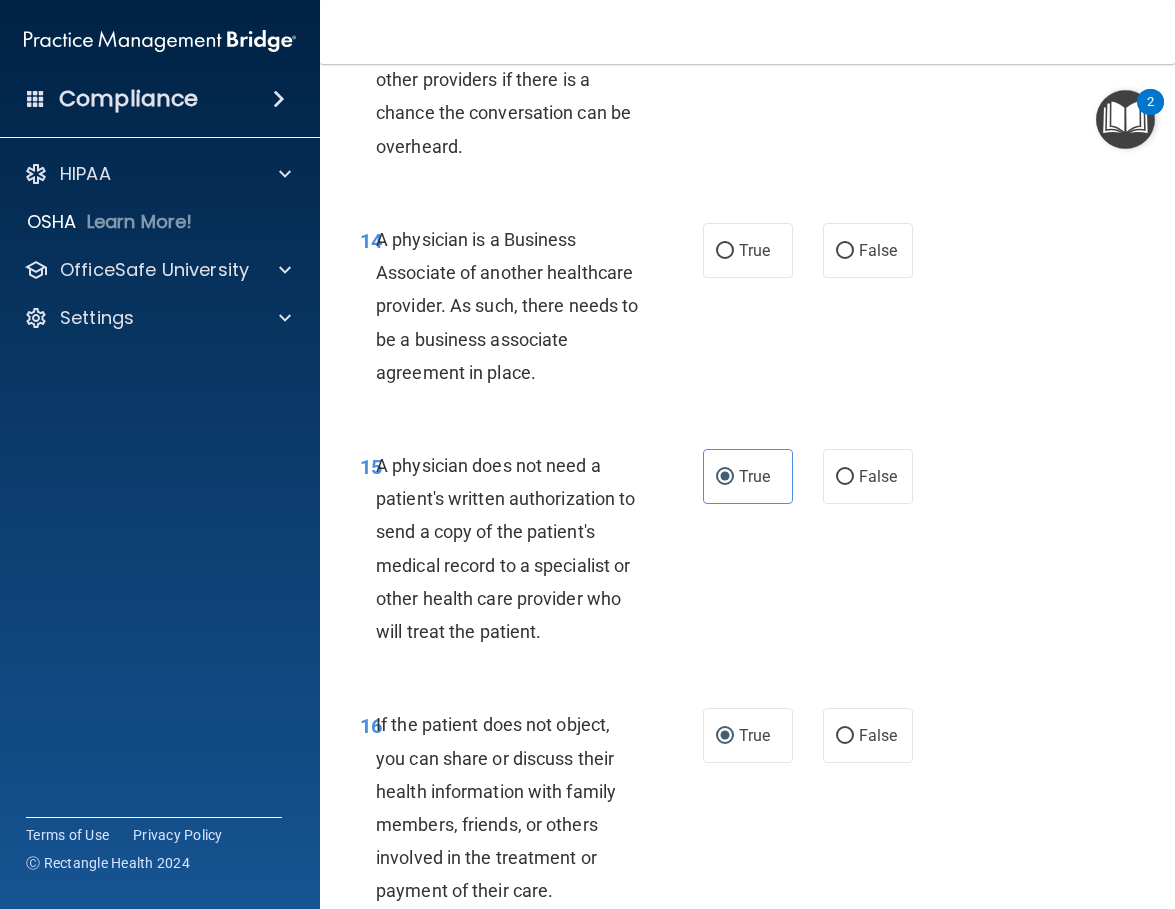 scroll, scrollTop: 3003, scrollLeft: 0, axis: vertical 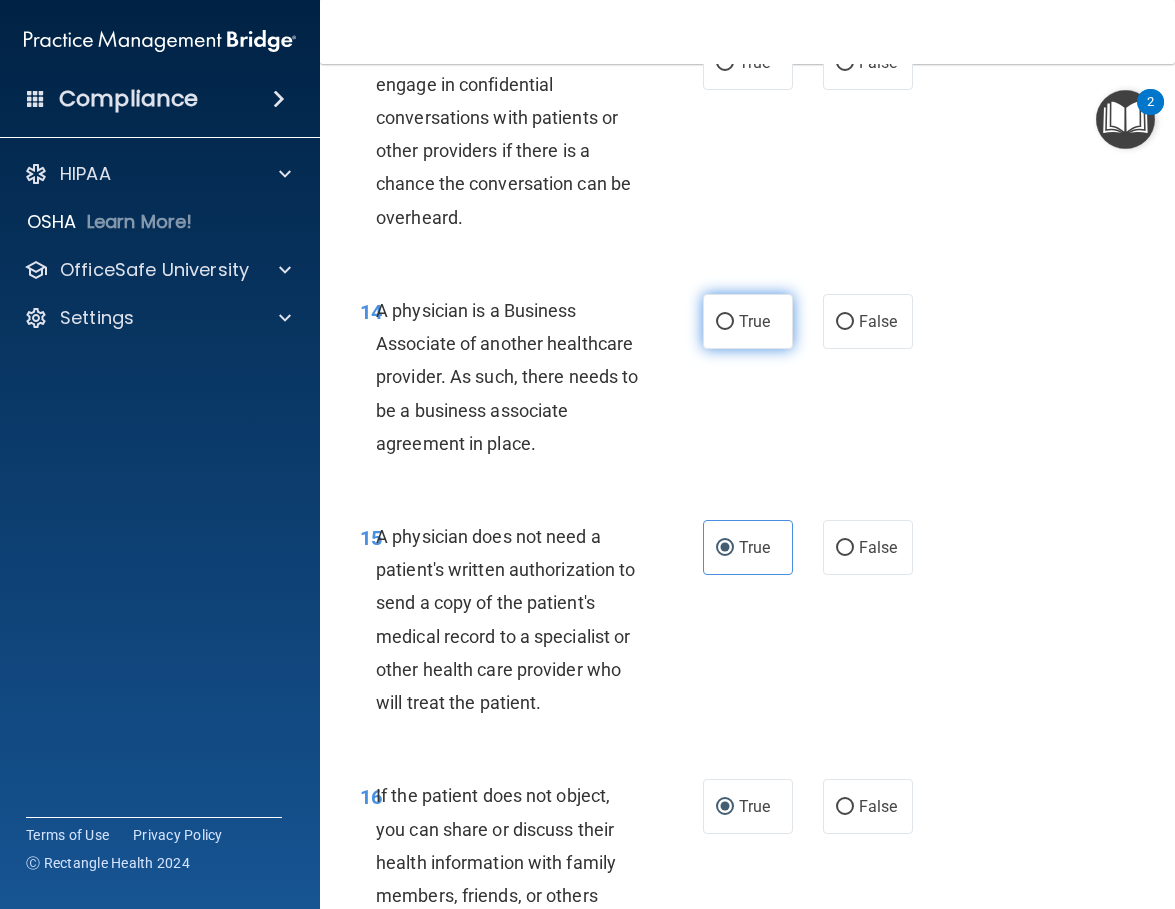 click on "True" at bounding box center (754, 321) 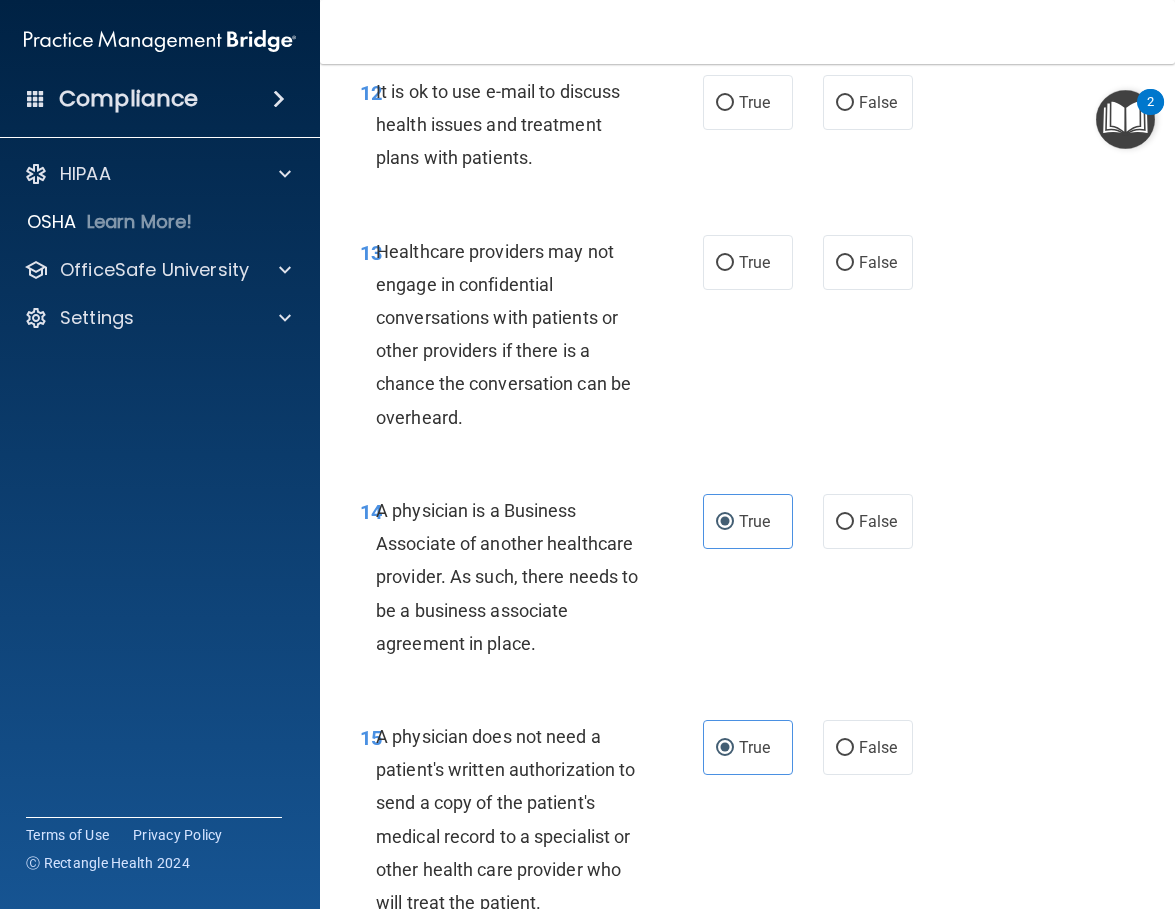 scroll, scrollTop: 2703, scrollLeft: 0, axis: vertical 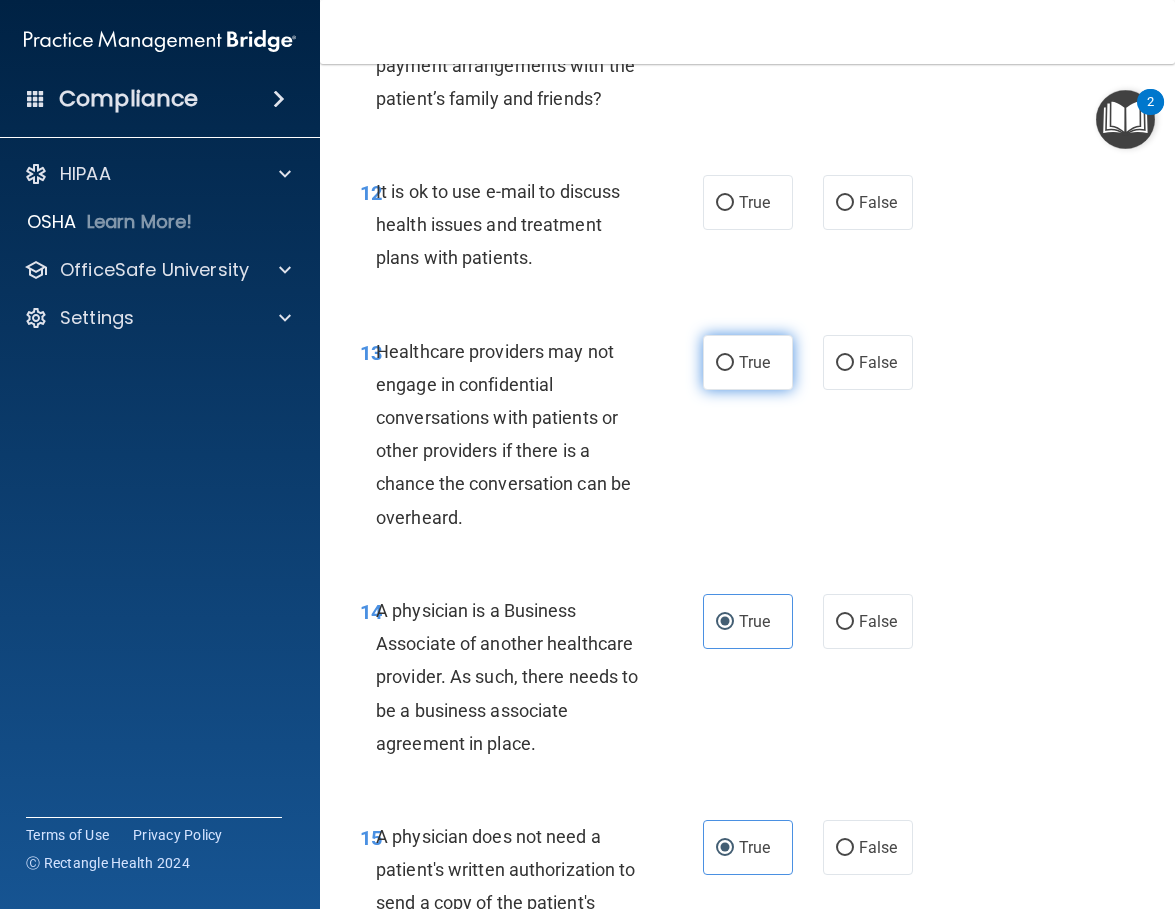 click on "True" at bounding box center [754, 362] 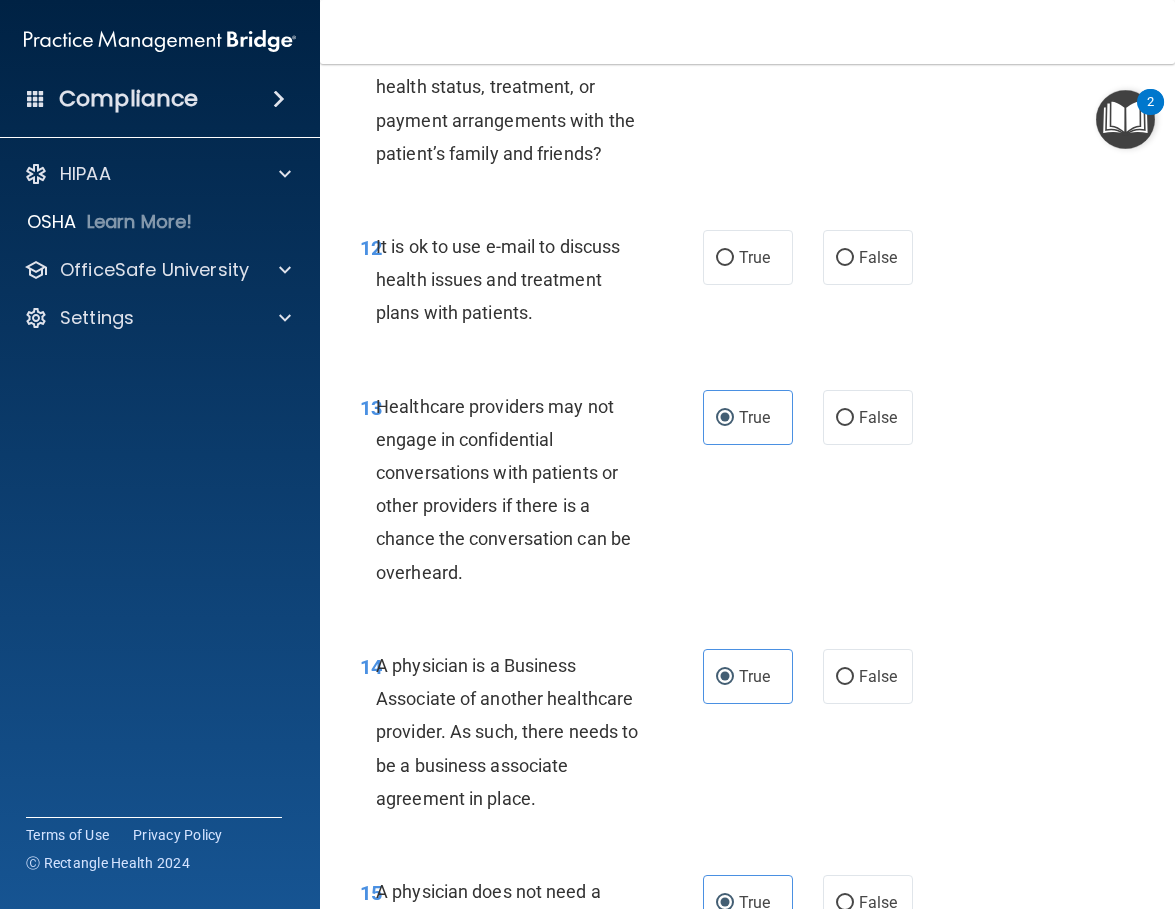 scroll, scrollTop: 2603, scrollLeft: 0, axis: vertical 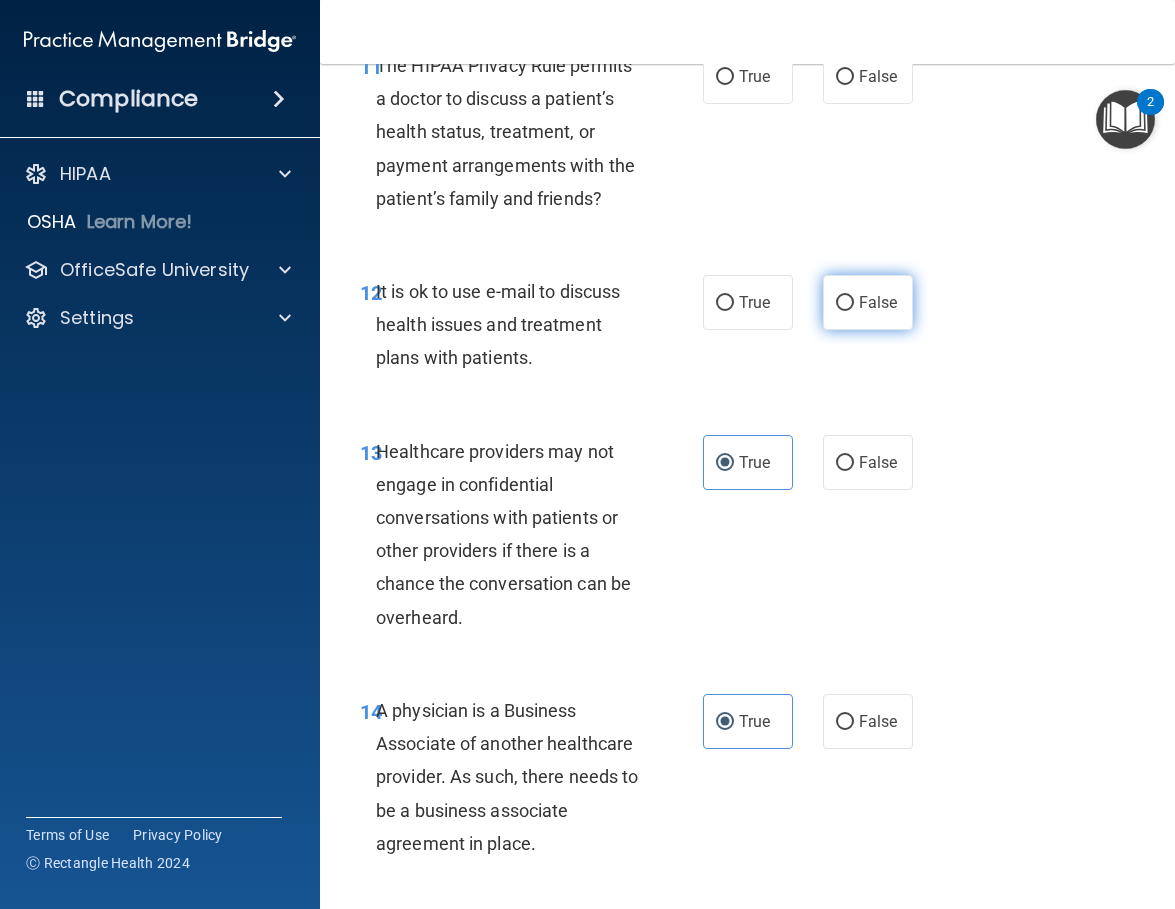 click on "False" at bounding box center (845, 303) 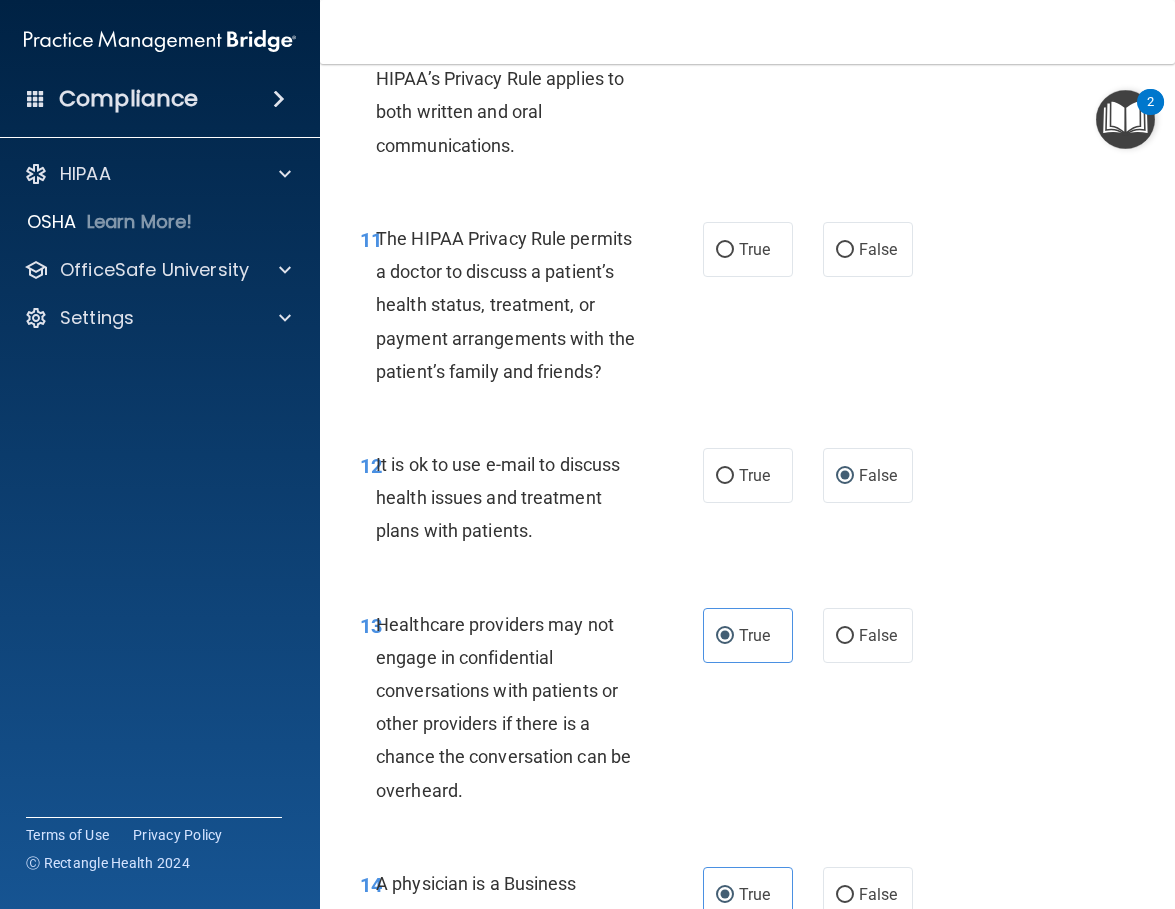 scroll, scrollTop: 2403, scrollLeft: 0, axis: vertical 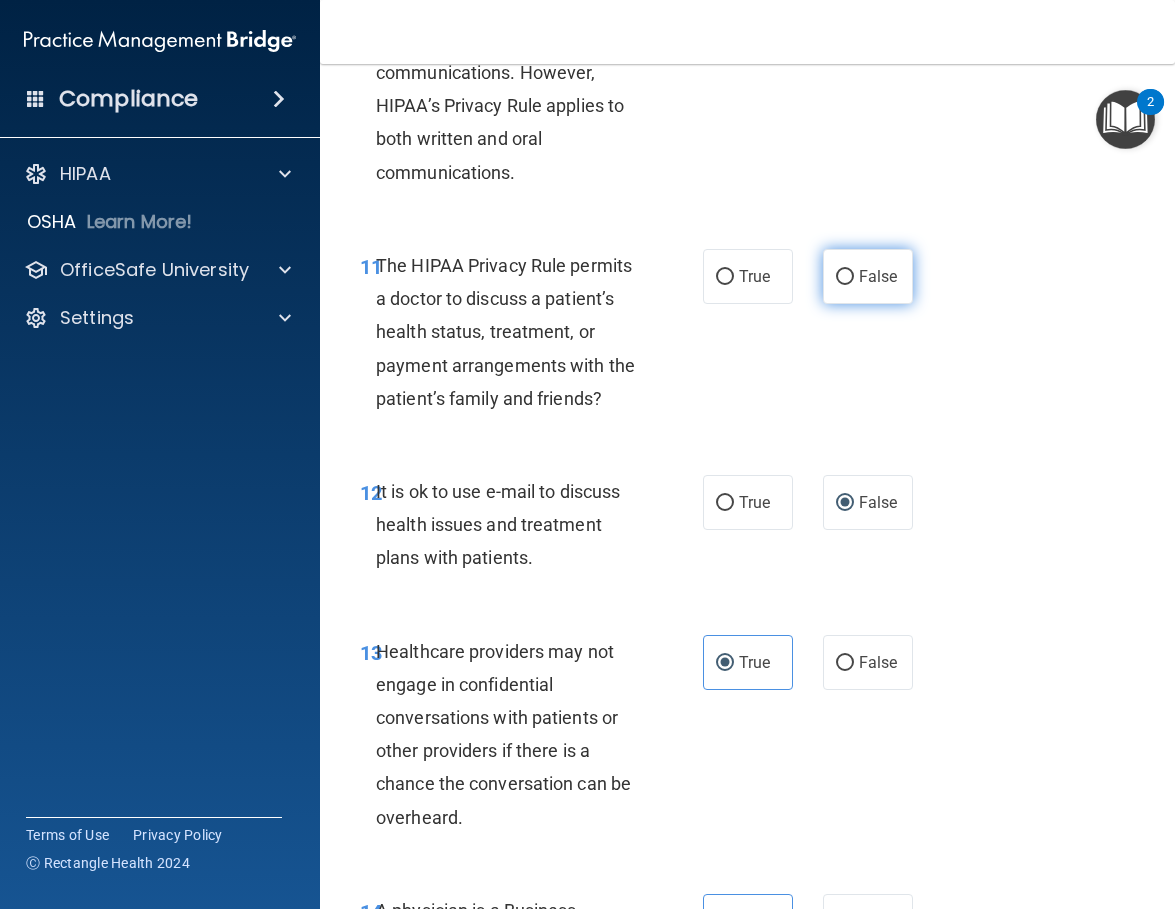 click on "False" at bounding box center (845, 277) 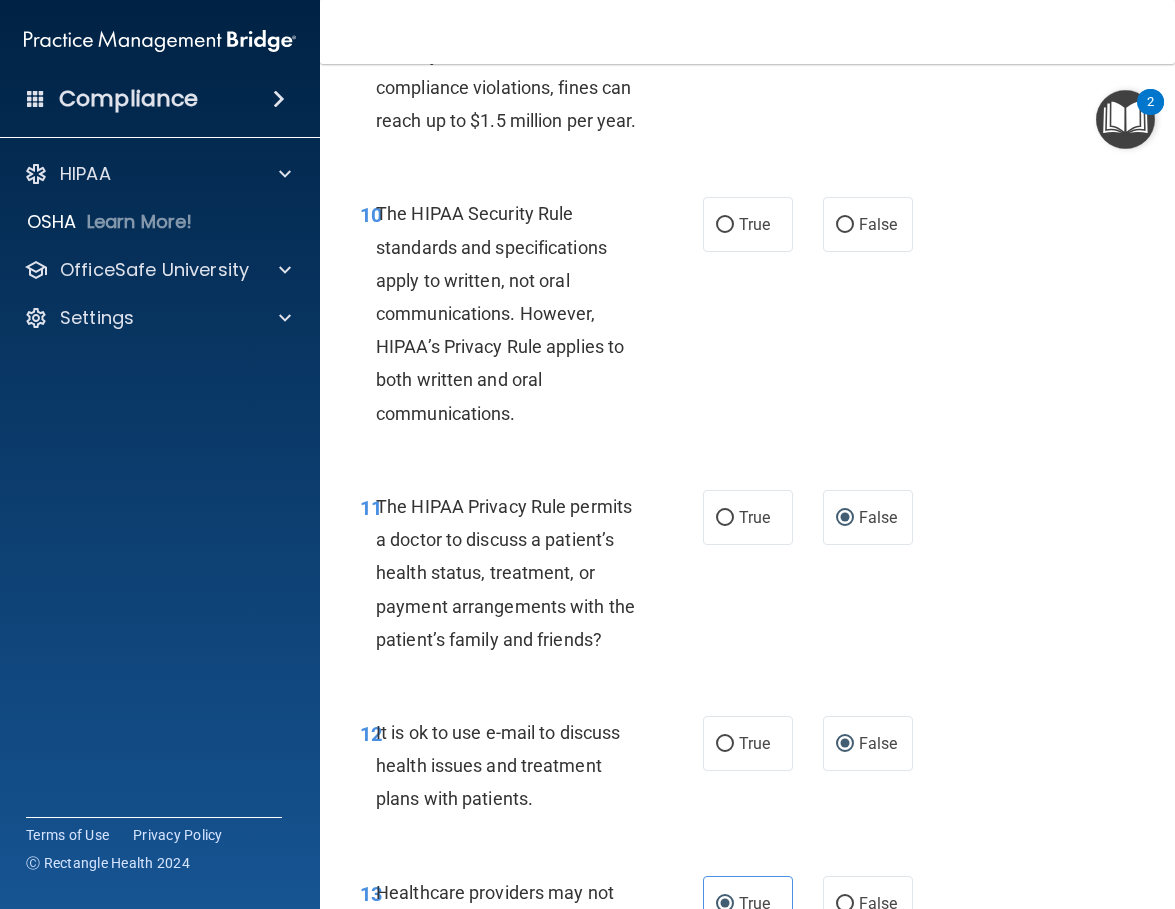 scroll, scrollTop: 2103, scrollLeft: 0, axis: vertical 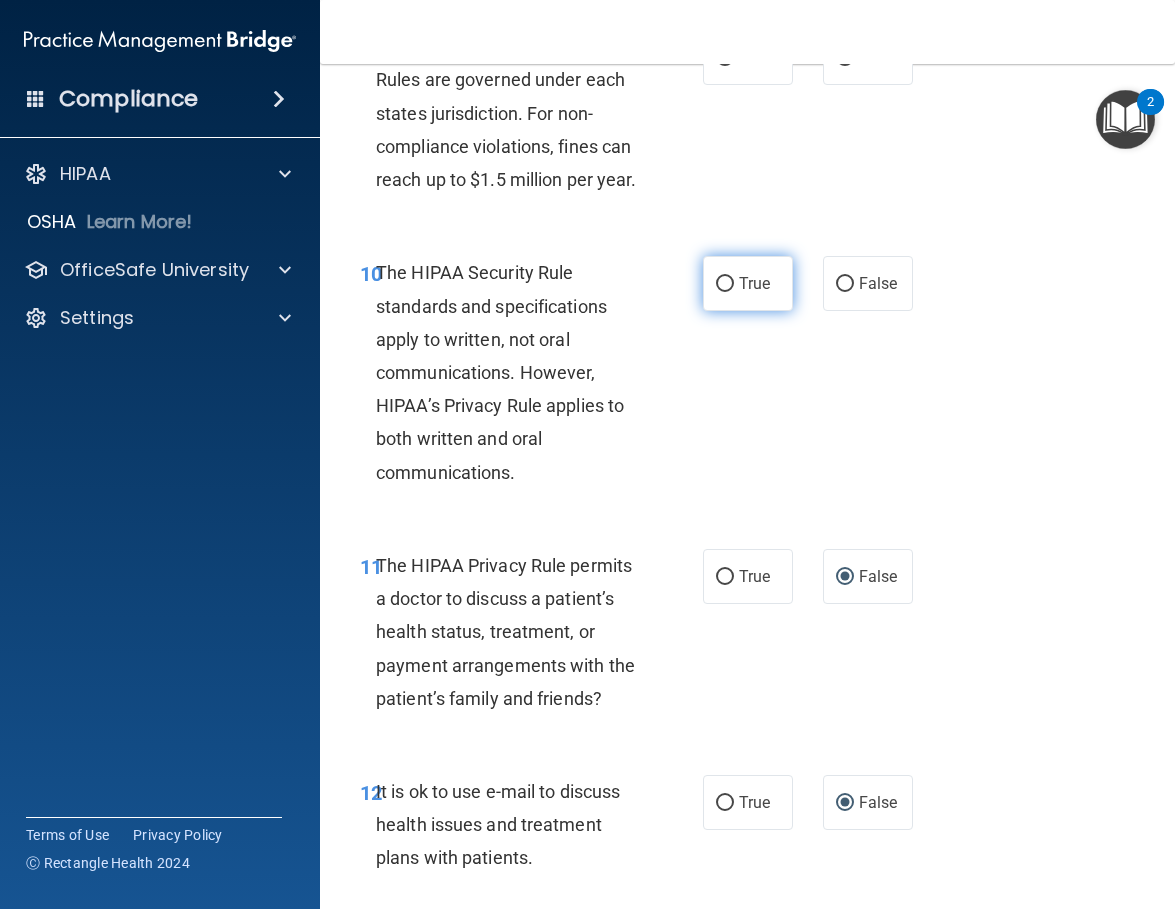 click on "True" at bounding box center [754, 283] 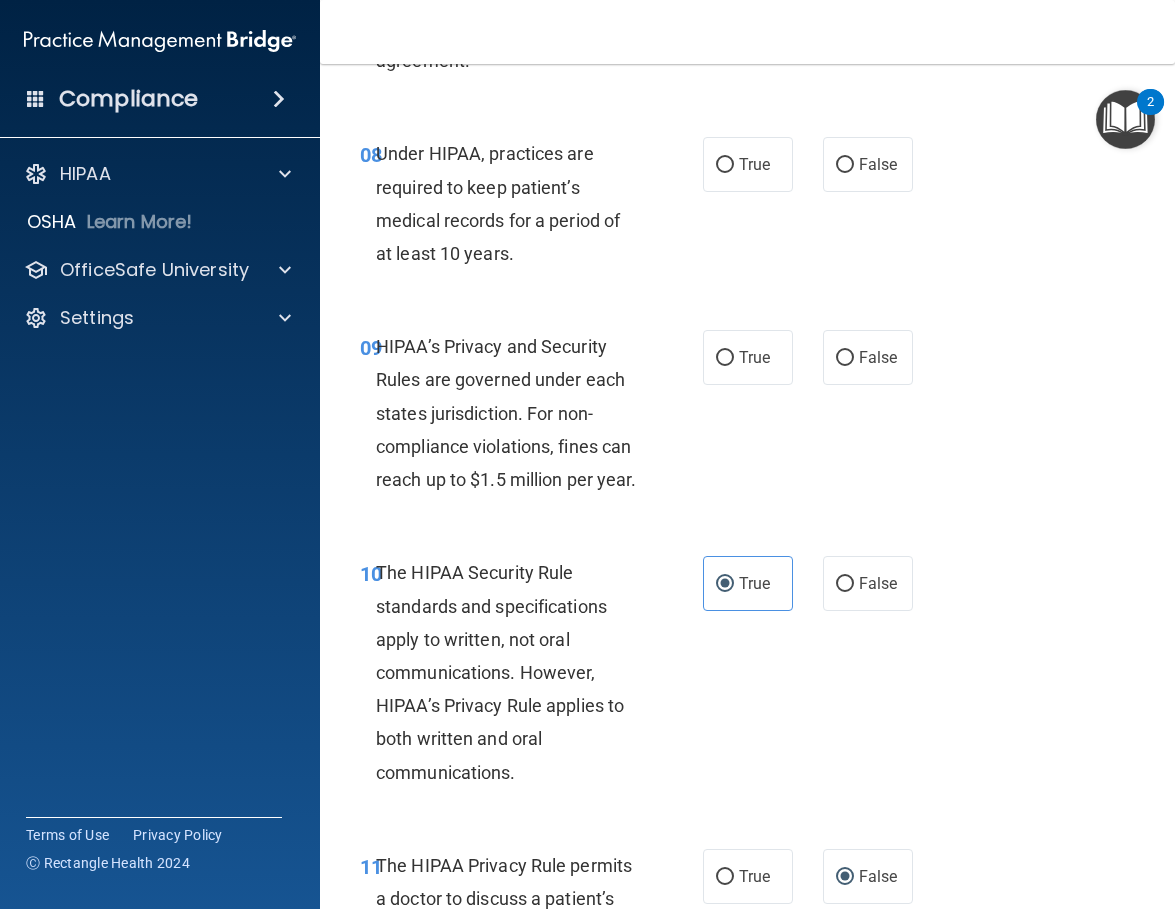 scroll, scrollTop: 1703, scrollLeft: 0, axis: vertical 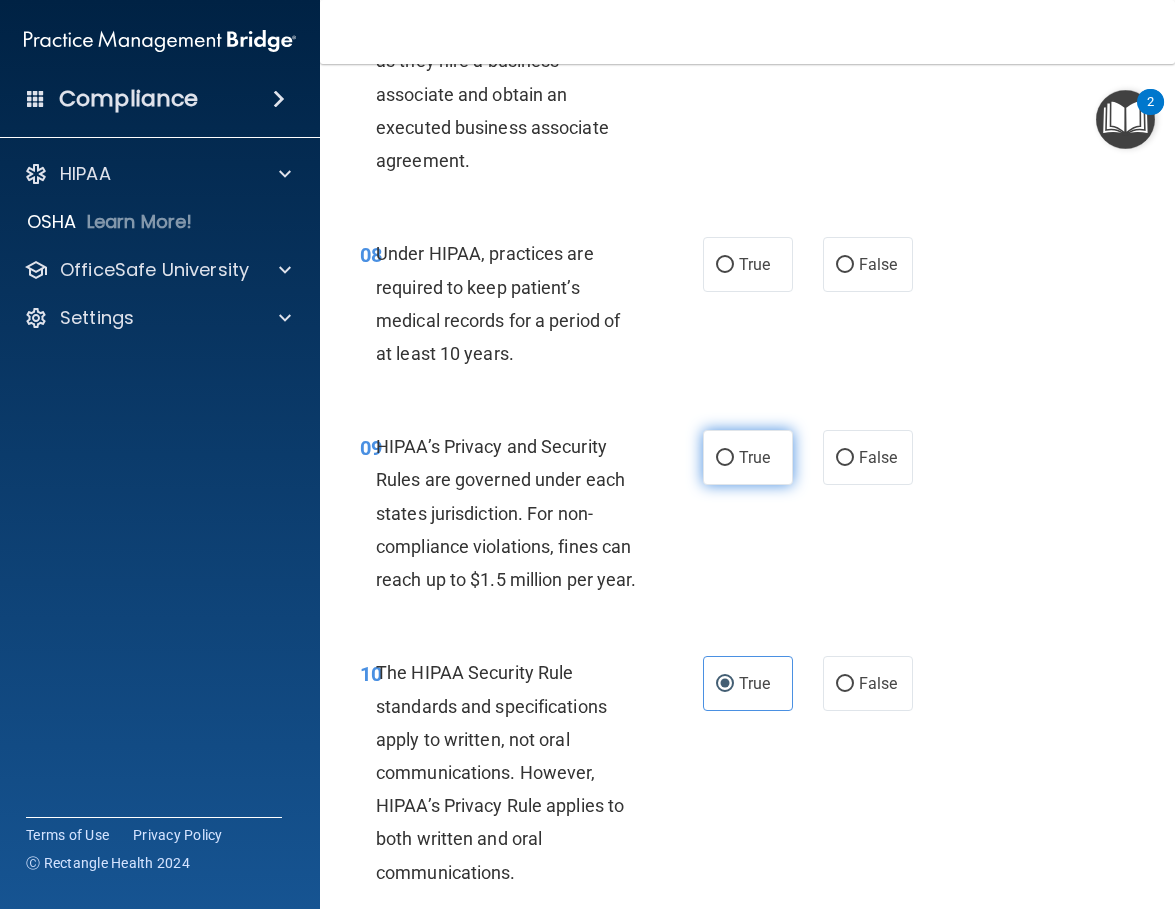 click on "True" at bounding box center (748, 457) 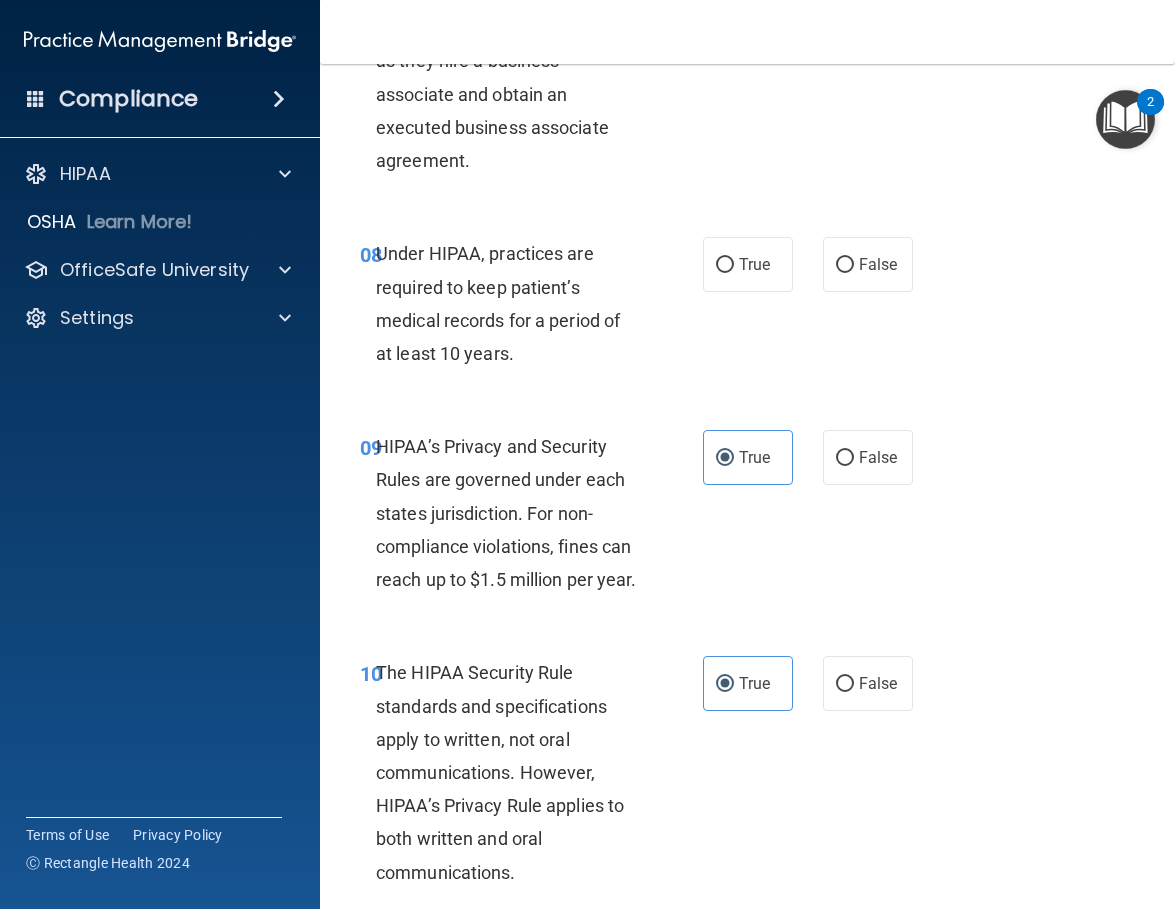 scroll, scrollTop: 1603, scrollLeft: 0, axis: vertical 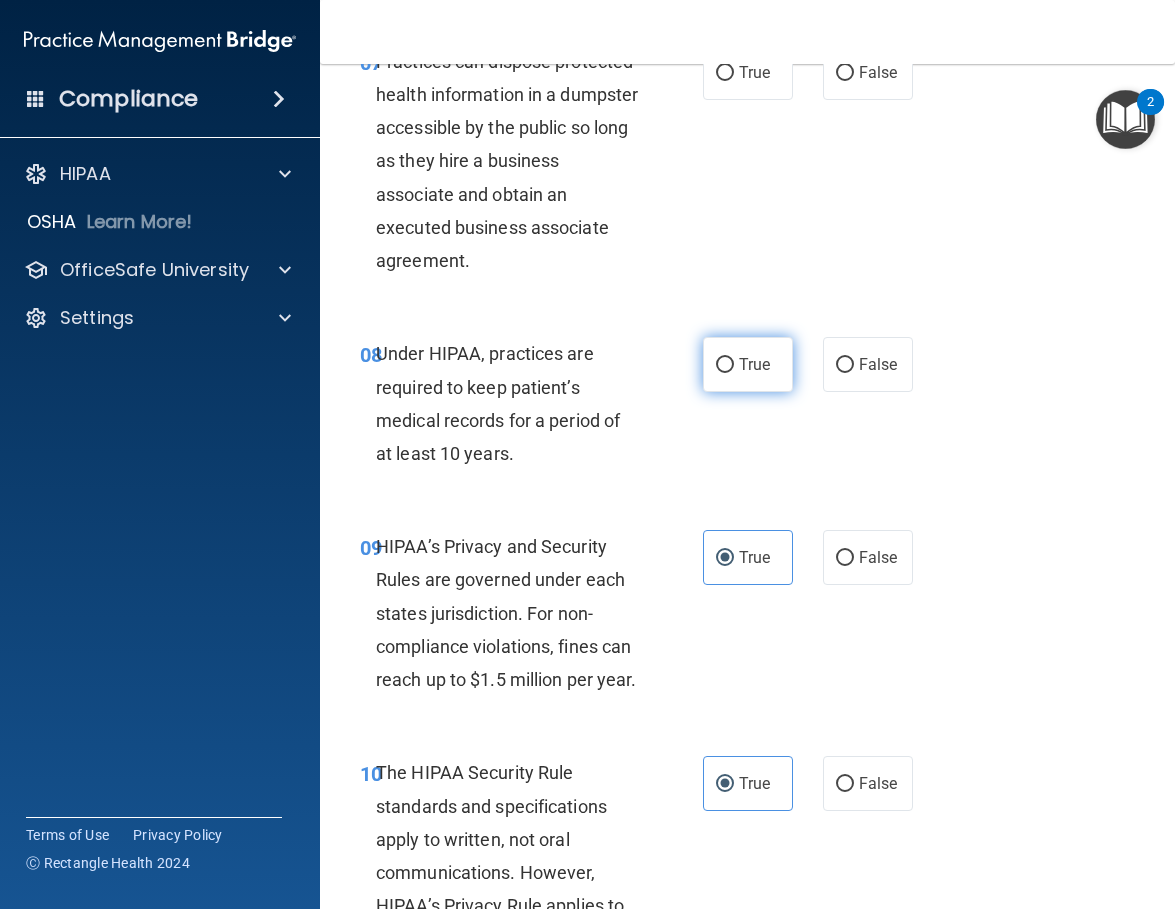 click on "True" at bounding box center (754, 364) 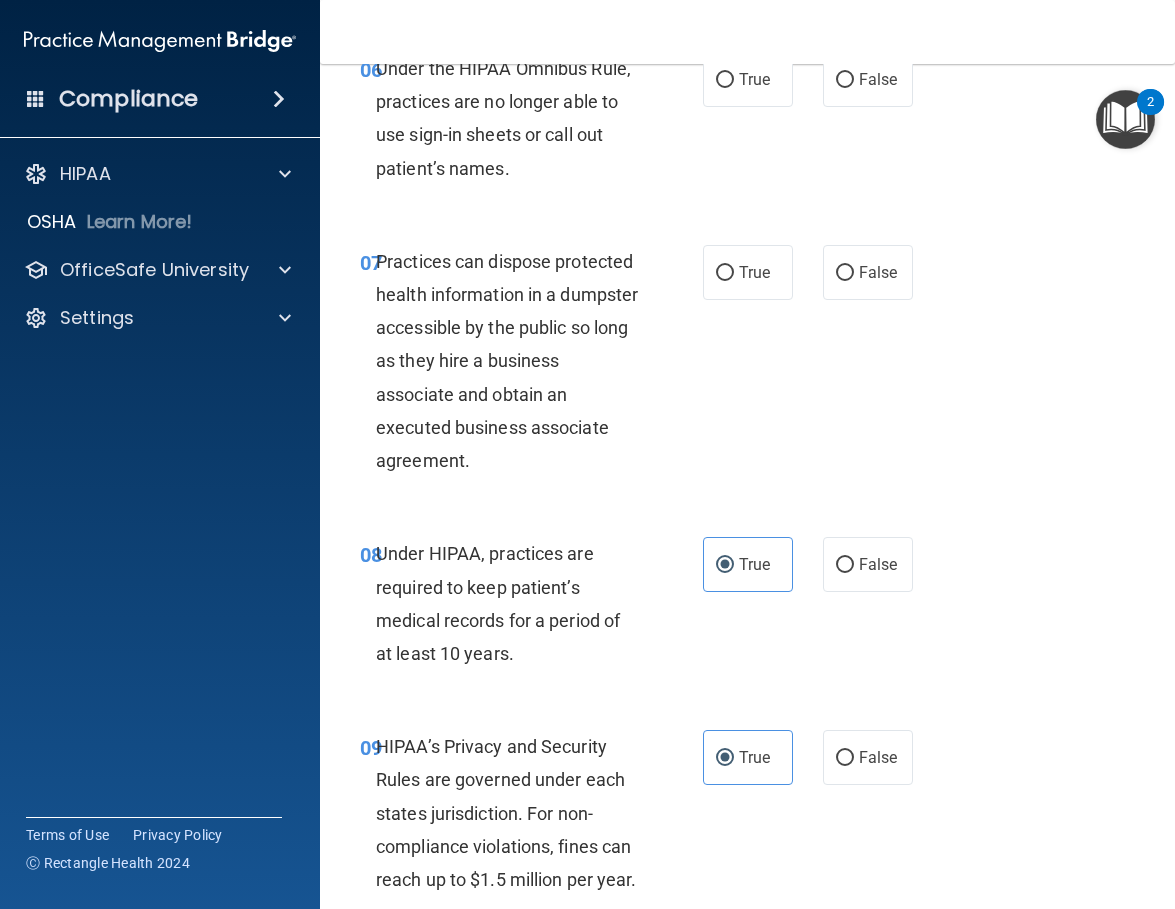 scroll, scrollTop: 1303, scrollLeft: 0, axis: vertical 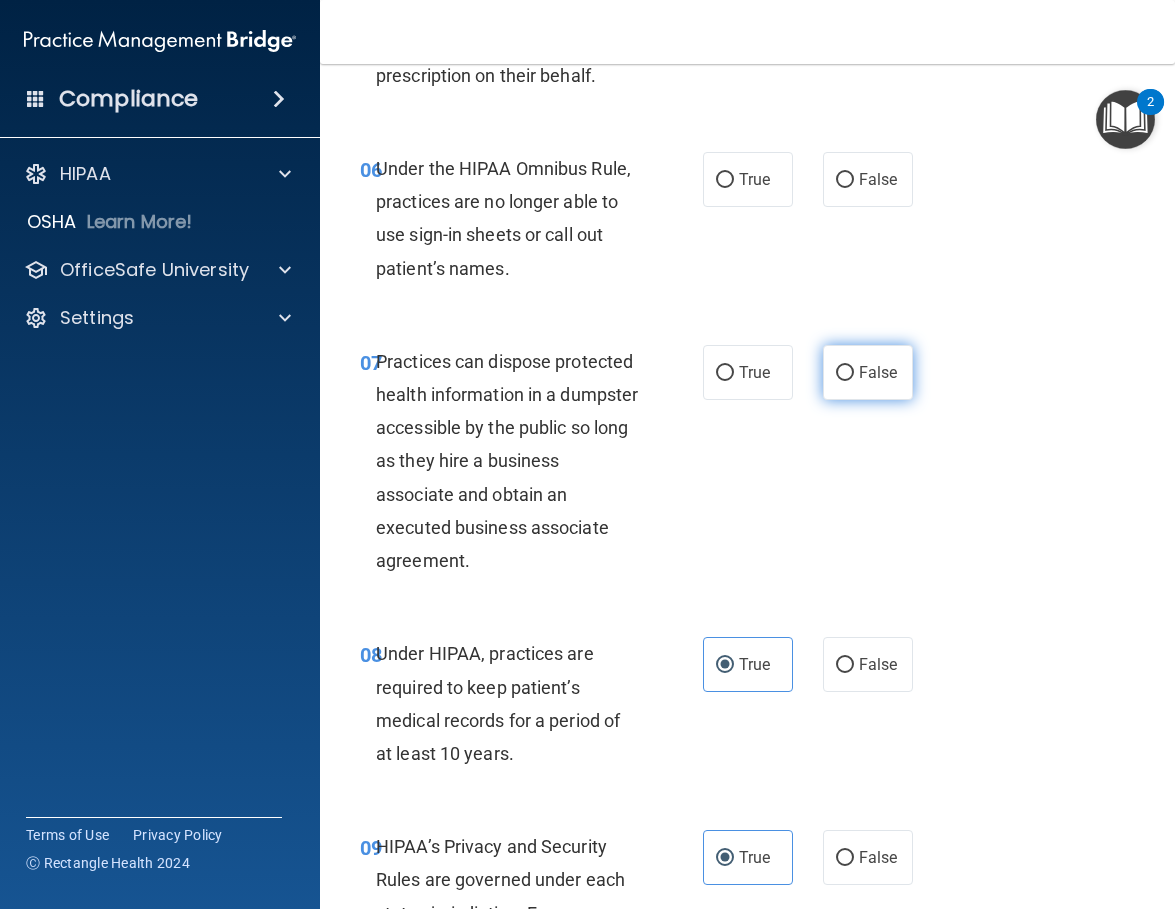 click on "False" at bounding box center [878, 372] 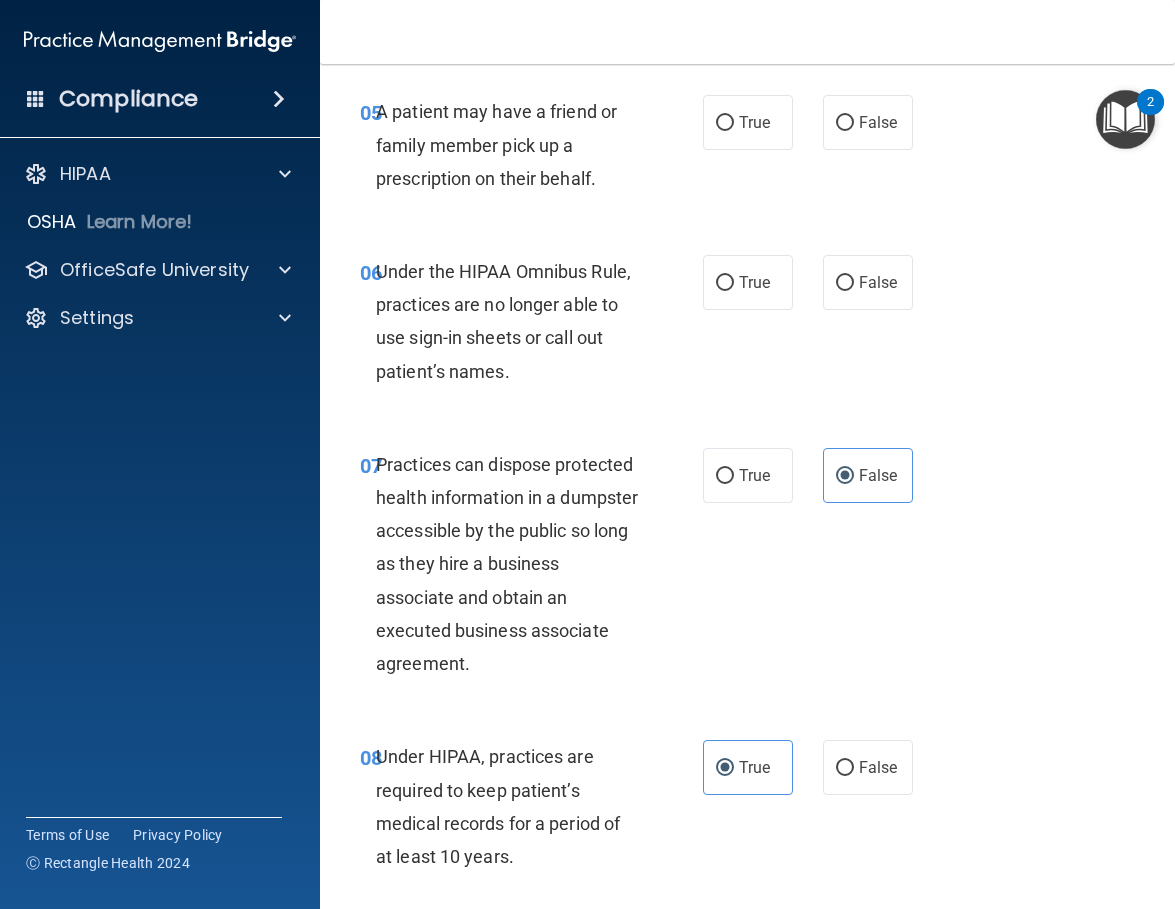 scroll, scrollTop: 1103, scrollLeft: 0, axis: vertical 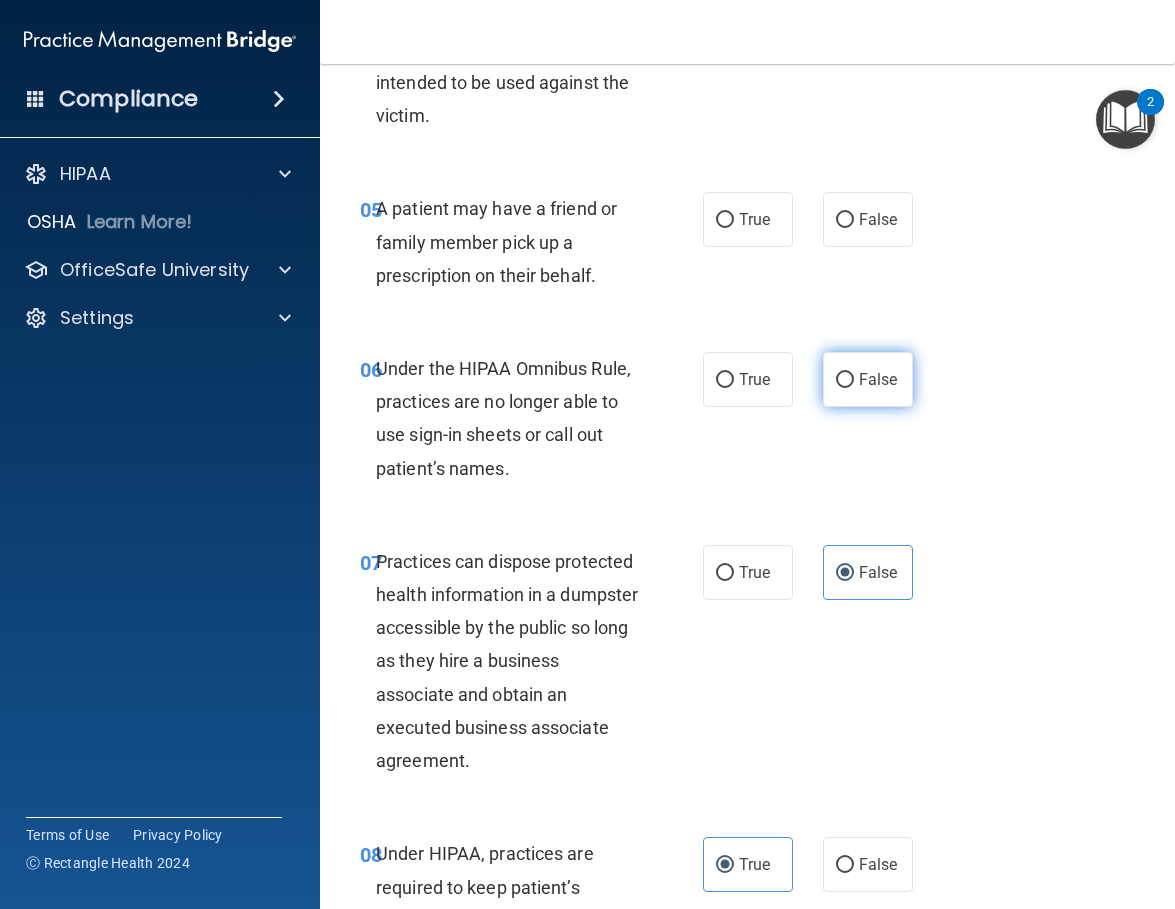 click on "False" at bounding box center (868, 379) 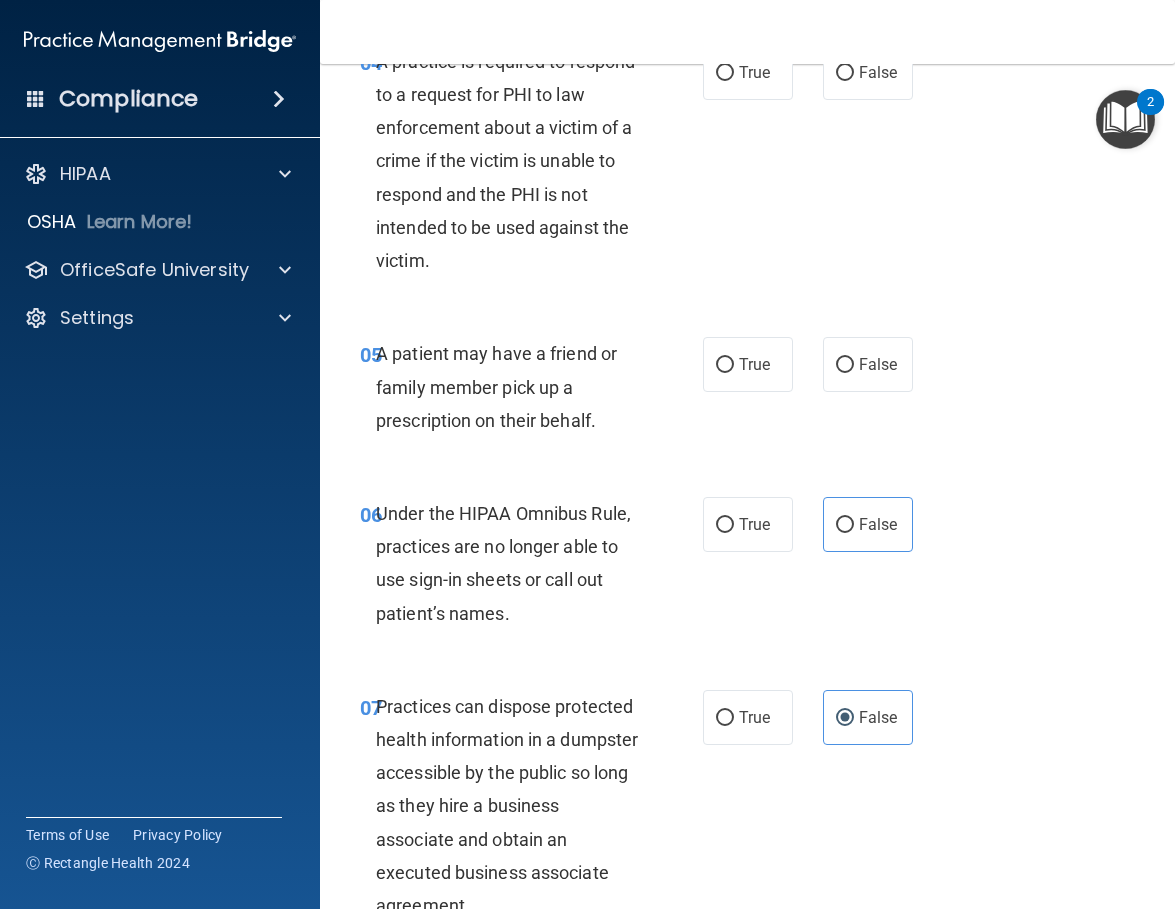 scroll, scrollTop: 903, scrollLeft: 0, axis: vertical 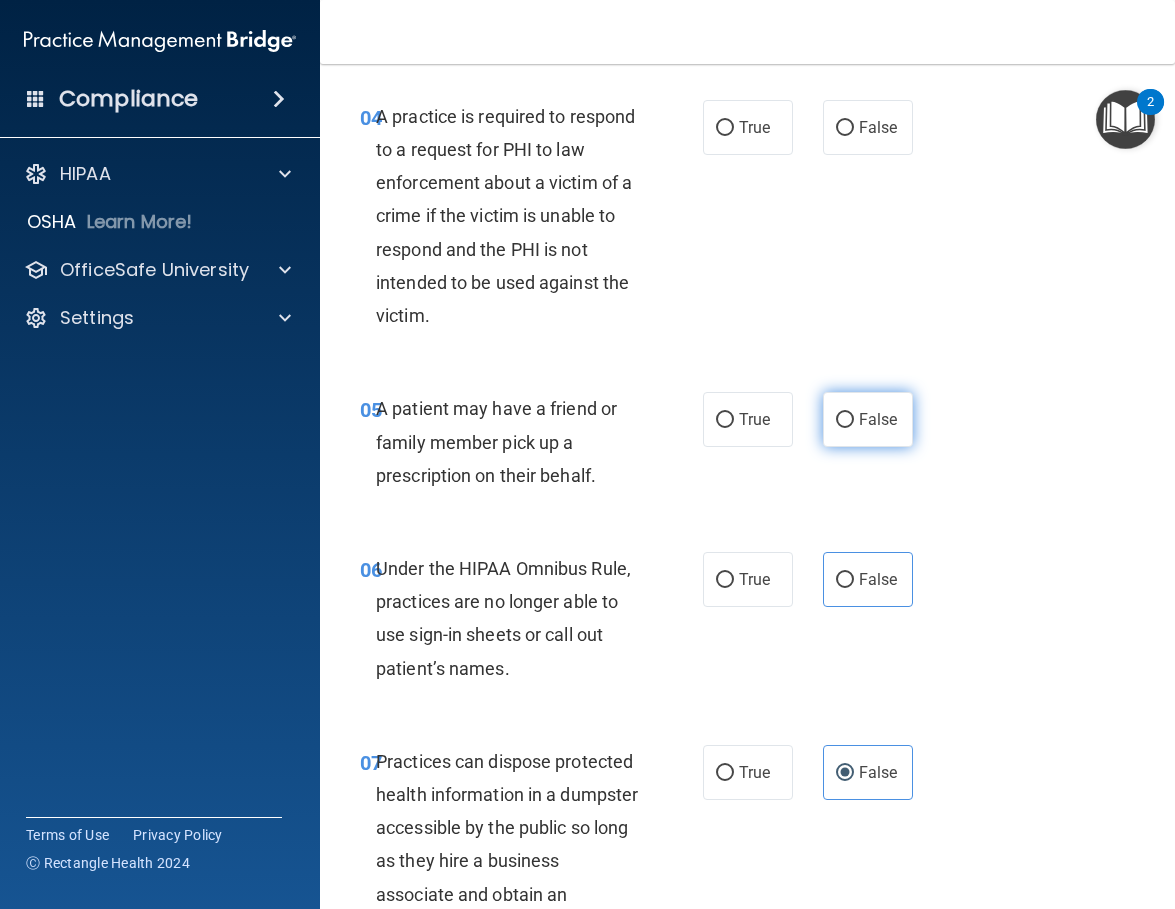 click on "False" at bounding box center [878, 419] 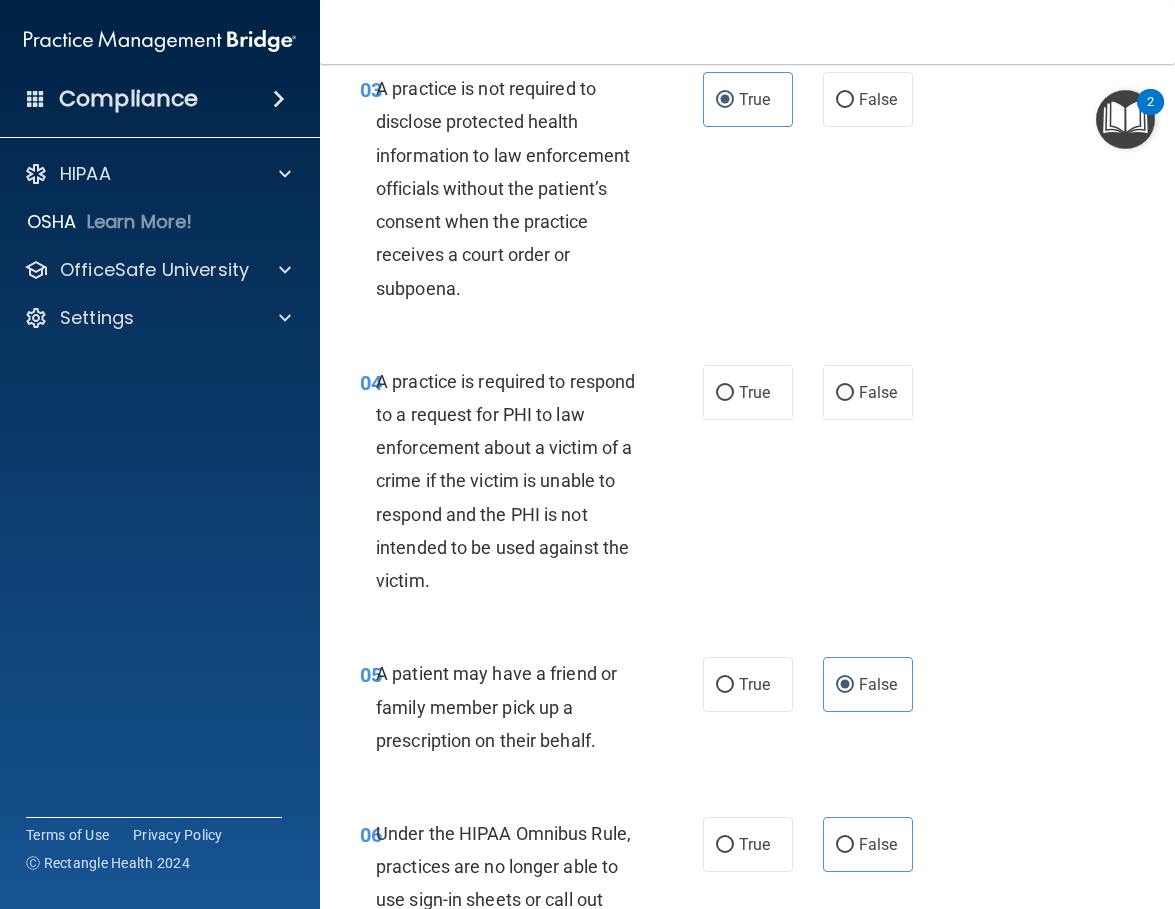 scroll, scrollTop: 603, scrollLeft: 0, axis: vertical 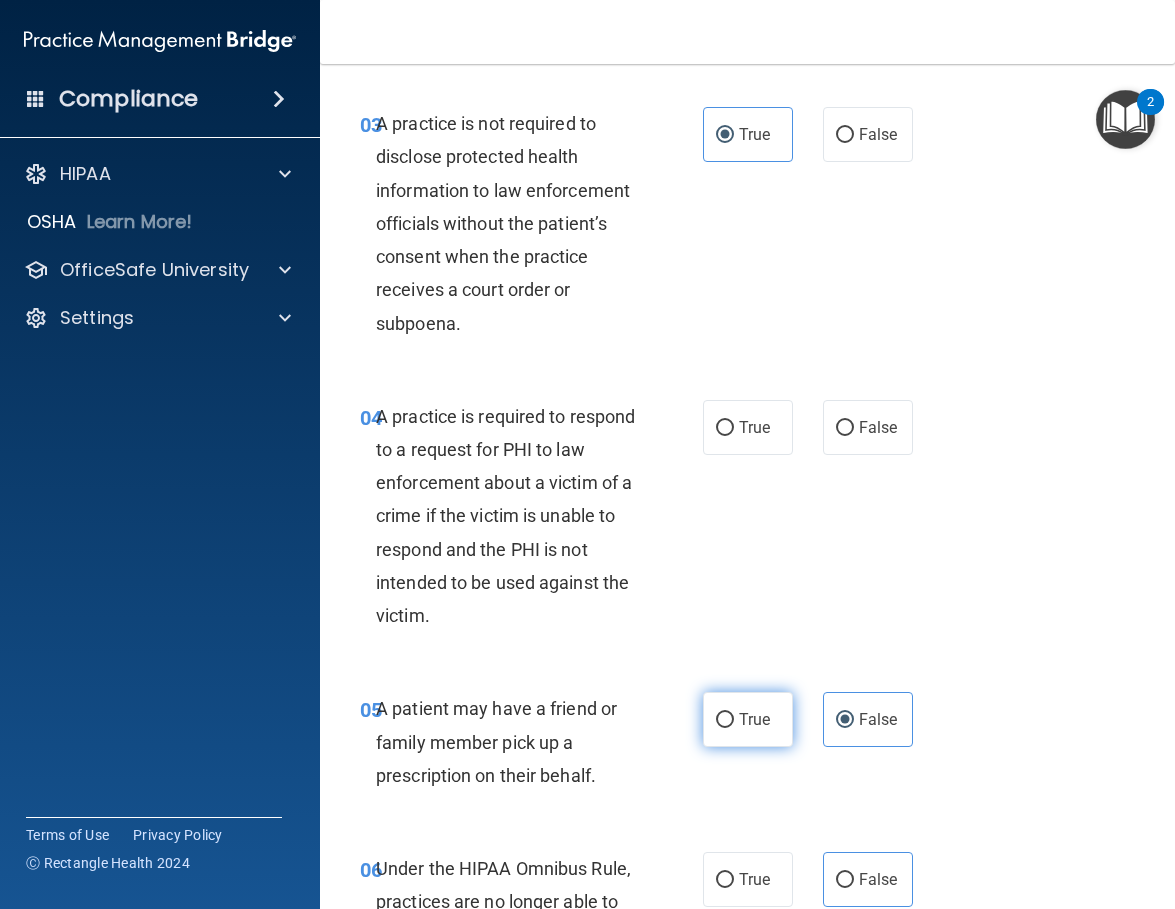 click on "True" at bounding box center (725, 720) 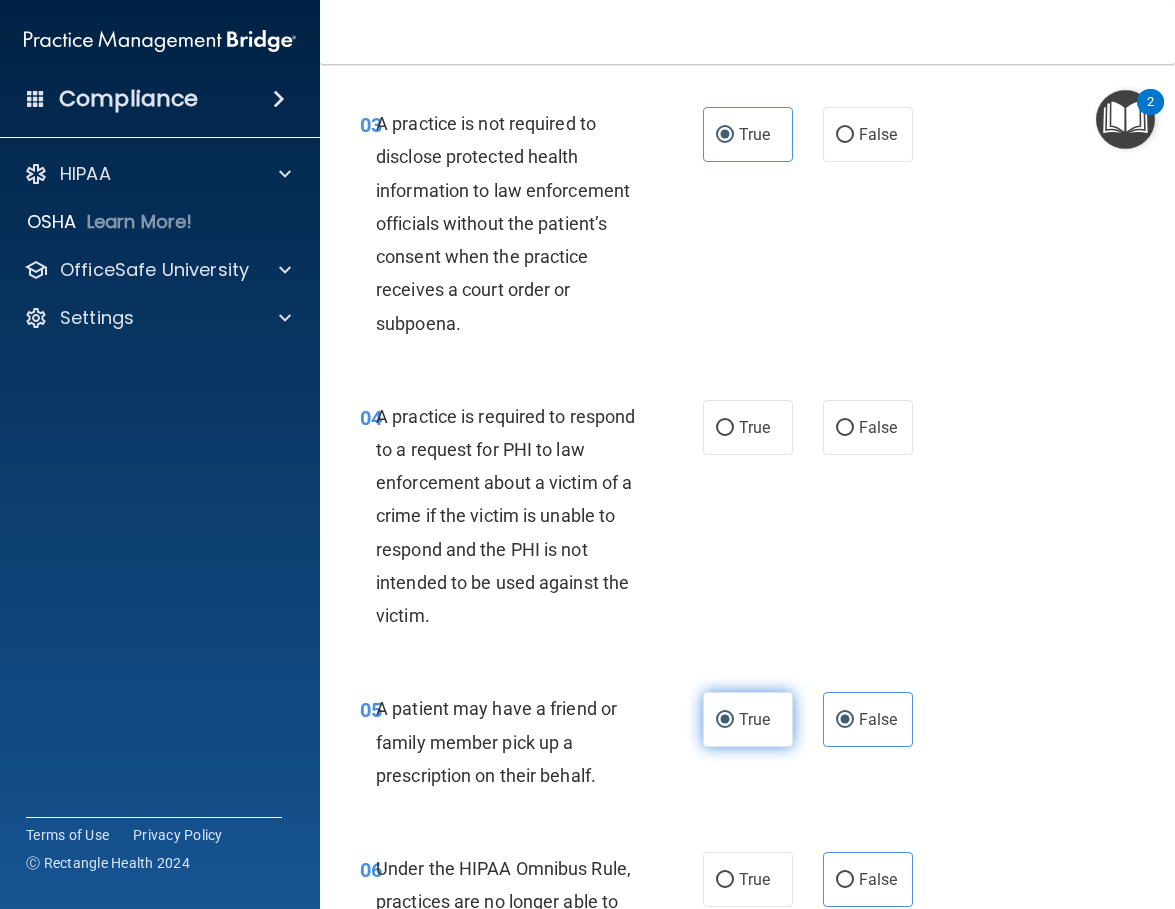 radio on "false" 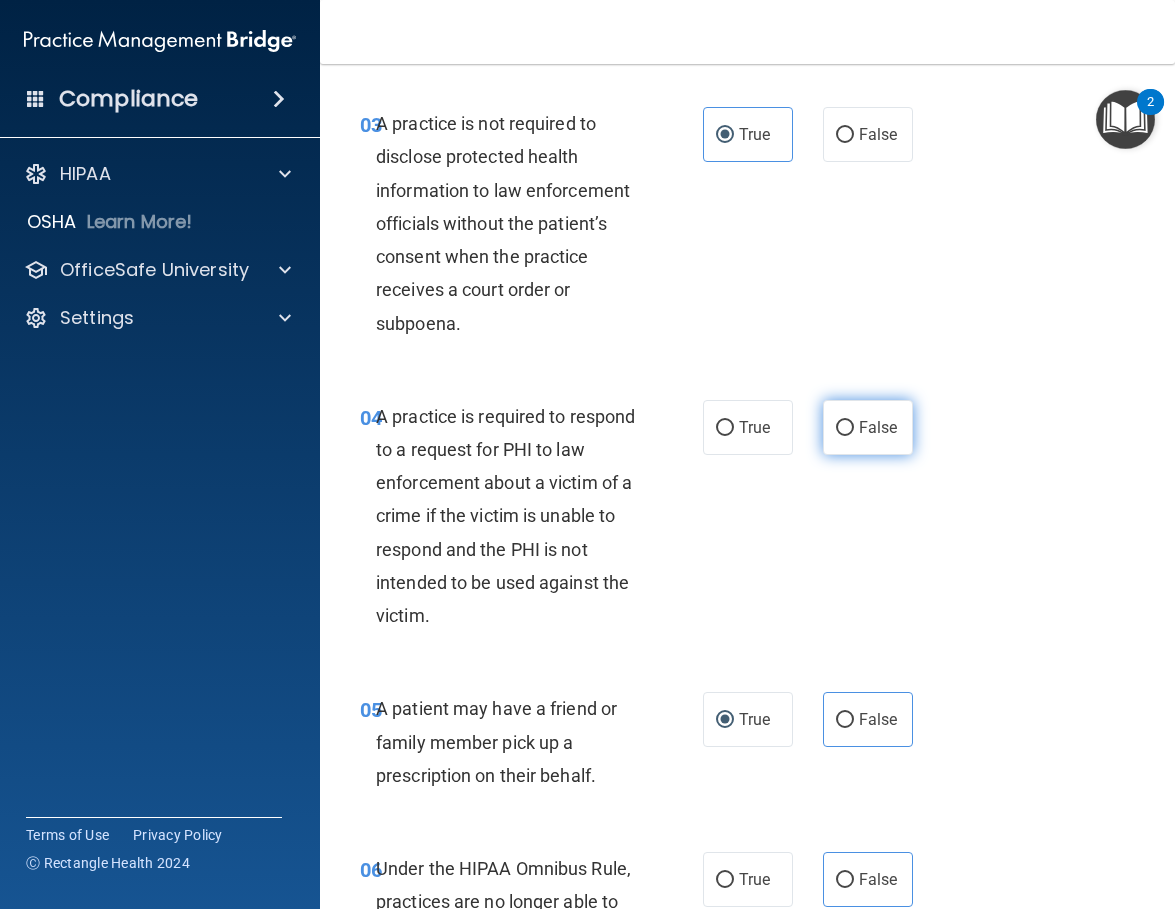 click on "False" at bounding box center (868, 427) 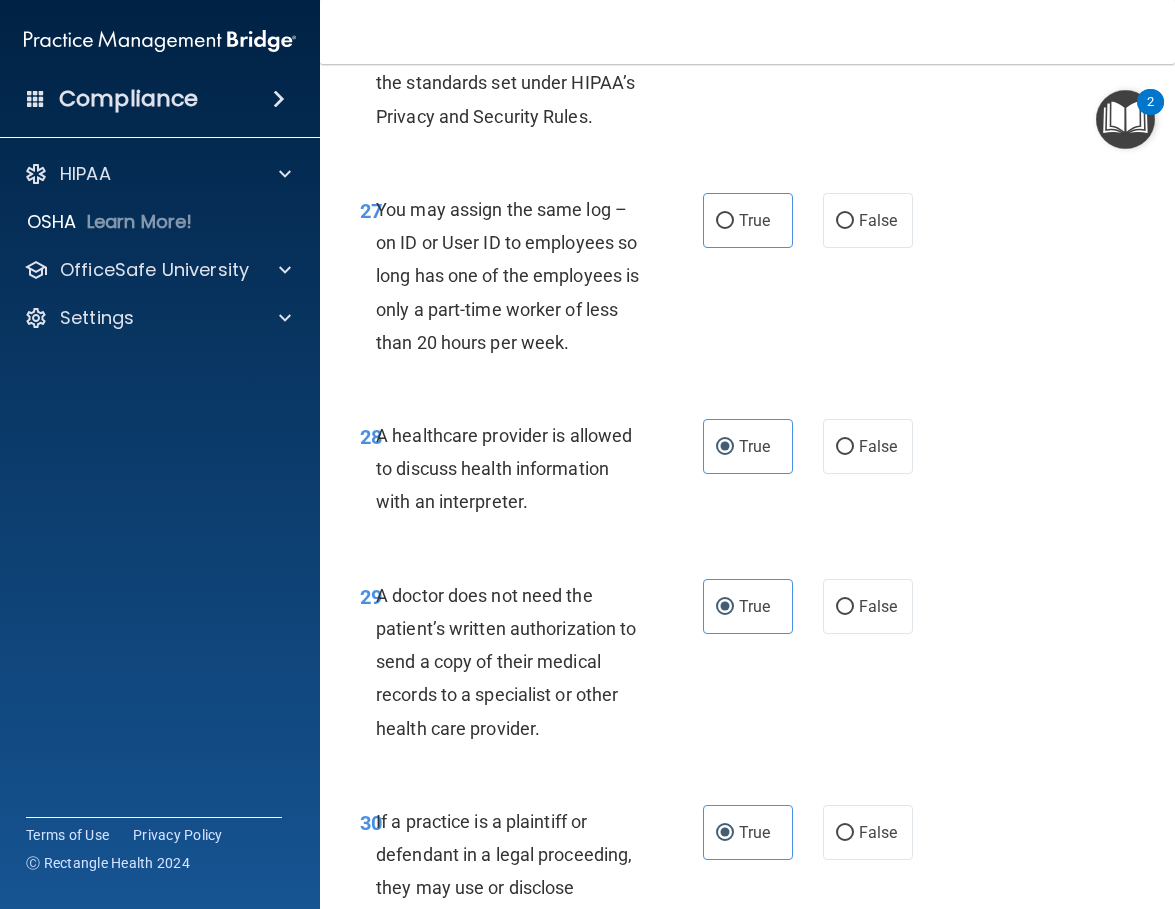 scroll, scrollTop: 5903, scrollLeft: 0, axis: vertical 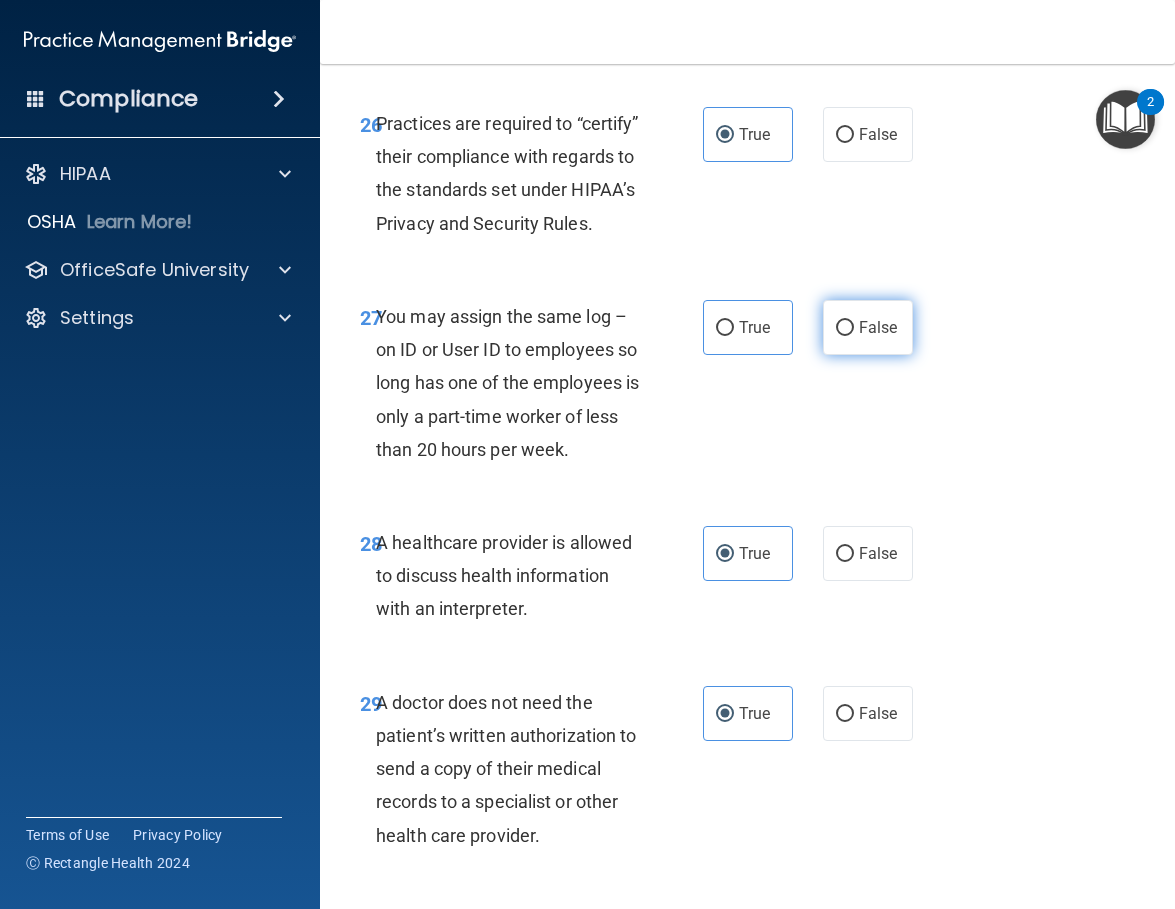 click on "False" at bounding box center (878, 327) 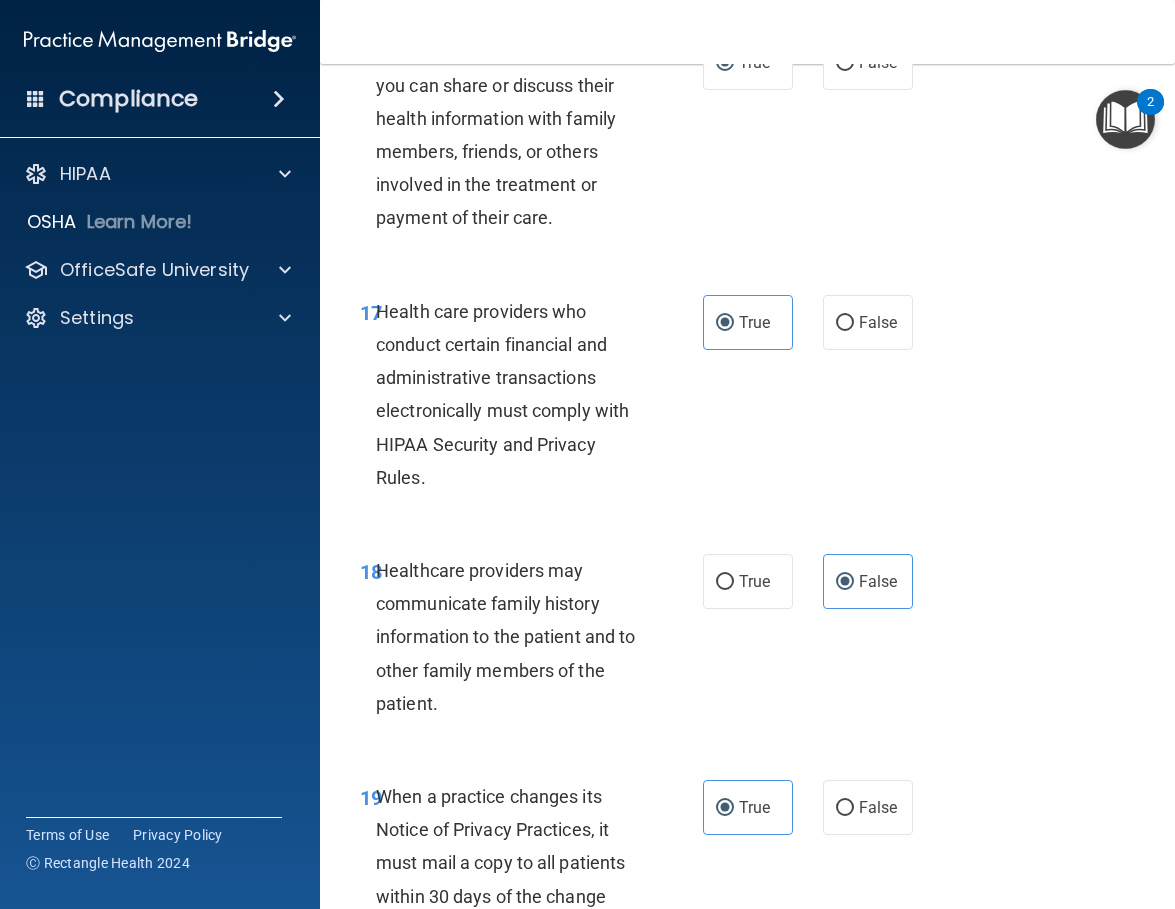 scroll, scrollTop: 3600, scrollLeft: 0, axis: vertical 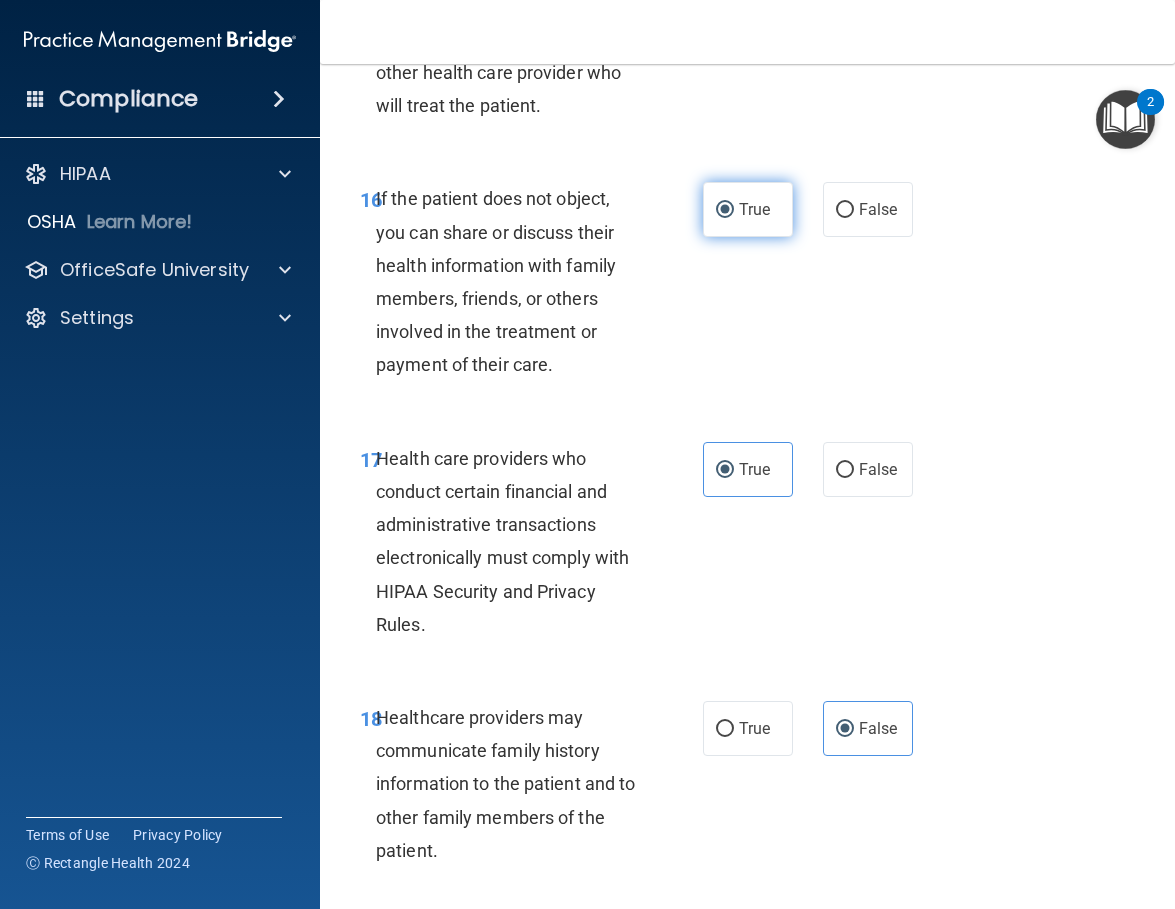 click on "True" at bounding box center [754, 209] 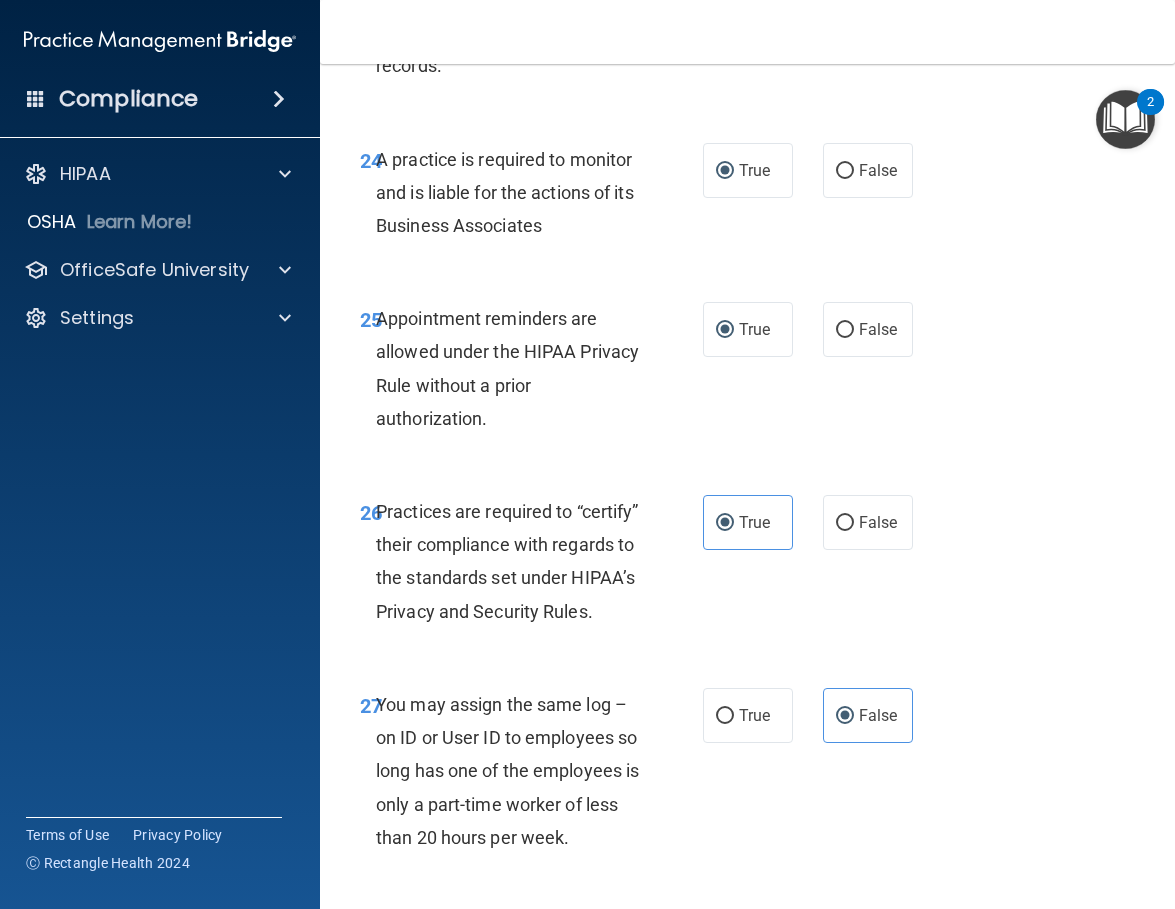 scroll, scrollTop: 5503, scrollLeft: 0, axis: vertical 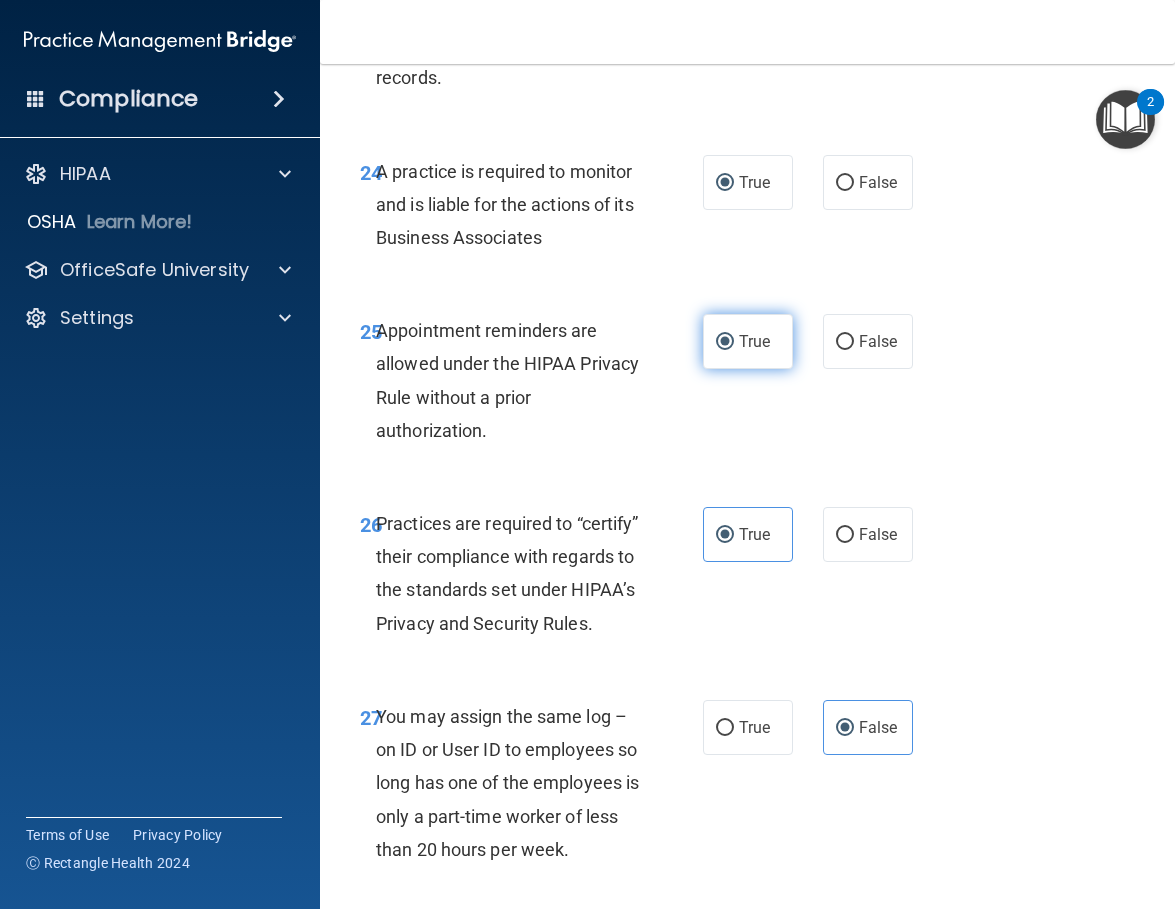 click on "True" at bounding box center (754, 341) 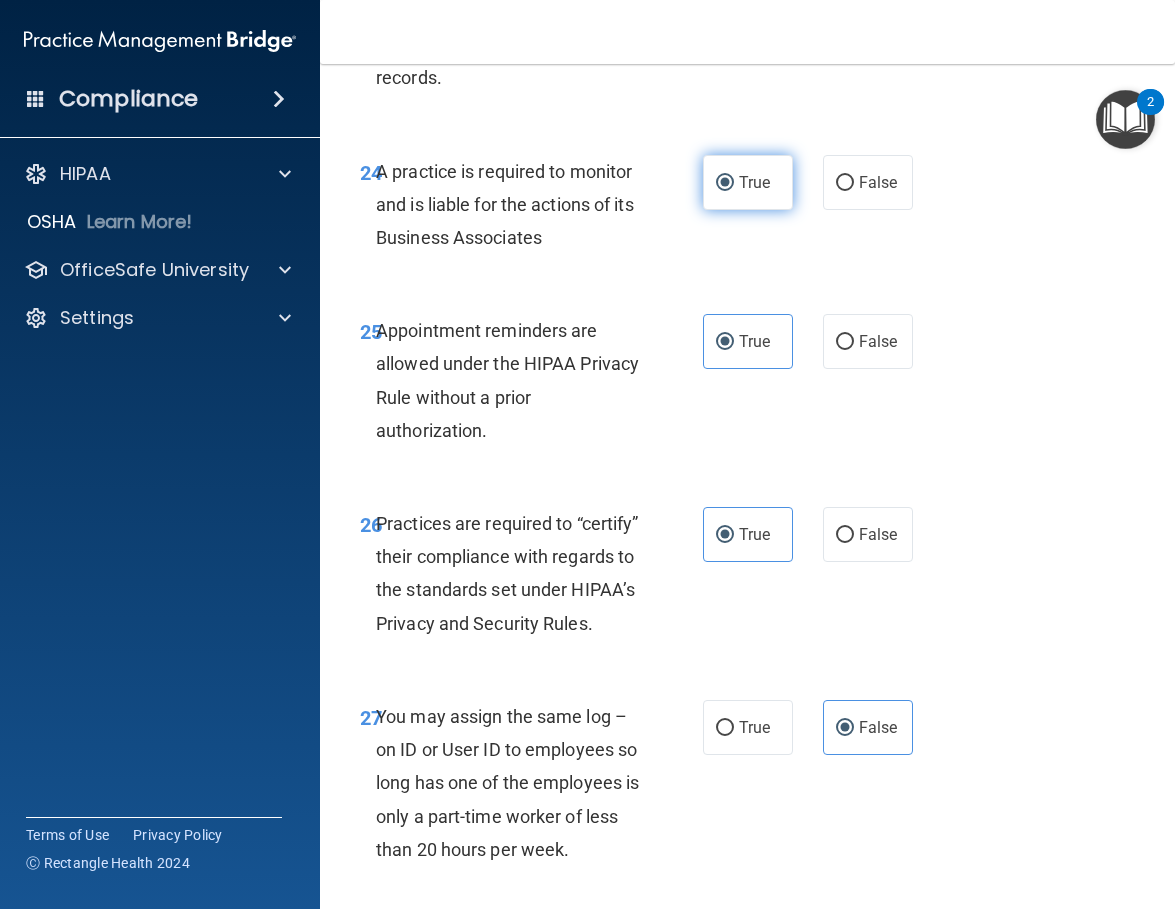 click on "True" at bounding box center (748, 182) 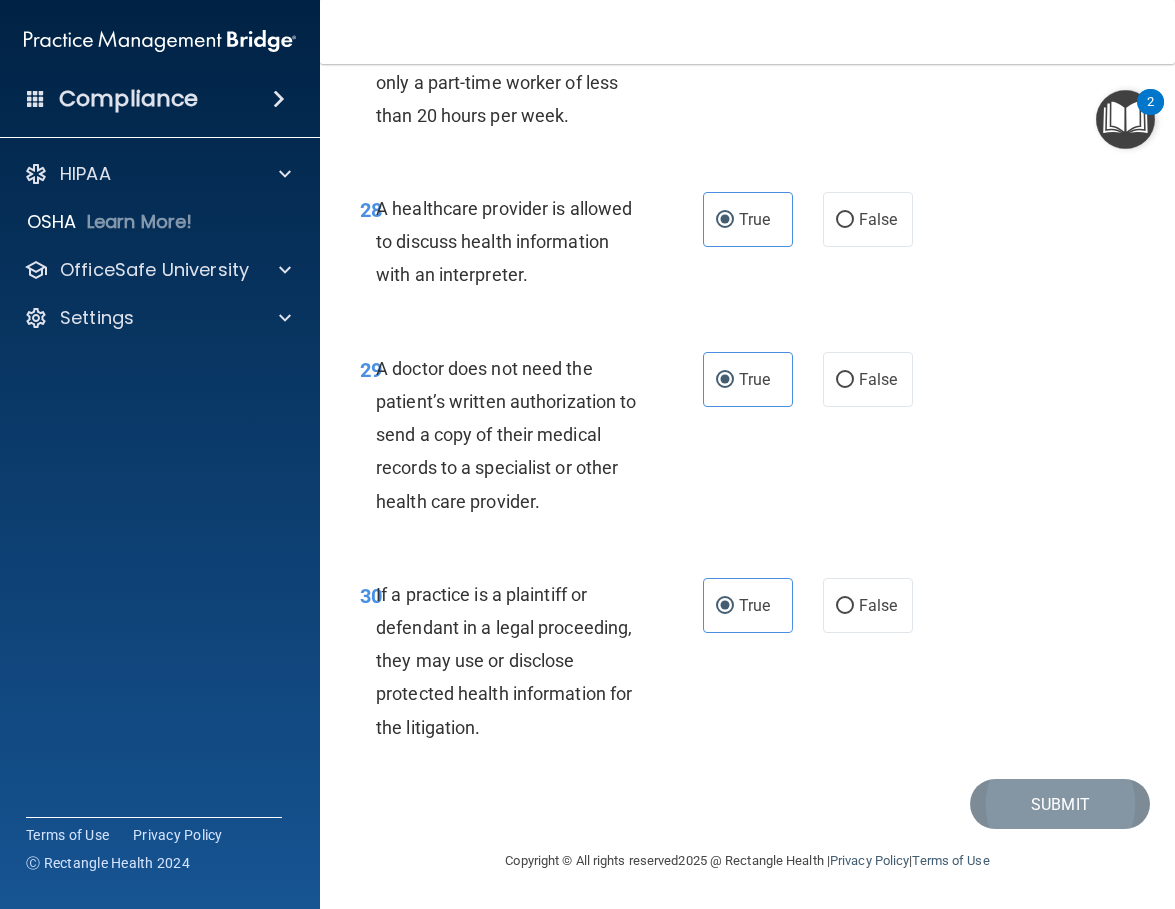 scroll, scrollTop: 6403, scrollLeft: 0, axis: vertical 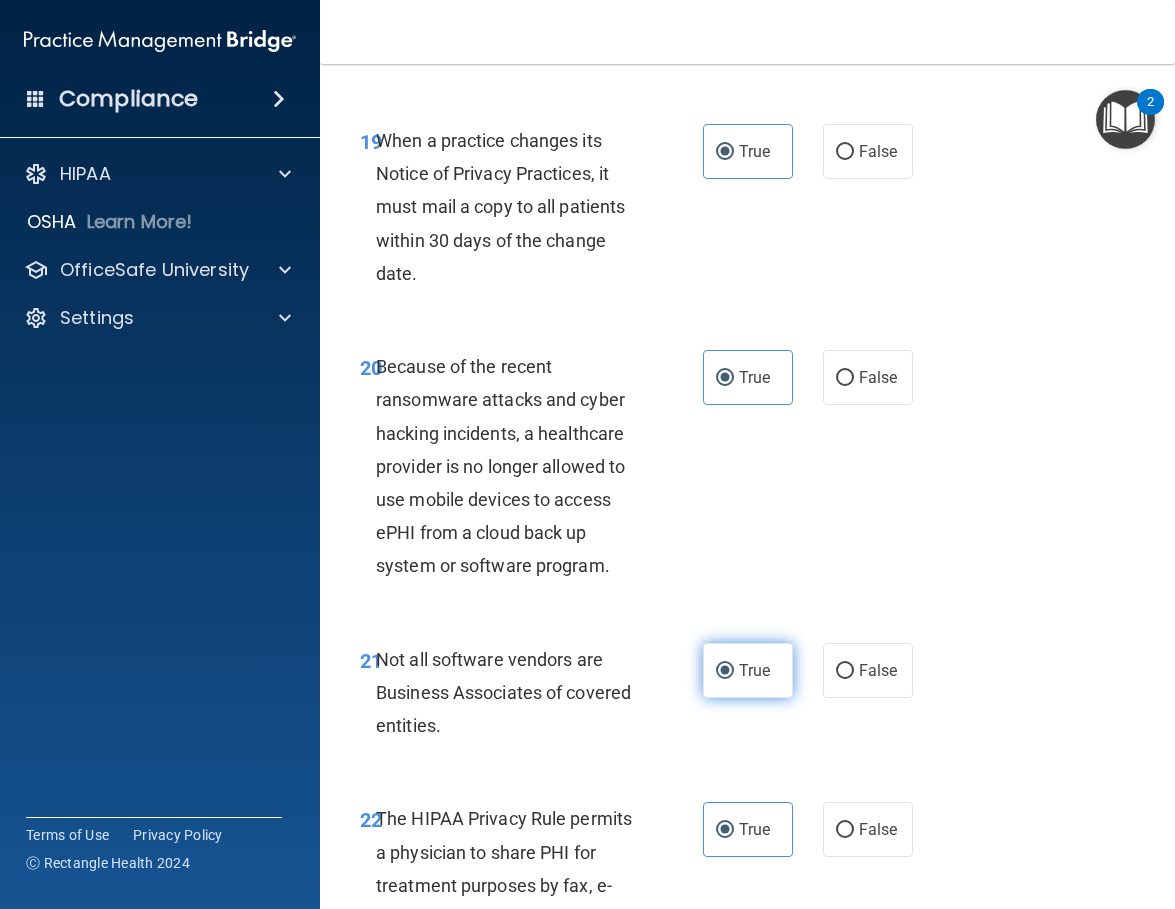 click on "True" at bounding box center (754, 670) 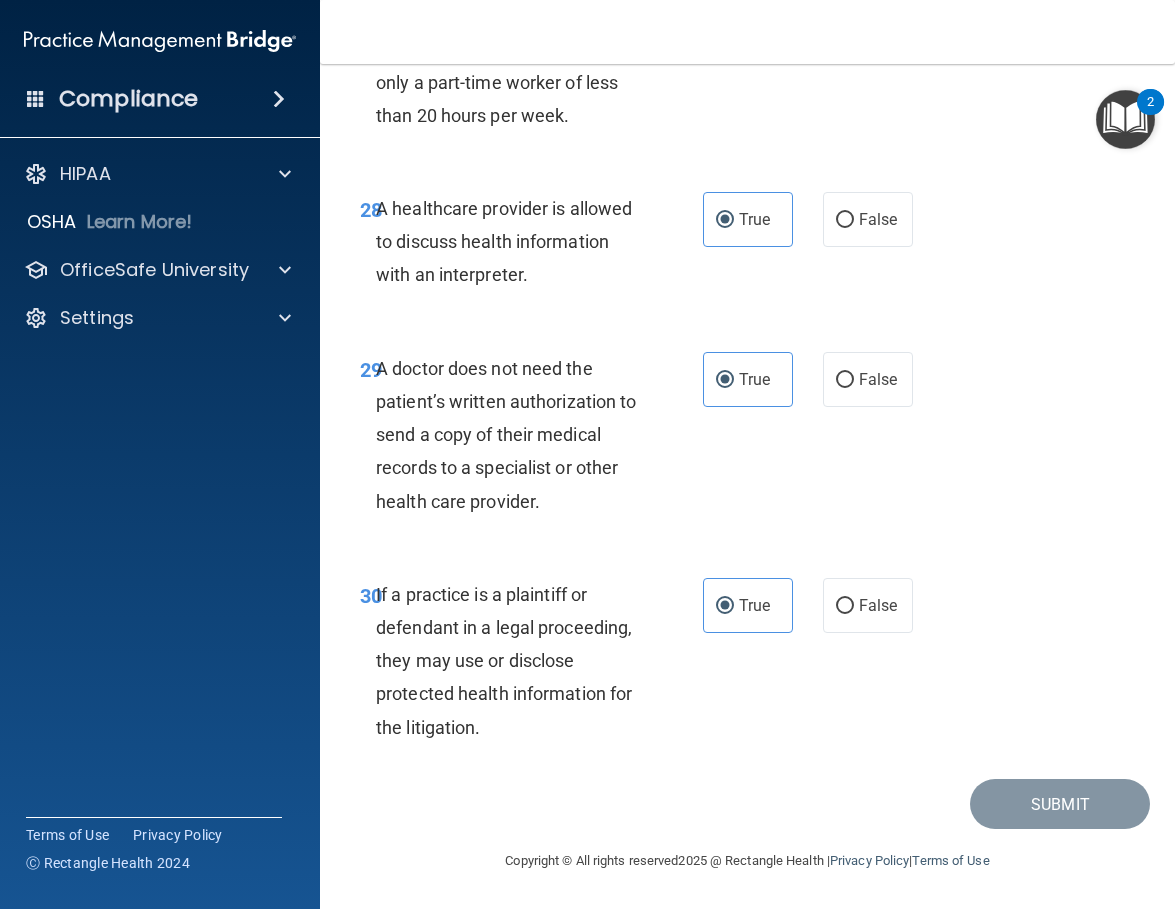 scroll, scrollTop: 6403, scrollLeft: 0, axis: vertical 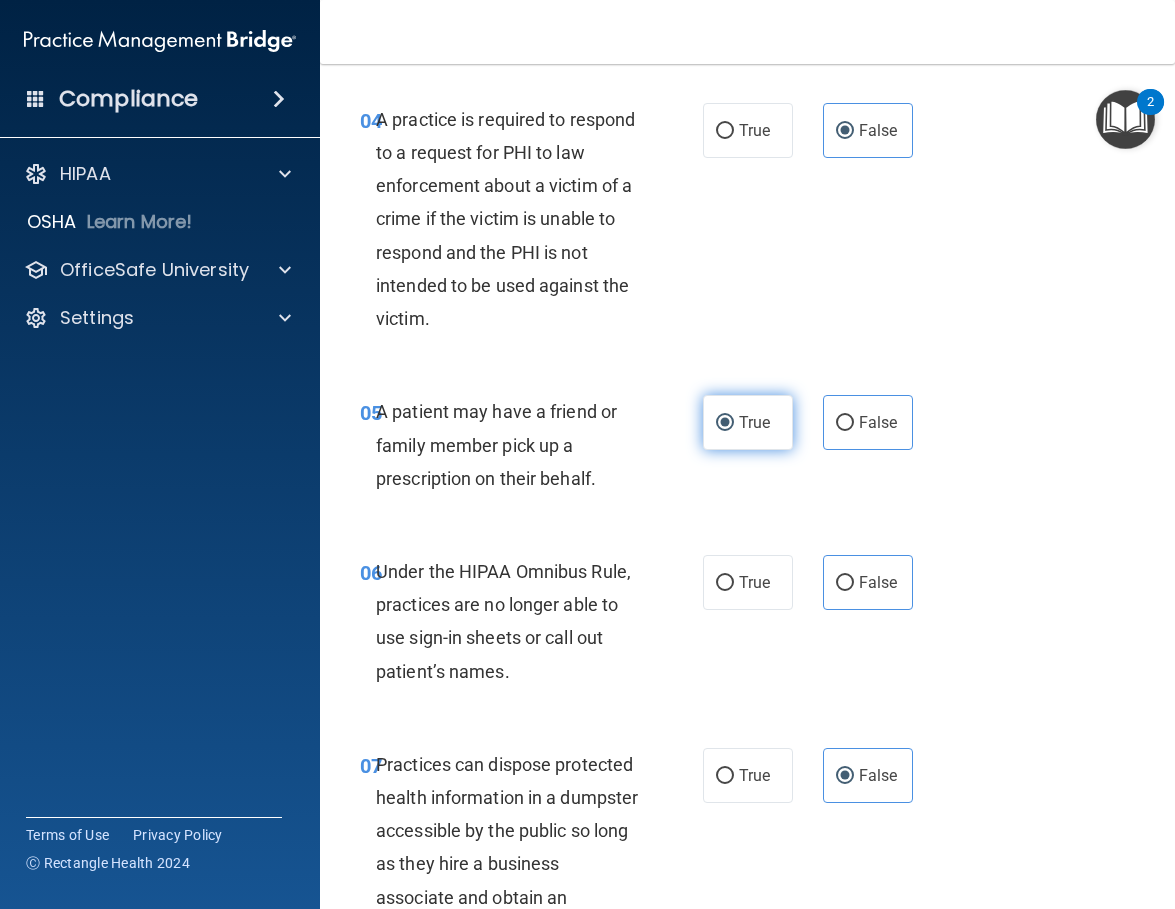click on "True" at bounding box center [748, 422] 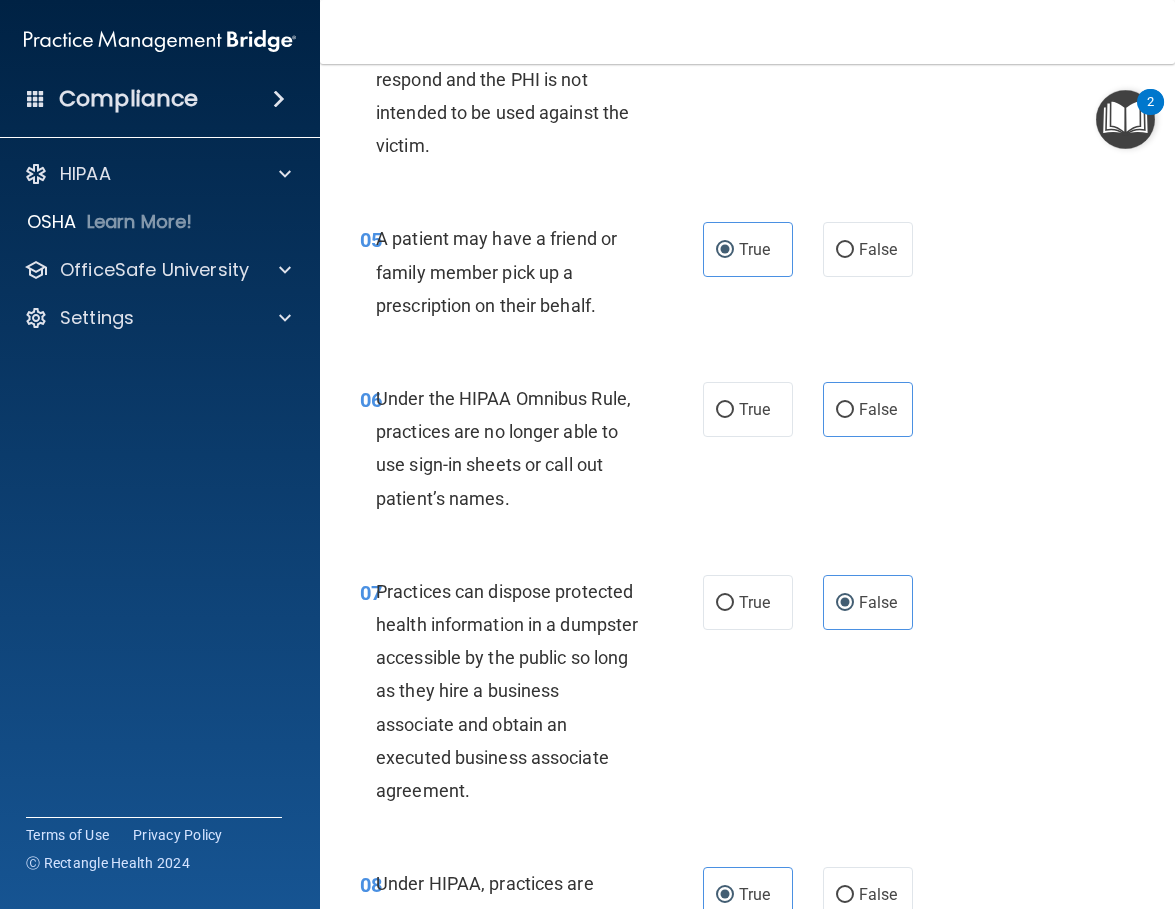 scroll, scrollTop: 1200, scrollLeft: 0, axis: vertical 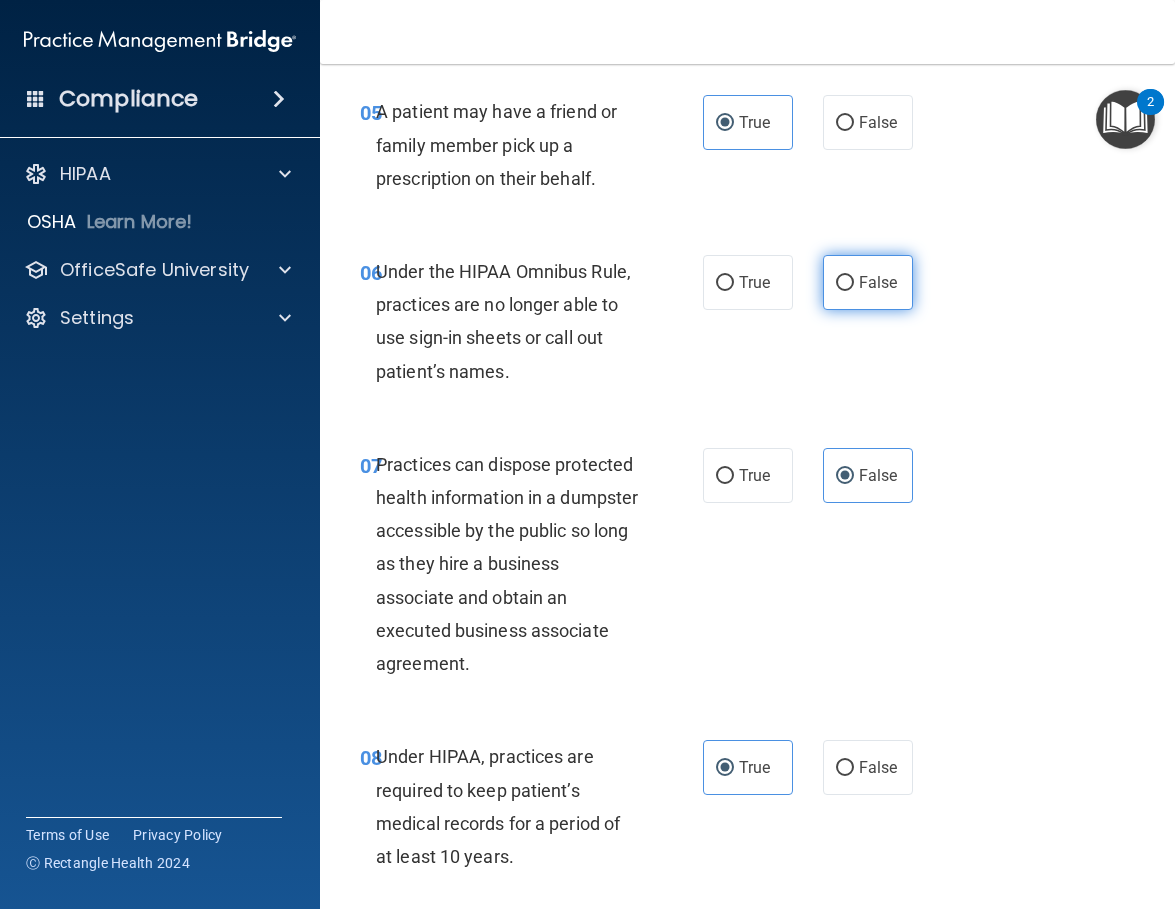 click on "False" at bounding box center (845, 283) 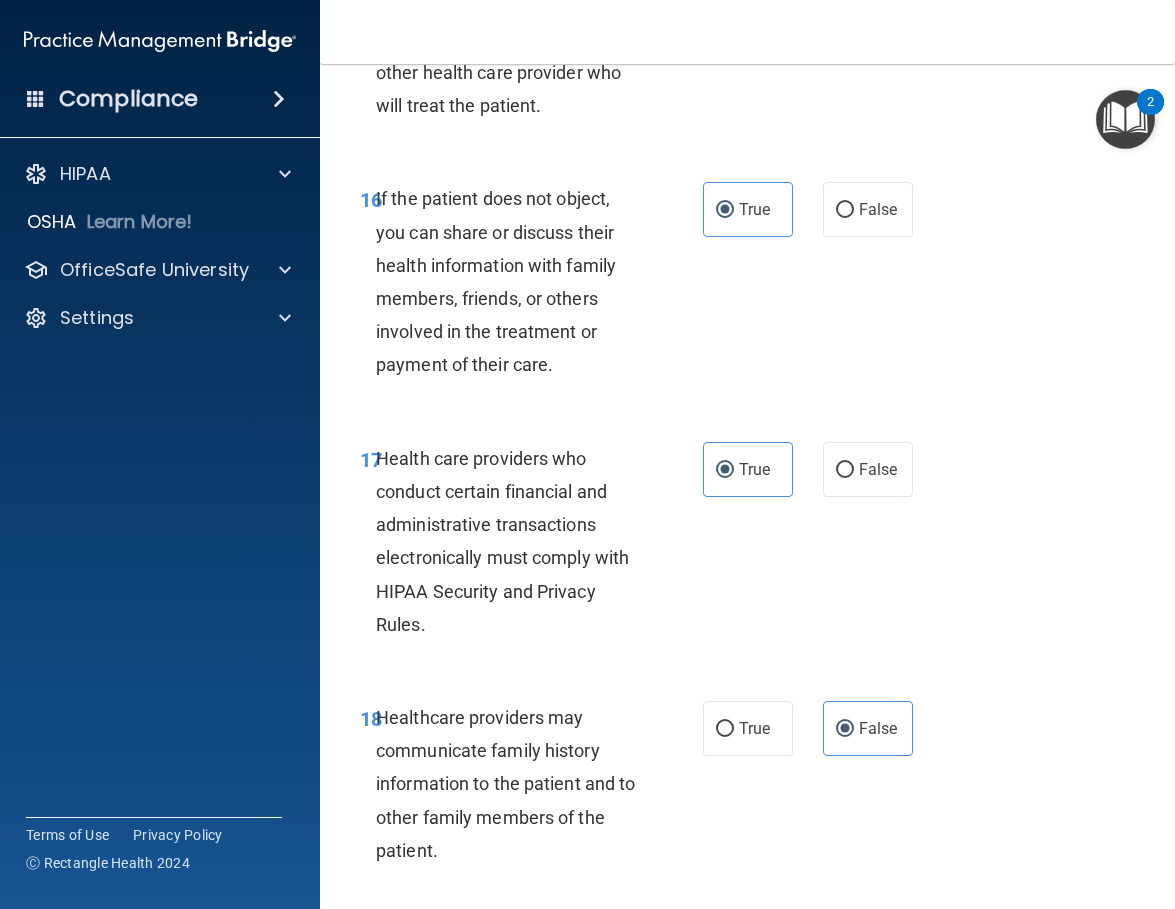 scroll, scrollTop: 6403, scrollLeft: 0, axis: vertical 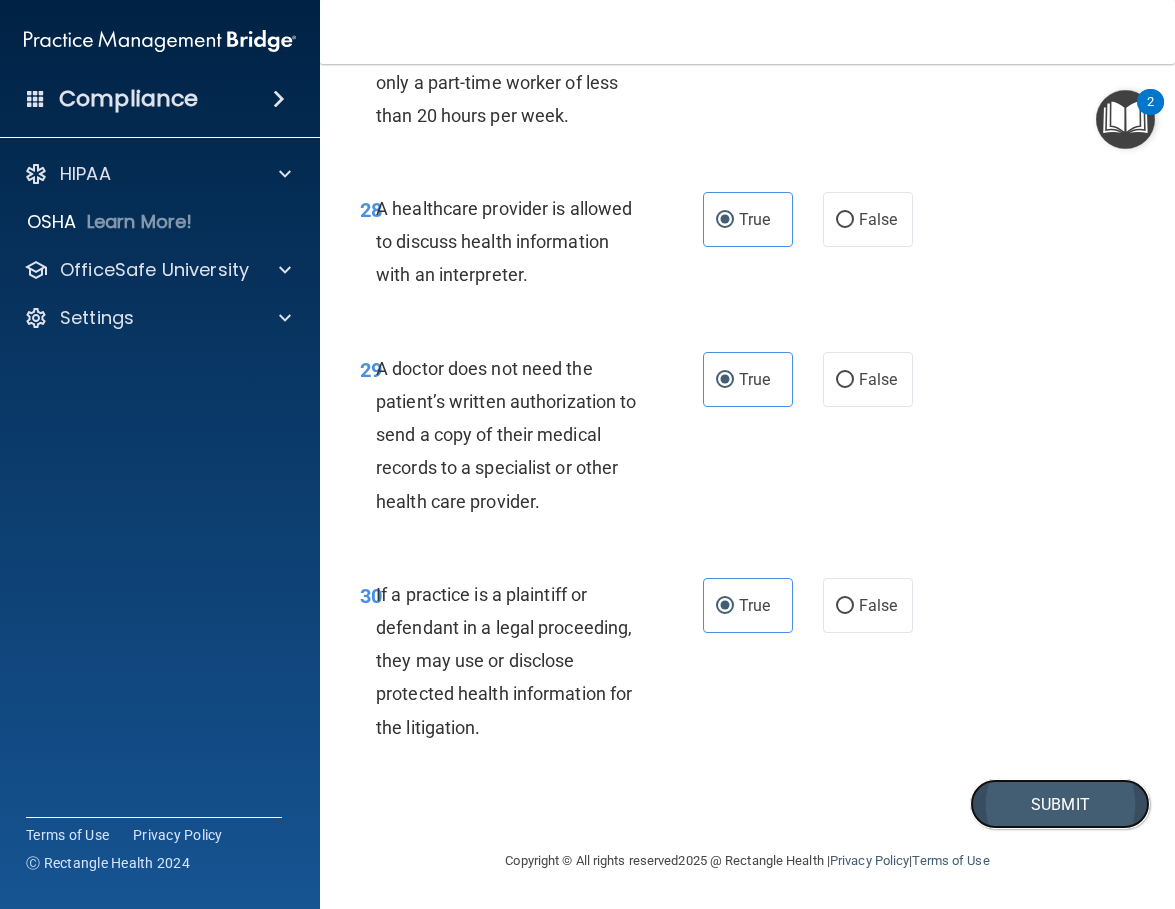 click on "Submit" at bounding box center [1060, 804] 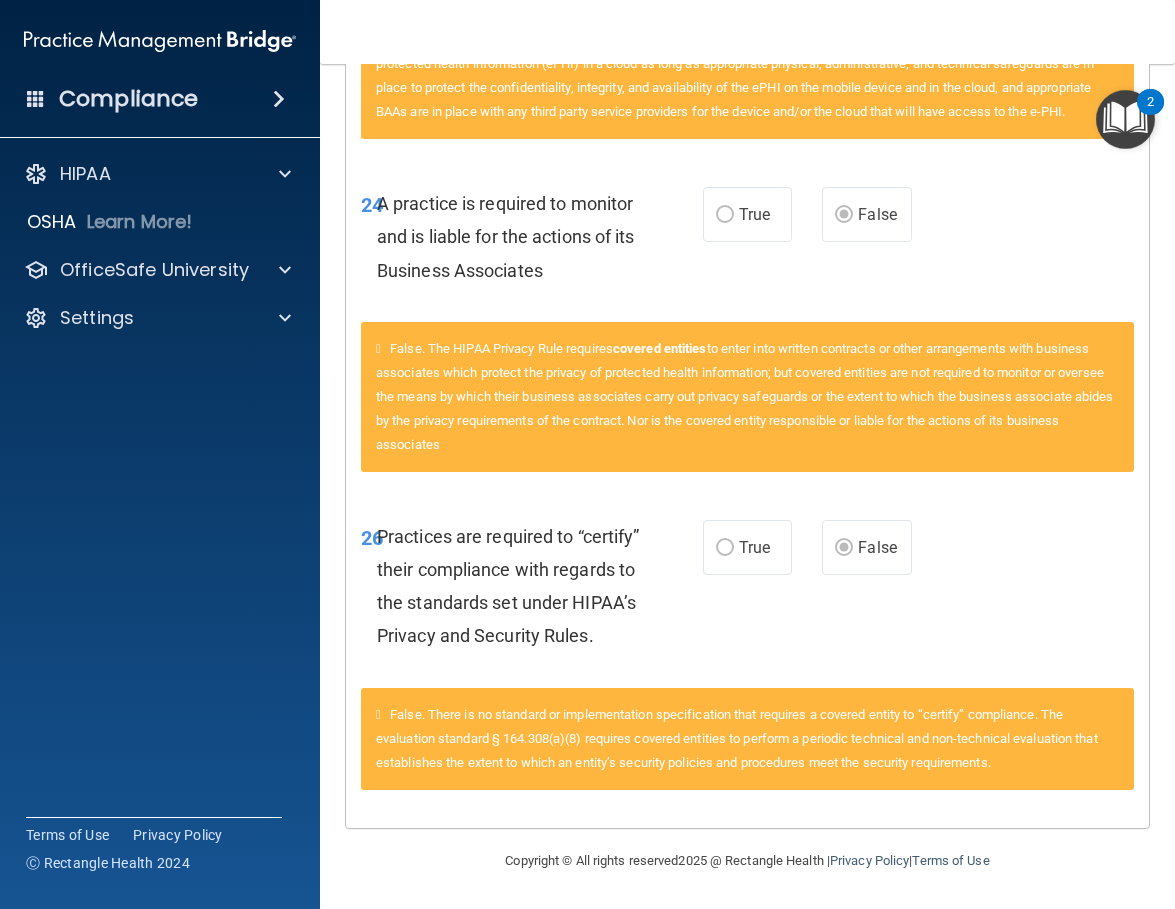 scroll, scrollTop: 4702, scrollLeft: 0, axis: vertical 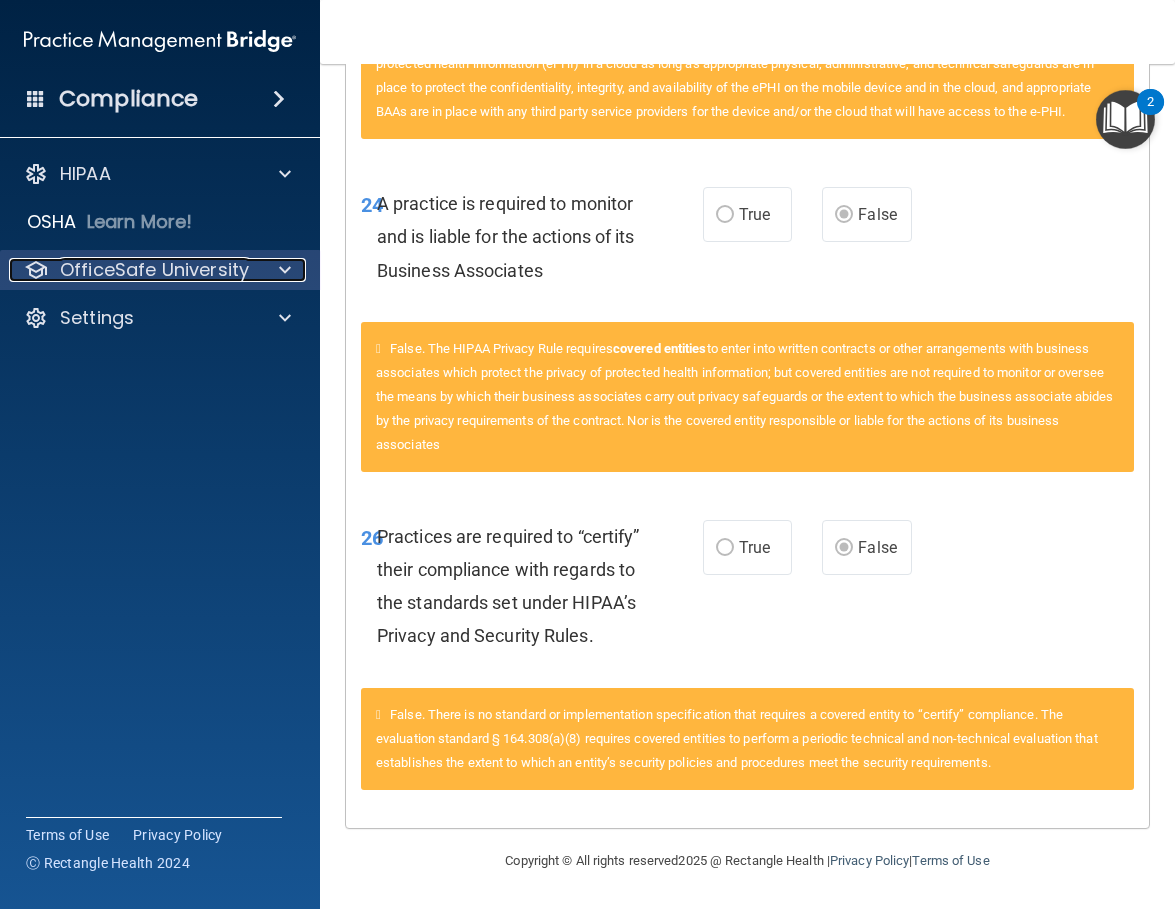 click at bounding box center (282, 270) 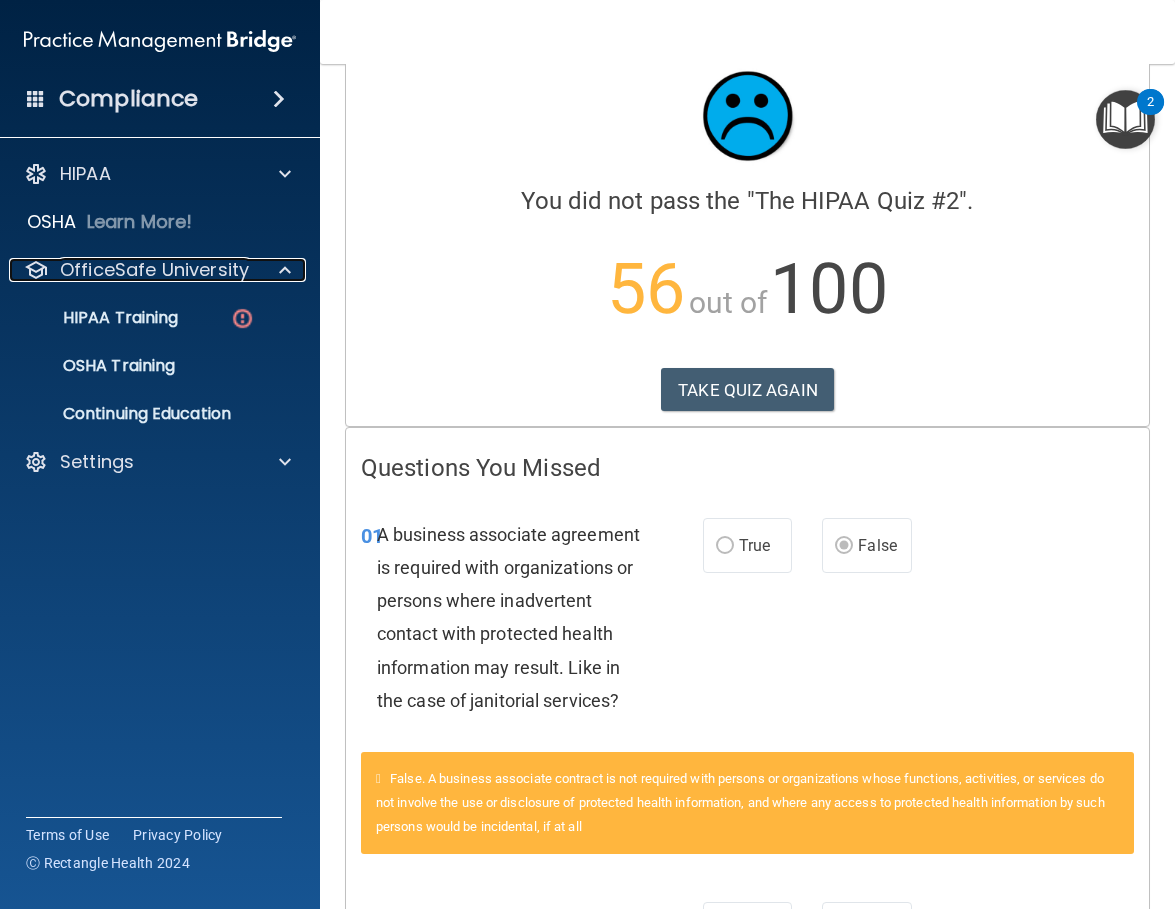 scroll, scrollTop: 0, scrollLeft: 0, axis: both 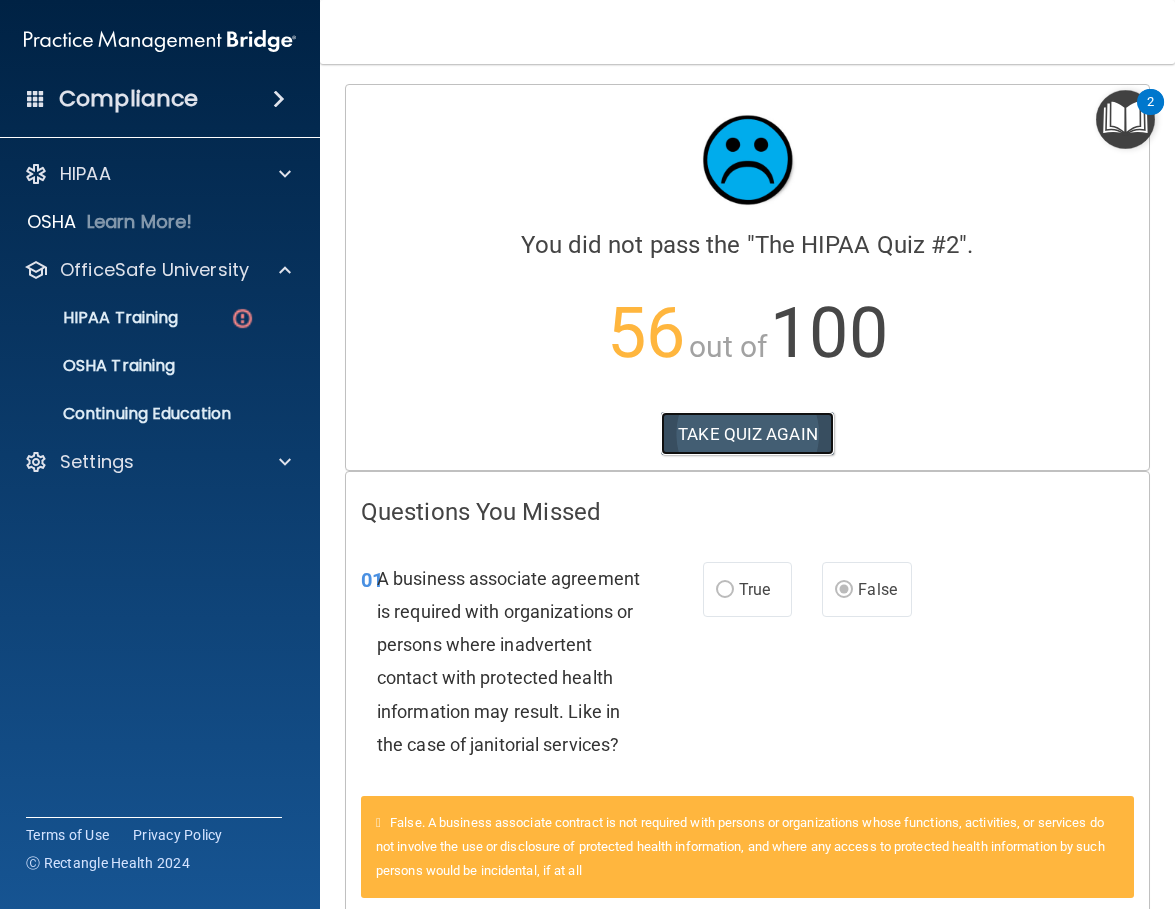 click on "TAKE QUIZ AGAIN" at bounding box center (747, 434) 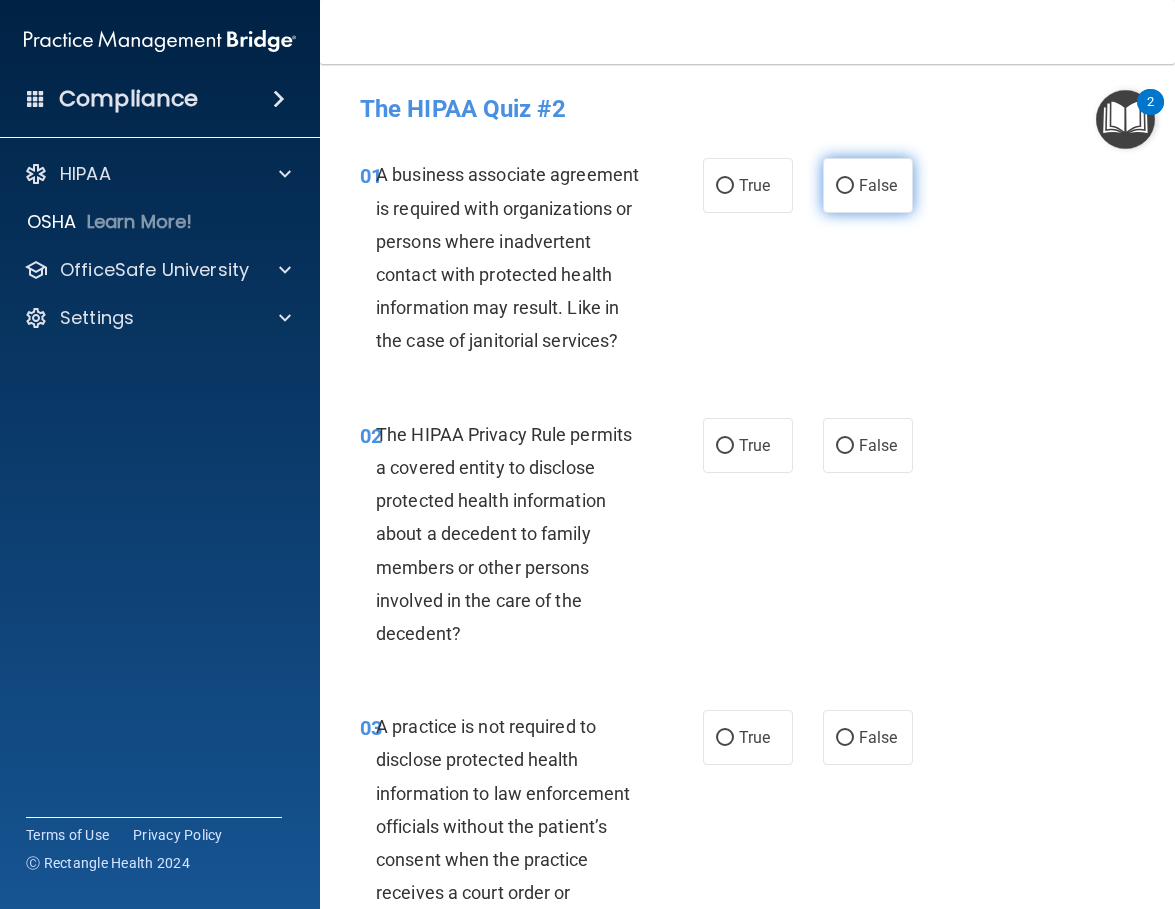 click on "False" at bounding box center (878, 185) 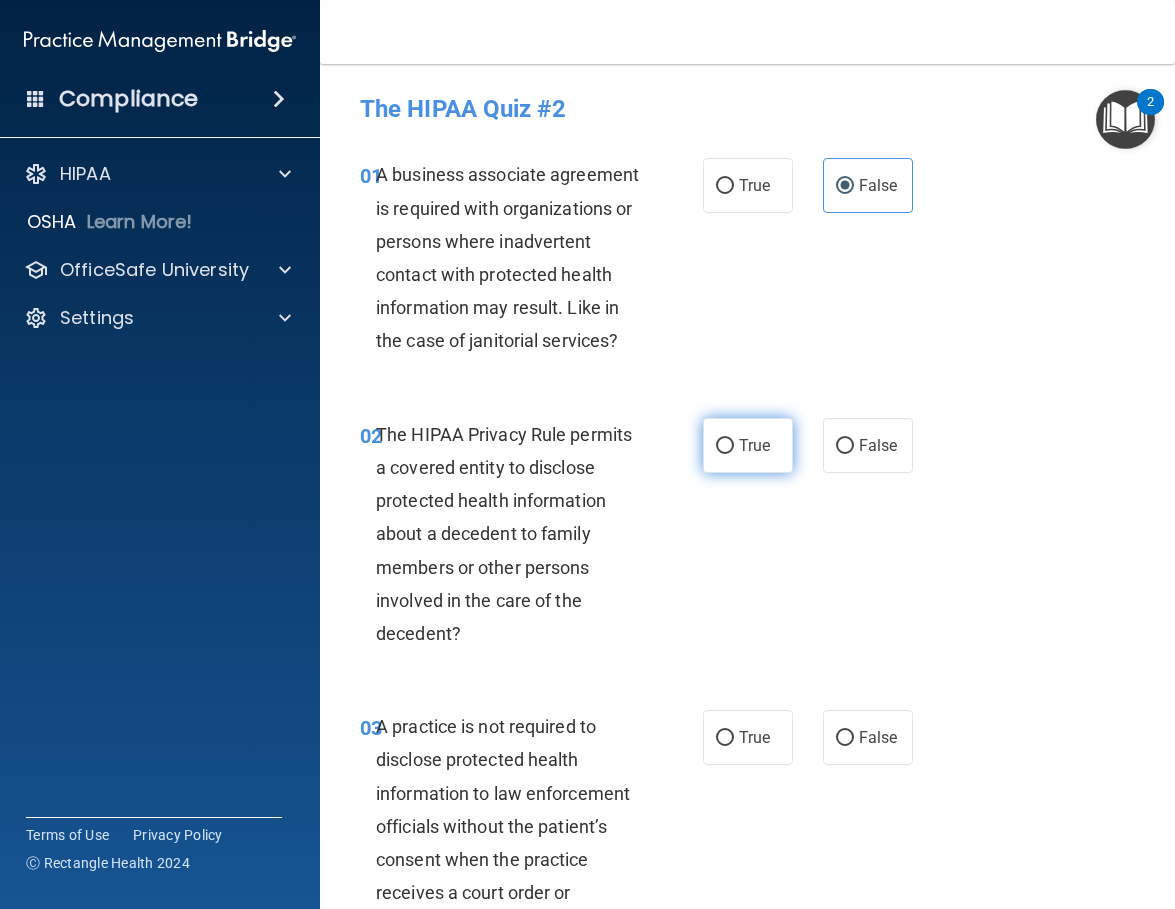 click on "True" at bounding box center [748, 445] 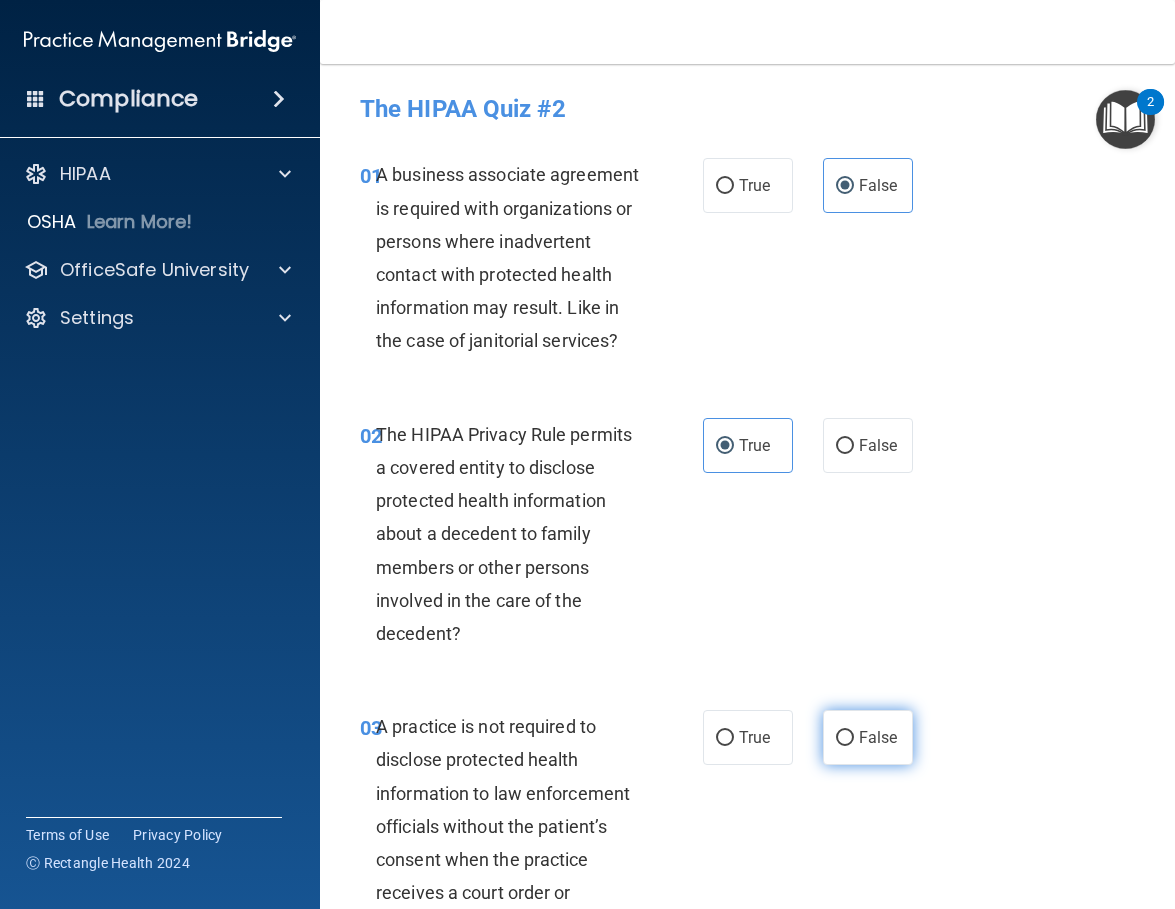 click on "False" at bounding box center [878, 737] 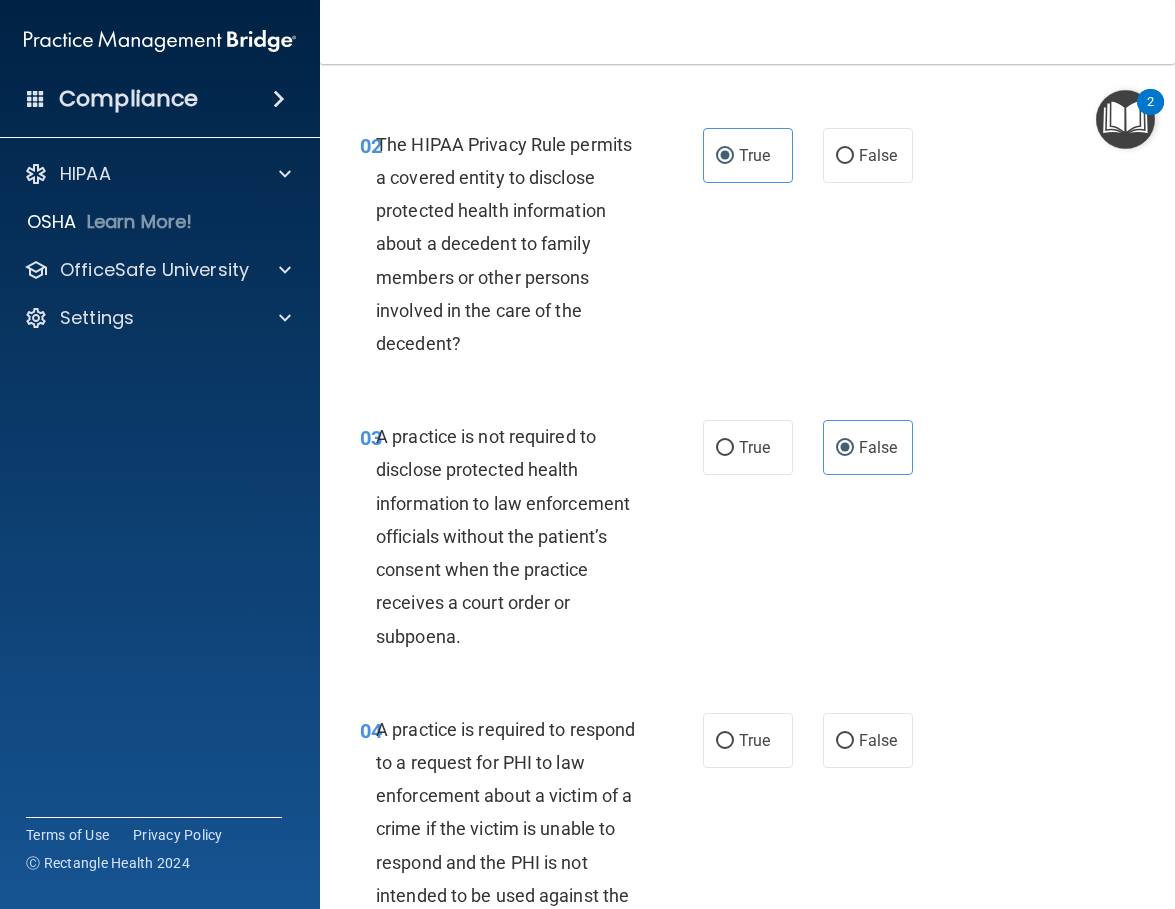 scroll, scrollTop: 300, scrollLeft: 0, axis: vertical 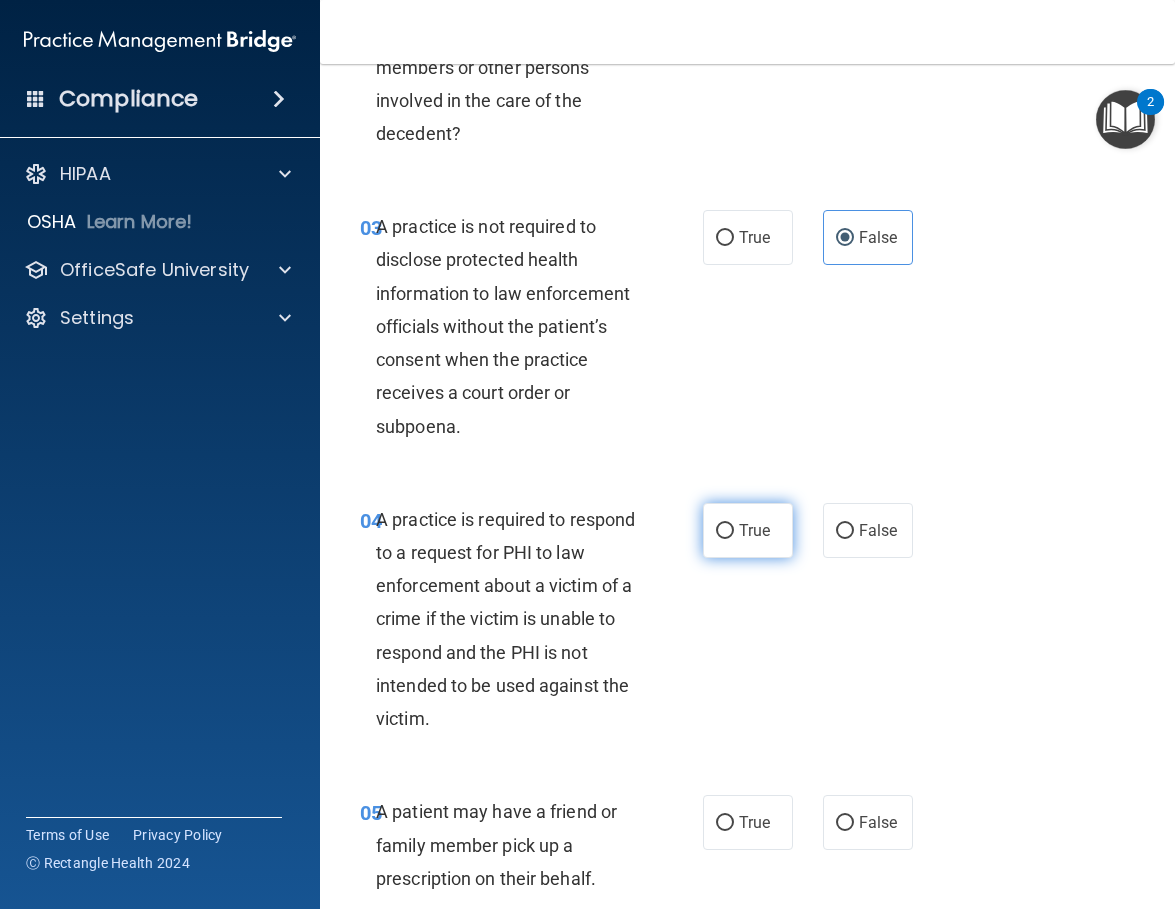 click on "True" at bounding box center (754, 530) 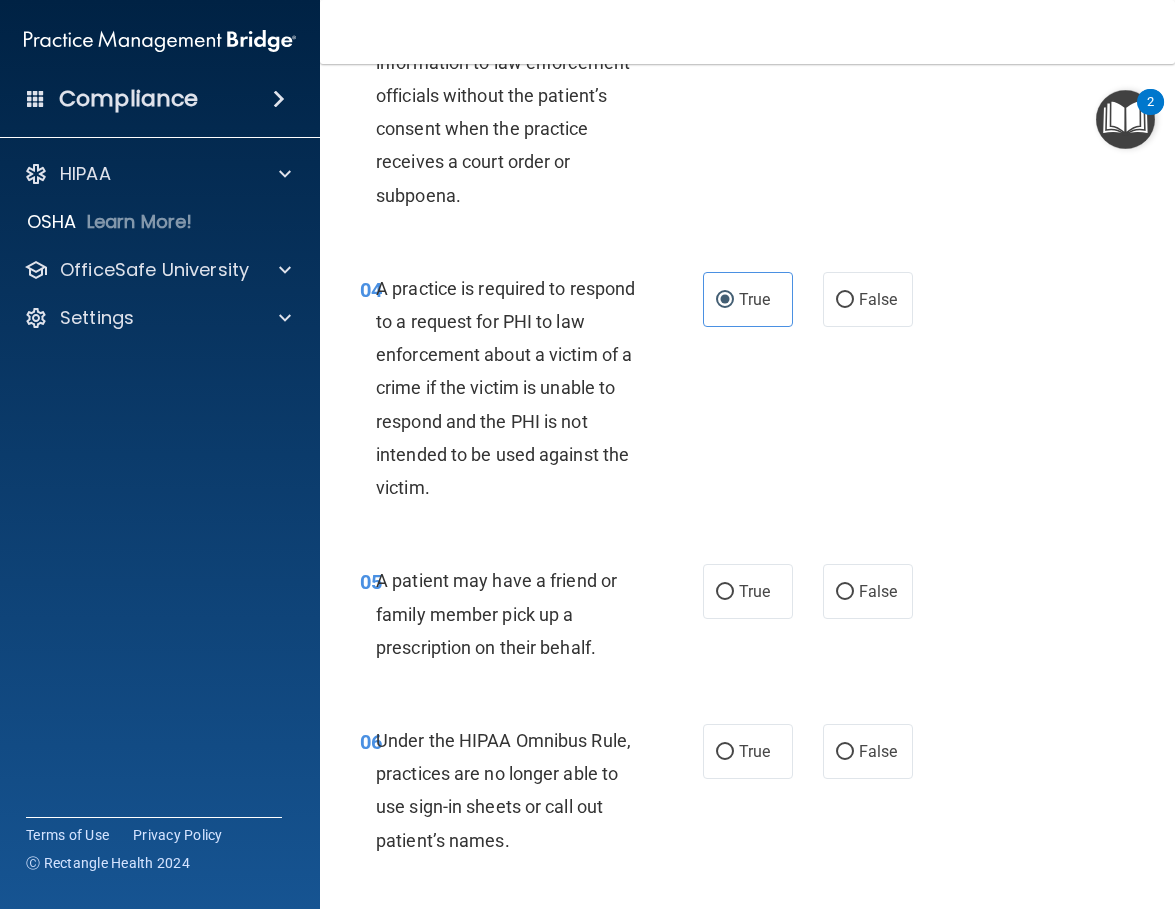 scroll, scrollTop: 800, scrollLeft: 0, axis: vertical 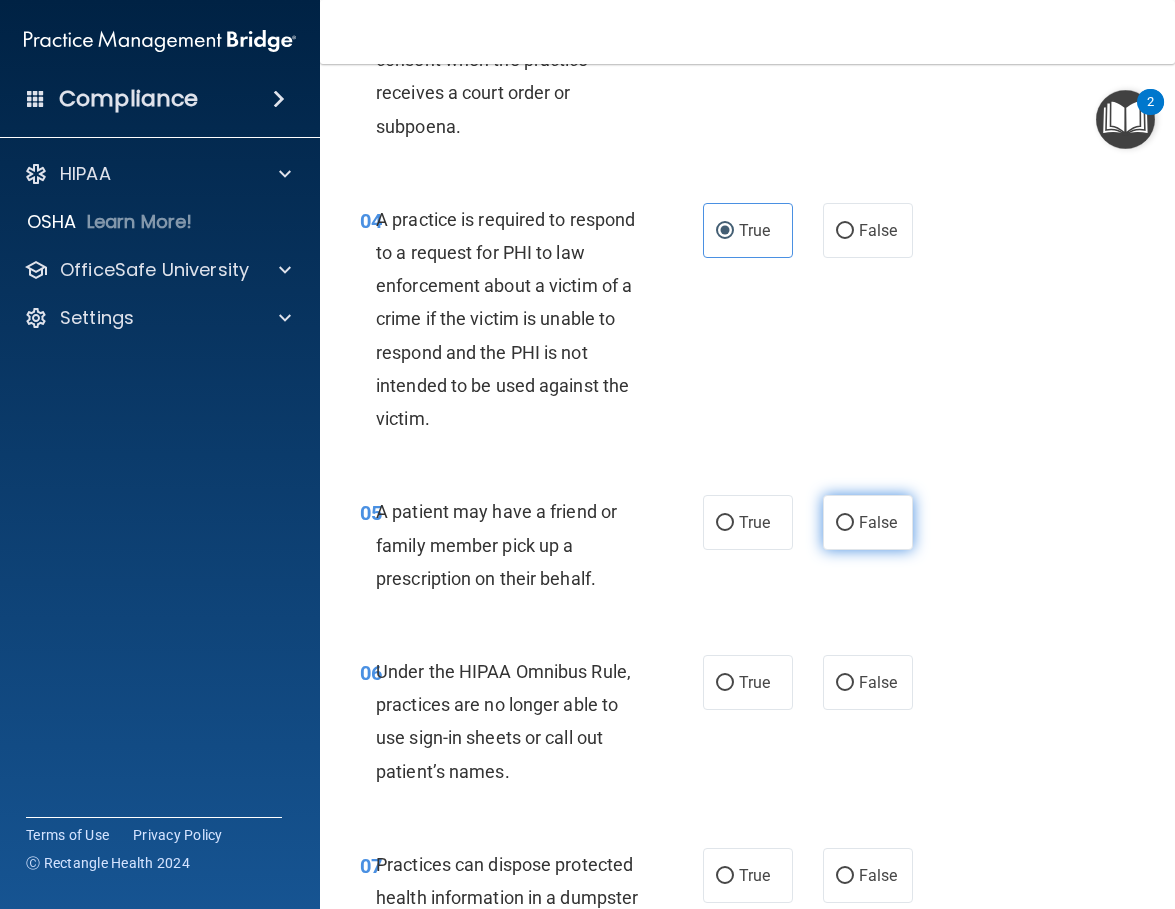 click on "False" at bounding box center [878, 522] 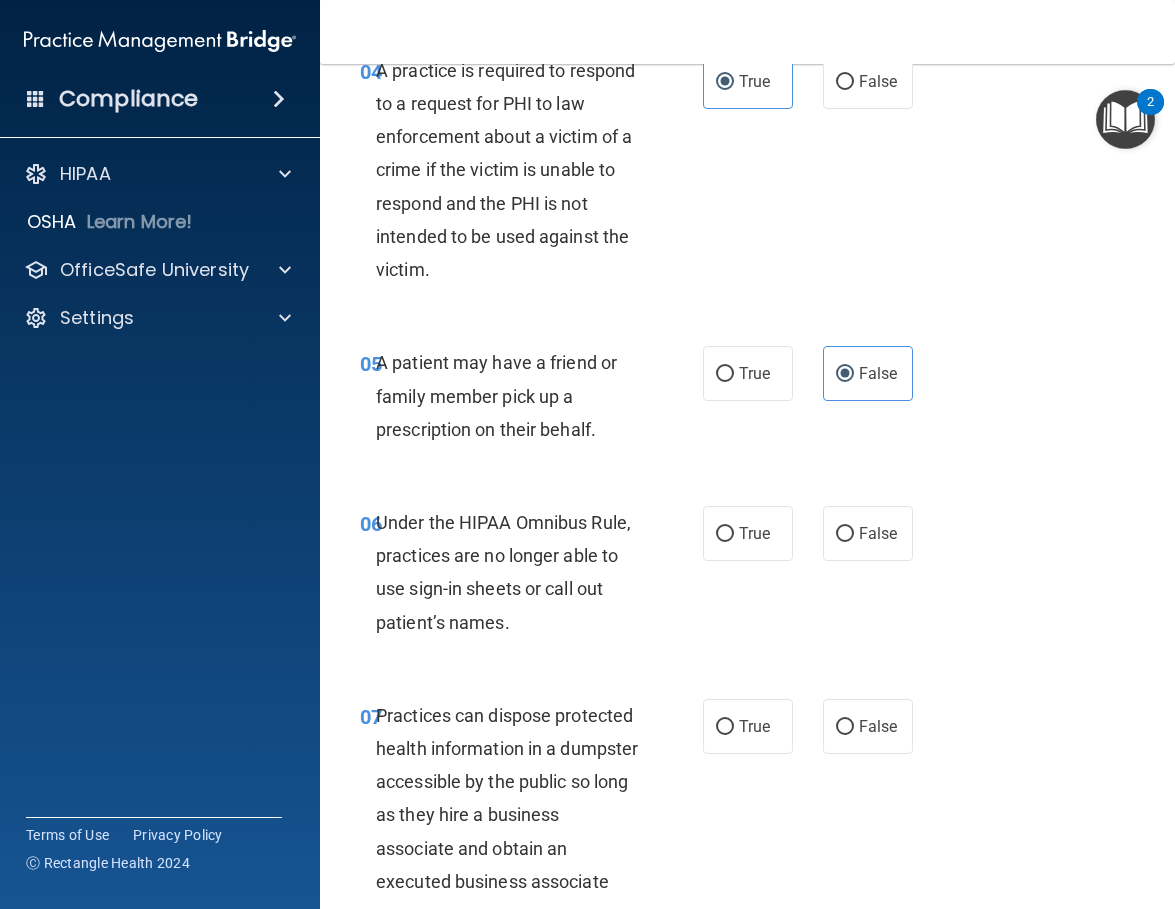 scroll, scrollTop: 1000, scrollLeft: 0, axis: vertical 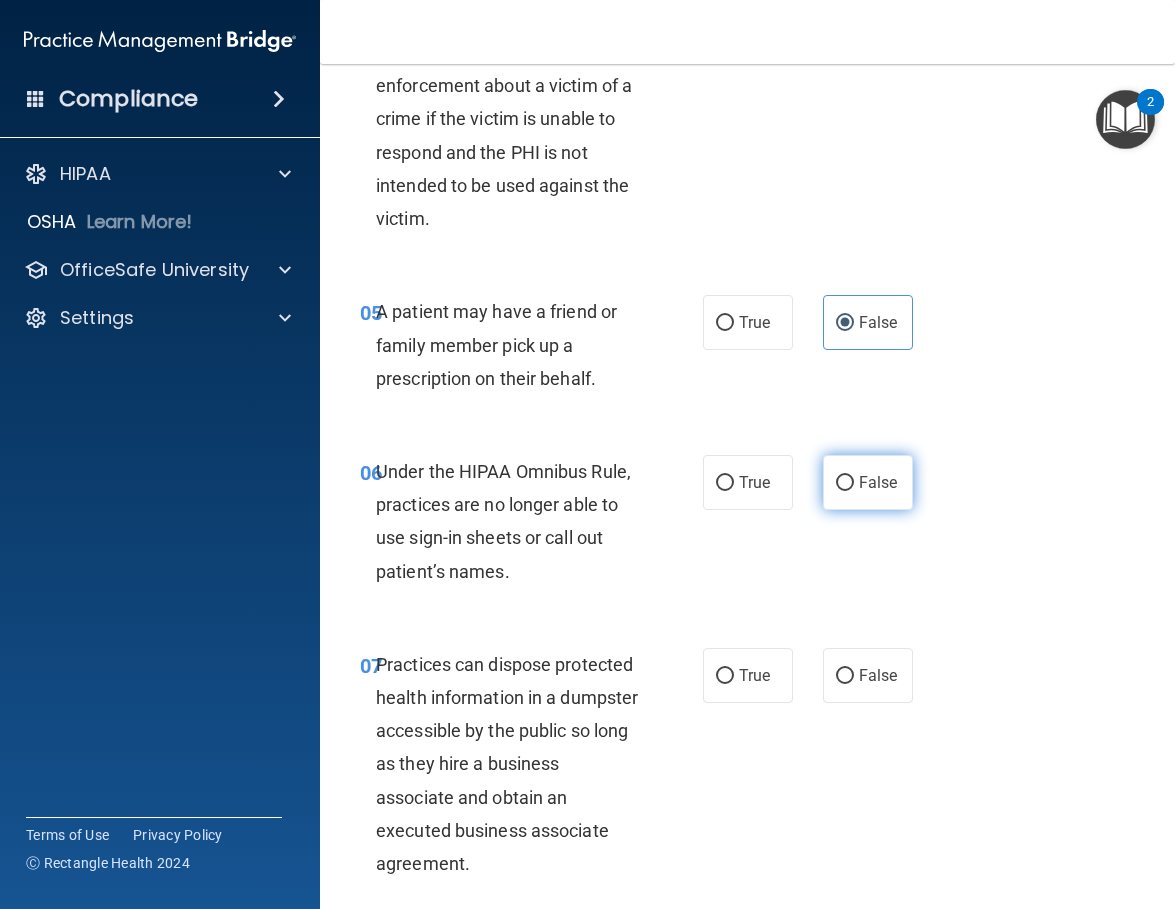 click on "False" at bounding box center (845, 483) 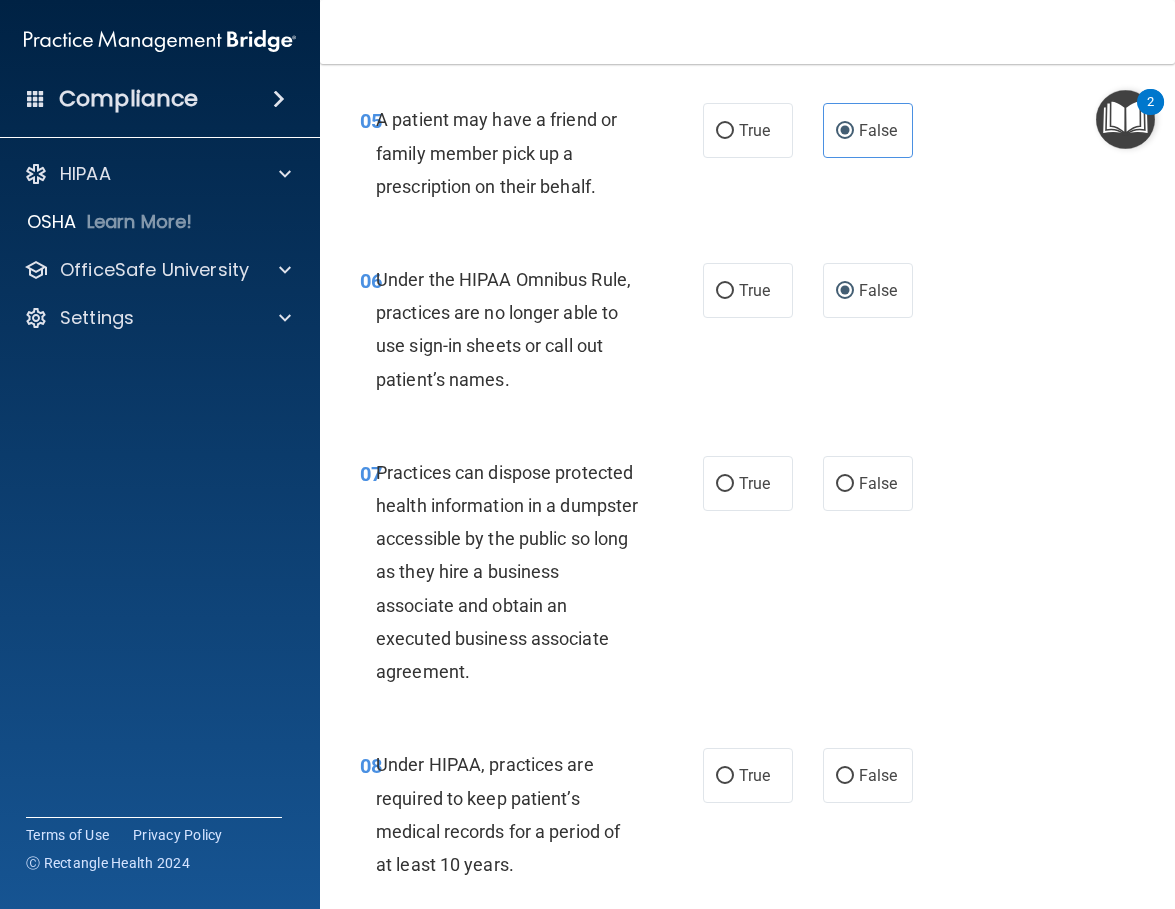 scroll, scrollTop: 1200, scrollLeft: 0, axis: vertical 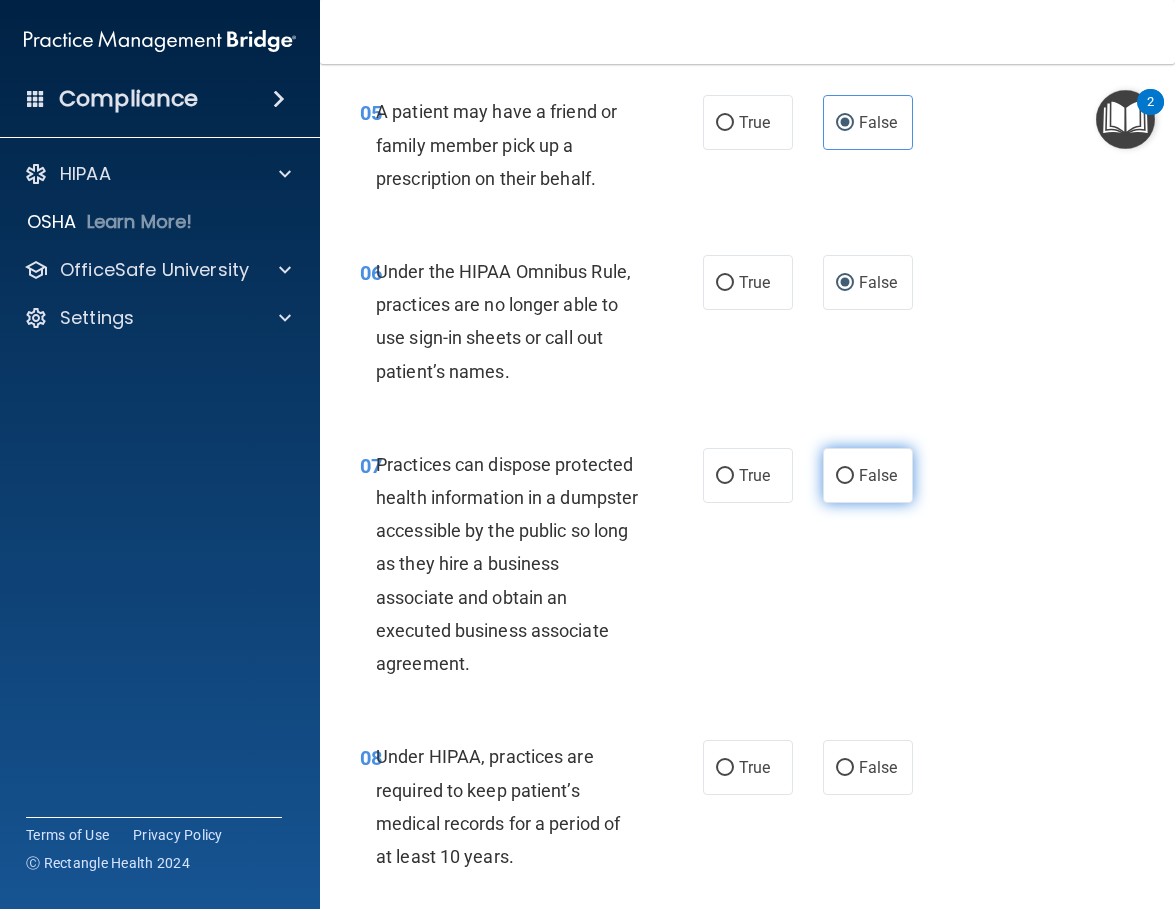 click on "False" at bounding box center (868, 475) 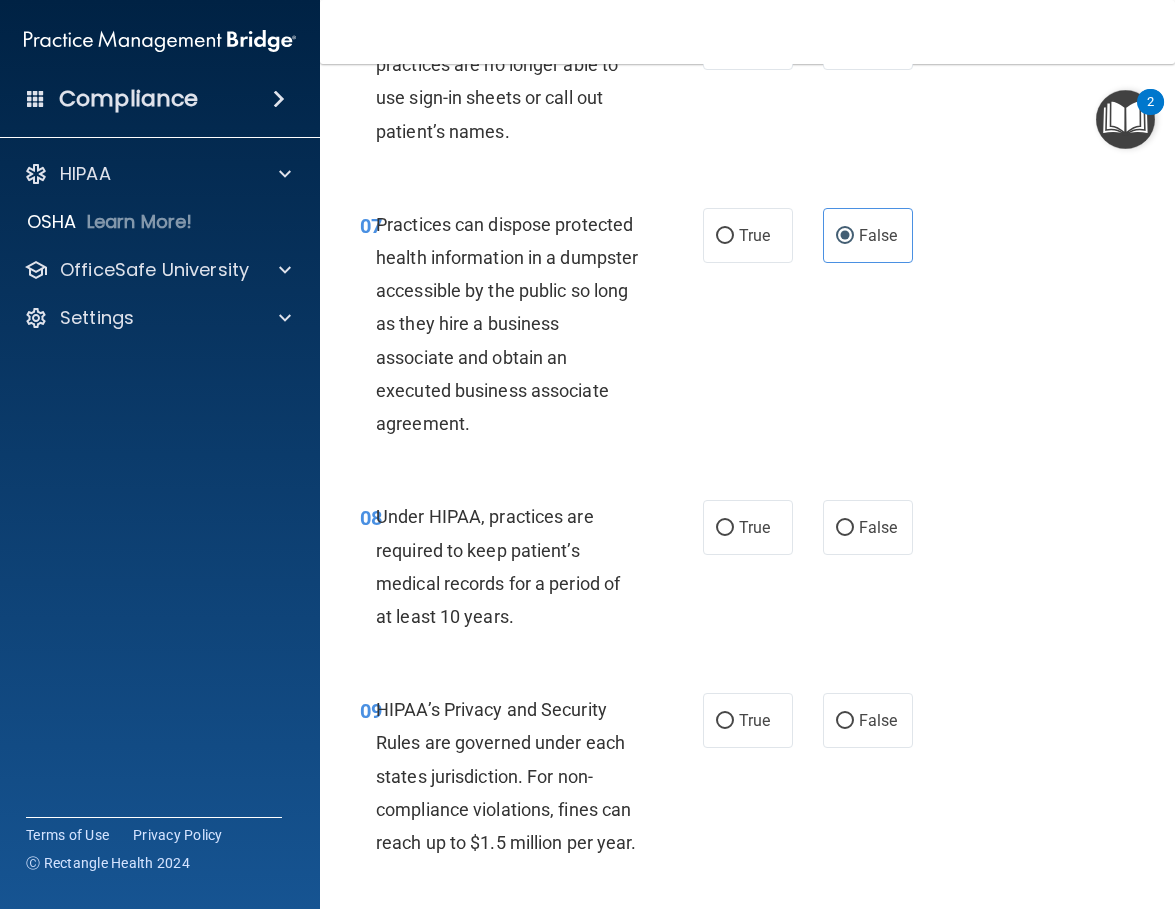 scroll, scrollTop: 1500, scrollLeft: 0, axis: vertical 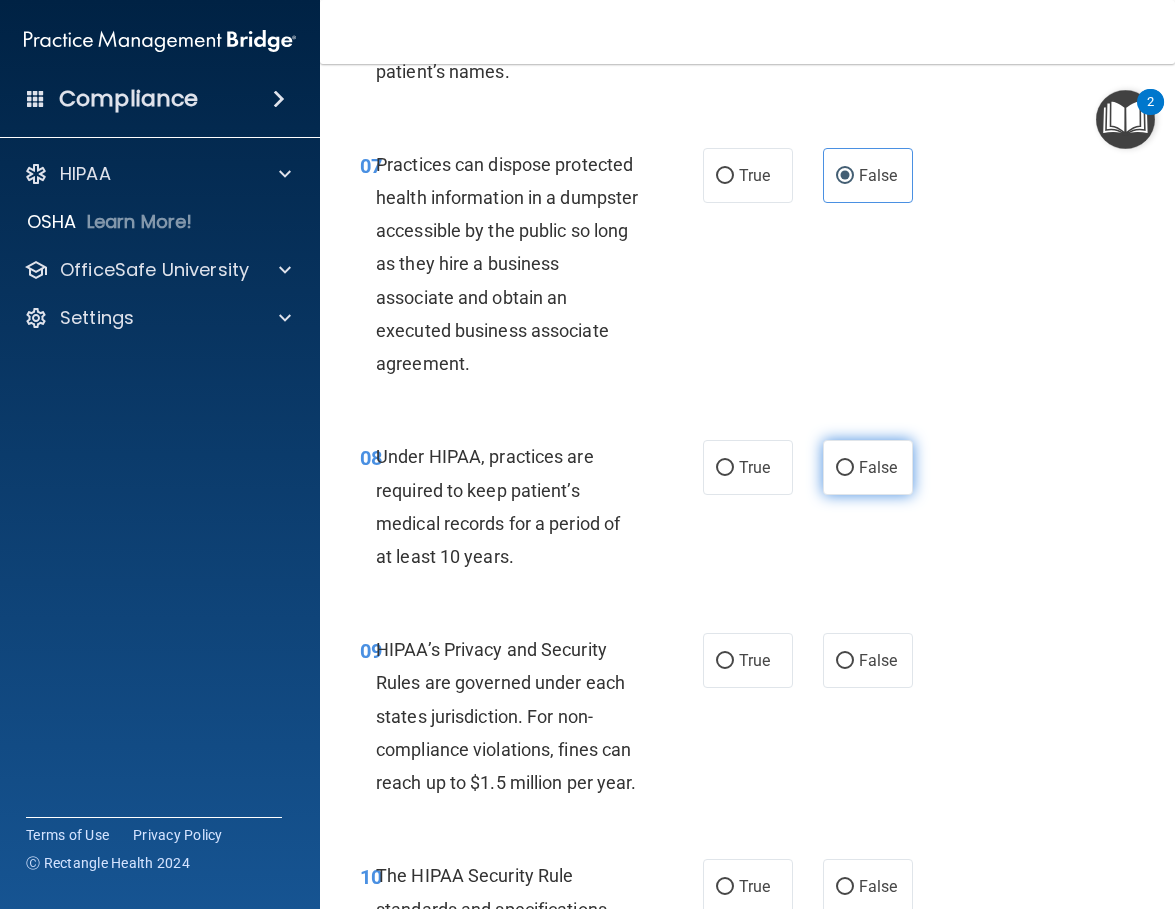 click on "False" at bounding box center [868, 467] 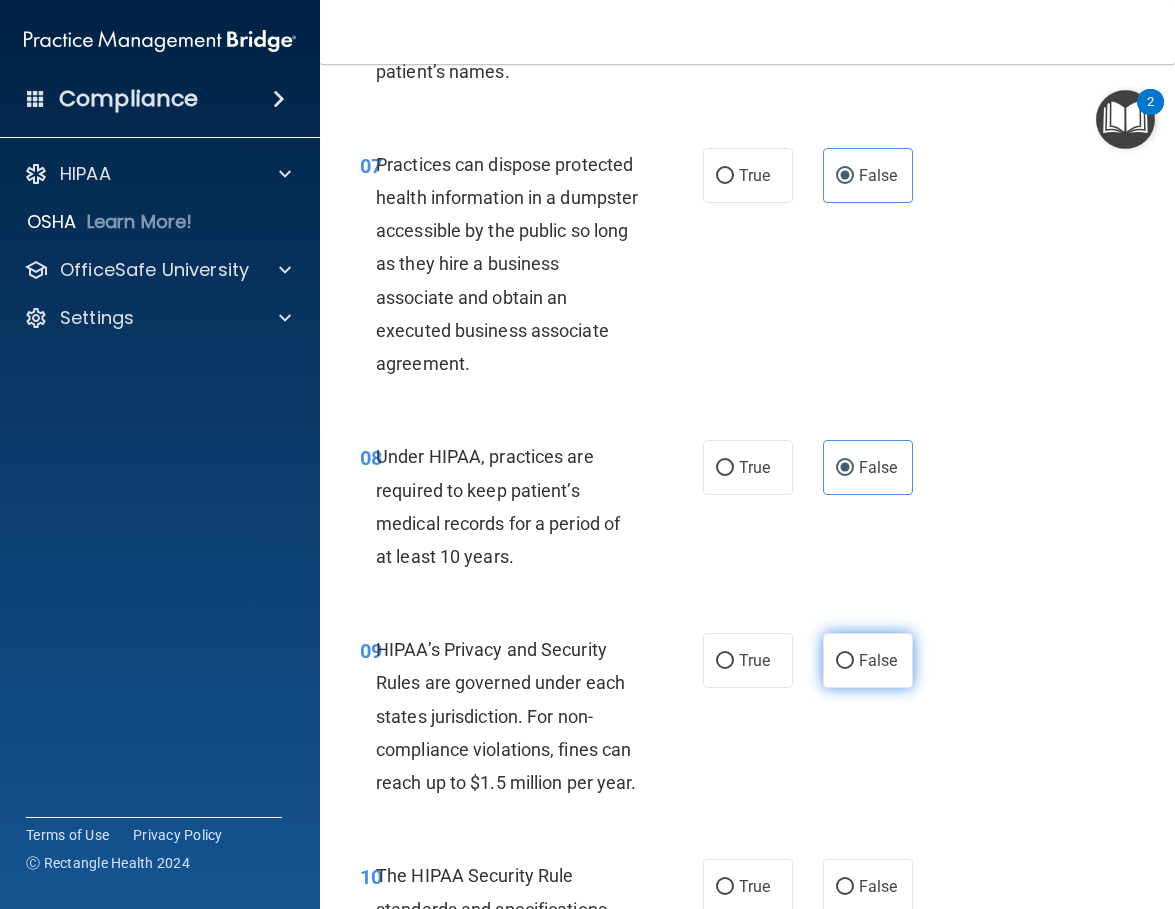 click on "False" at bounding box center [868, 660] 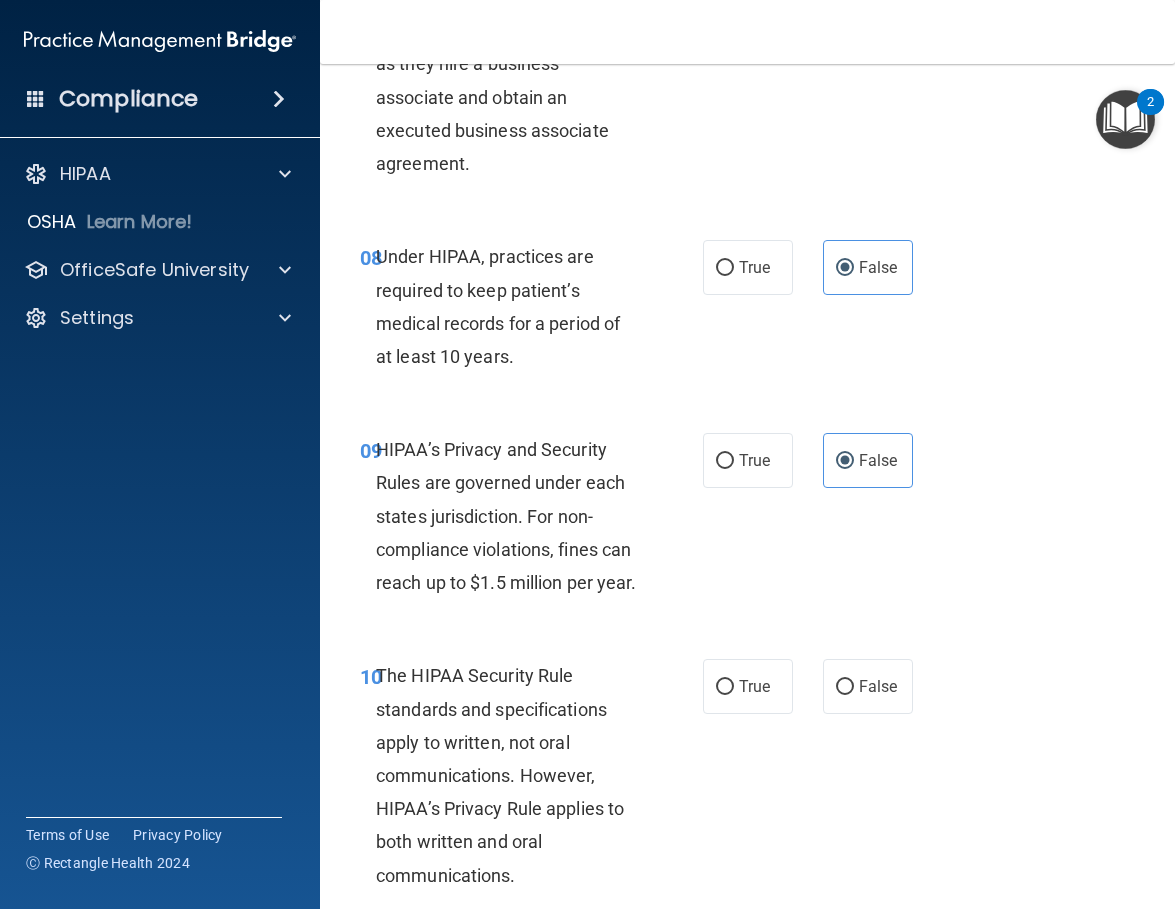 scroll, scrollTop: 1800, scrollLeft: 0, axis: vertical 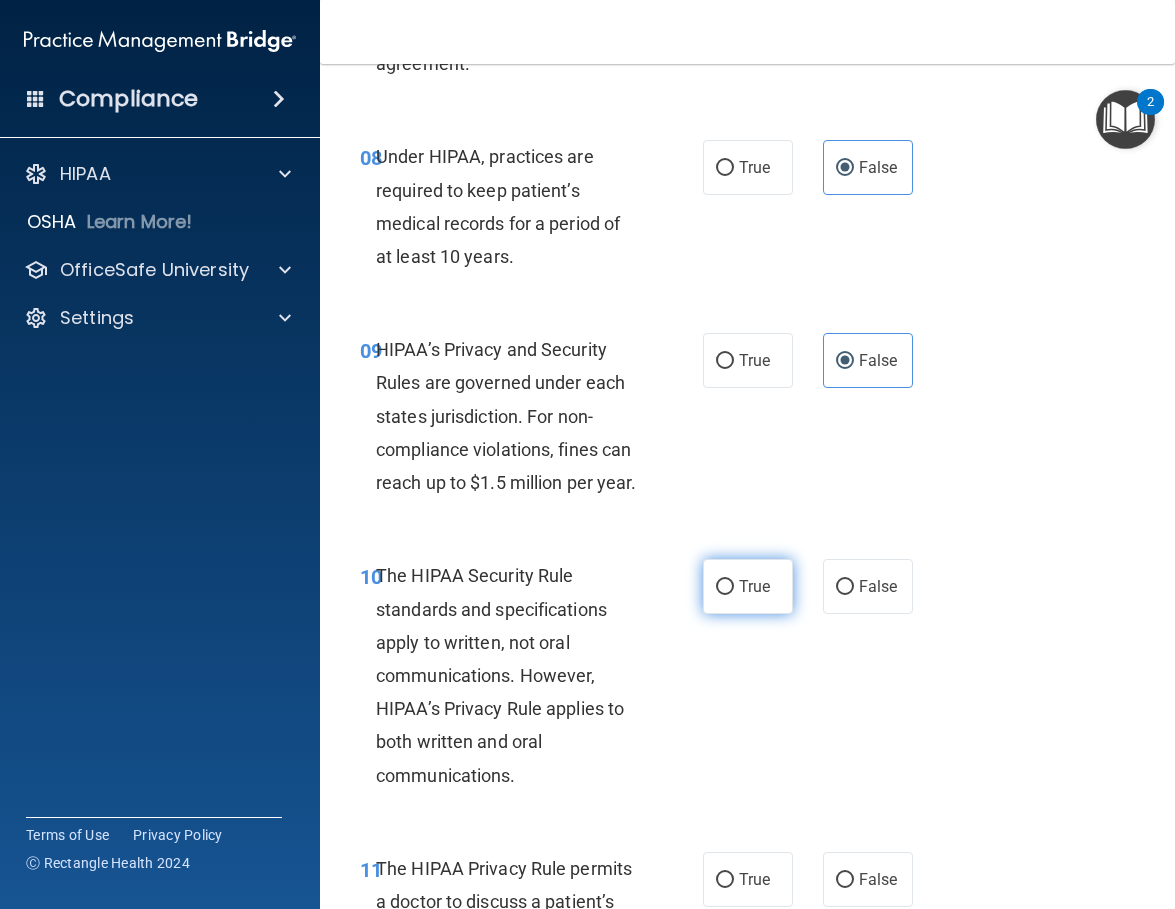 click on "True" at bounding box center [754, 586] 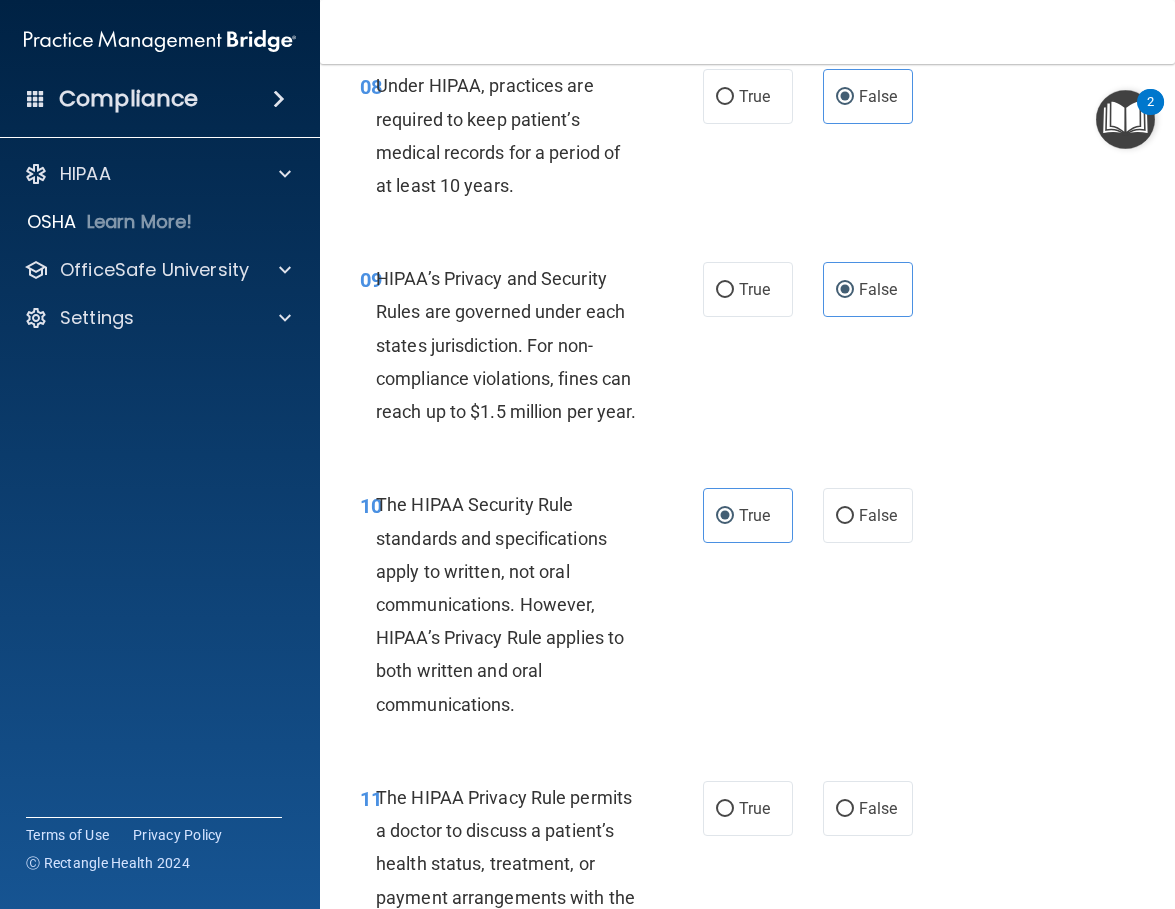 scroll, scrollTop: 2100, scrollLeft: 0, axis: vertical 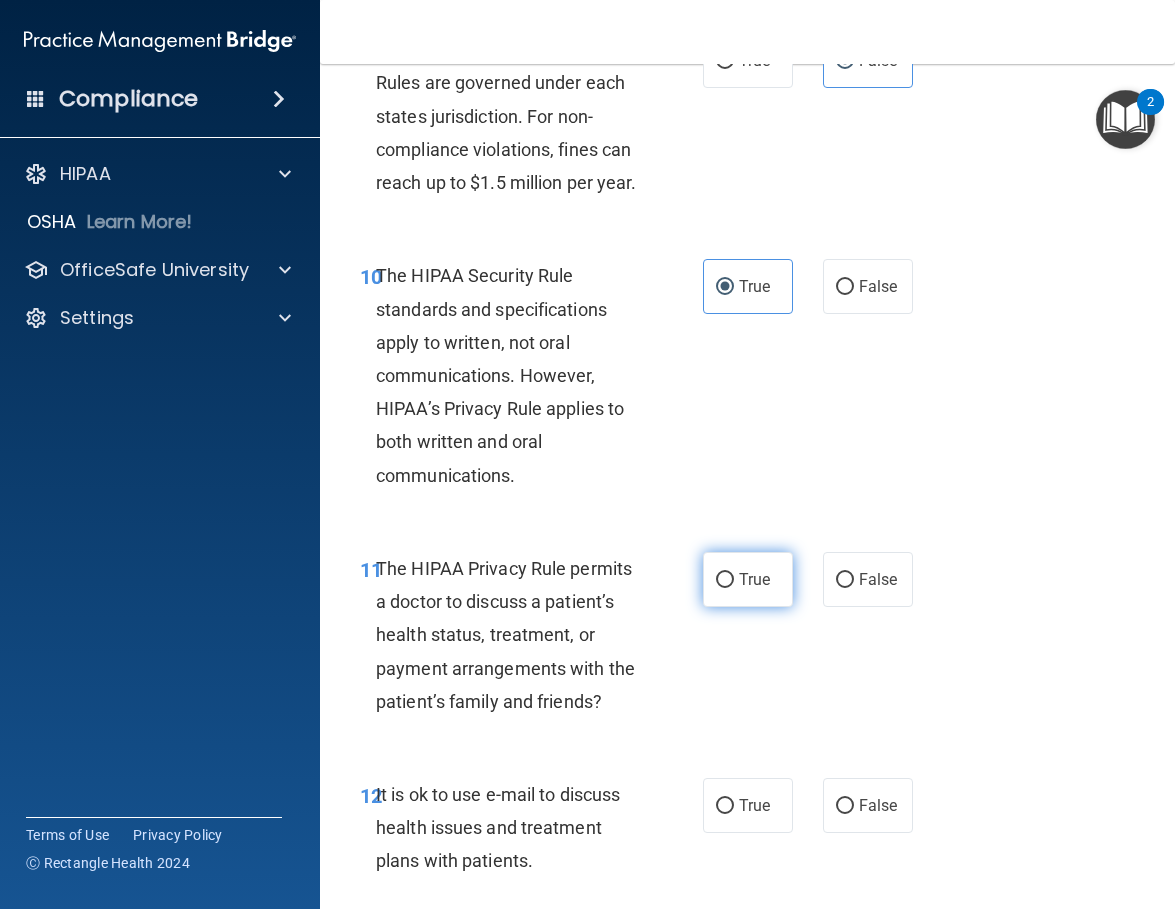 click on "True" at bounding box center [725, 580] 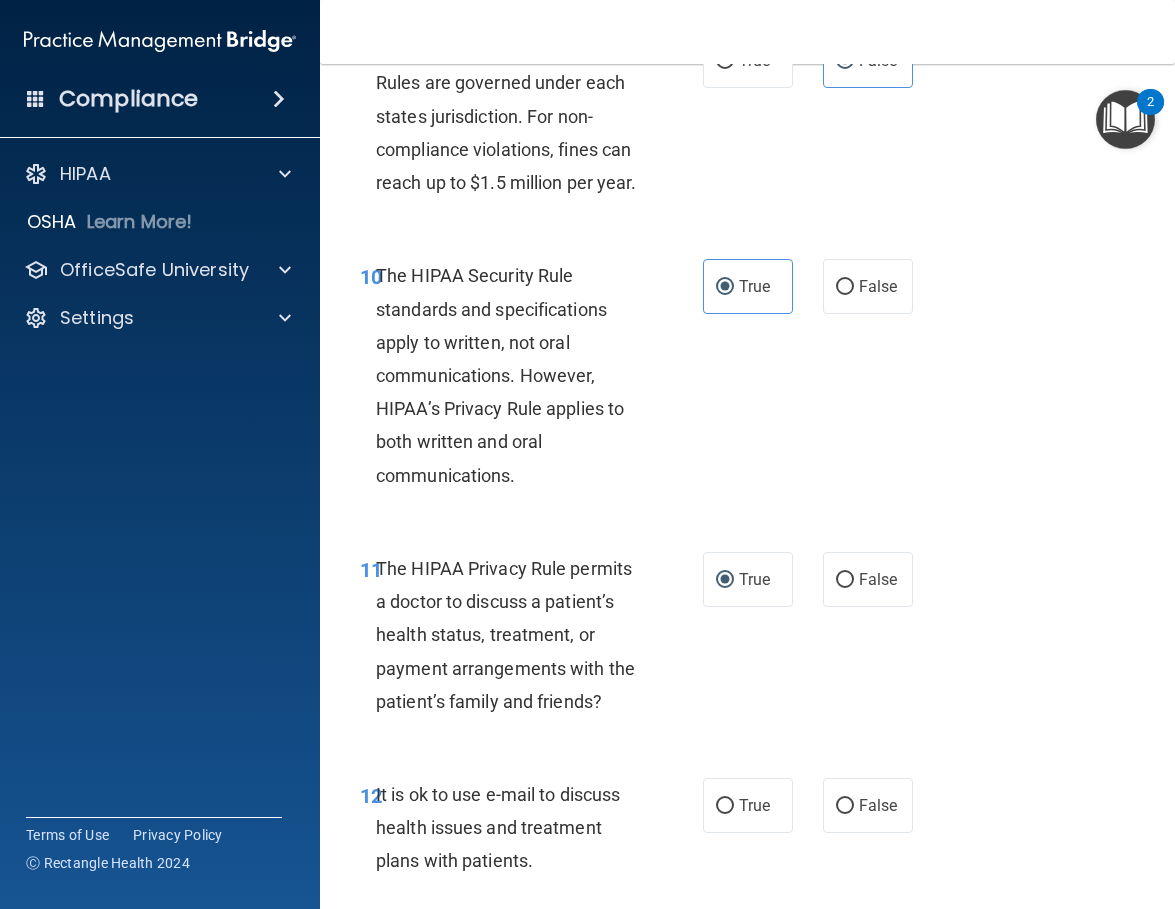 drag, startPoint x: 715, startPoint y: 650, endPoint x: 649, endPoint y: 627, distance: 69.89278 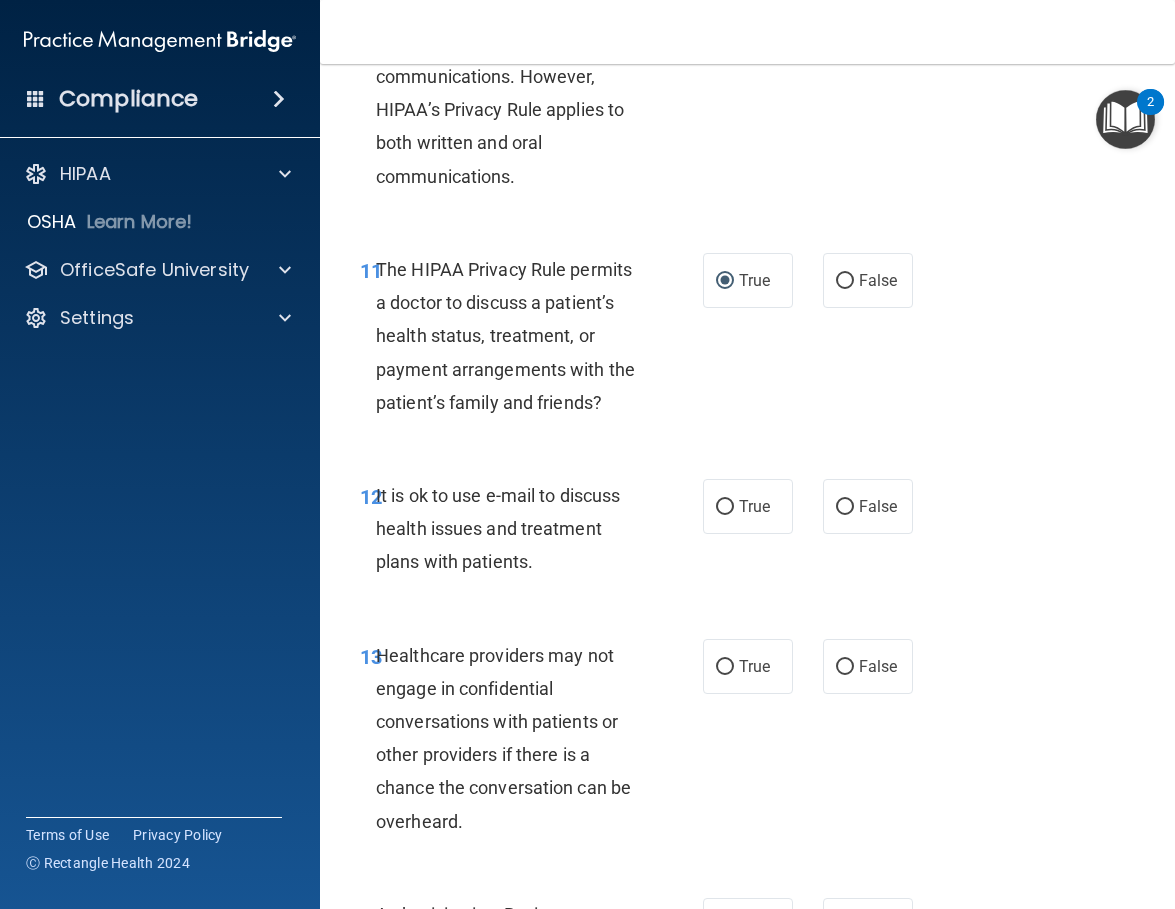 scroll, scrollTop: 2400, scrollLeft: 0, axis: vertical 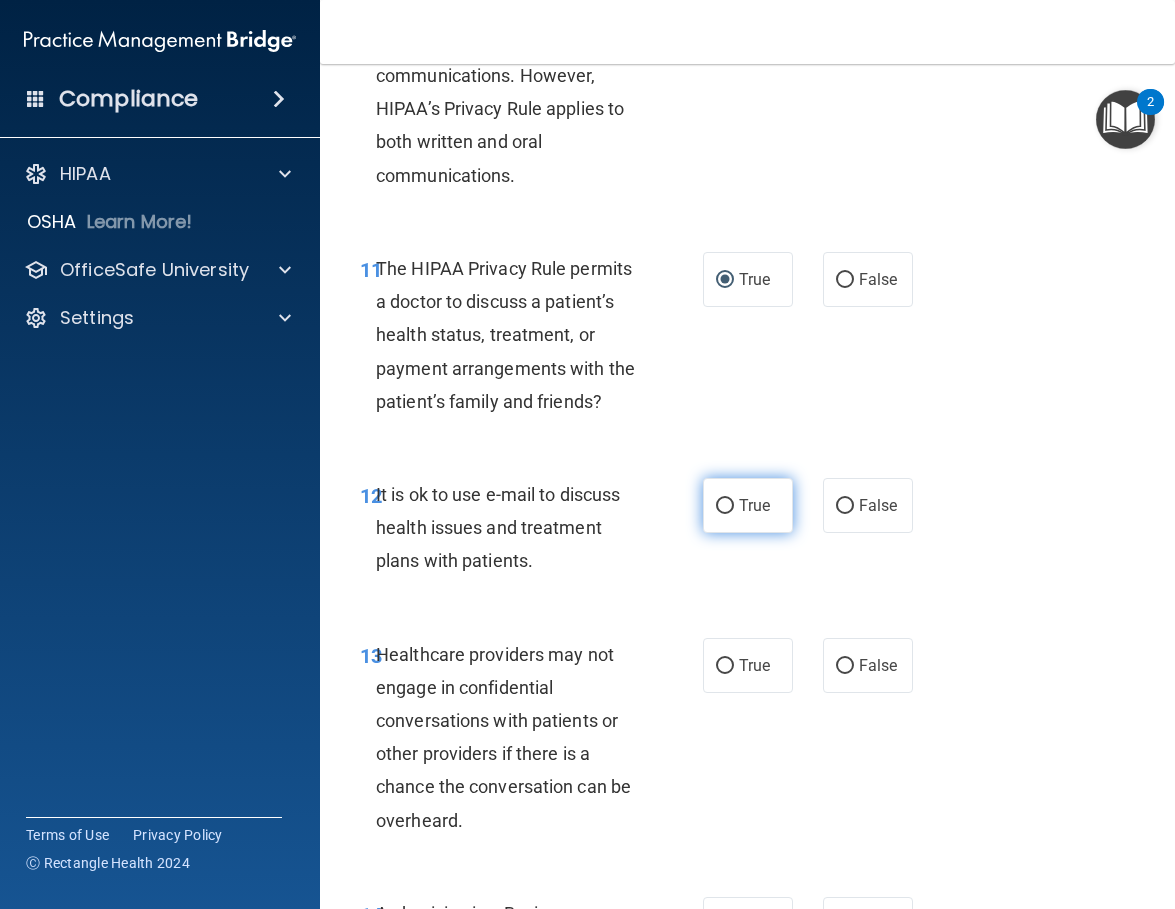 click on "True" at bounding box center [754, 505] 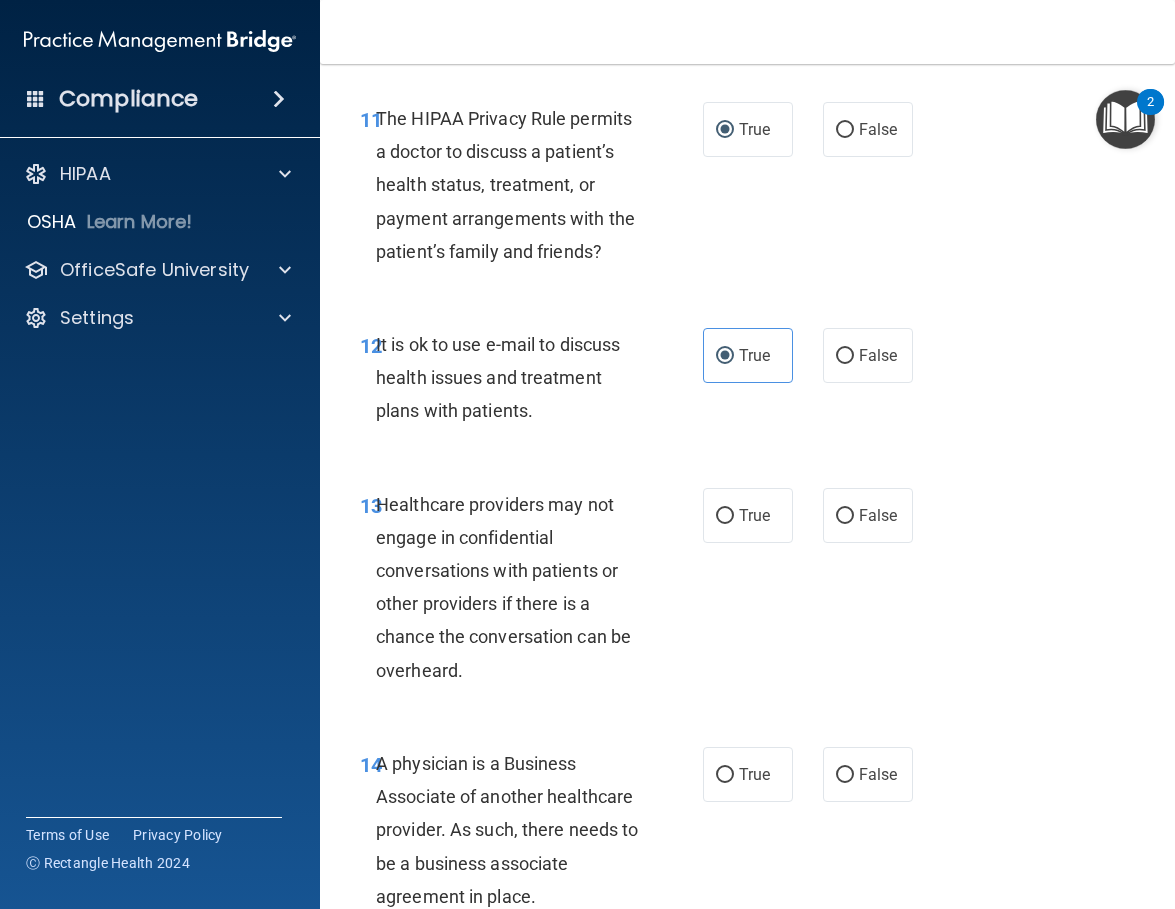 scroll, scrollTop: 2600, scrollLeft: 0, axis: vertical 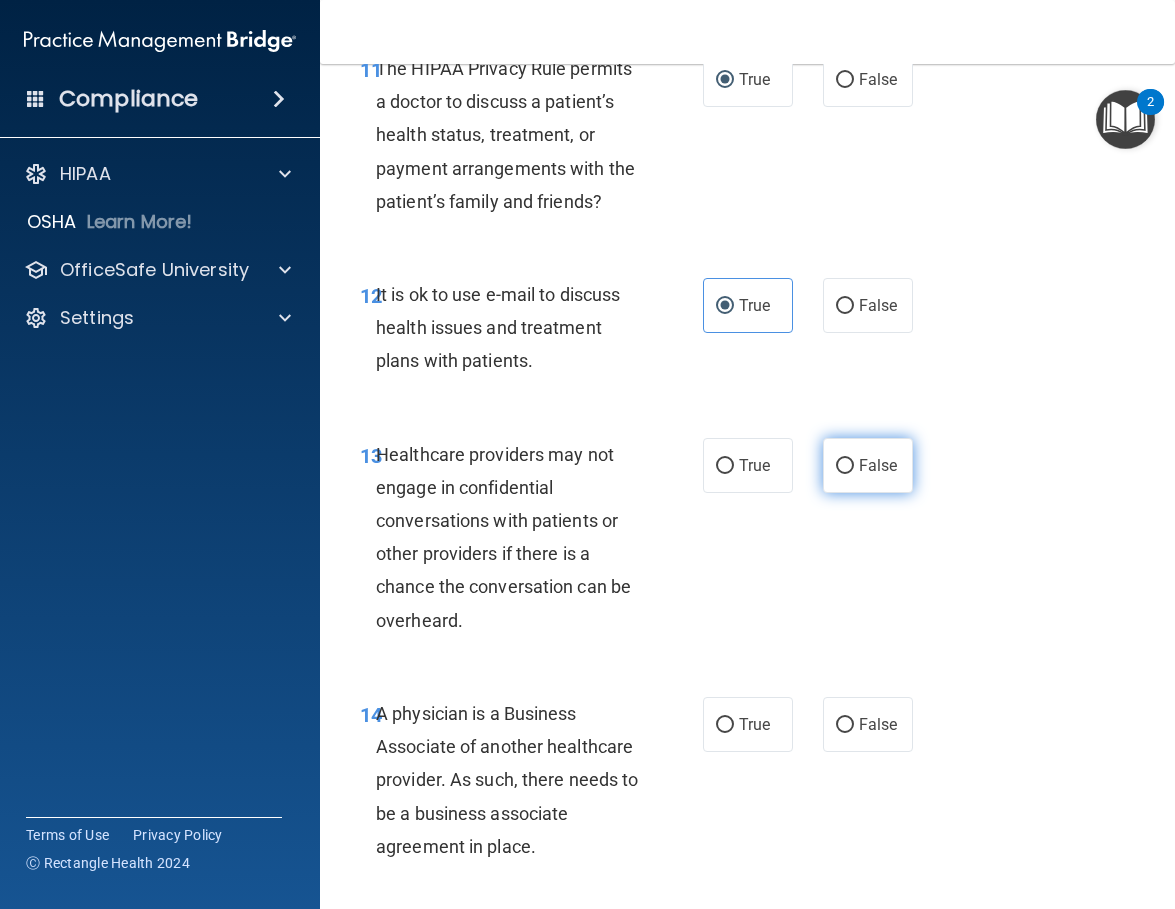 click on "False" at bounding box center (868, 465) 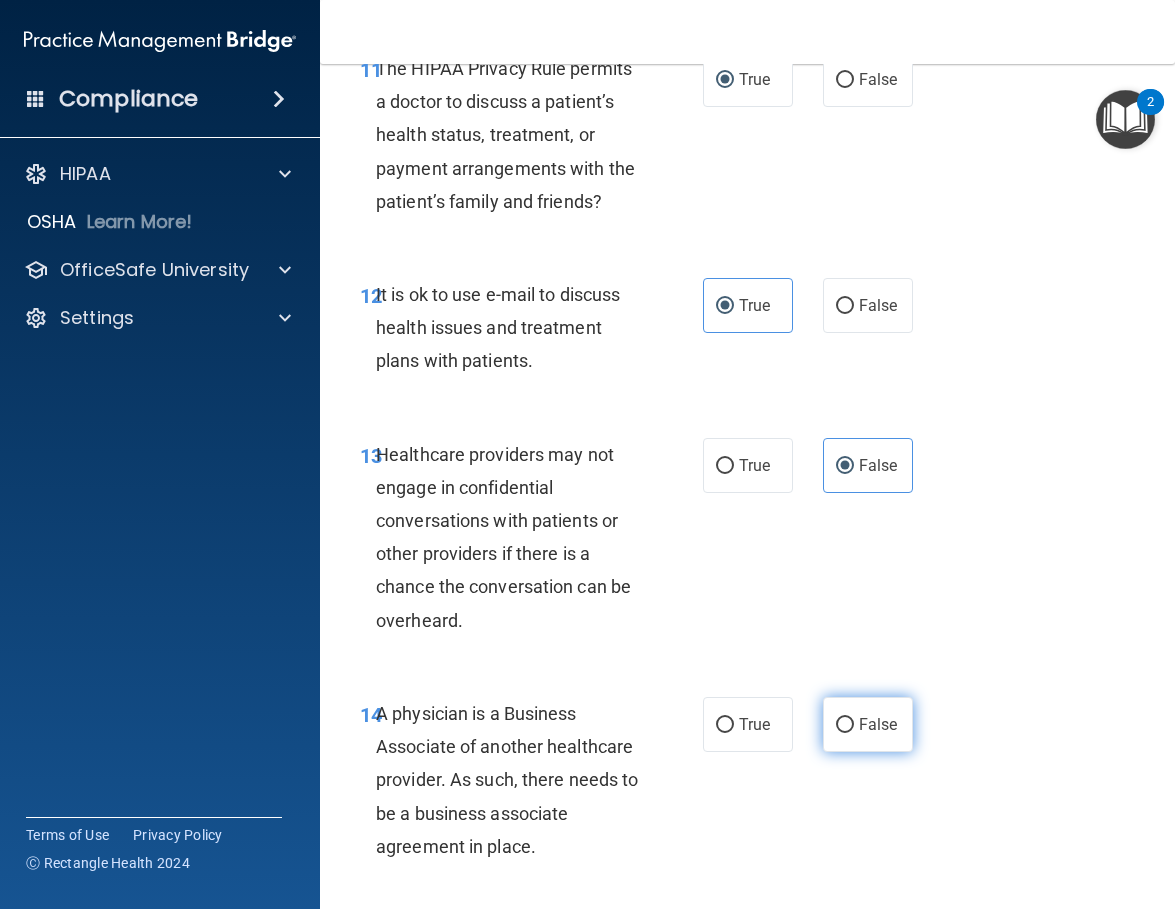 click on "False" at bounding box center [878, 724] 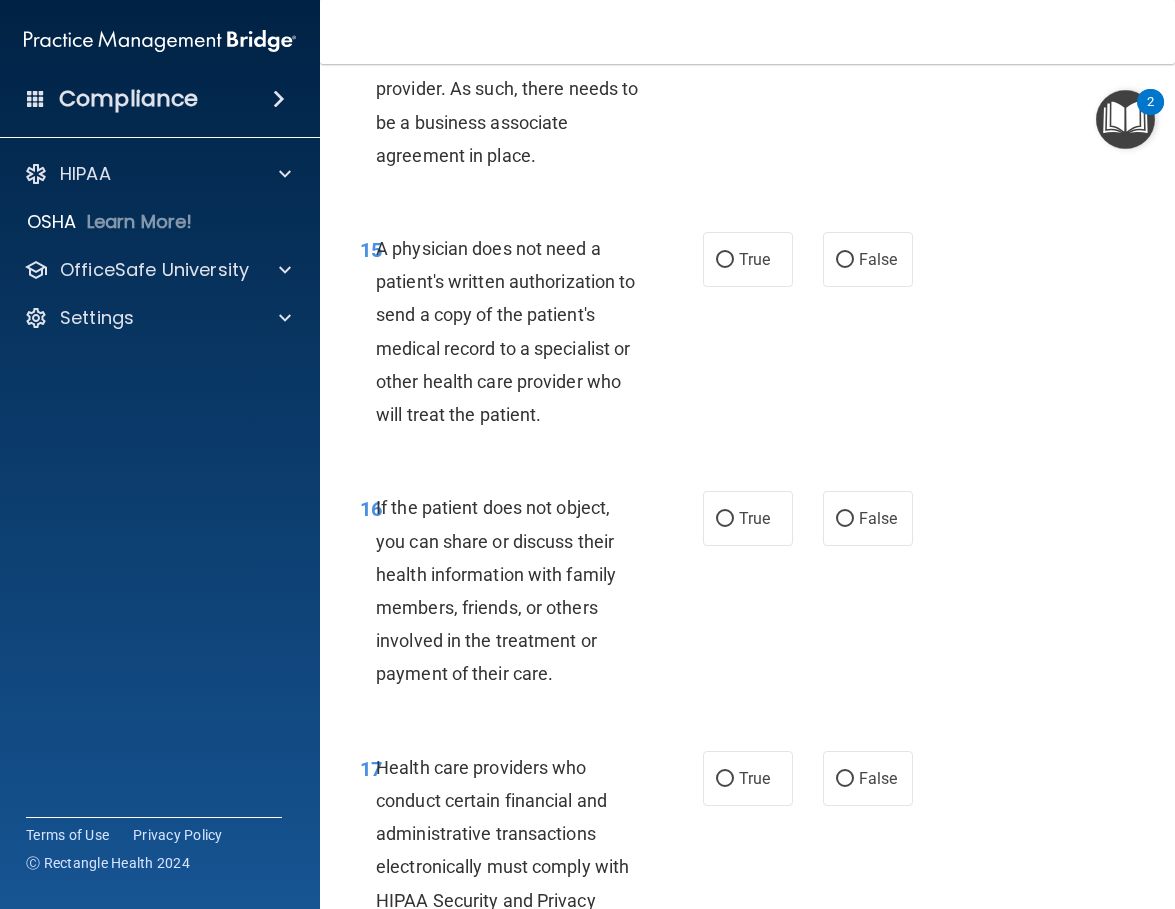 scroll, scrollTop: 3400, scrollLeft: 0, axis: vertical 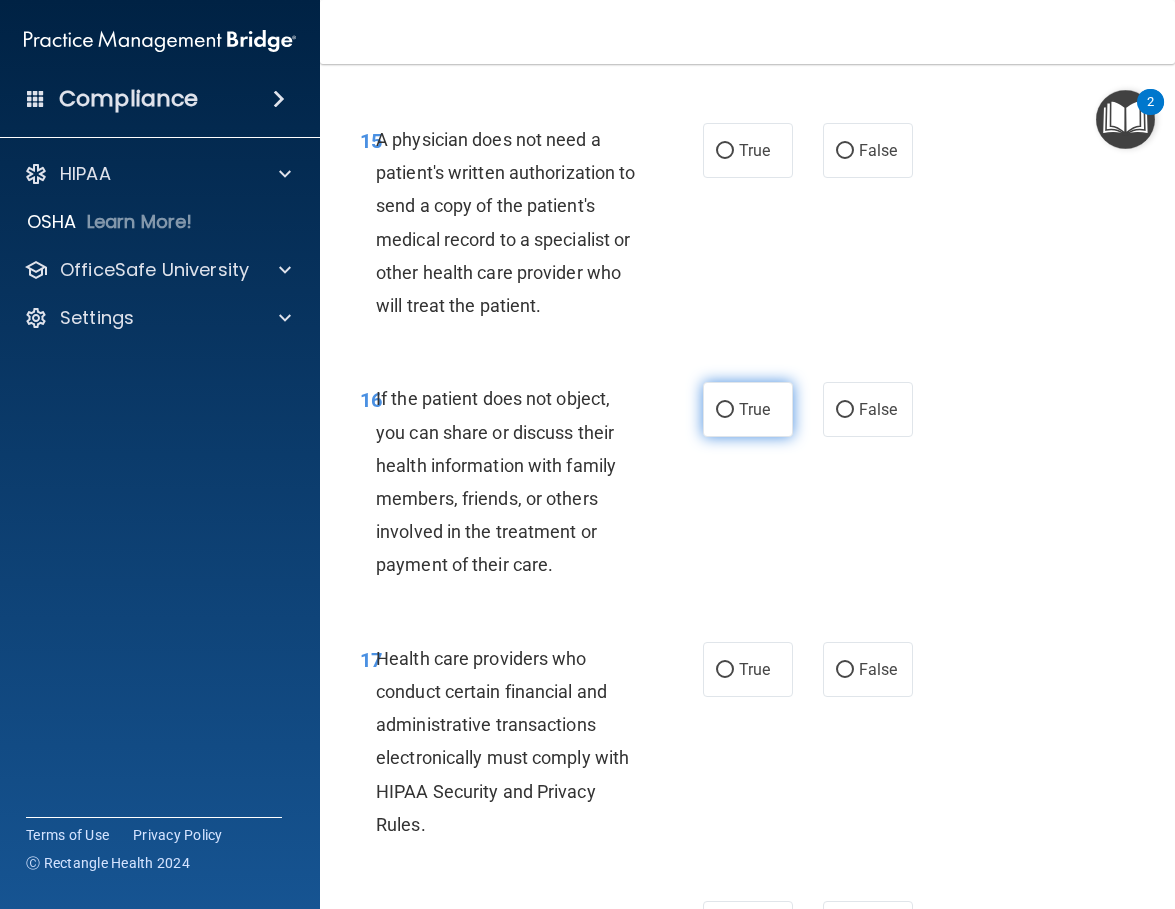 click on "True" at bounding box center (725, 410) 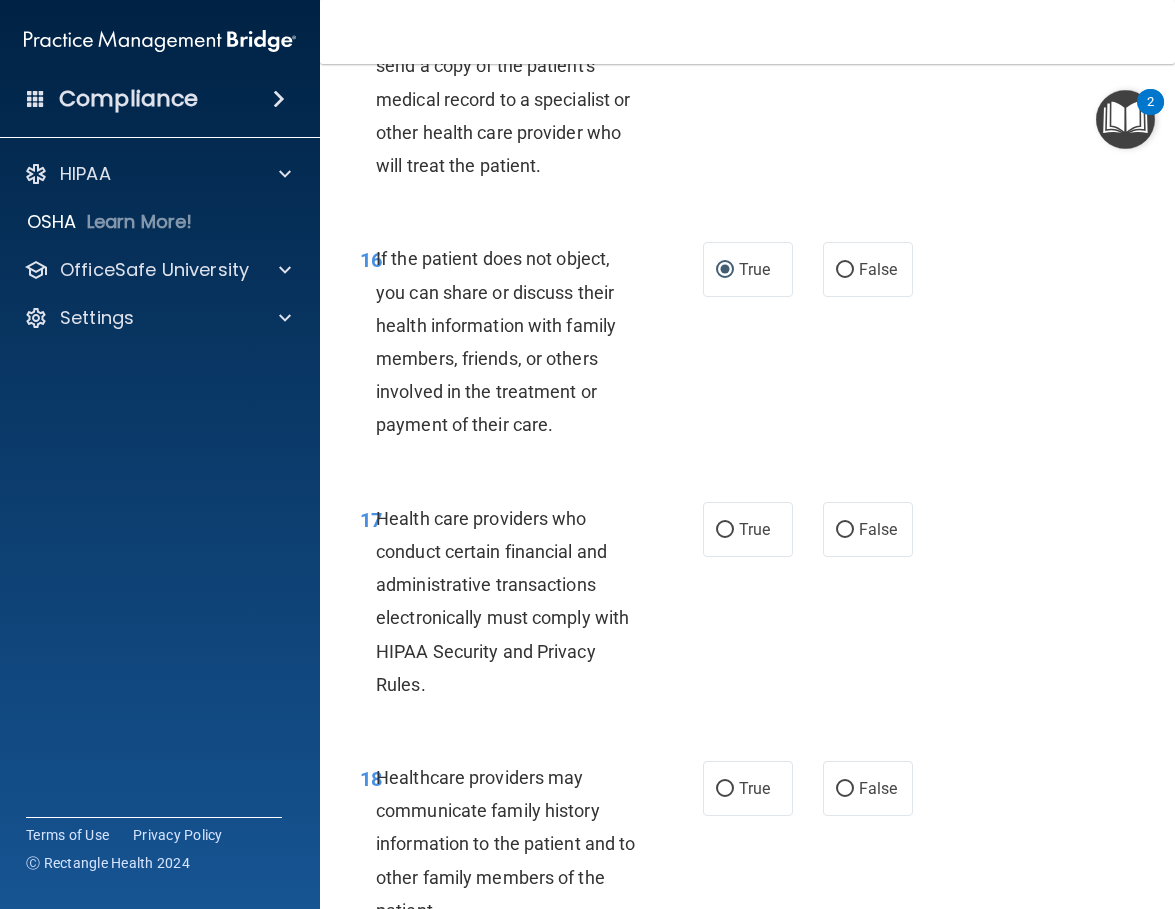 scroll, scrollTop: 3600, scrollLeft: 0, axis: vertical 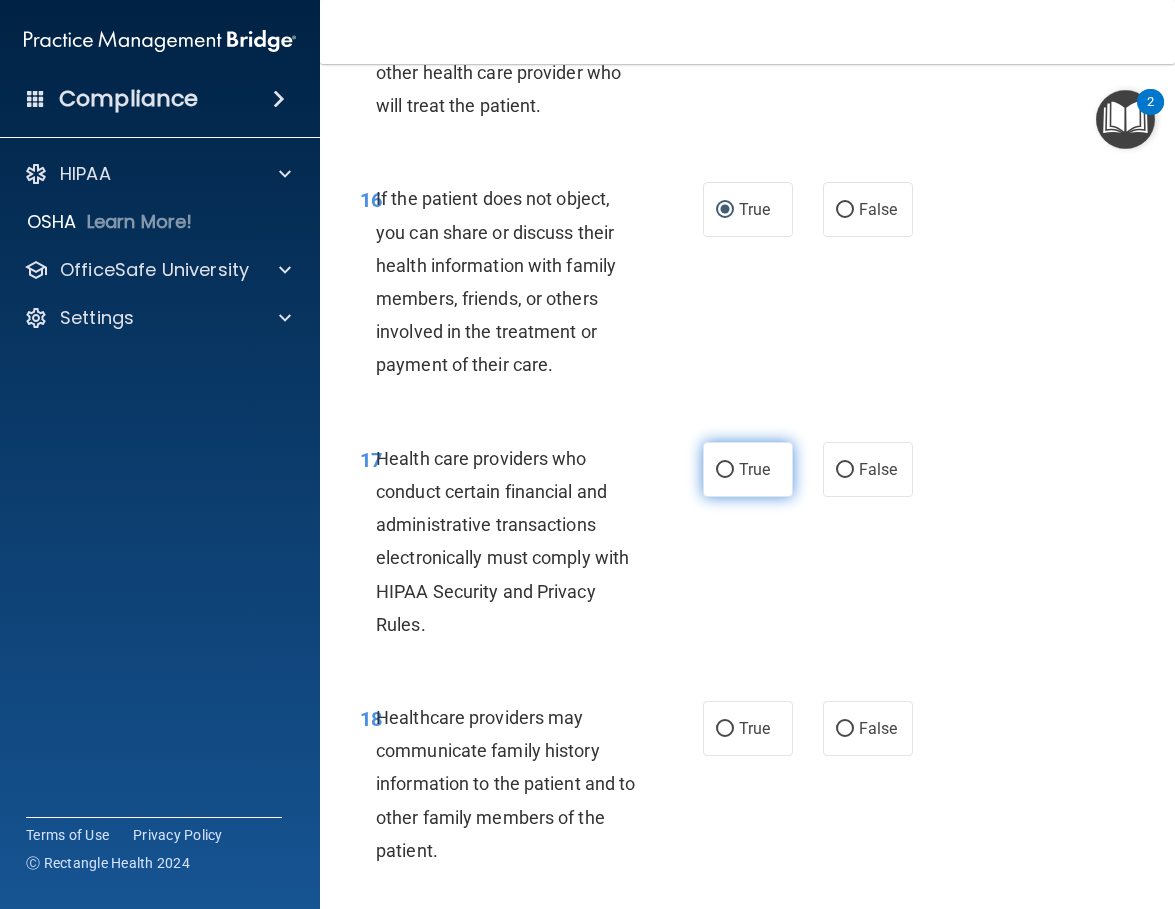 click on "True" at bounding box center (725, 470) 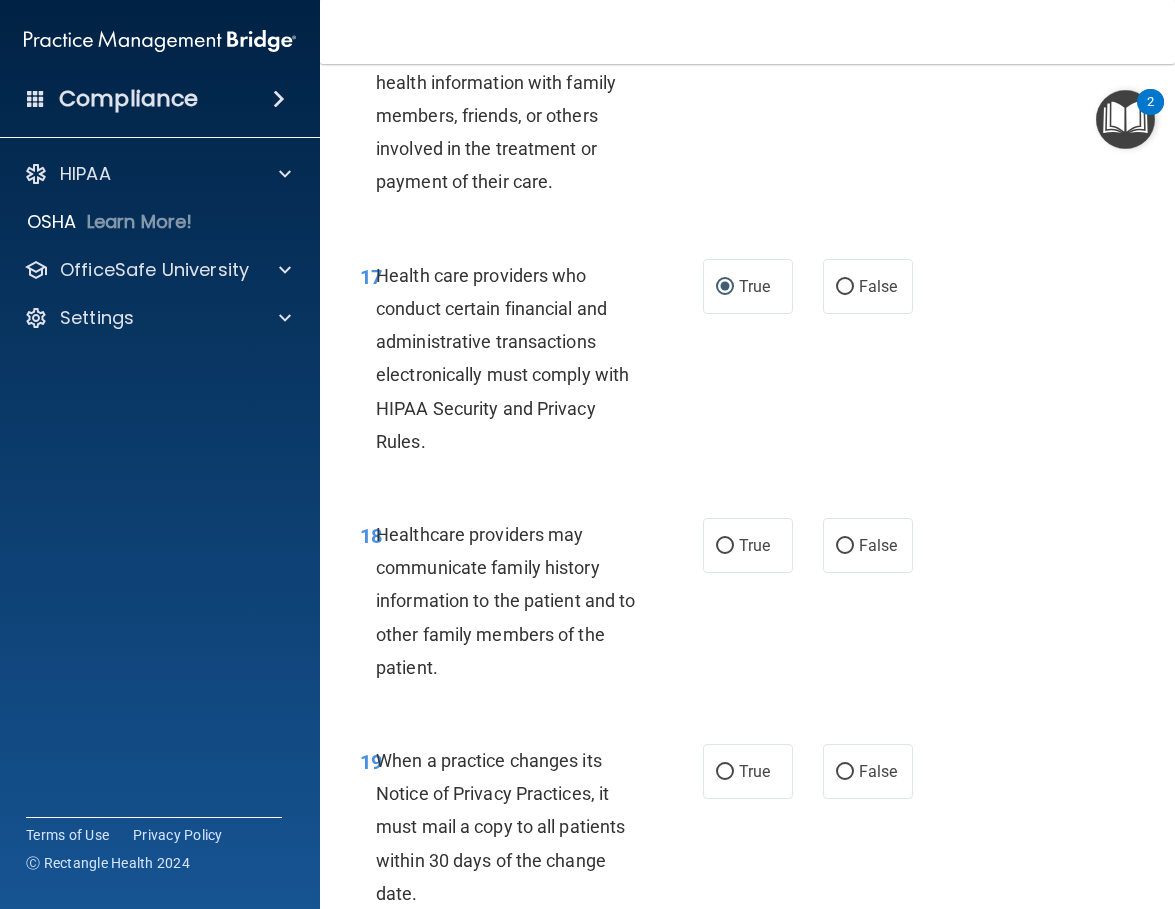 scroll, scrollTop: 3900, scrollLeft: 0, axis: vertical 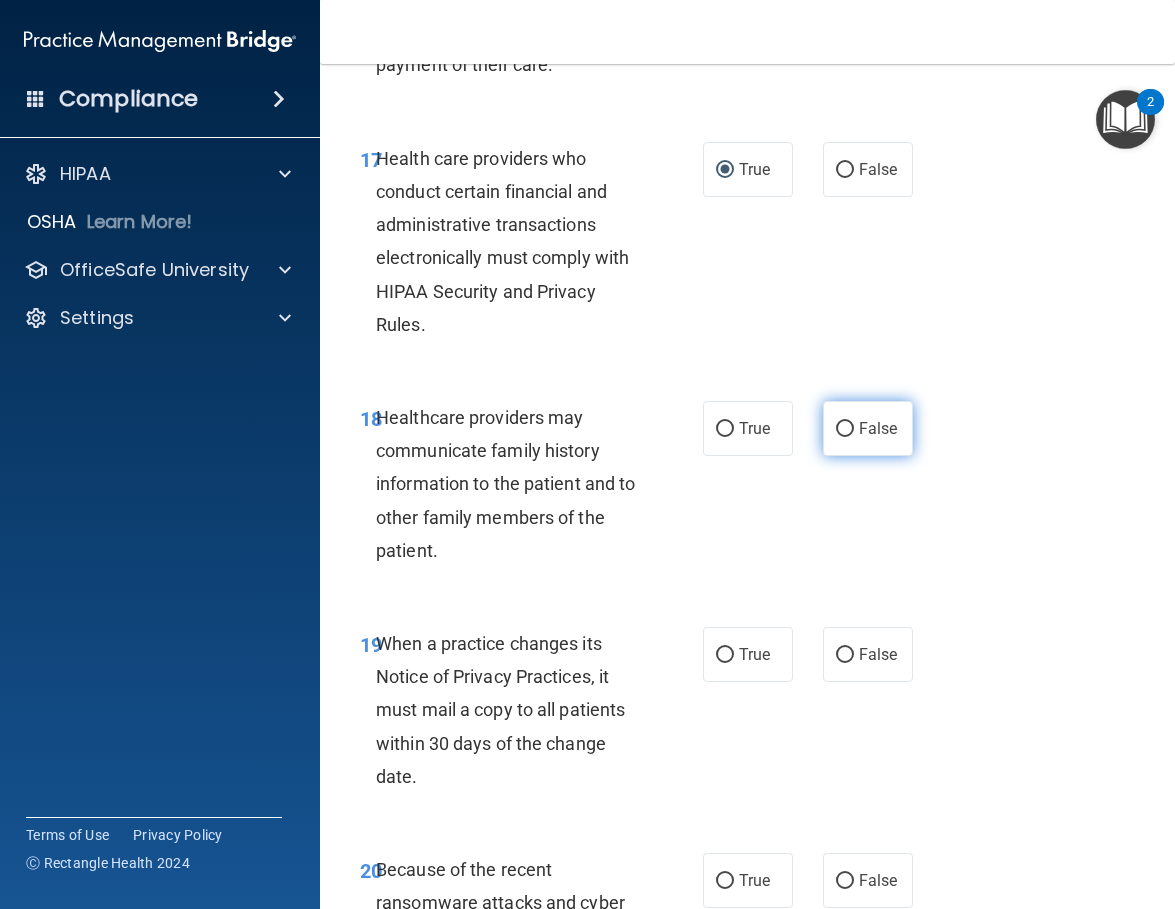 click on "False" at bounding box center [878, 428] 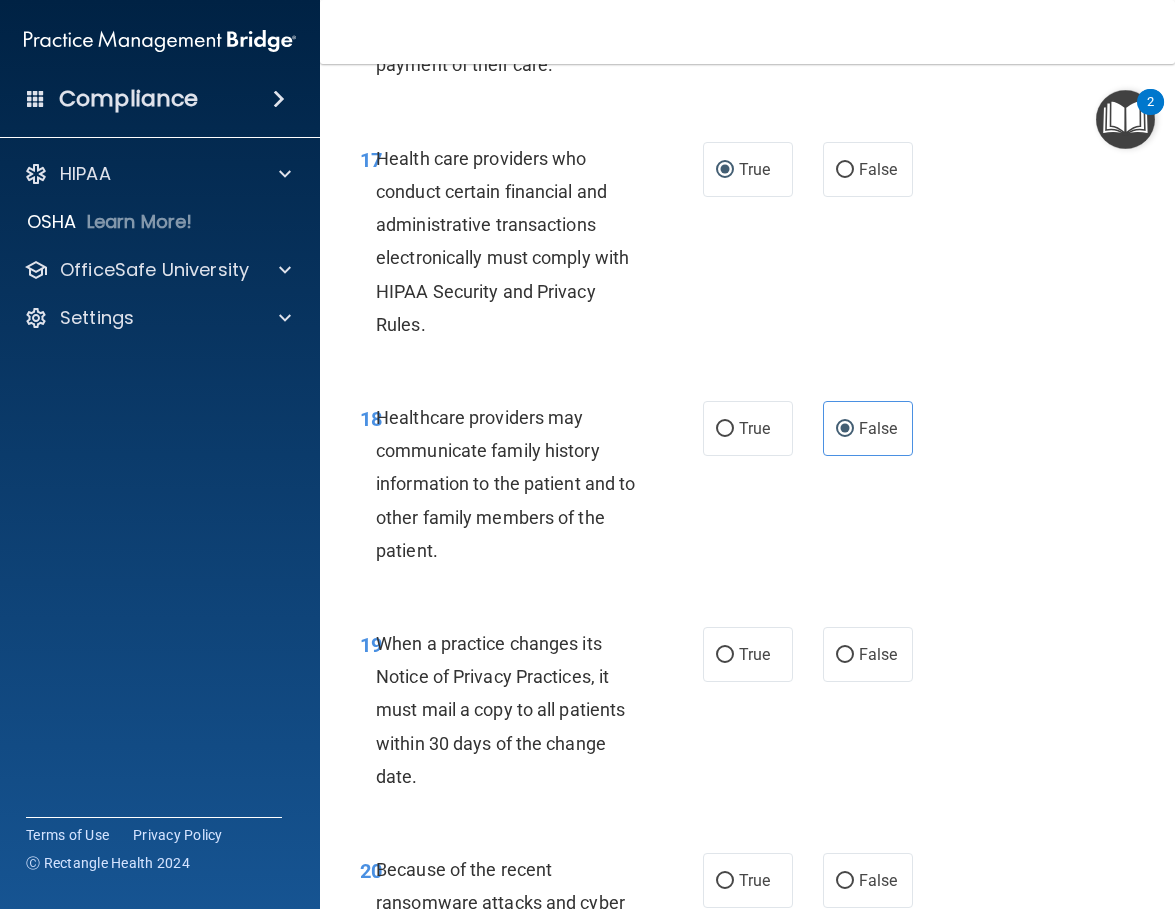 scroll, scrollTop: 4000, scrollLeft: 0, axis: vertical 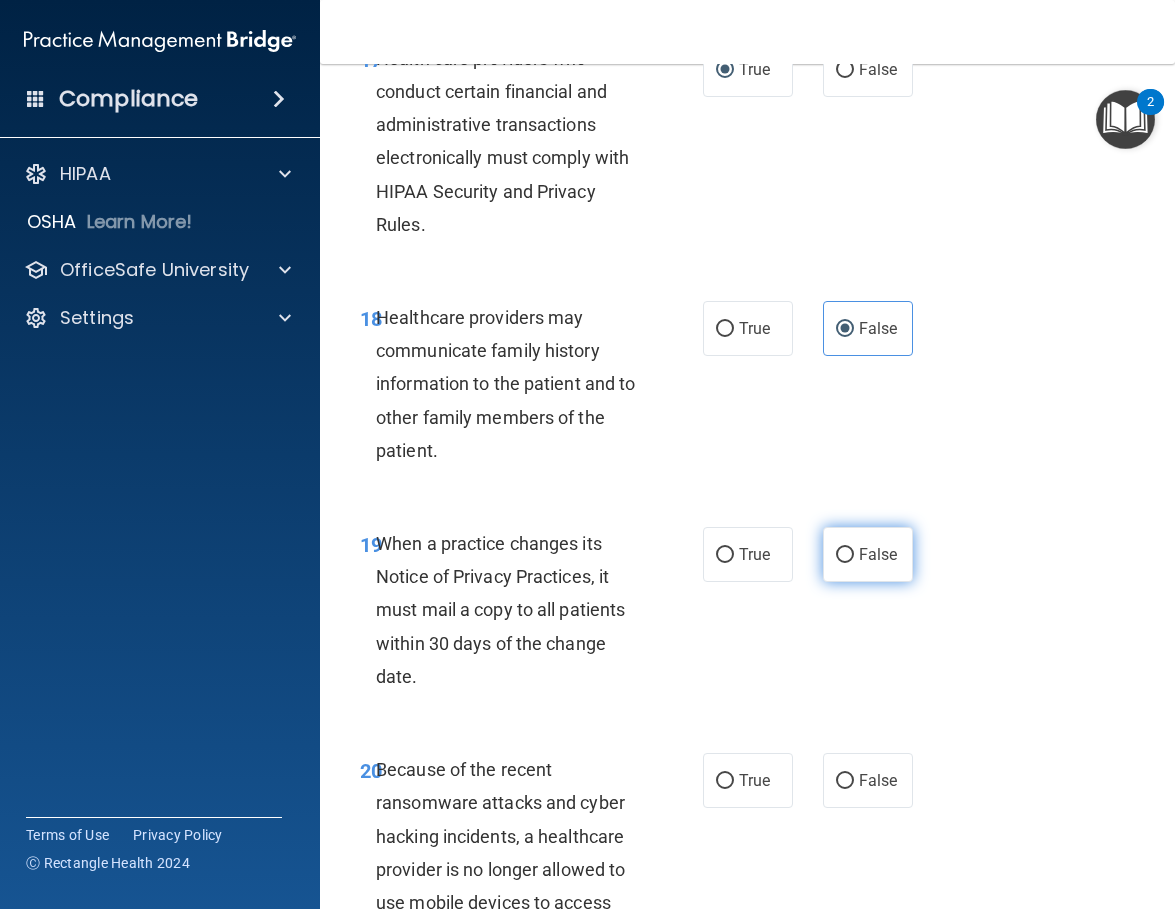 click on "False" at bounding box center (868, 554) 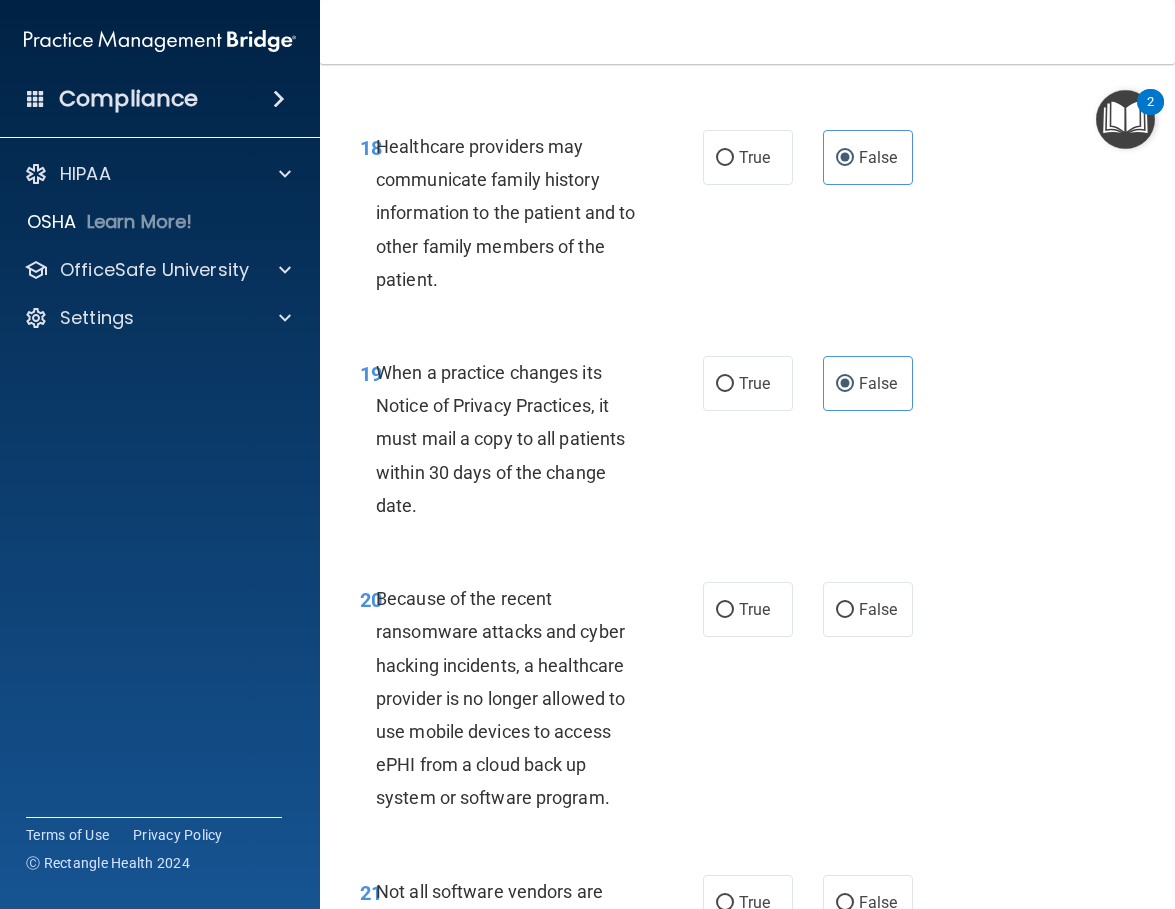 scroll, scrollTop: 4300, scrollLeft: 0, axis: vertical 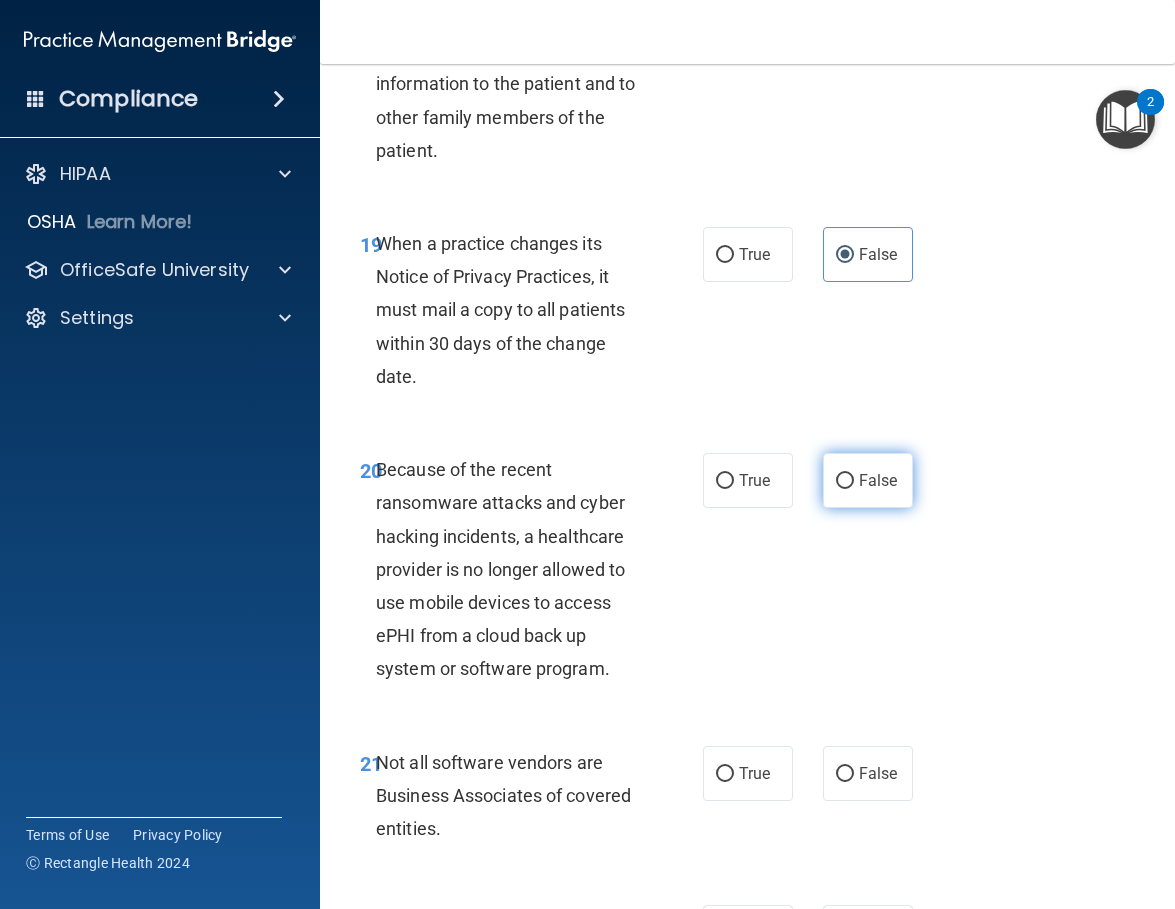 click on "False" at bounding box center [868, 480] 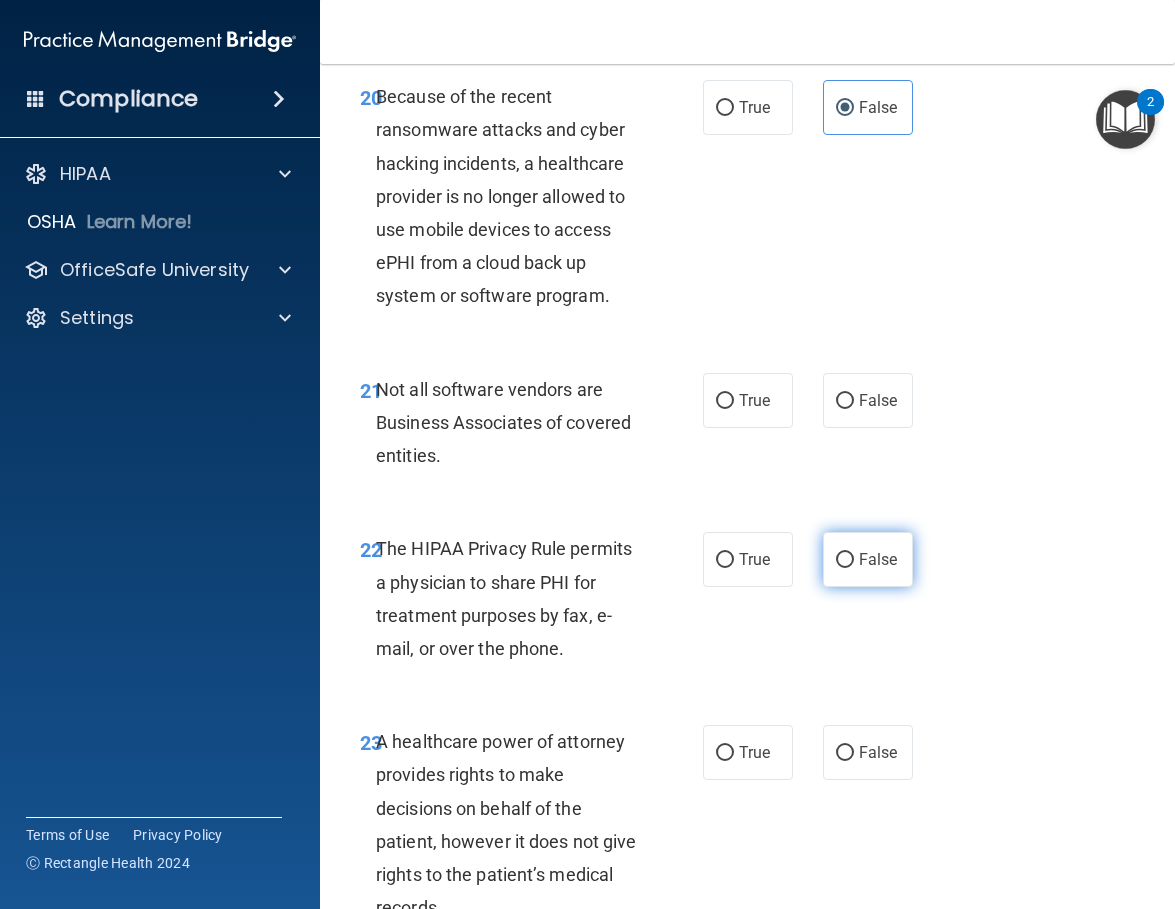 scroll, scrollTop: 4700, scrollLeft: 0, axis: vertical 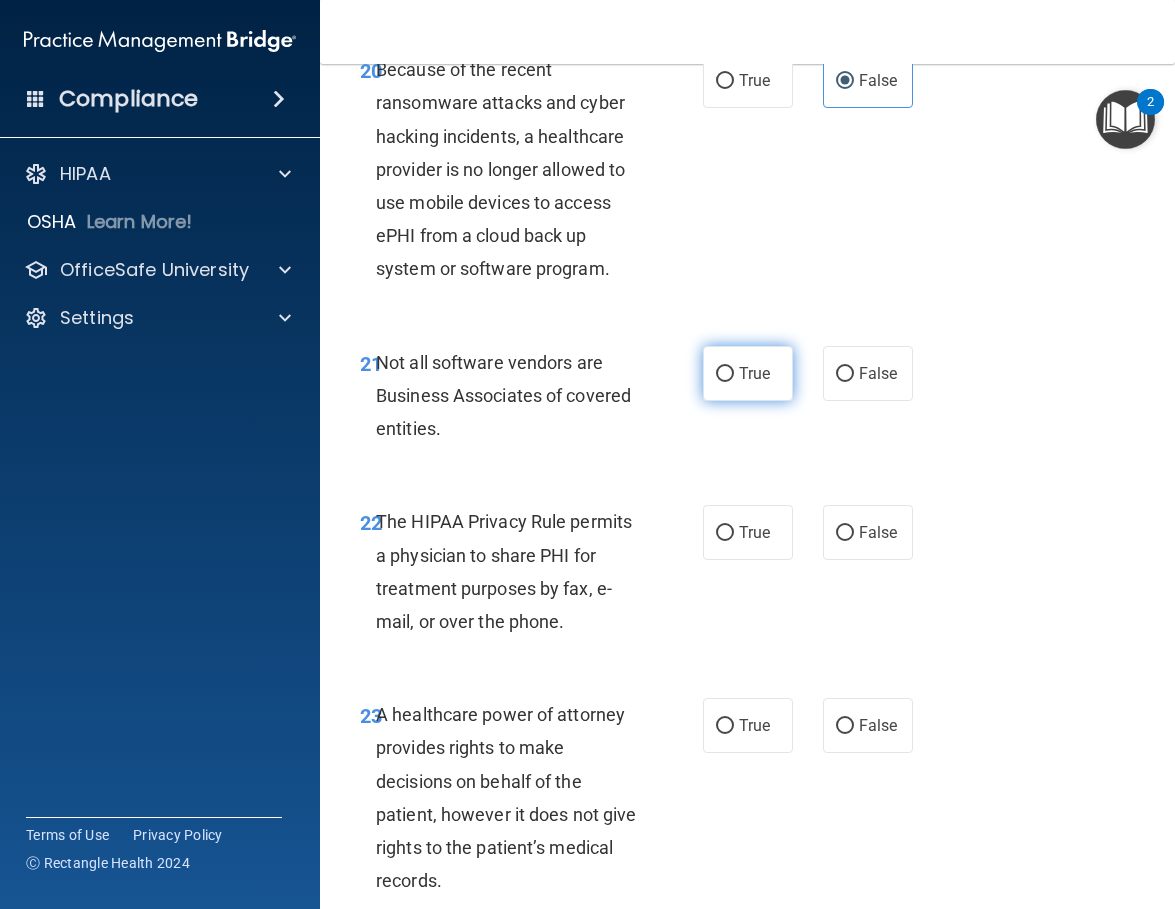 click on "True" at bounding box center [748, 373] 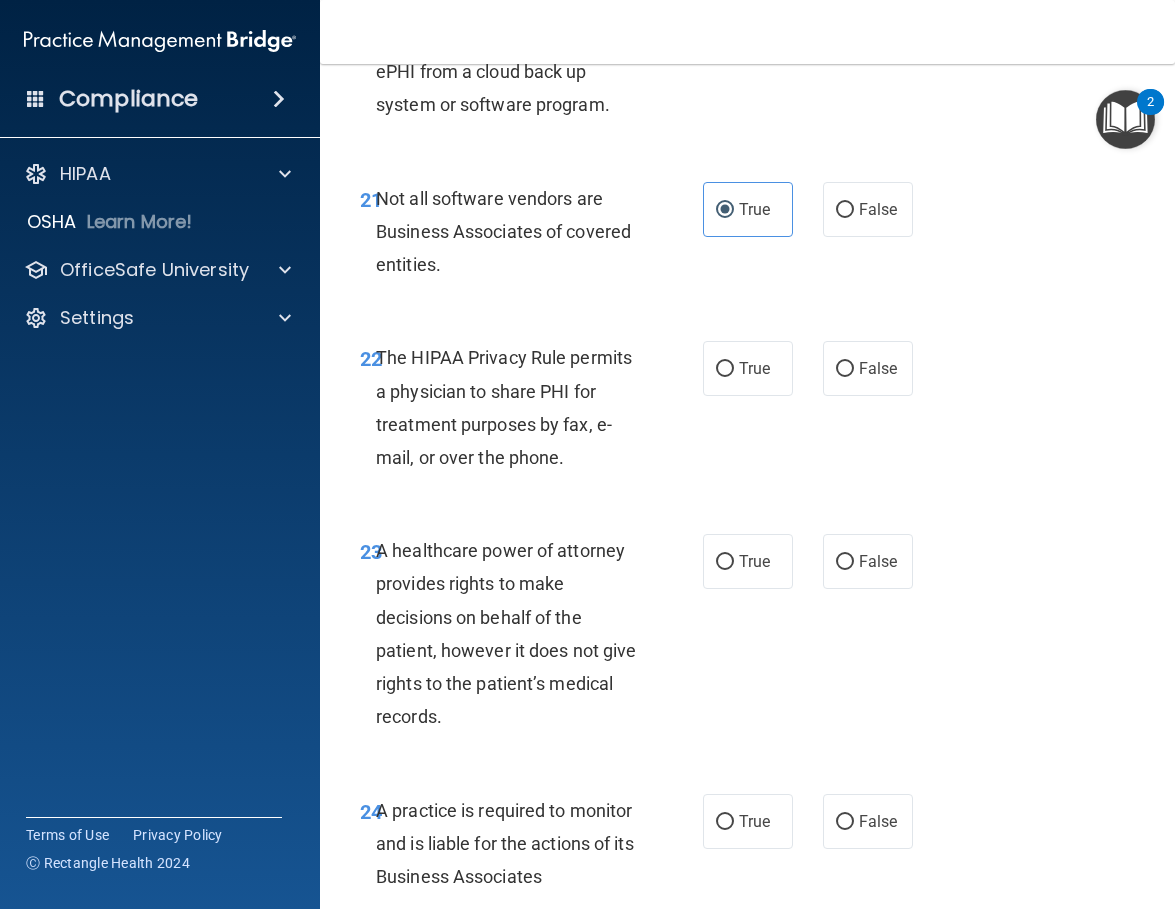 scroll, scrollTop: 4900, scrollLeft: 0, axis: vertical 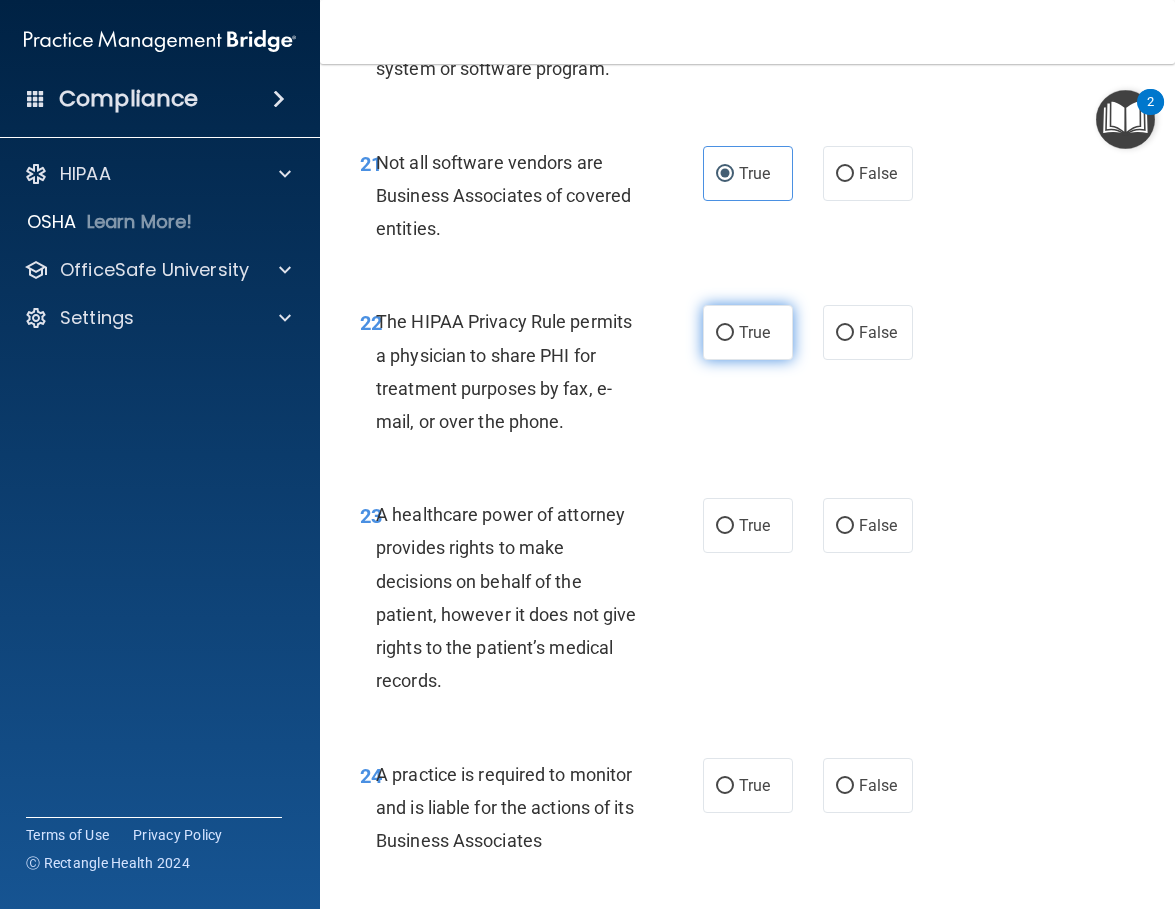 click on "True" at bounding box center (754, 332) 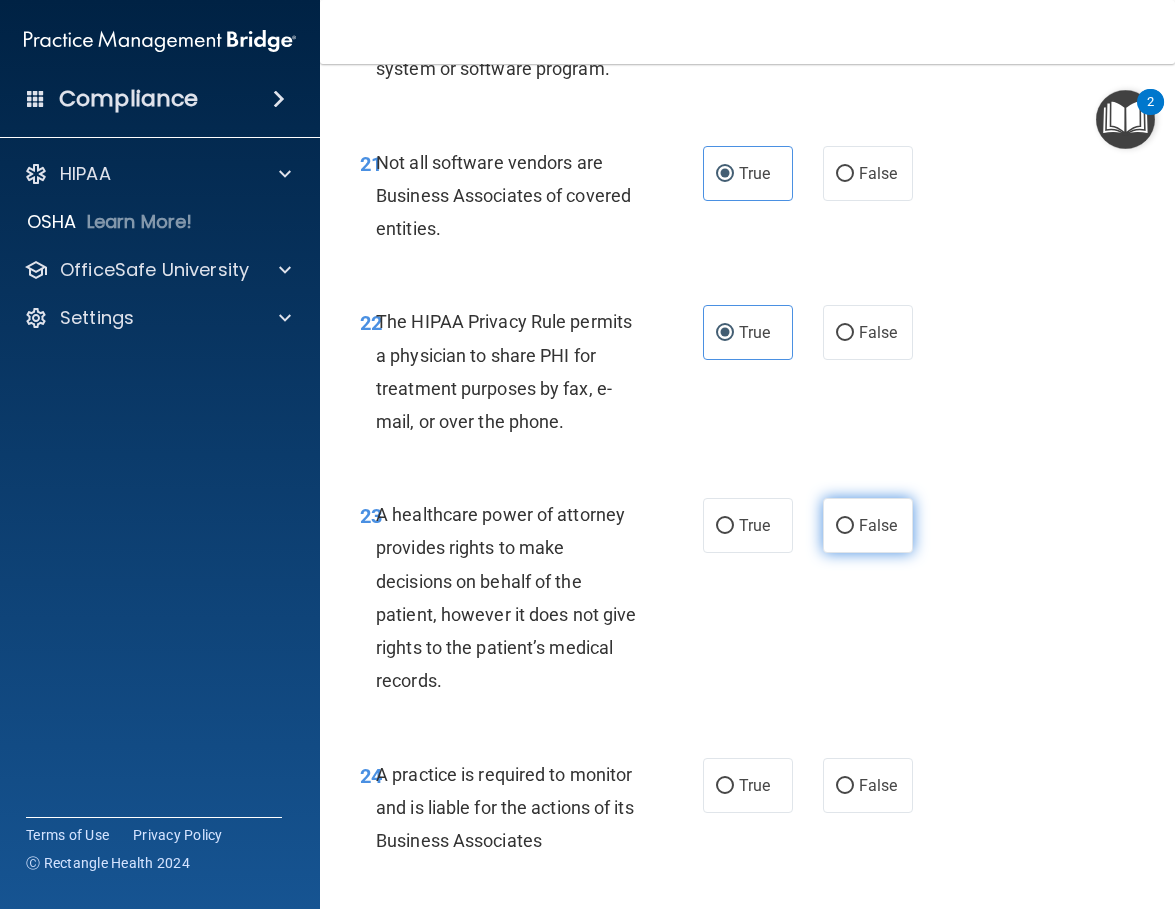 click on "False" at bounding box center [845, 526] 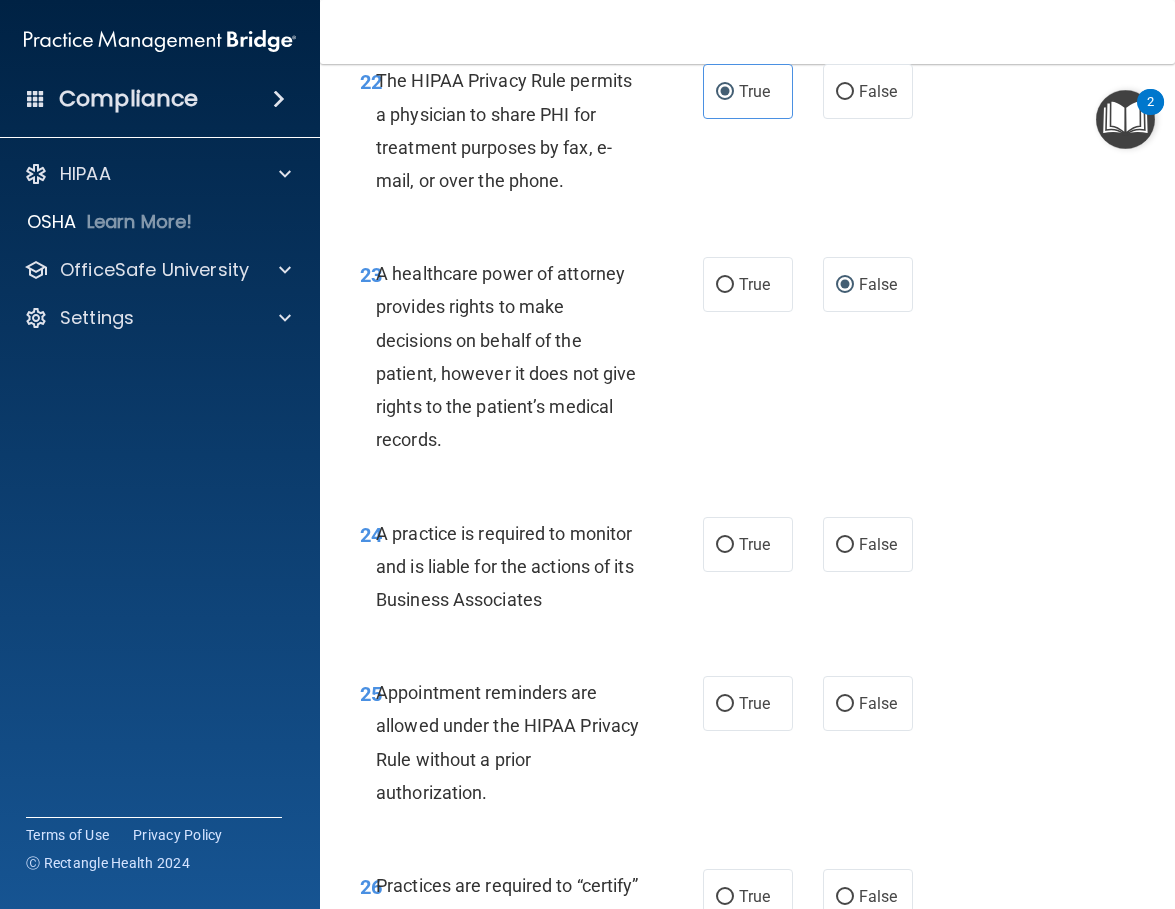 scroll, scrollTop: 5200, scrollLeft: 0, axis: vertical 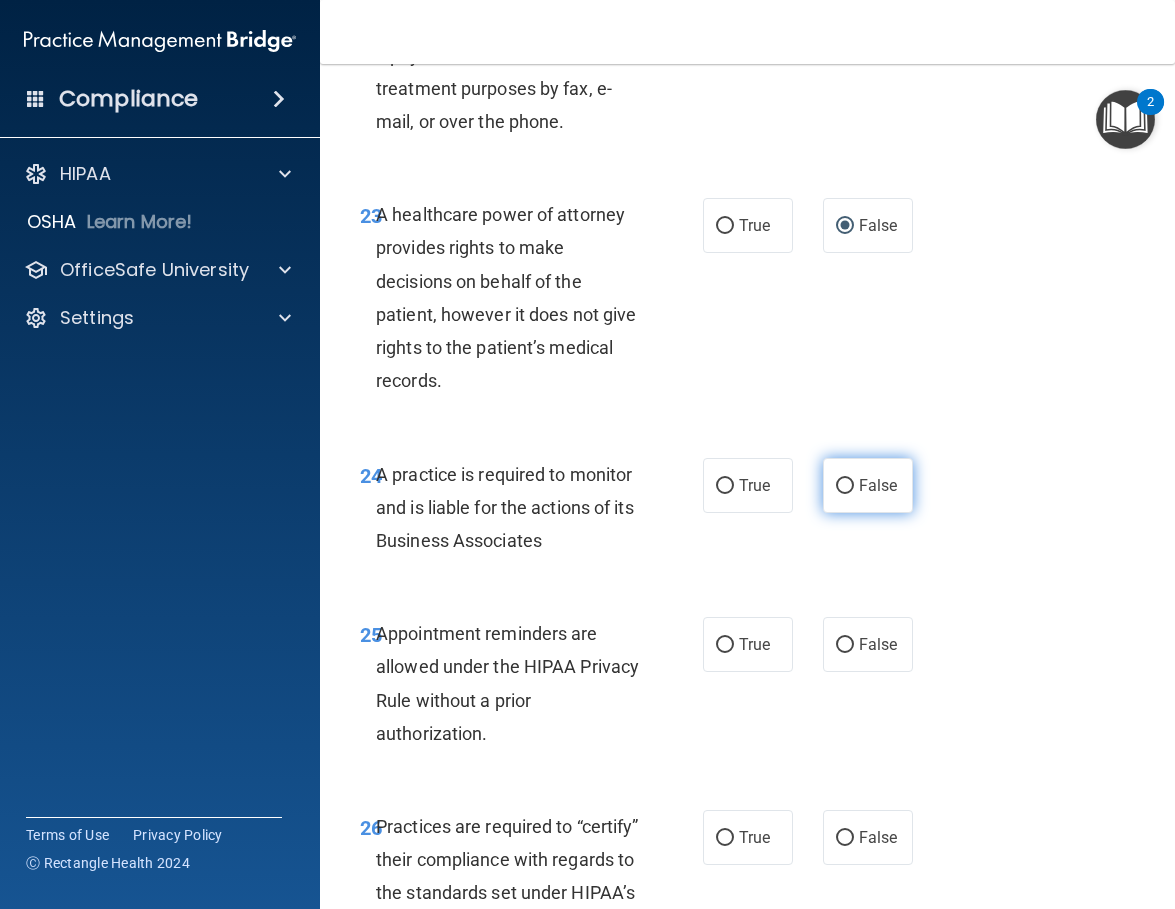 click on "False" at bounding box center [868, 485] 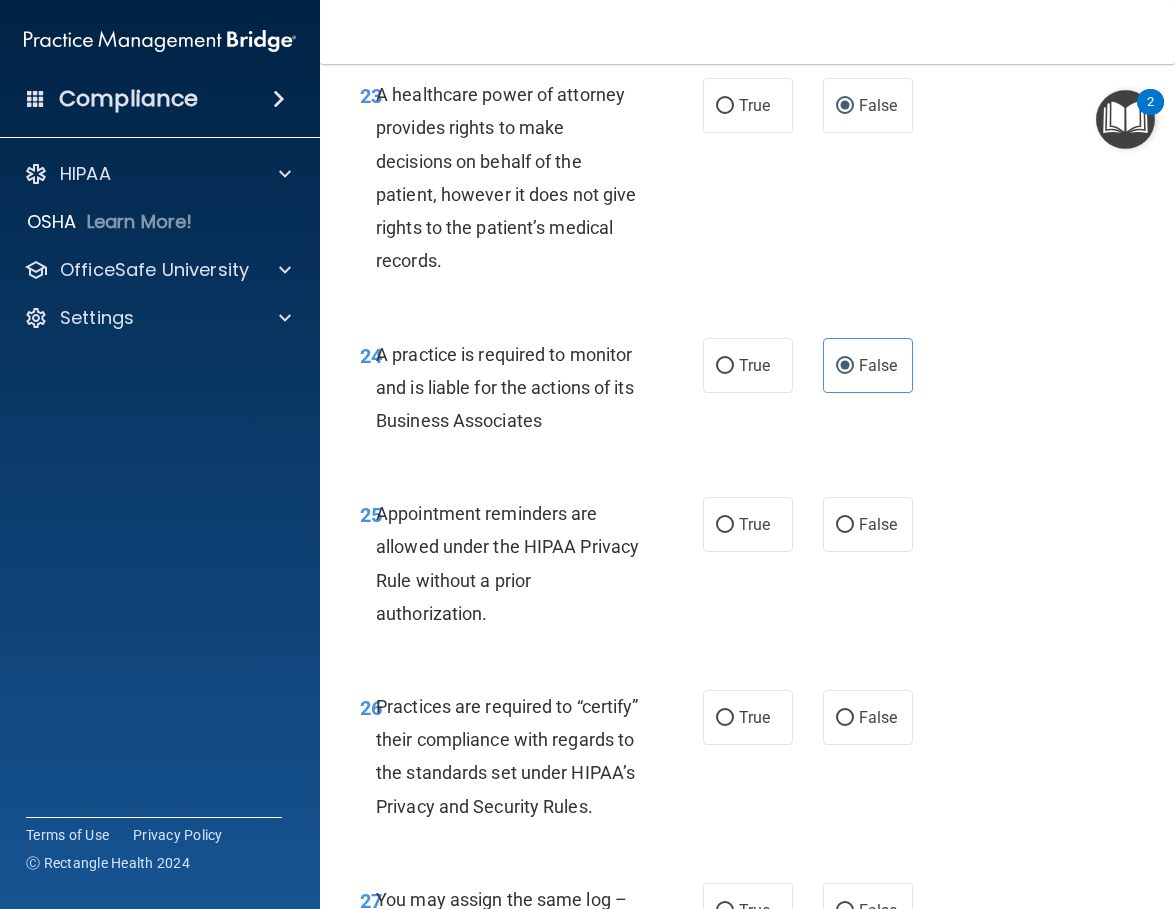 scroll, scrollTop: 5400, scrollLeft: 0, axis: vertical 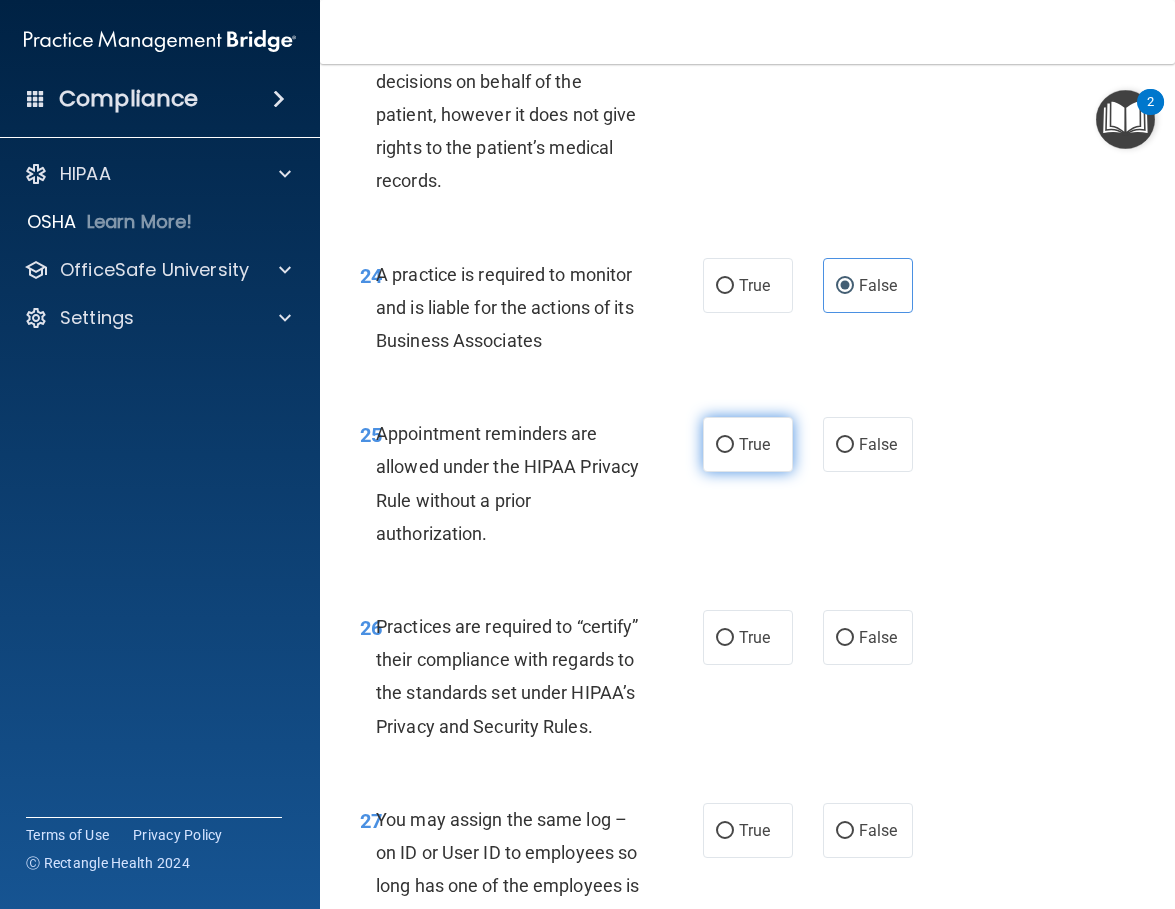 click on "True" at bounding box center (748, 444) 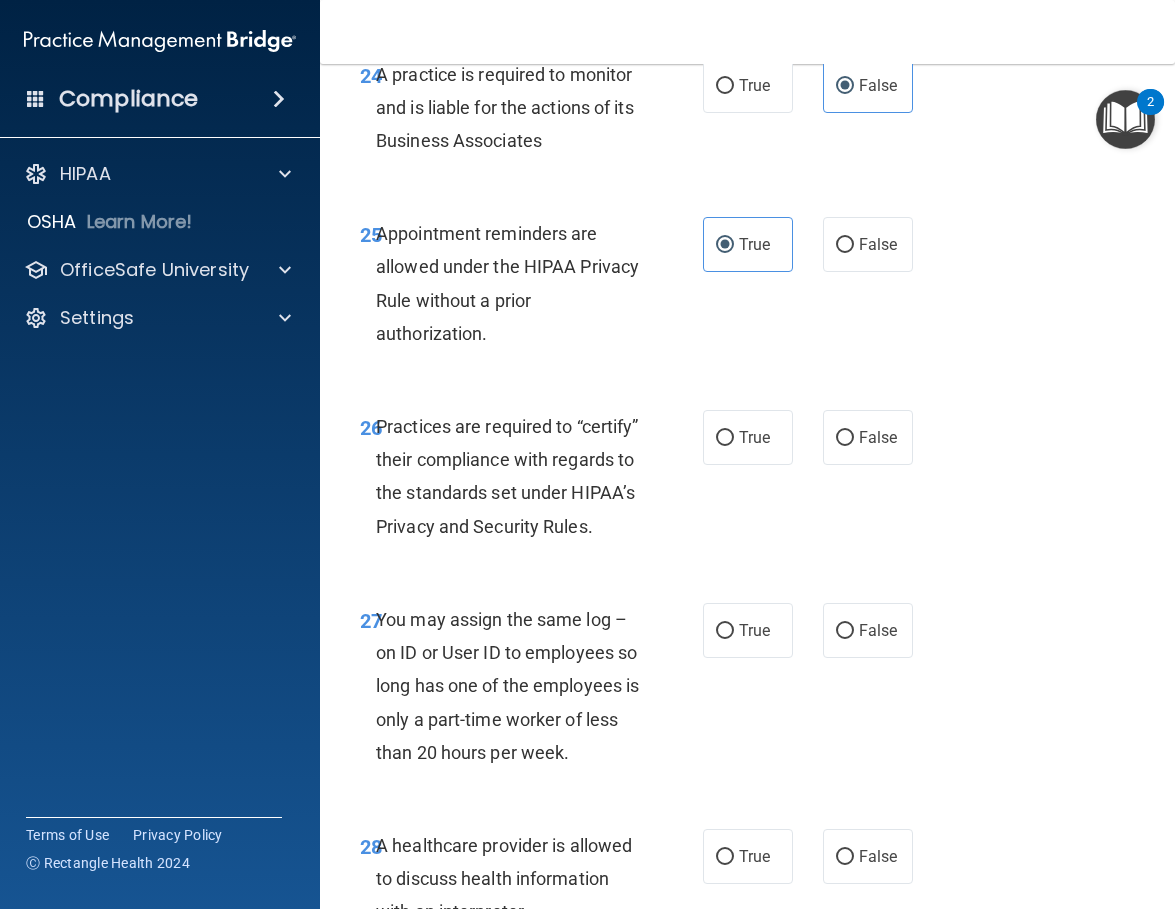 scroll, scrollTop: 5700, scrollLeft: 0, axis: vertical 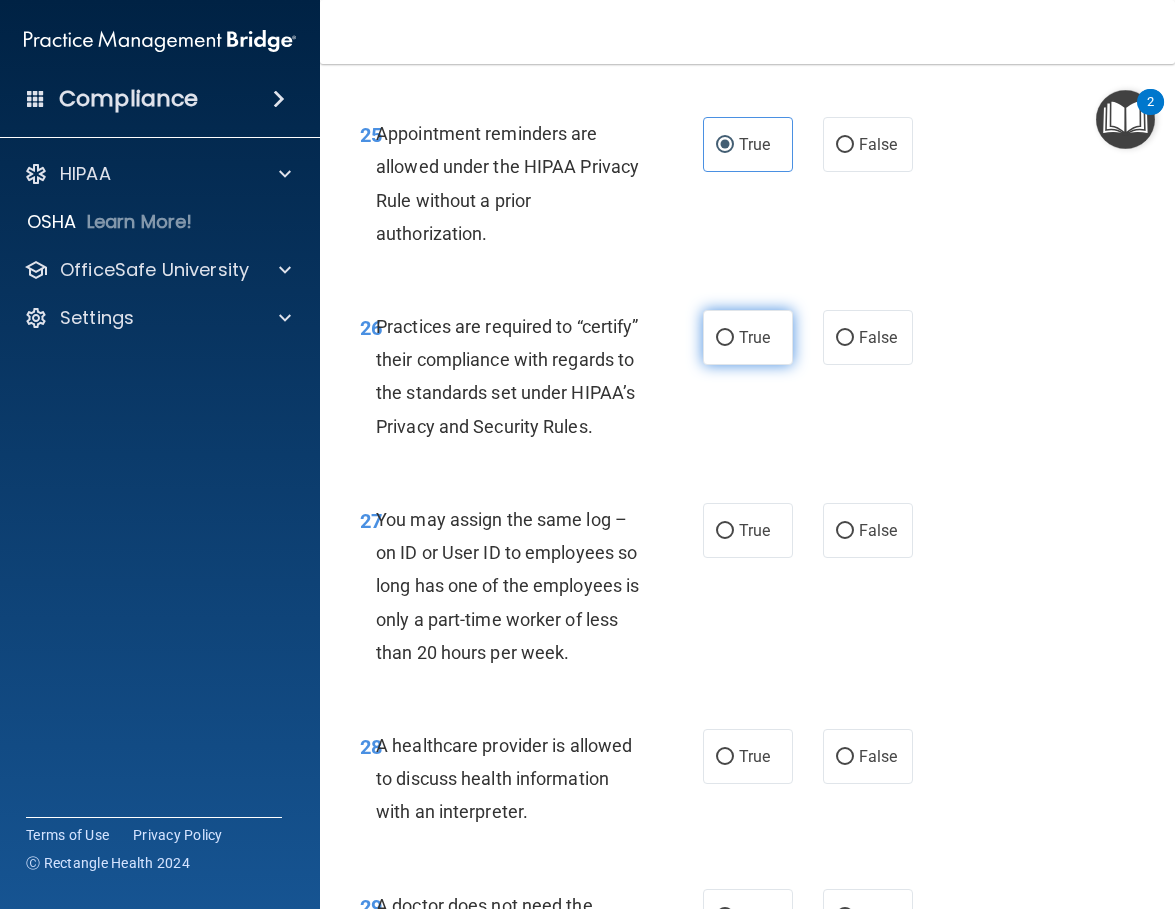 click on "True" at bounding box center [748, 337] 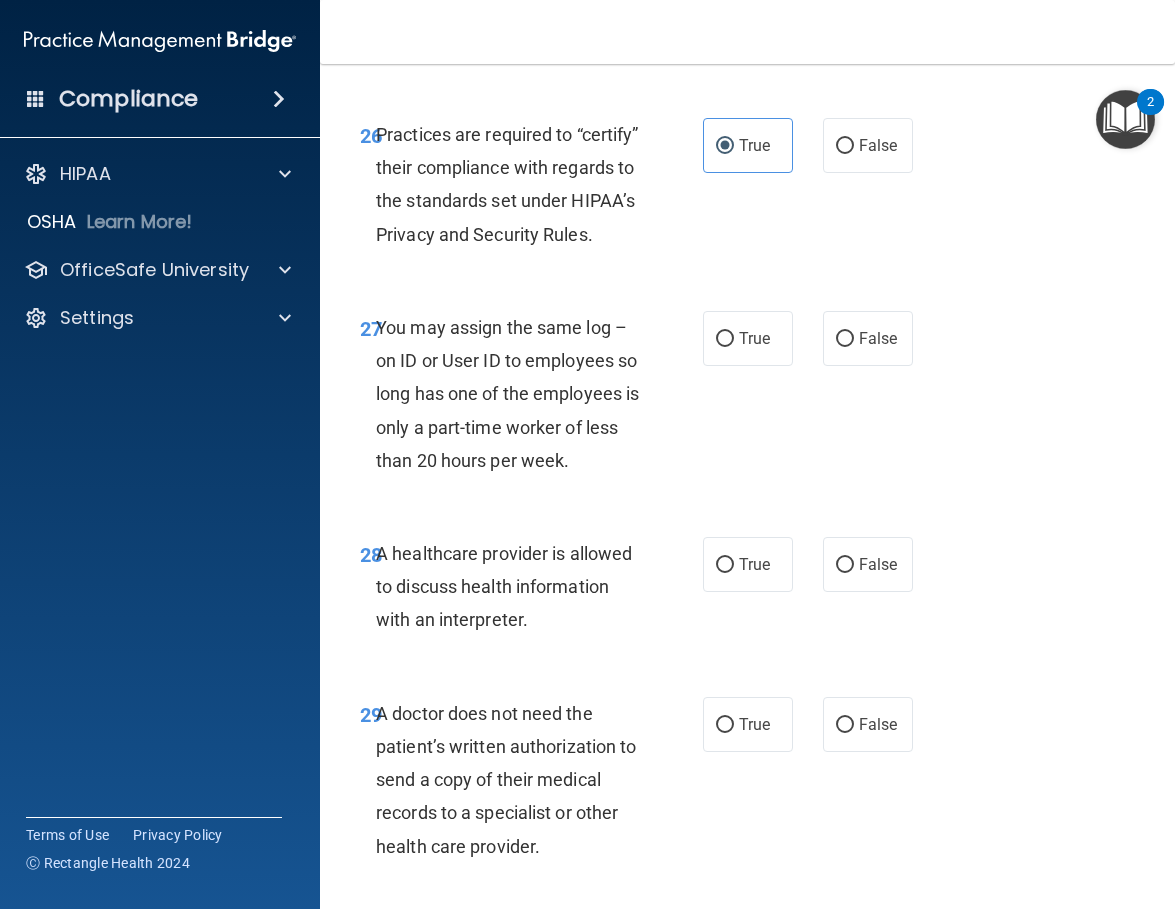 scroll, scrollTop: 5900, scrollLeft: 0, axis: vertical 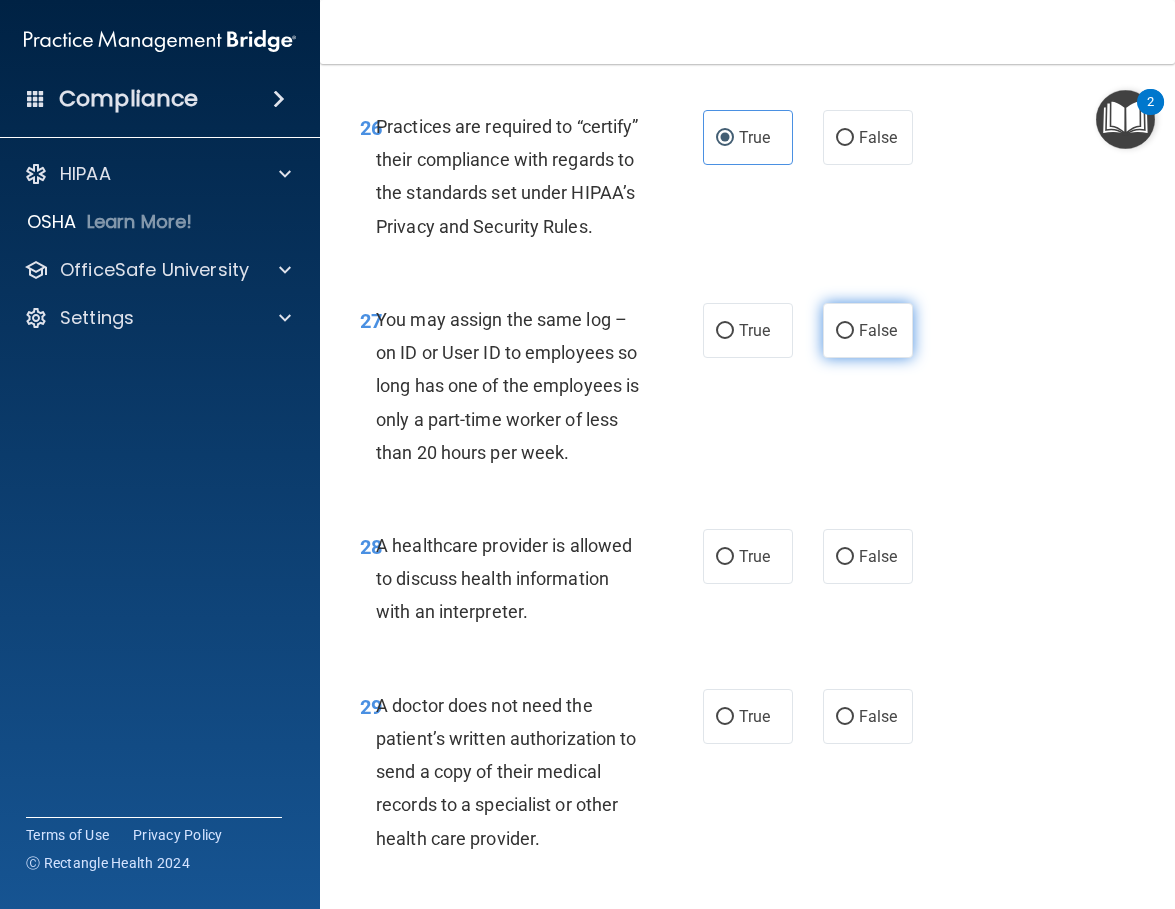 click on "False" at bounding box center [845, 331] 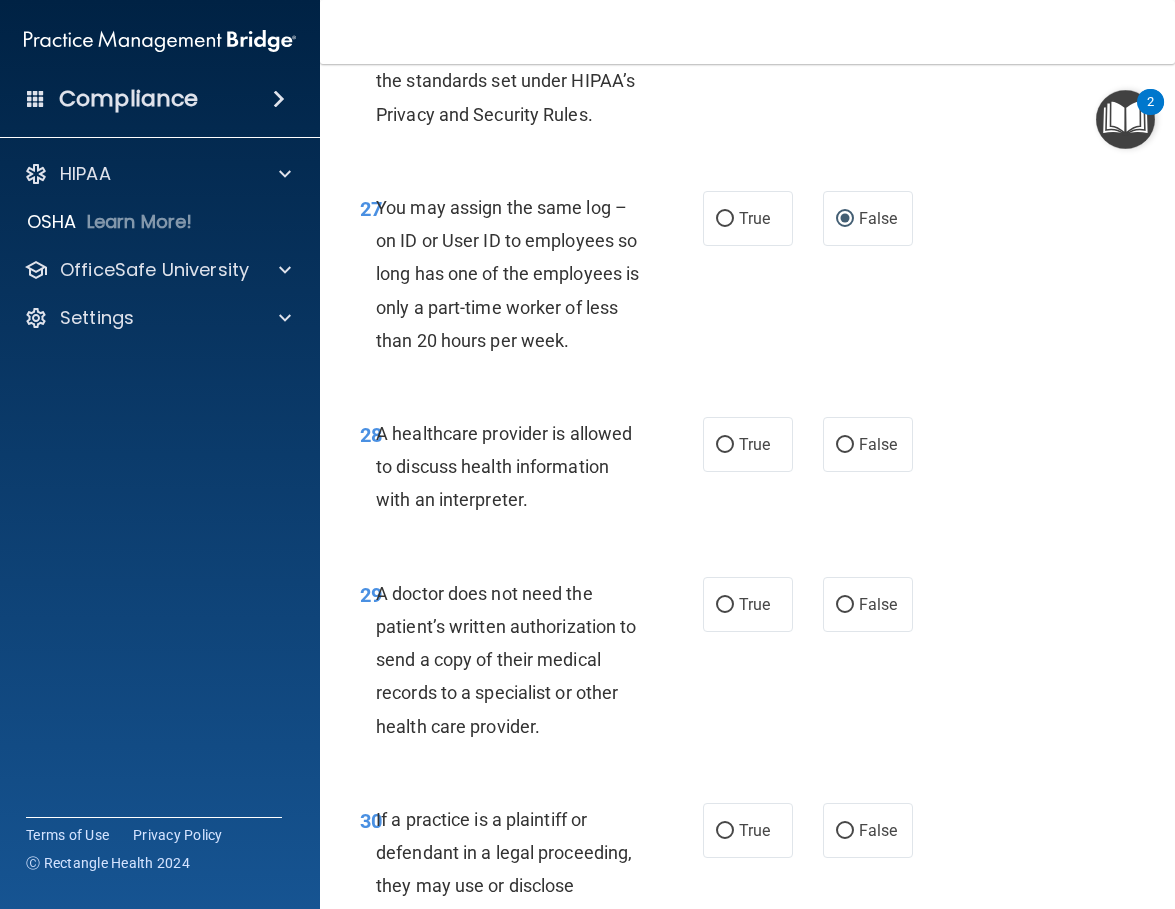 scroll, scrollTop: 6100, scrollLeft: 0, axis: vertical 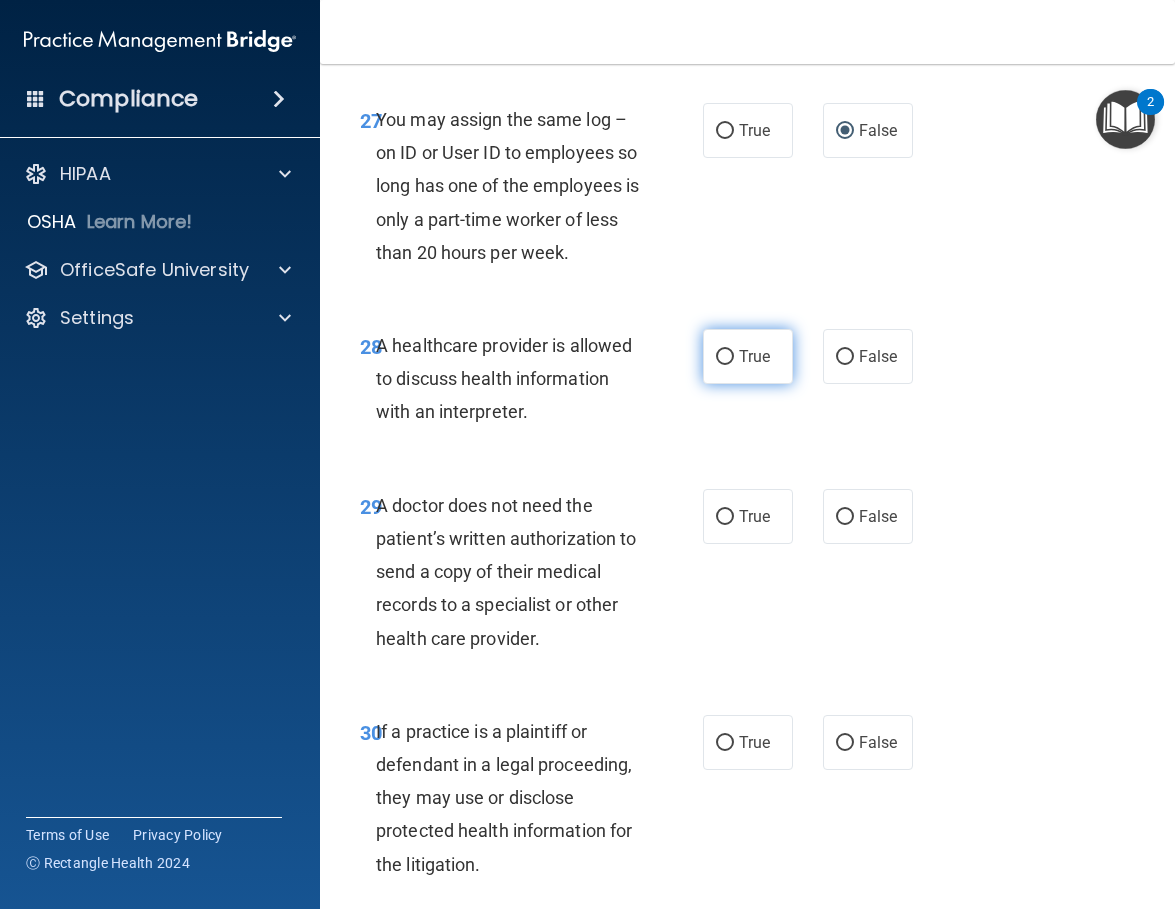 click on "True" at bounding box center [725, 357] 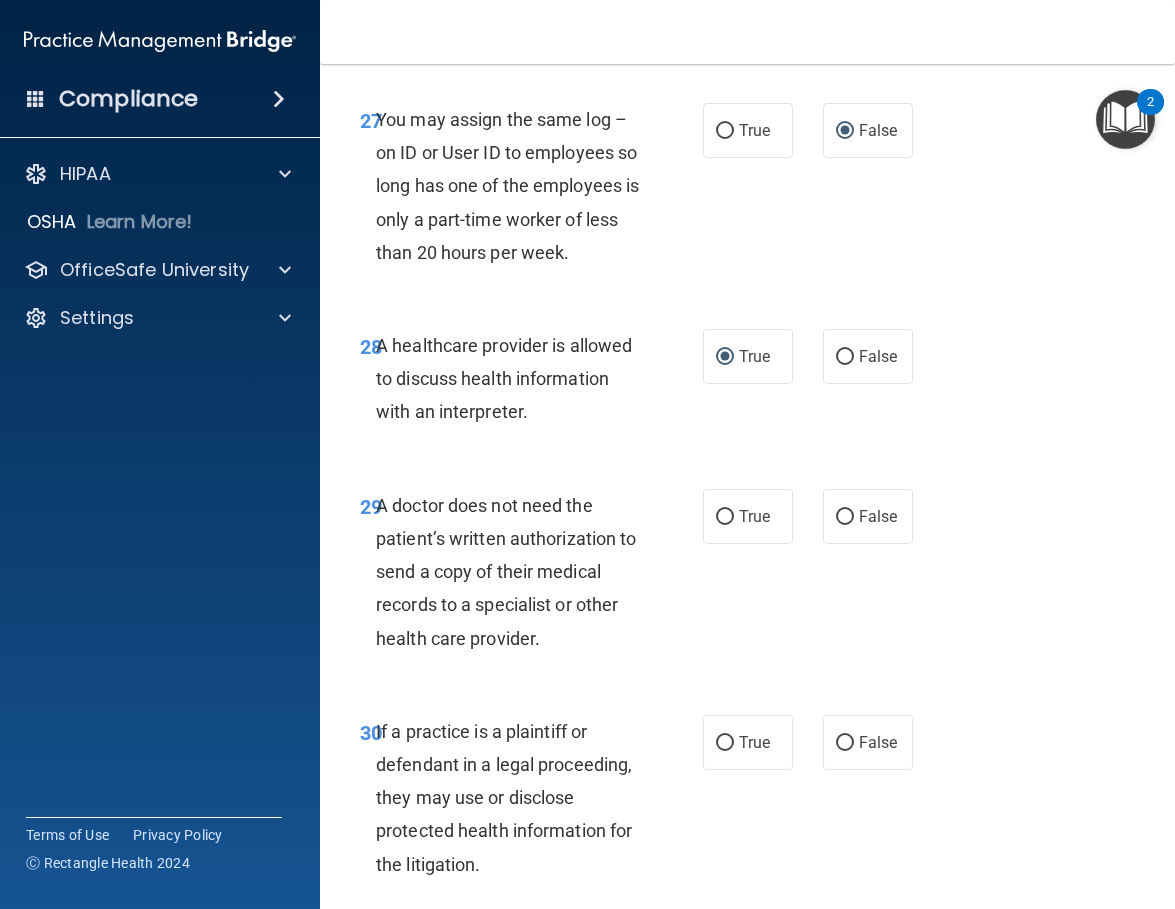 scroll, scrollTop: 6200, scrollLeft: 0, axis: vertical 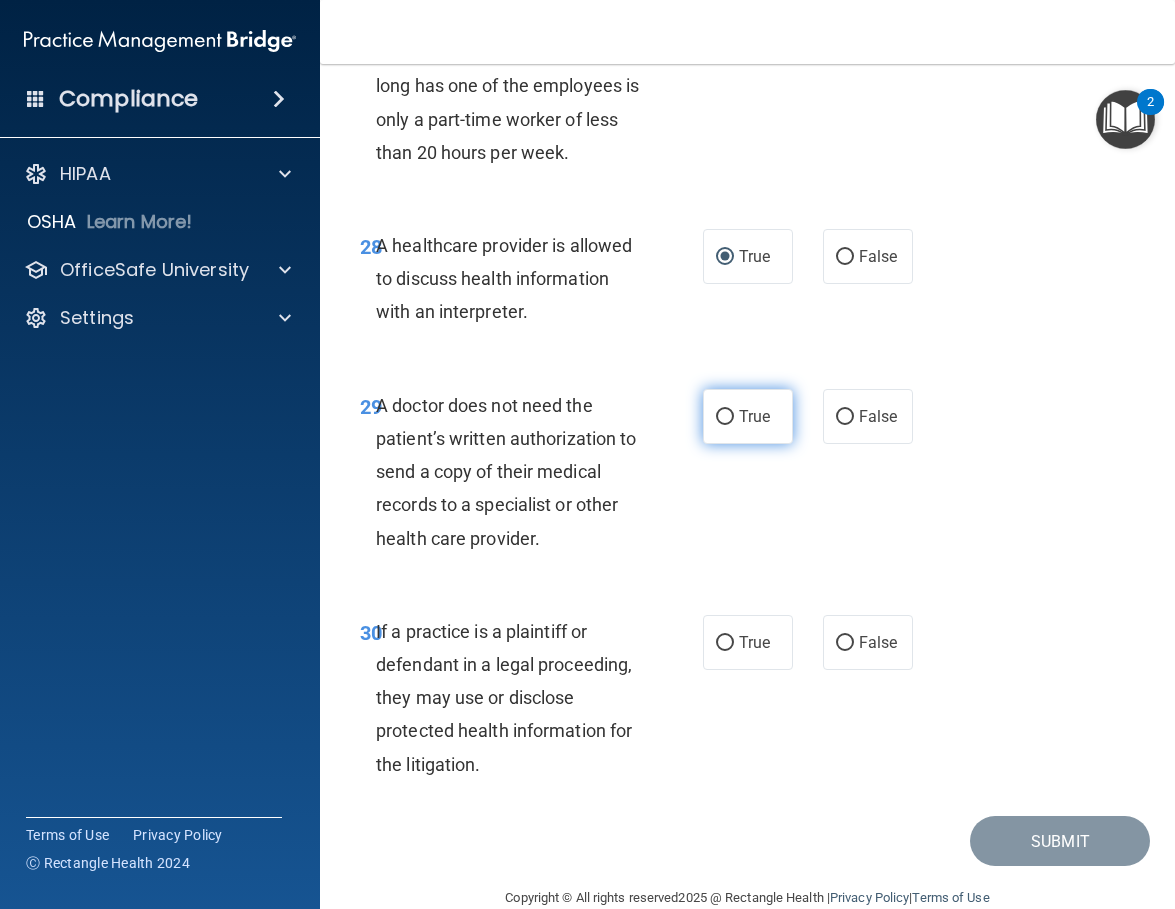 click on "True" at bounding box center [748, 416] 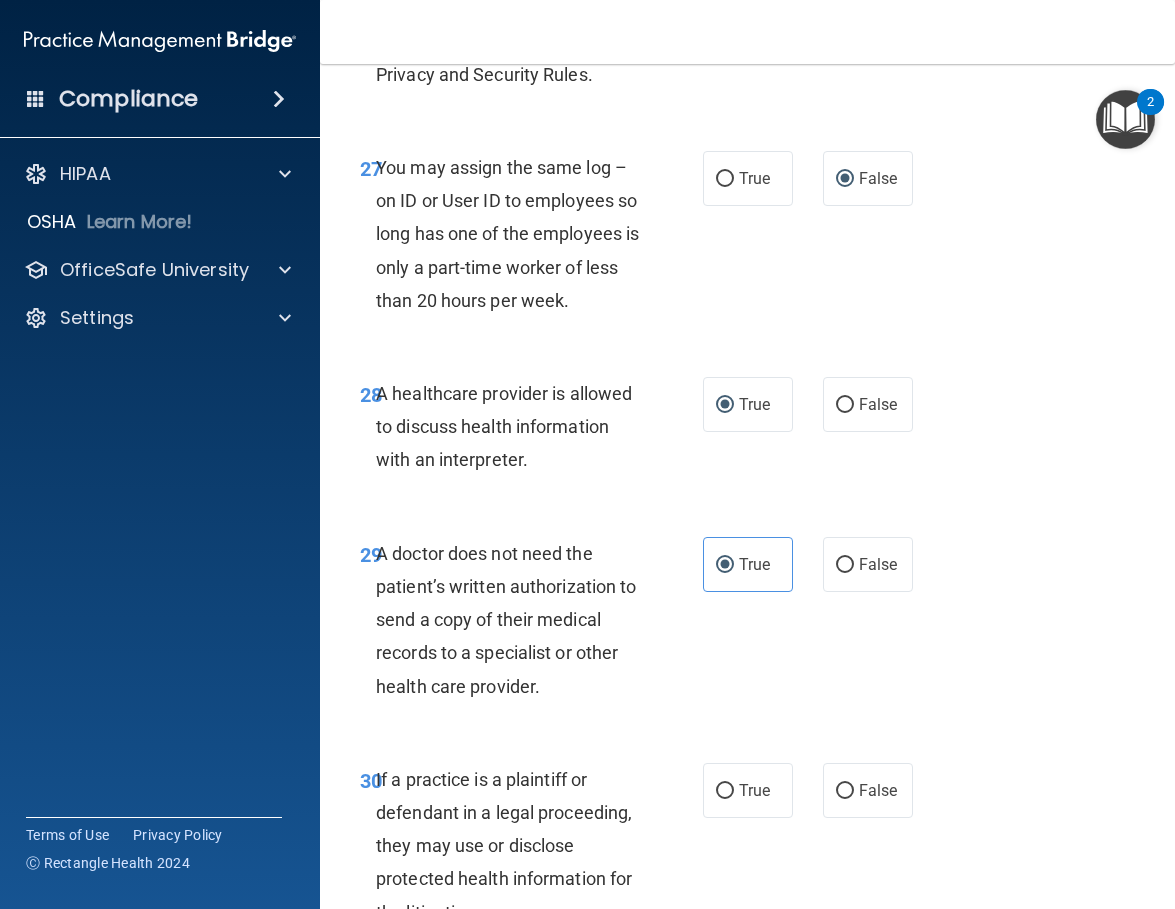scroll, scrollTop: 6003, scrollLeft: 0, axis: vertical 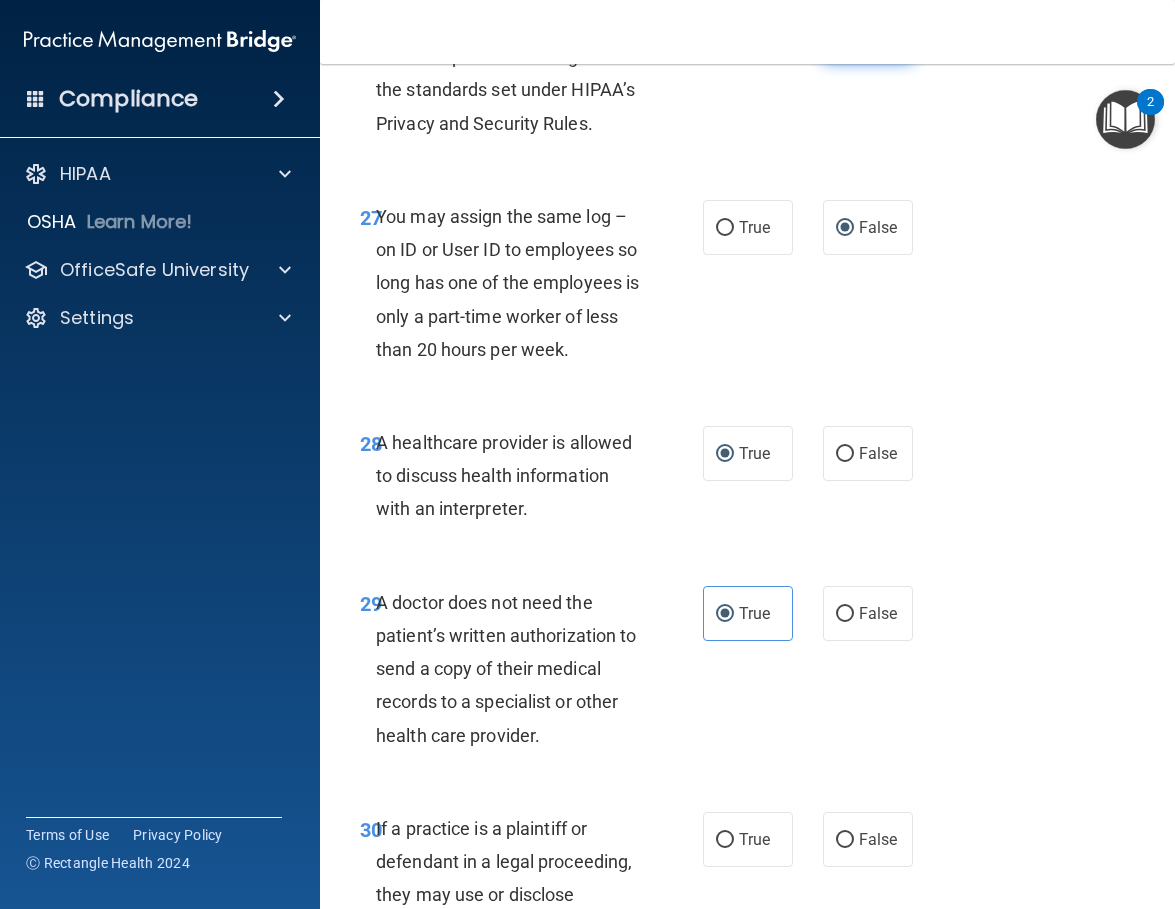 click on "False" at bounding box center [868, 34] 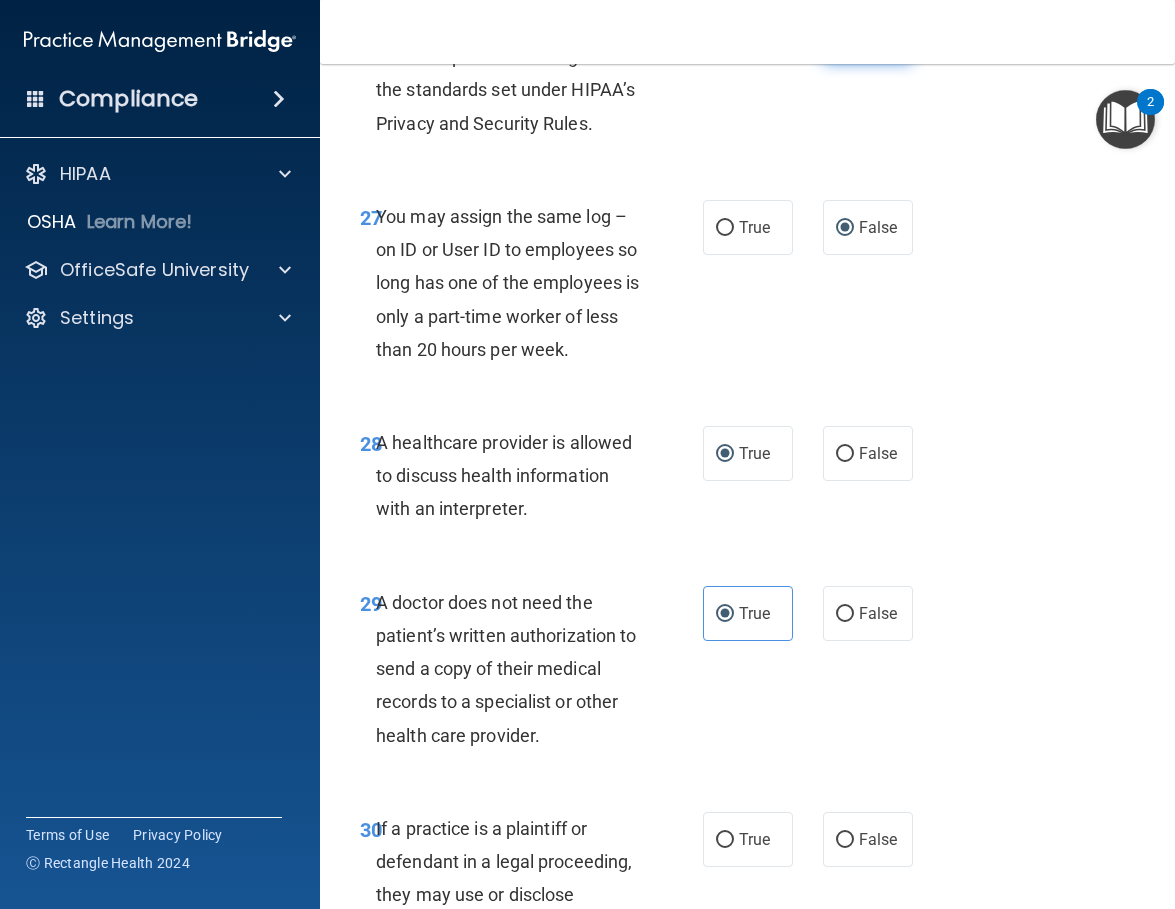 radio on "false" 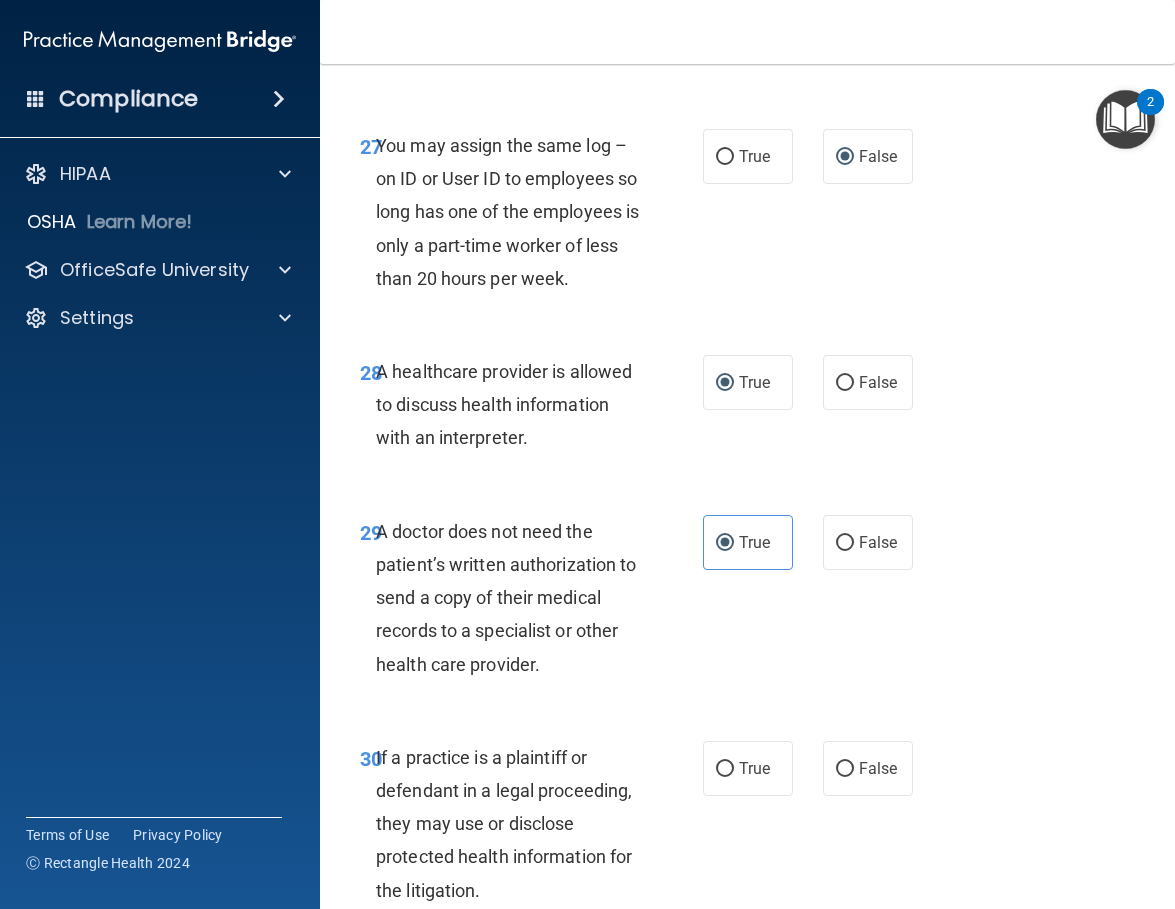 scroll, scrollTop: 6403, scrollLeft: 0, axis: vertical 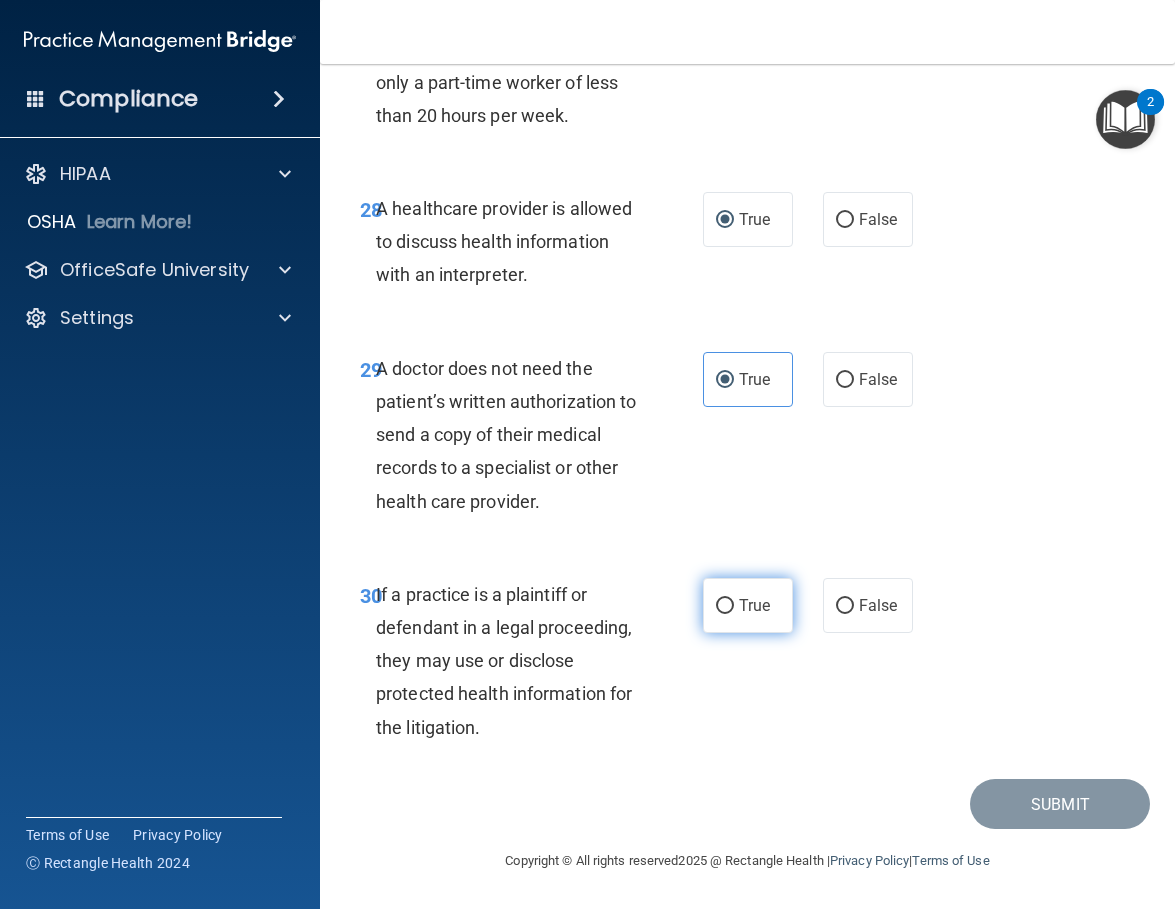 click on "True" at bounding box center [754, 605] 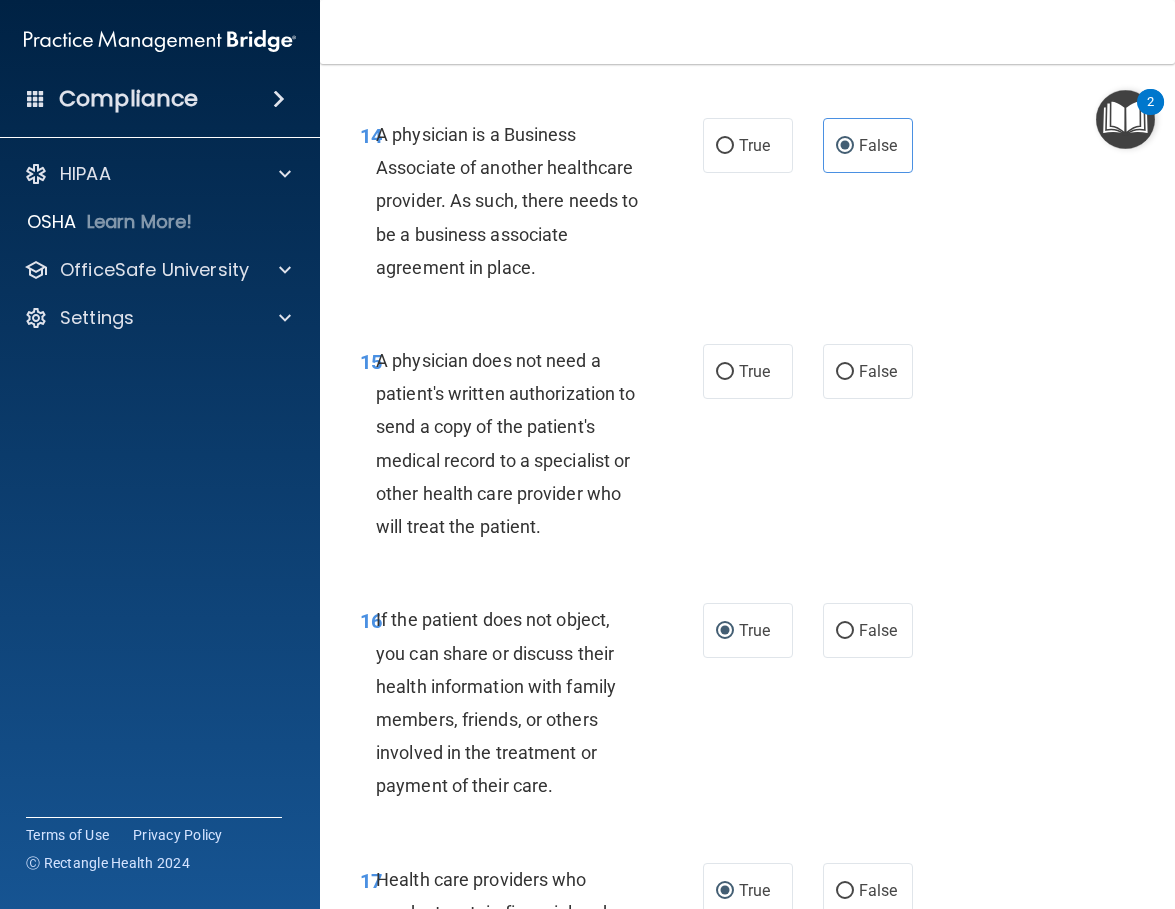 scroll, scrollTop: 3103, scrollLeft: 0, axis: vertical 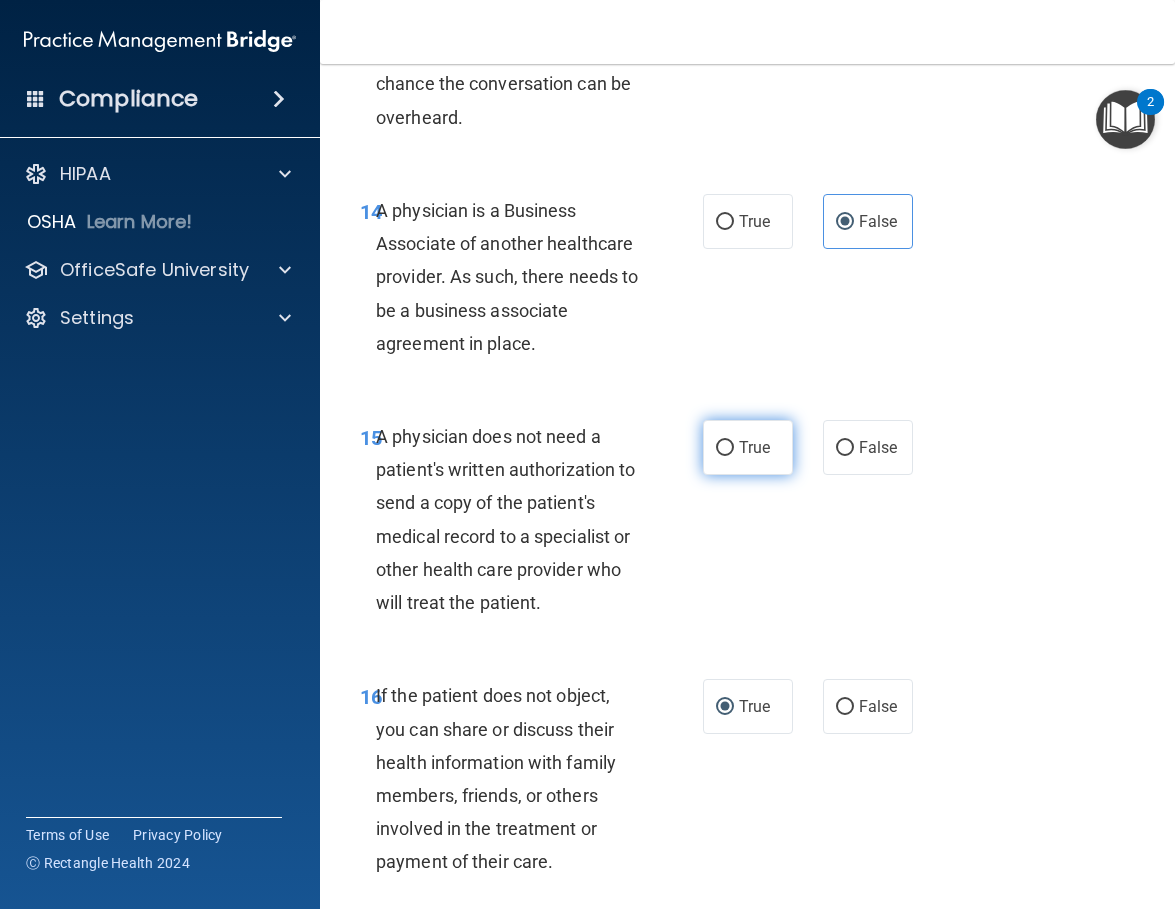 click on "True" at bounding box center [725, 448] 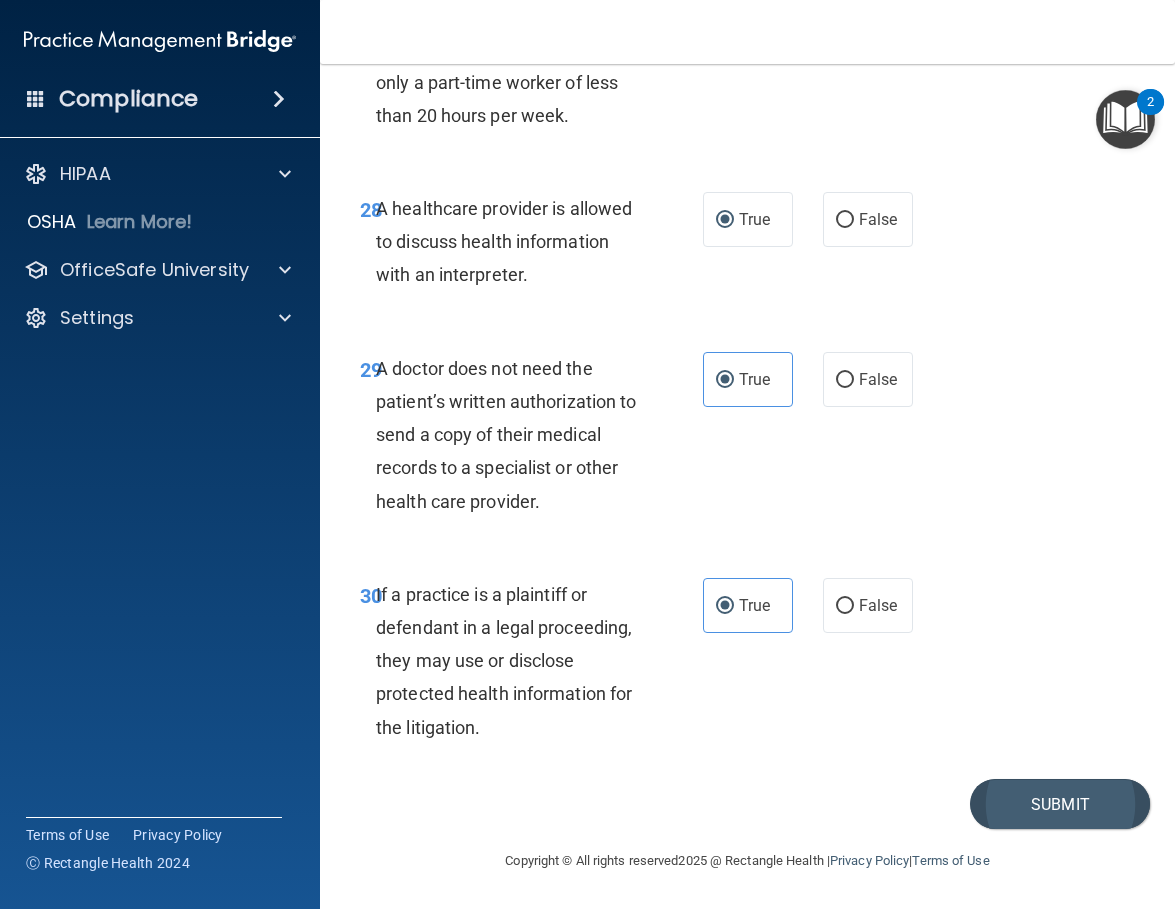 scroll, scrollTop: 6403, scrollLeft: 0, axis: vertical 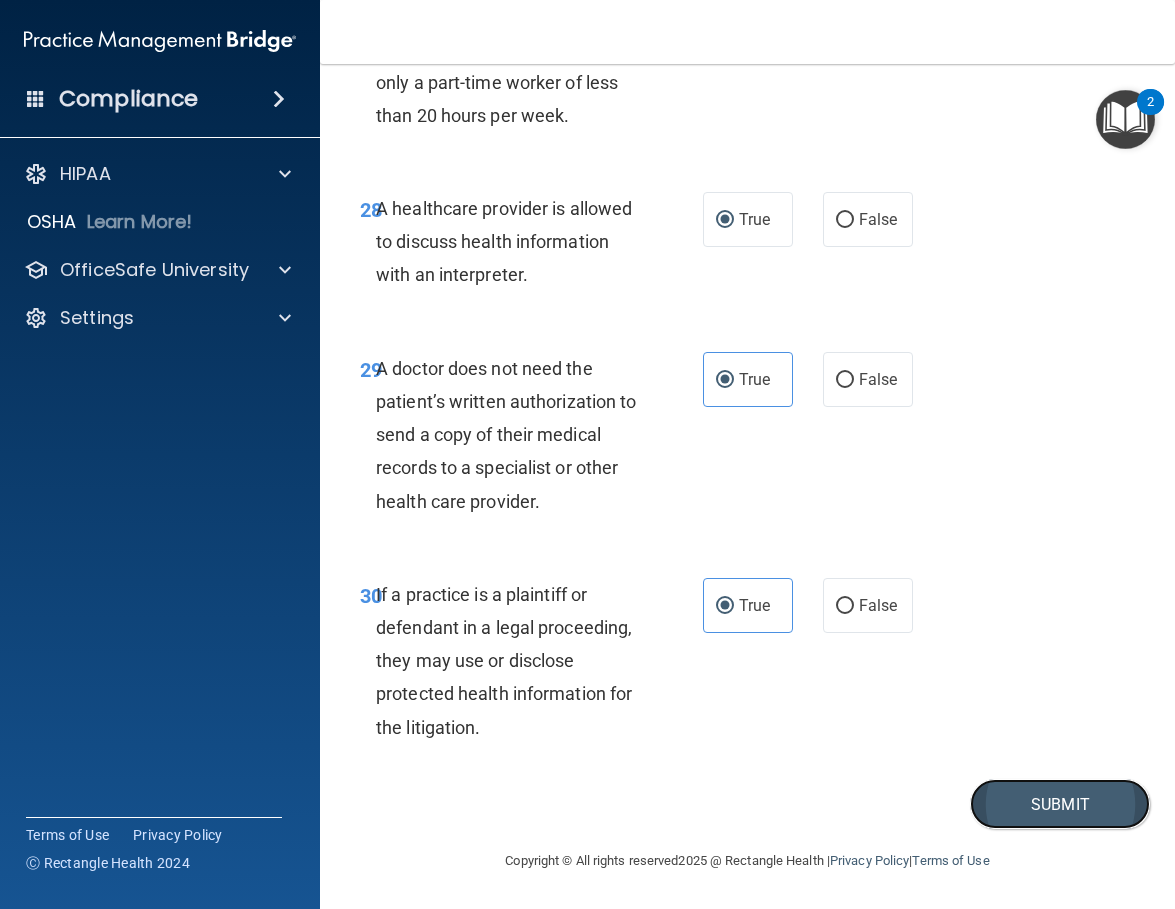 click on "Submit" at bounding box center [1060, 804] 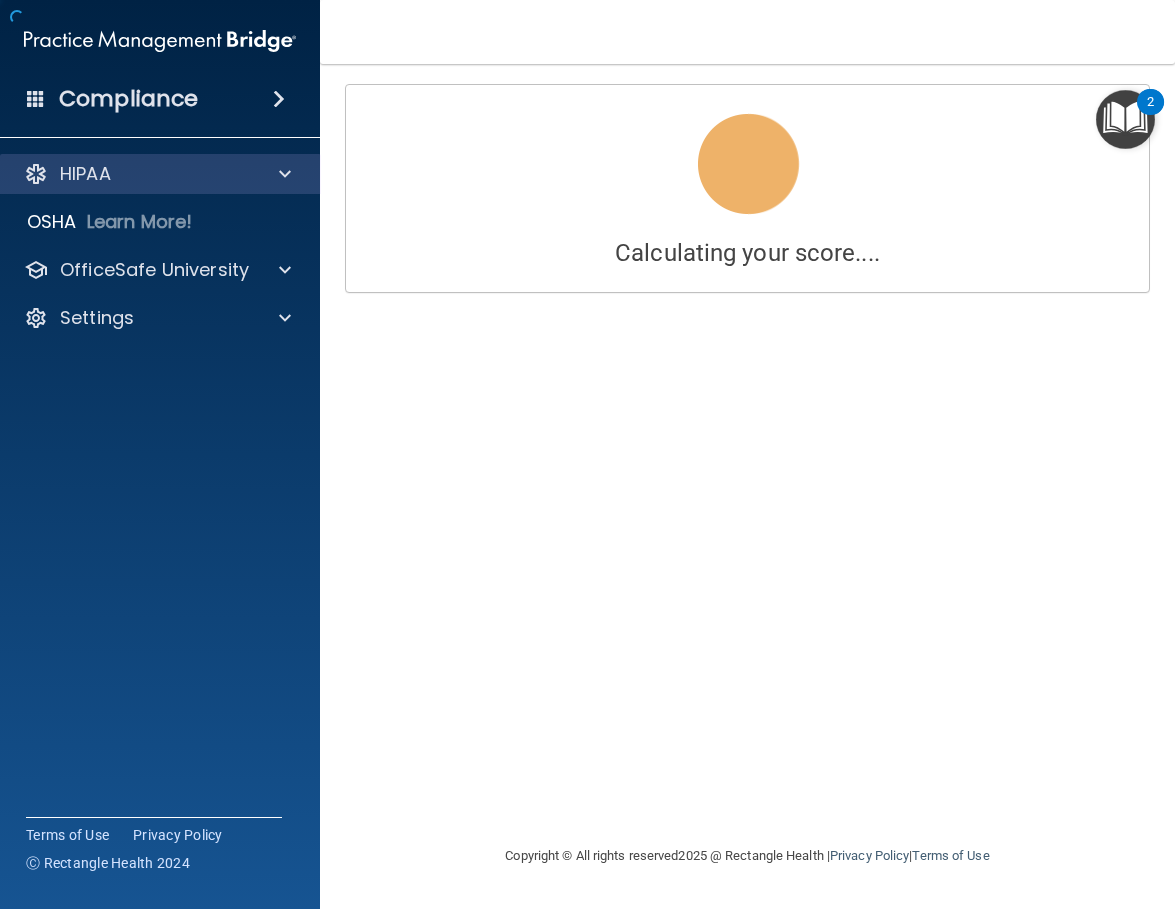 scroll, scrollTop: 0, scrollLeft: 0, axis: both 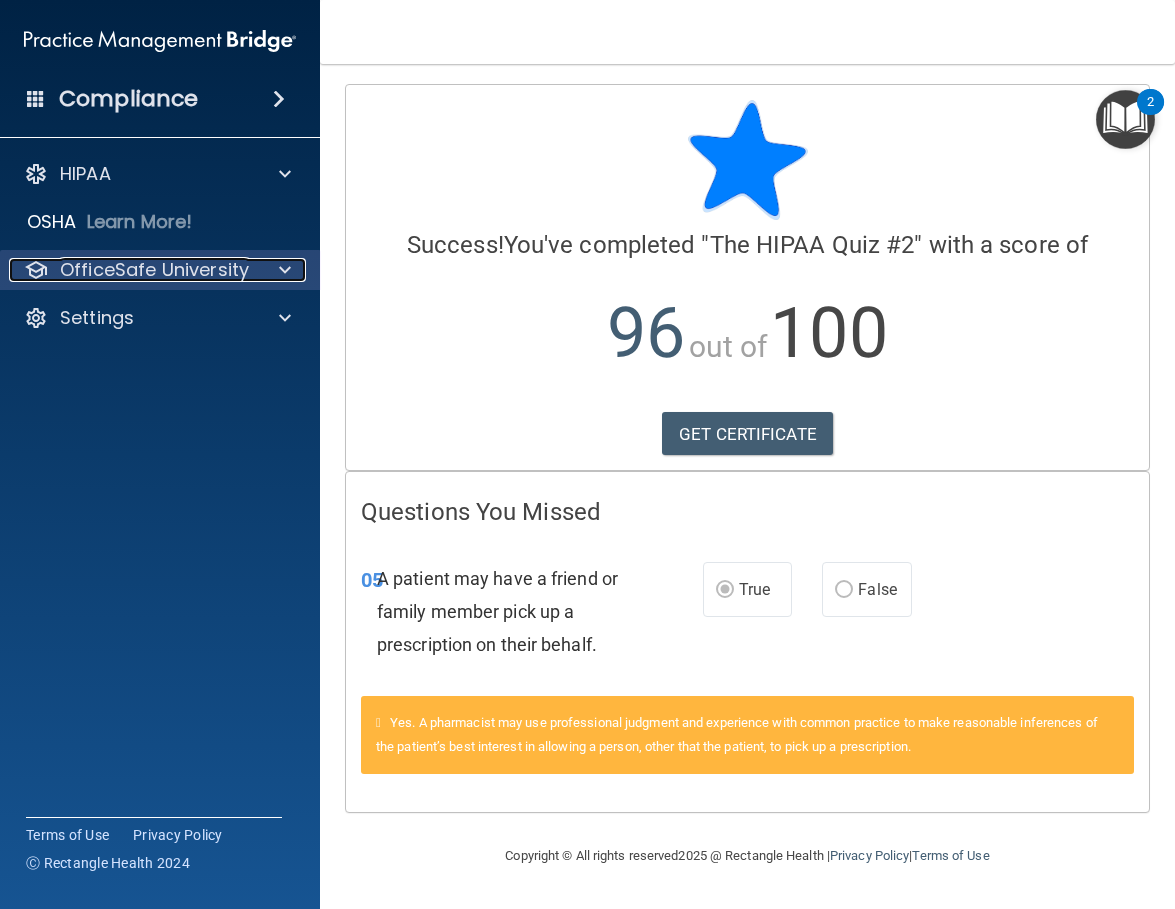 click on "OfficeSafe University" at bounding box center (154, 270) 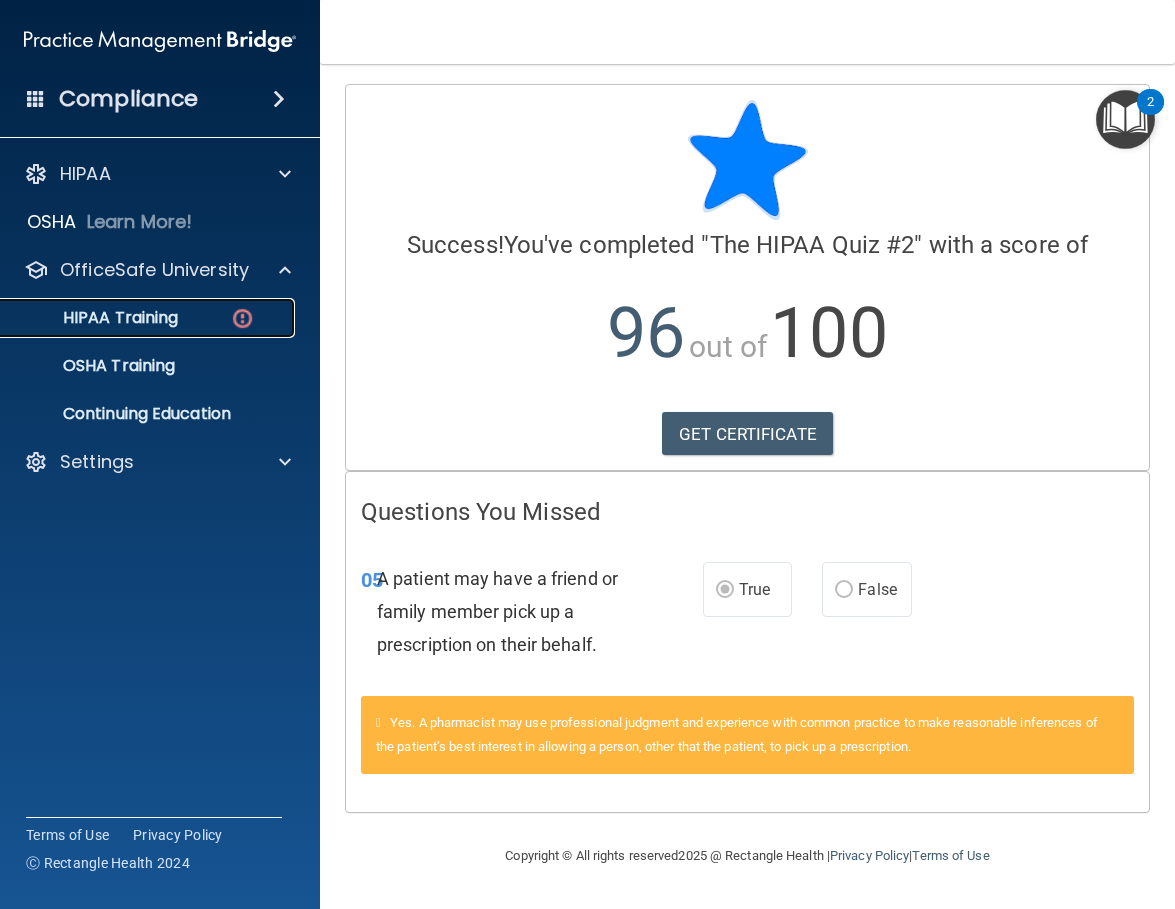click on "HIPAA Training" at bounding box center (95, 318) 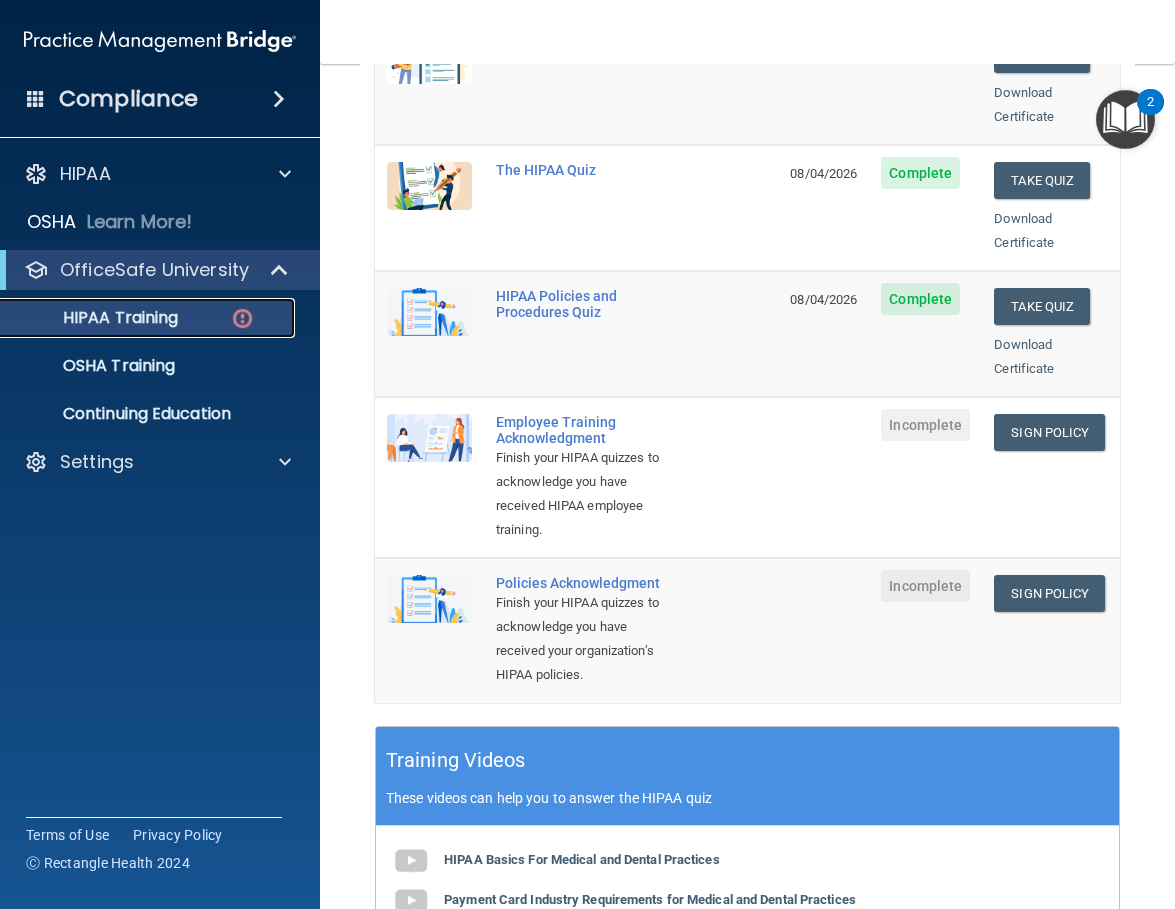 scroll, scrollTop: 400, scrollLeft: 0, axis: vertical 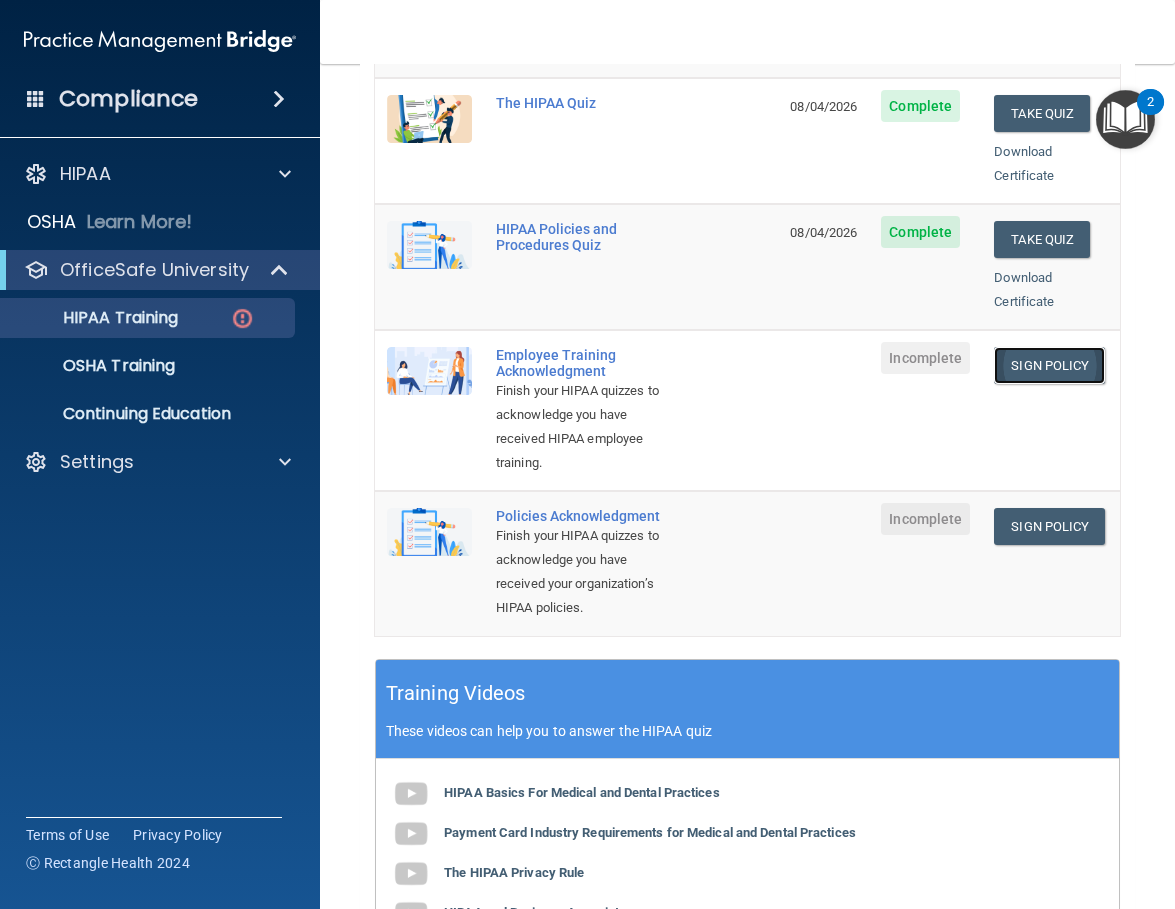 click on "Sign Policy" at bounding box center (1049, 365) 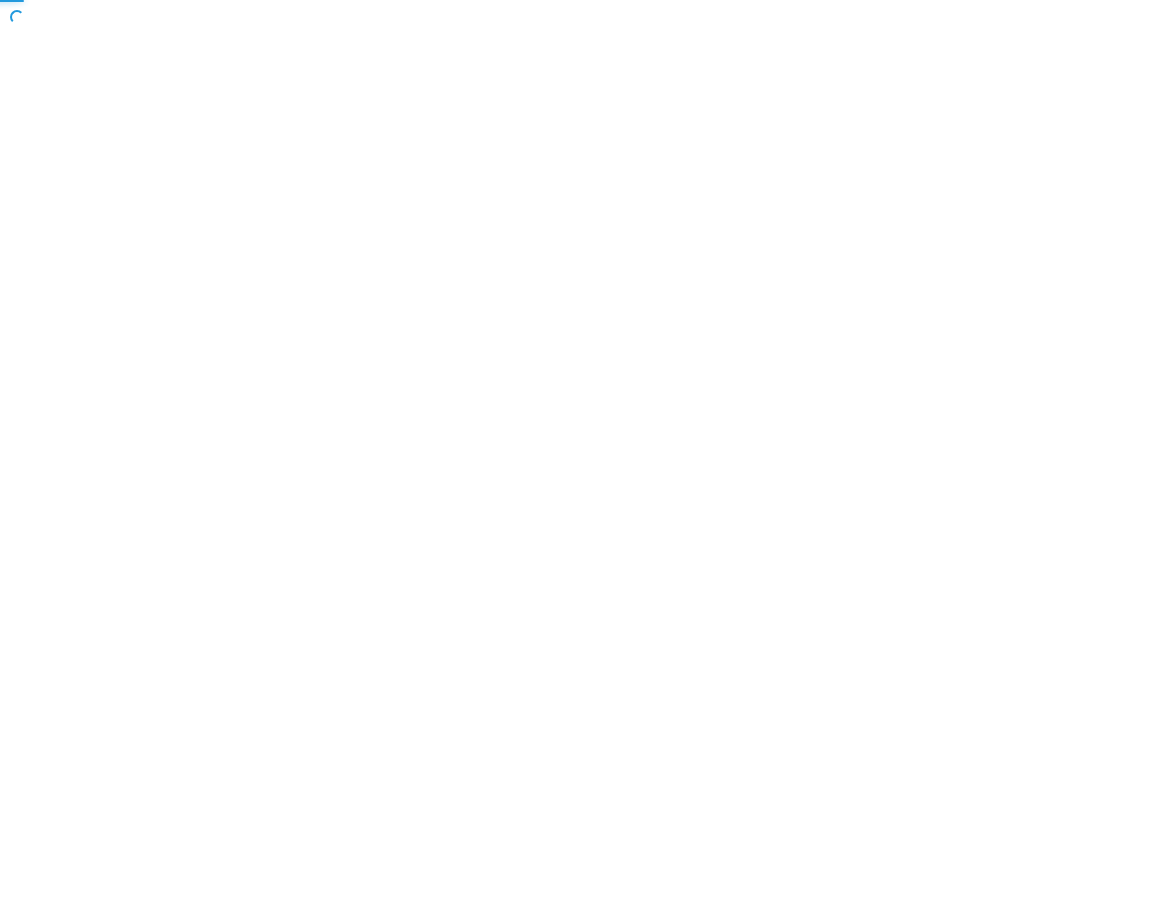 scroll, scrollTop: 0, scrollLeft: 0, axis: both 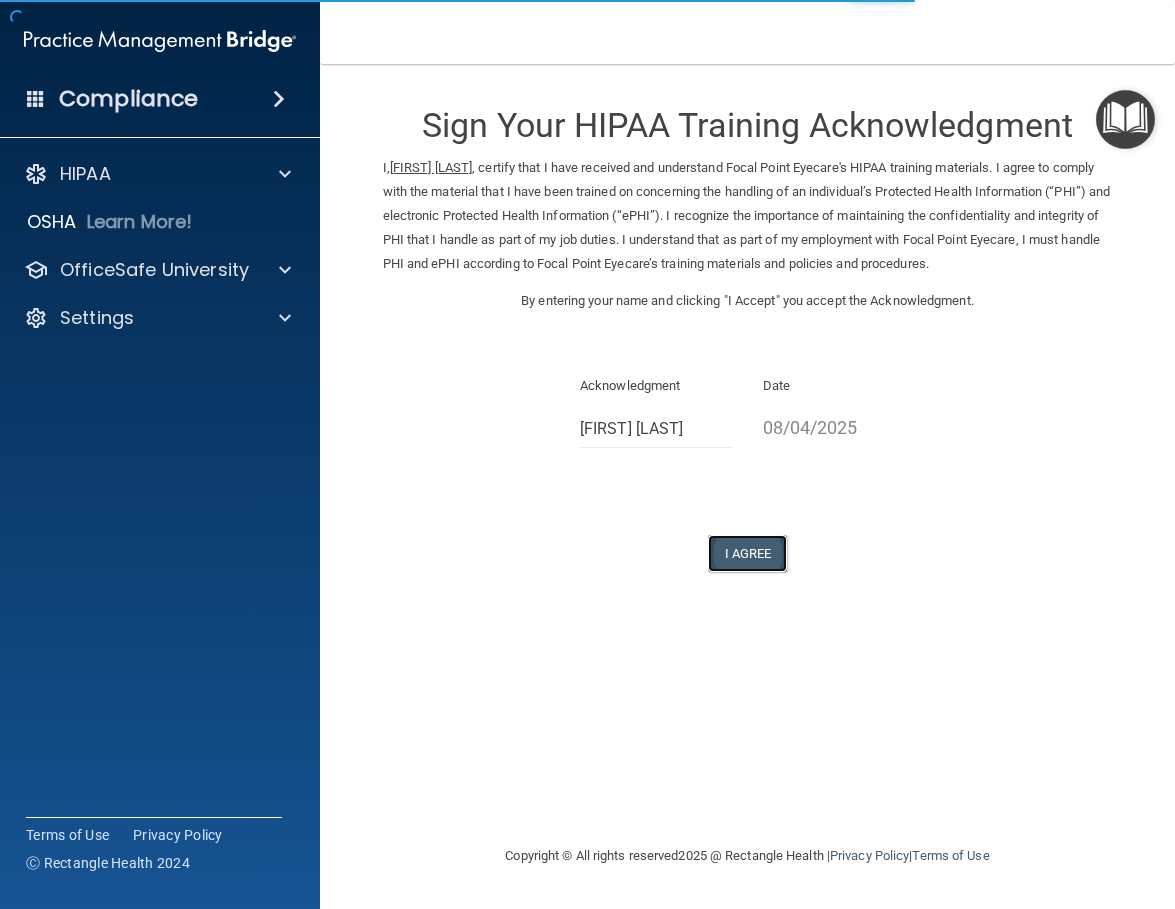 click on "I Agree" at bounding box center (748, 553) 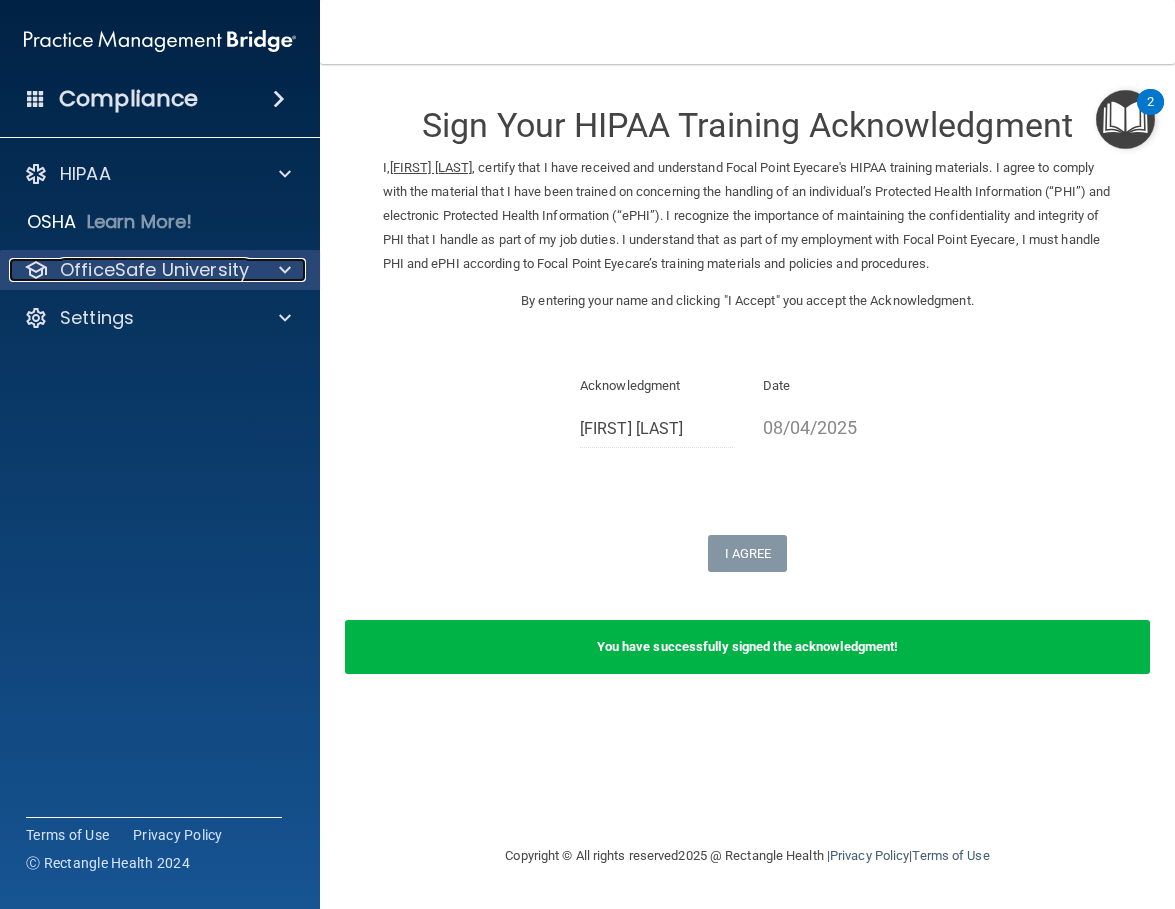 click on "OfficeSafe University" at bounding box center (154, 270) 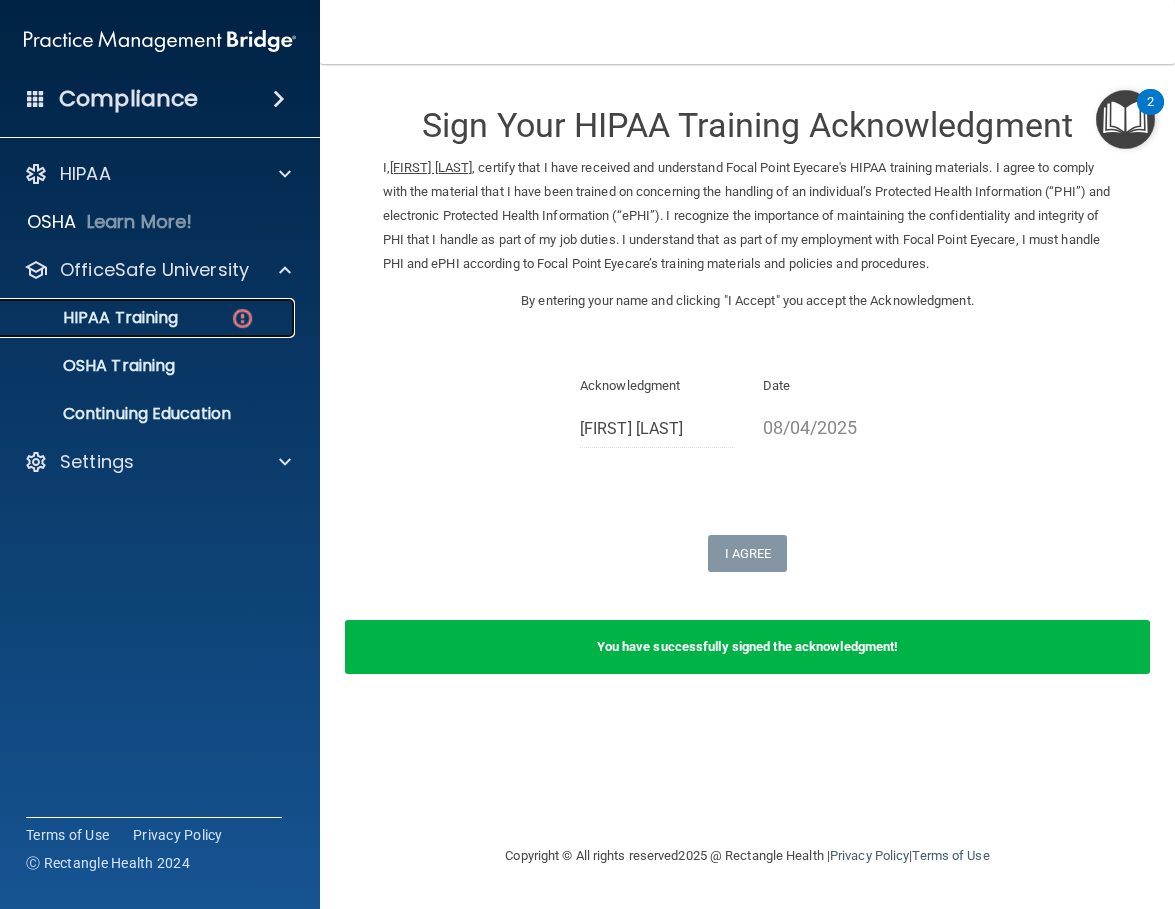 click on "HIPAA Training" at bounding box center (137, 318) 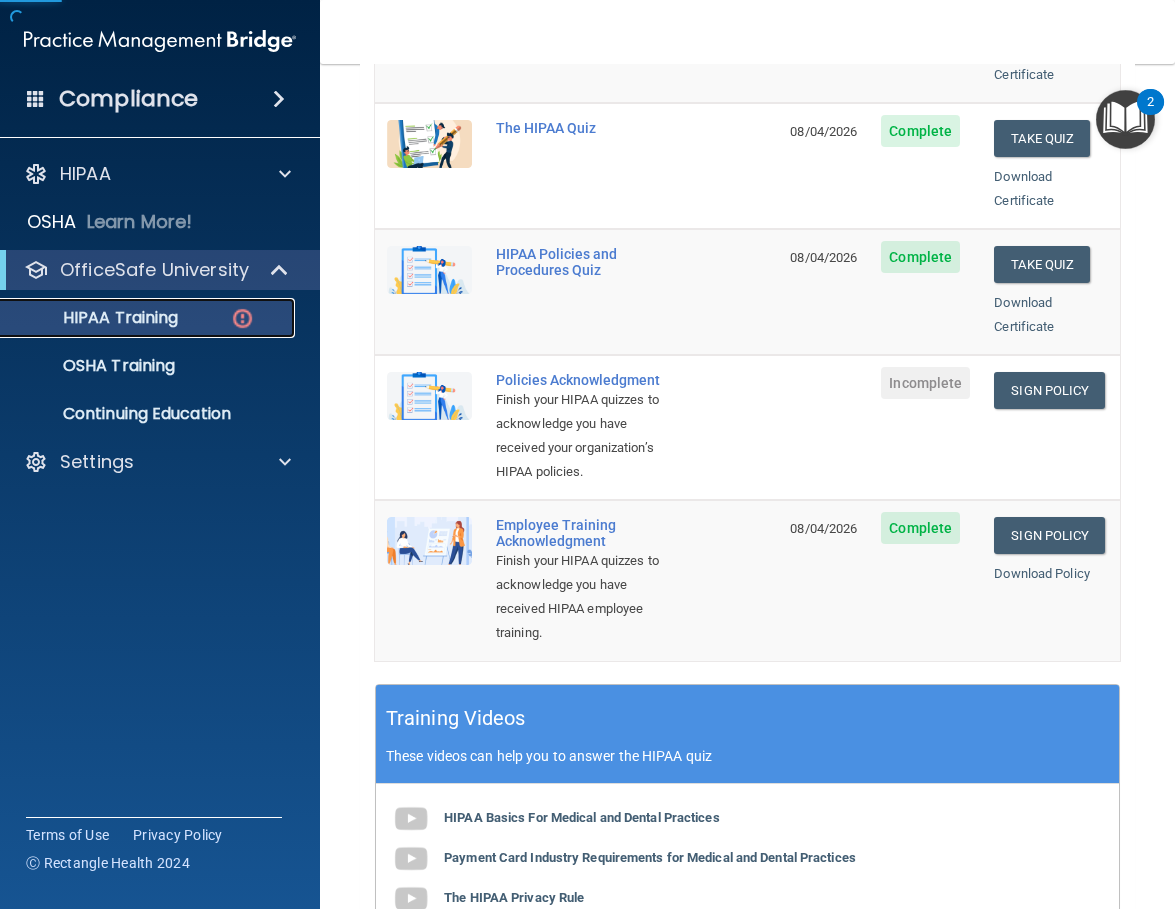 scroll, scrollTop: 500, scrollLeft: 0, axis: vertical 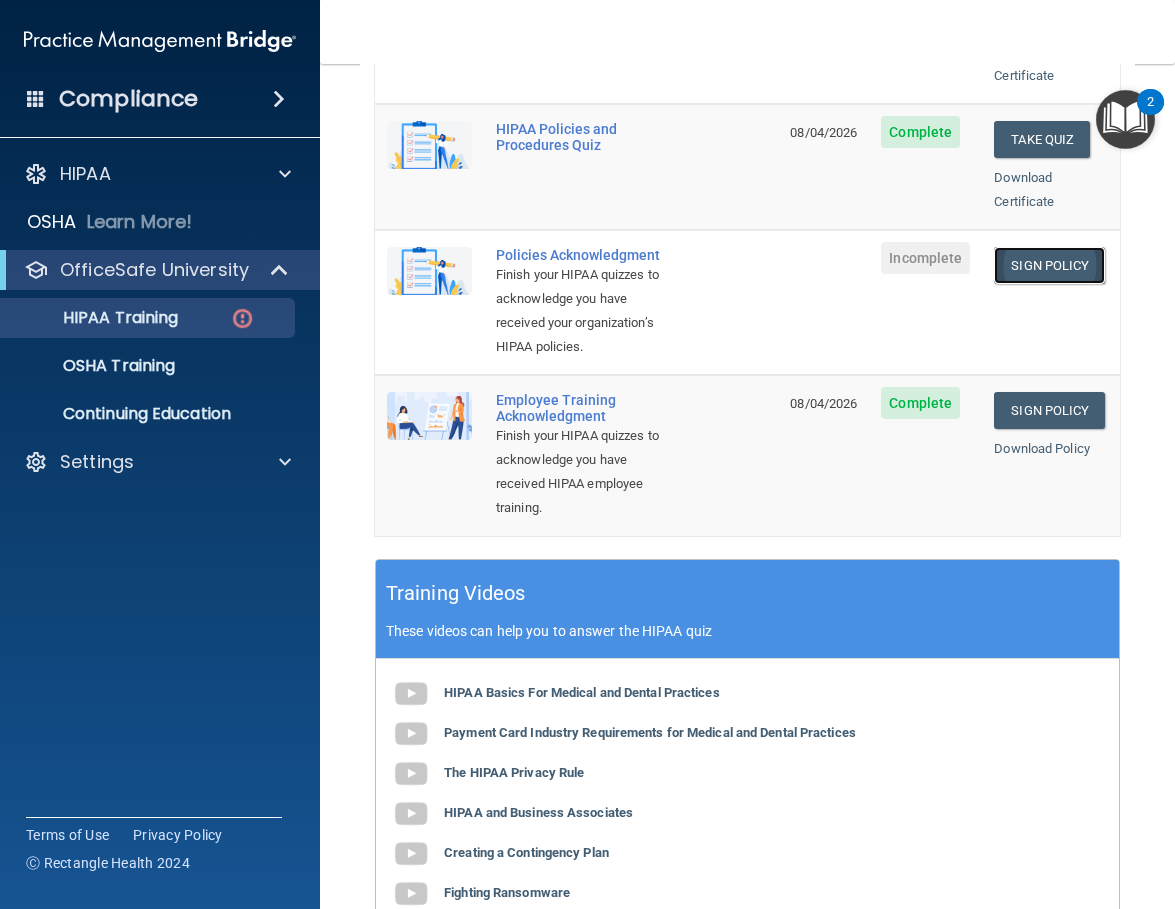 click on "Sign Policy" at bounding box center (1049, 265) 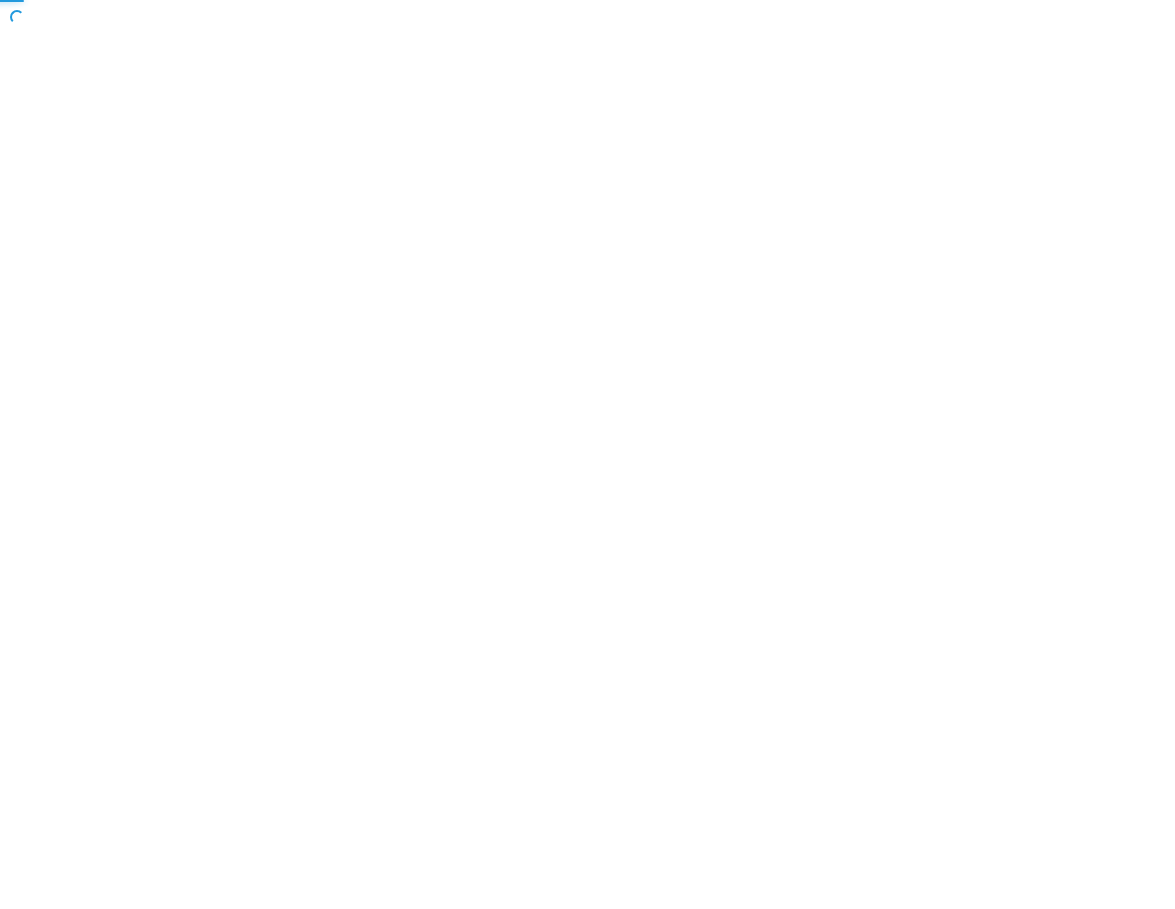 scroll, scrollTop: 0, scrollLeft: 0, axis: both 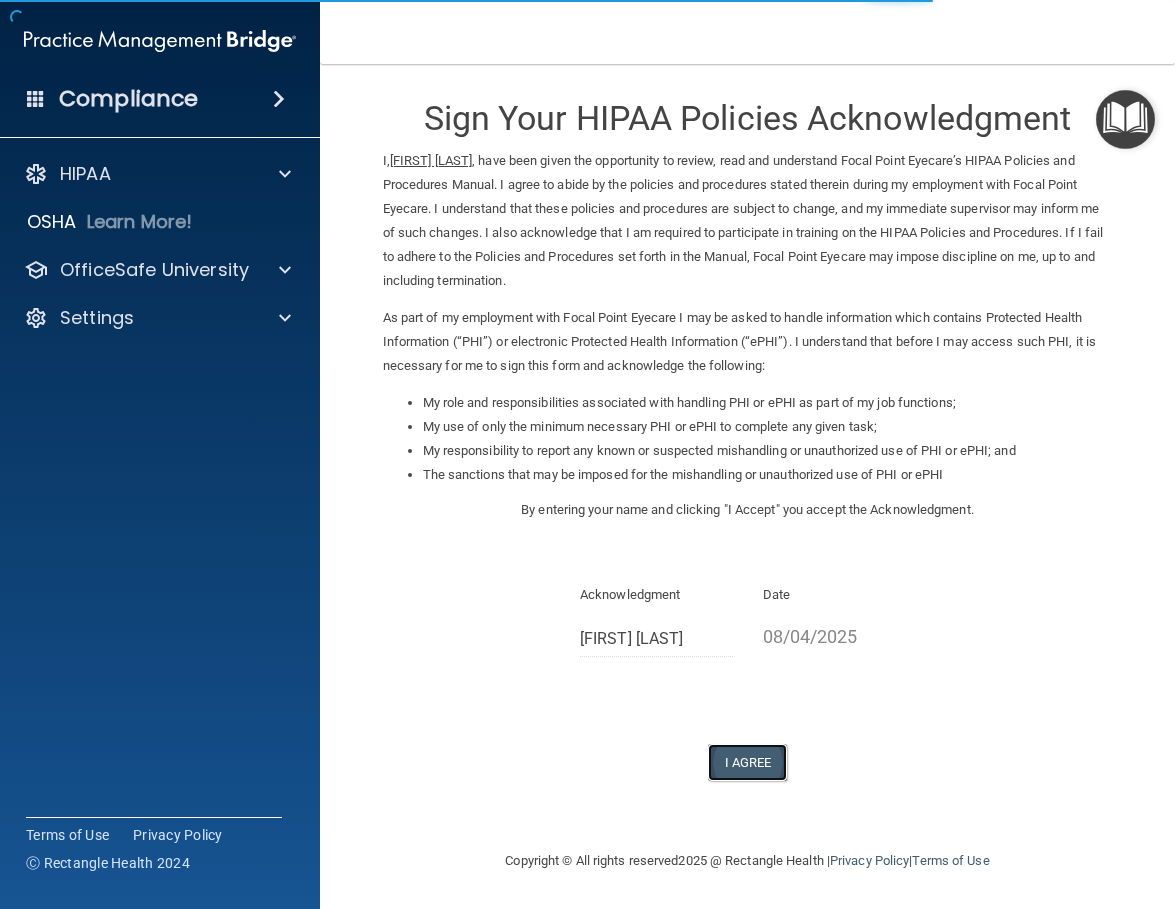 click on "I Agree" at bounding box center [748, 762] 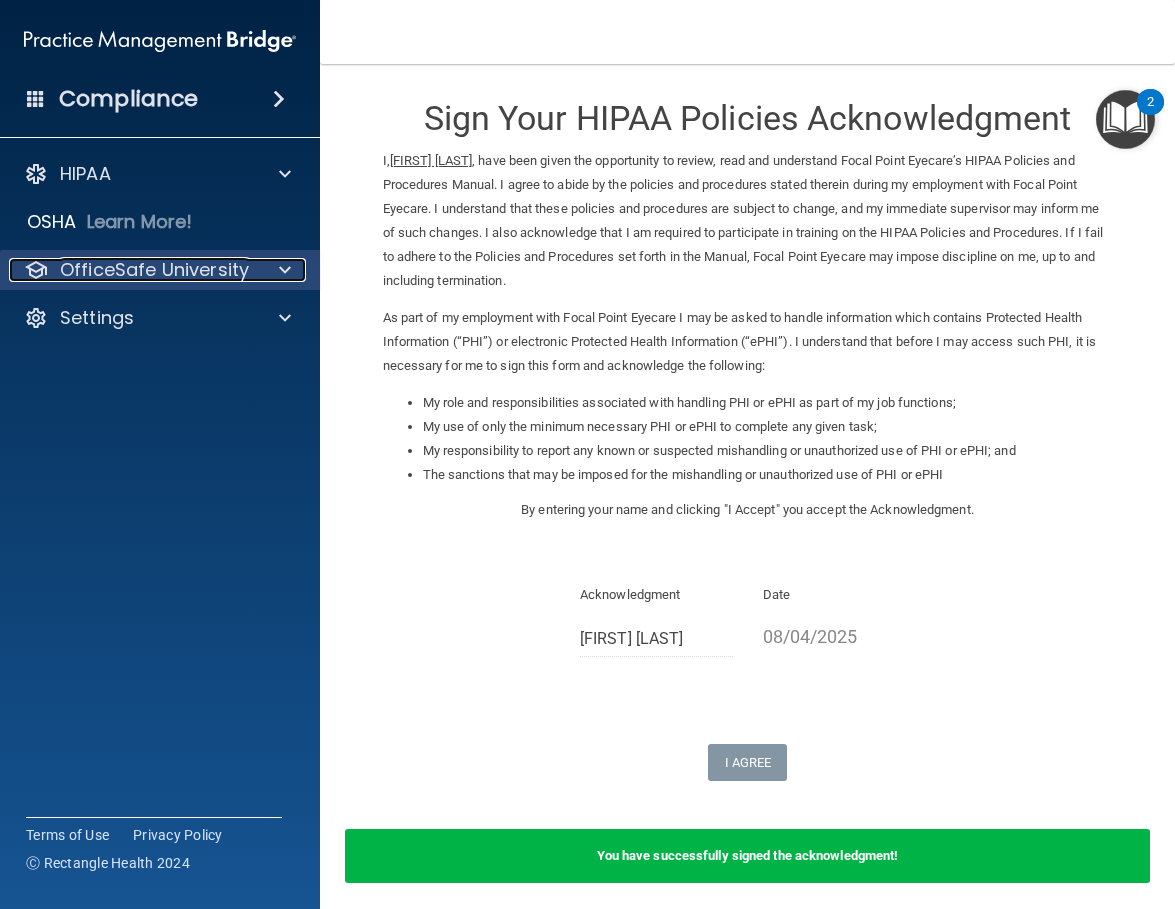 click on "OfficeSafe University" at bounding box center (154, 270) 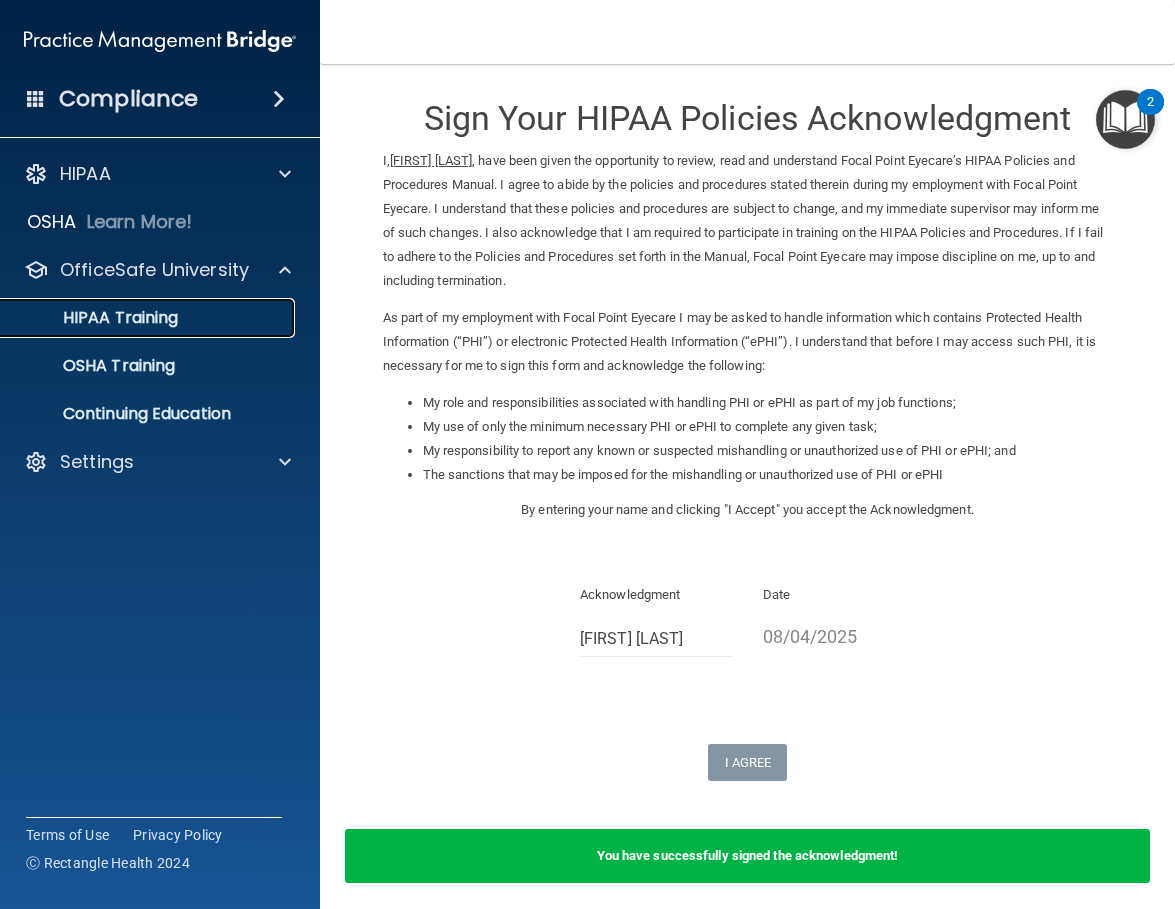click on "HIPAA Training" at bounding box center [95, 318] 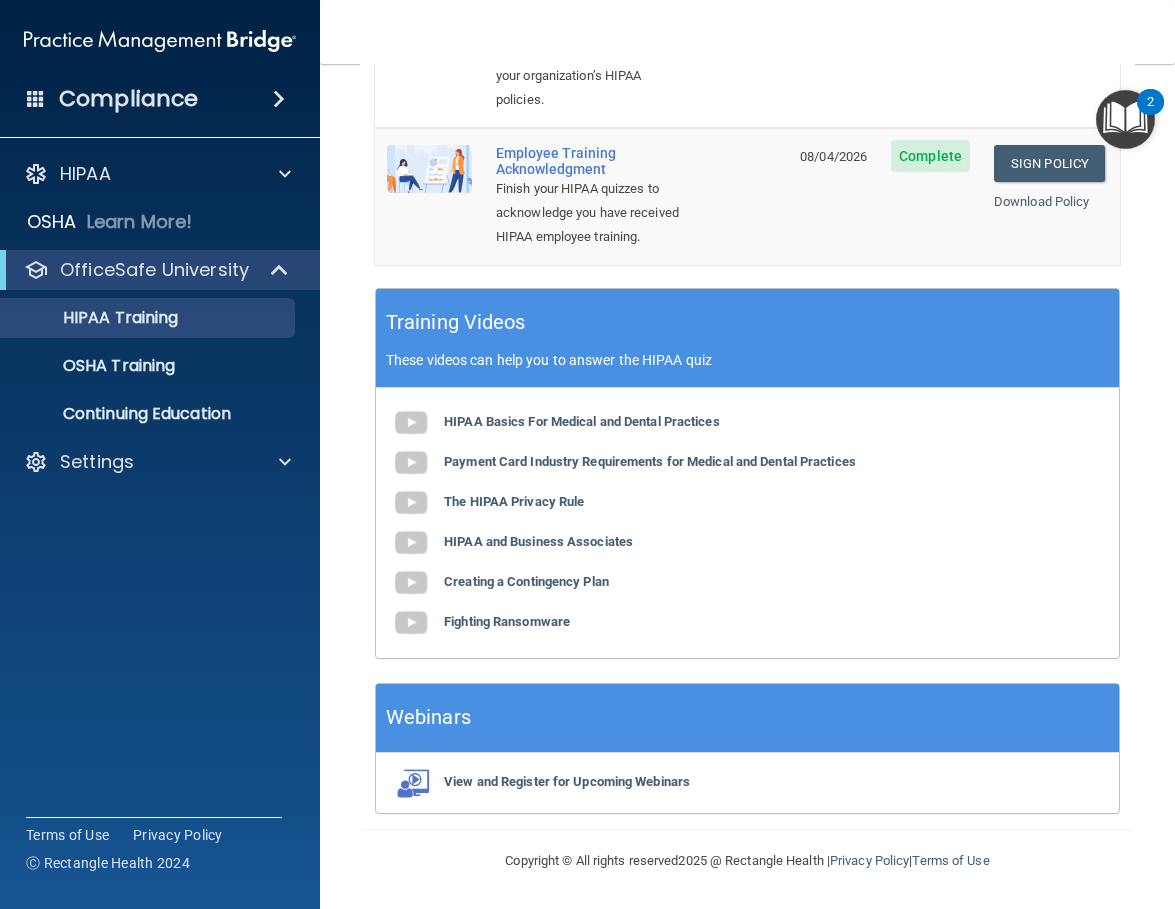 scroll, scrollTop: 774, scrollLeft: 0, axis: vertical 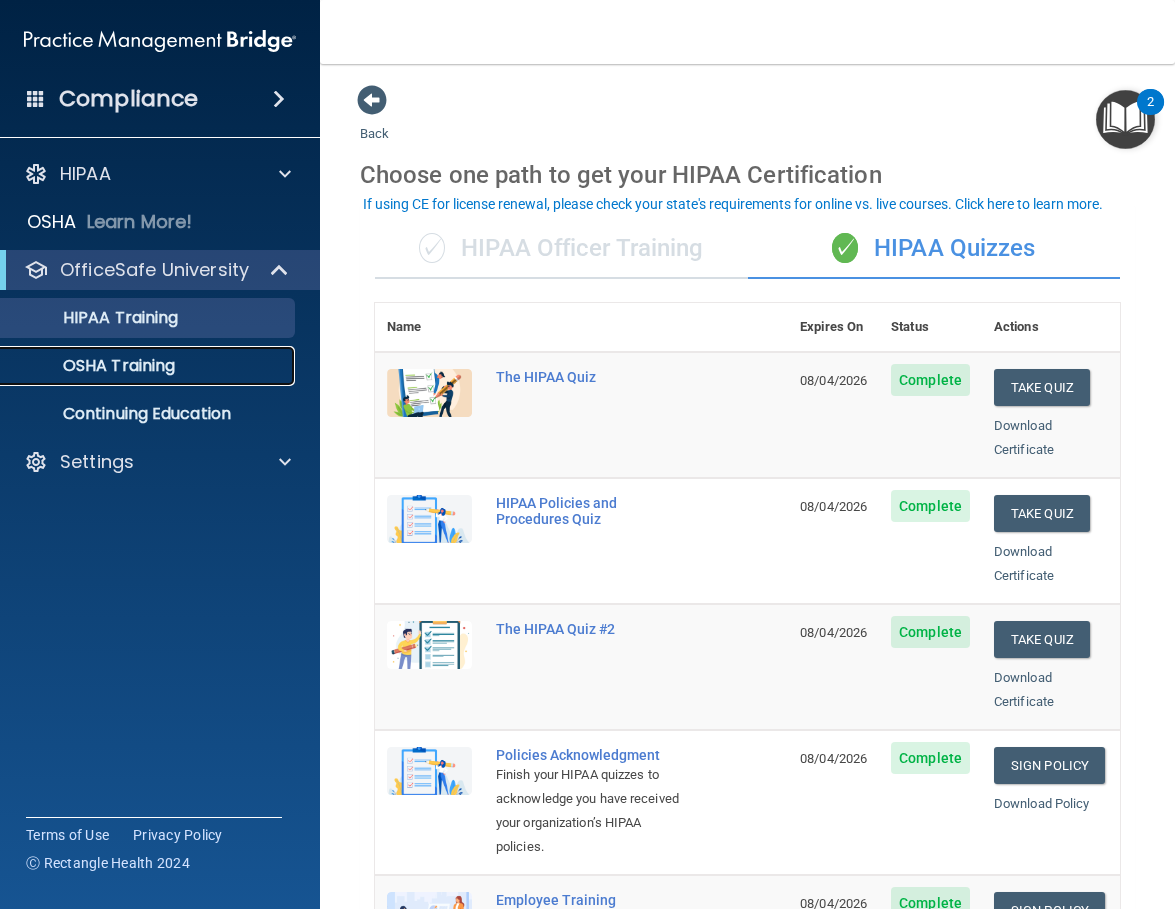 click on "OSHA Training" at bounding box center [94, 366] 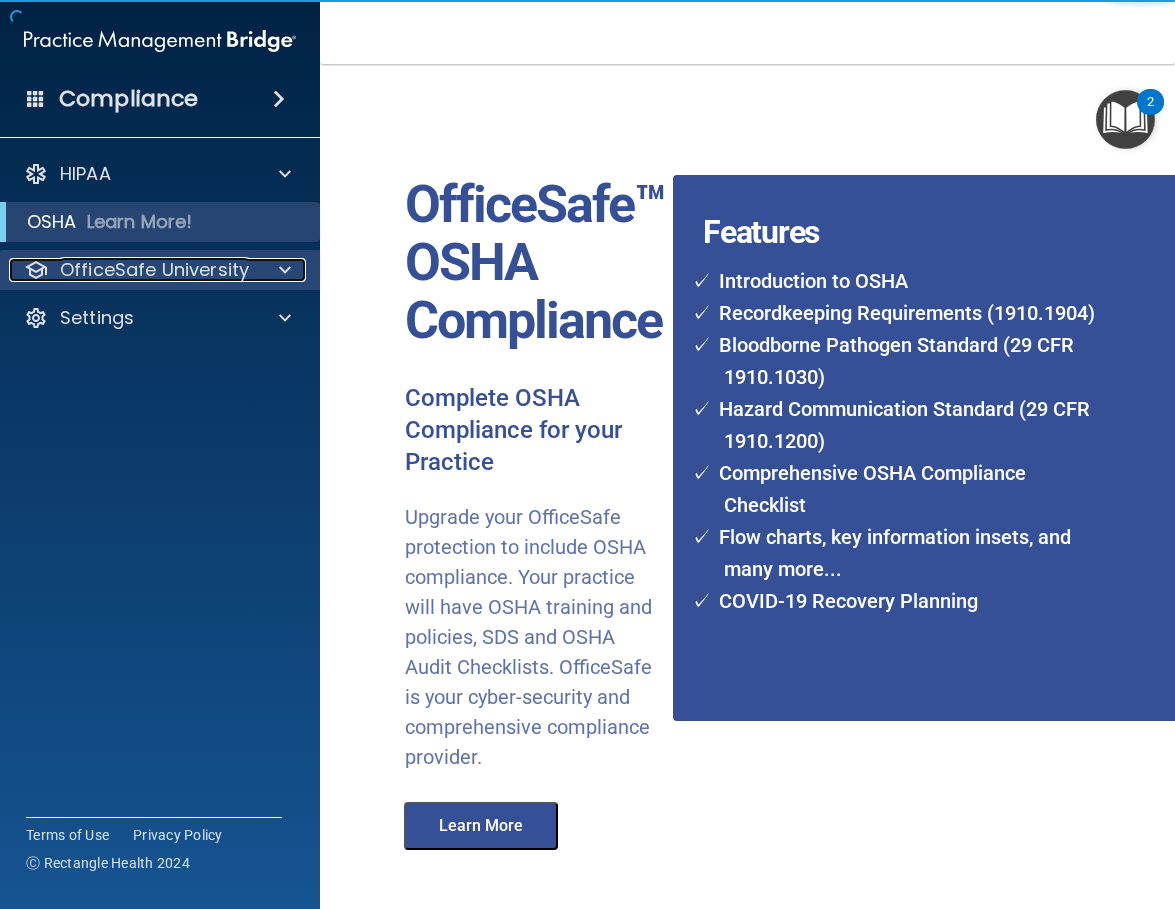 click on "OfficeSafe University" at bounding box center (154, 270) 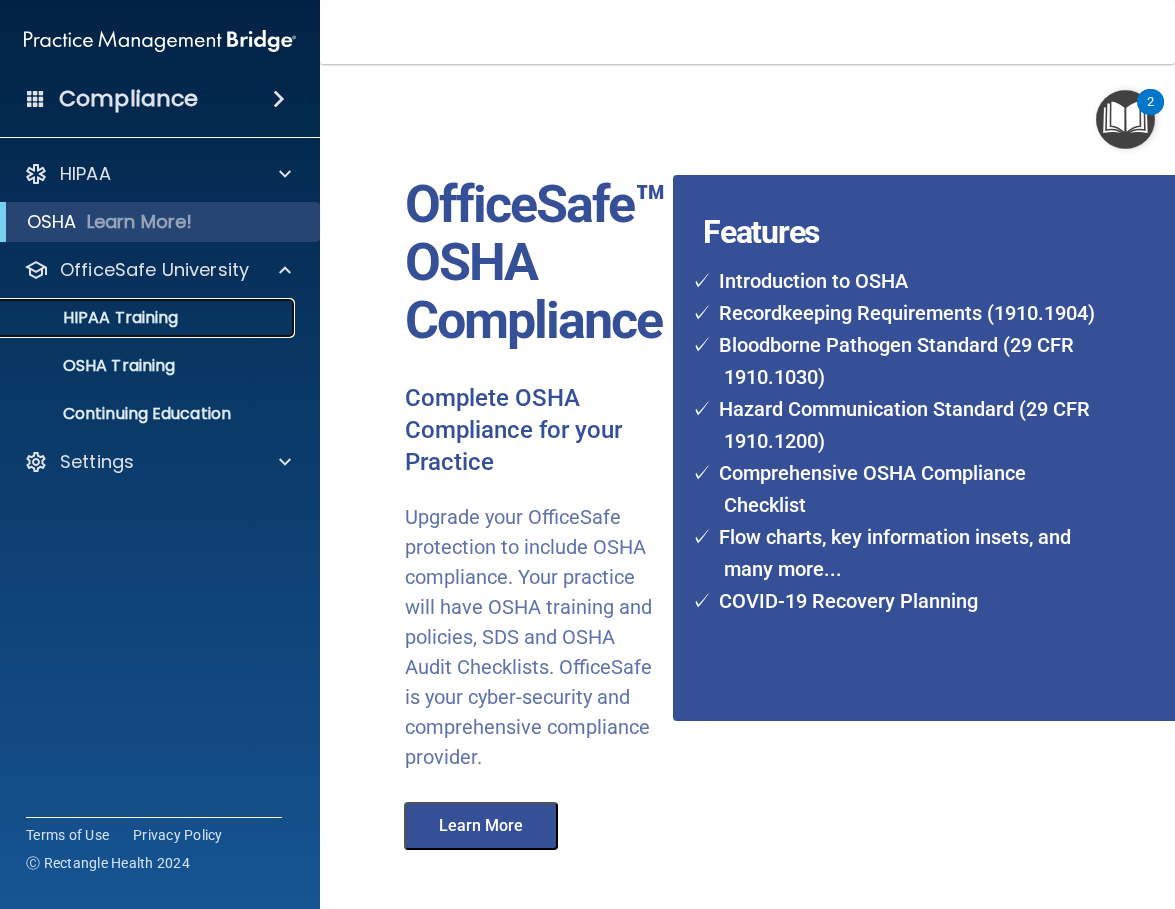 click on "HIPAA Training" at bounding box center (95, 318) 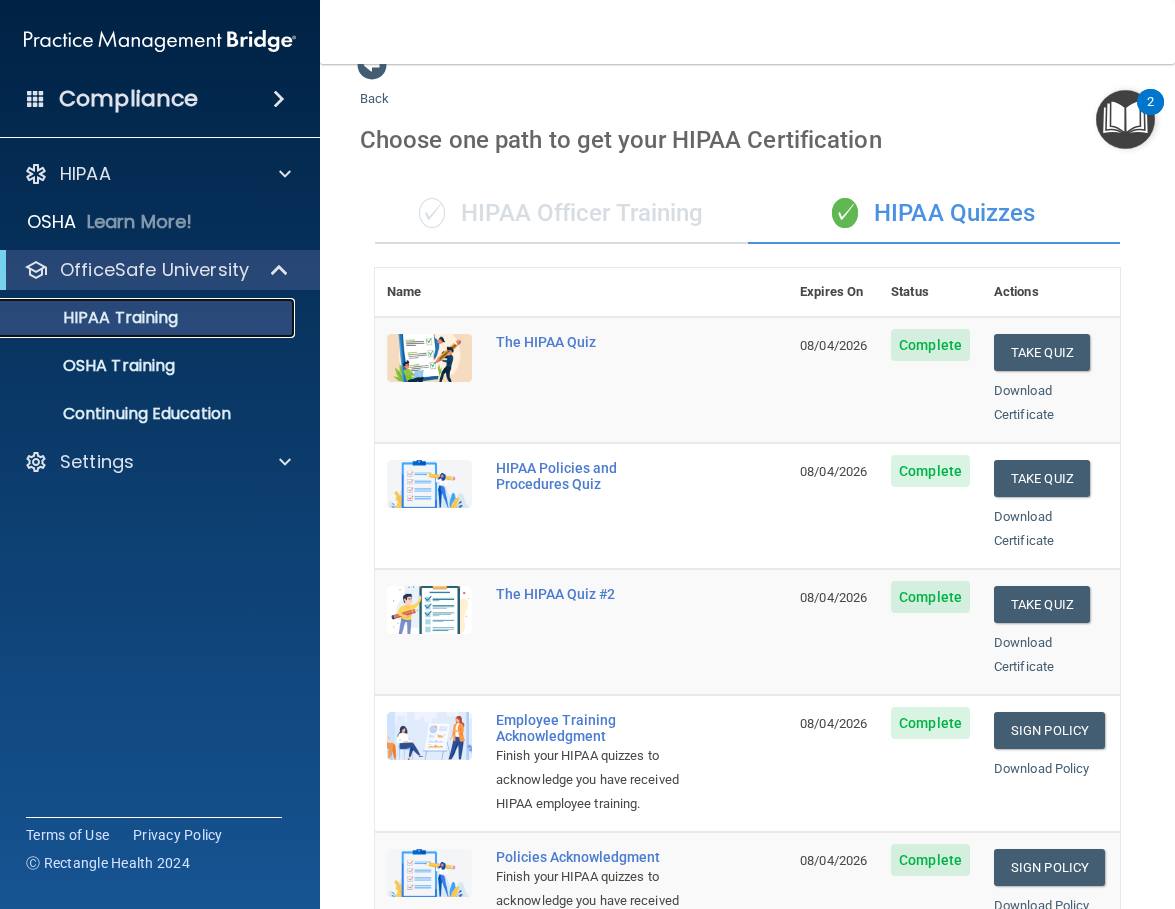 scroll, scrollTop: 0, scrollLeft: 0, axis: both 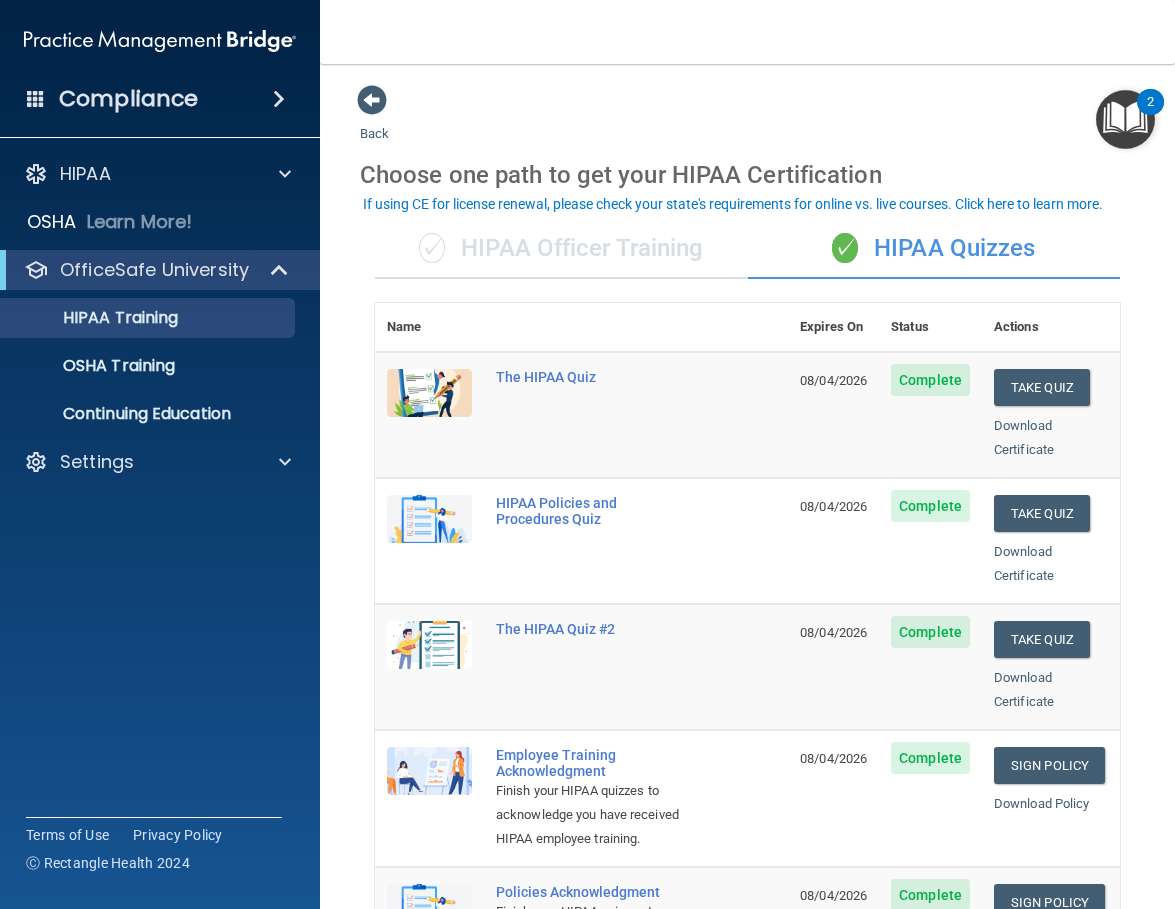 click on "2" at bounding box center (1150, 115) 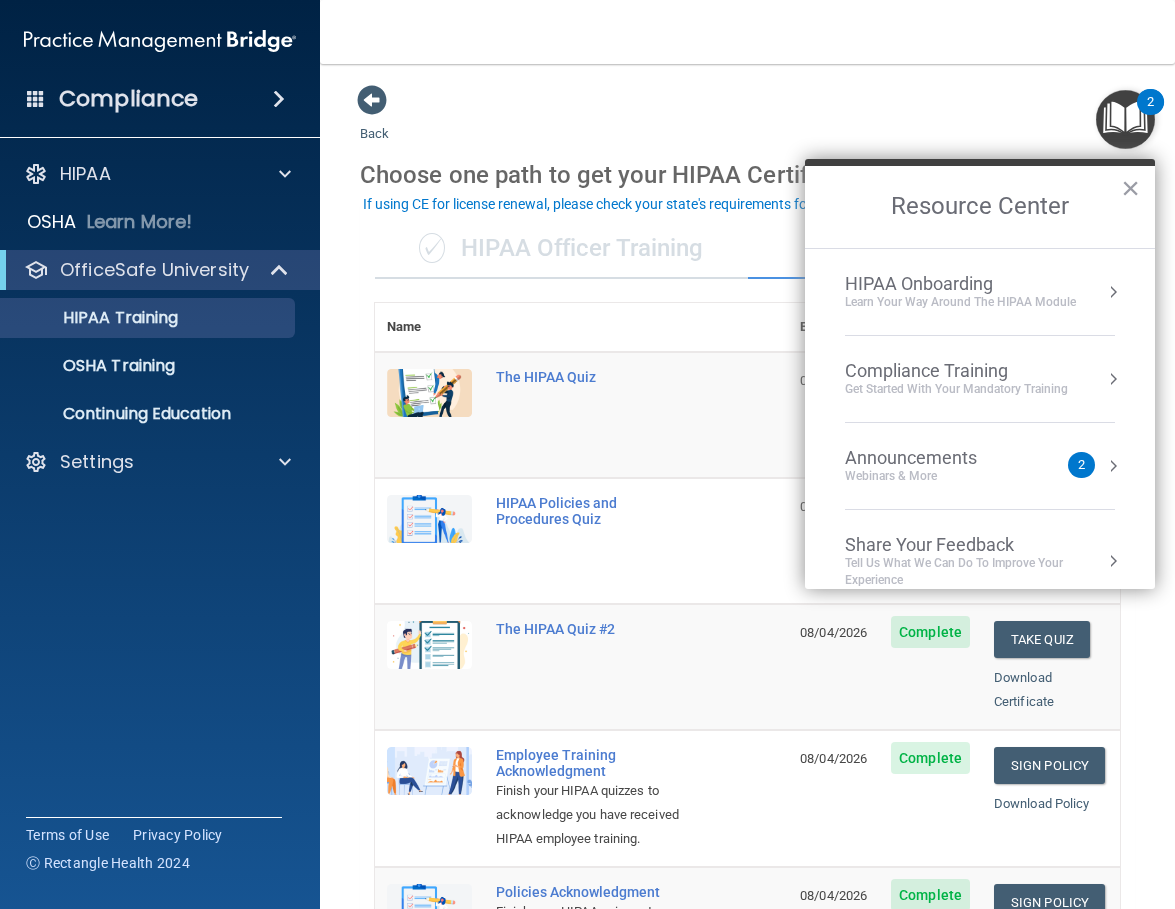 click on "Announcements Webinars & More 2" at bounding box center (980, 466) 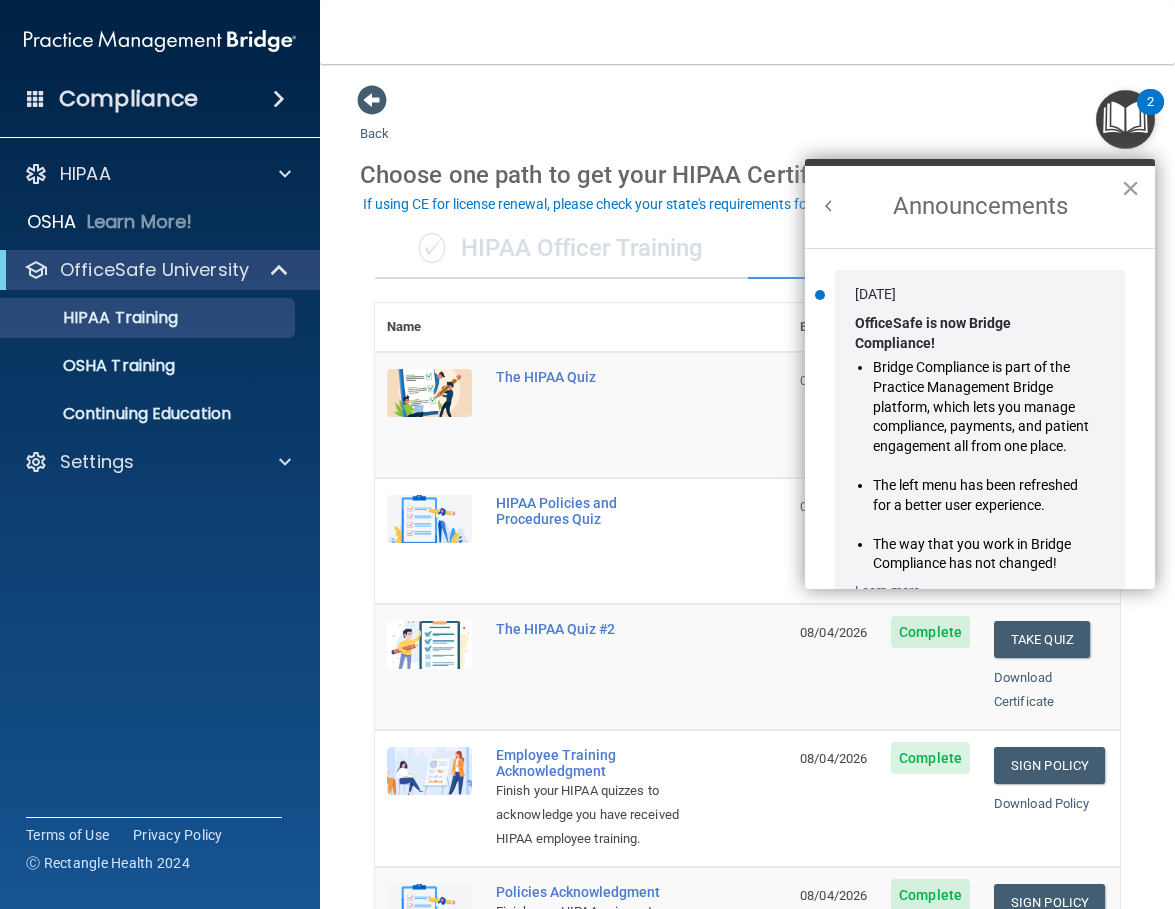 scroll, scrollTop: 0, scrollLeft: 0, axis: both 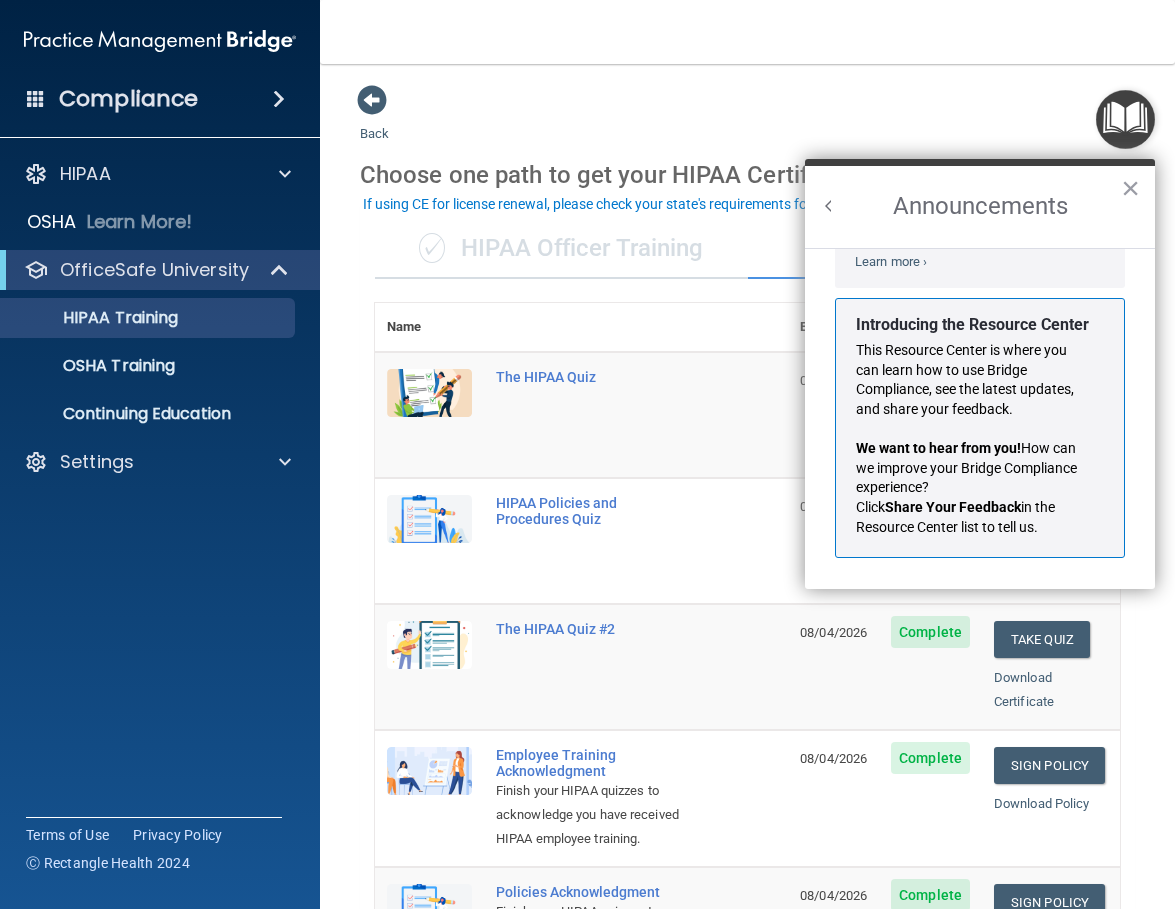 click at bounding box center (829, 206) 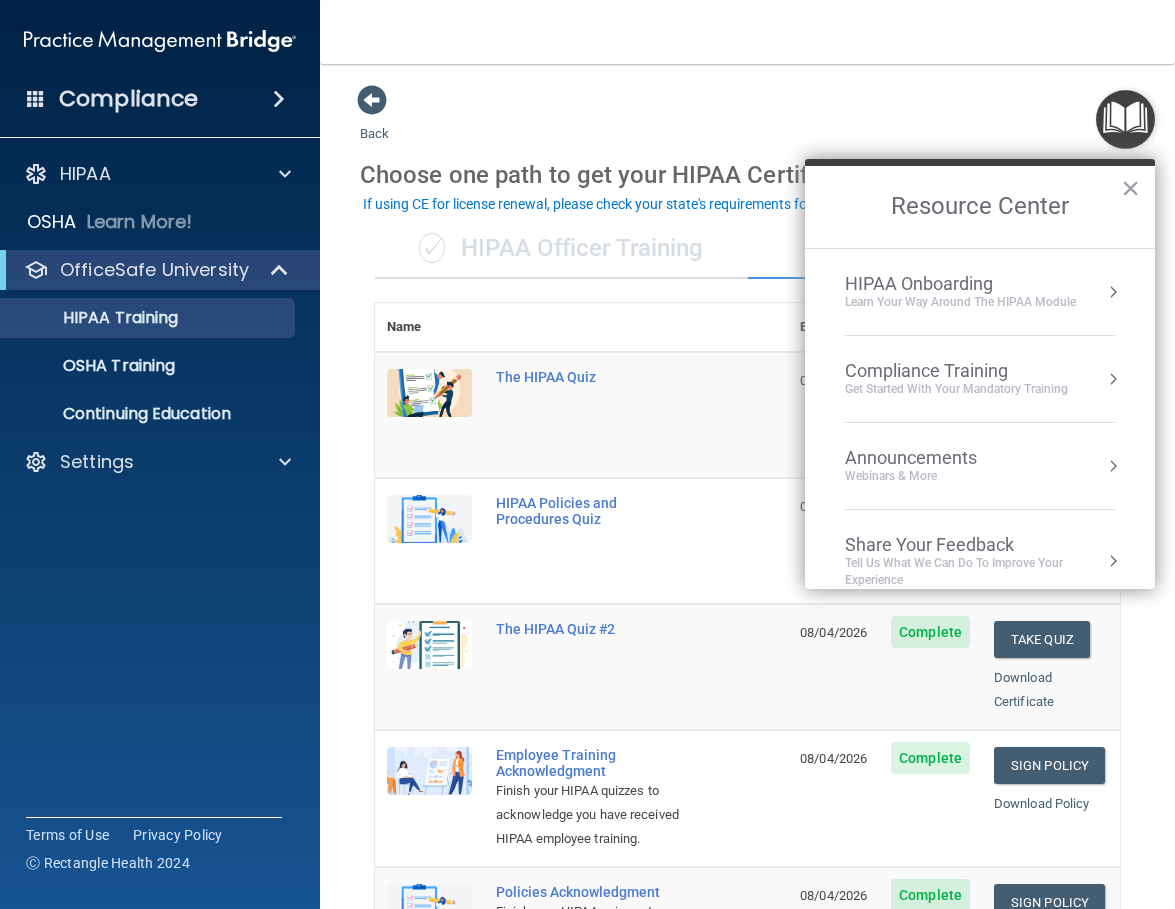 scroll, scrollTop: 326, scrollLeft: 0, axis: vertical 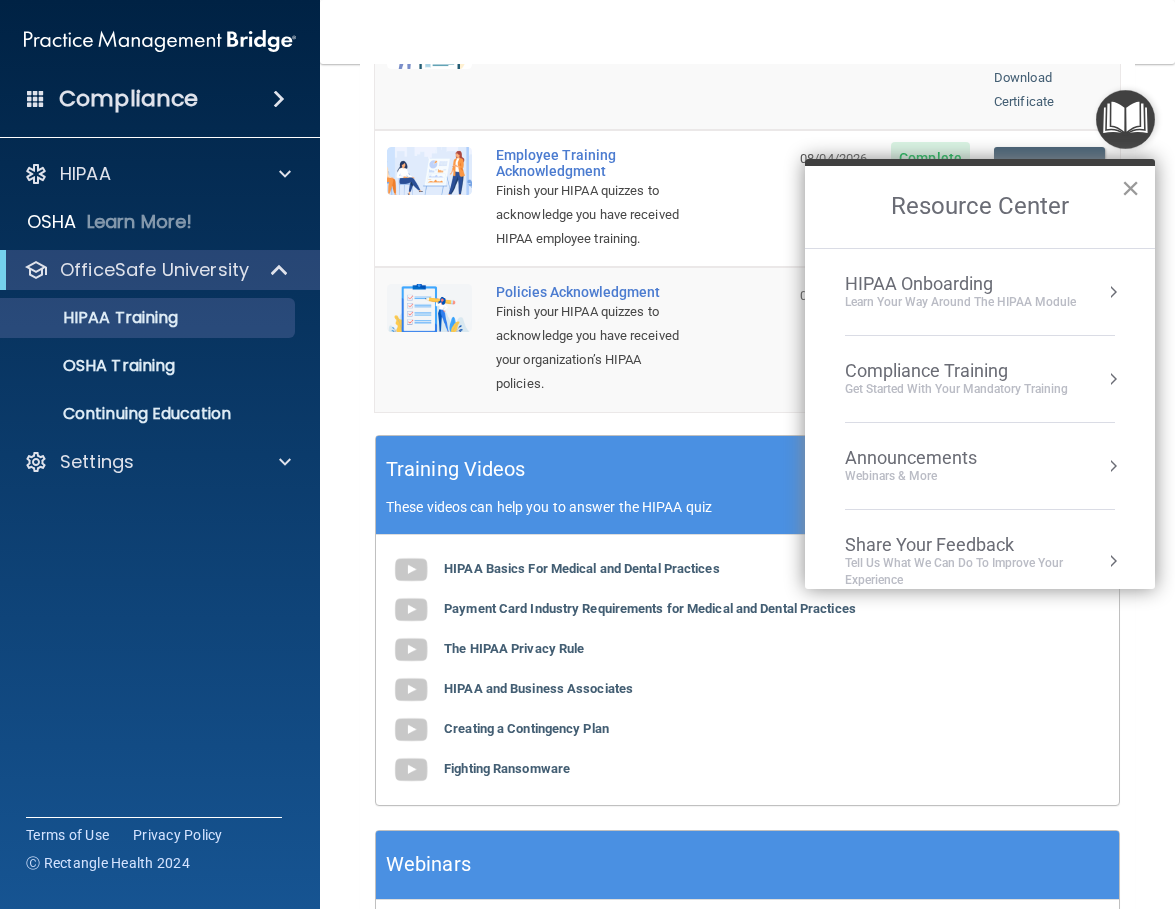 click on "×" at bounding box center [1130, 188] 